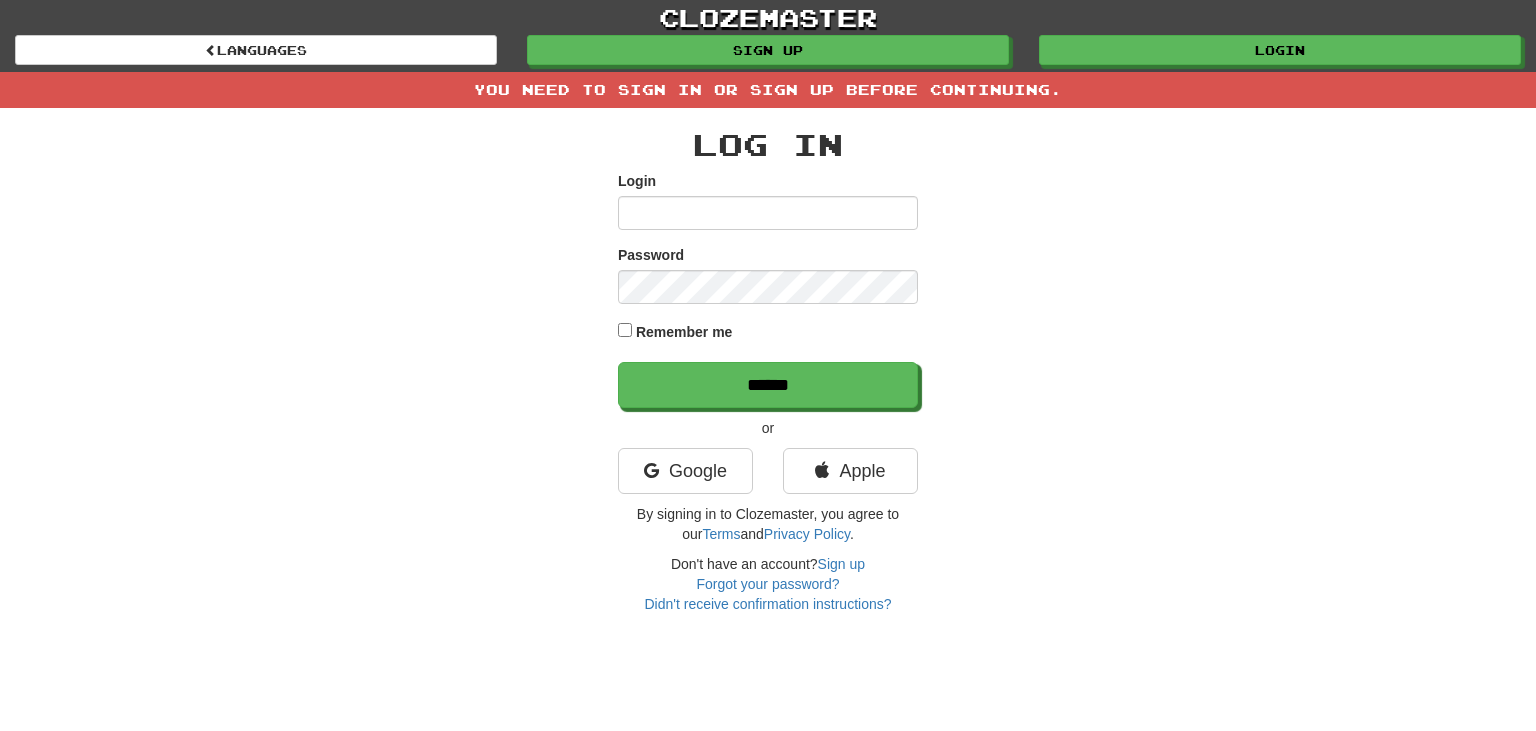 scroll, scrollTop: 0, scrollLeft: 0, axis: both 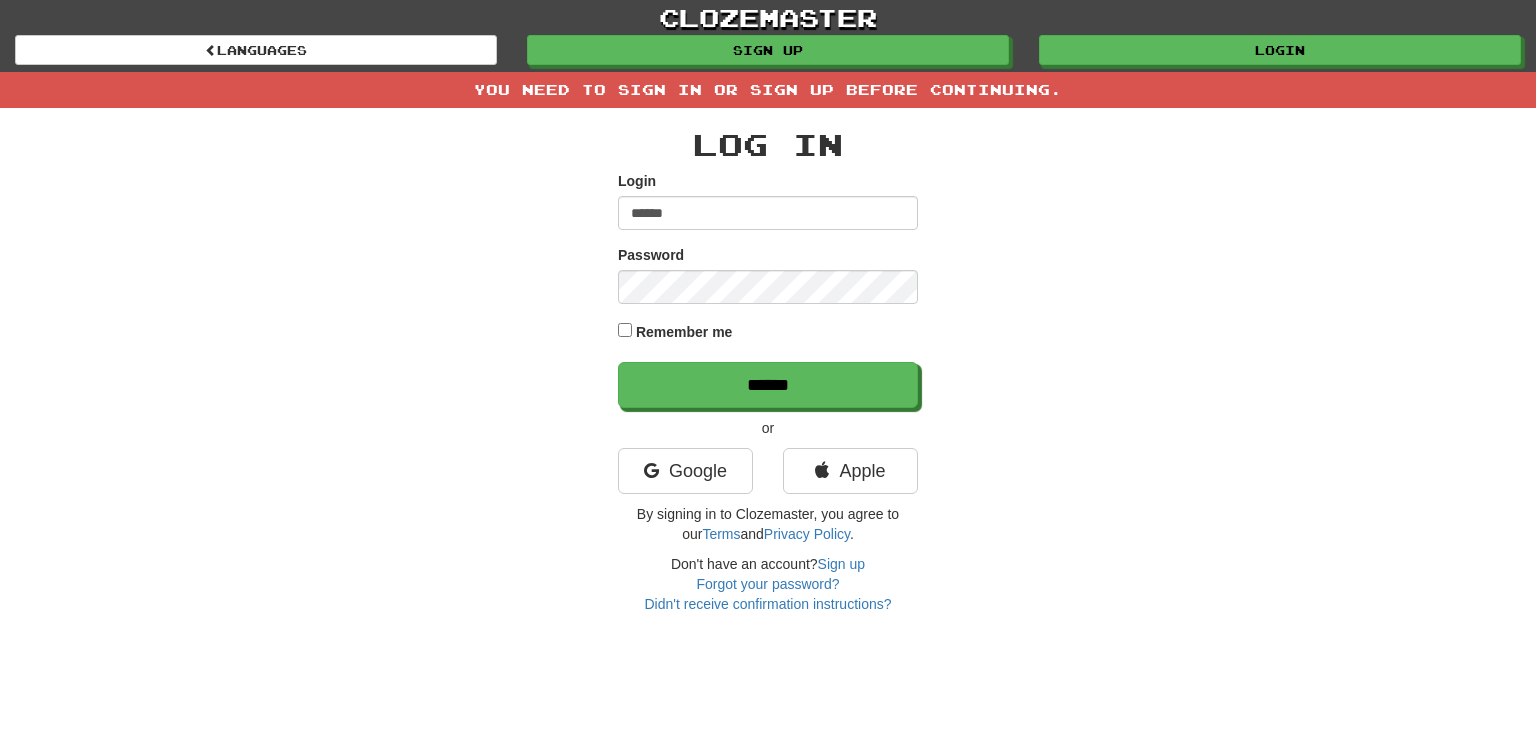 type on "******" 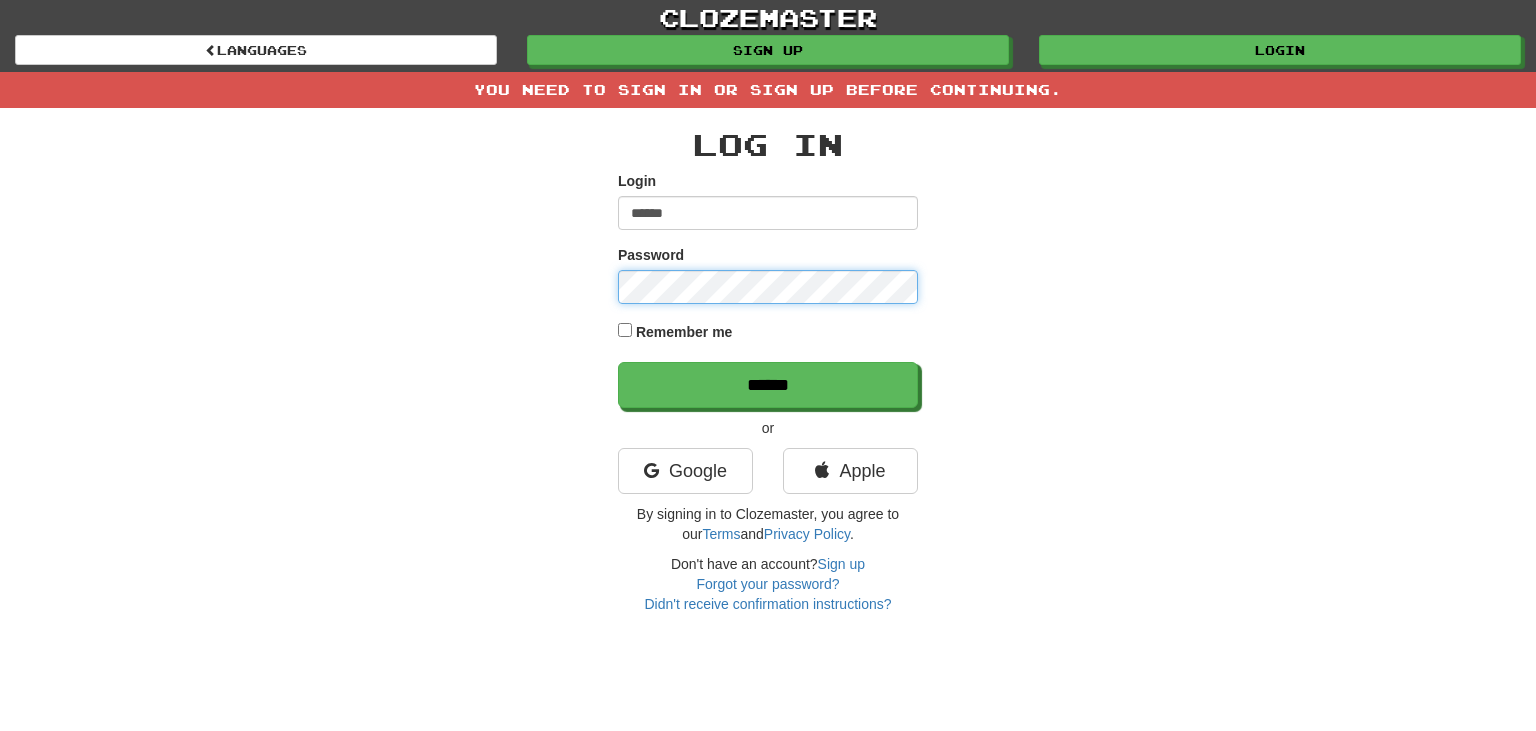 click on "******" at bounding box center (768, 385) 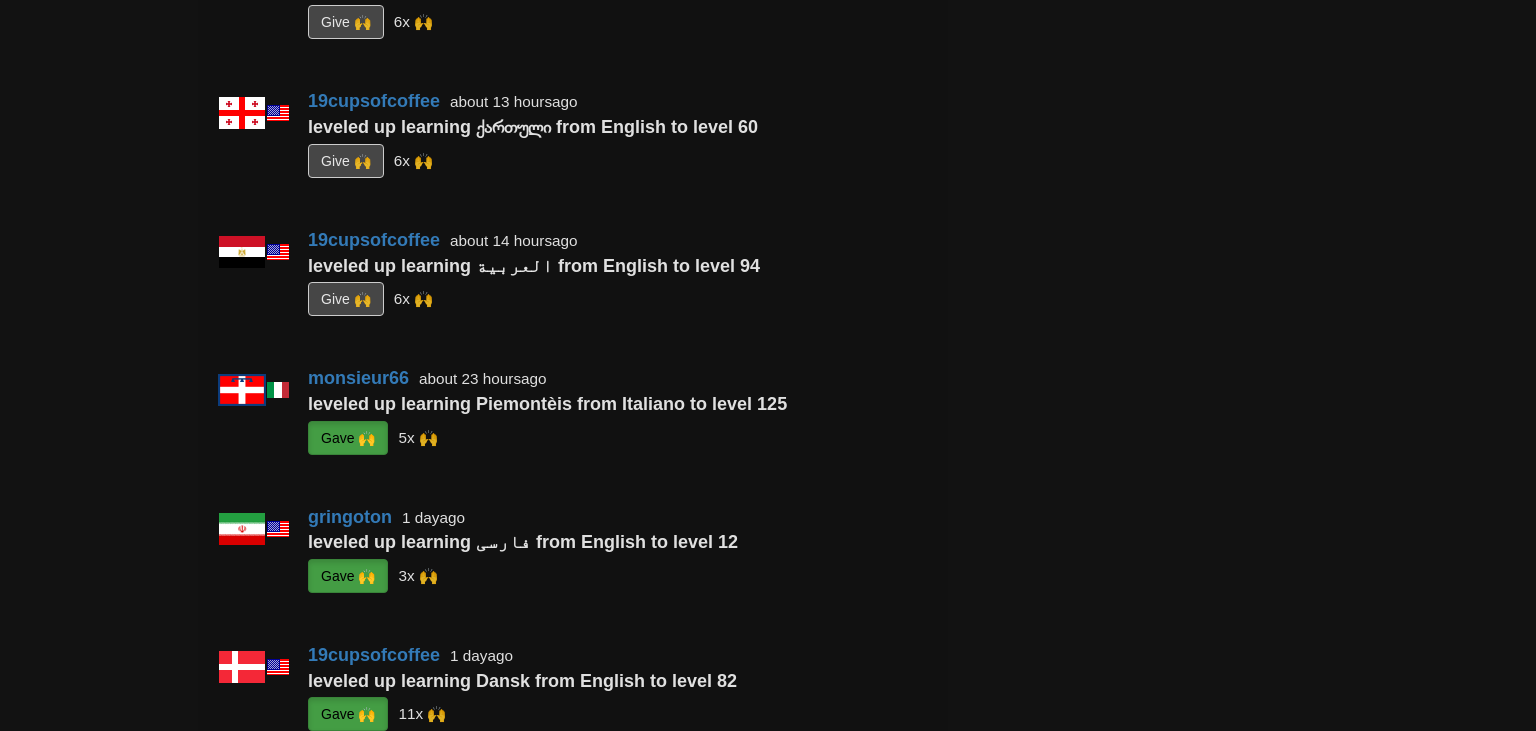 scroll, scrollTop: 1003, scrollLeft: 0, axis: vertical 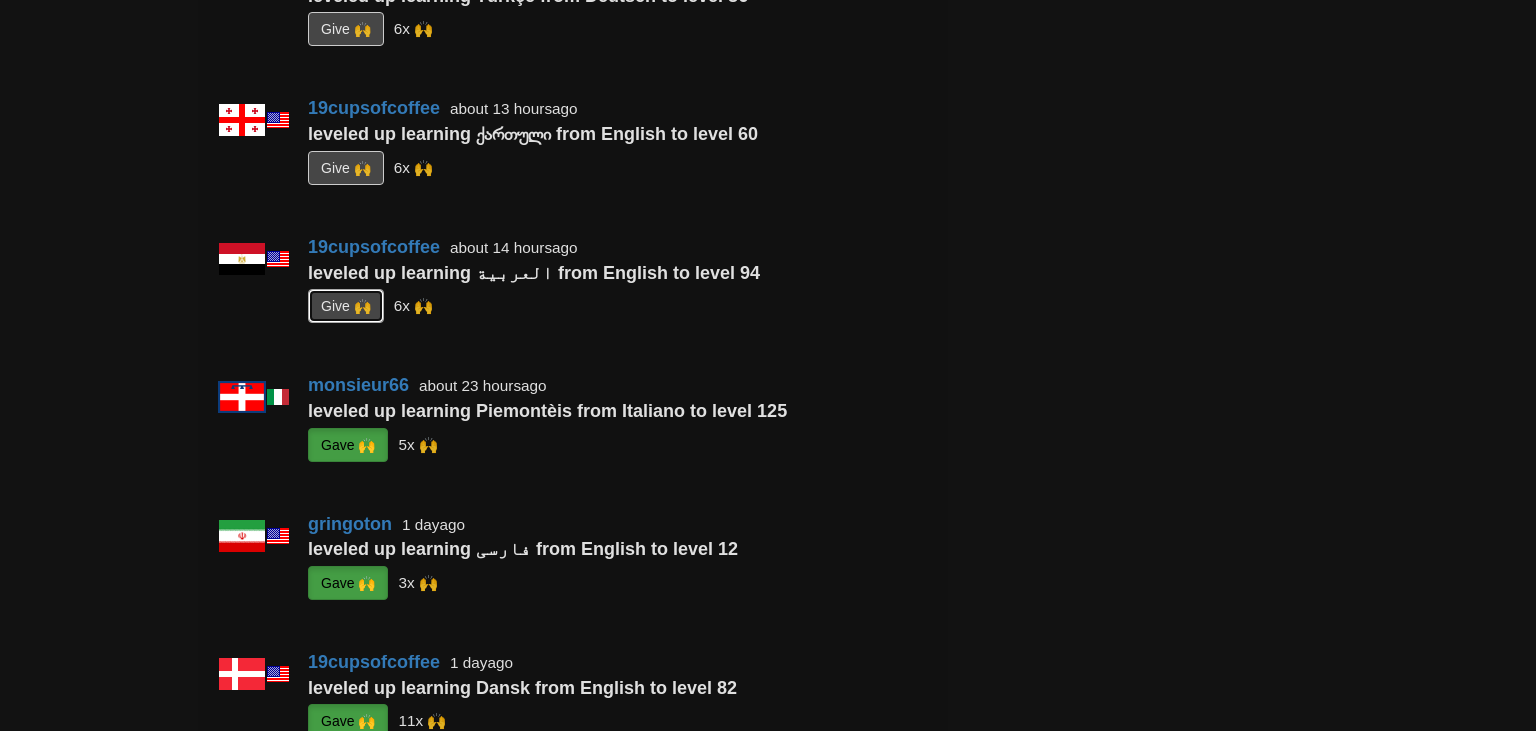 click on "G i ve 🙌" at bounding box center [346, 306] 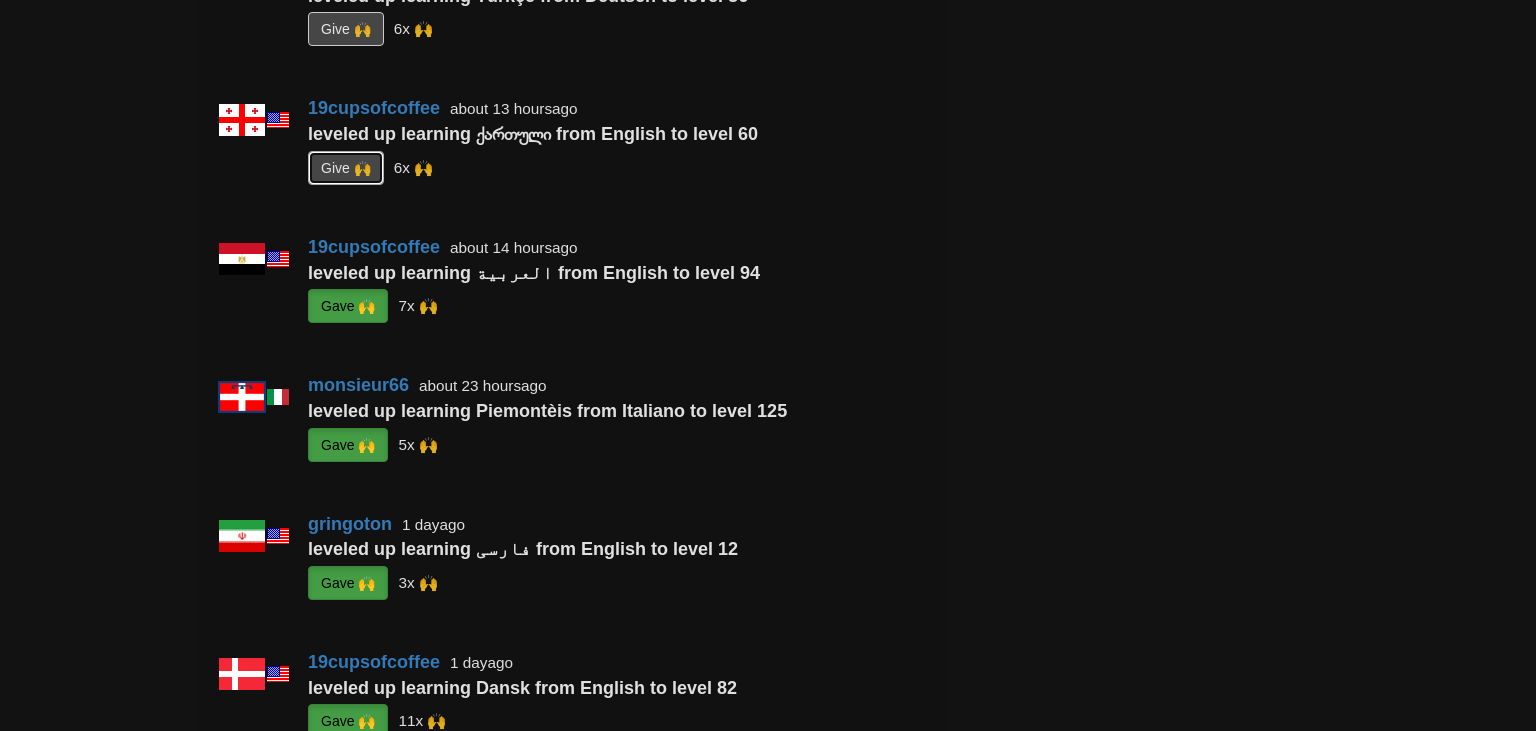 click on "G i ve 🙌" at bounding box center (346, 168) 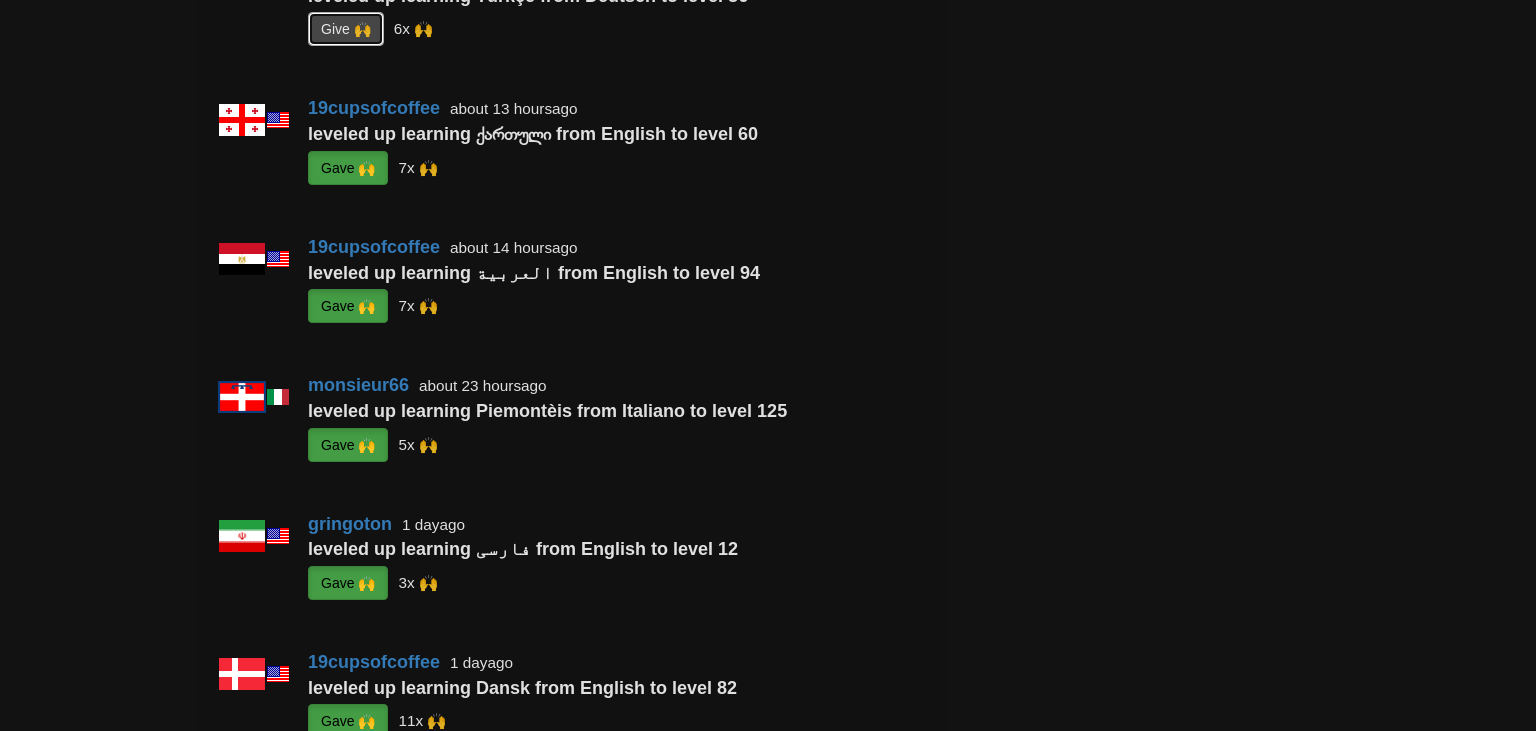 click on "G i ve 🙌" at bounding box center [346, 29] 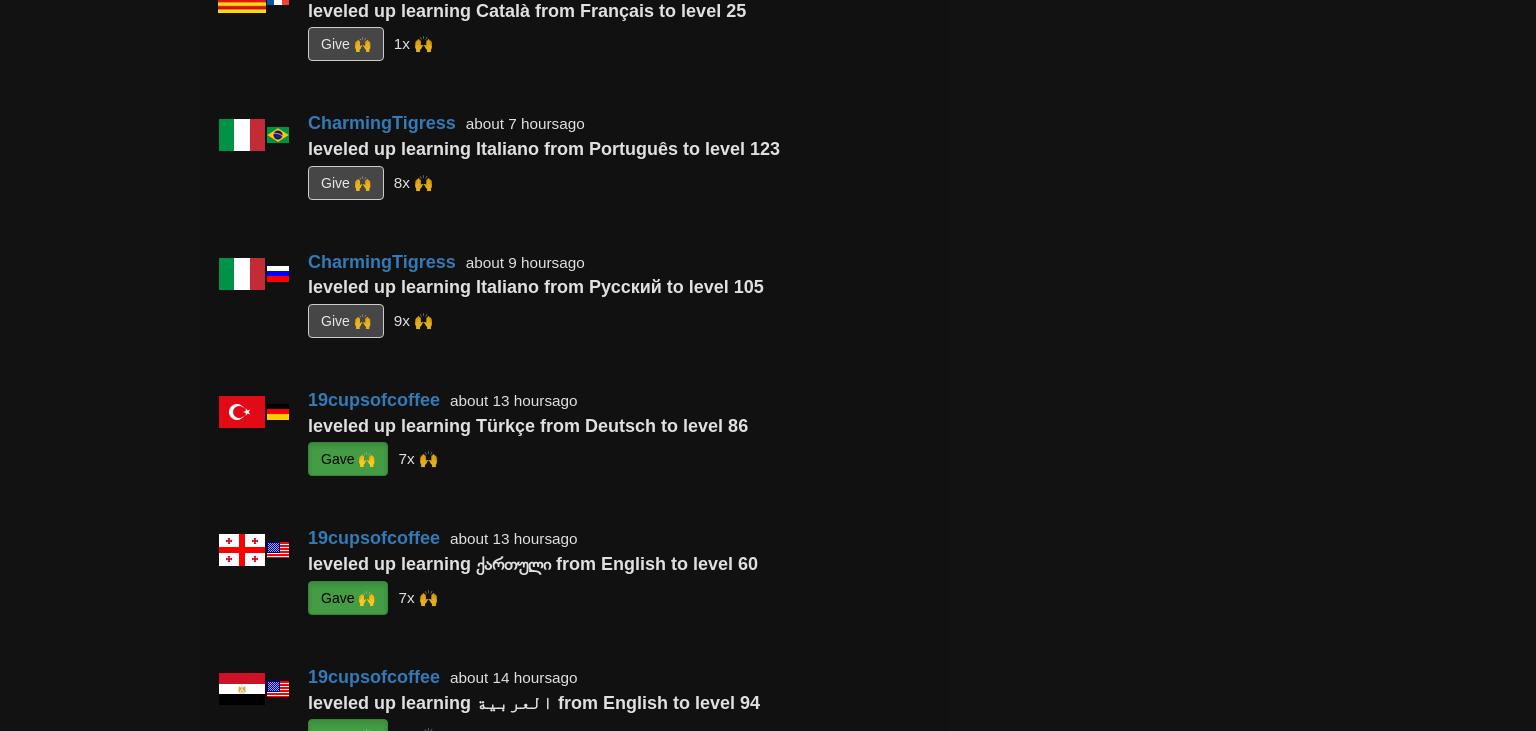 scroll, scrollTop: 580, scrollLeft: 0, axis: vertical 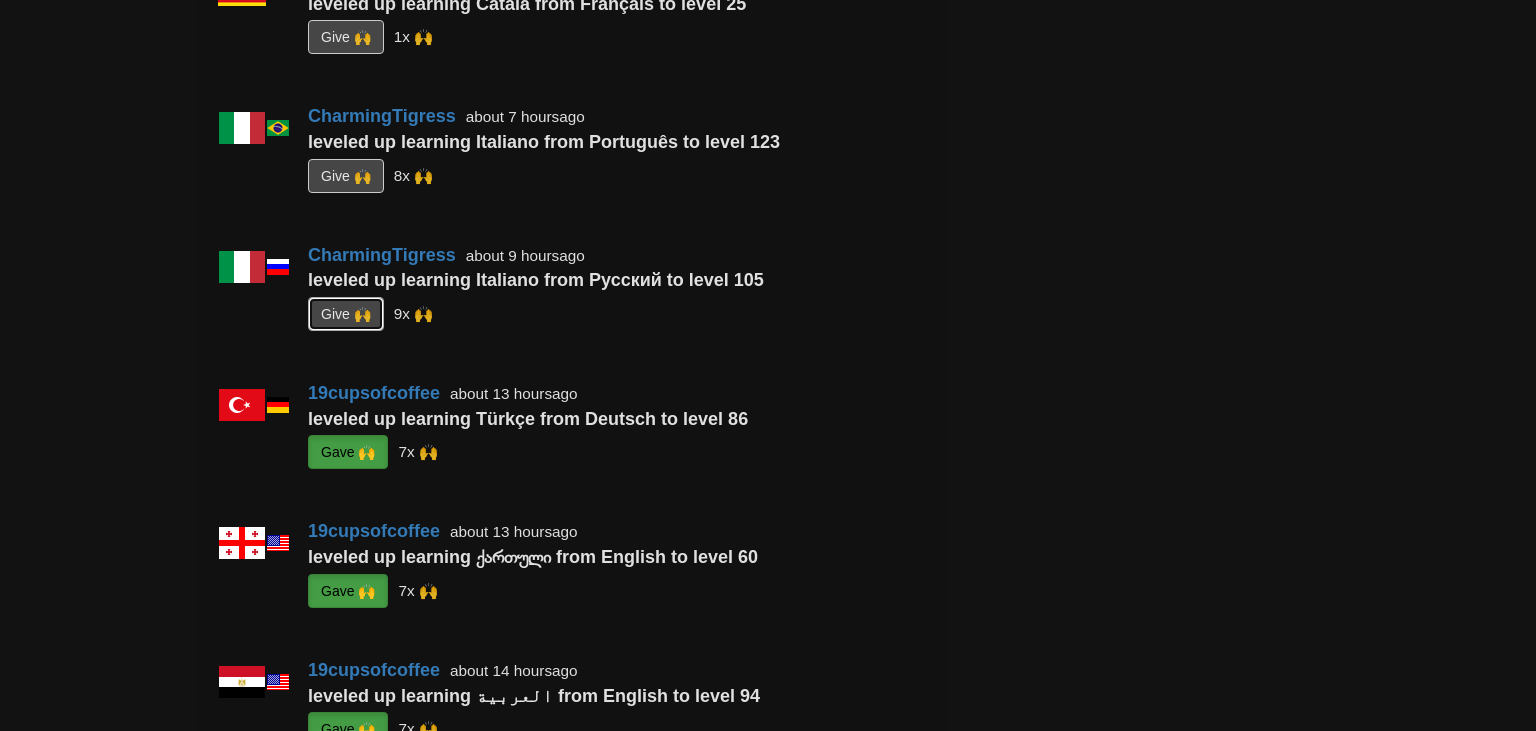 click on "G i ve 🙌" at bounding box center [346, 314] 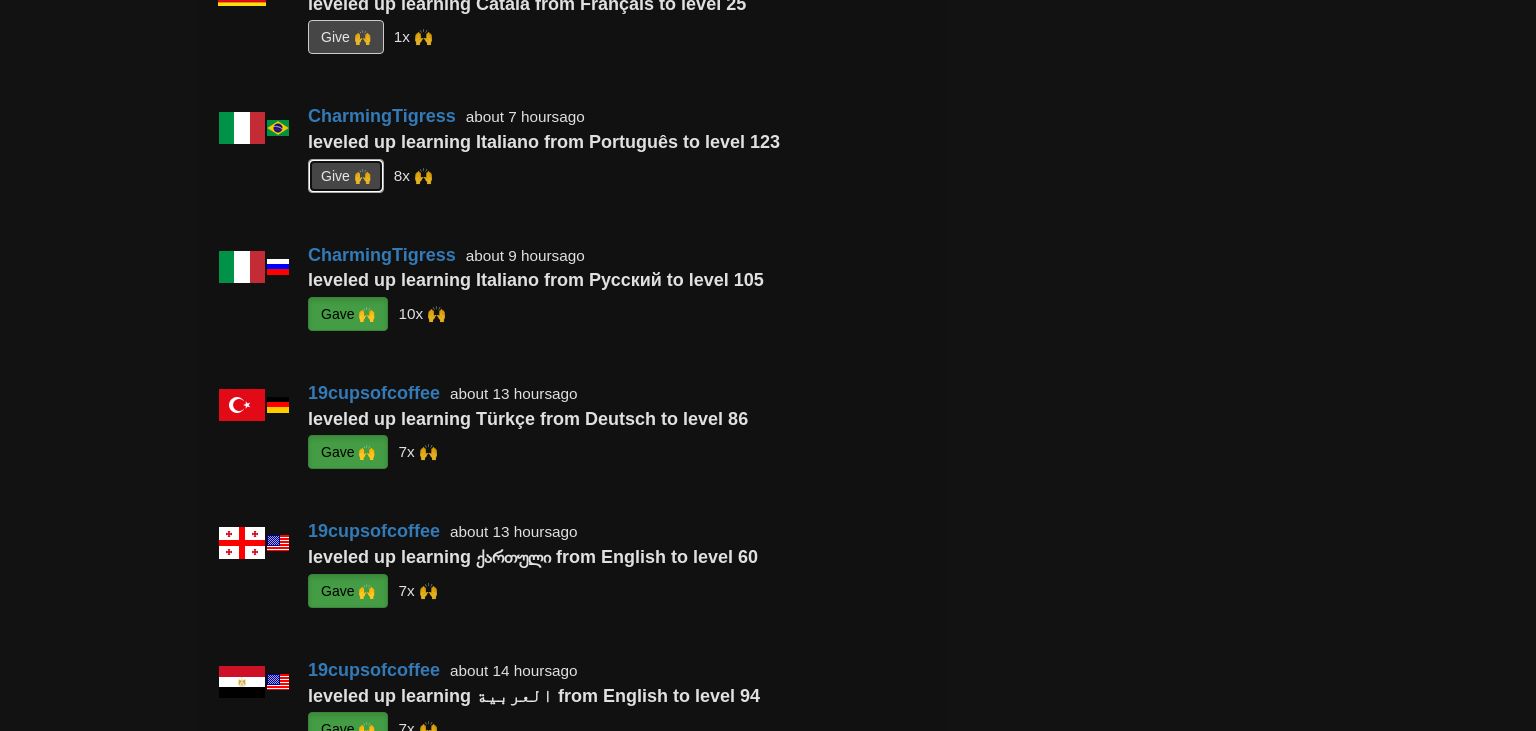 click on "G i ve 🙌" at bounding box center (346, 176) 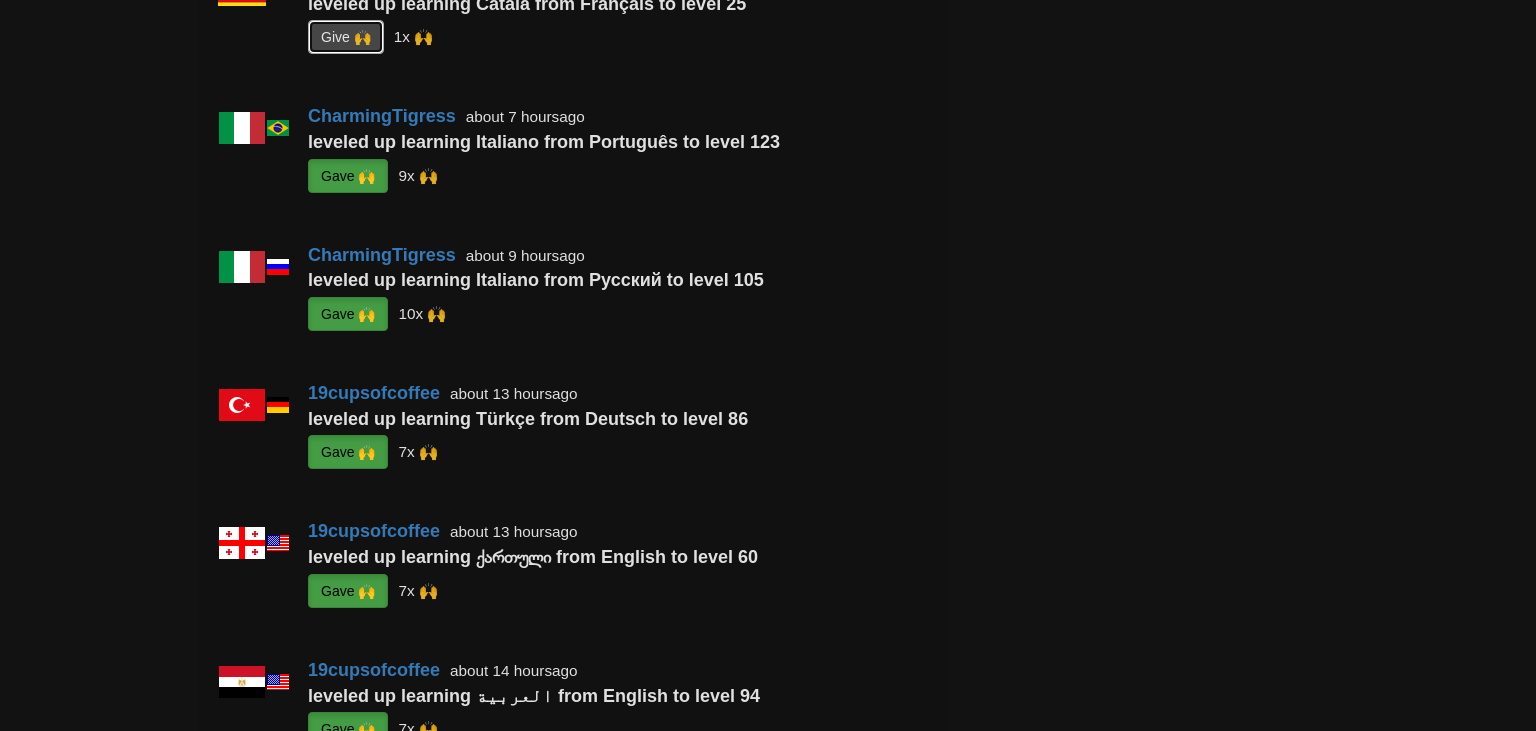 click on "G i ve 🙌" at bounding box center (346, 37) 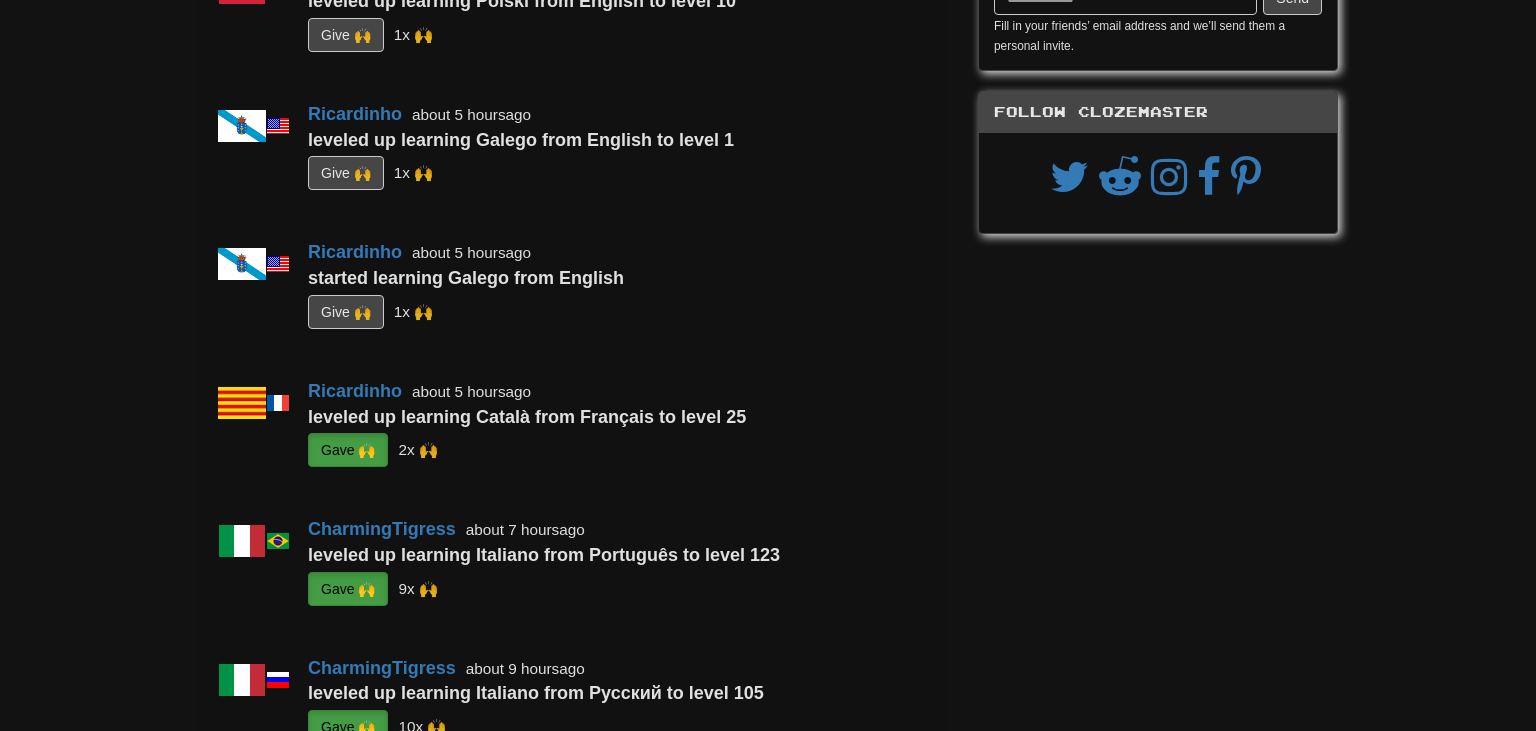 scroll, scrollTop: 158, scrollLeft: 0, axis: vertical 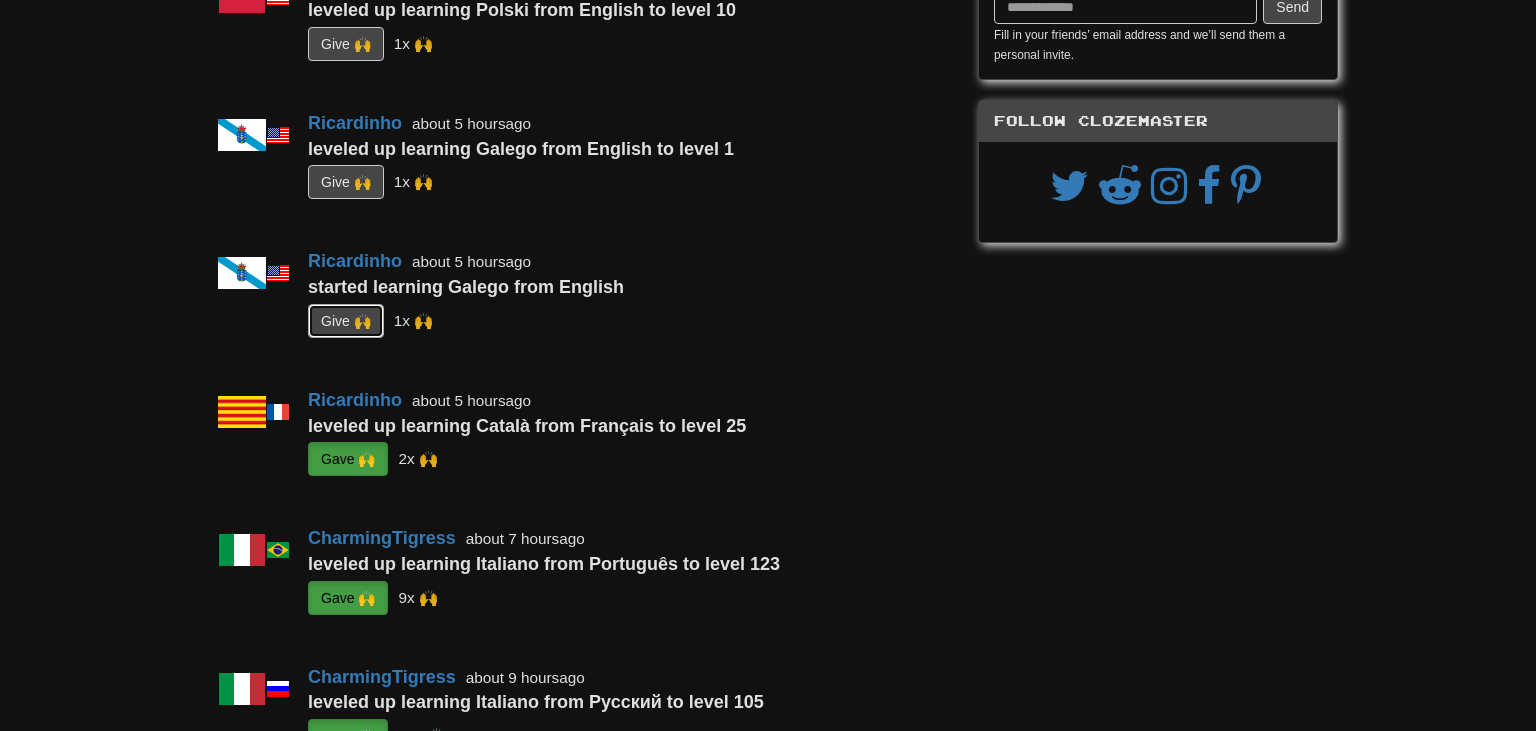 click on "G i ve 🙌" at bounding box center [346, 321] 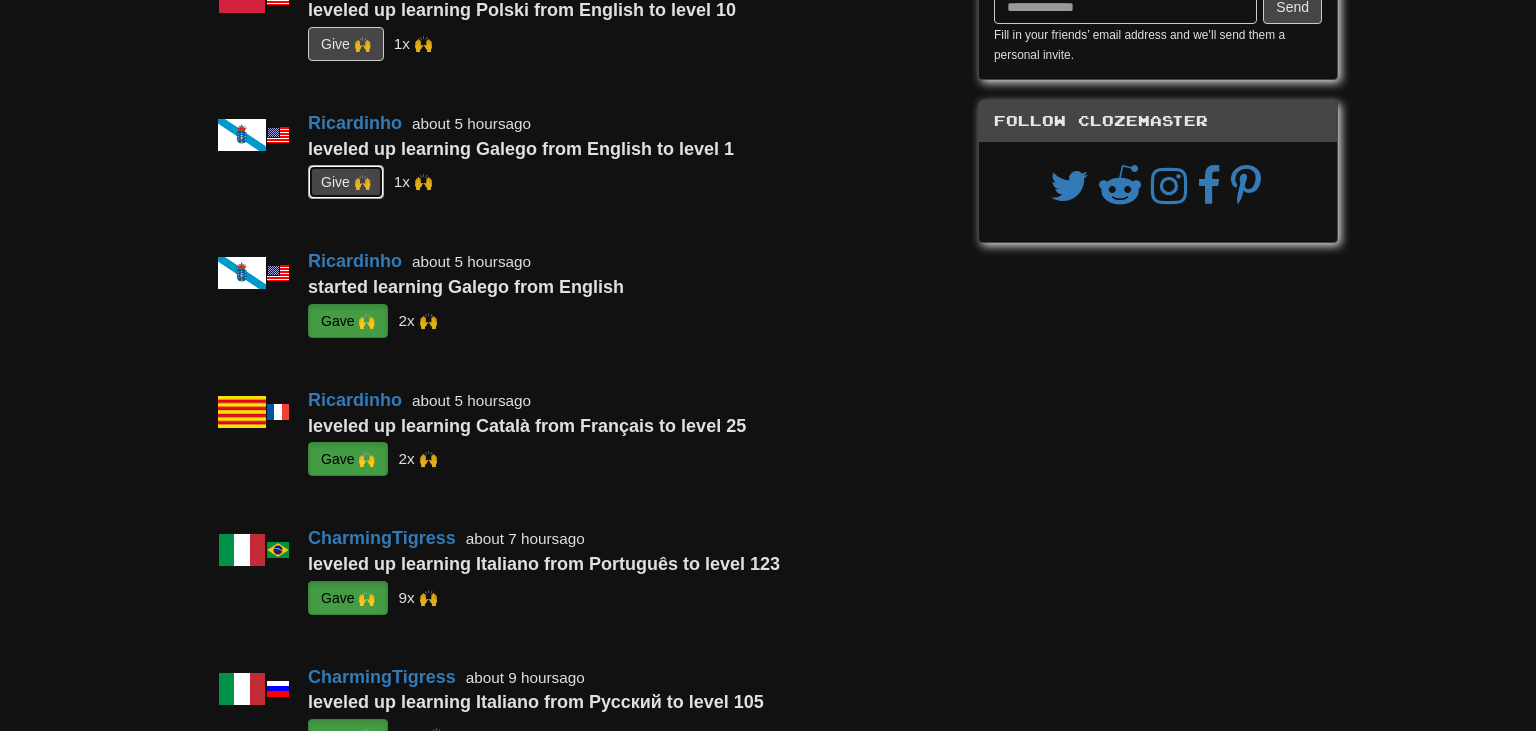 click on "G i ve 🙌" at bounding box center (346, 182) 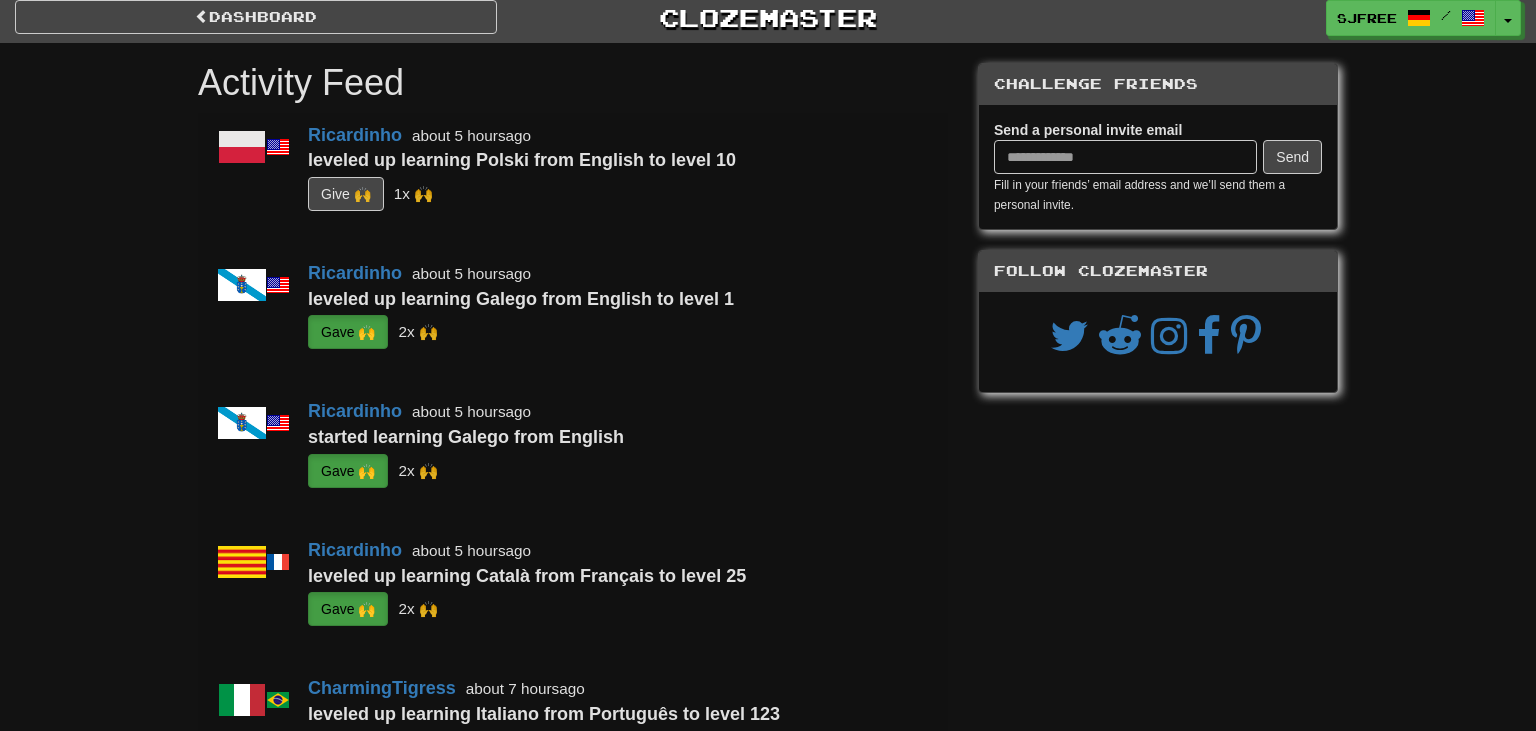 scroll, scrollTop: 0, scrollLeft: 0, axis: both 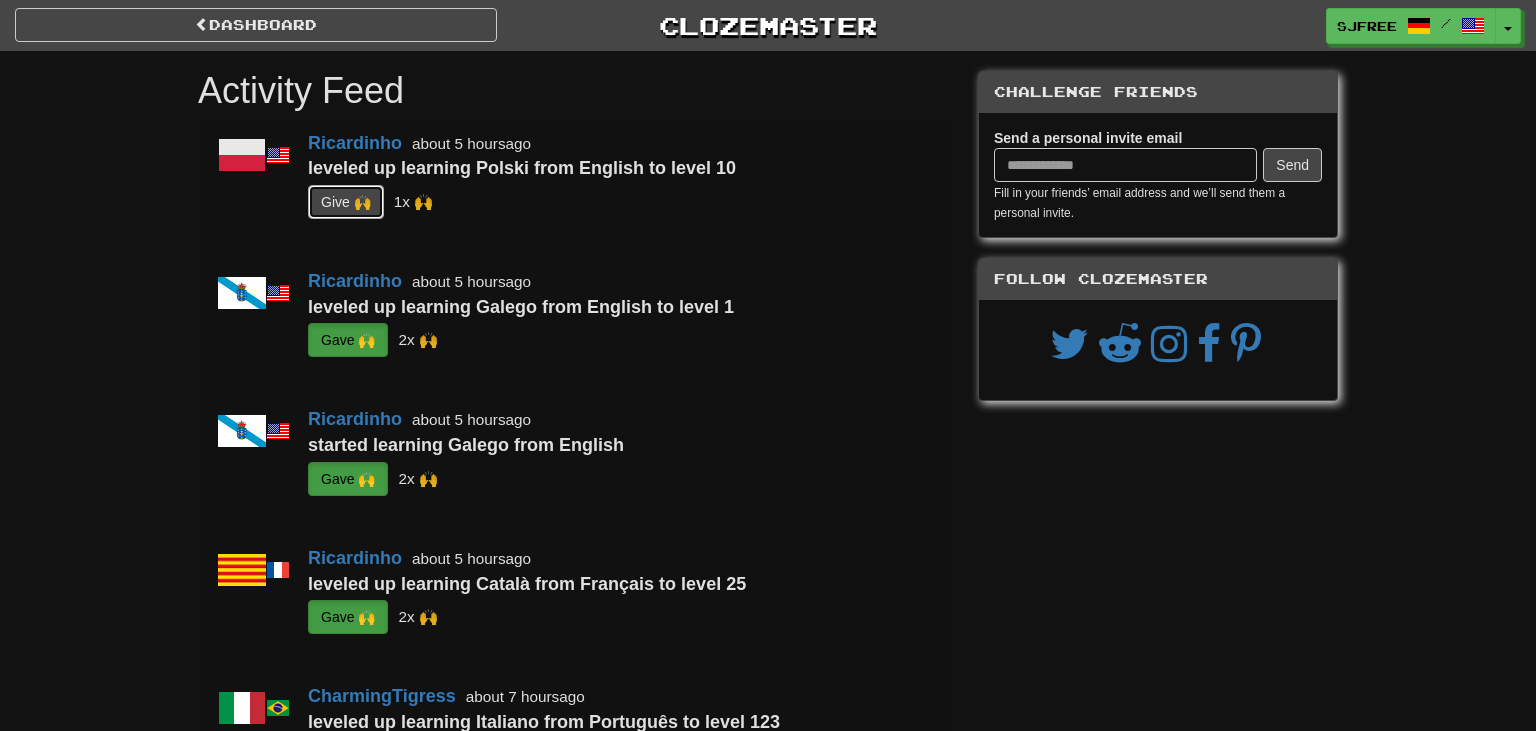 click on "G i ve 🙌" at bounding box center (346, 202) 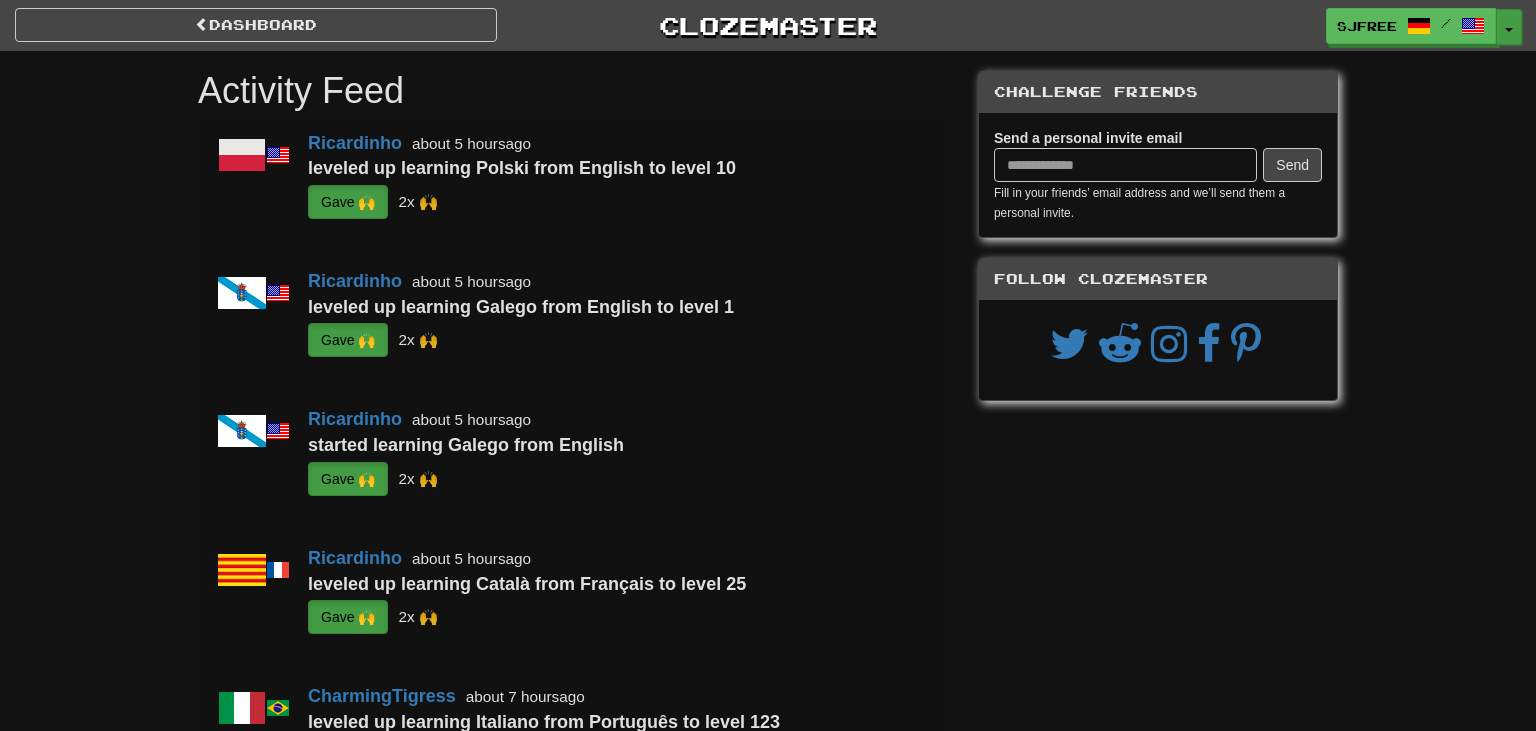 click on "Toggle Dropdown" at bounding box center (1509, 27) 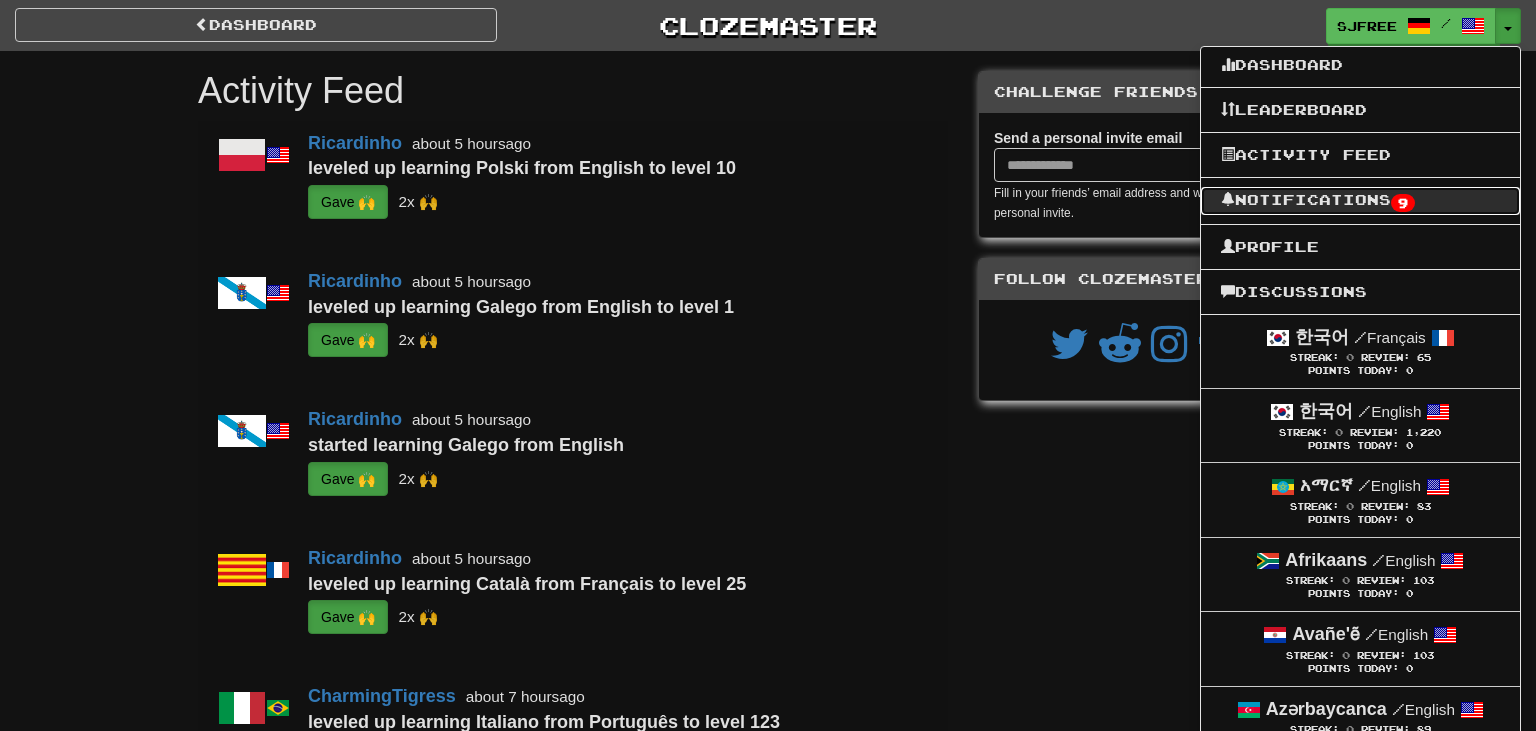 click on "Notifications
9" at bounding box center (1360, 201) 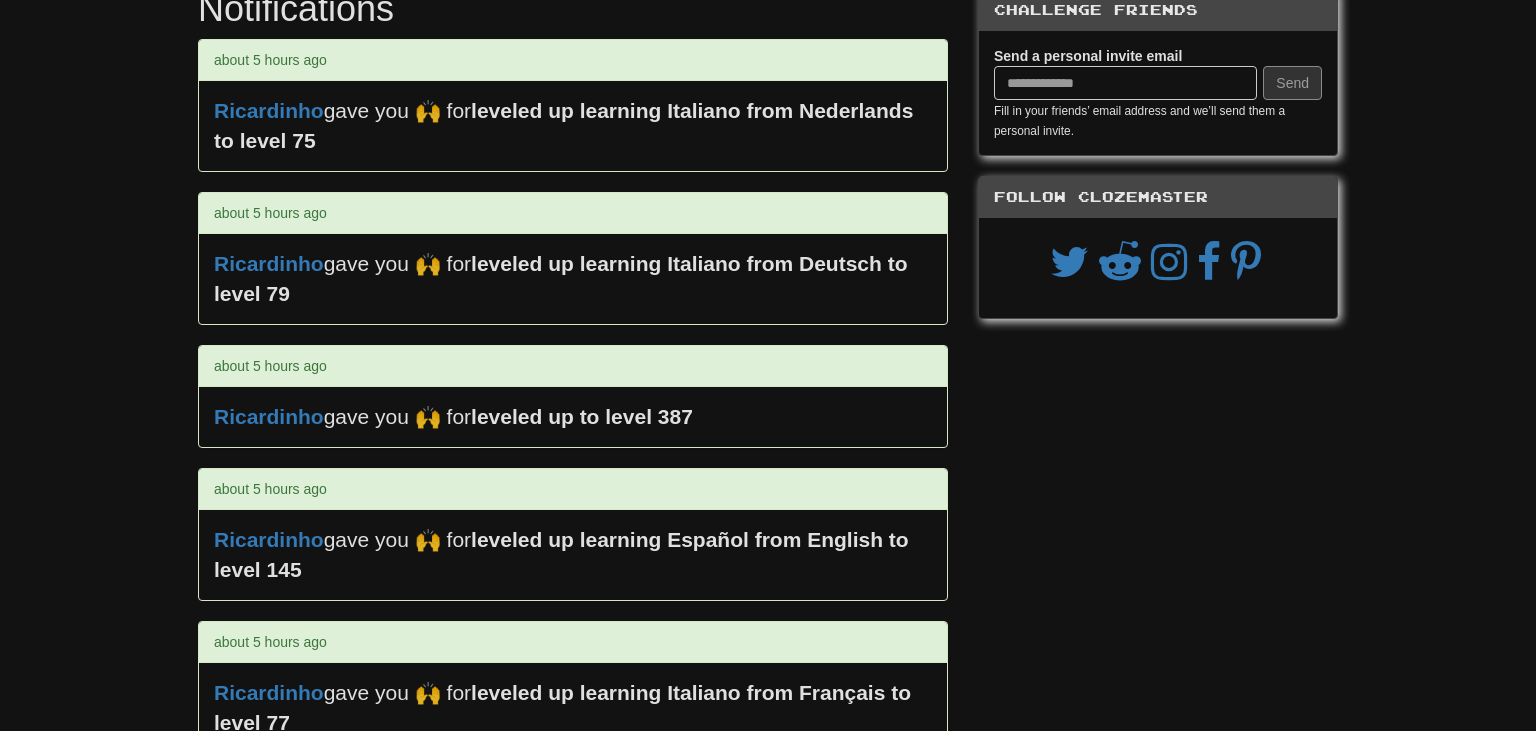 scroll, scrollTop: 0, scrollLeft: 0, axis: both 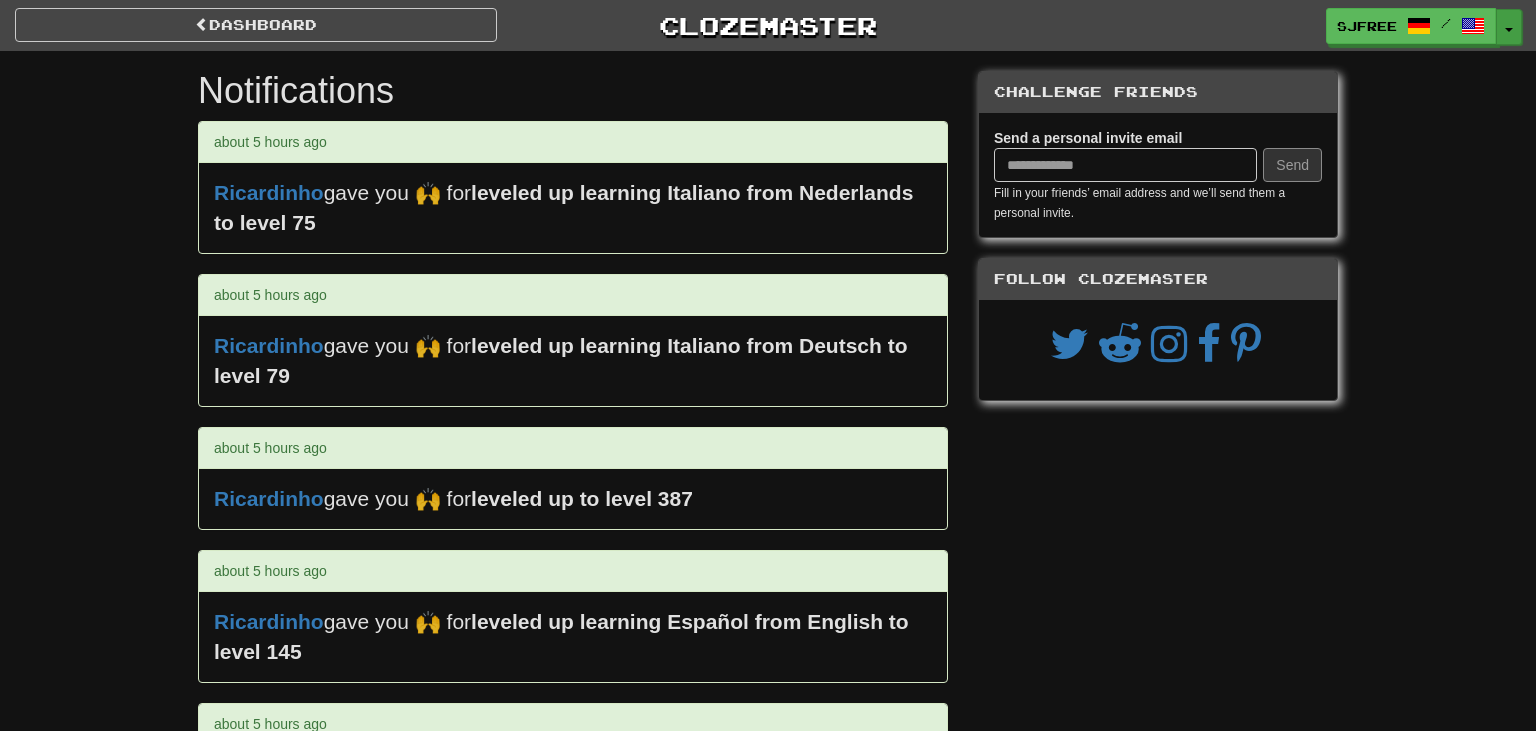 click on "Toggle Dropdown" at bounding box center (1509, 27) 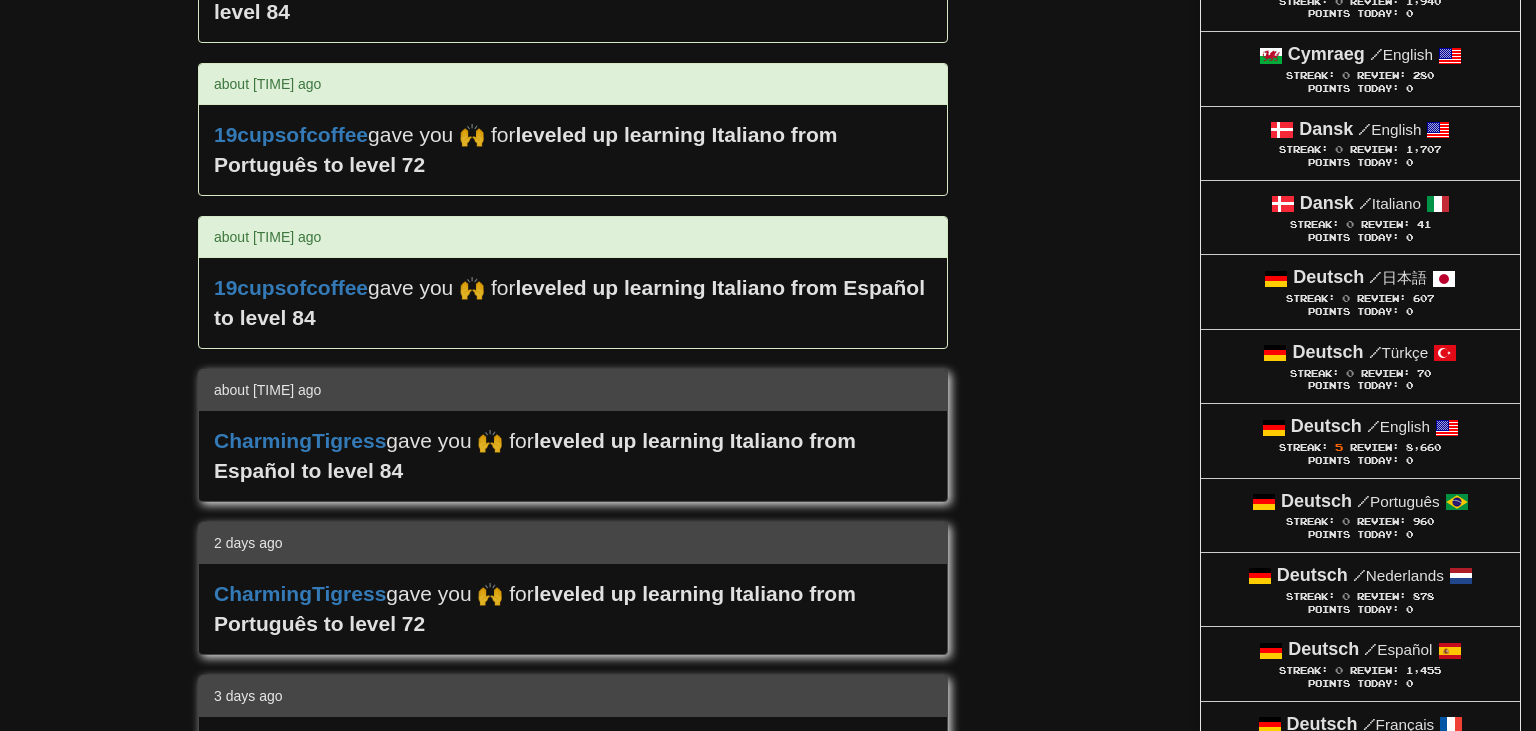 scroll, scrollTop: 1109, scrollLeft: 0, axis: vertical 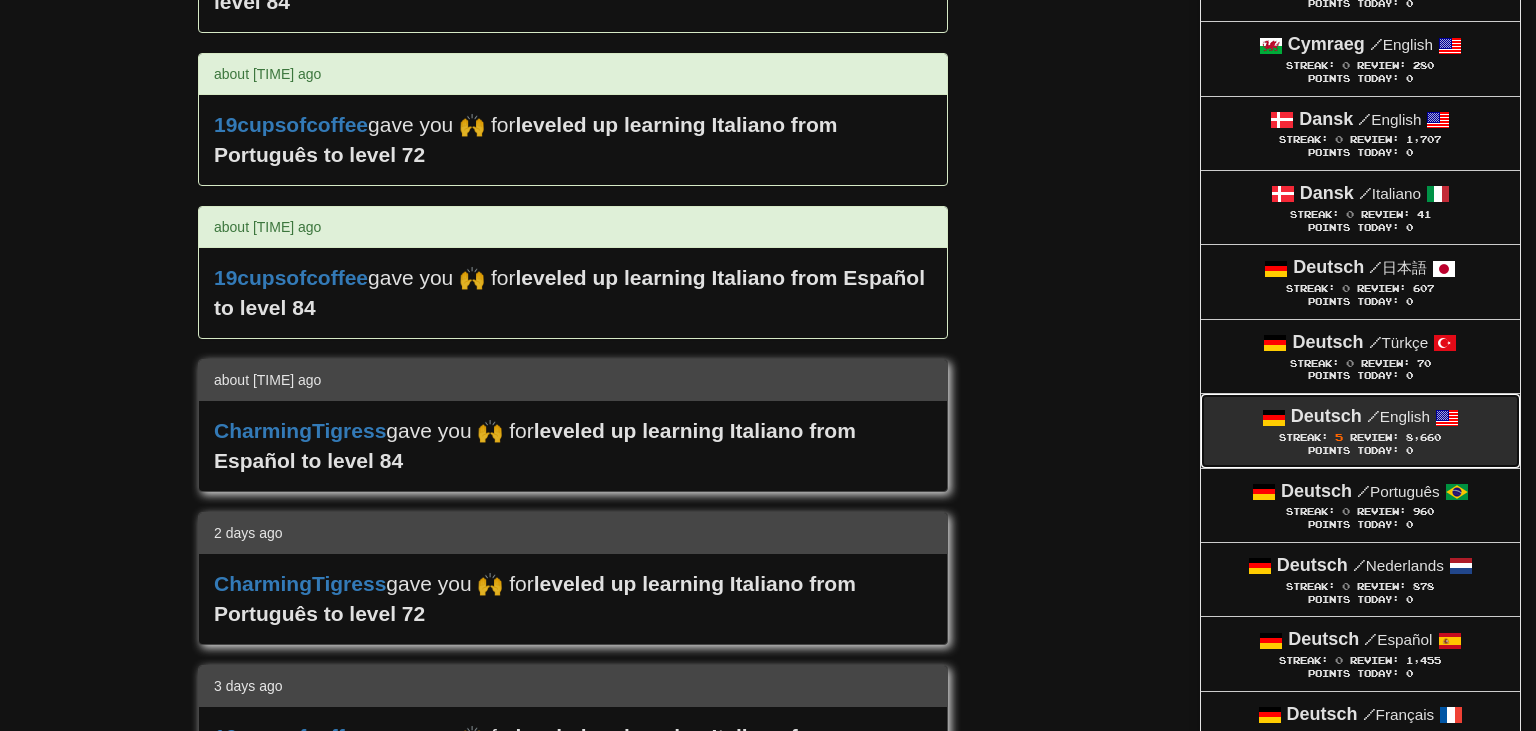 click on "/" at bounding box center (1373, 416) 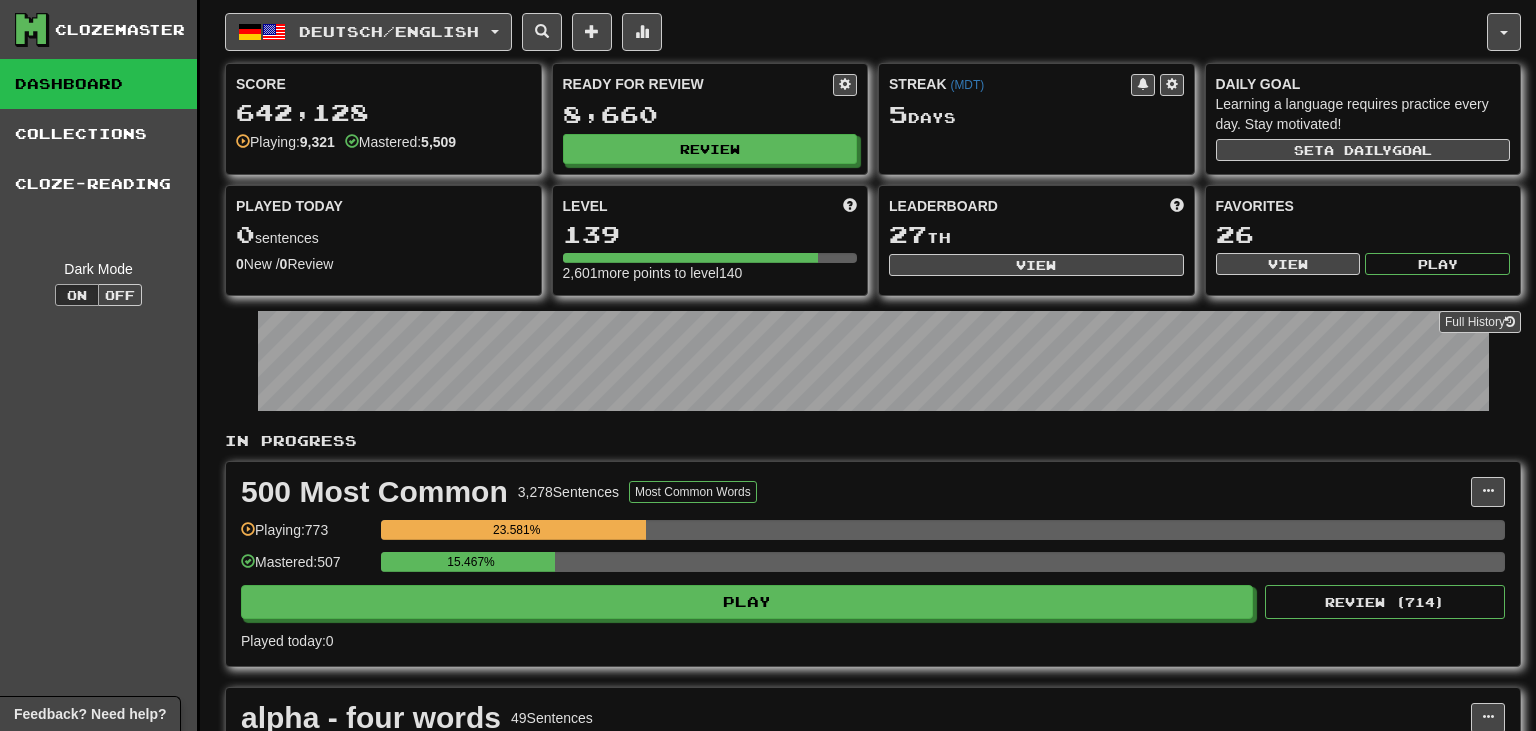 scroll, scrollTop: 0, scrollLeft: 0, axis: both 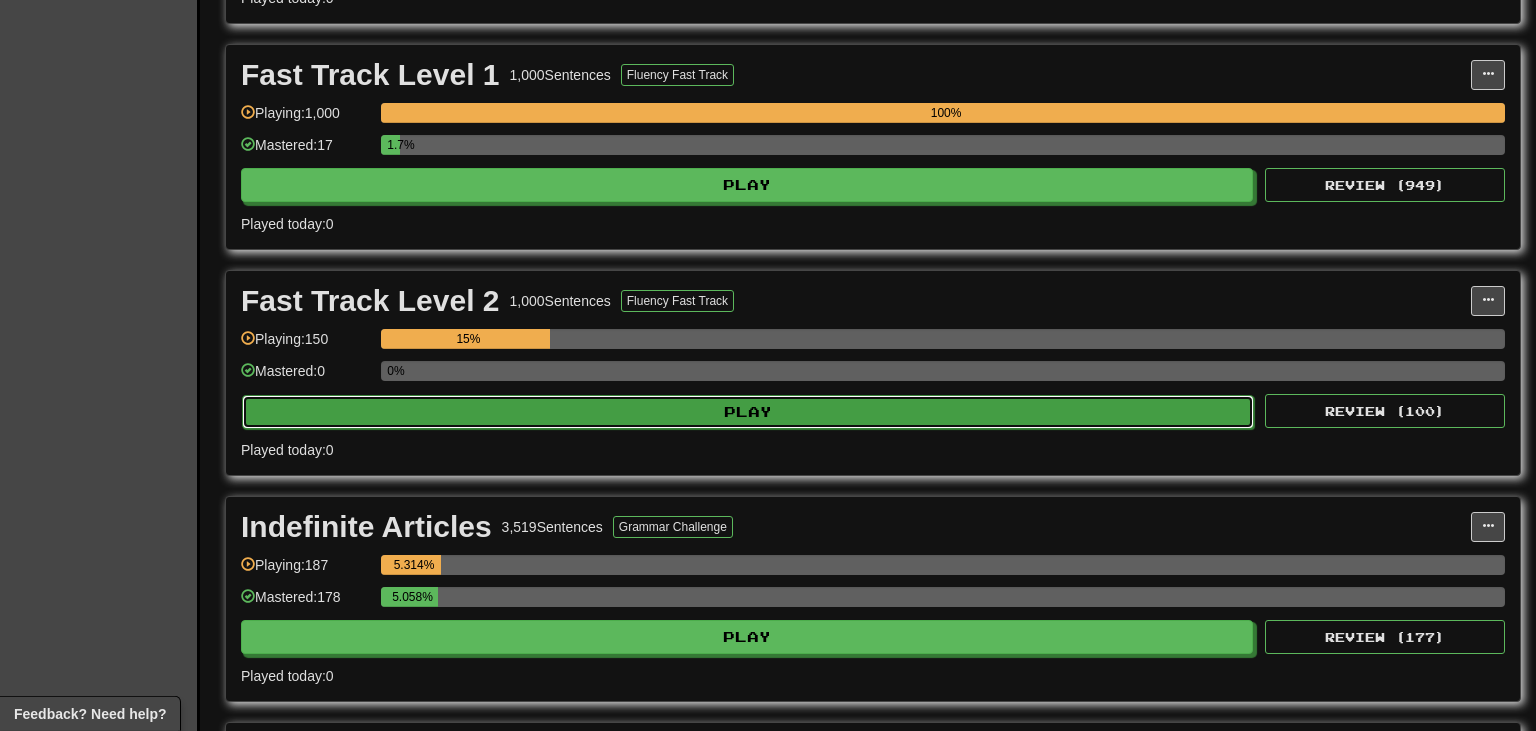 click on "Play" at bounding box center (748, 412) 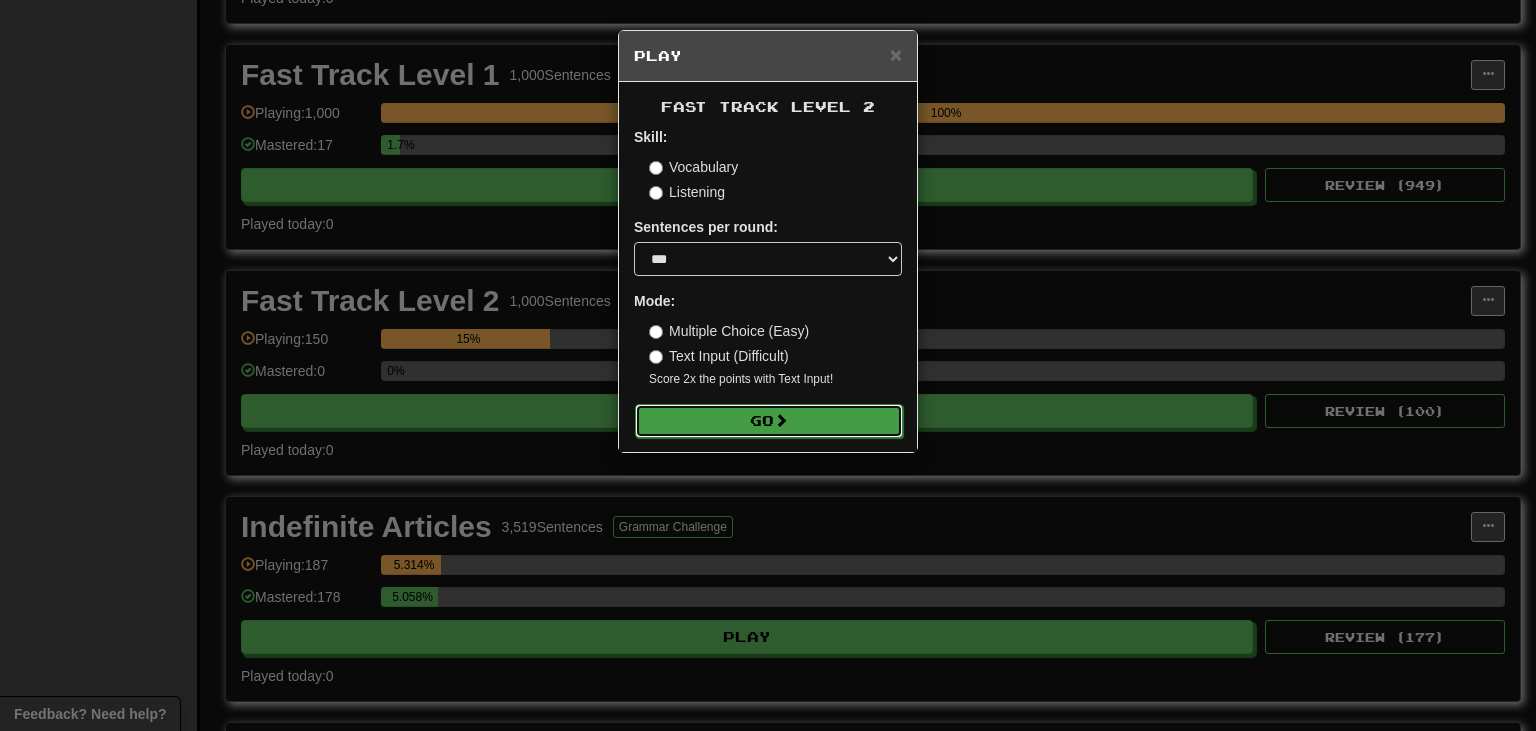 click on "Go" at bounding box center [769, 421] 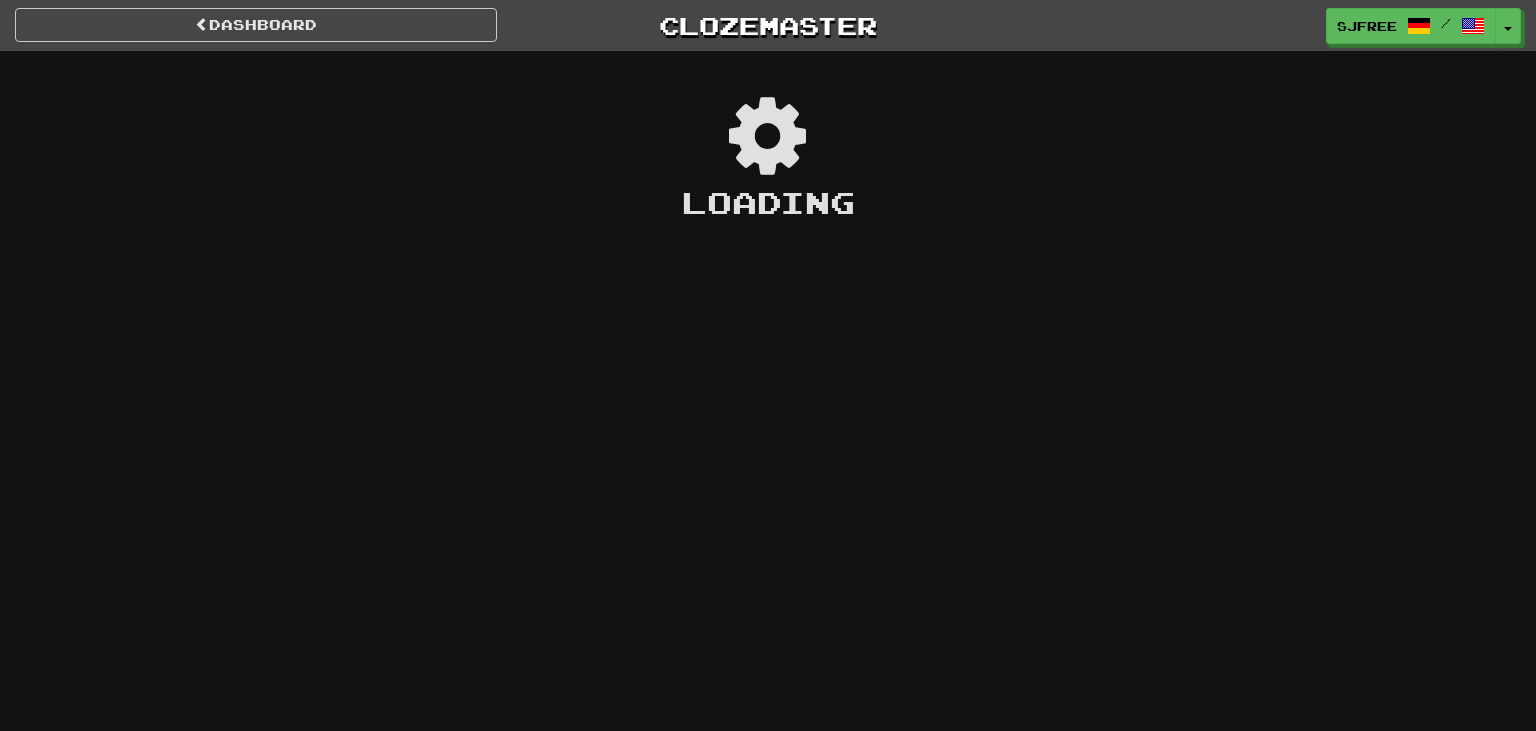 scroll, scrollTop: 0, scrollLeft: 0, axis: both 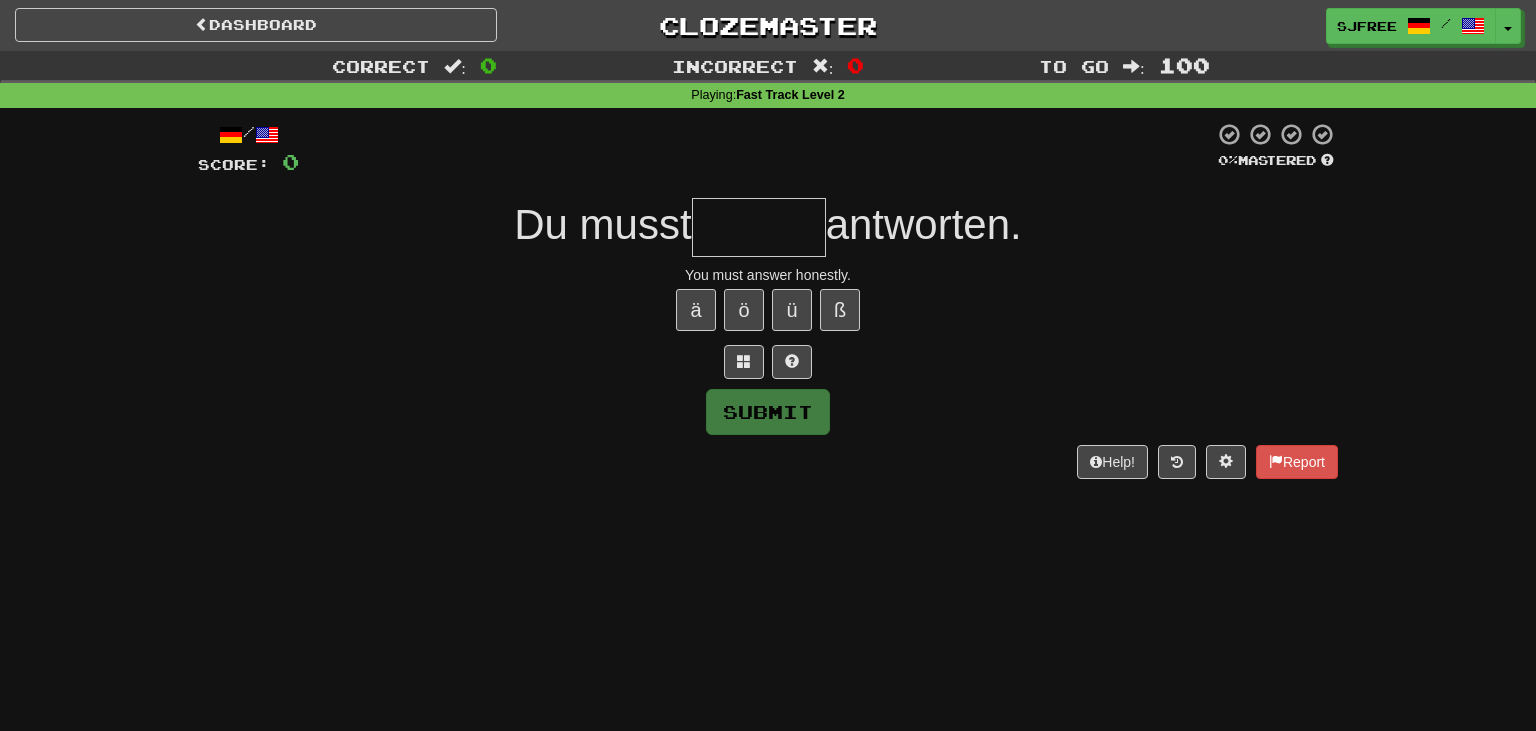 type on "*" 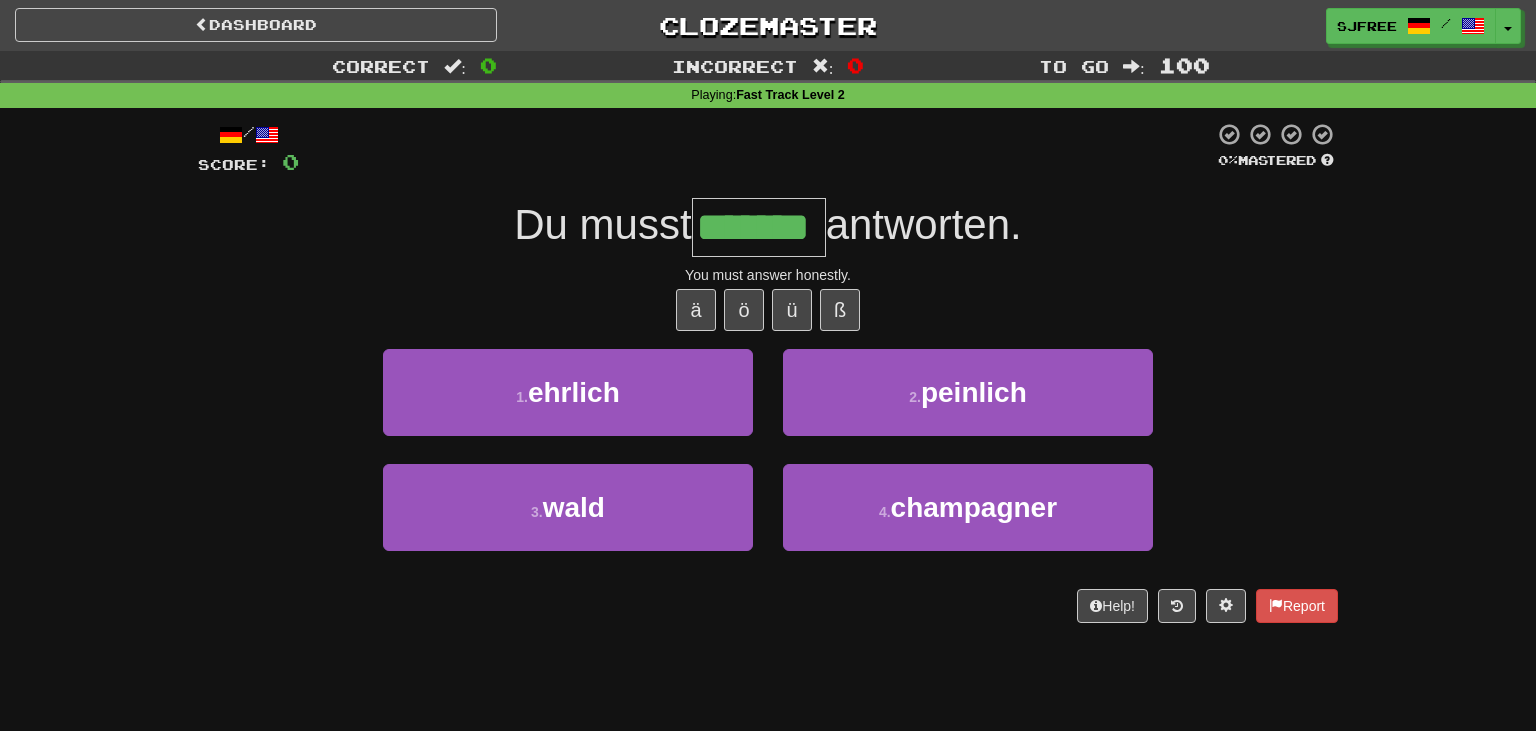 type on "*******" 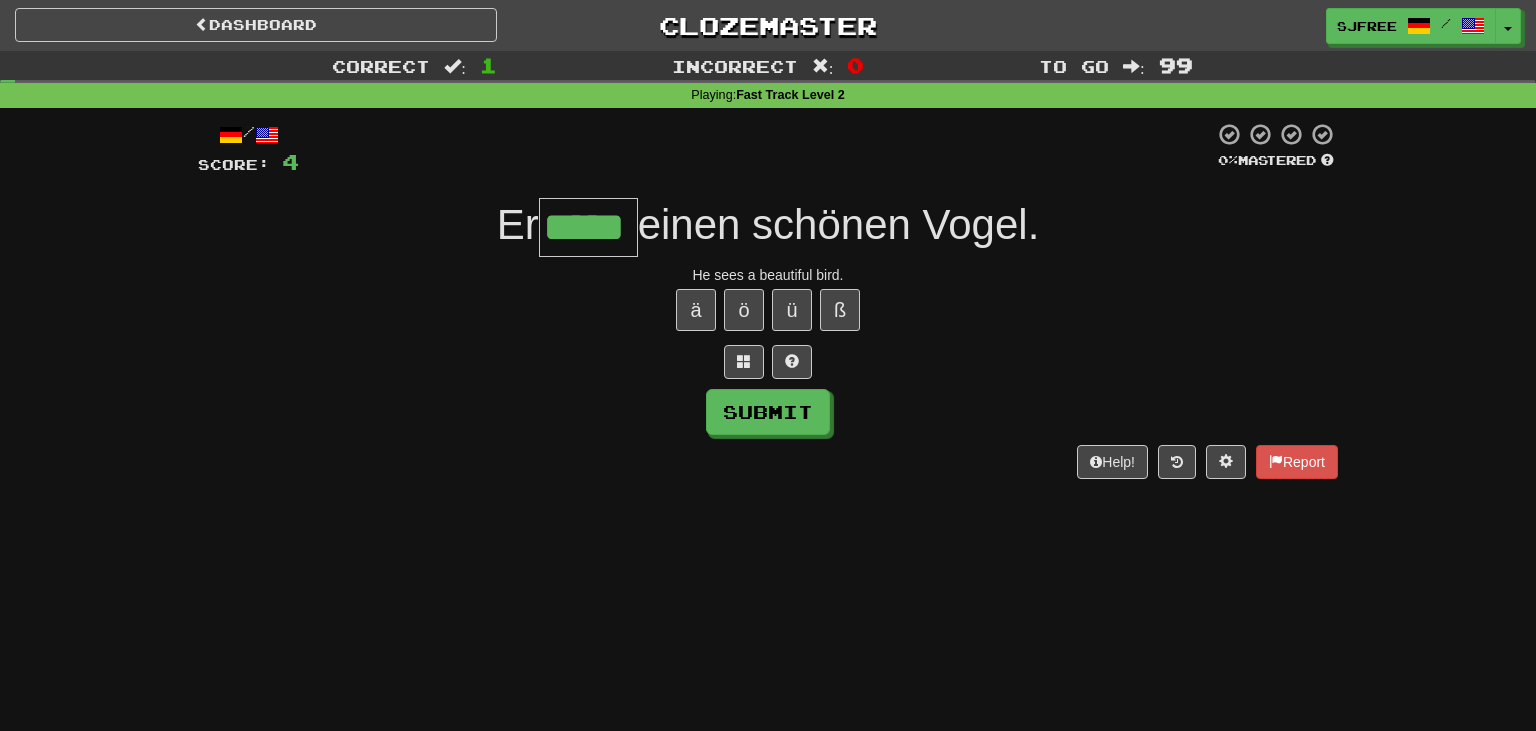 type on "*****" 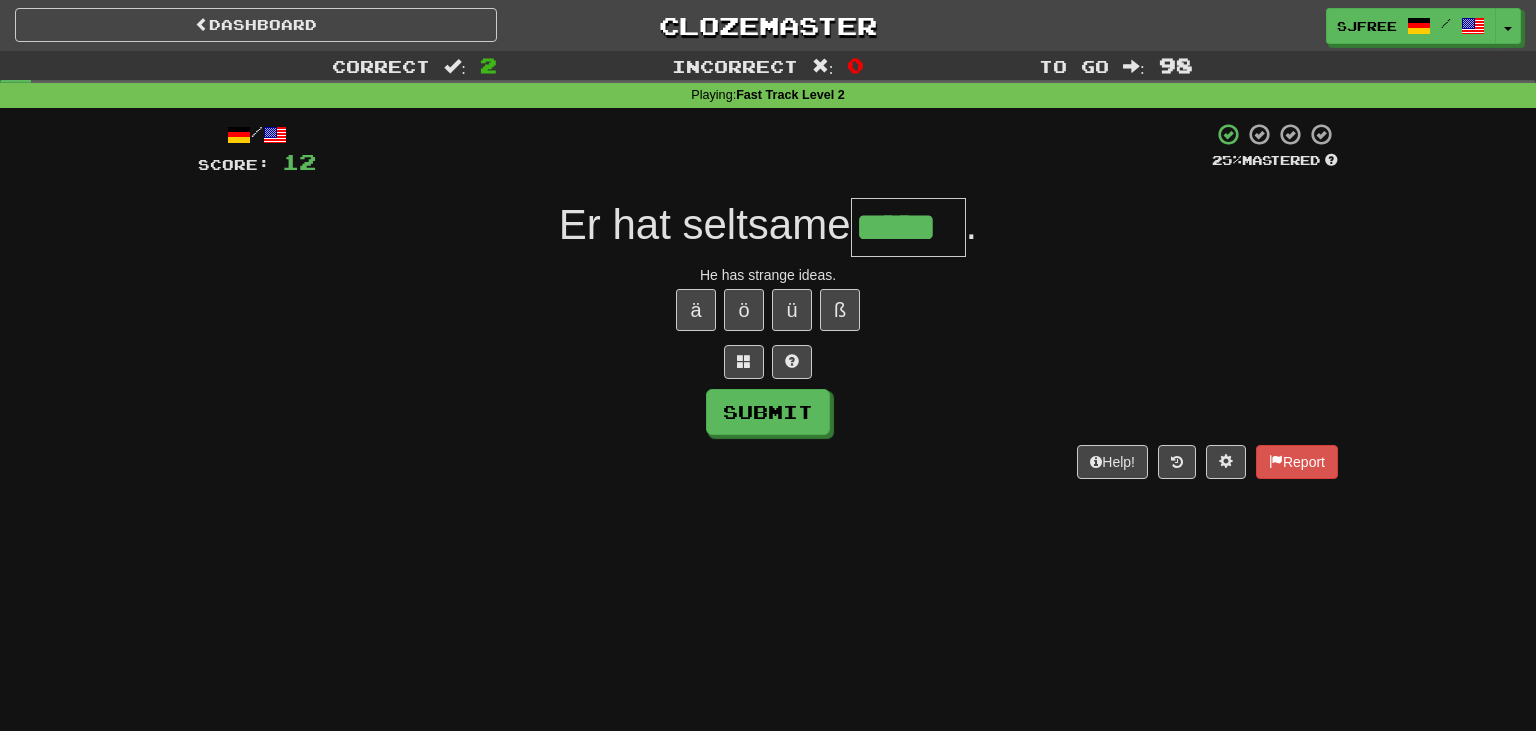 type on "*****" 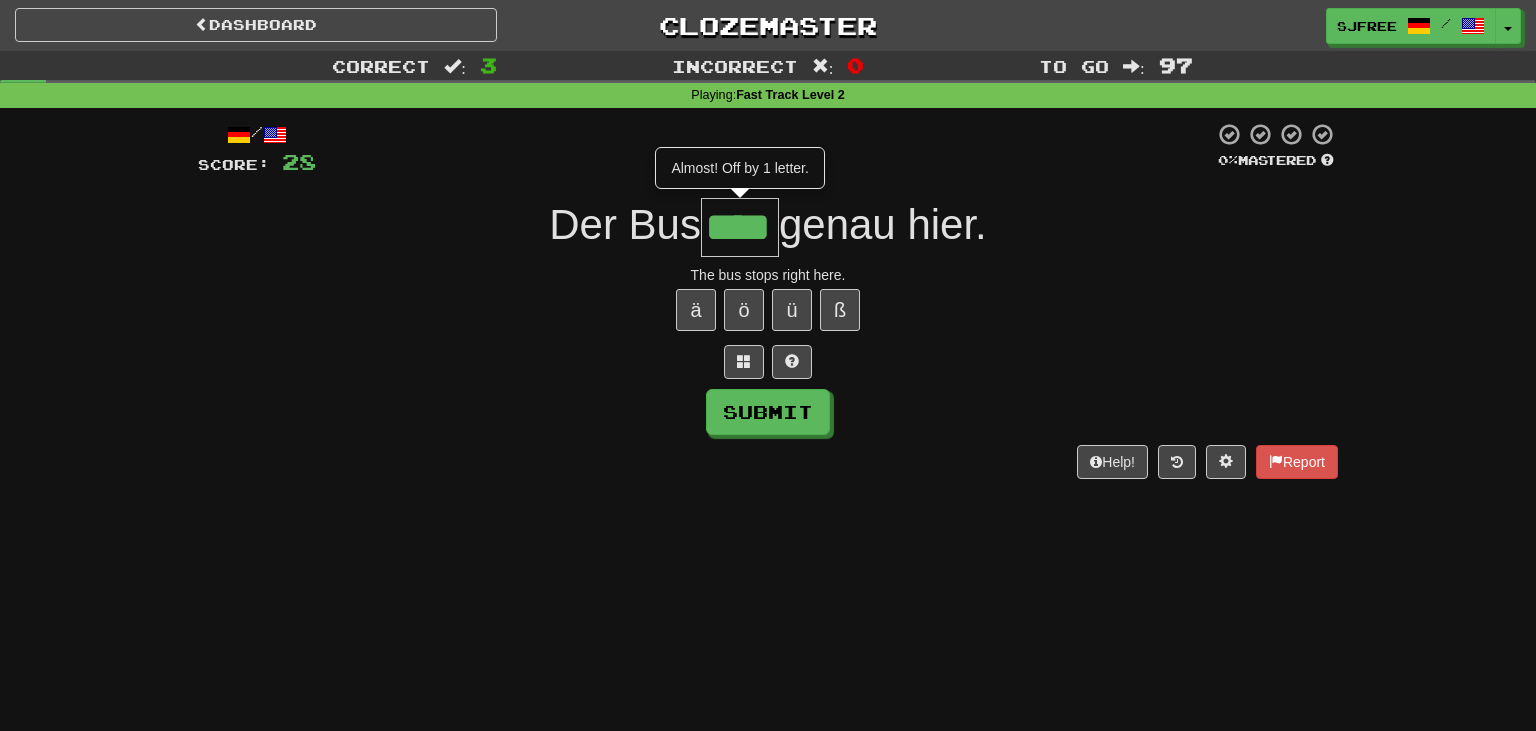 type on "****" 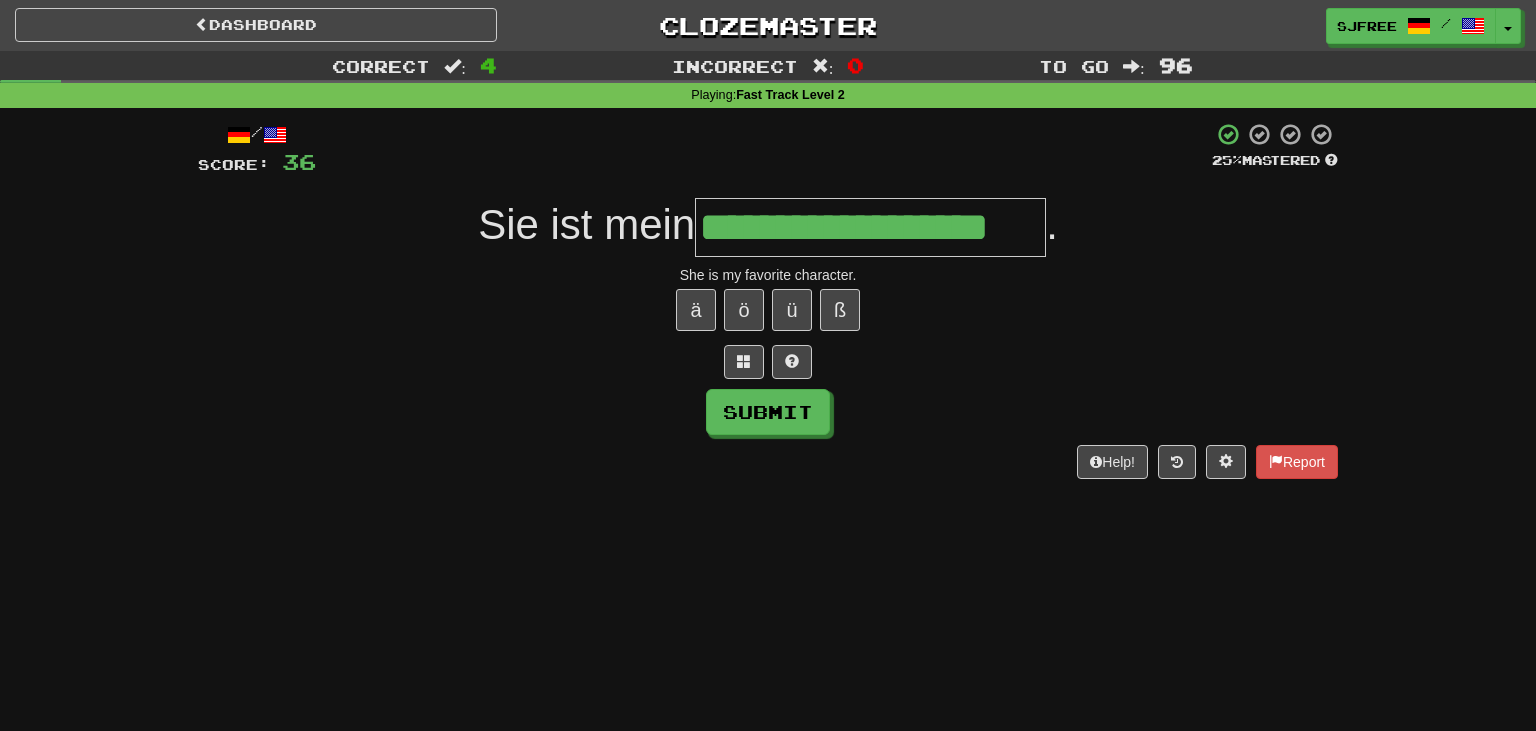 type on "**********" 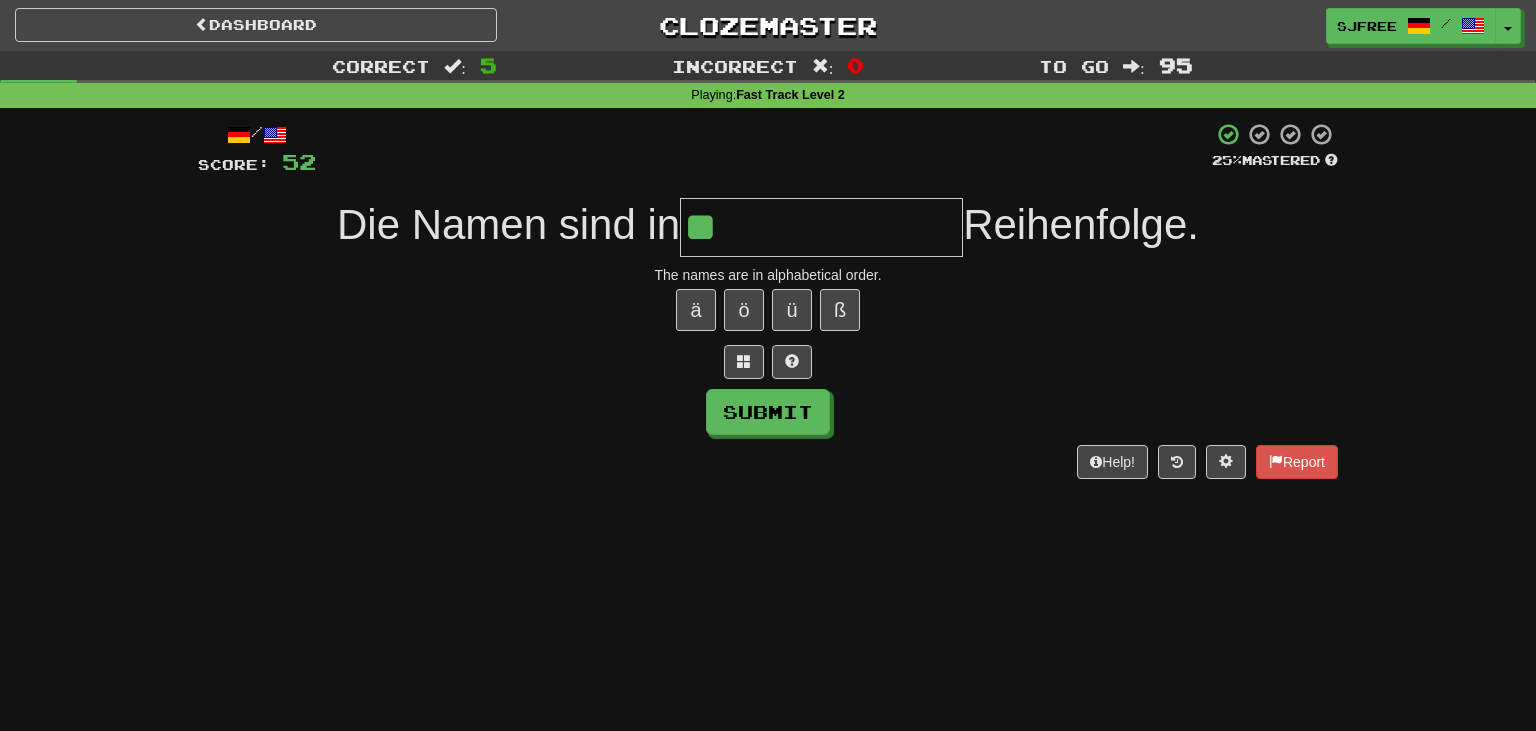 click on "**" at bounding box center [821, 227] 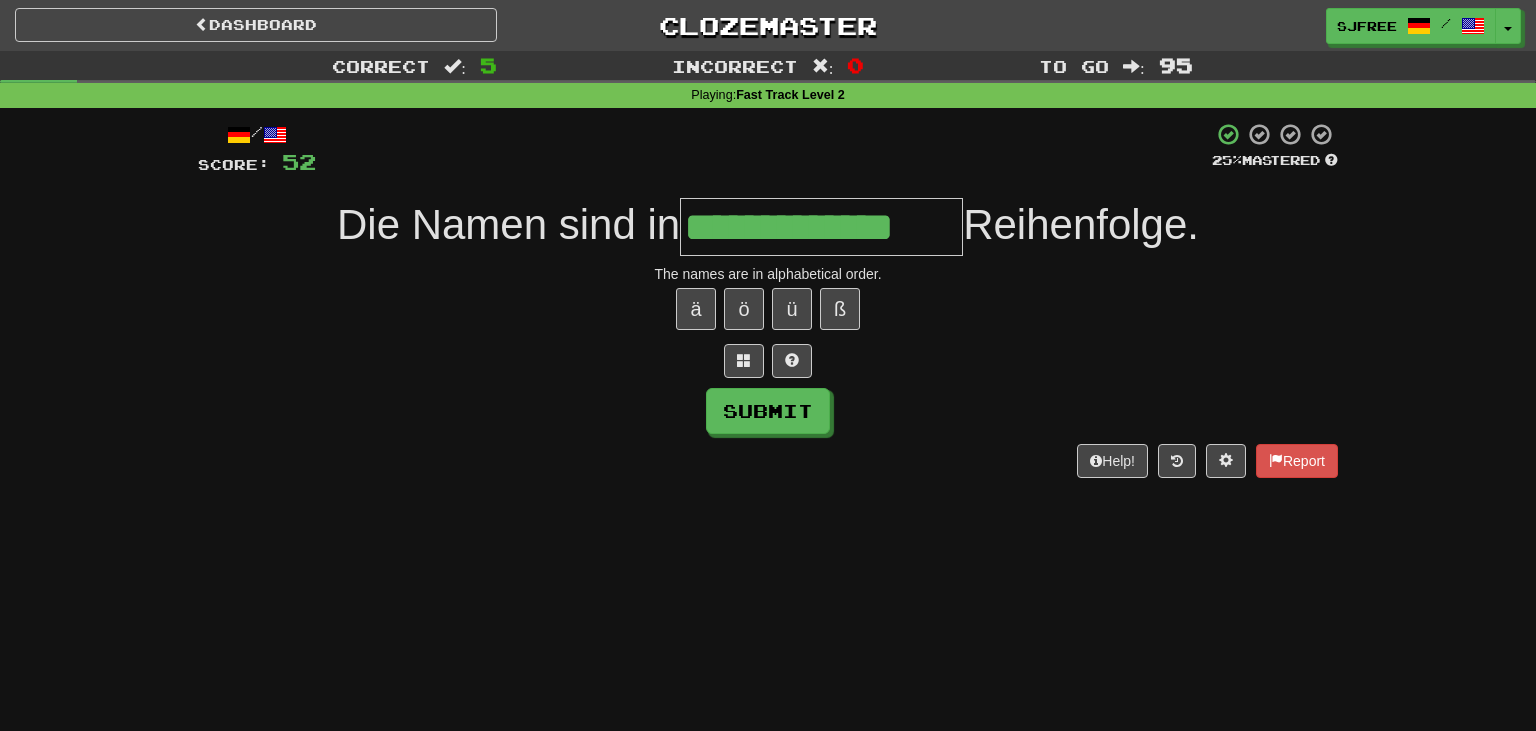 scroll, scrollTop: 0, scrollLeft: 0, axis: both 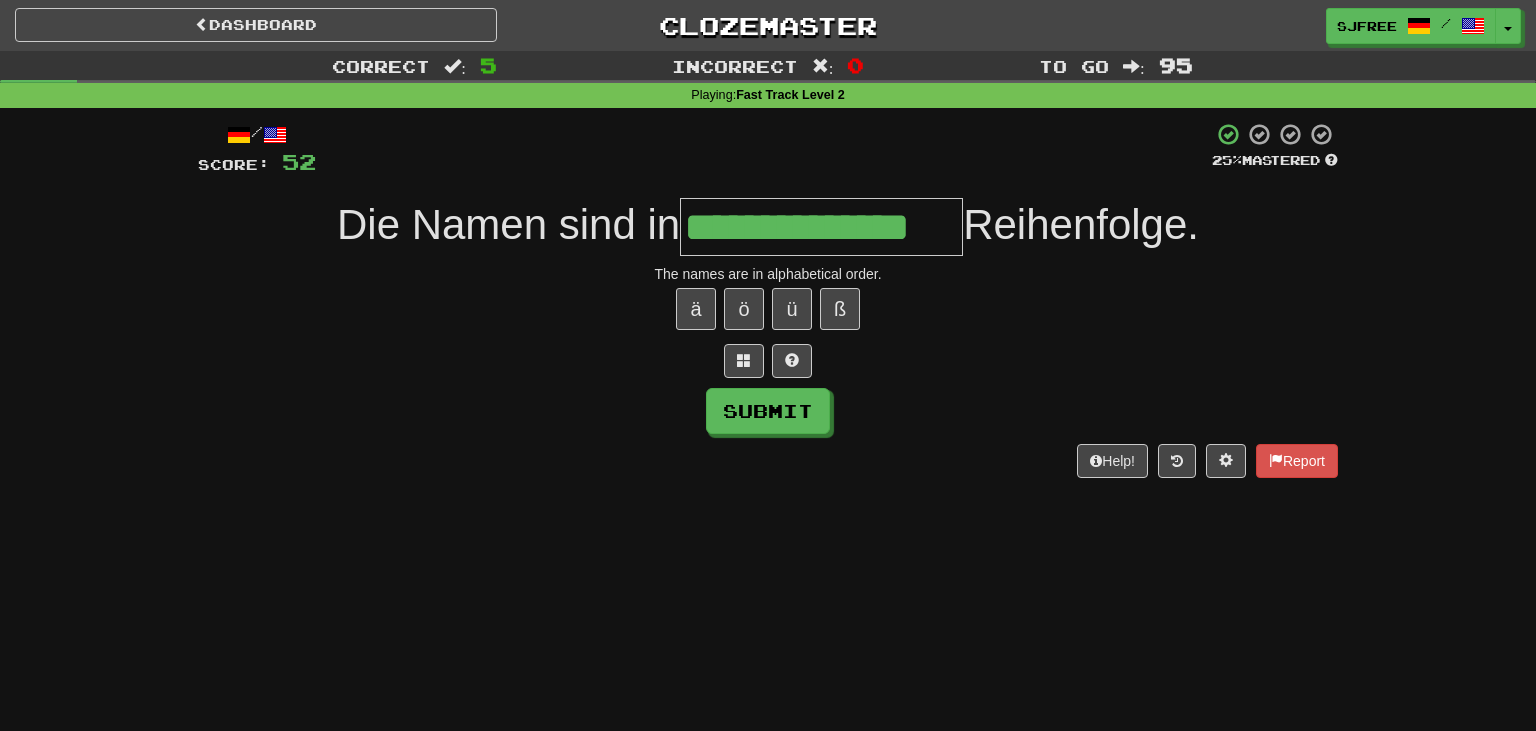 type on "**********" 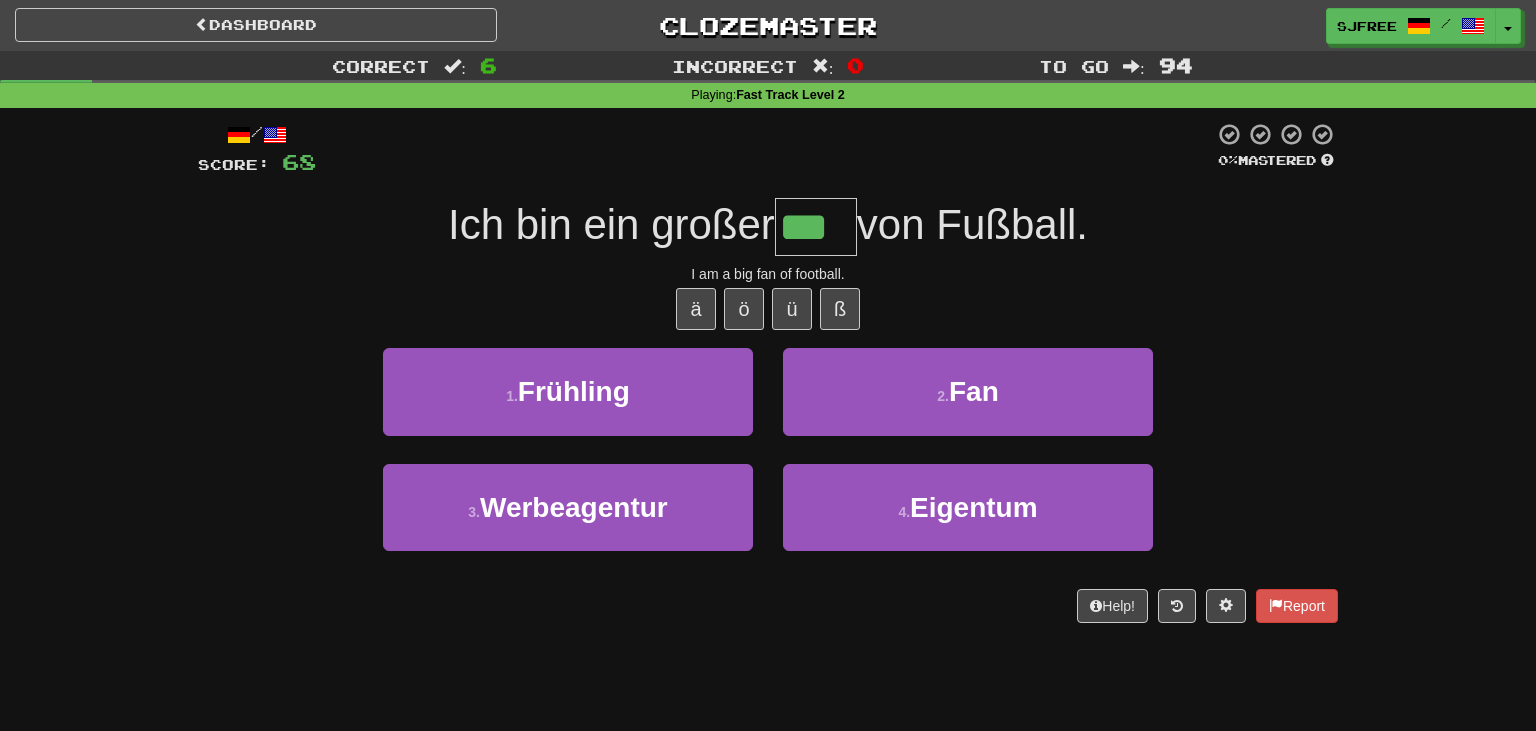 type on "***" 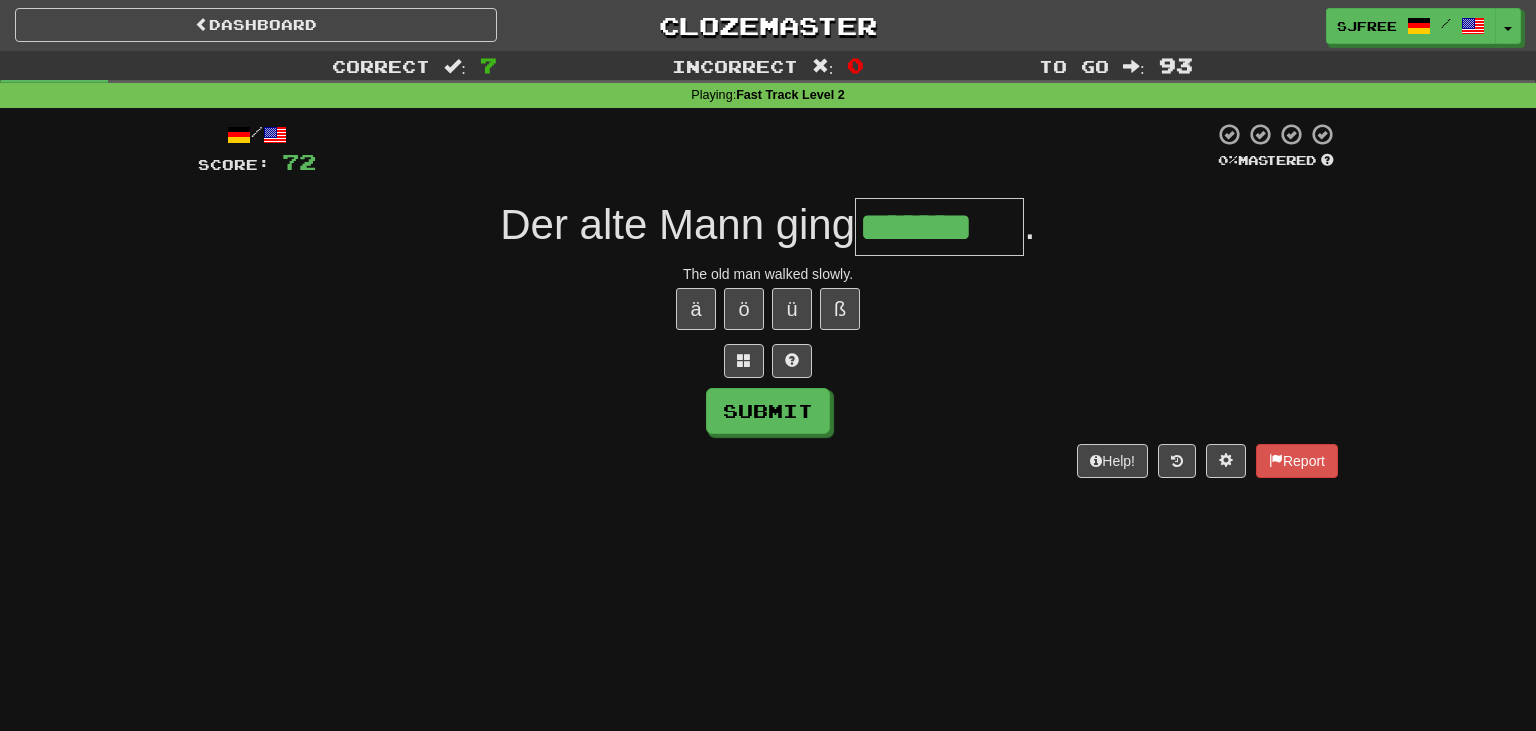 type on "*******" 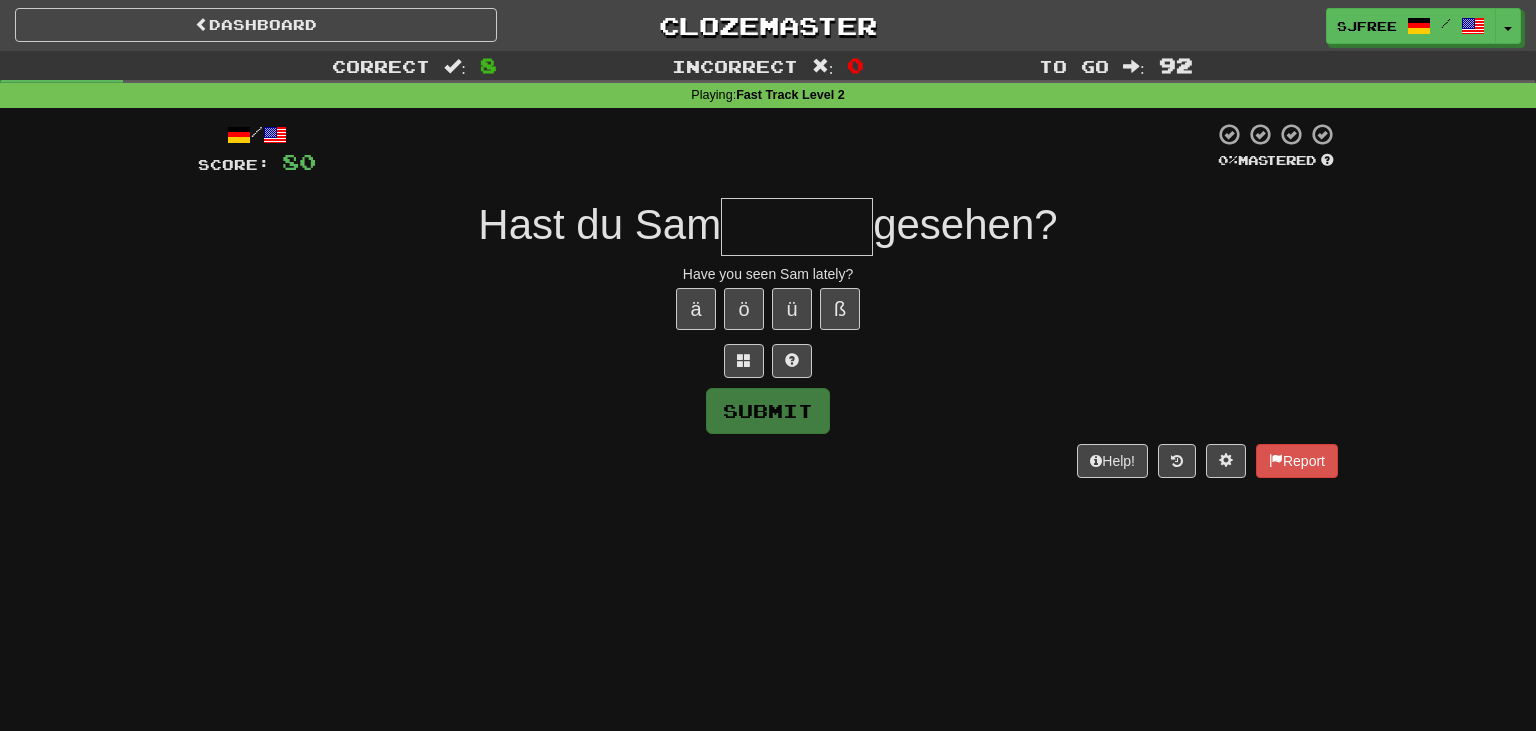type on "*" 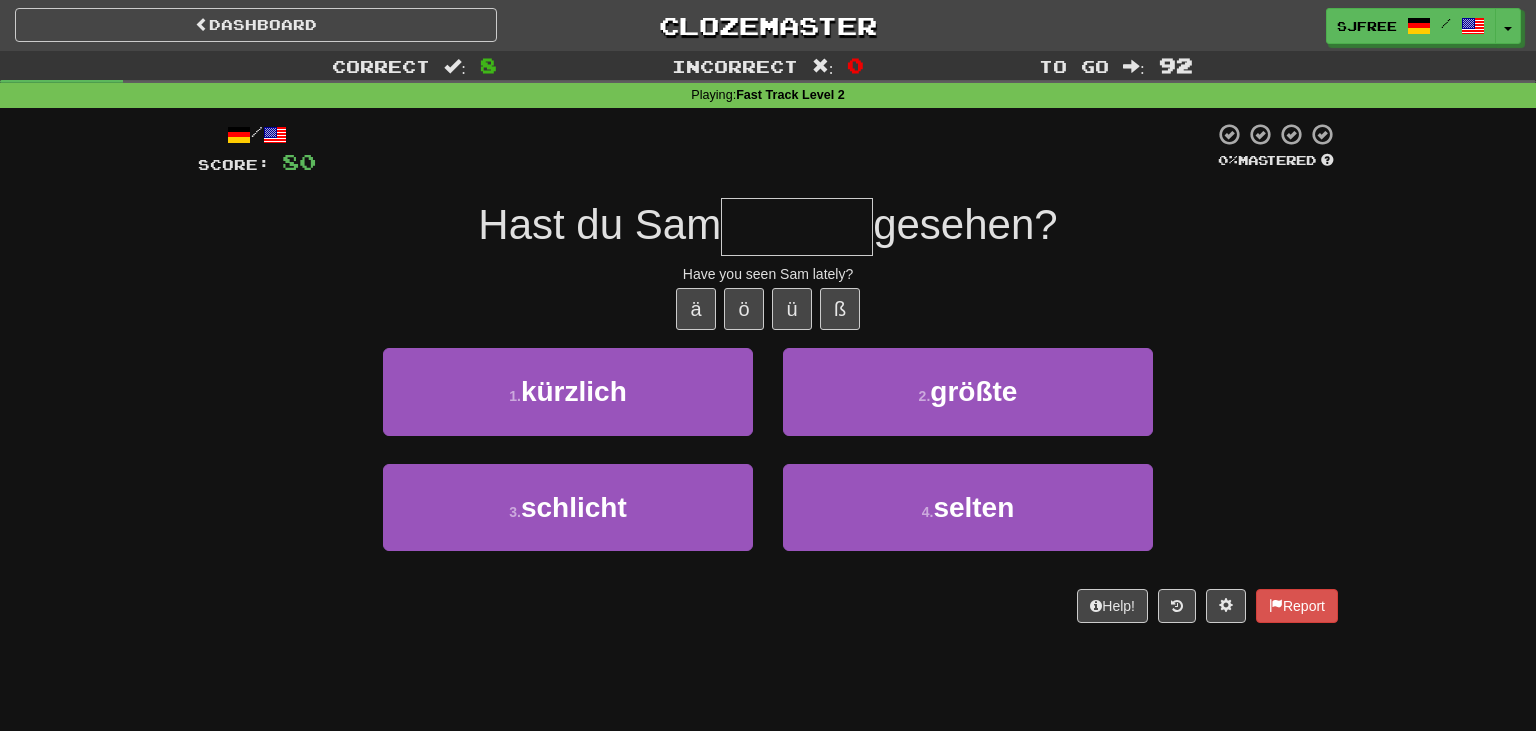 type on "*" 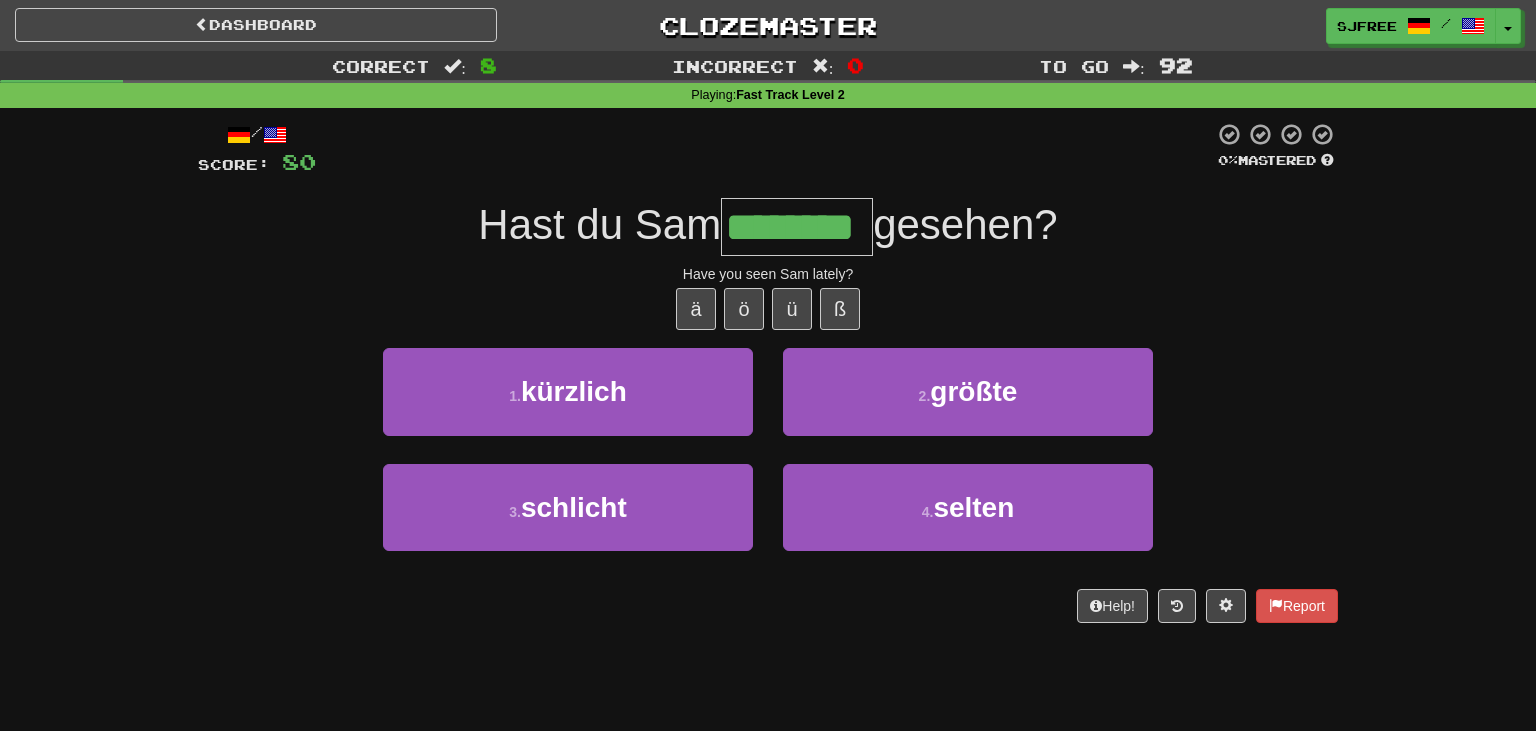 type on "********" 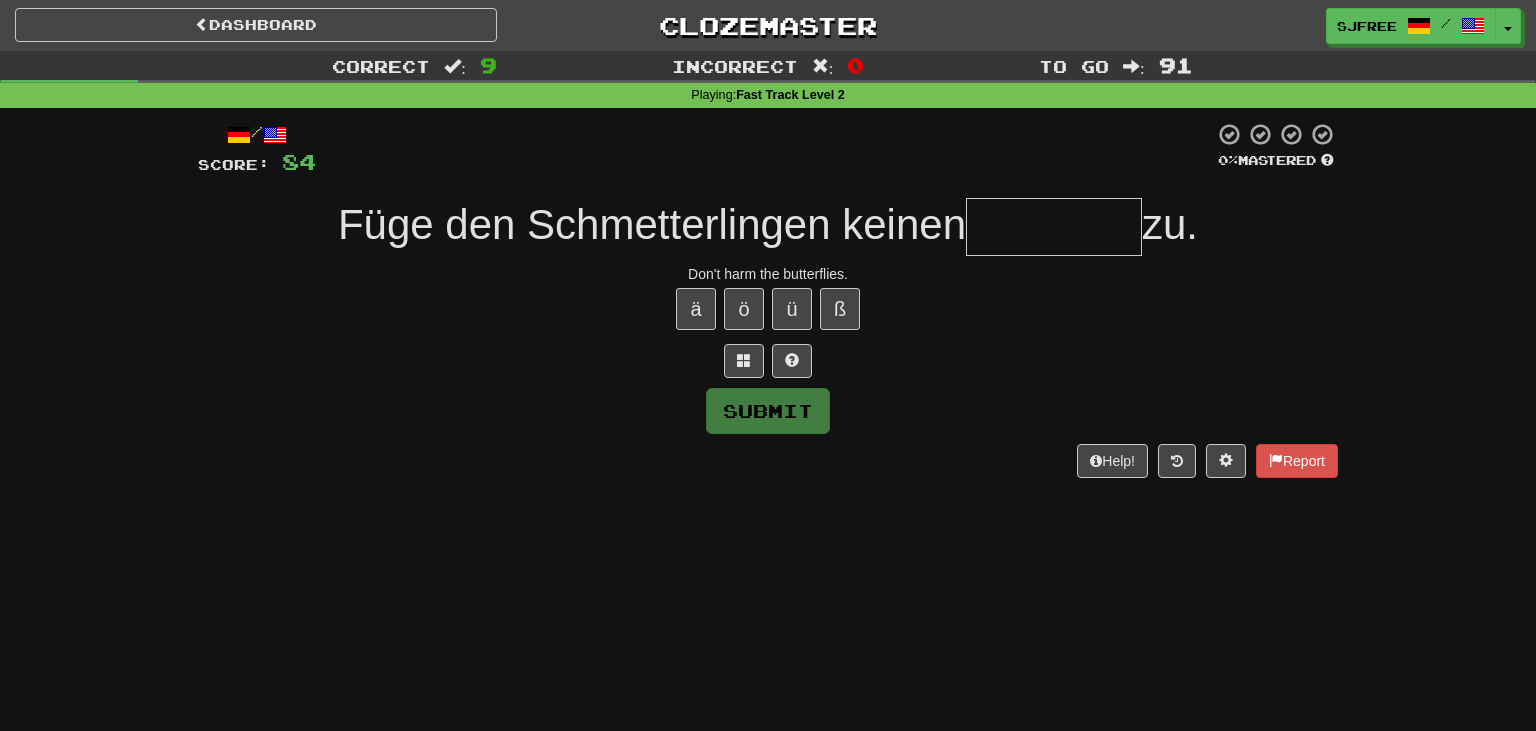 type on "*" 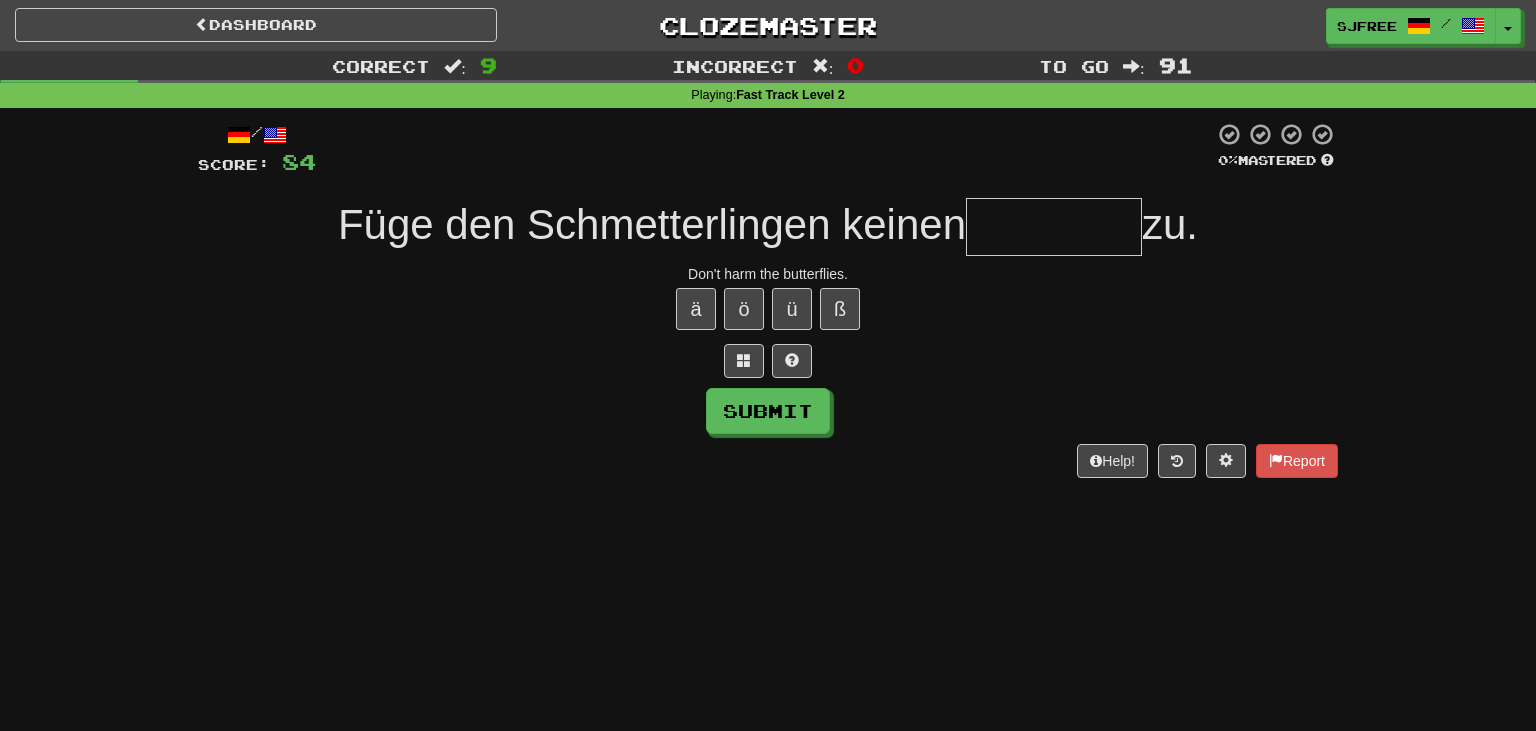 type on "*" 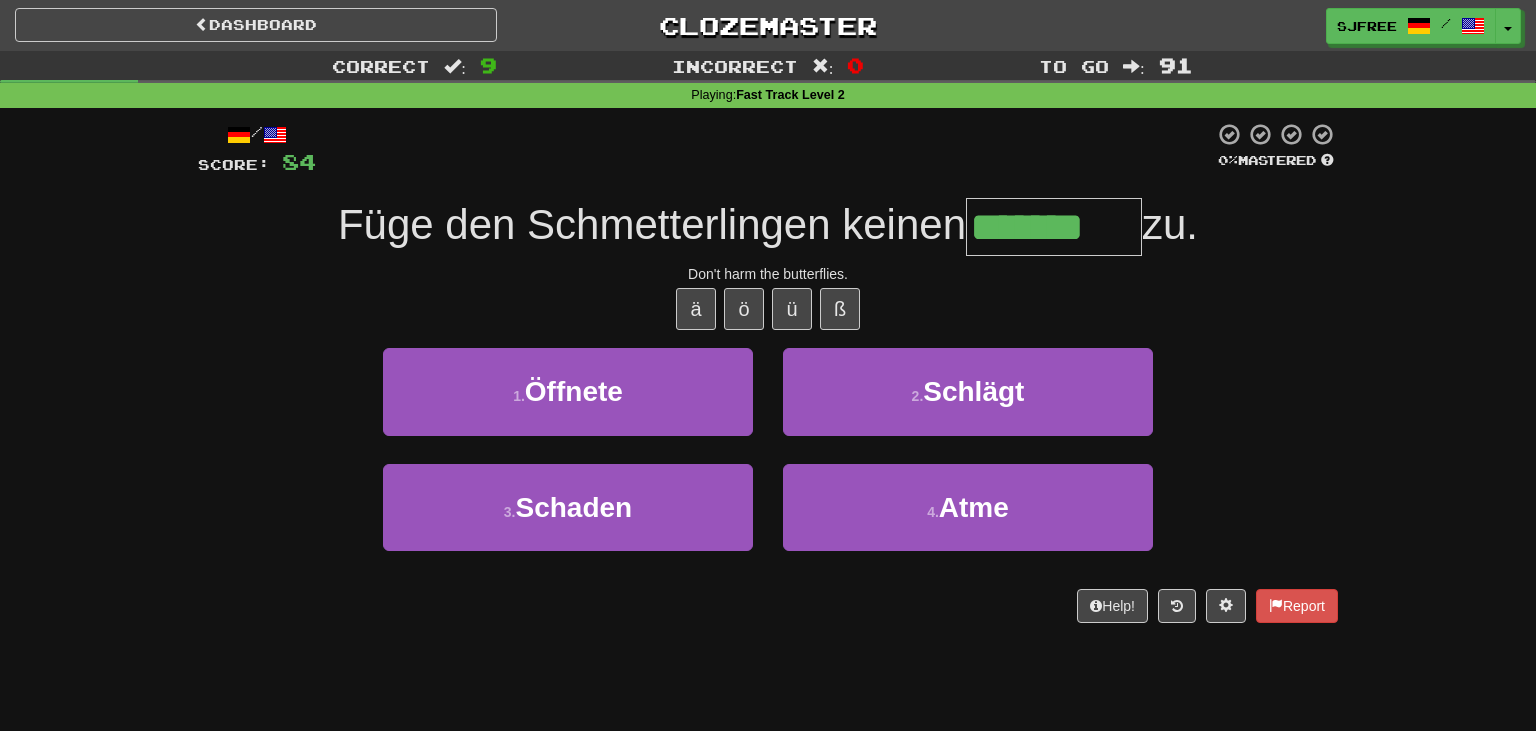 type on "*******" 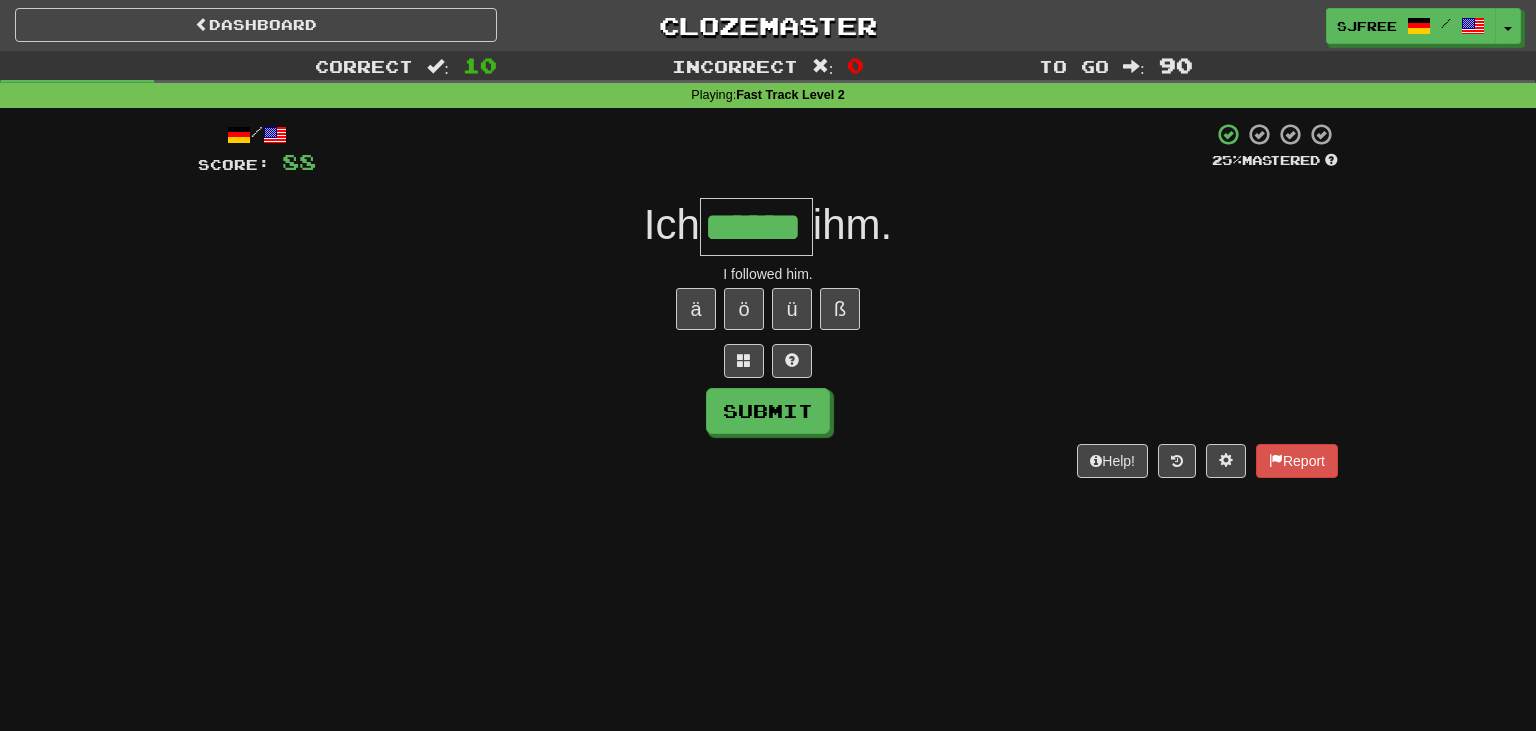type on "******" 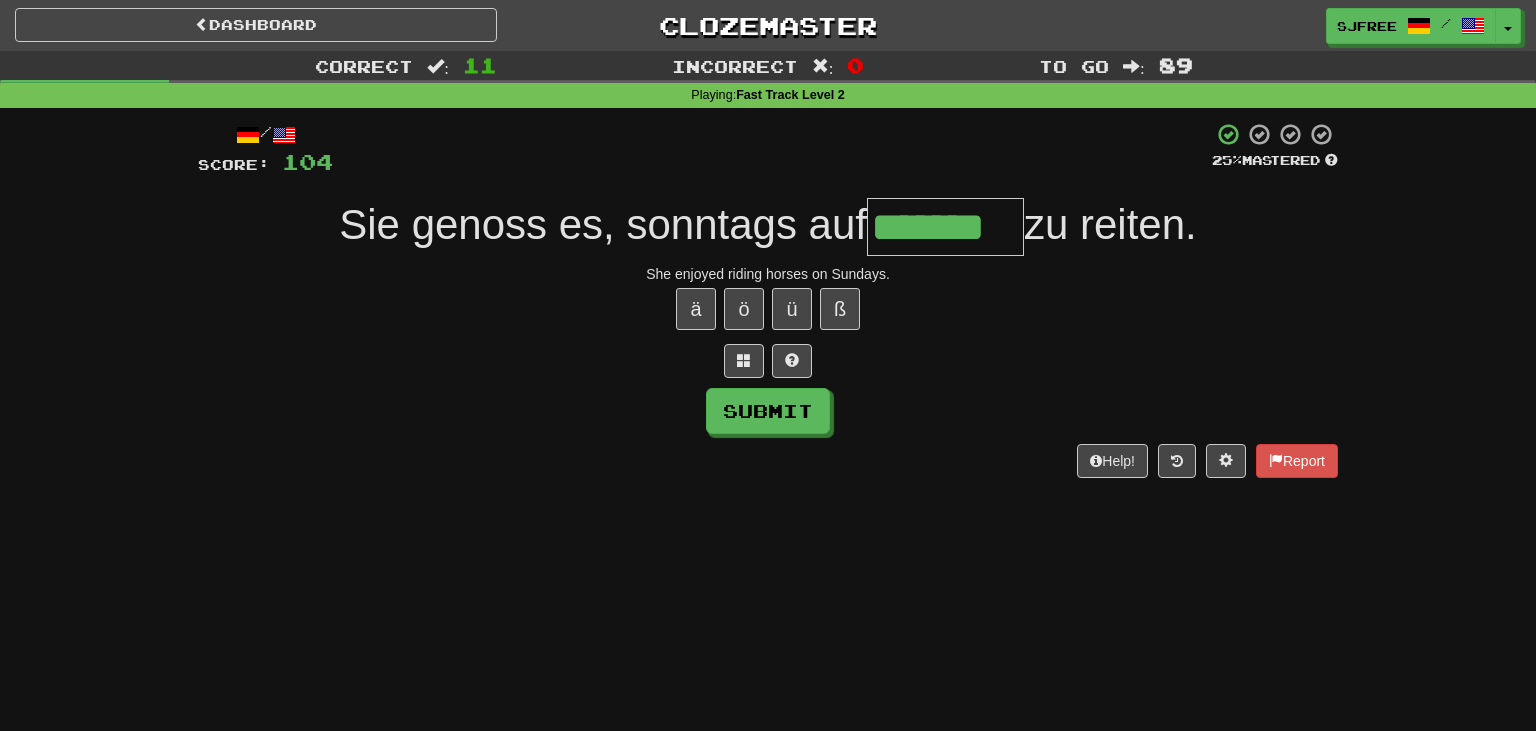 type on "*******" 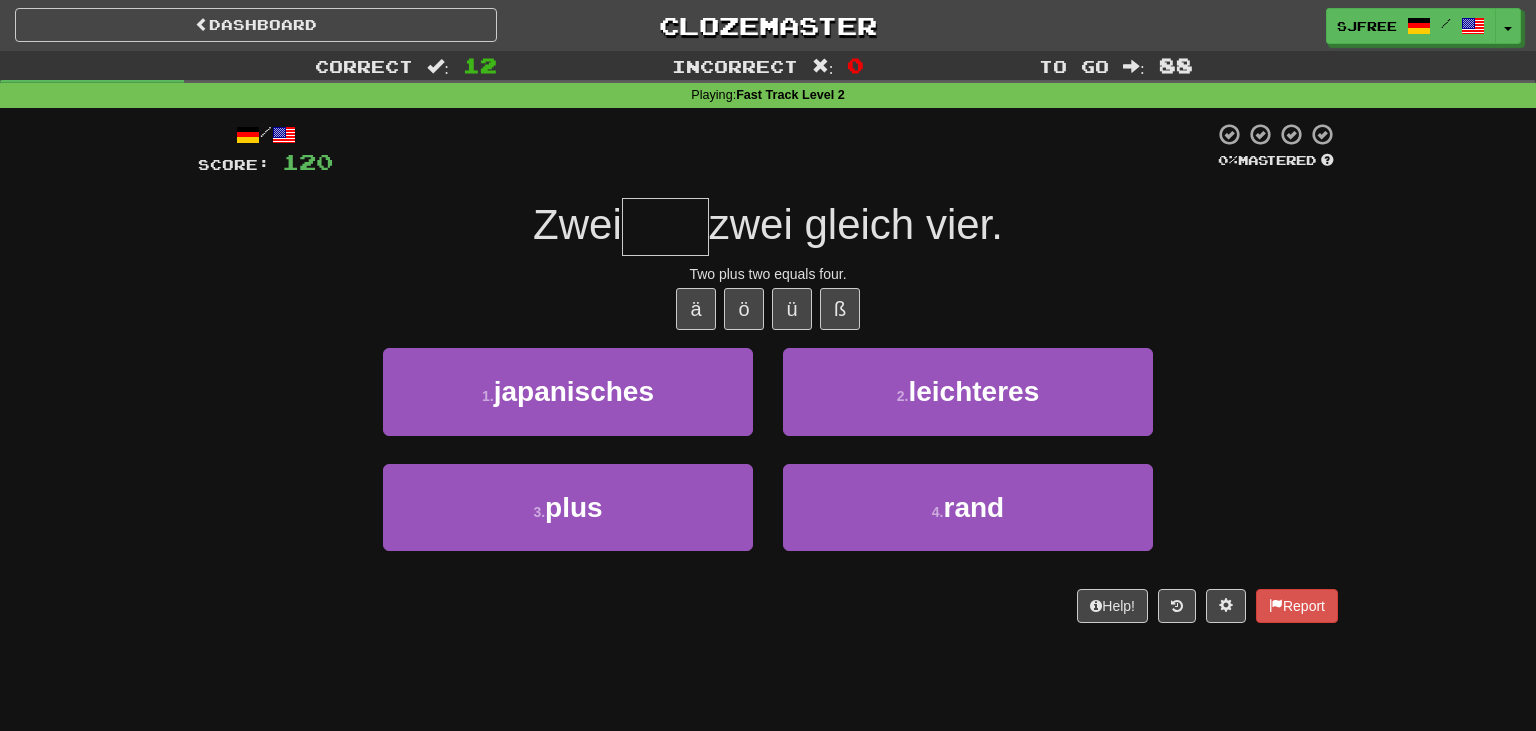 type on "*" 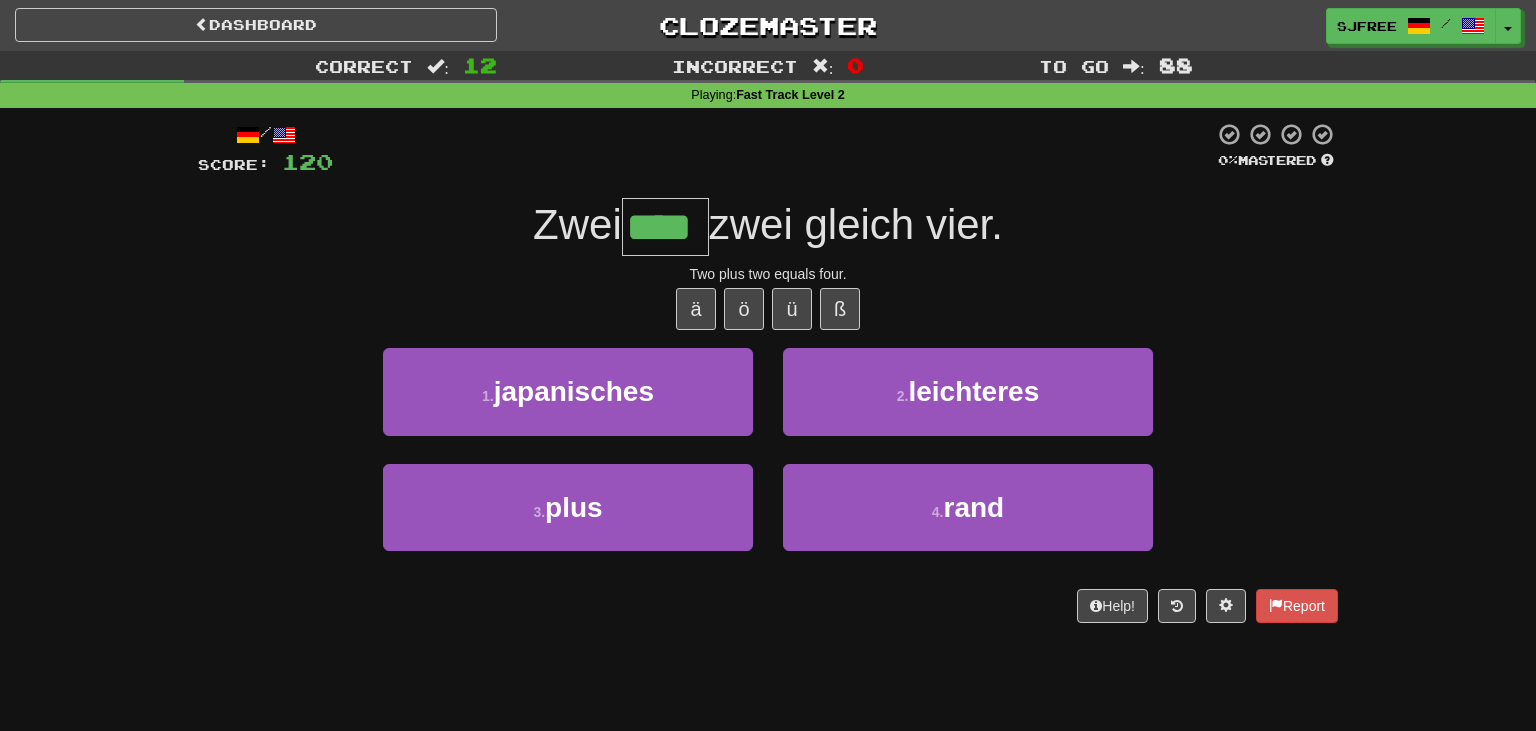 type on "****" 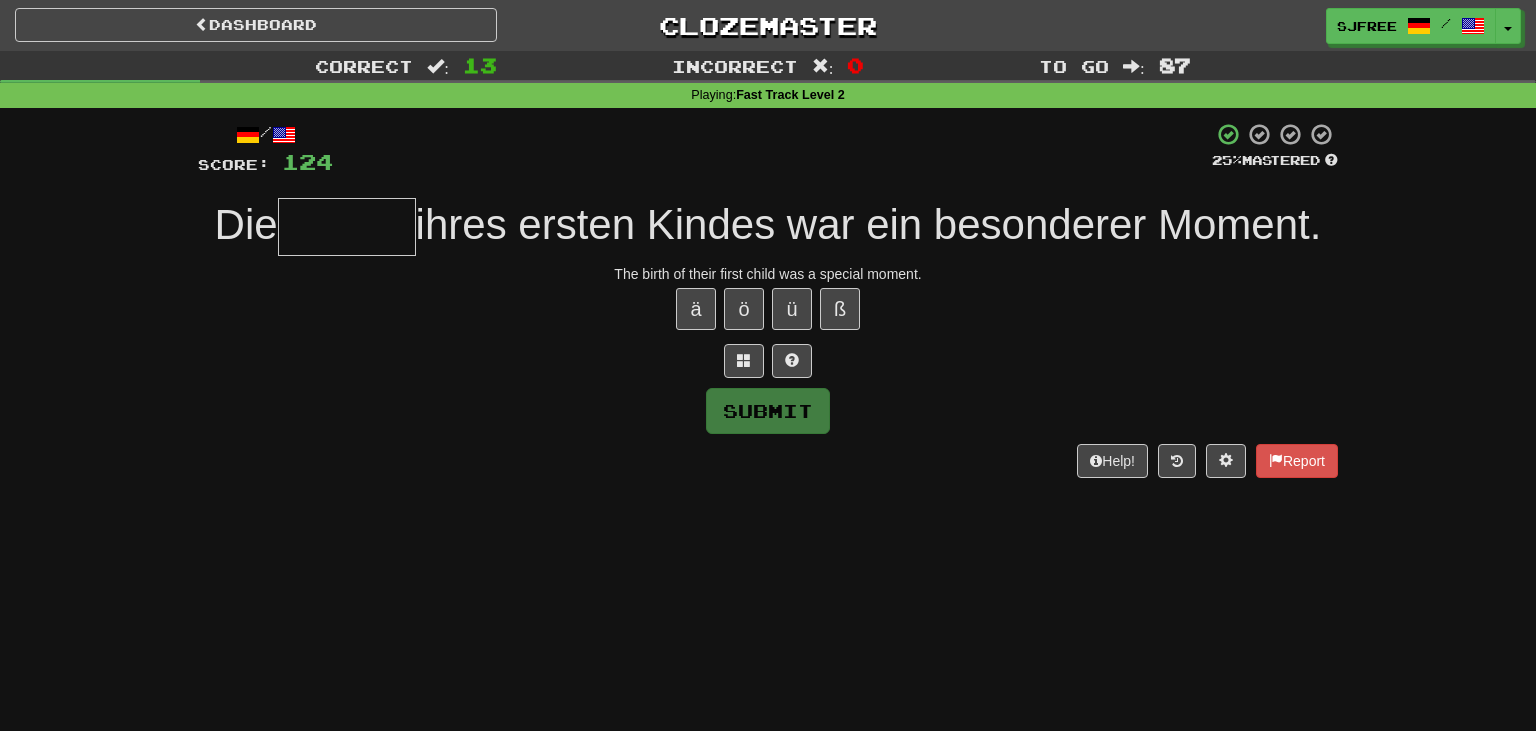 type on "*" 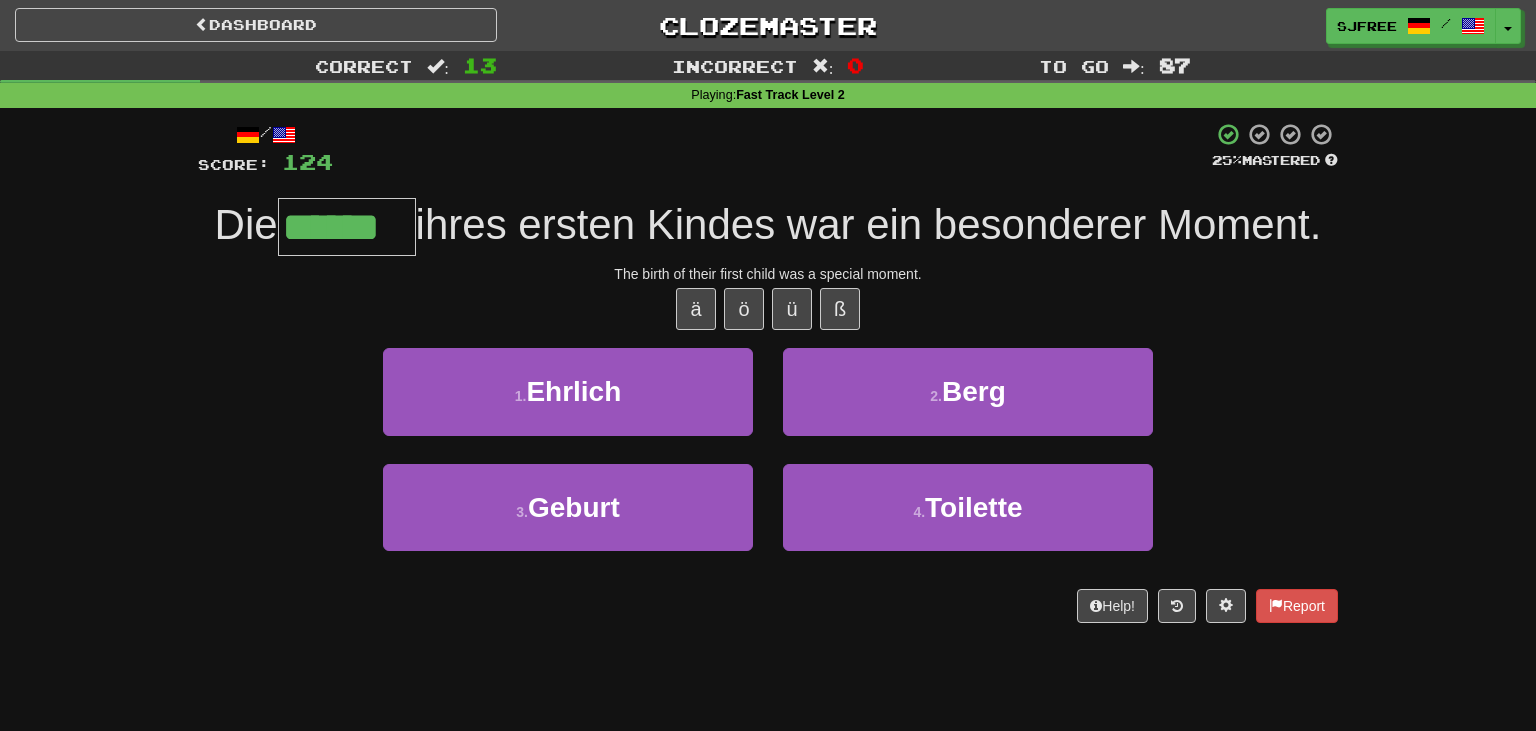 type on "******" 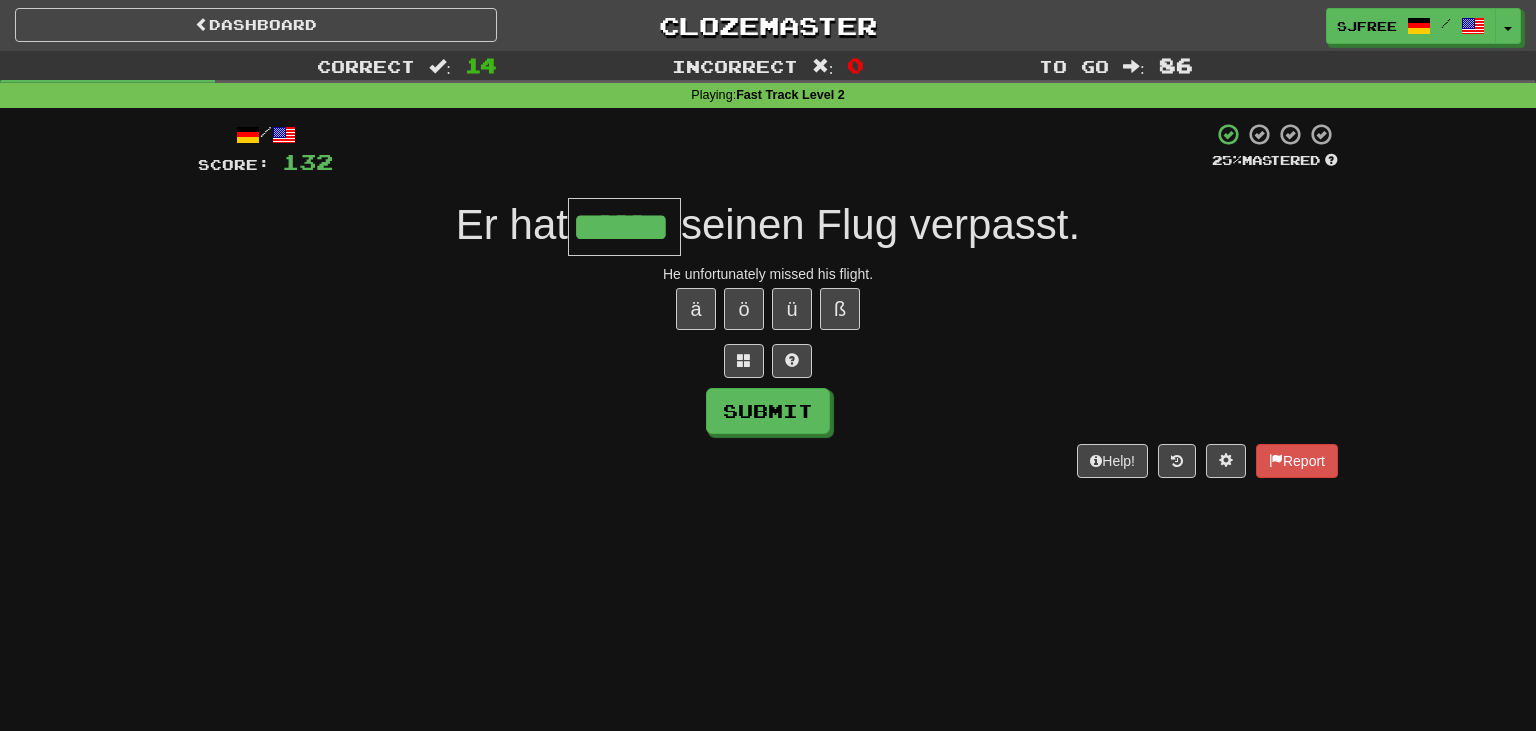 type on "******" 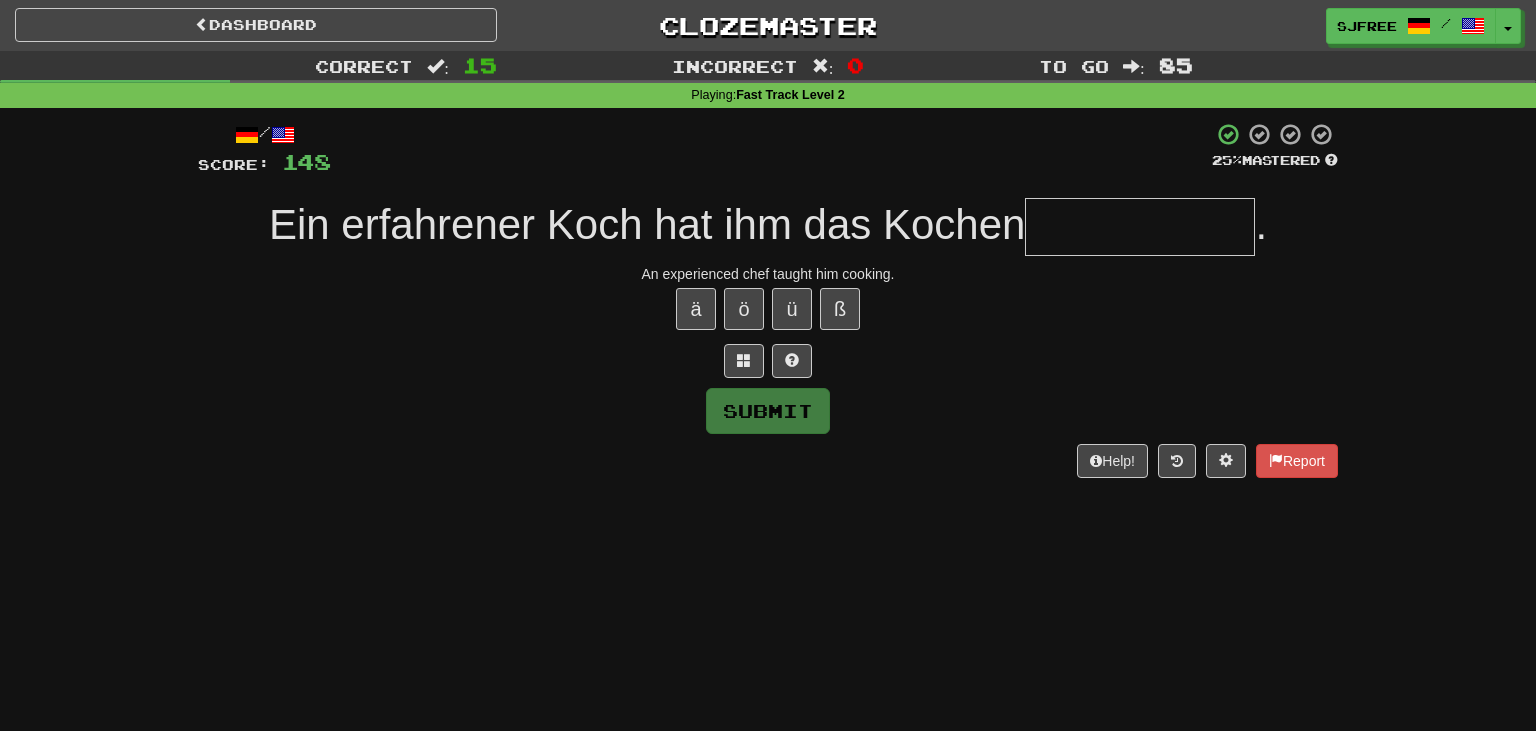 type on "*" 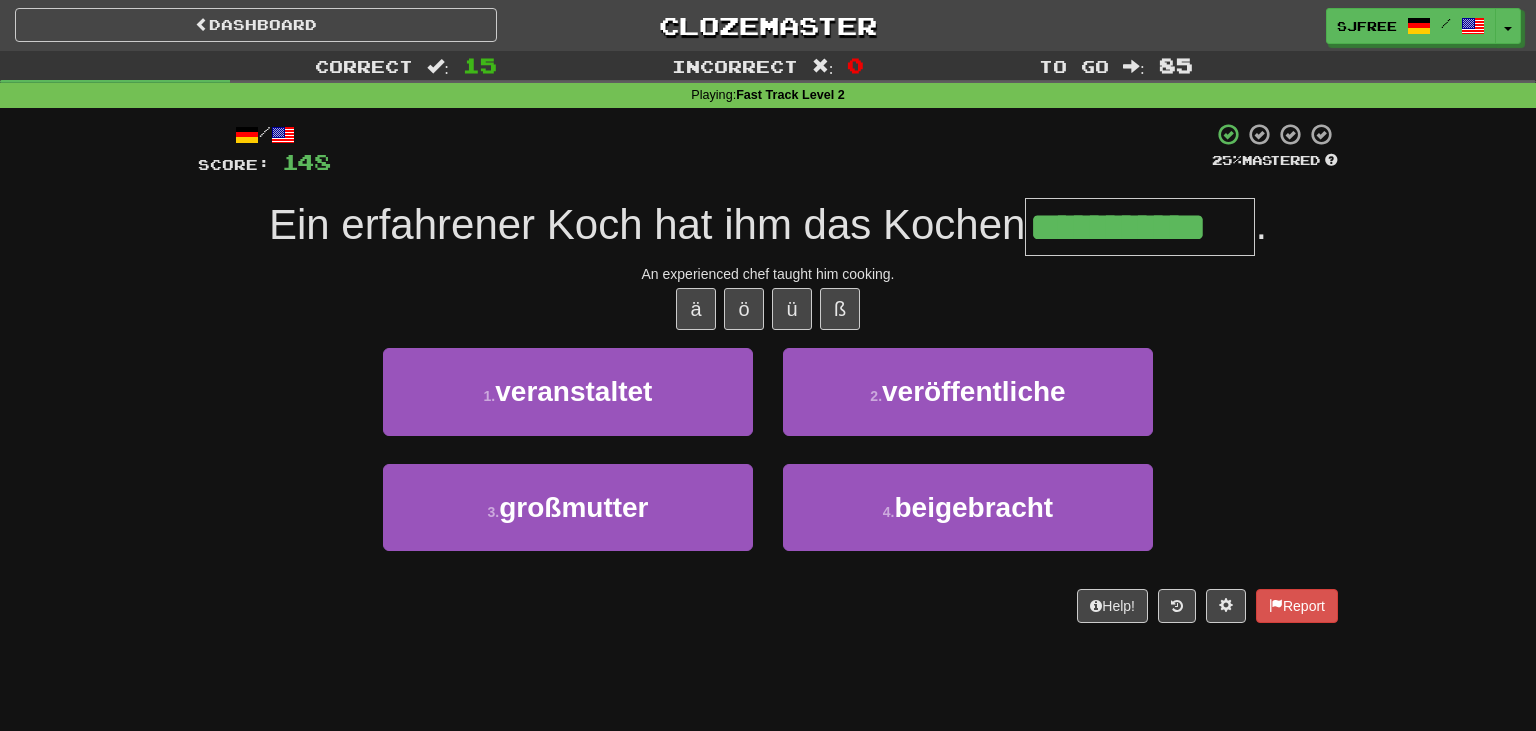 type on "**********" 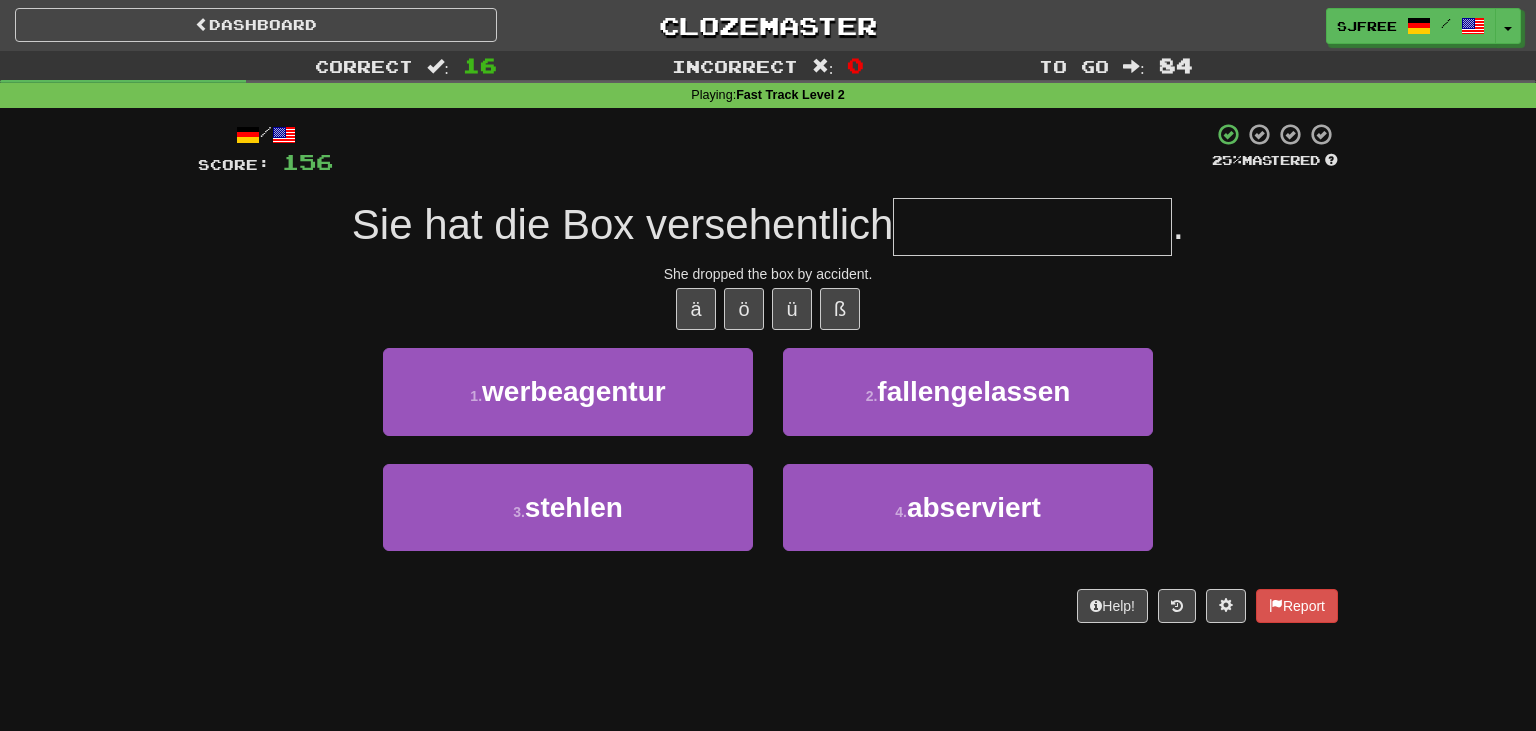 type on "*" 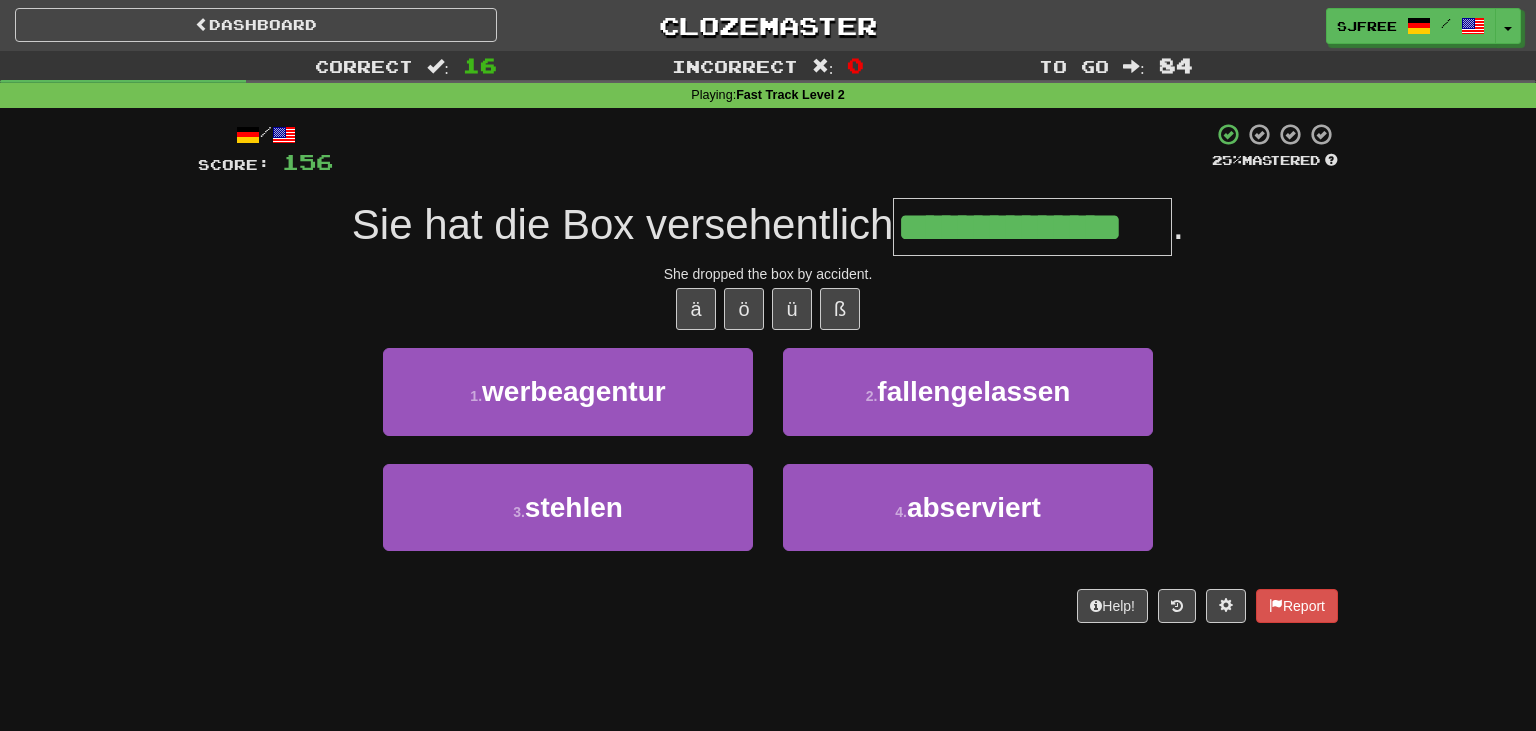 type on "**********" 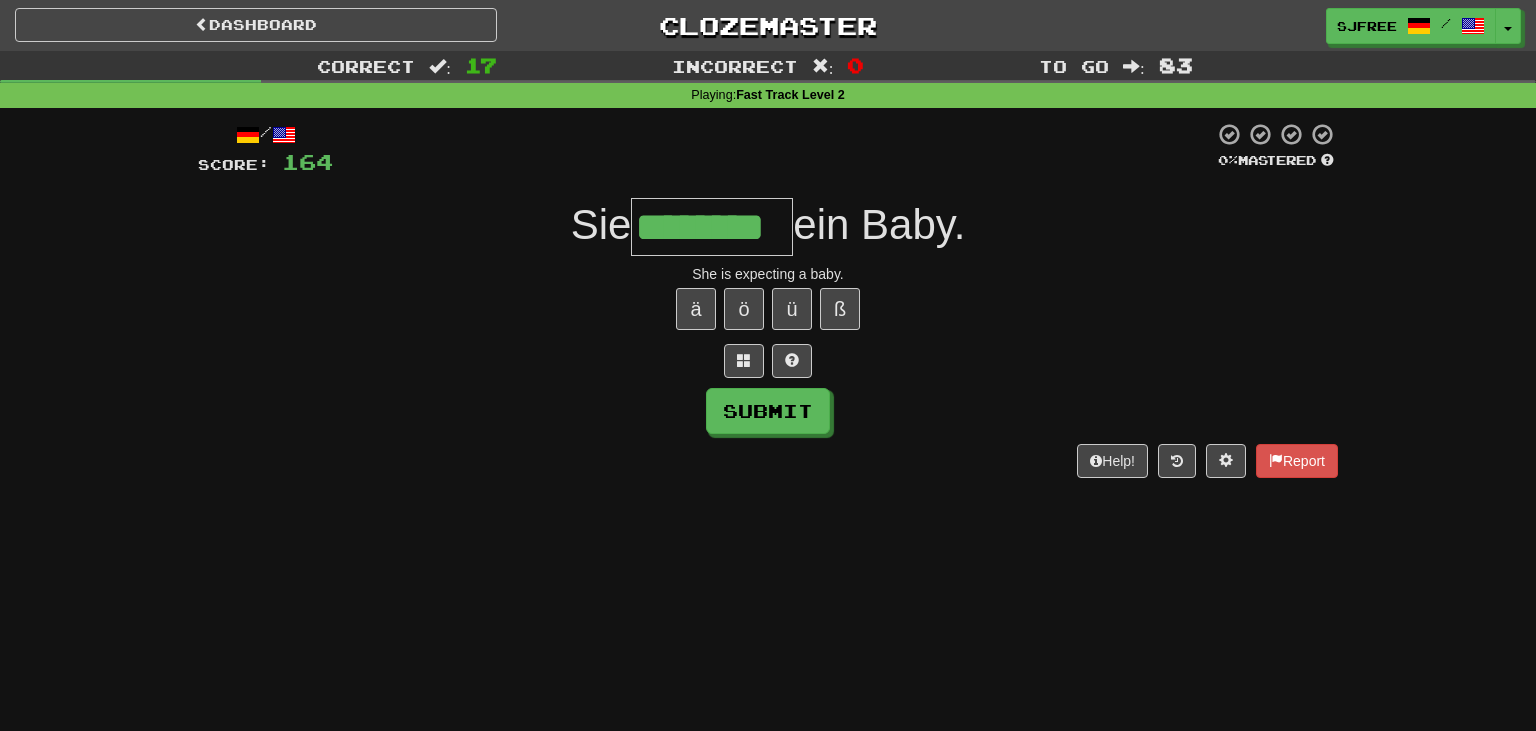 type on "********" 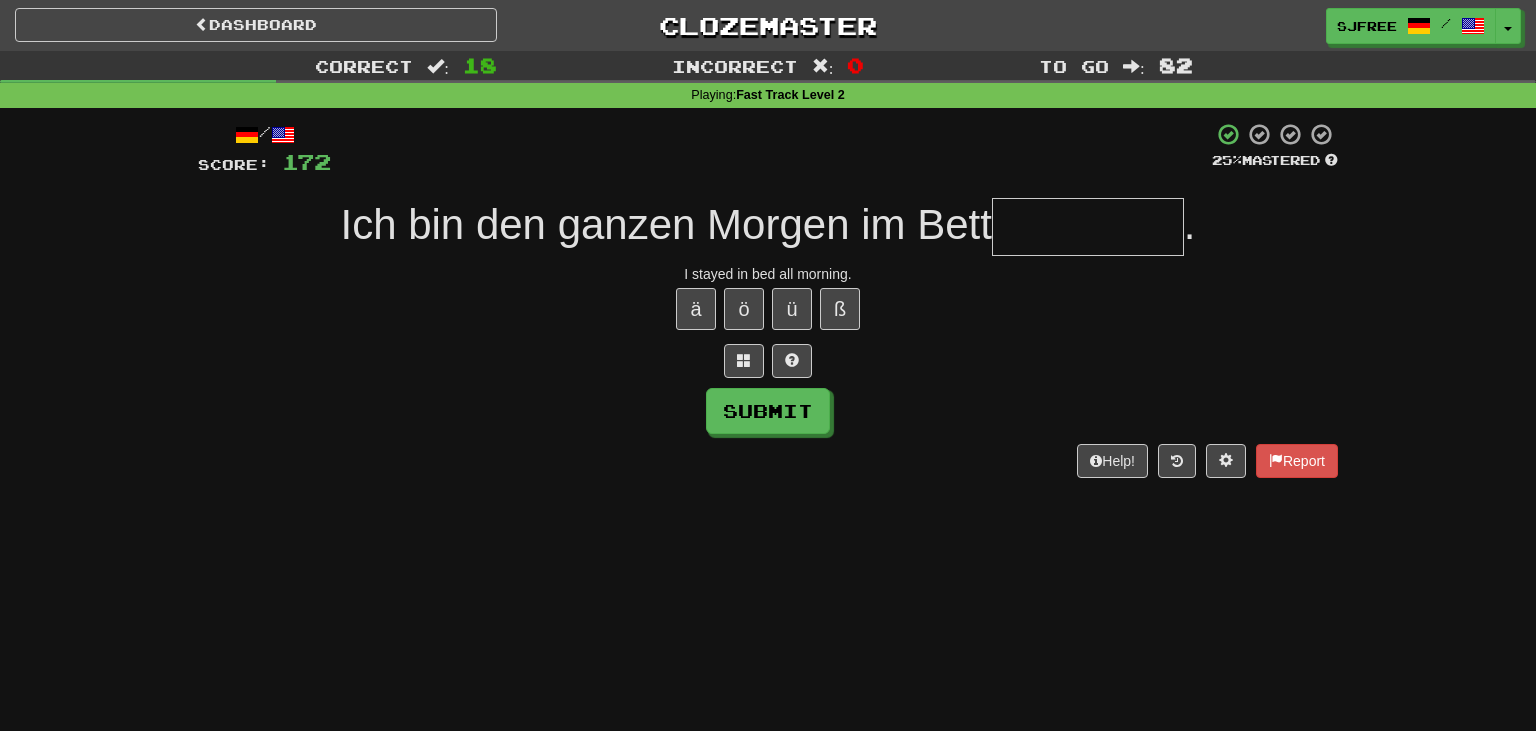 type on "*" 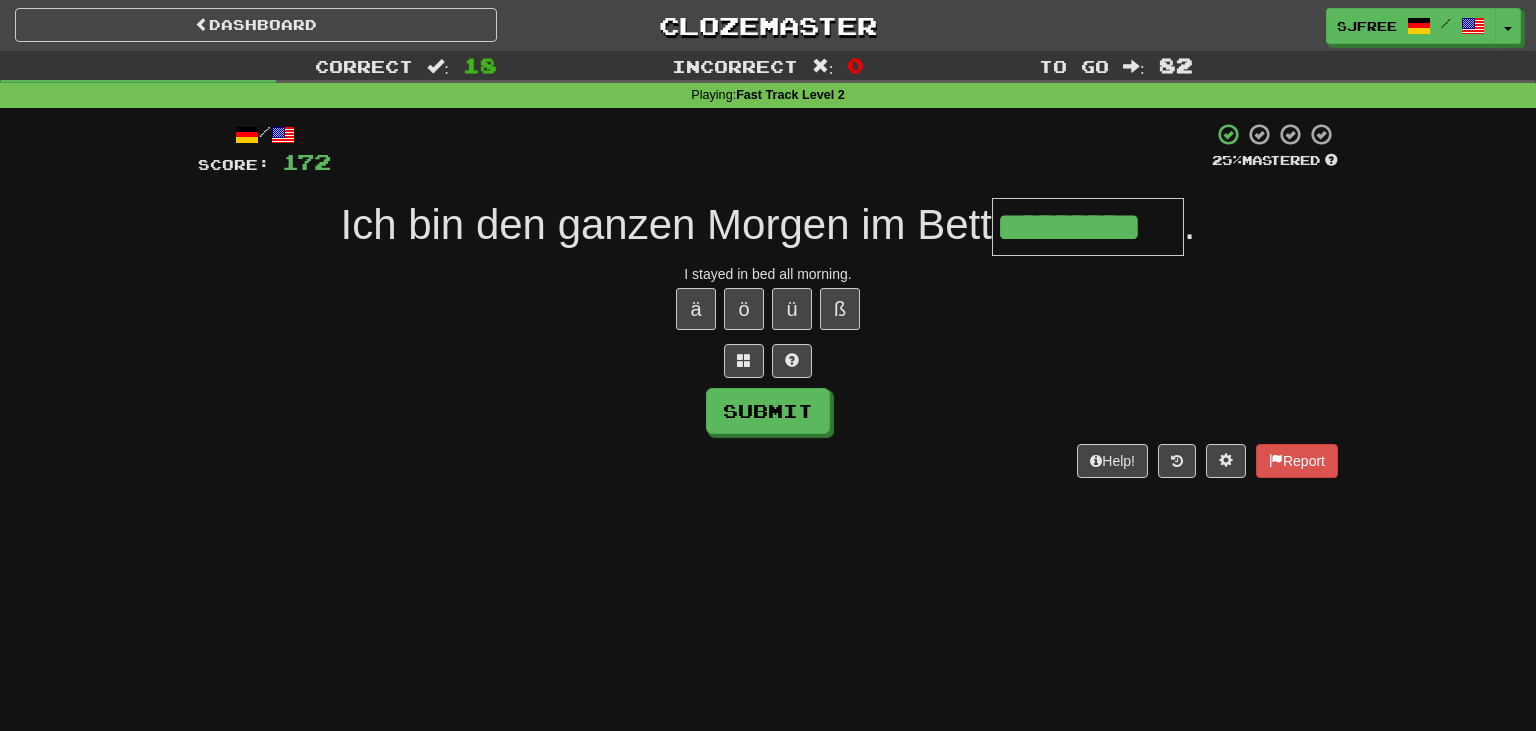 type on "*********" 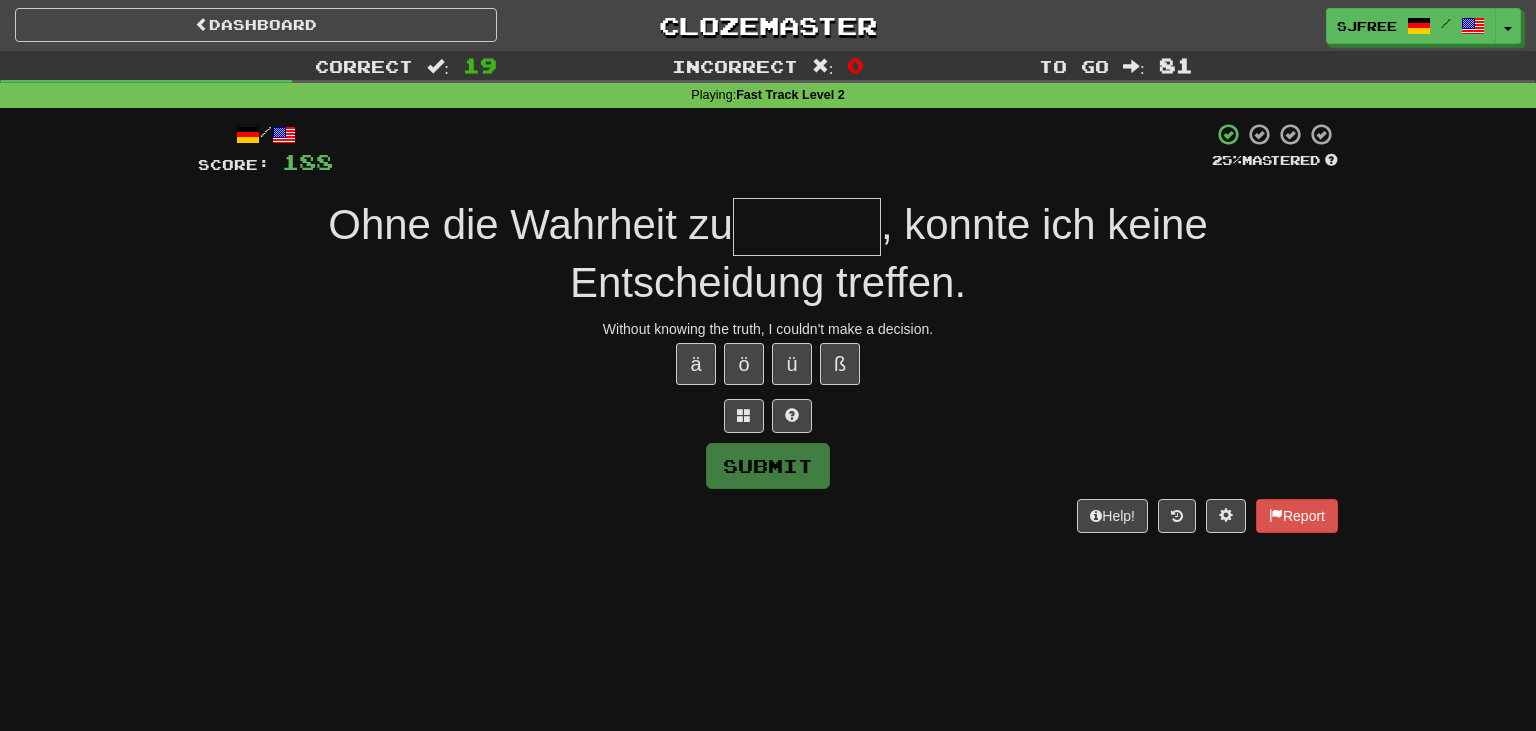 type on "*" 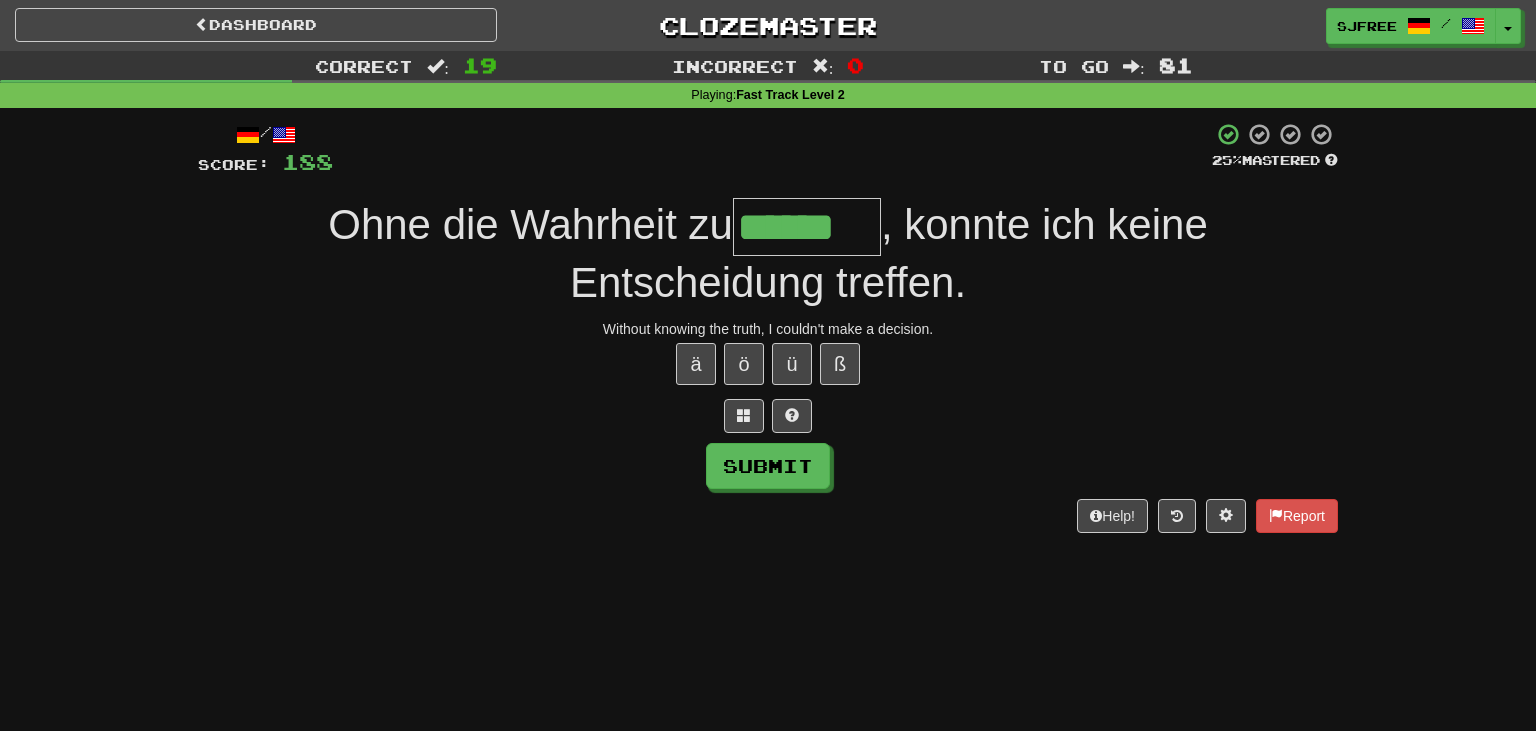 type on "******" 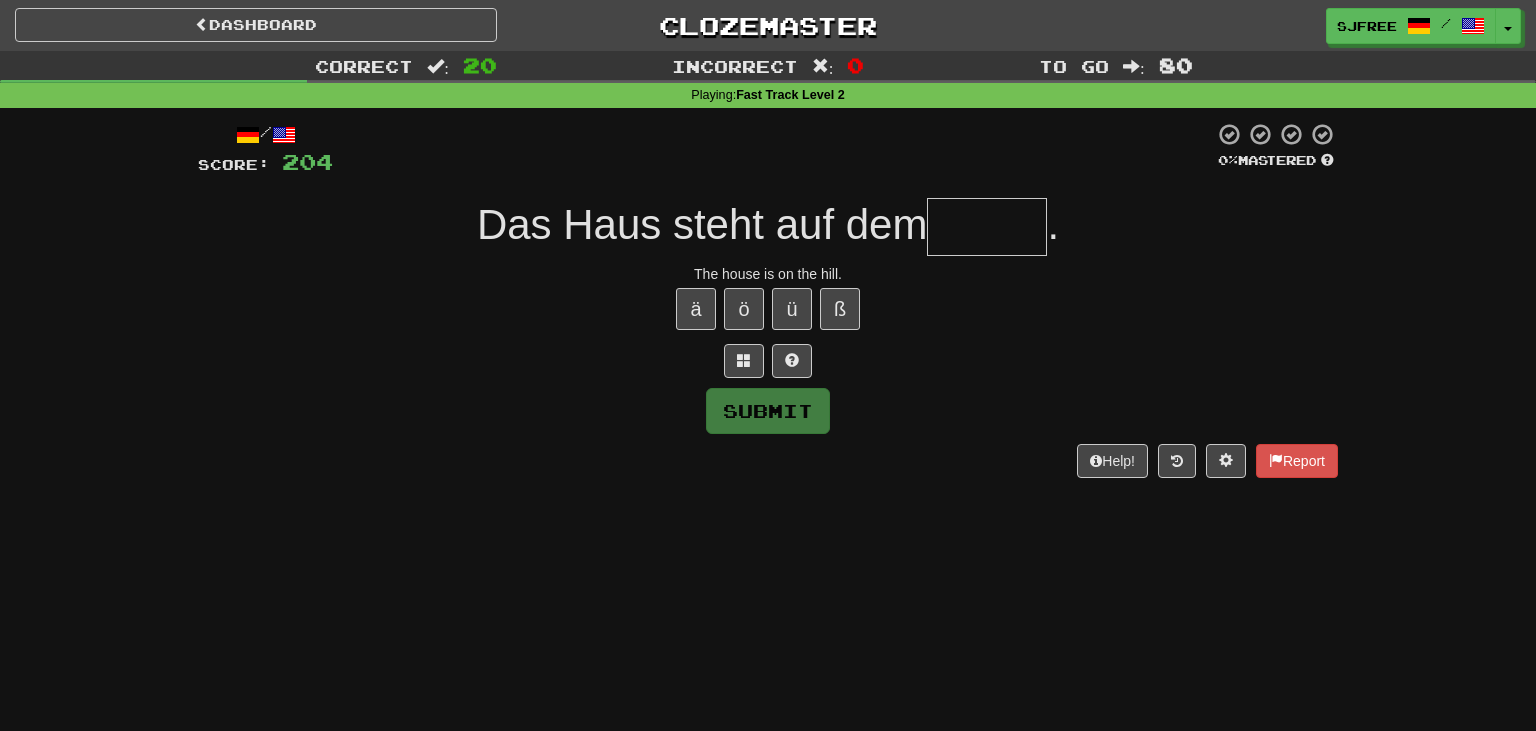 type on "*" 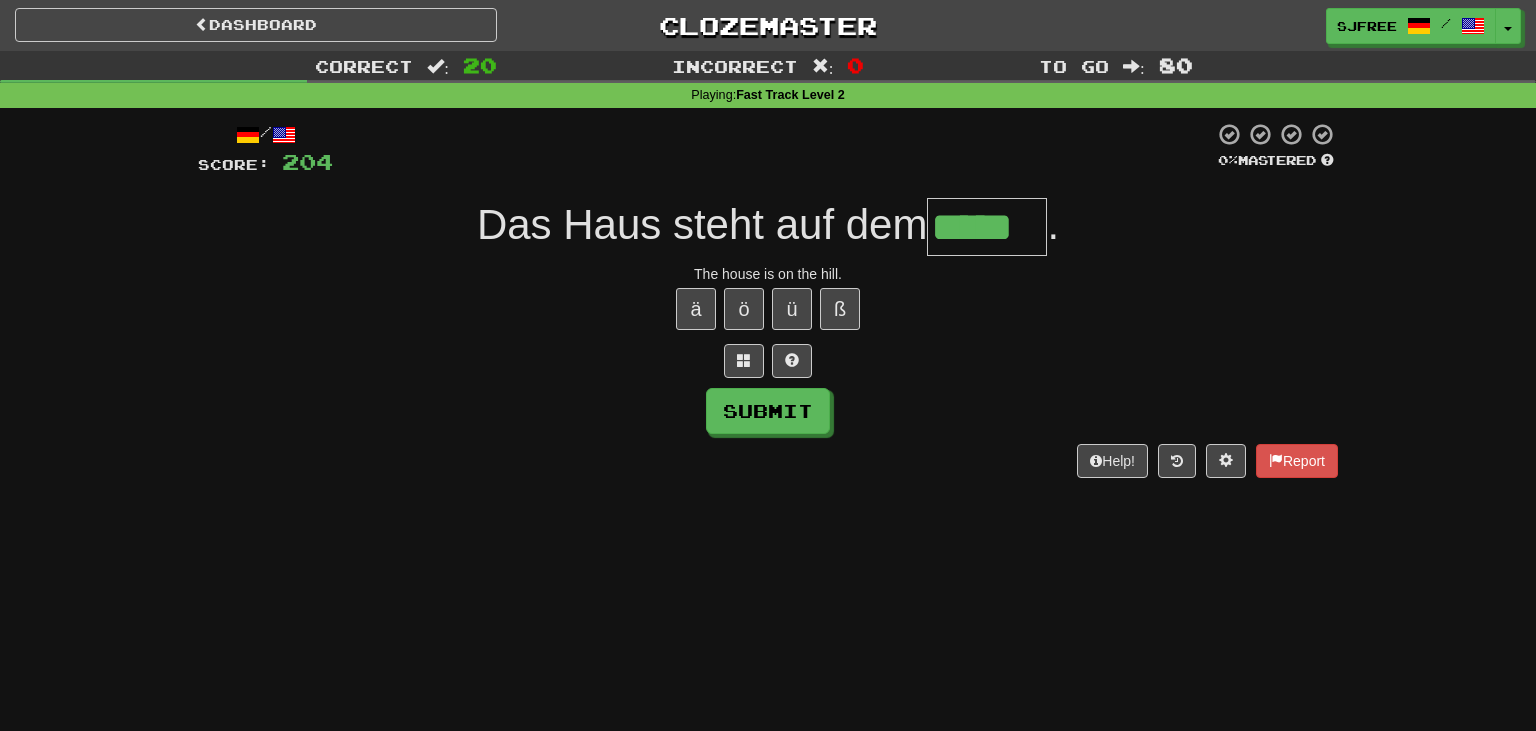 type on "*****" 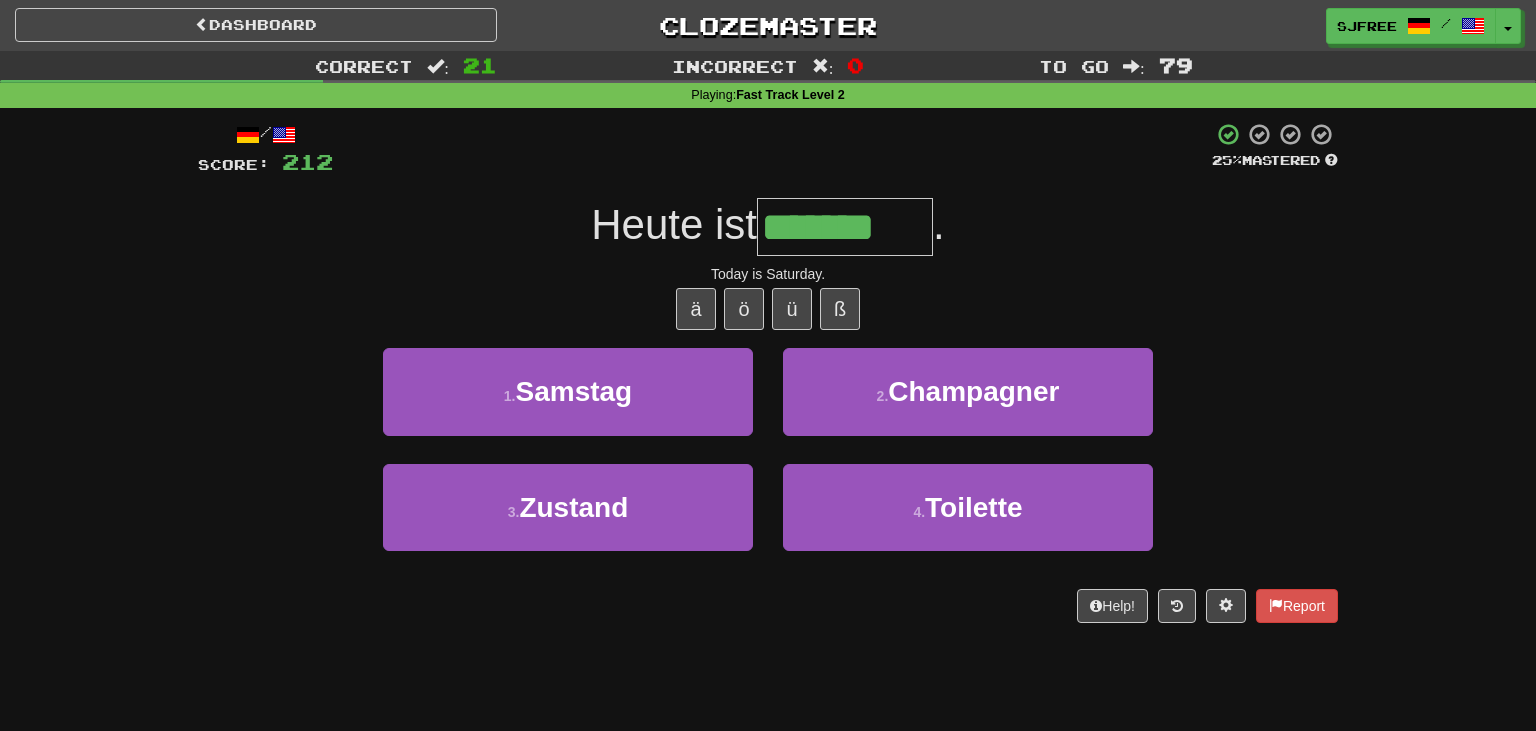 type on "*******" 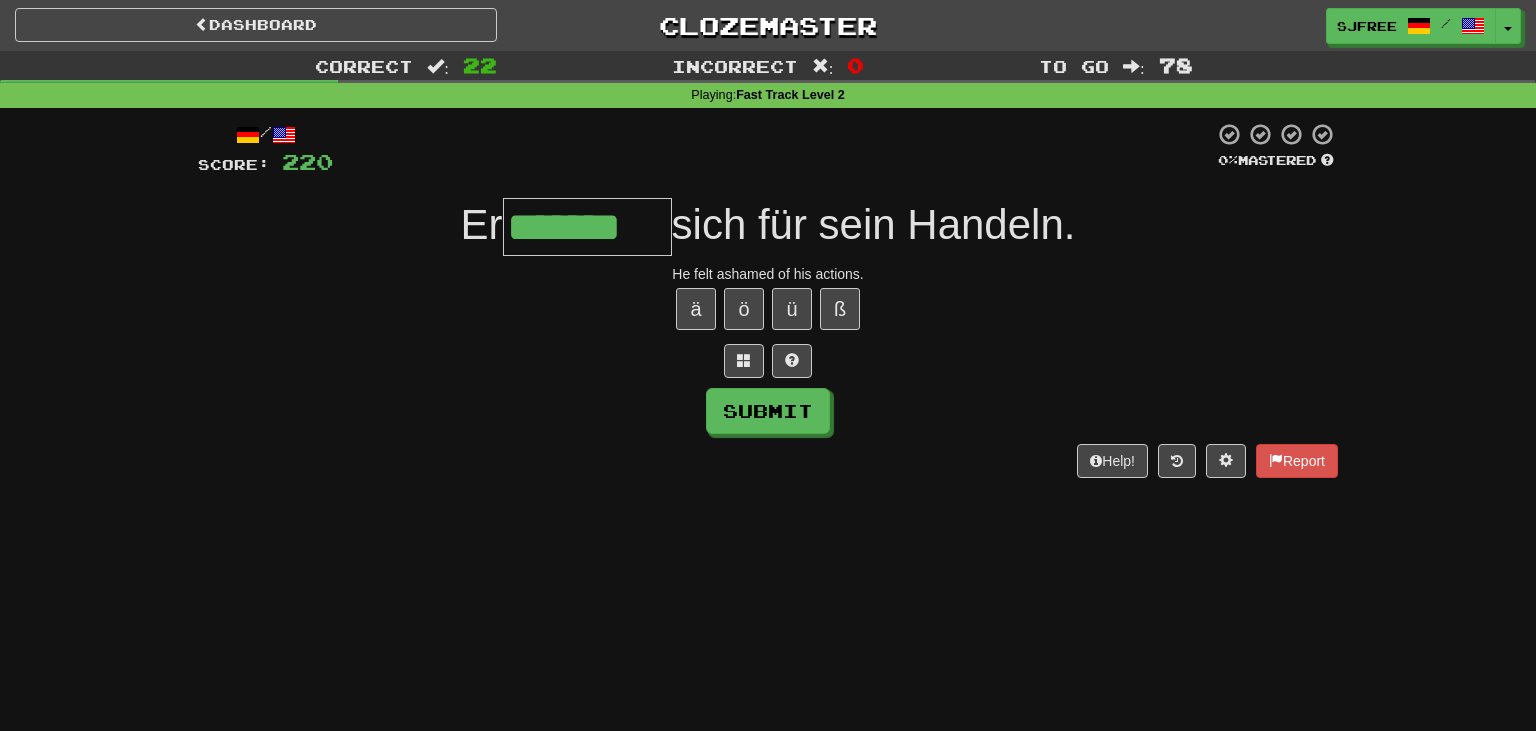 type on "*******" 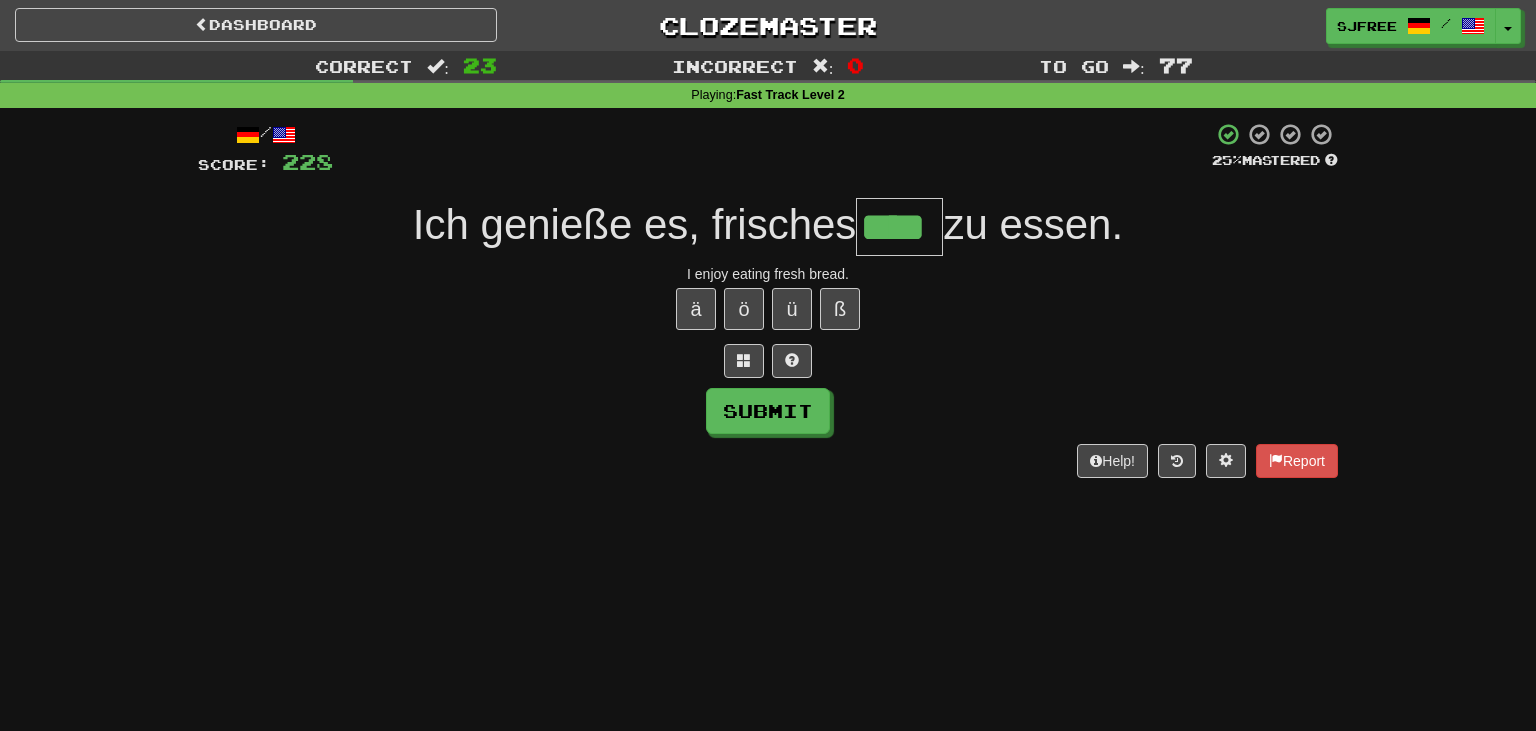 type on "****" 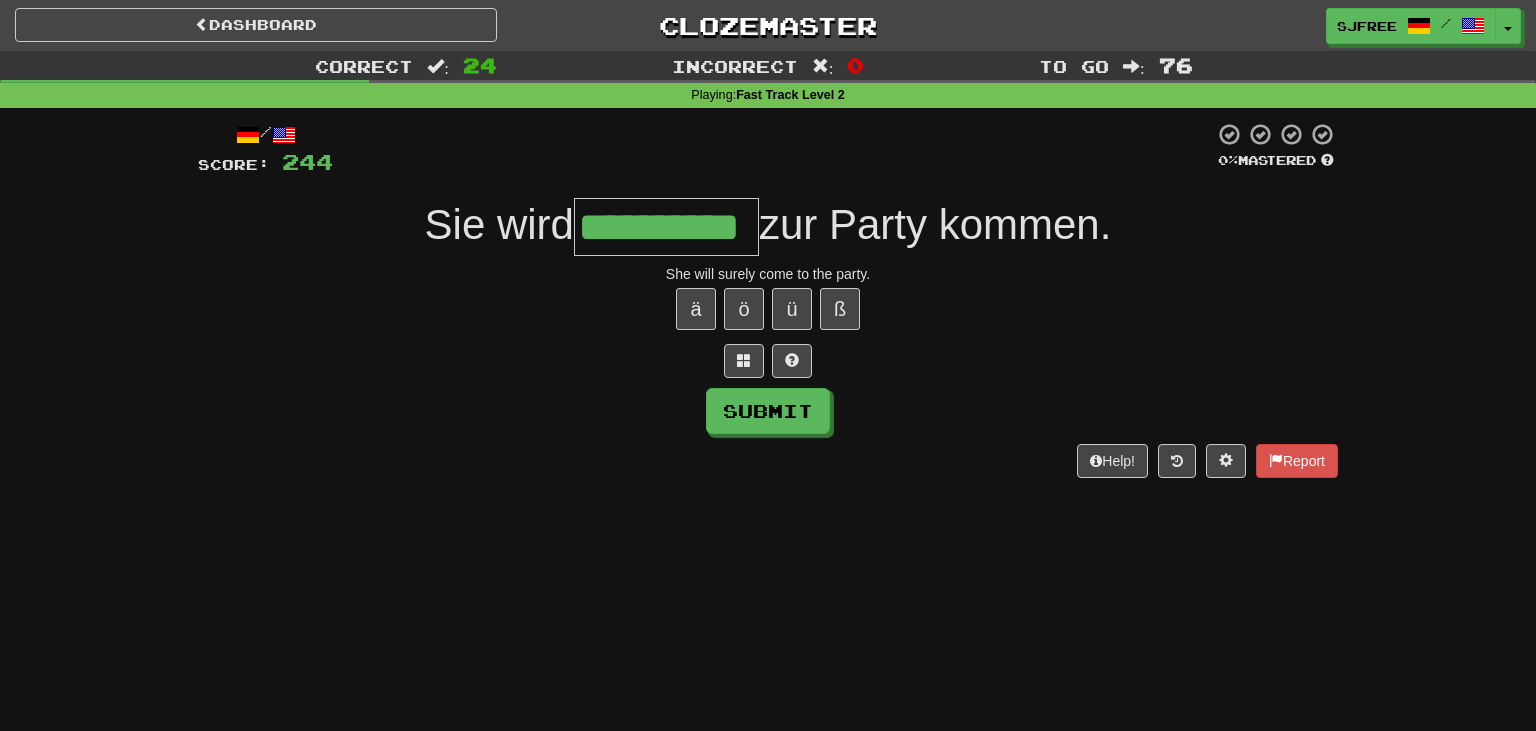 type on "**********" 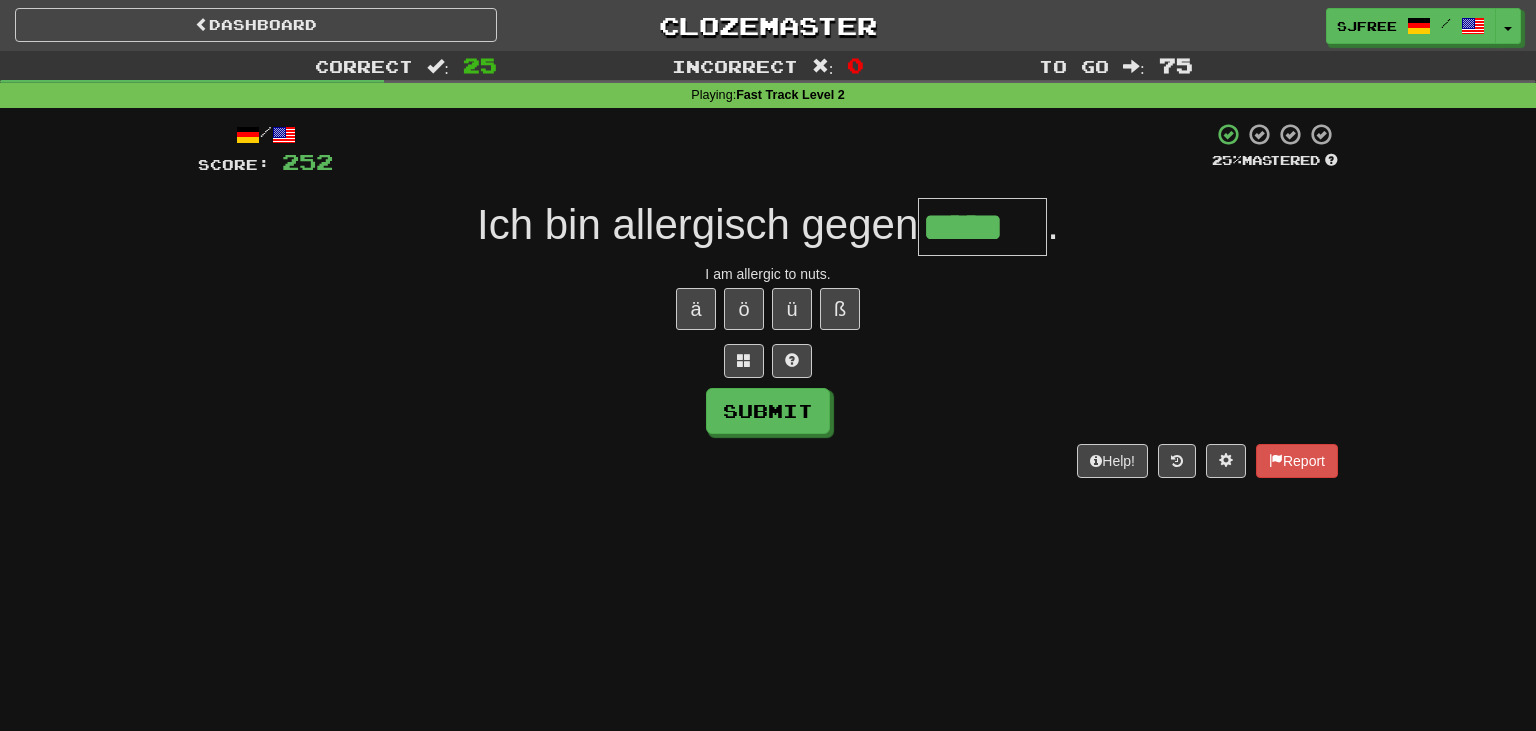 type on "*****" 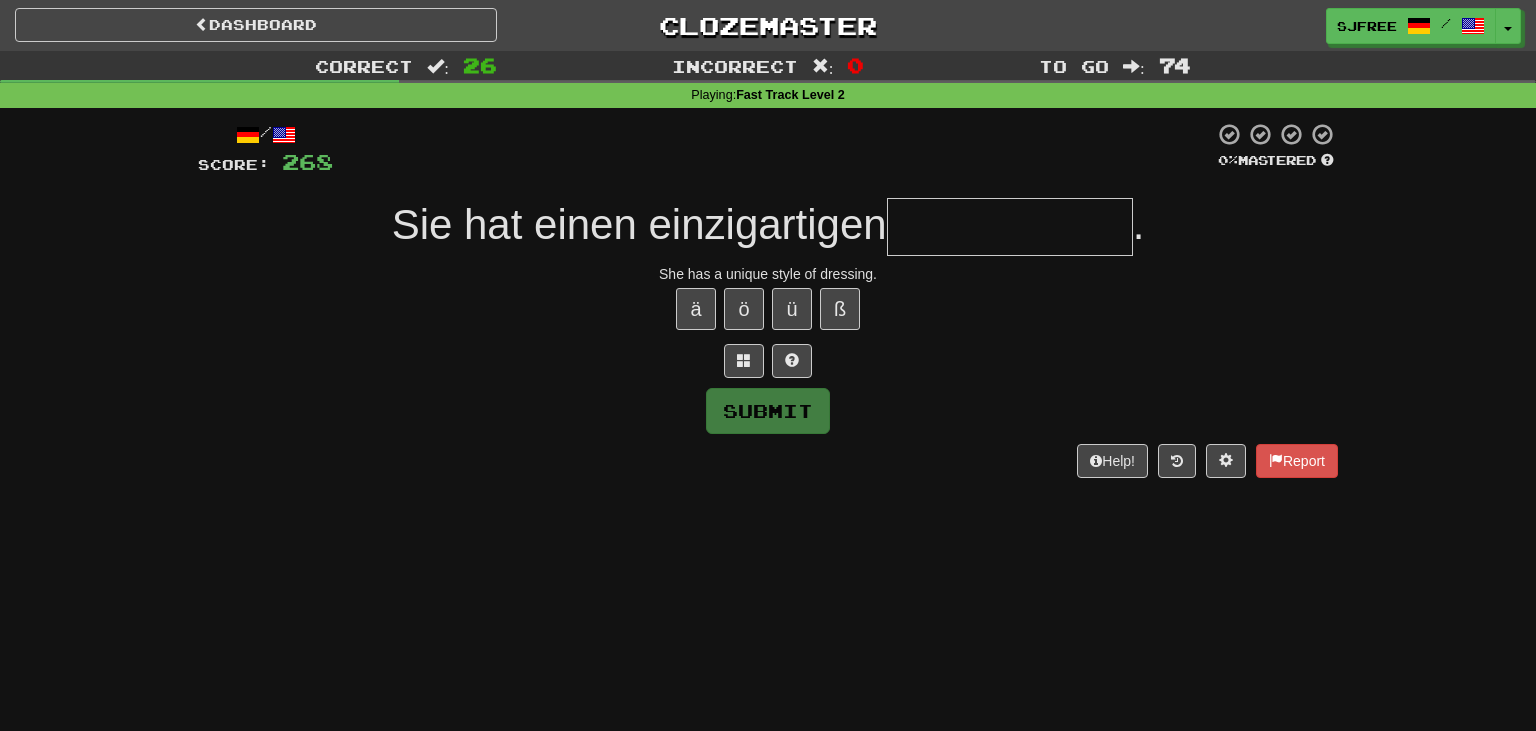 type on "*" 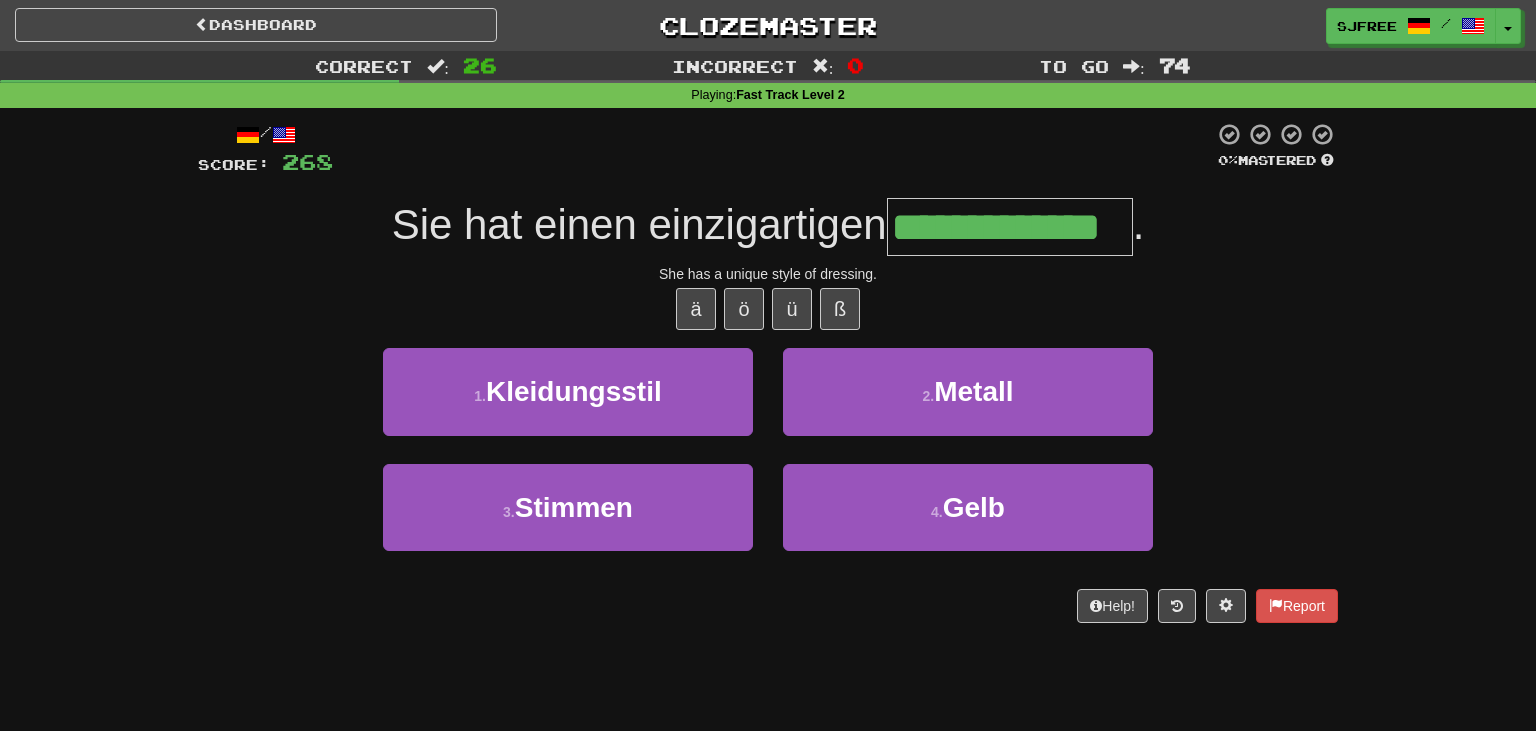 type on "**********" 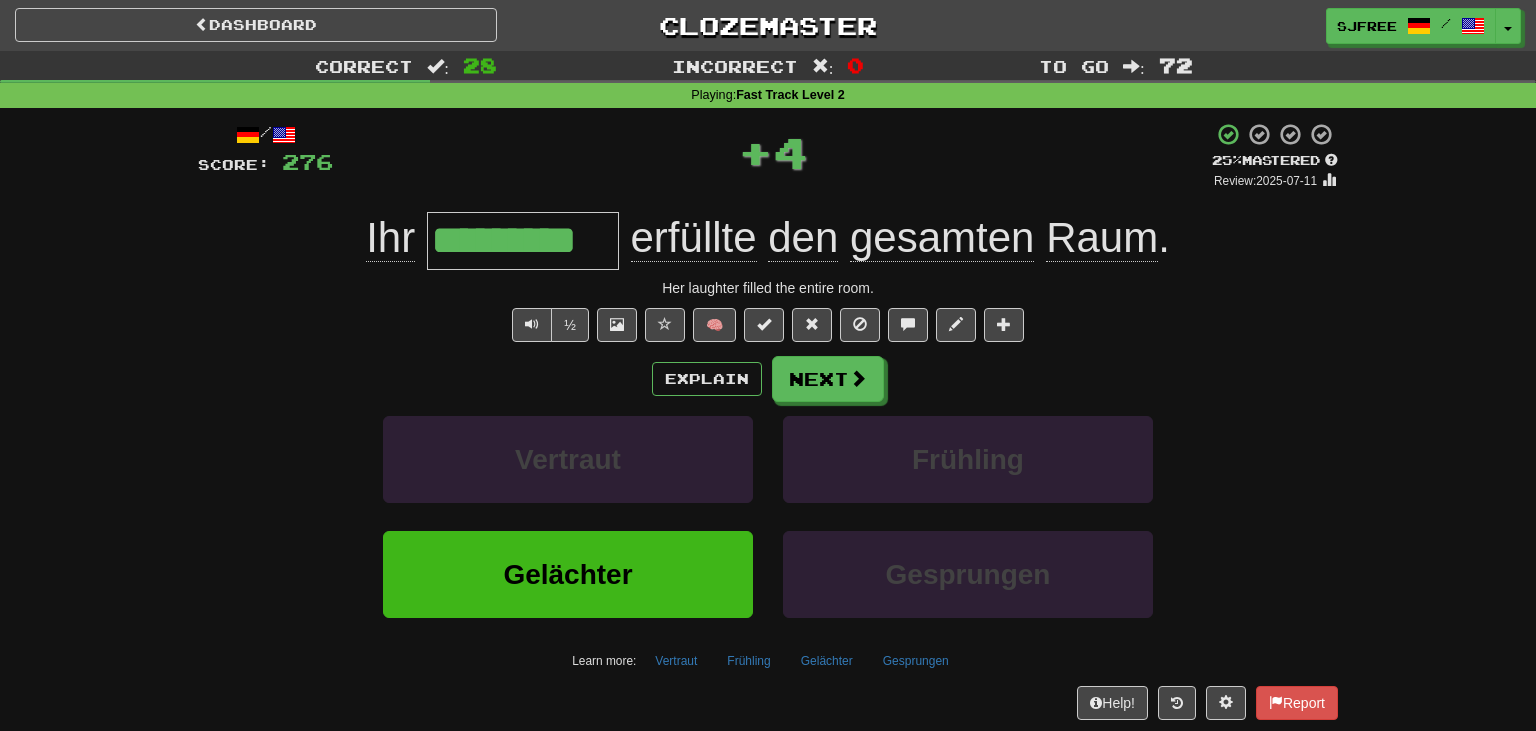 type on "*********" 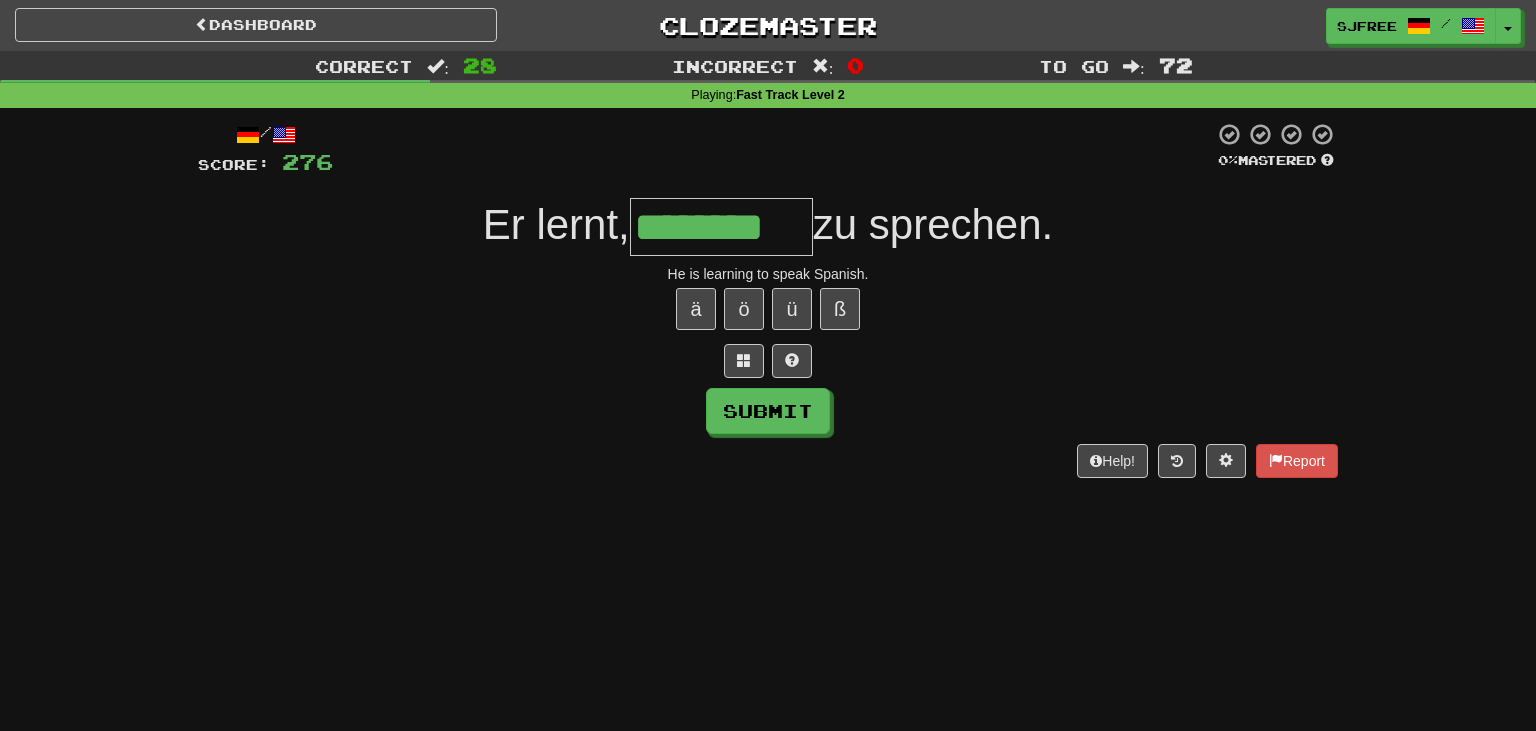 type on "********" 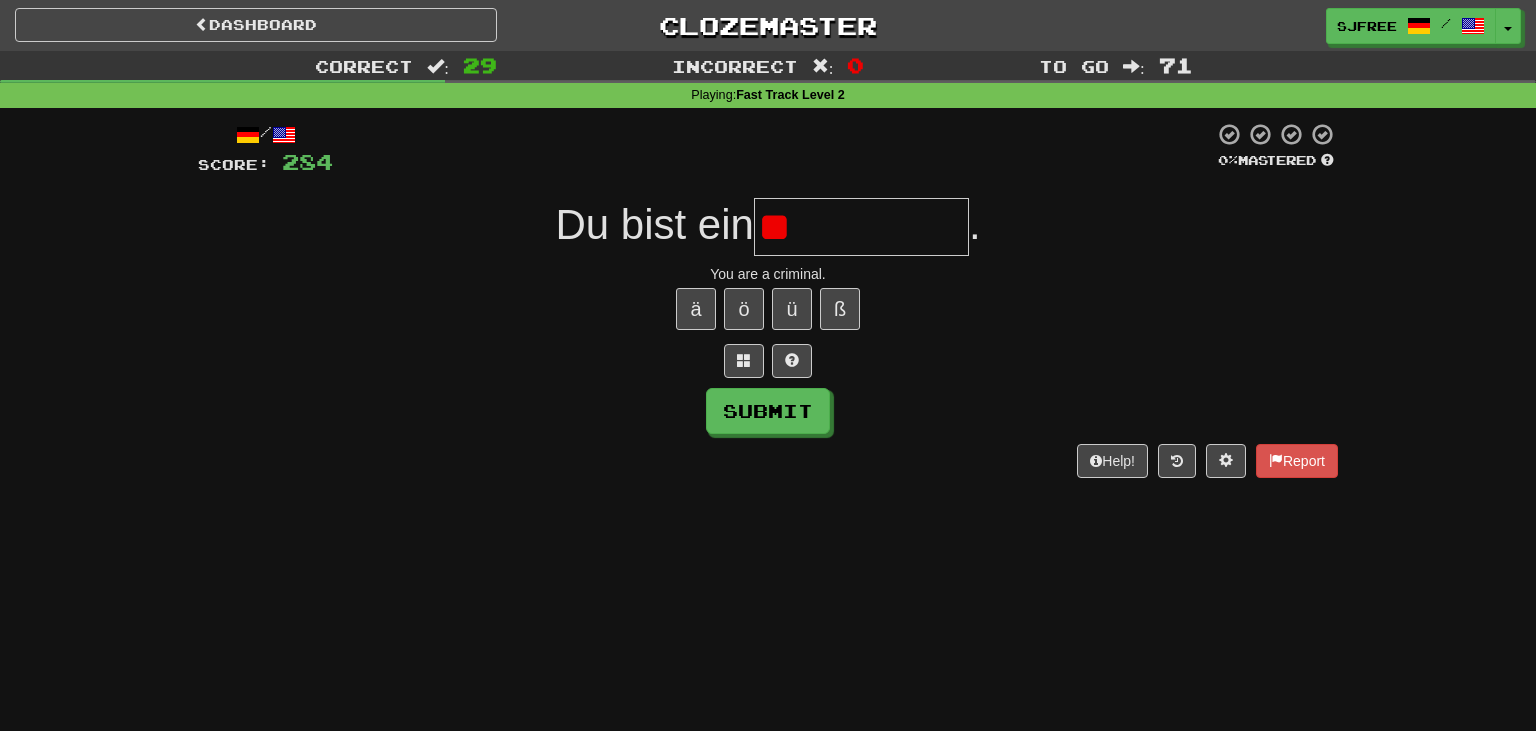 type on "*" 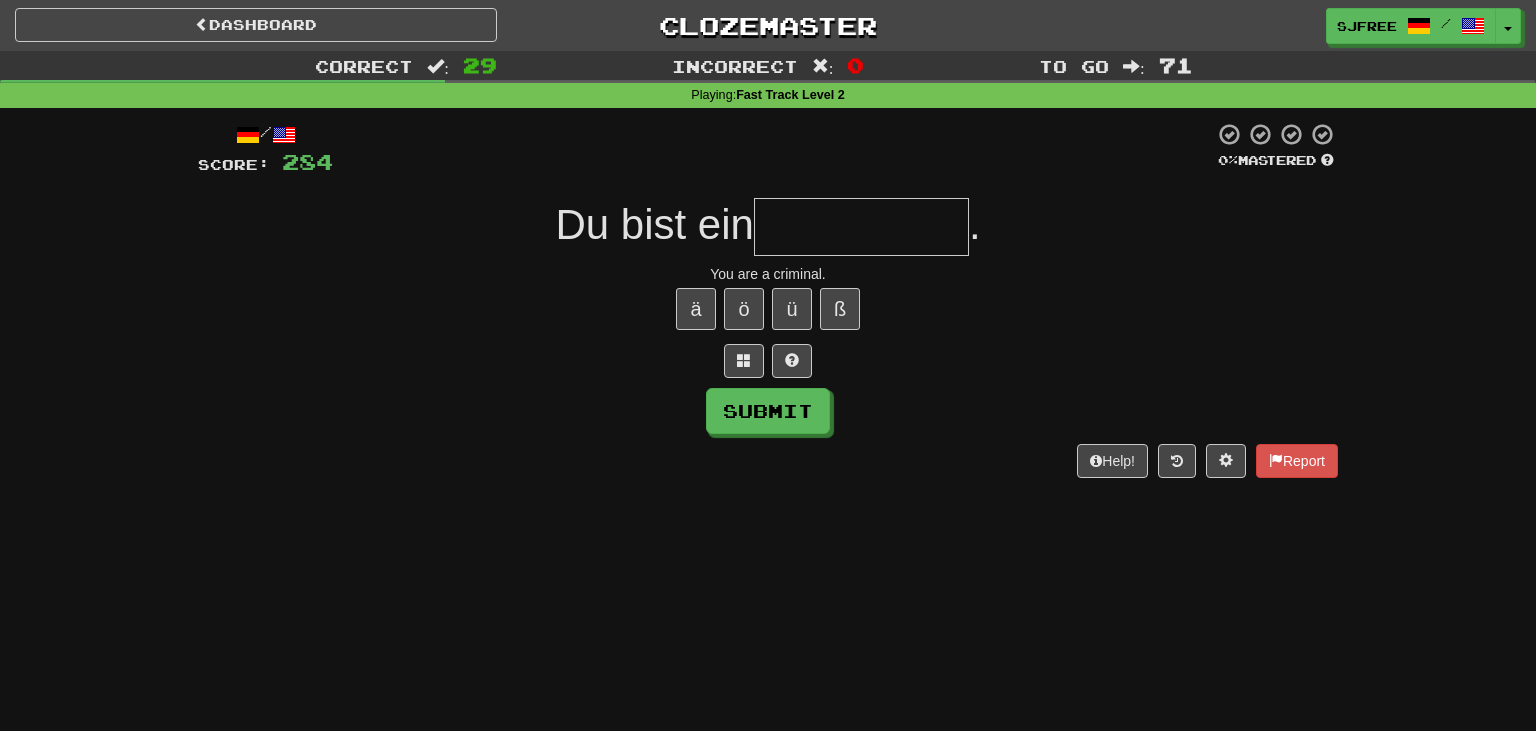 type on "*" 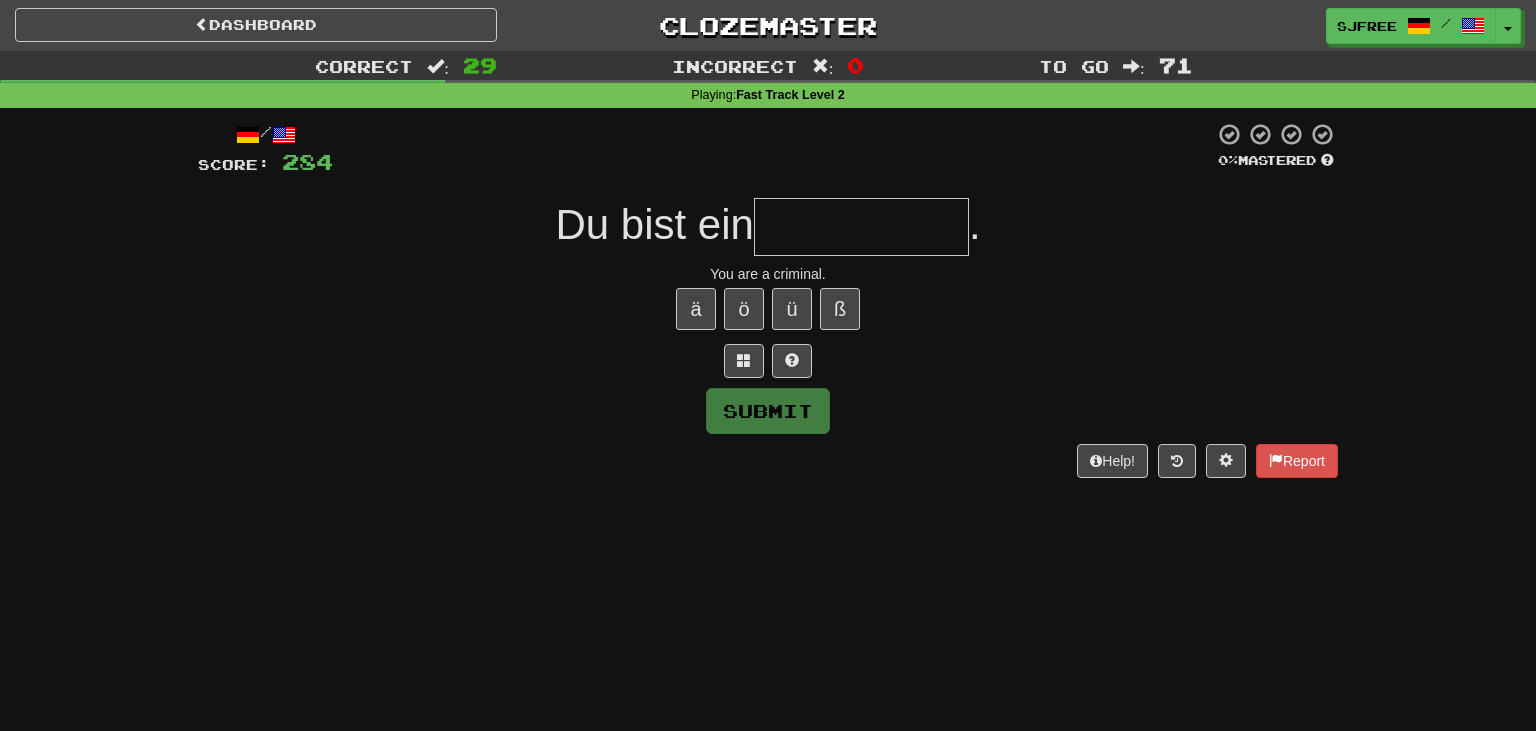 type on "*" 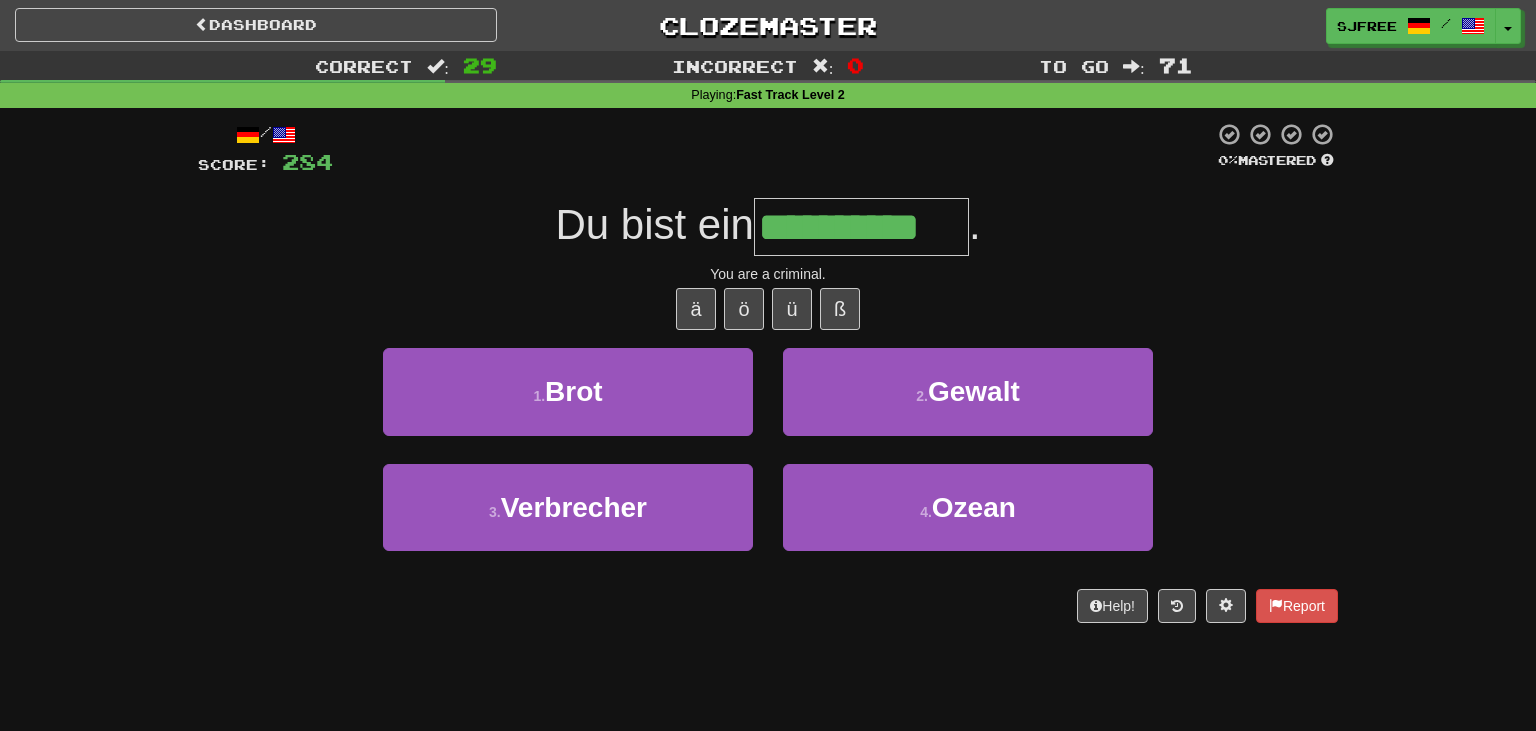 type on "**********" 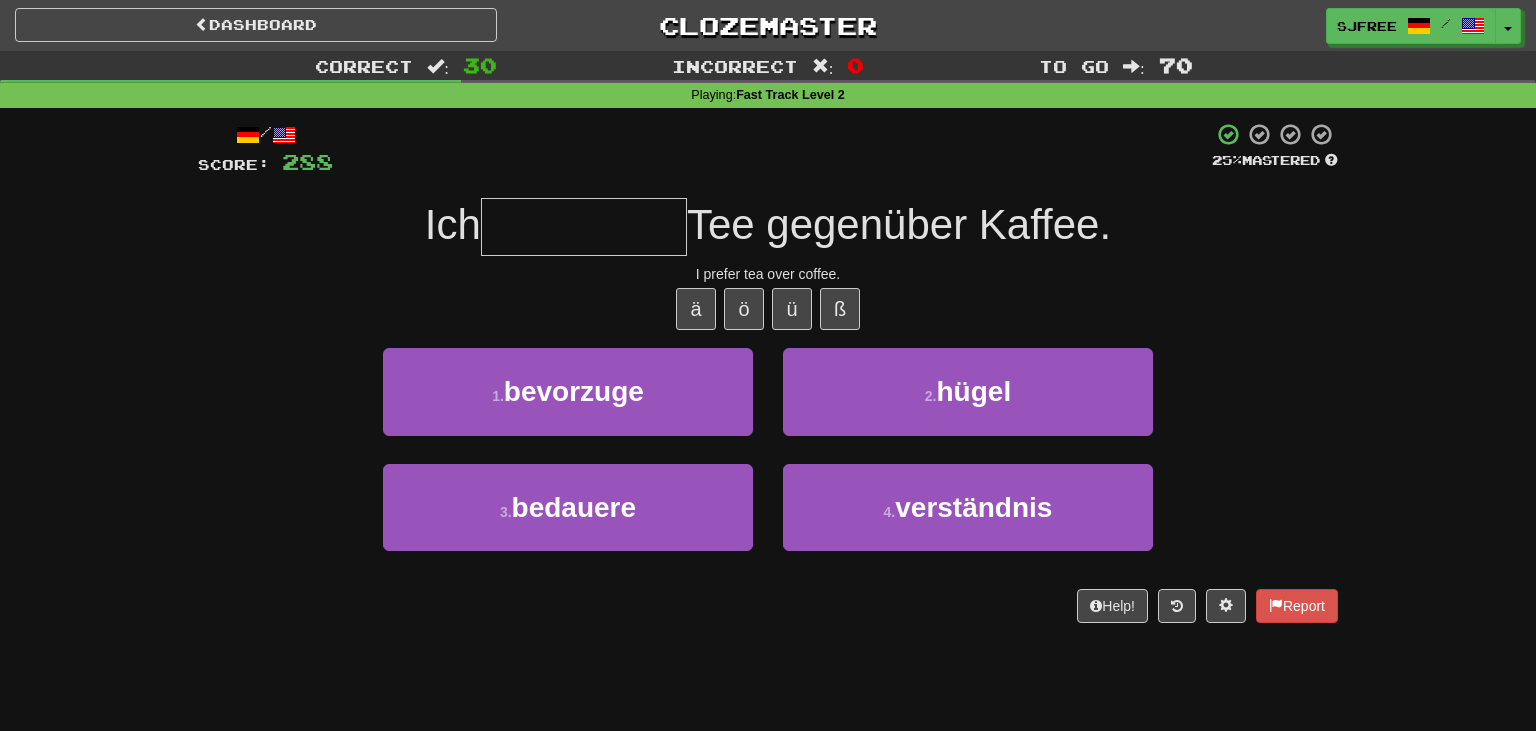 type on "*" 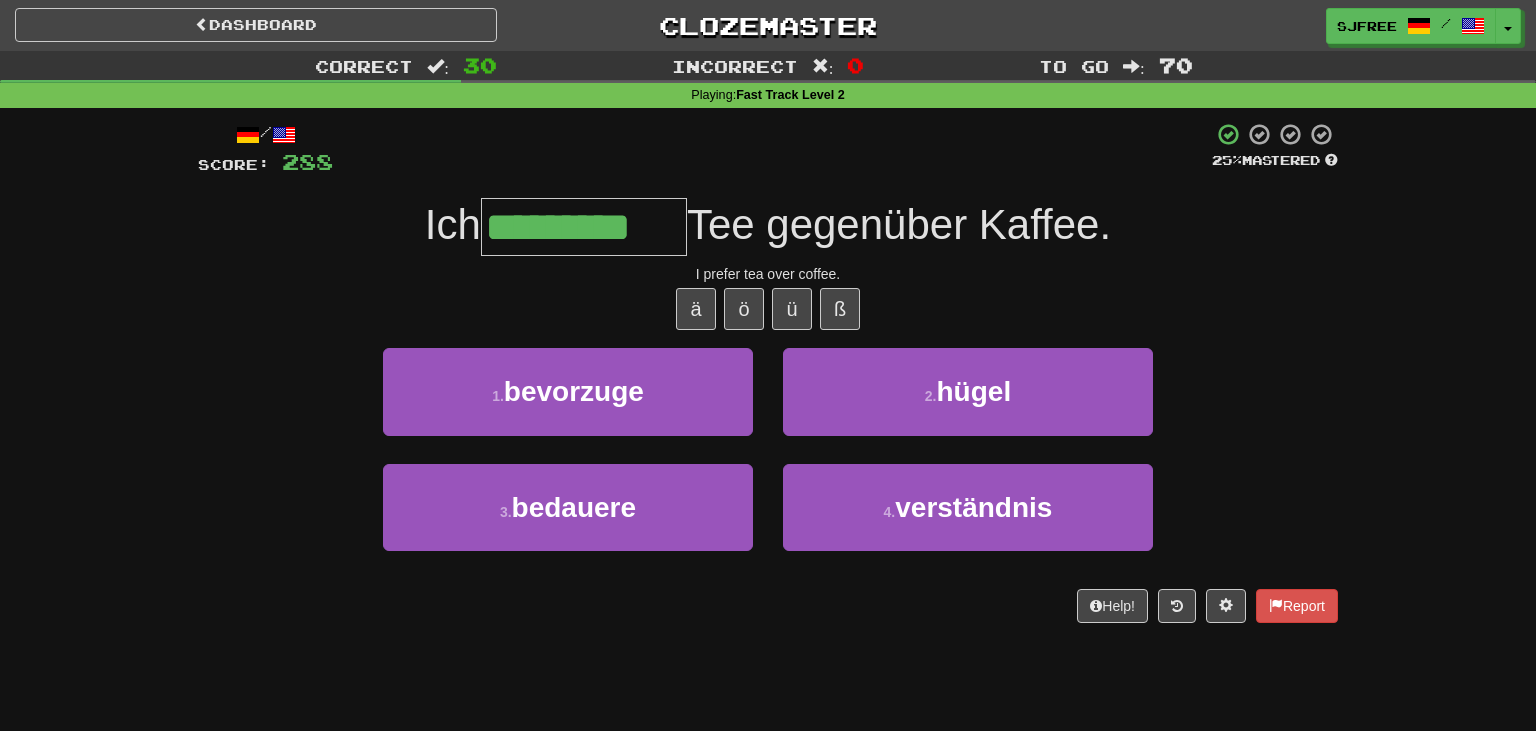 type on "*********" 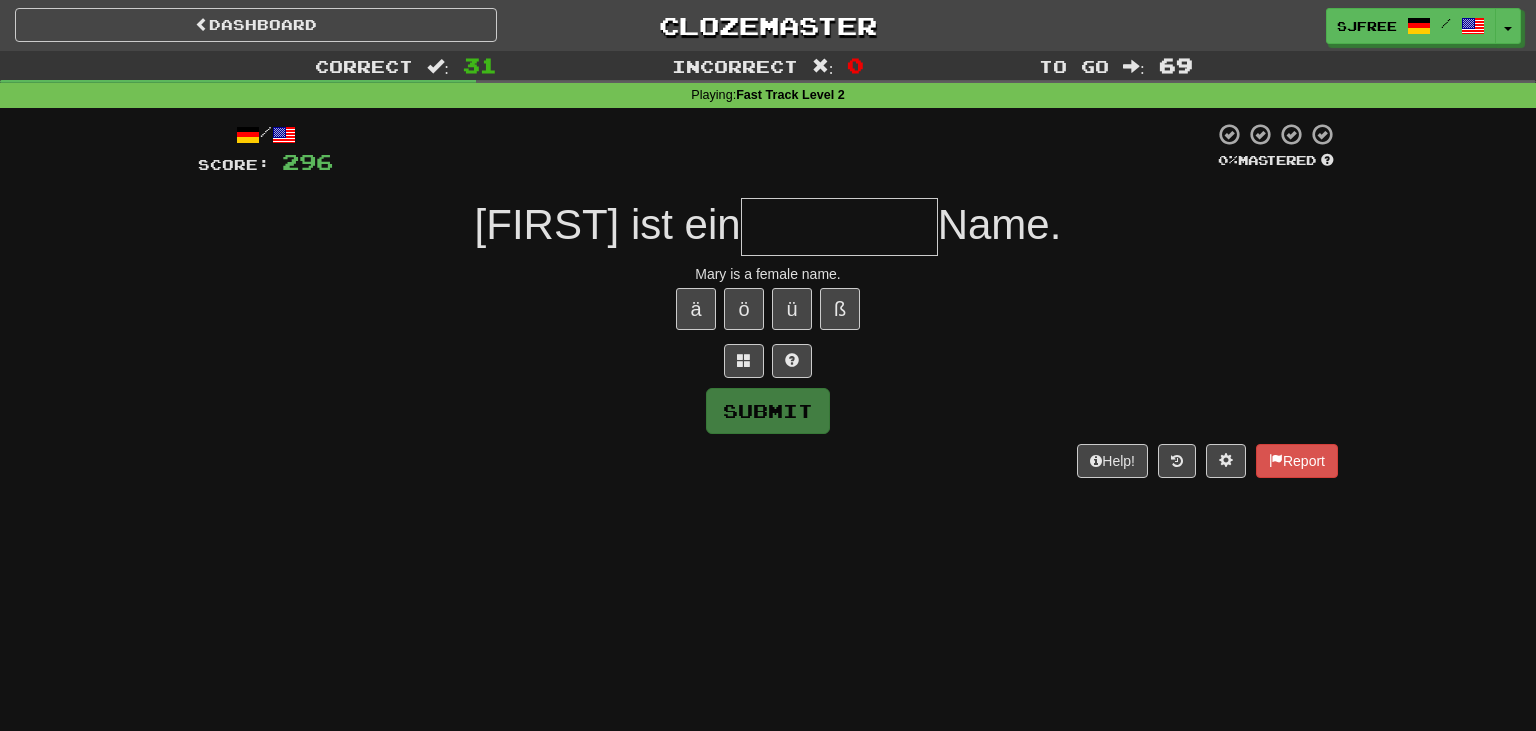 type on "*" 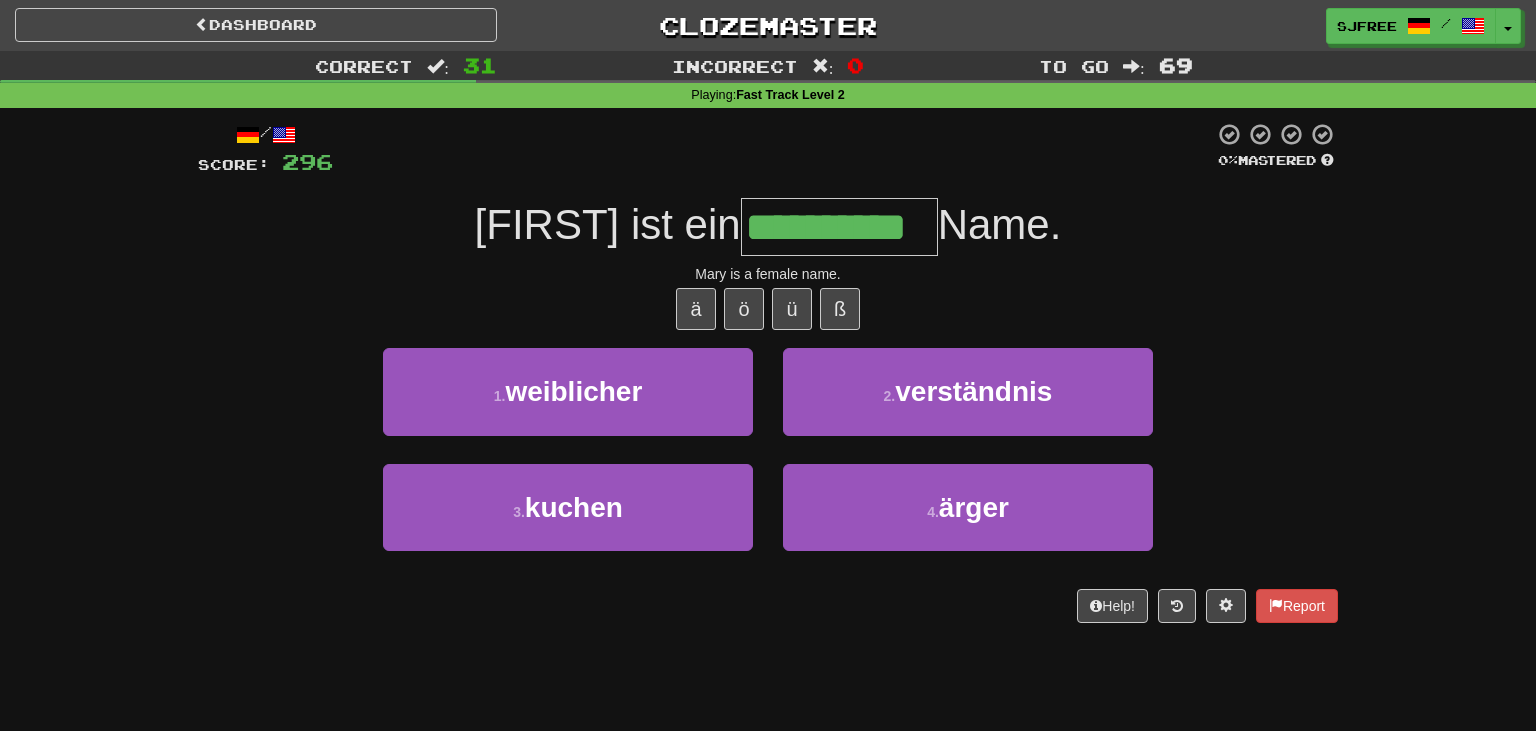 type on "**********" 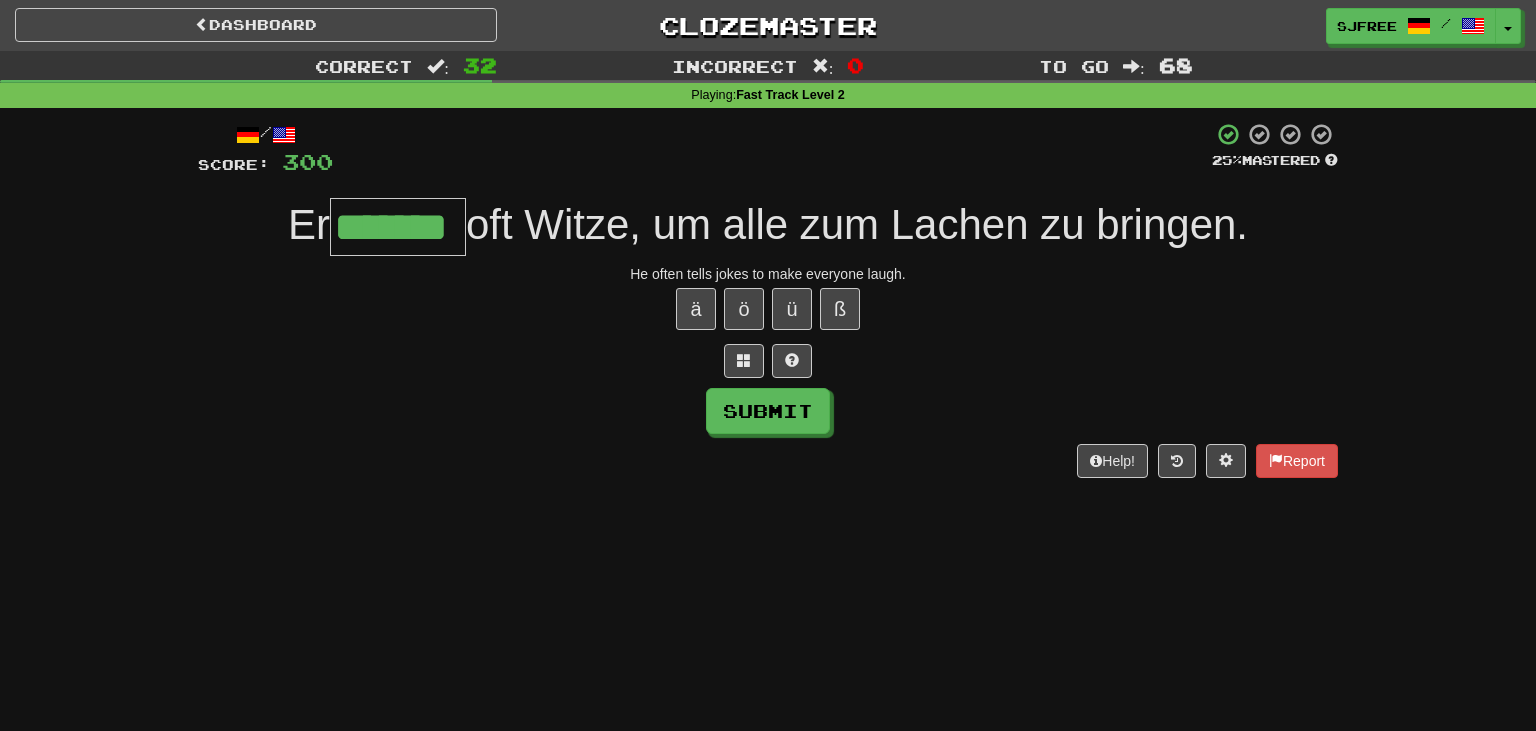 type on "*******" 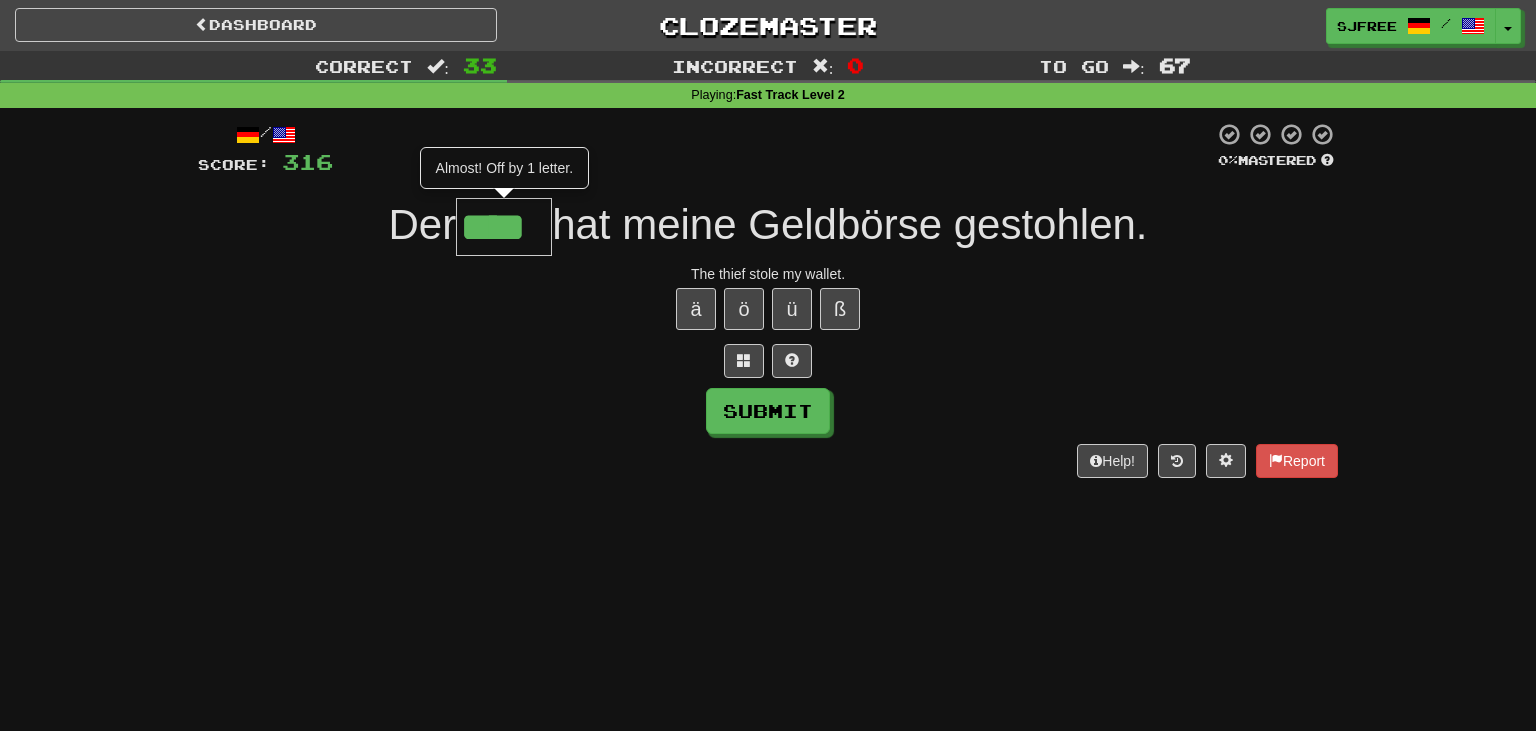 type on "****" 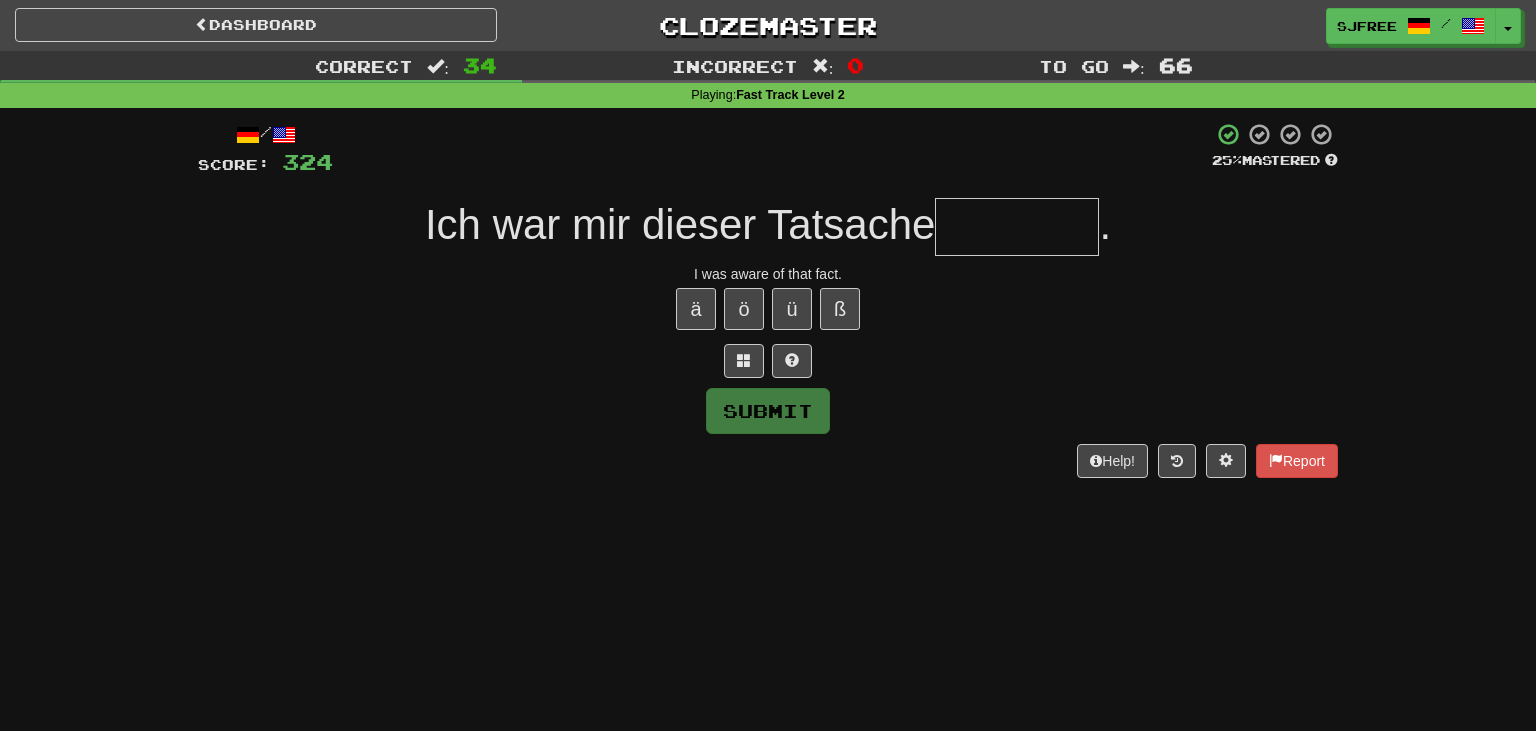type on "*" 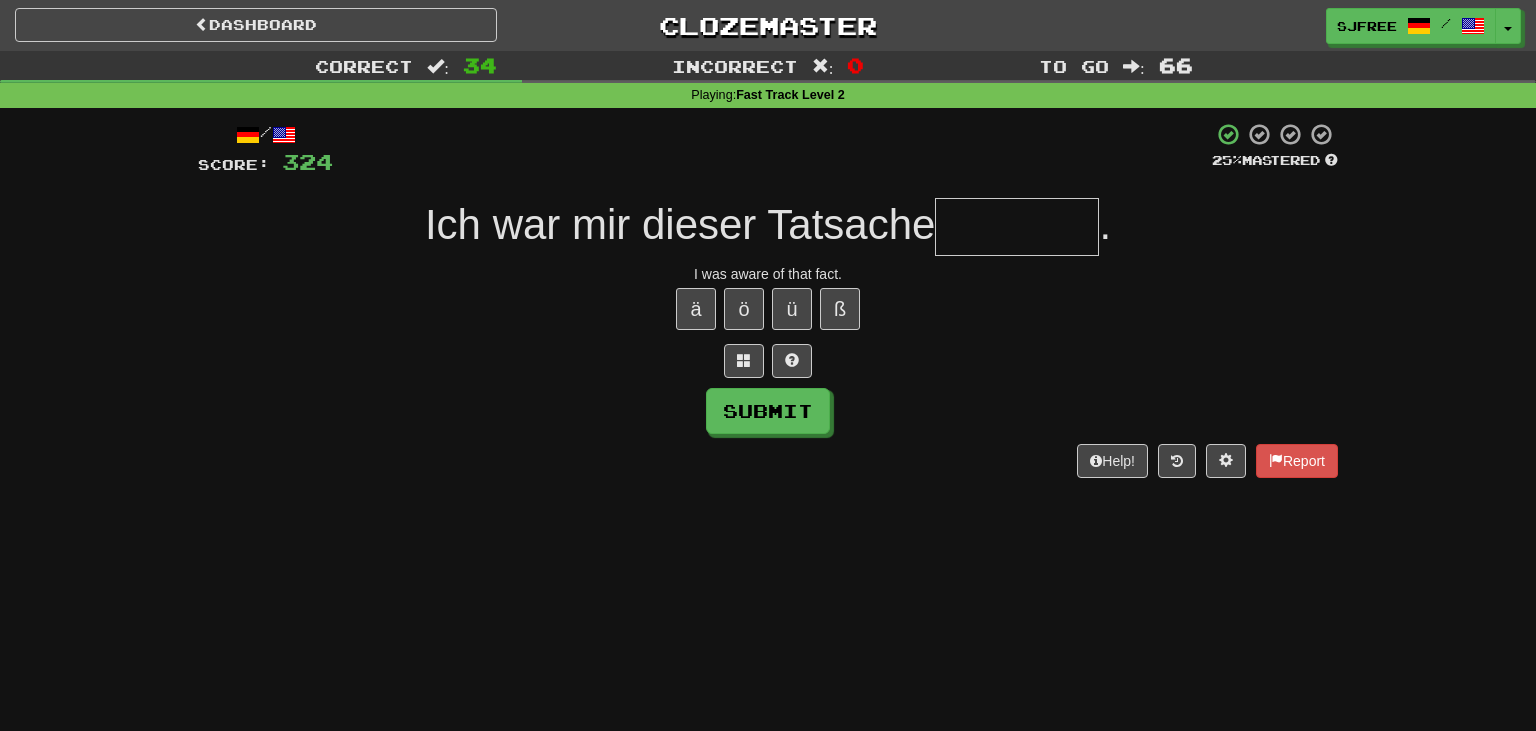 type on "*" 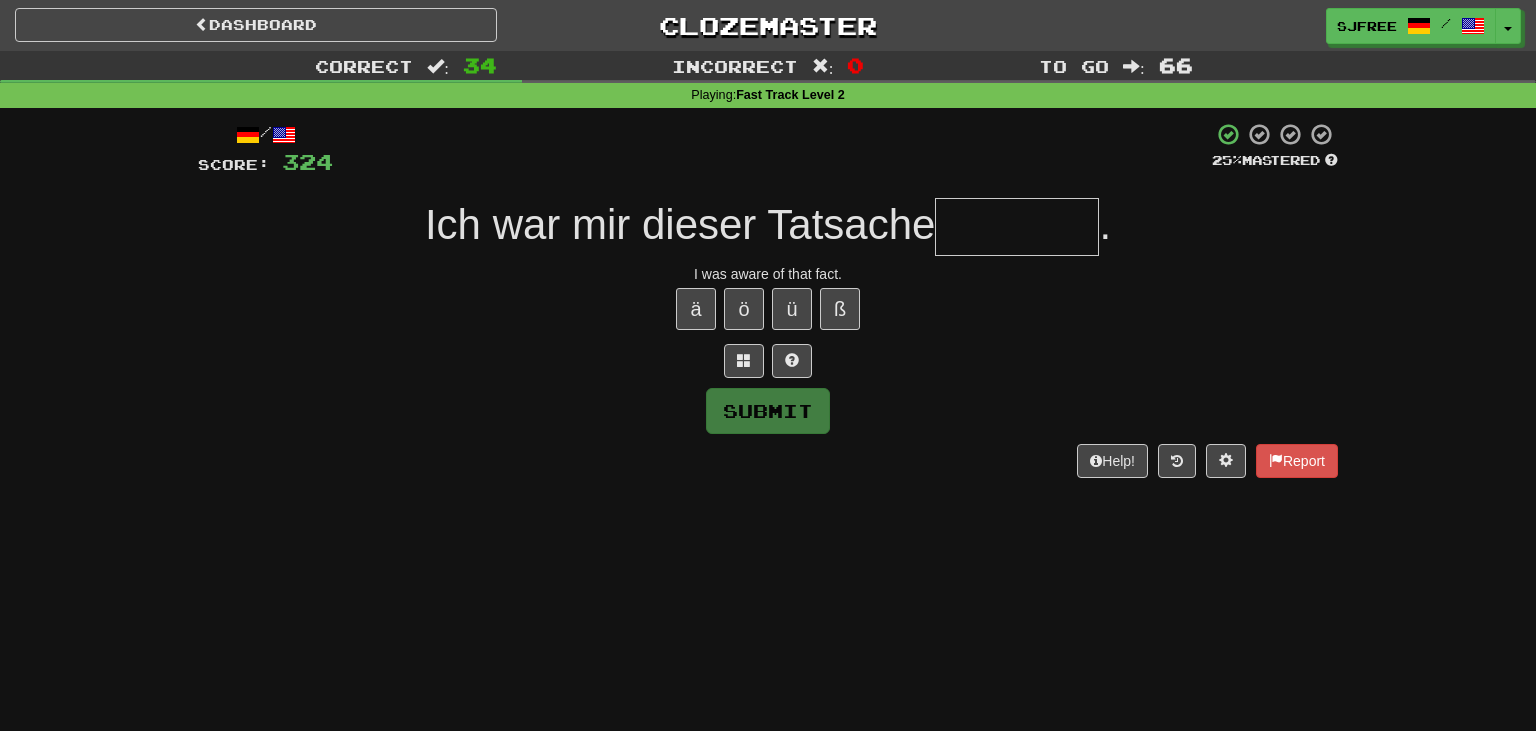 type on "*" 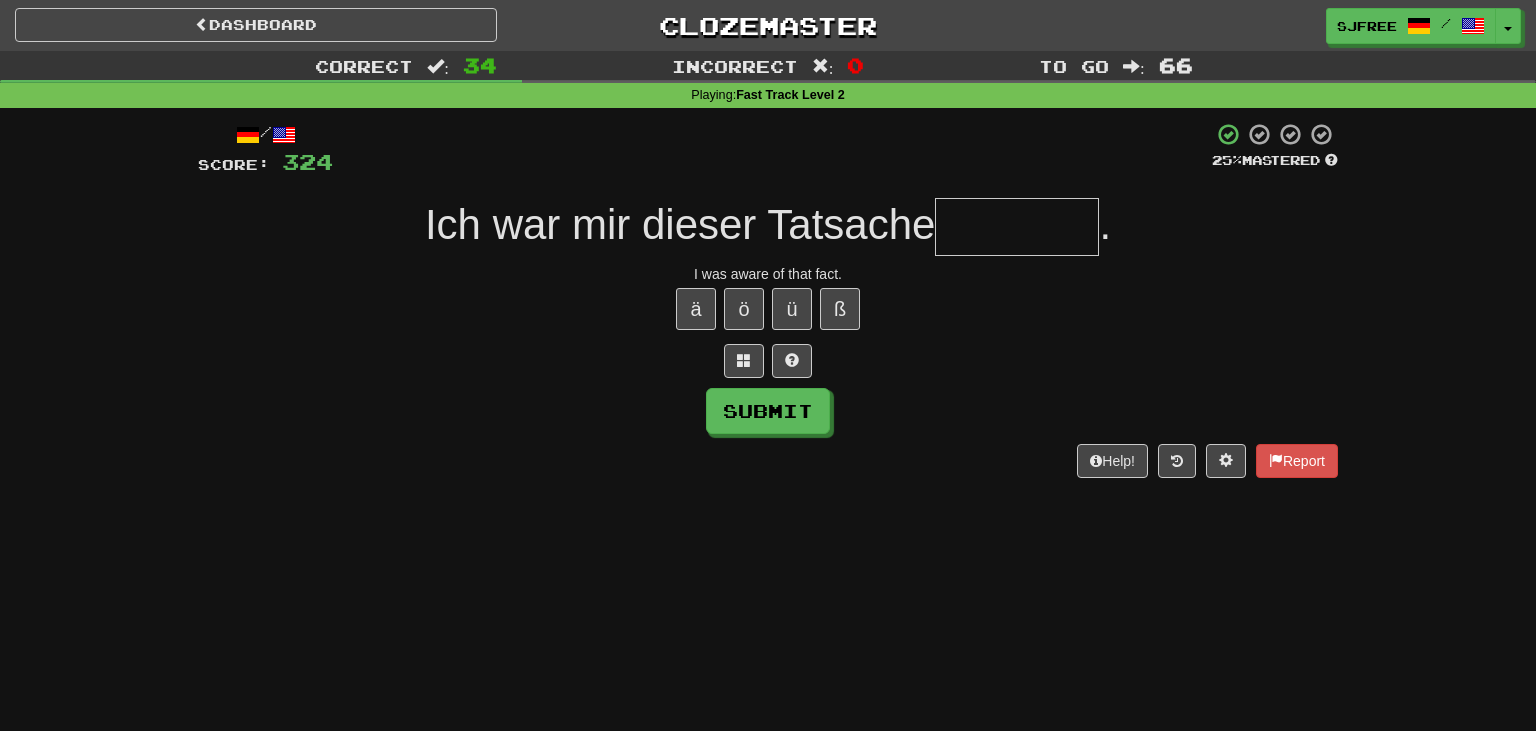 type on "*" 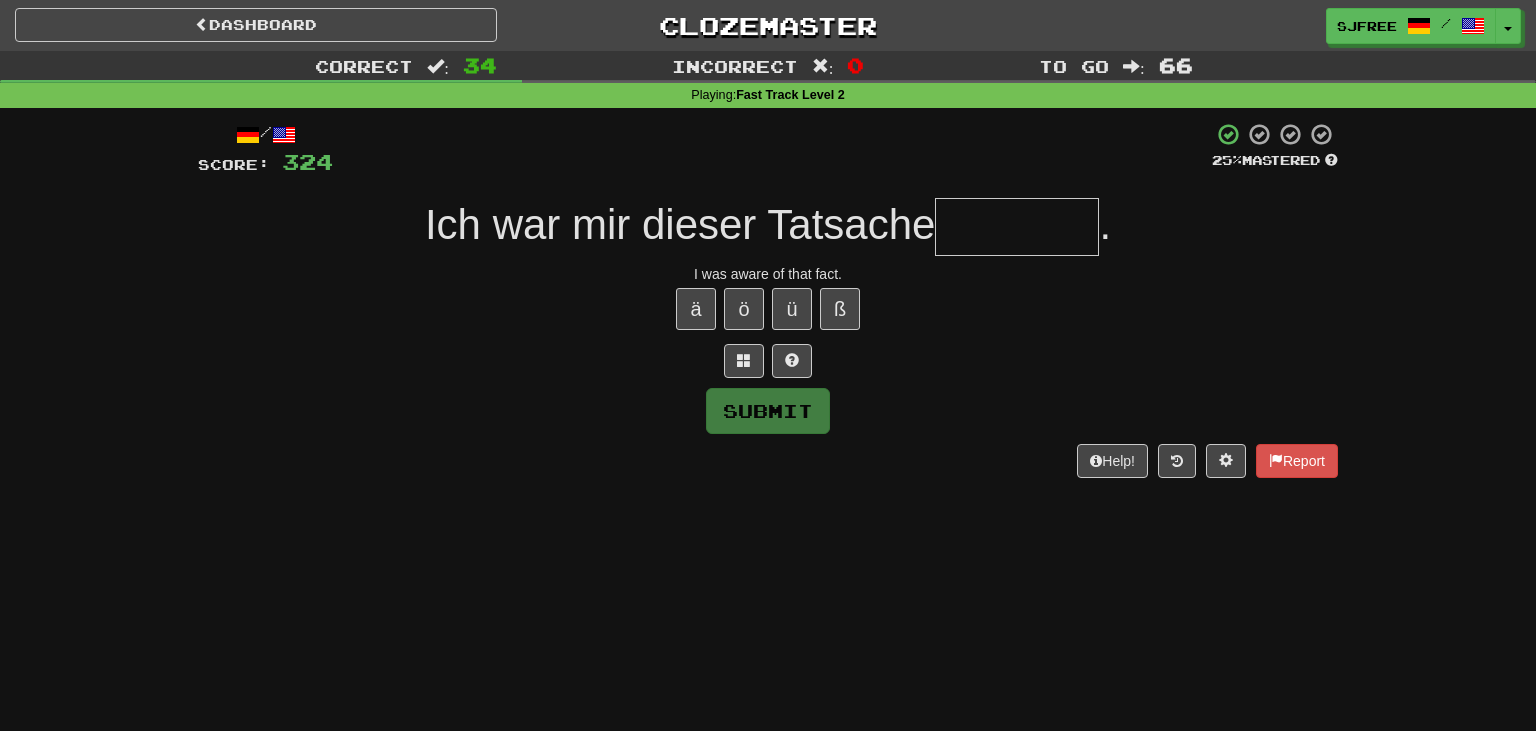 type on "*" 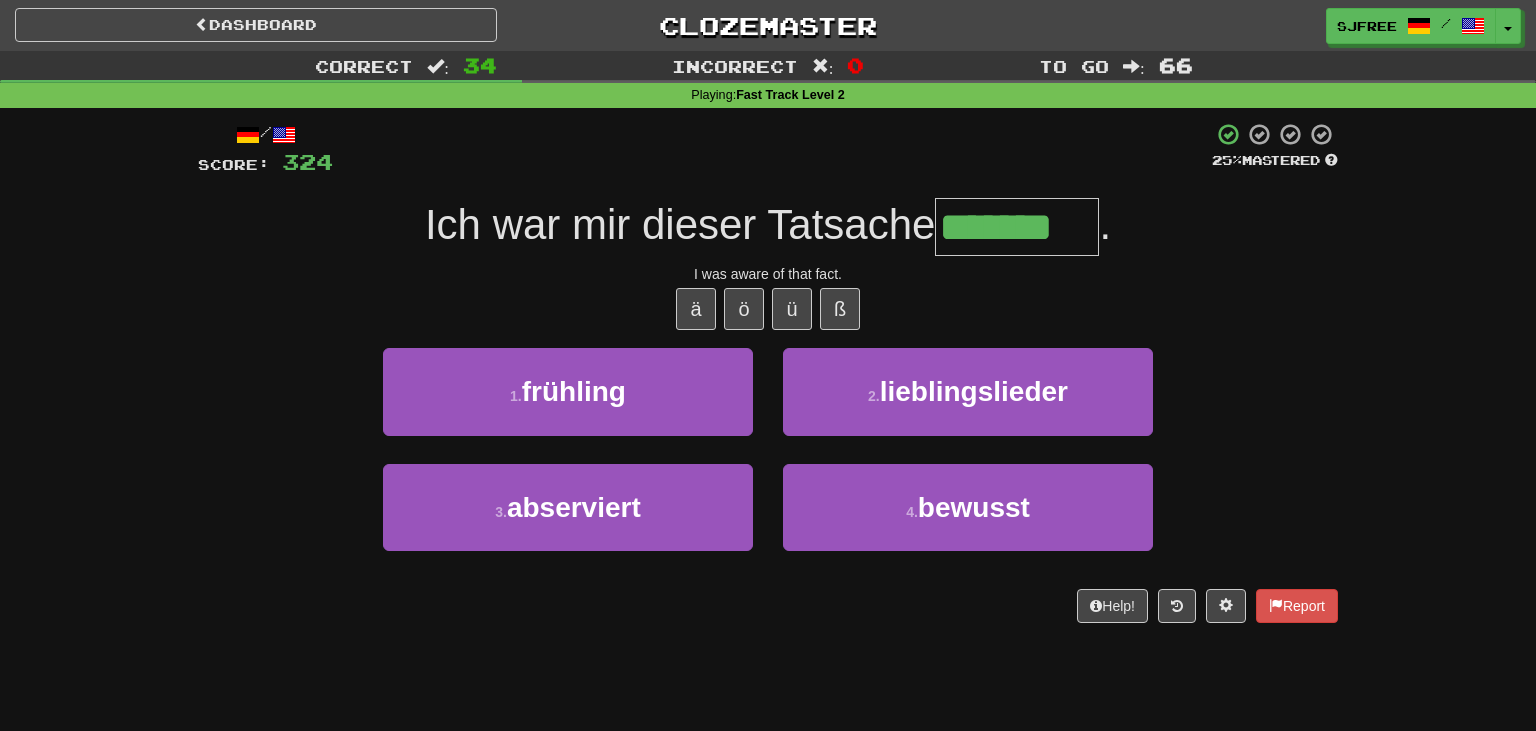 type on "*******" 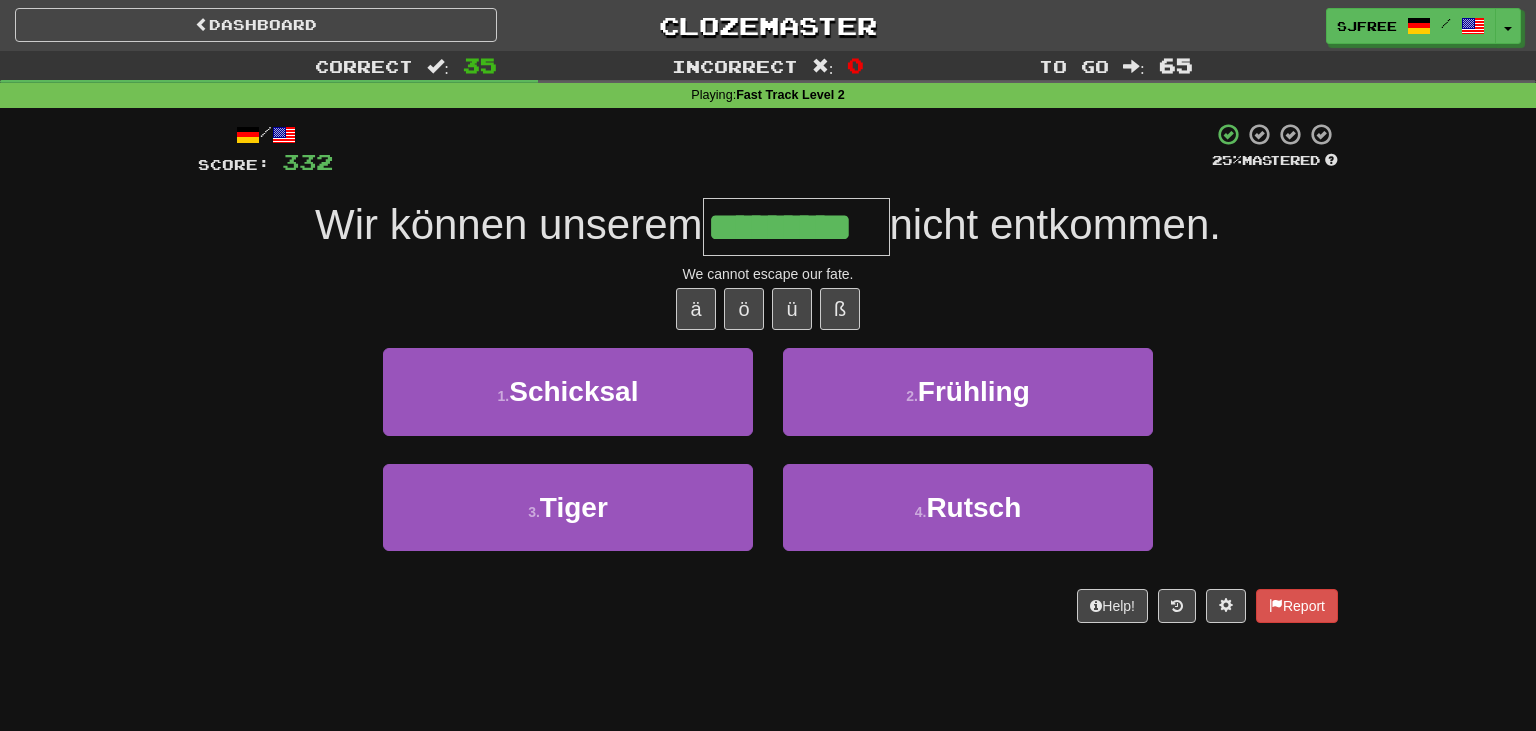 type on "*********" 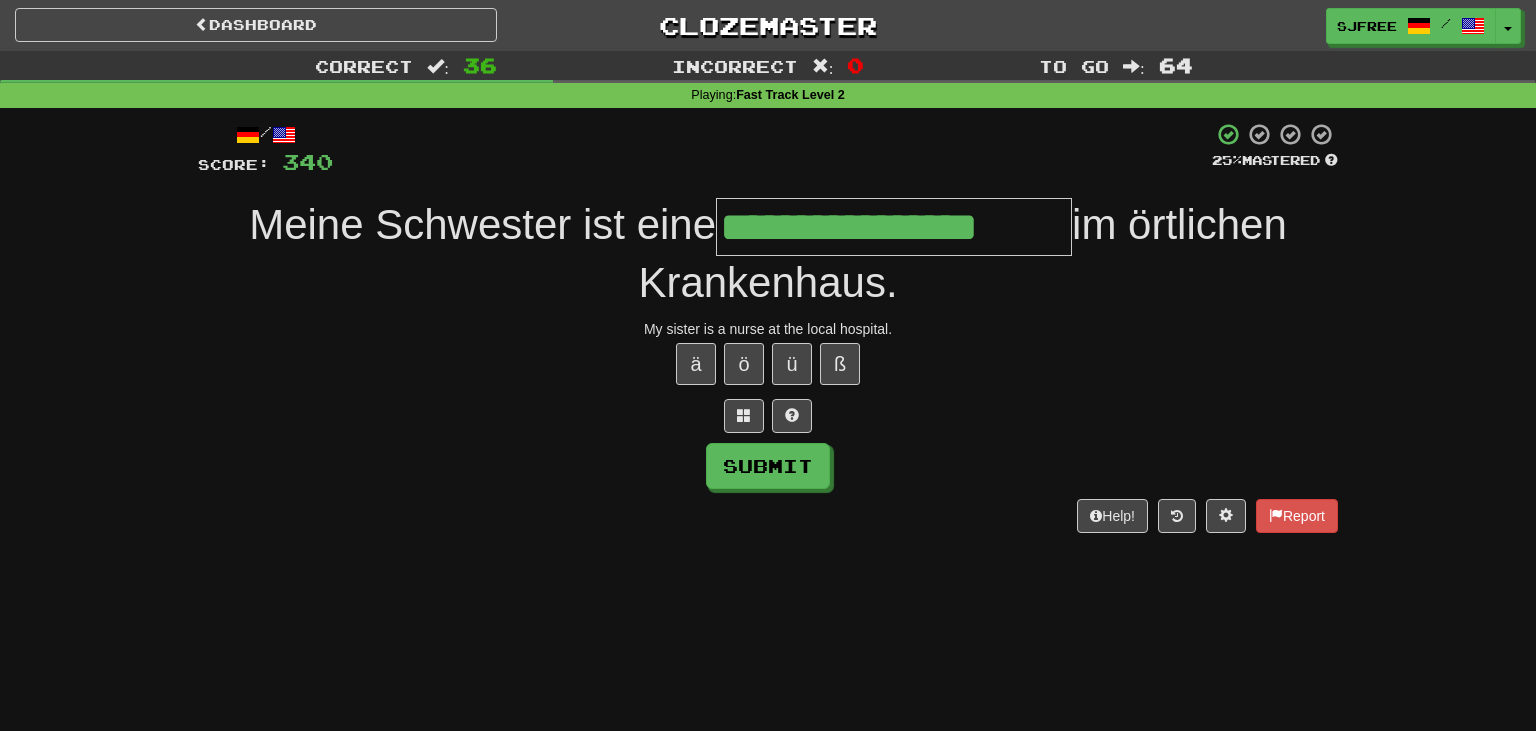 type on "**********" 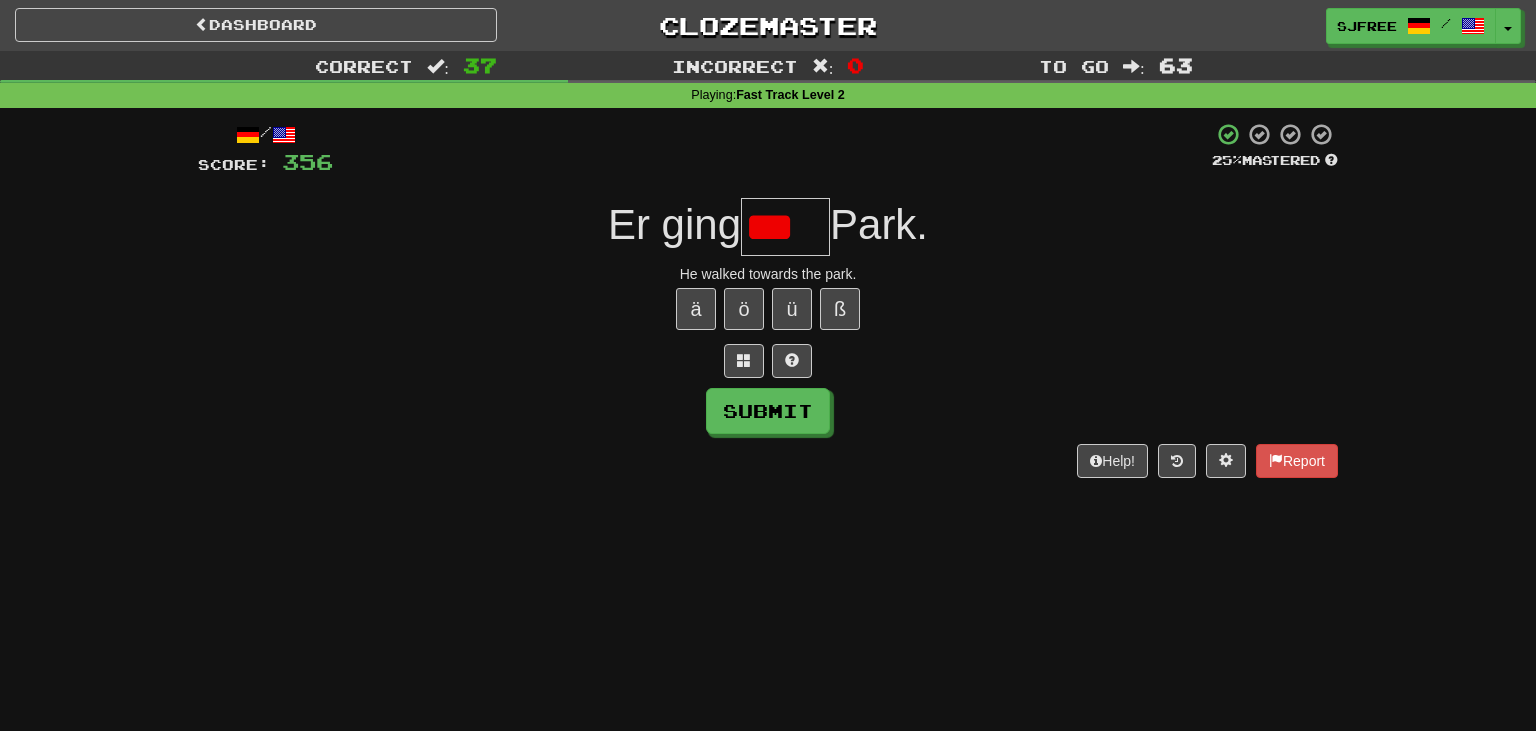 scroll, scrollTop: 0, scrollLeft: 0, axis: both 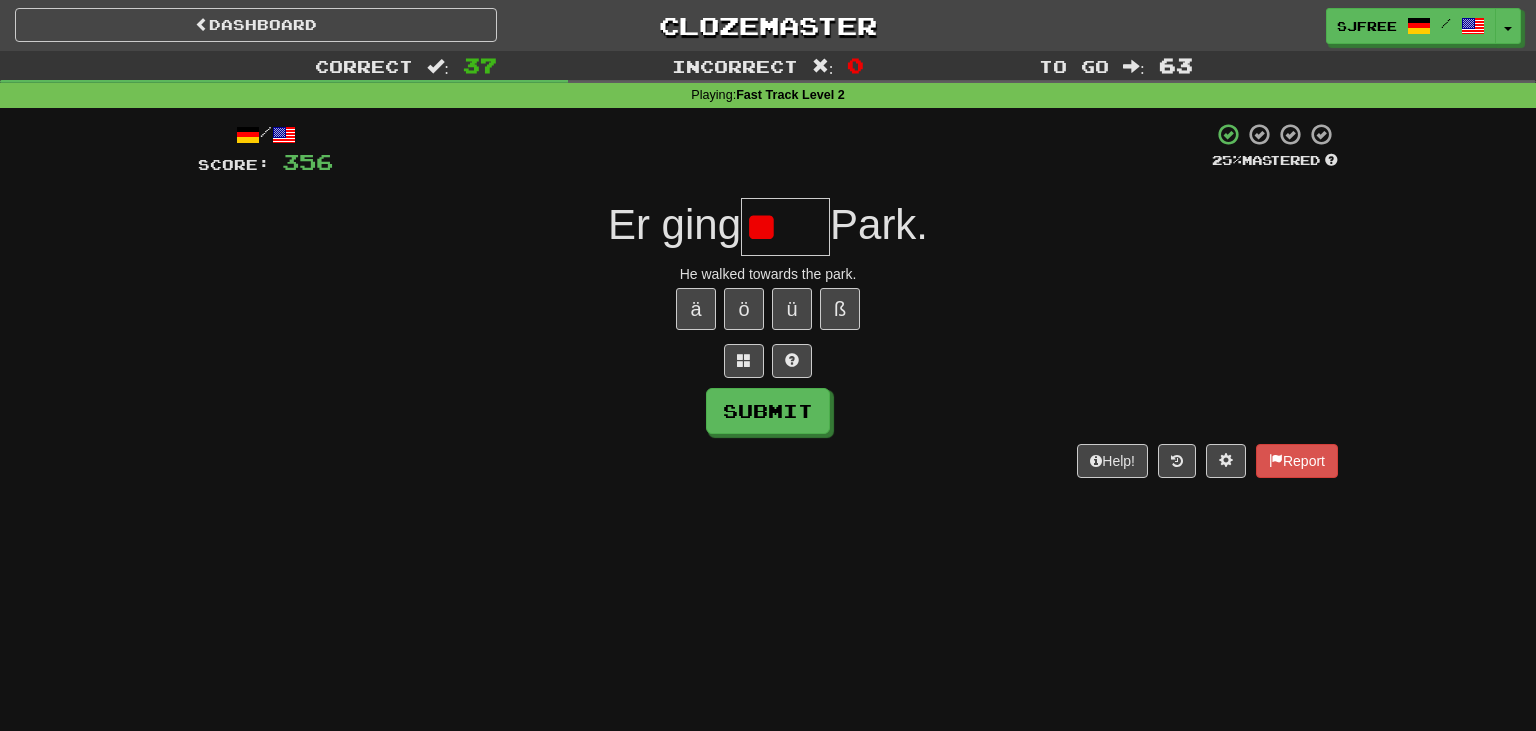 type on "*" 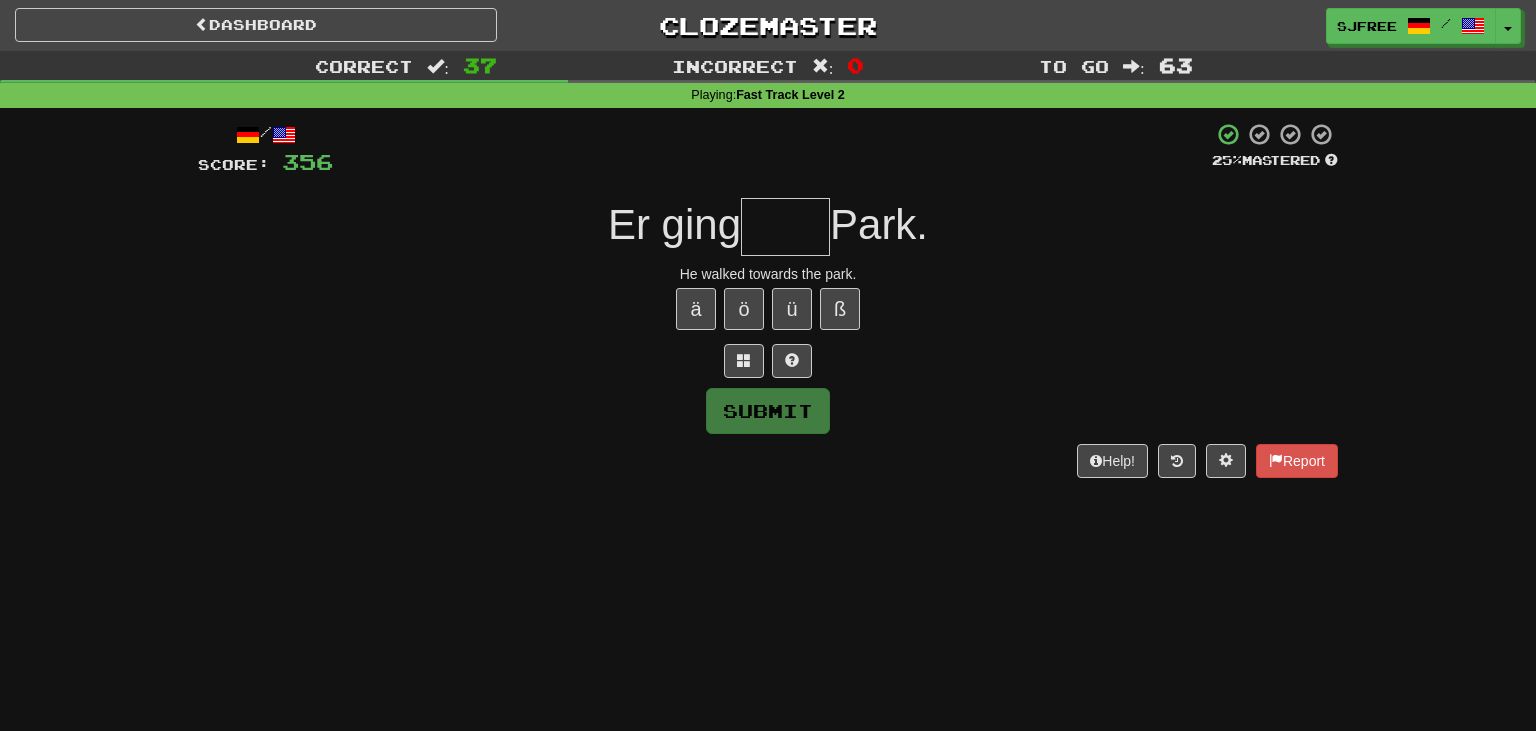 type on "*" 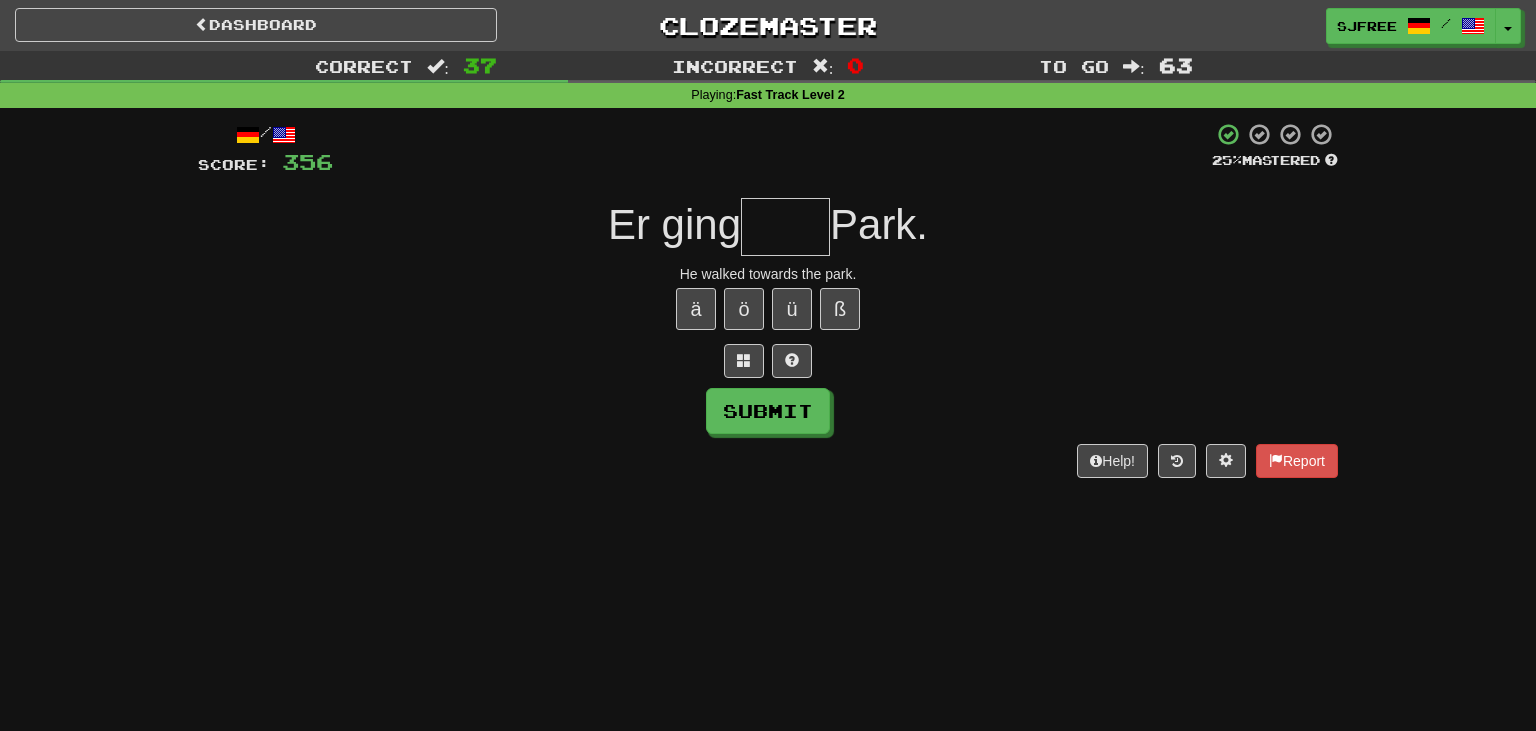 type on "*" 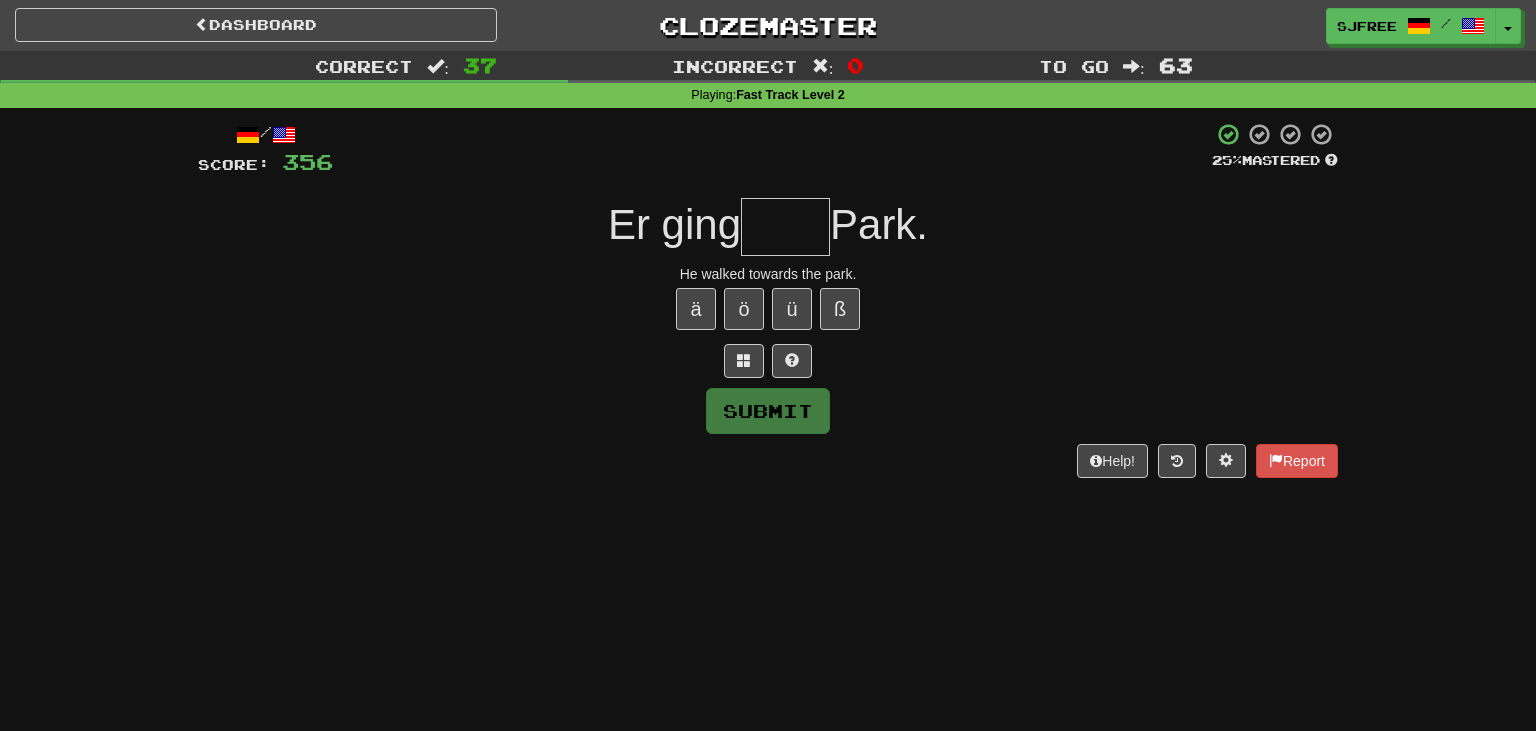 type on "*" 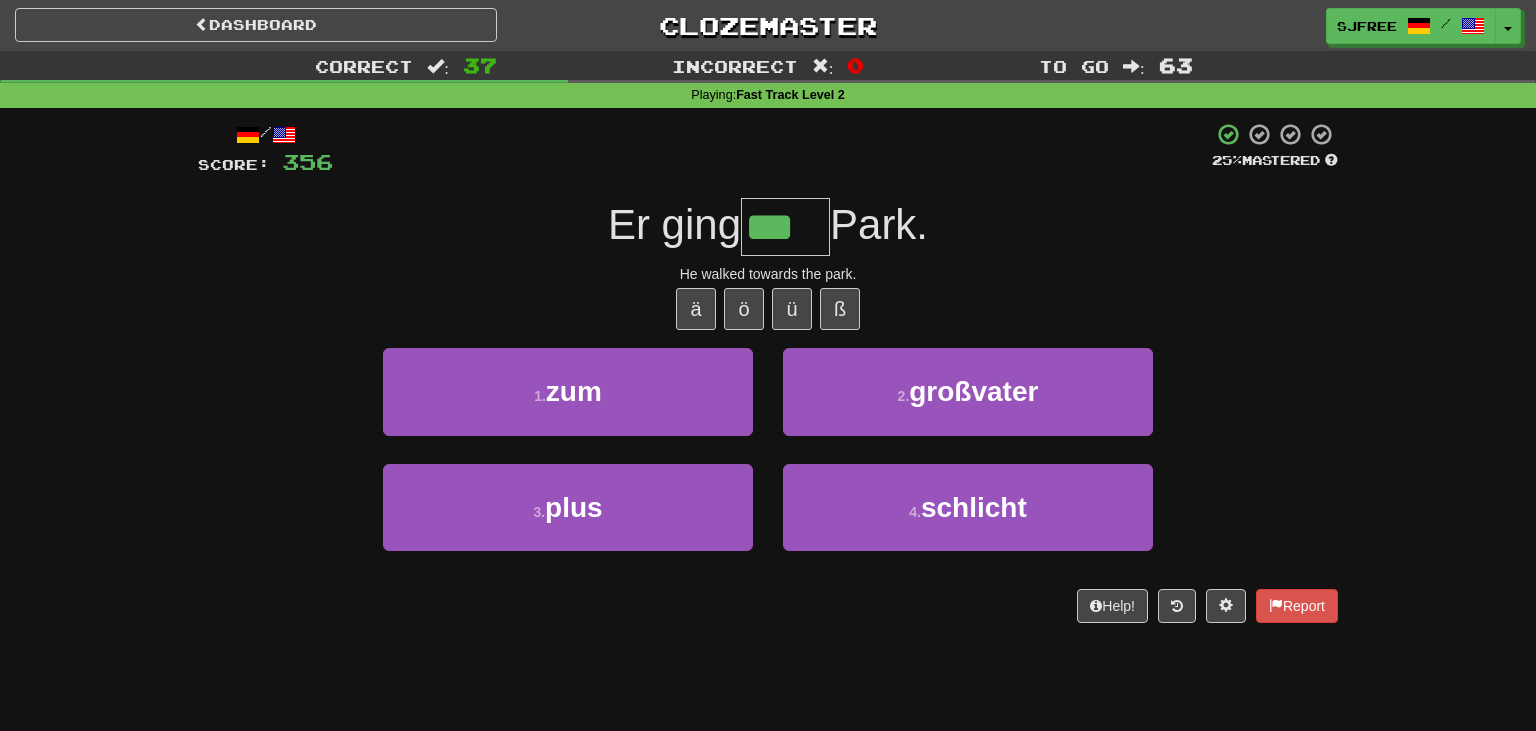 type on "***" 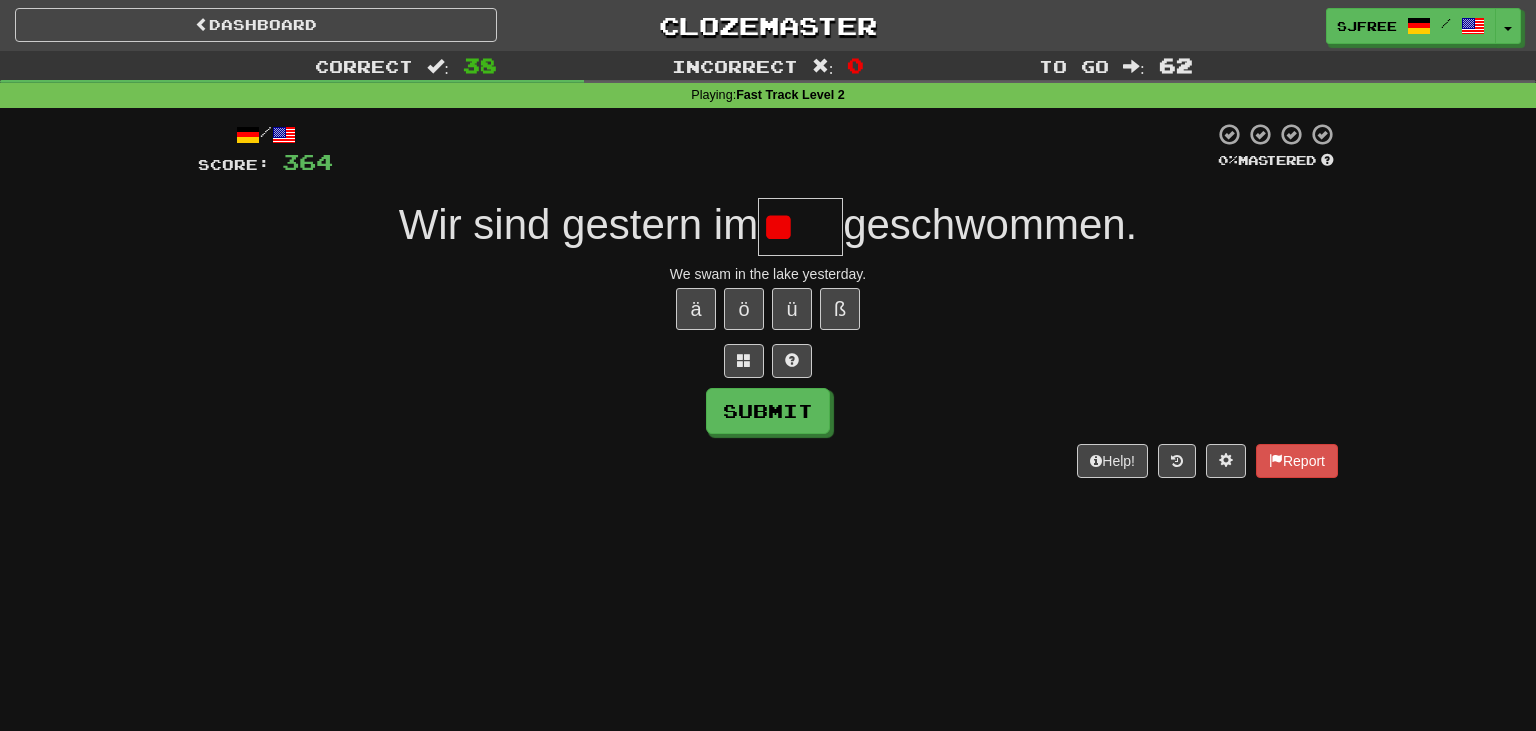 type on "*" 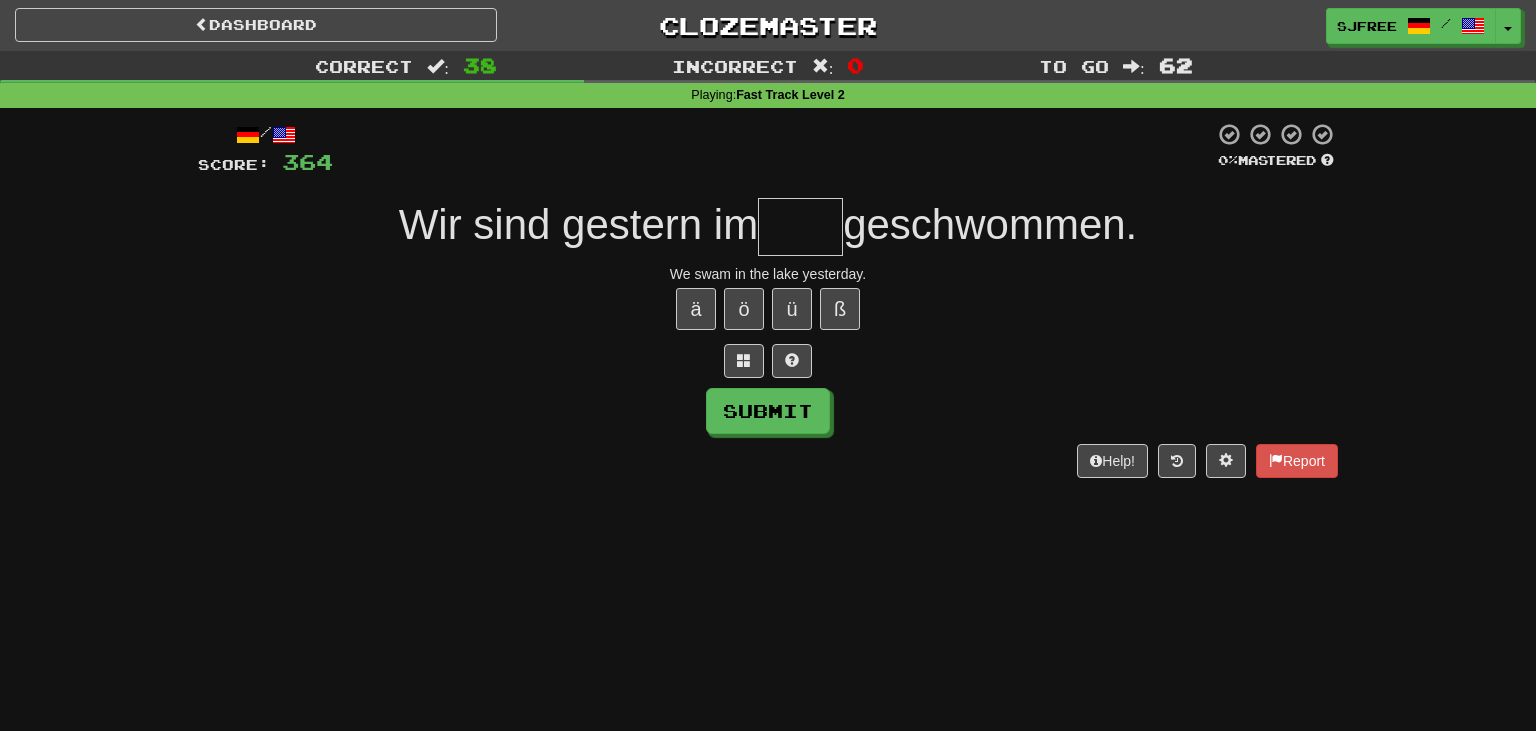 type on "*" 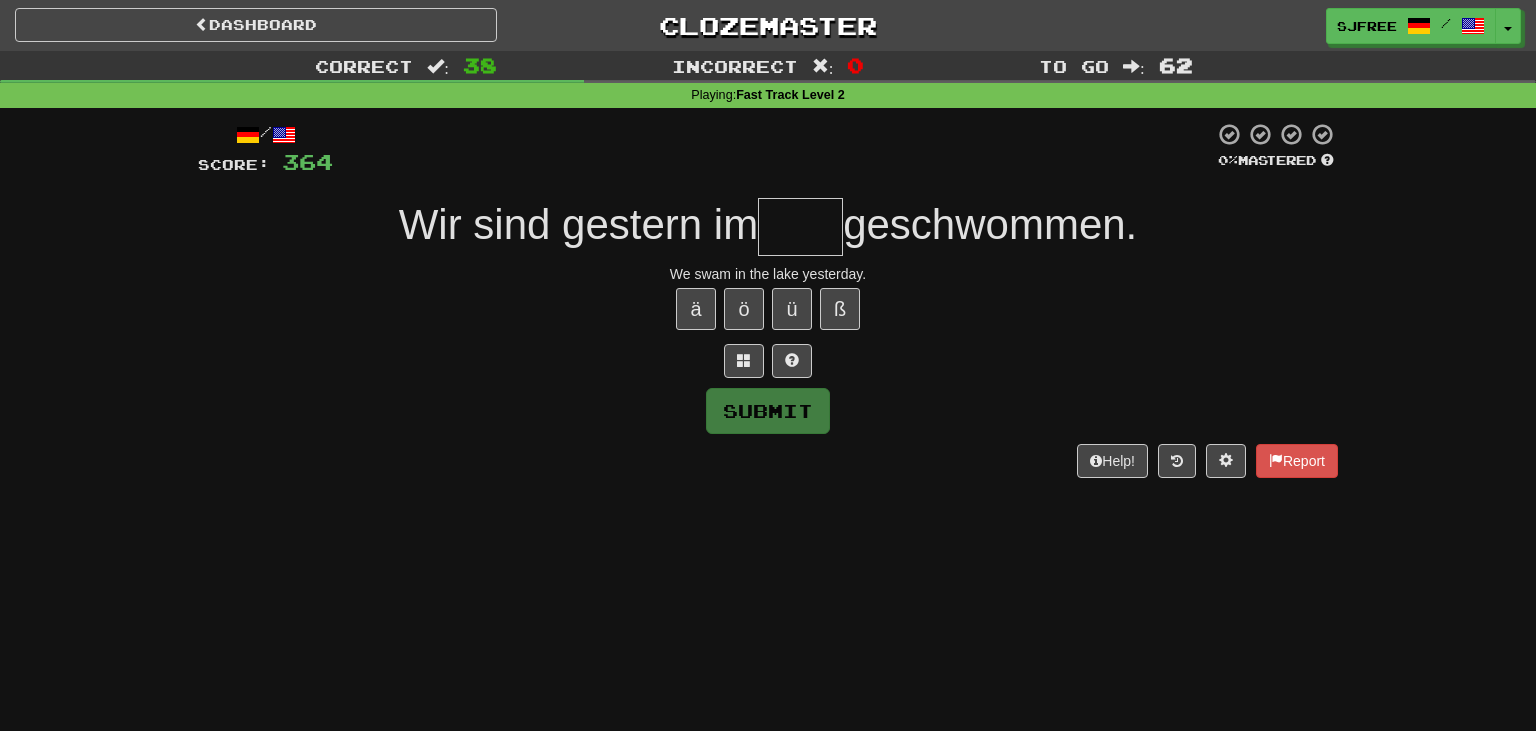 type on "*" 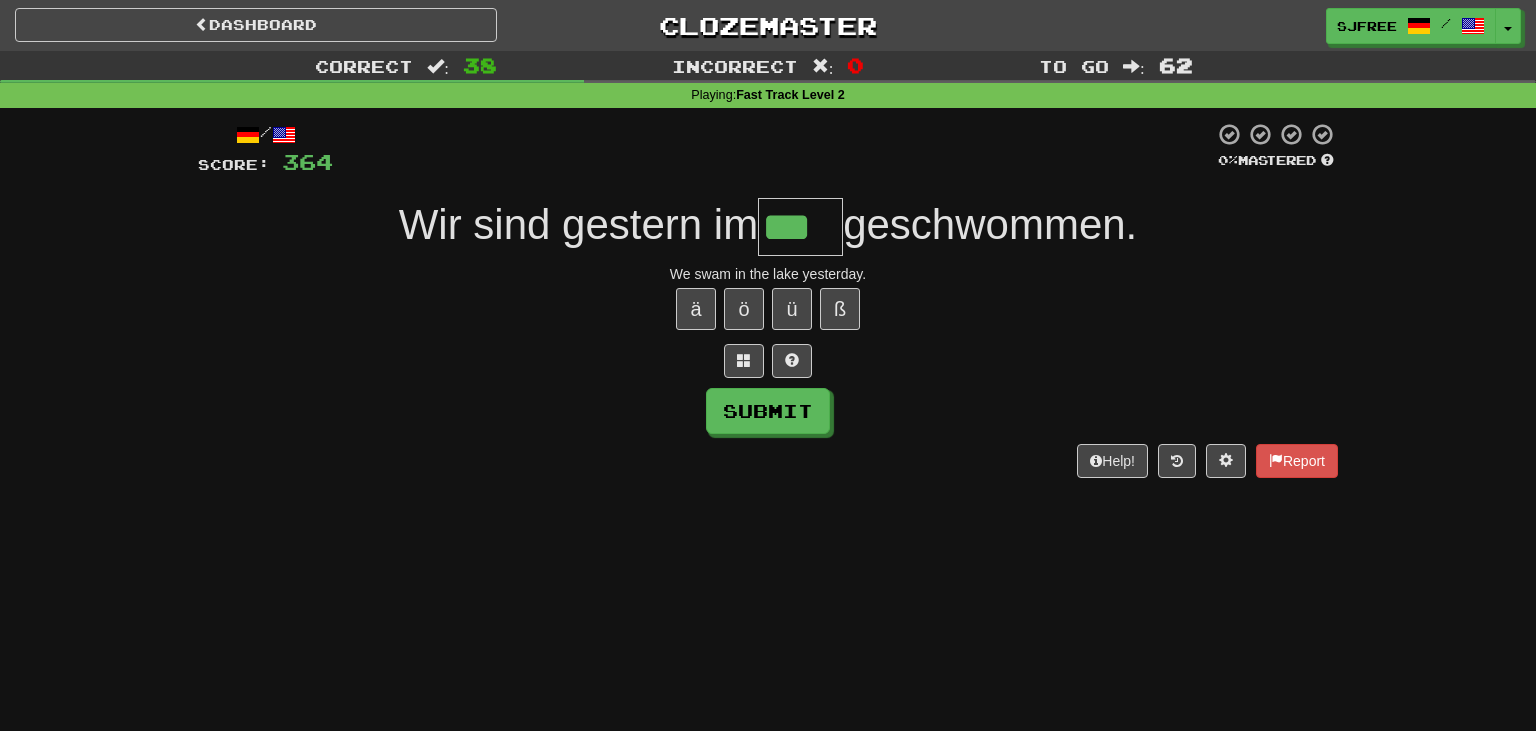 type on "***" 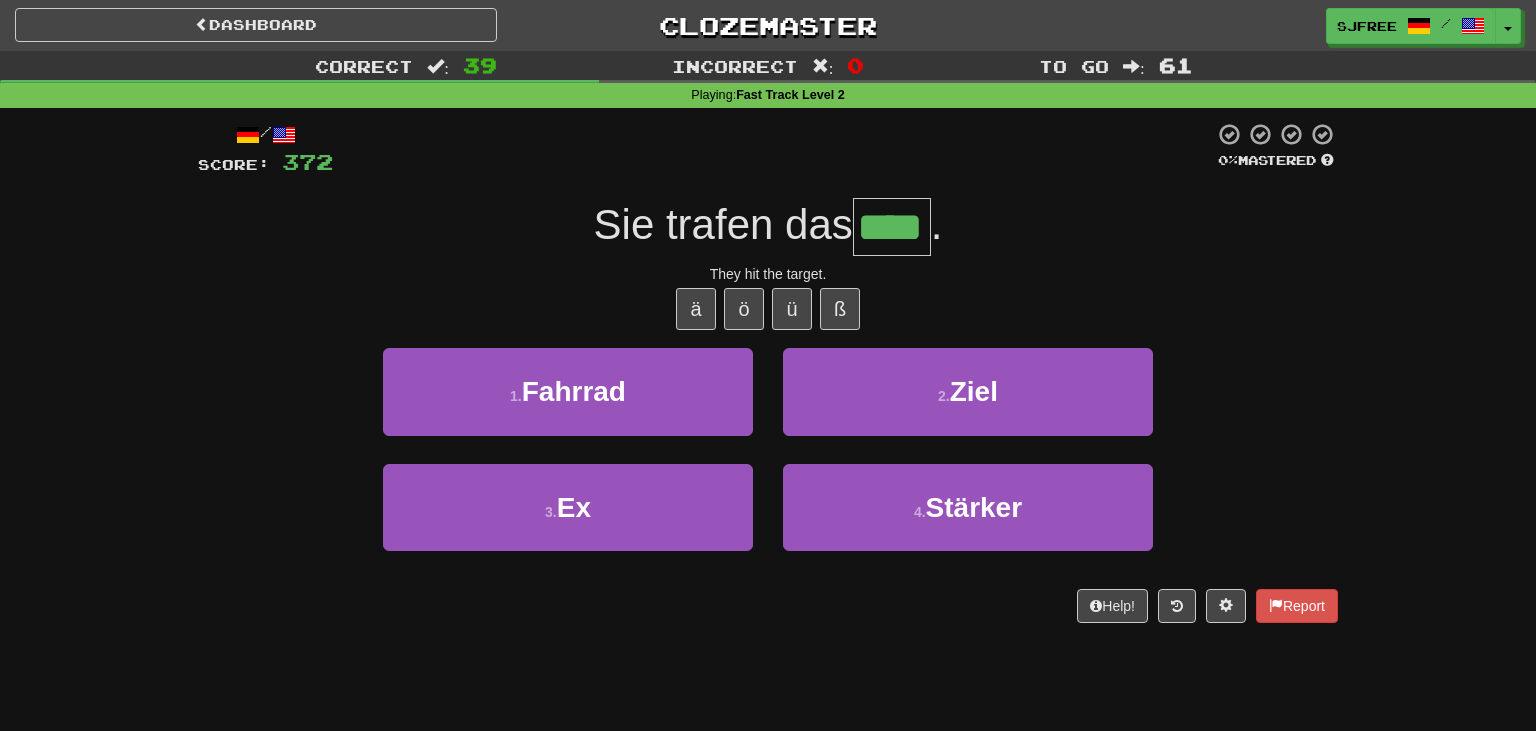 type on "****" 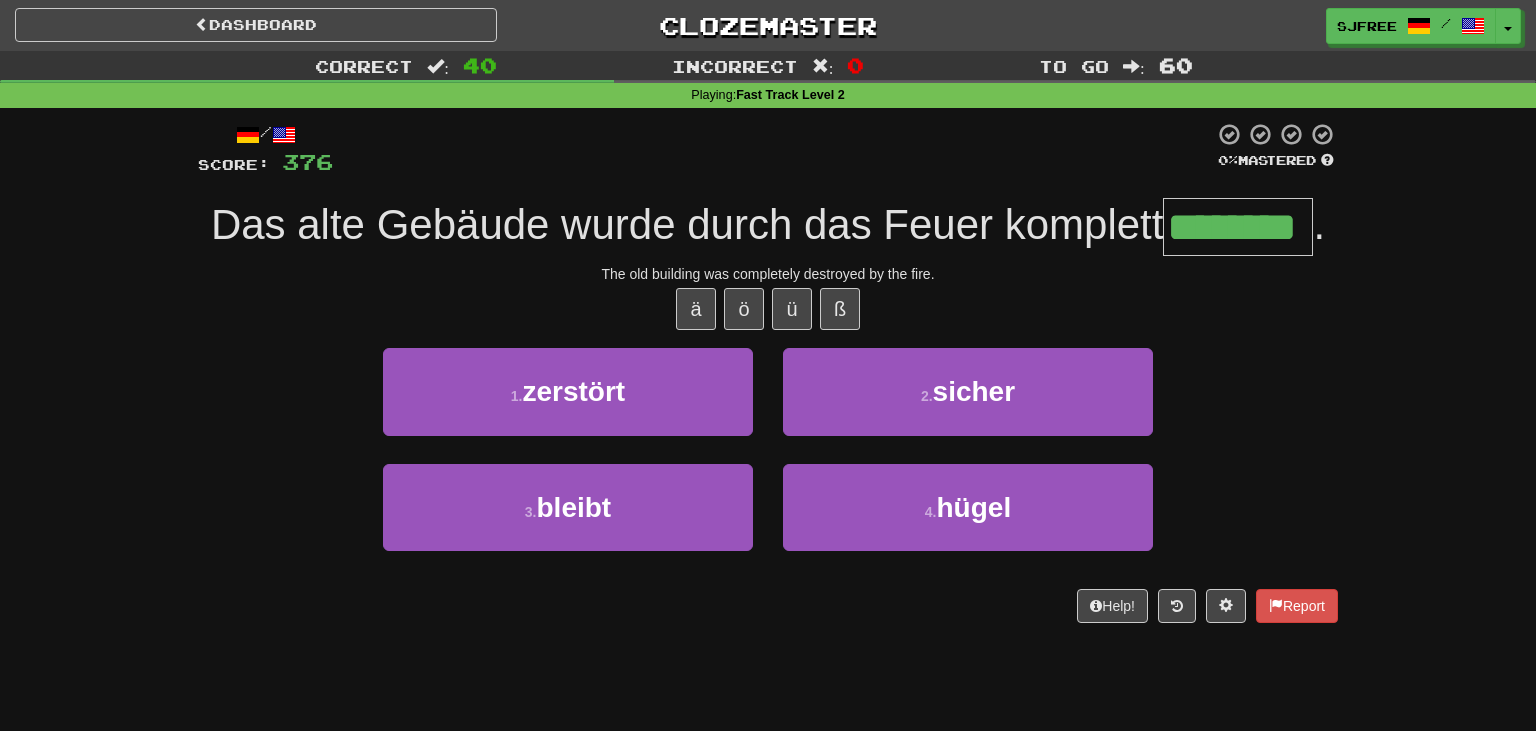 type on "********" 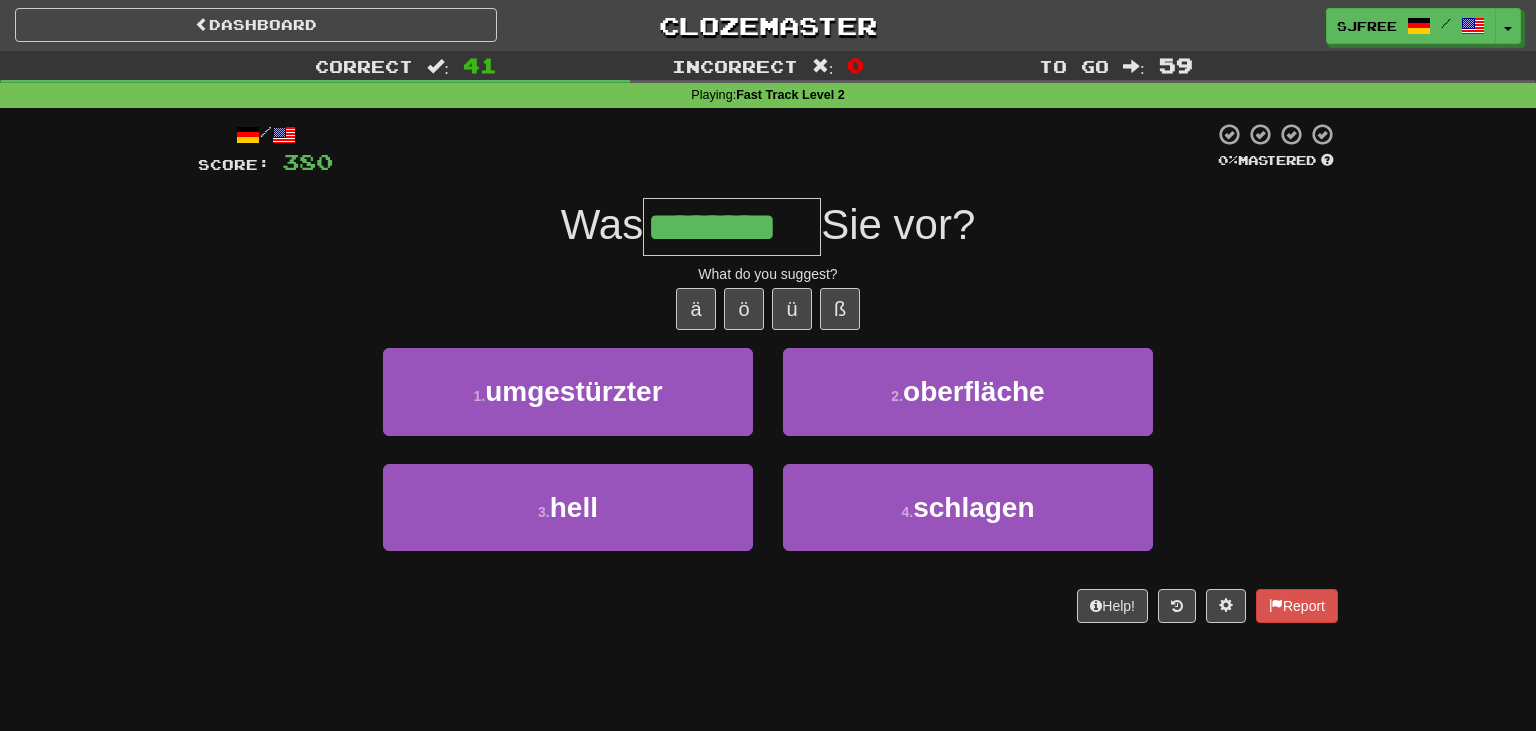 type on "********" 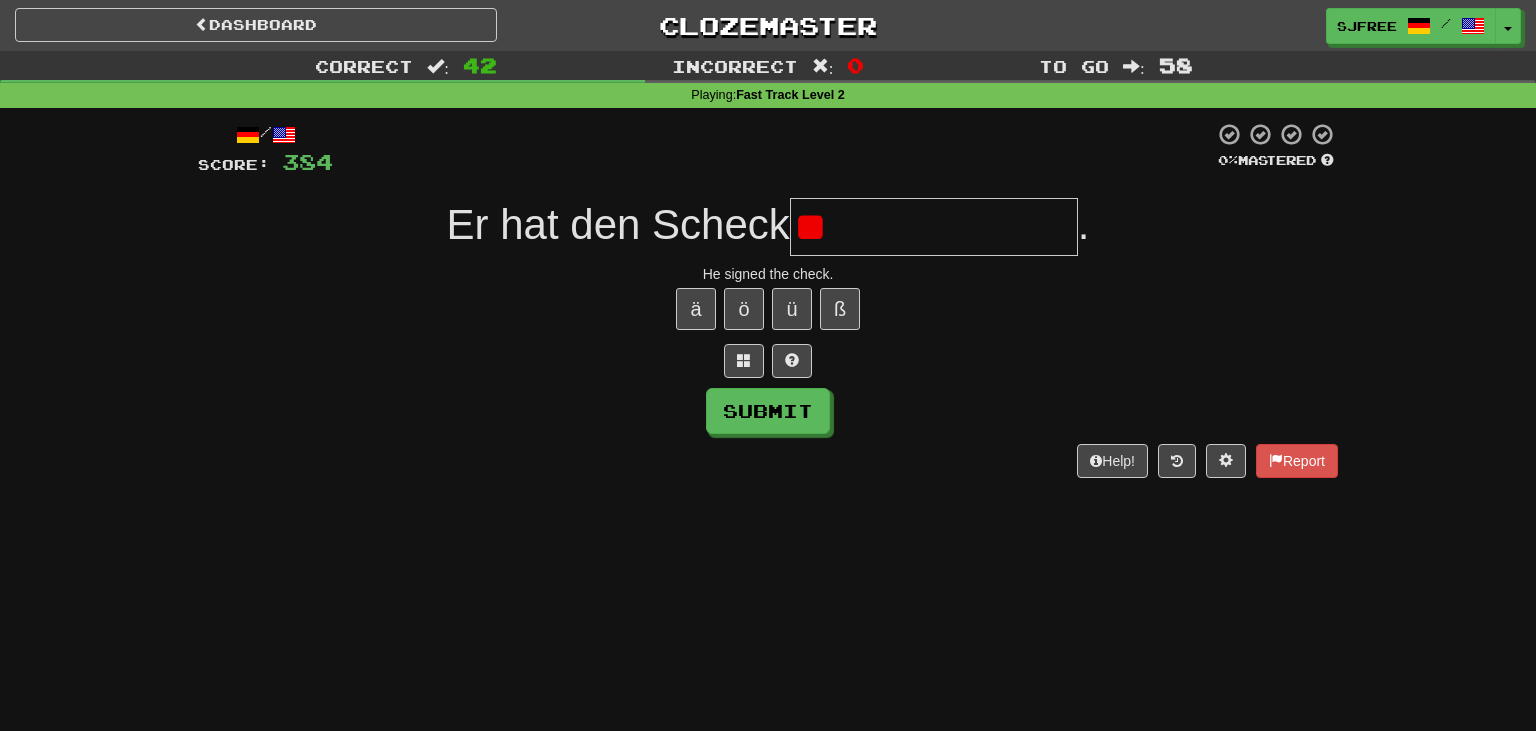 type on "*" 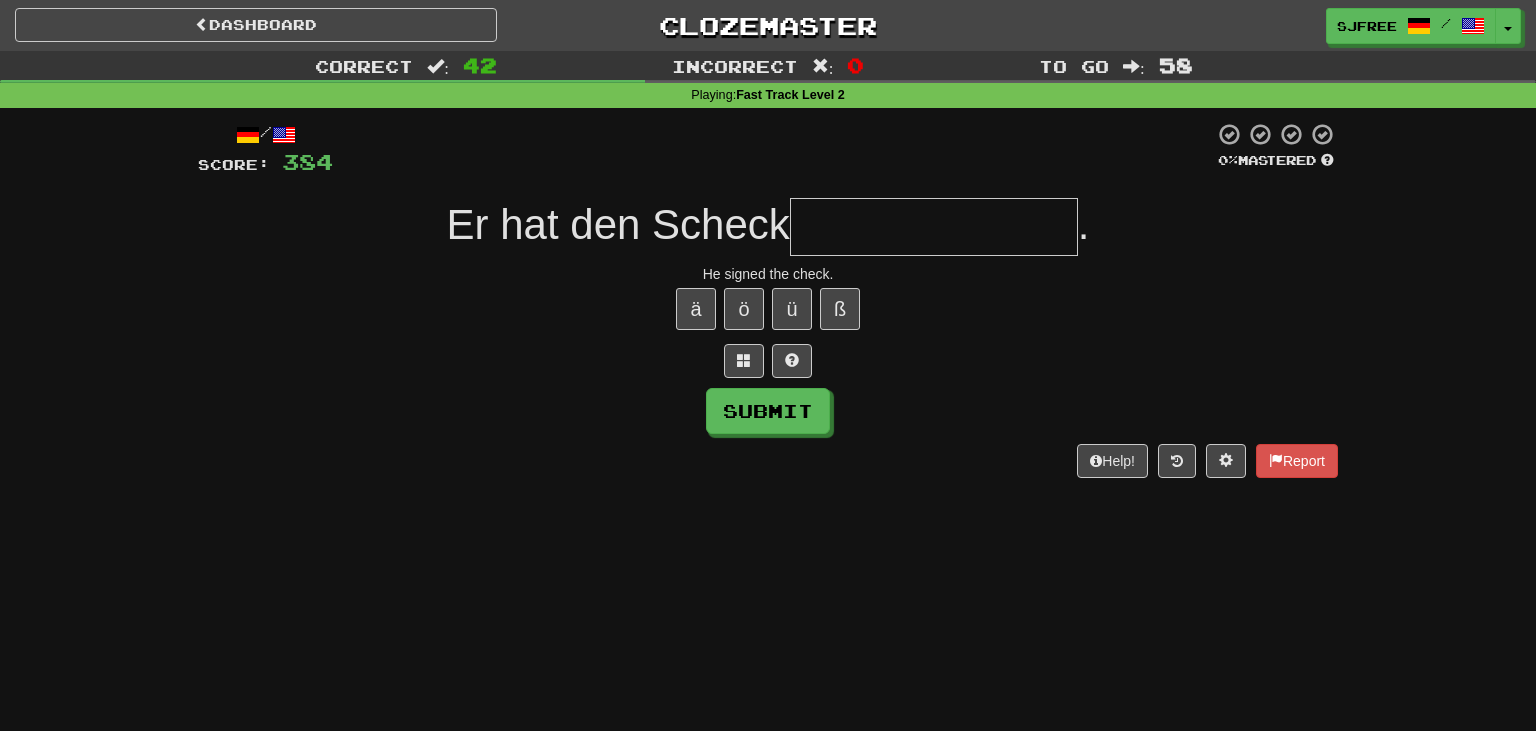 type on "*" 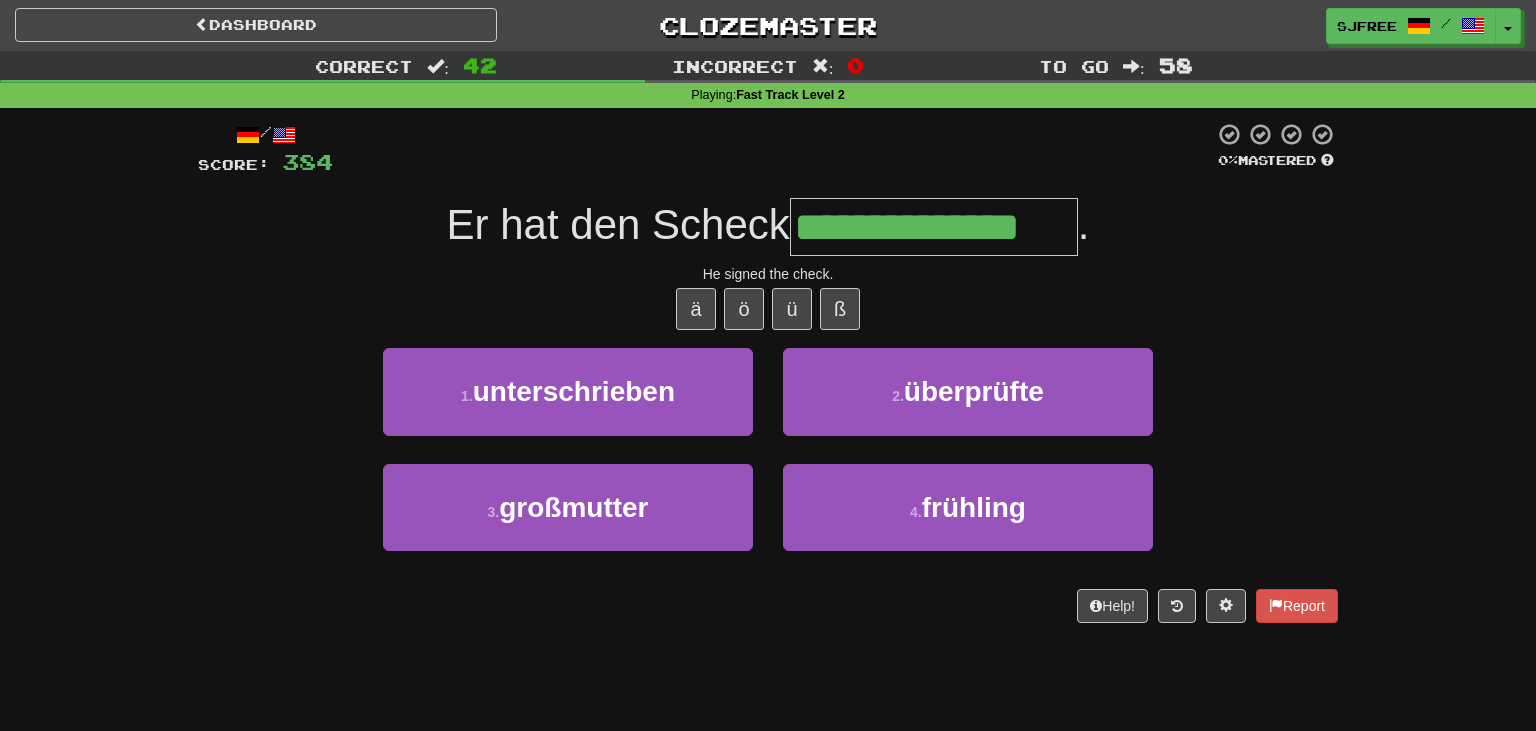 type on "**********" 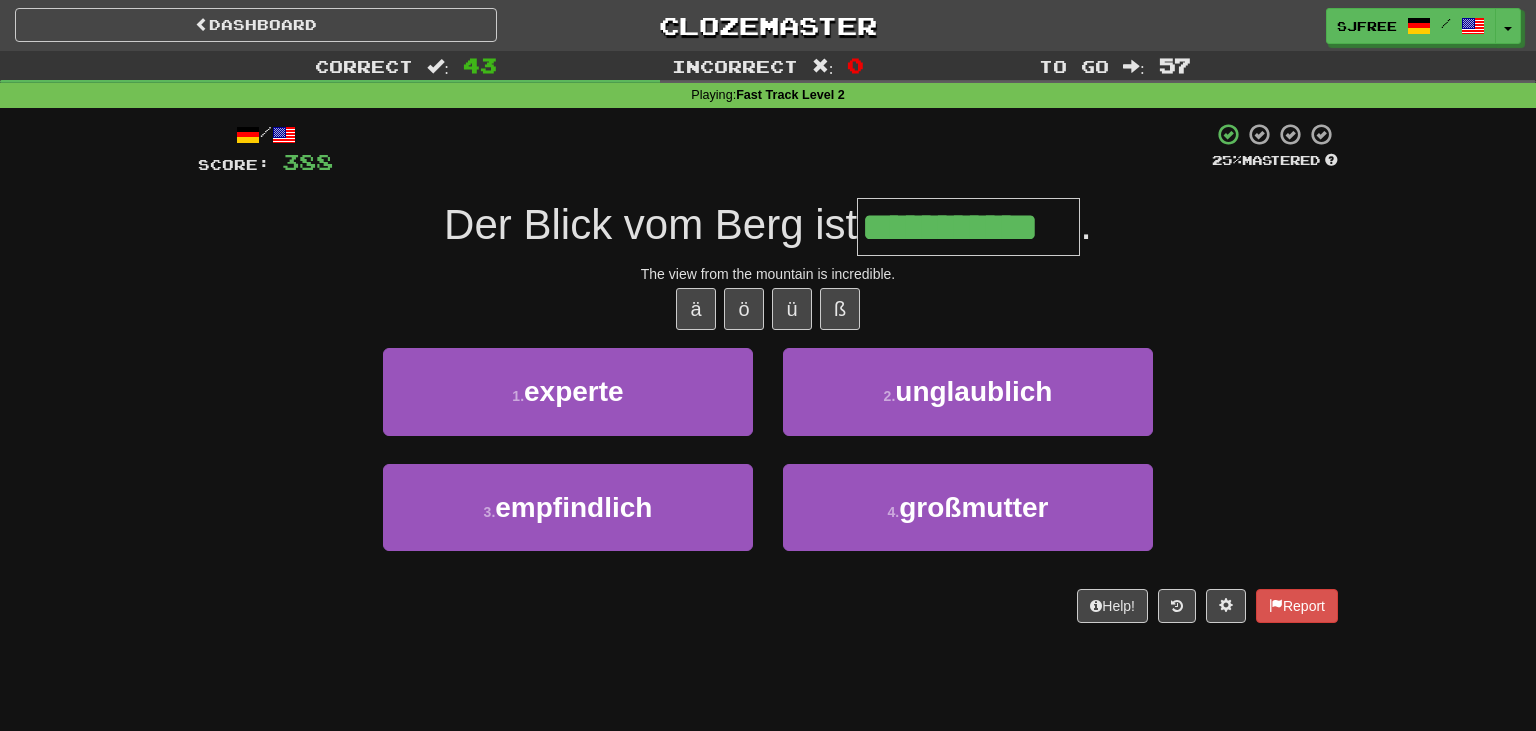 type on "**********" 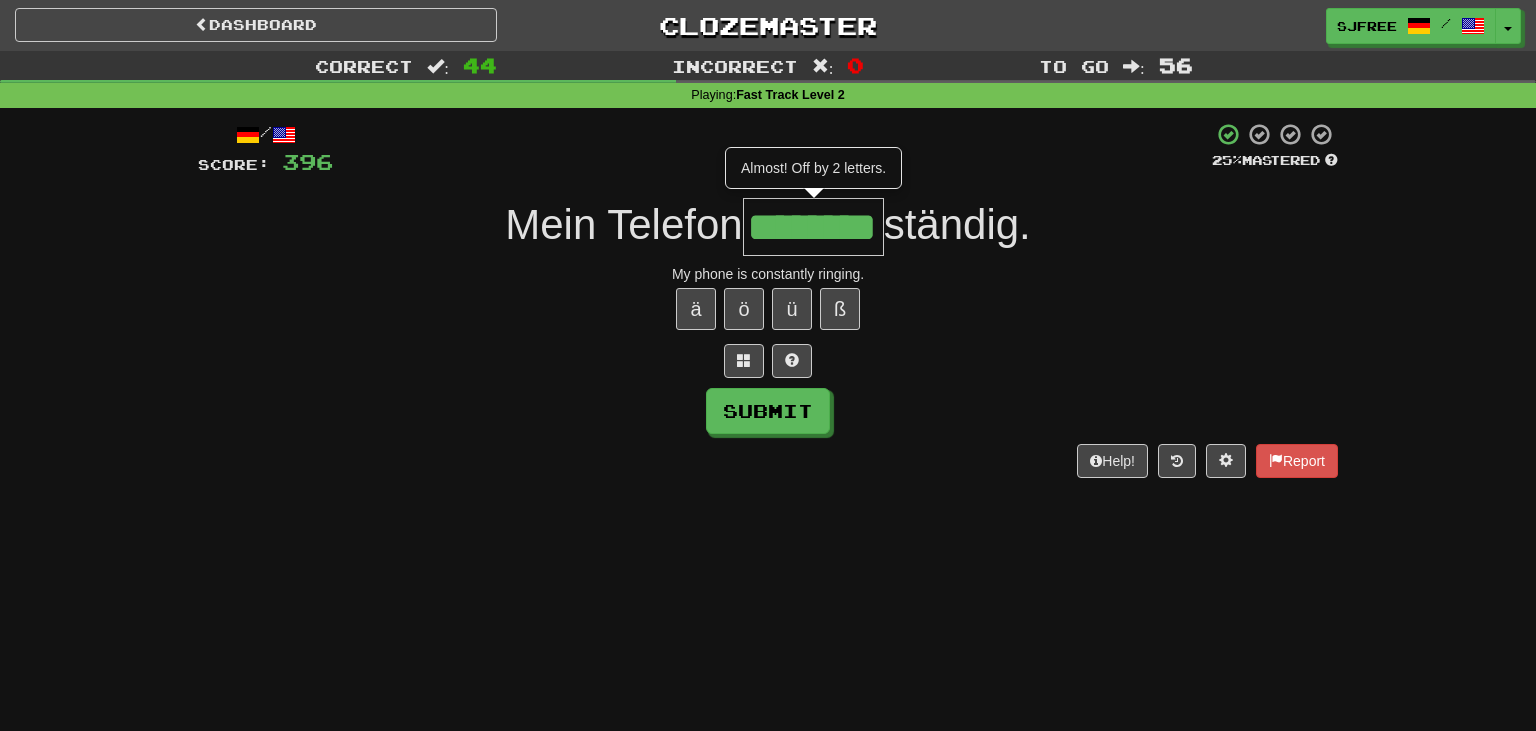 type on "********" 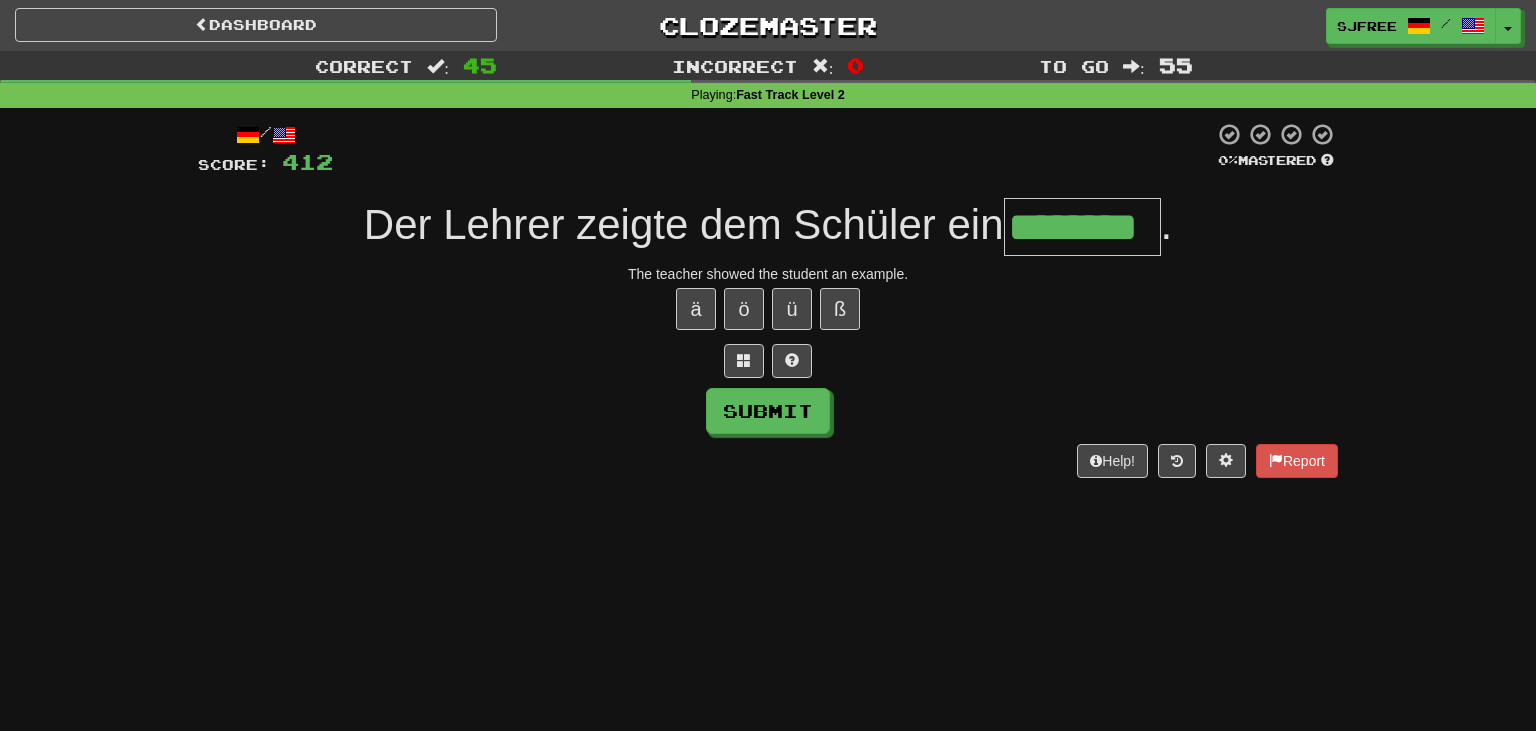 type on "********" 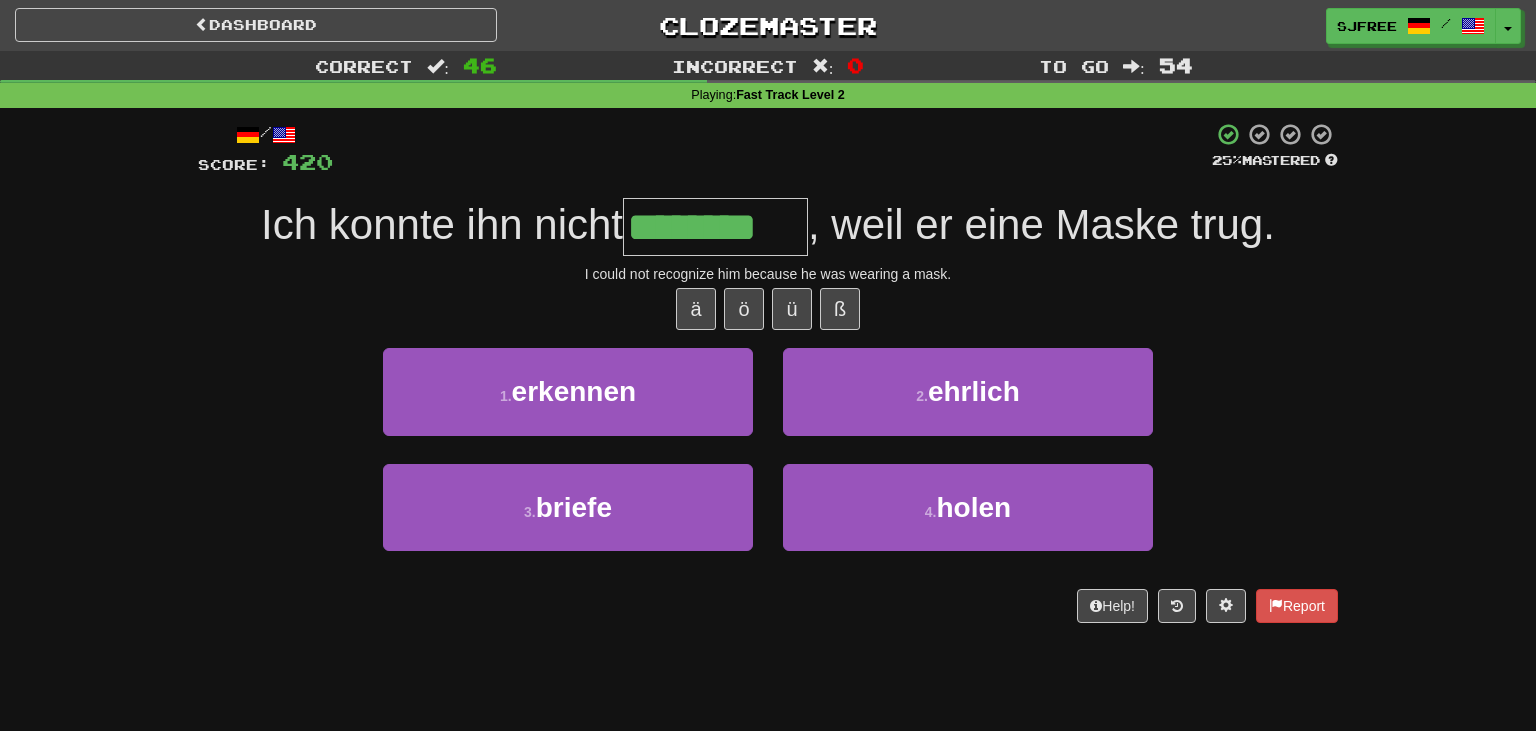type on "********" 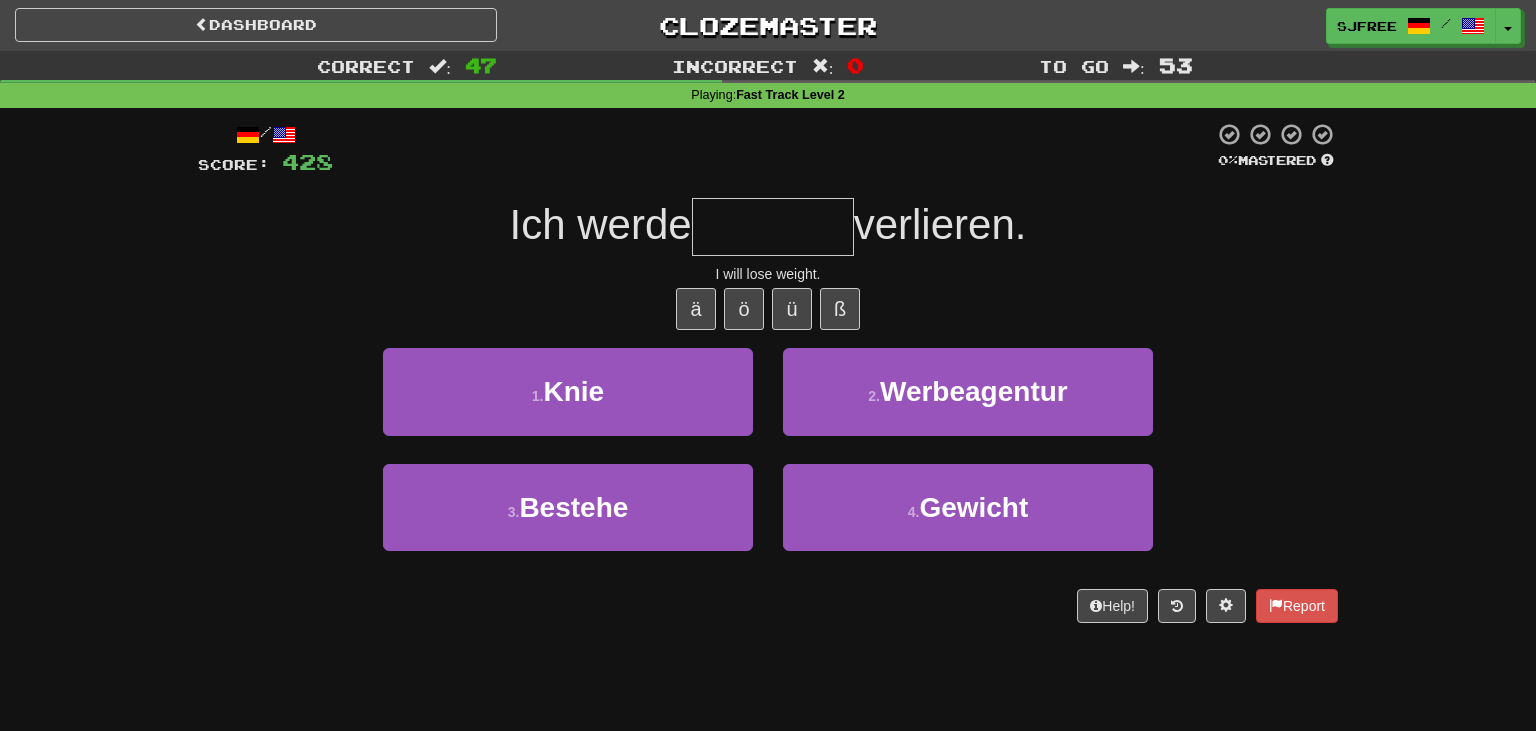 click on "Ich werde" at bounding box center (601, 224) 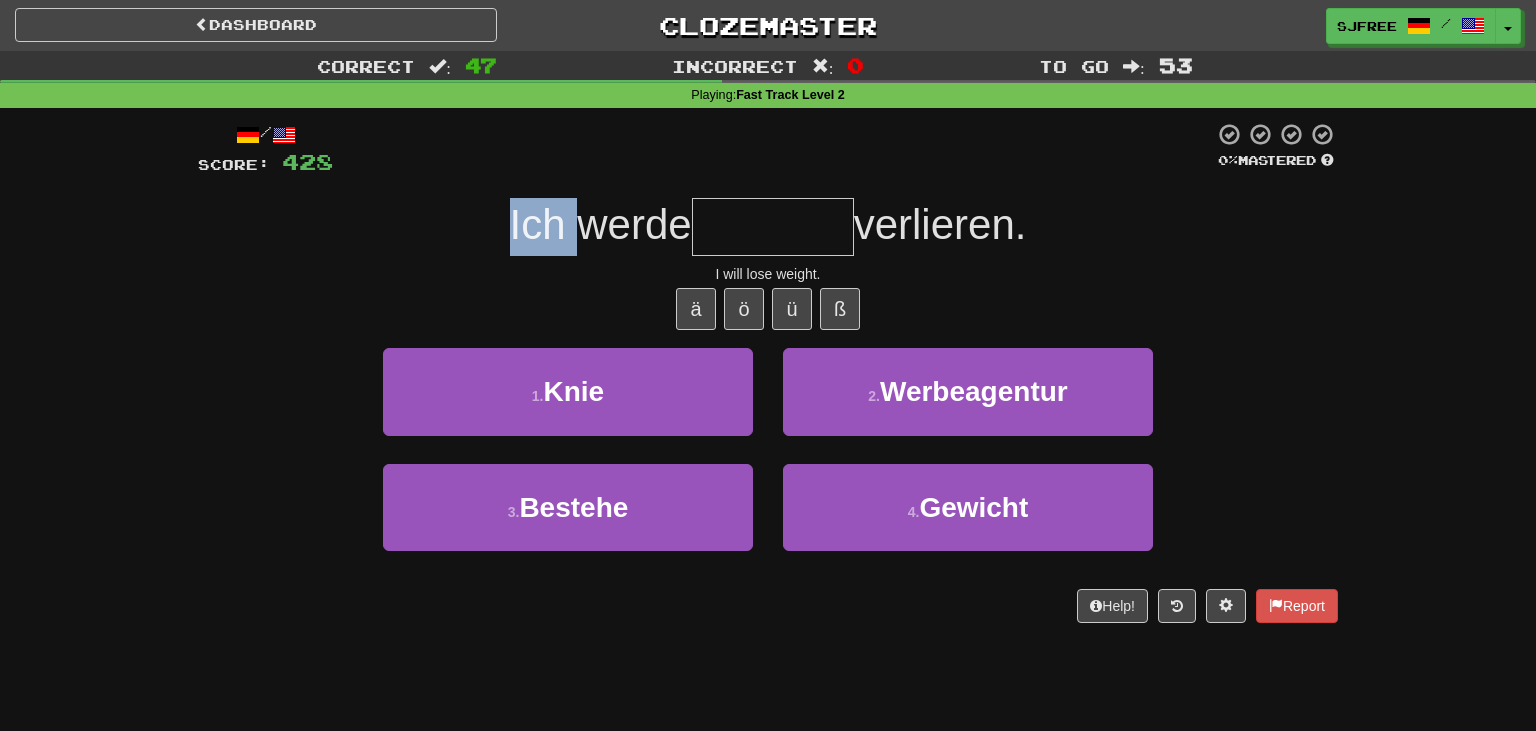 click on "Ich werde" at bounding box center [601, 224] 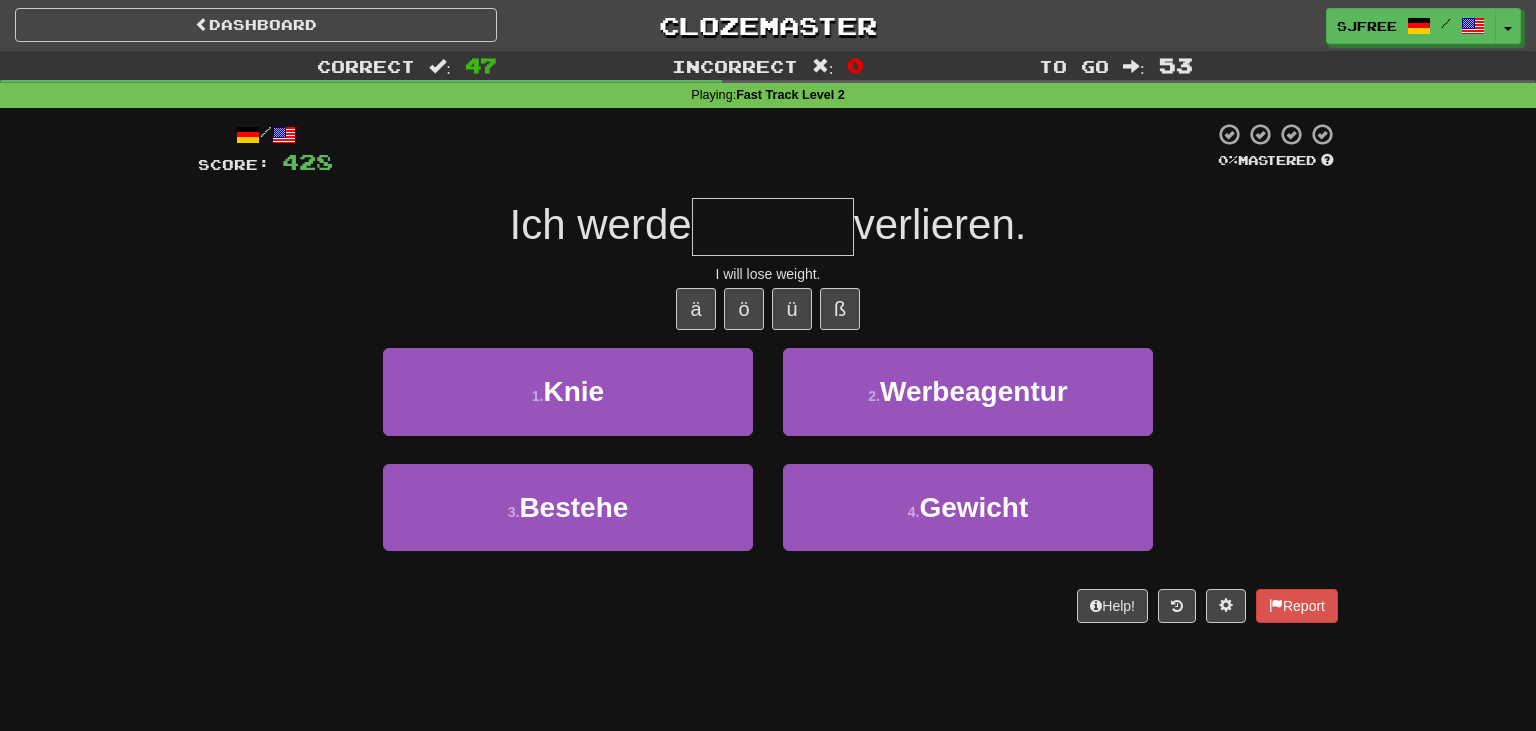 click at bounding box center (773, 227) 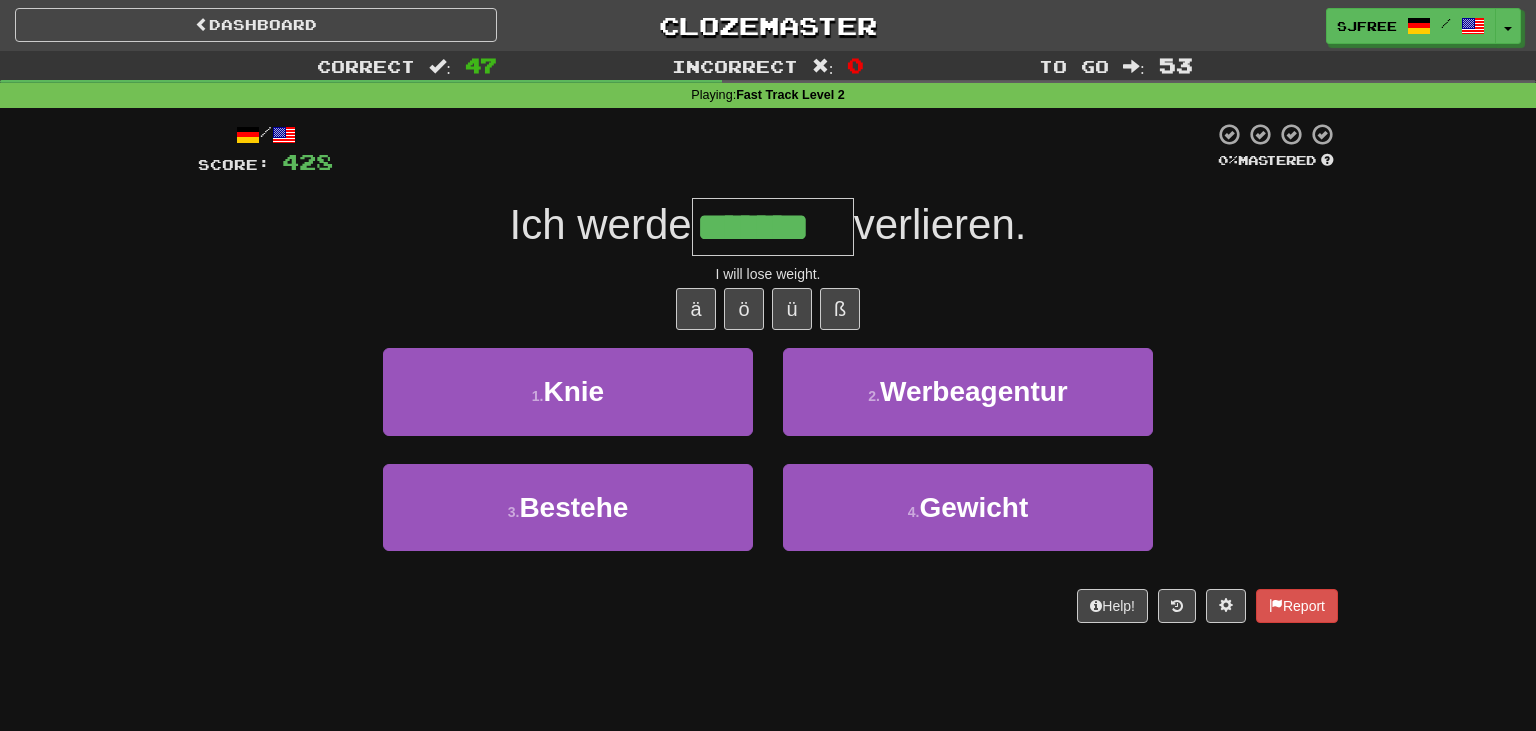 type on "*******" 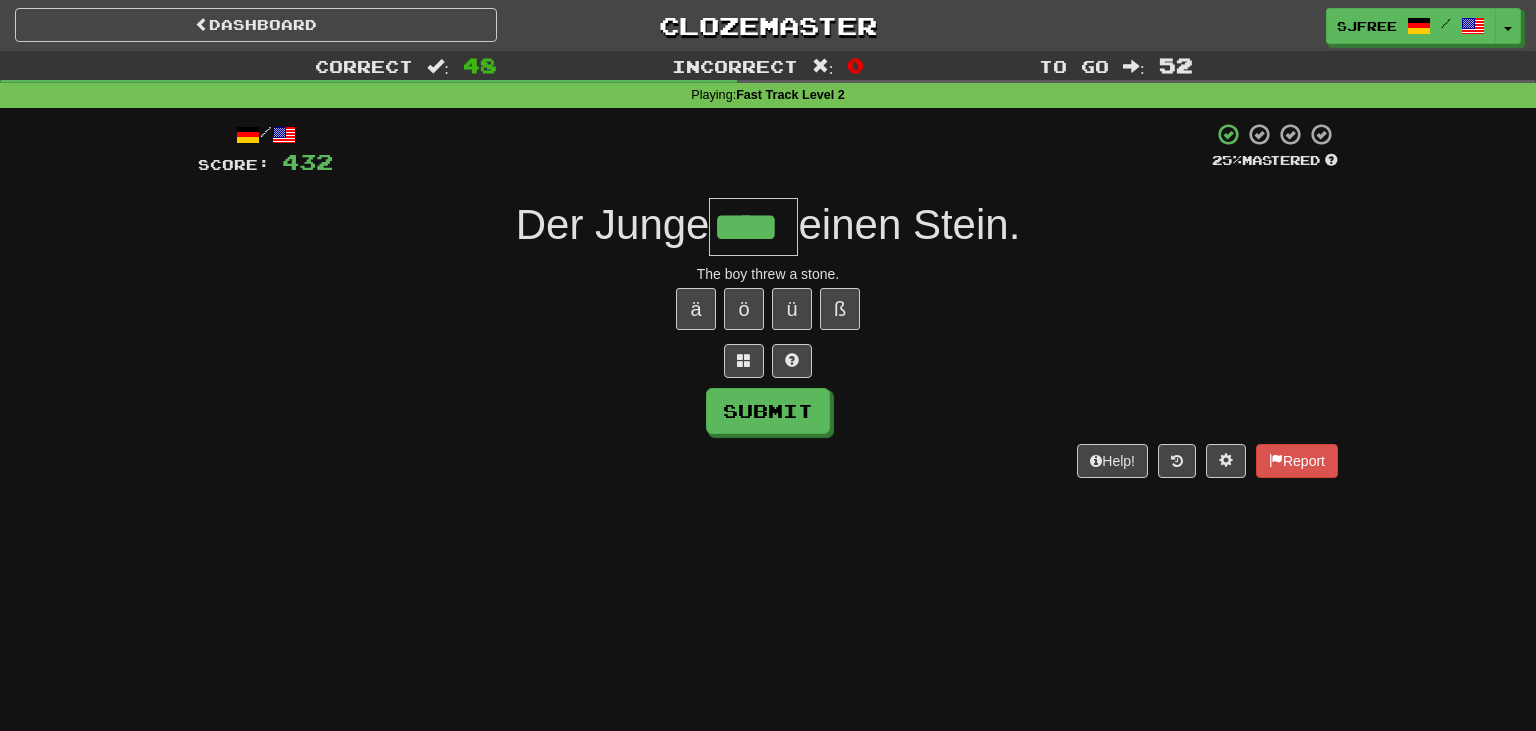 type on "****" 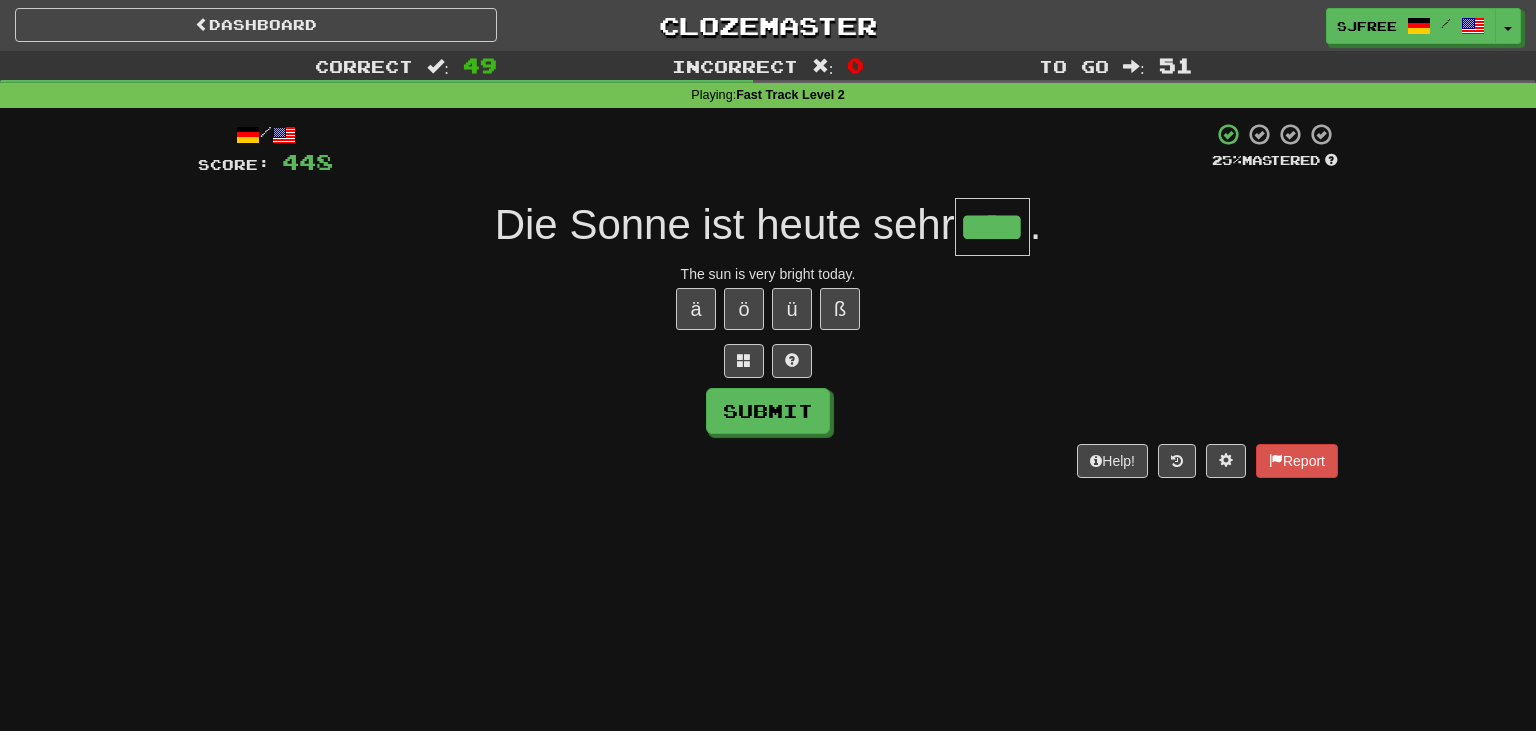 type on "****" 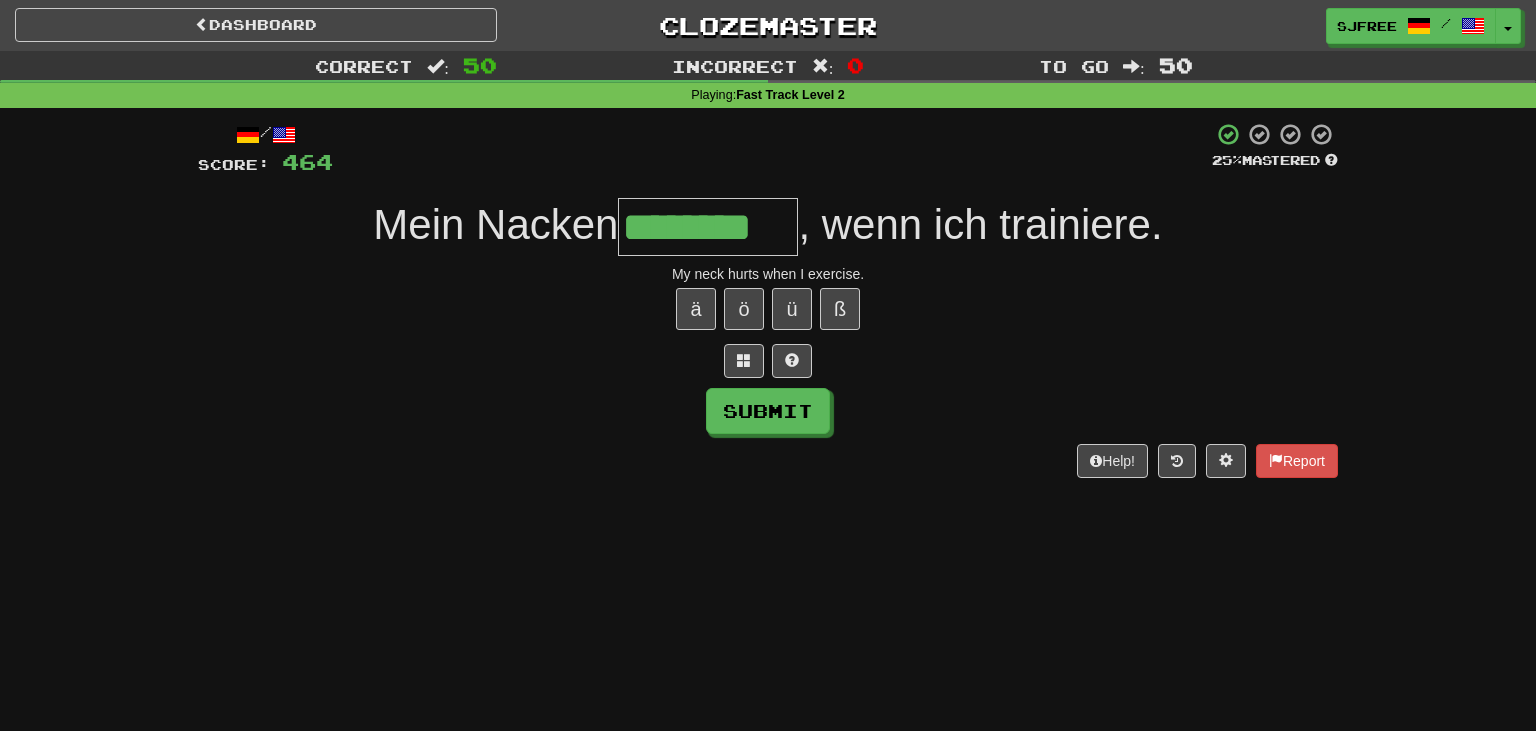 type on "********" 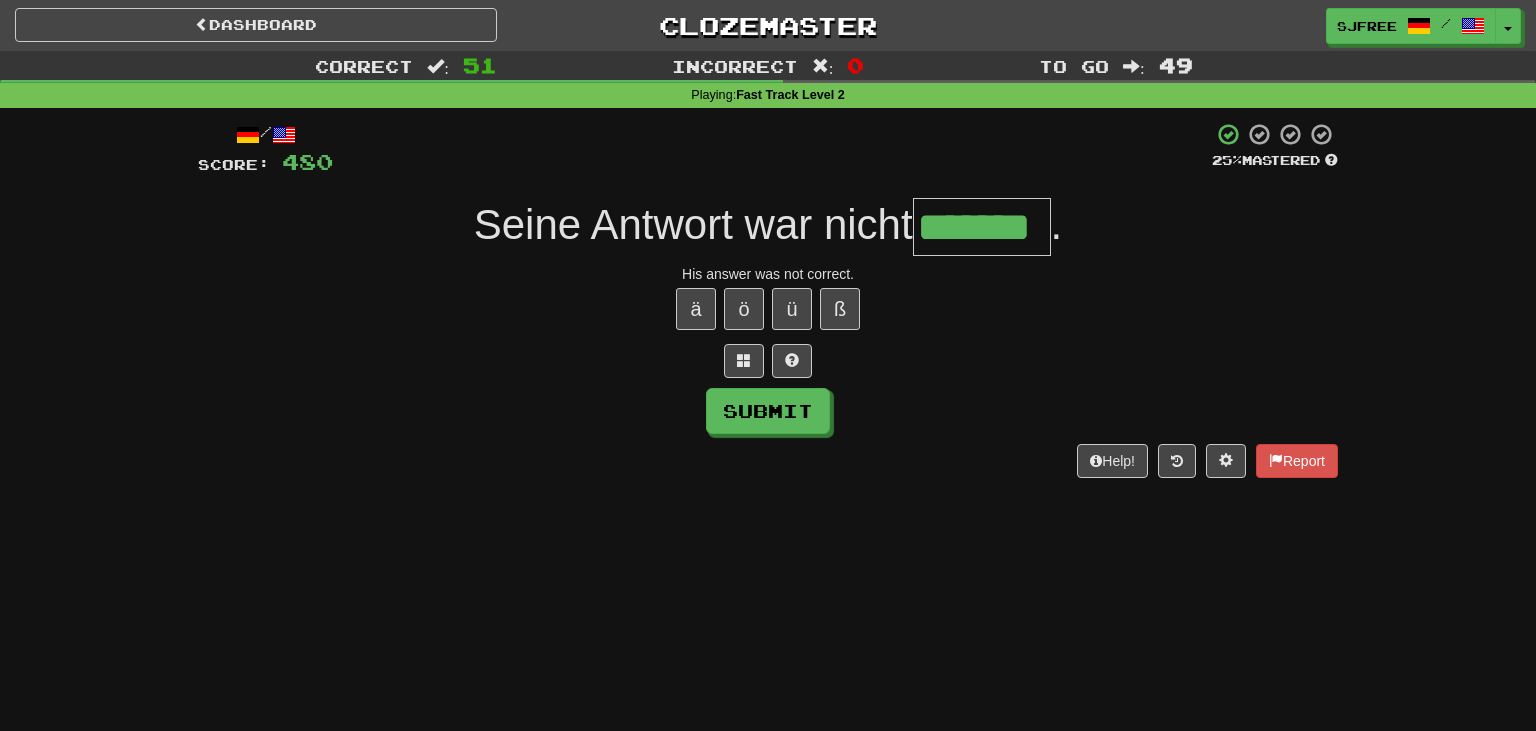 type on "*******" 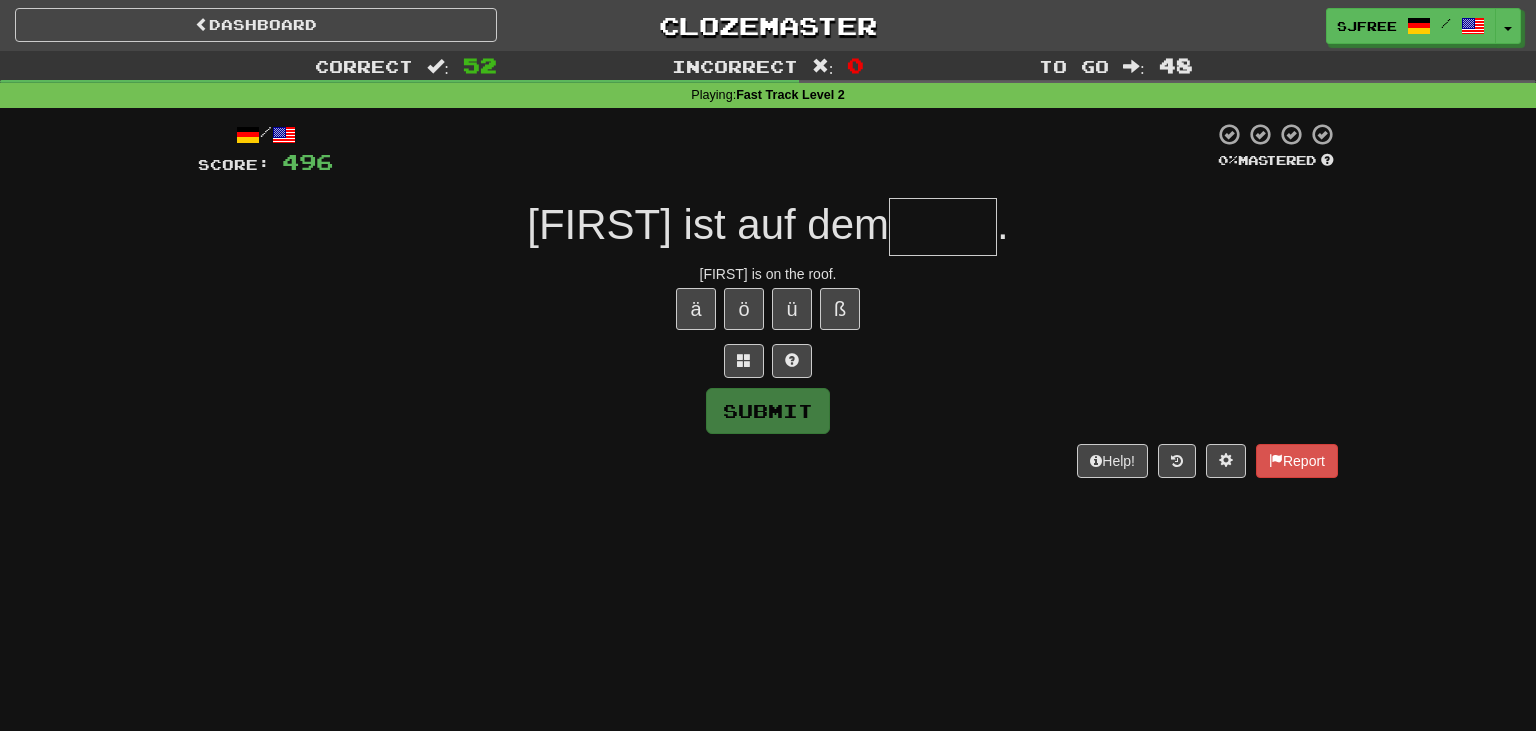 type on "*" 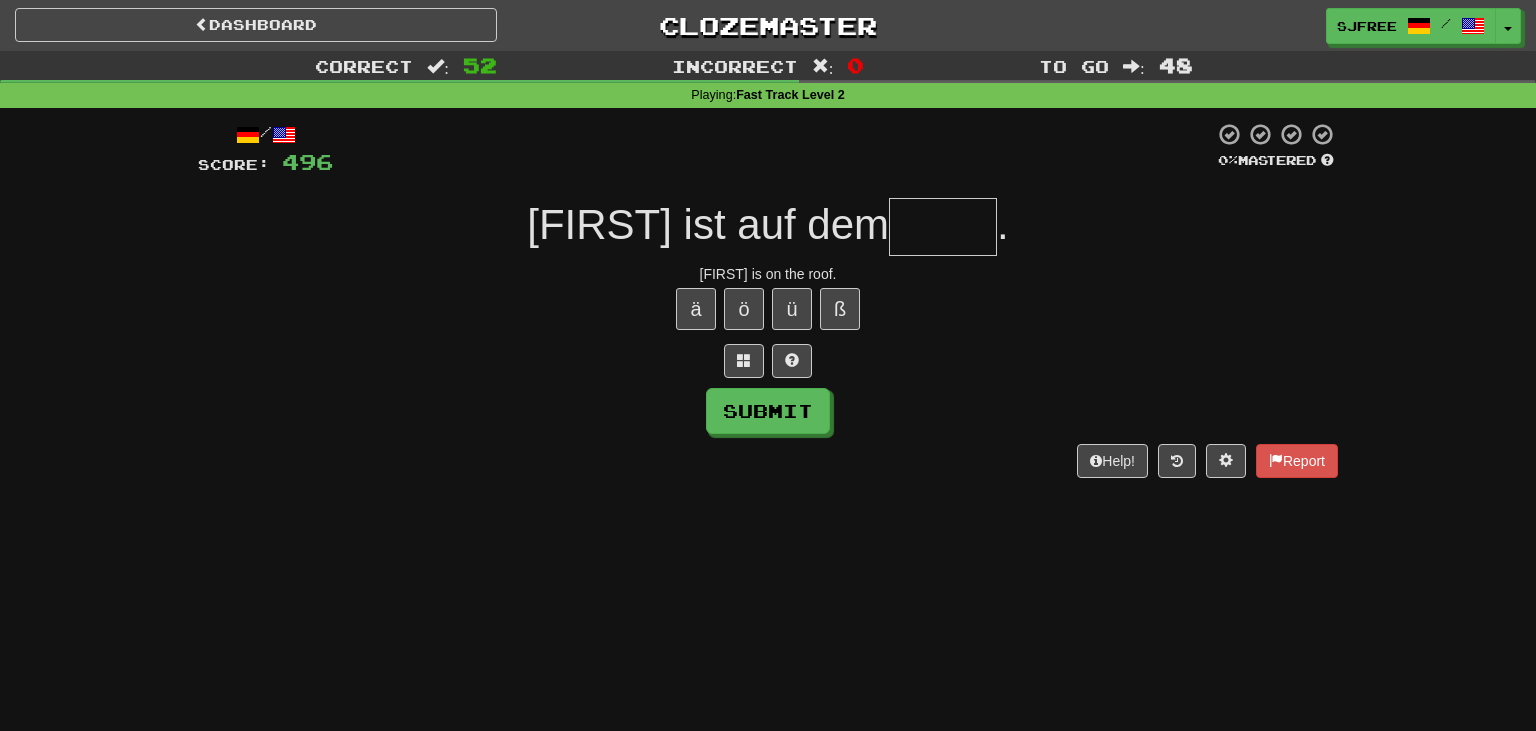 type on "*" 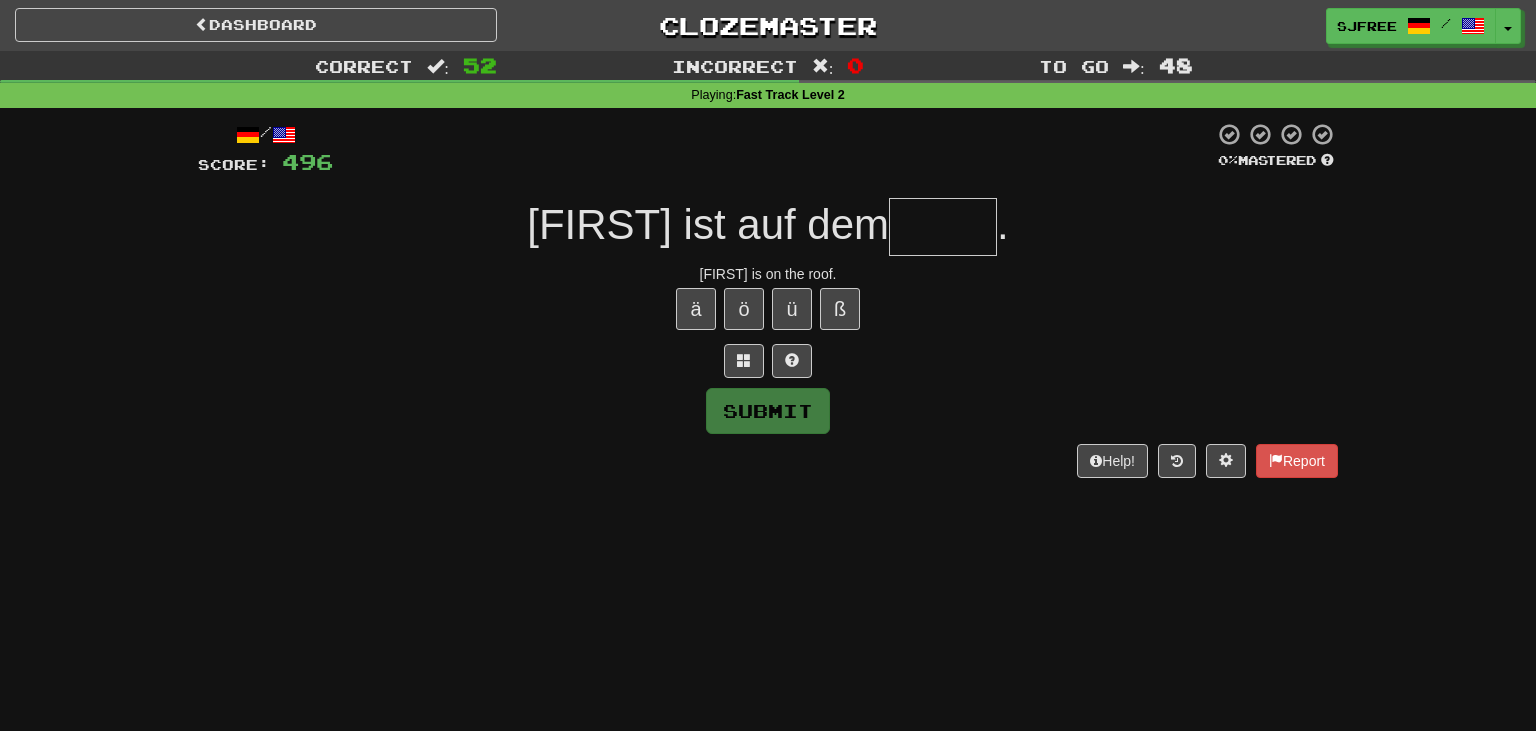 type on "*" 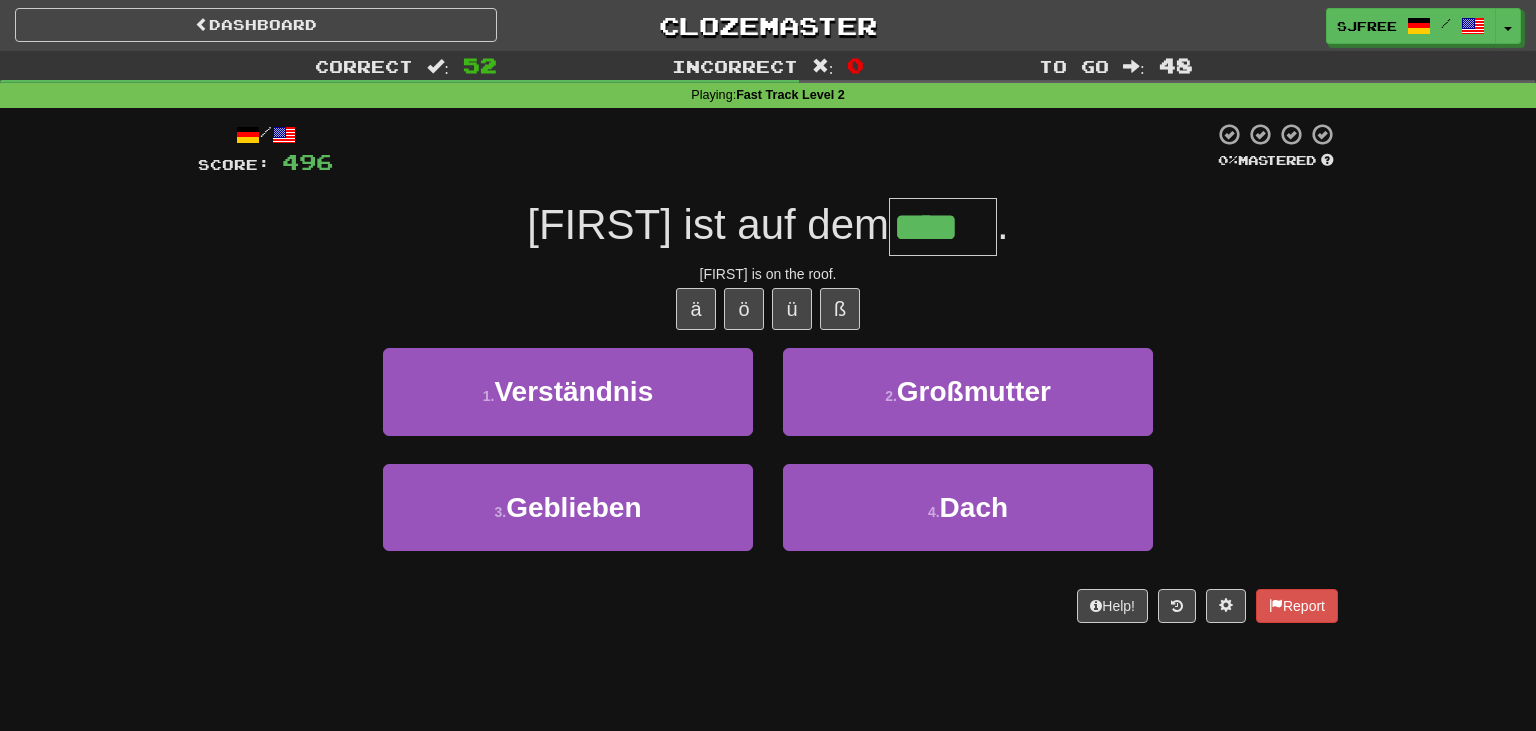 type on "****" 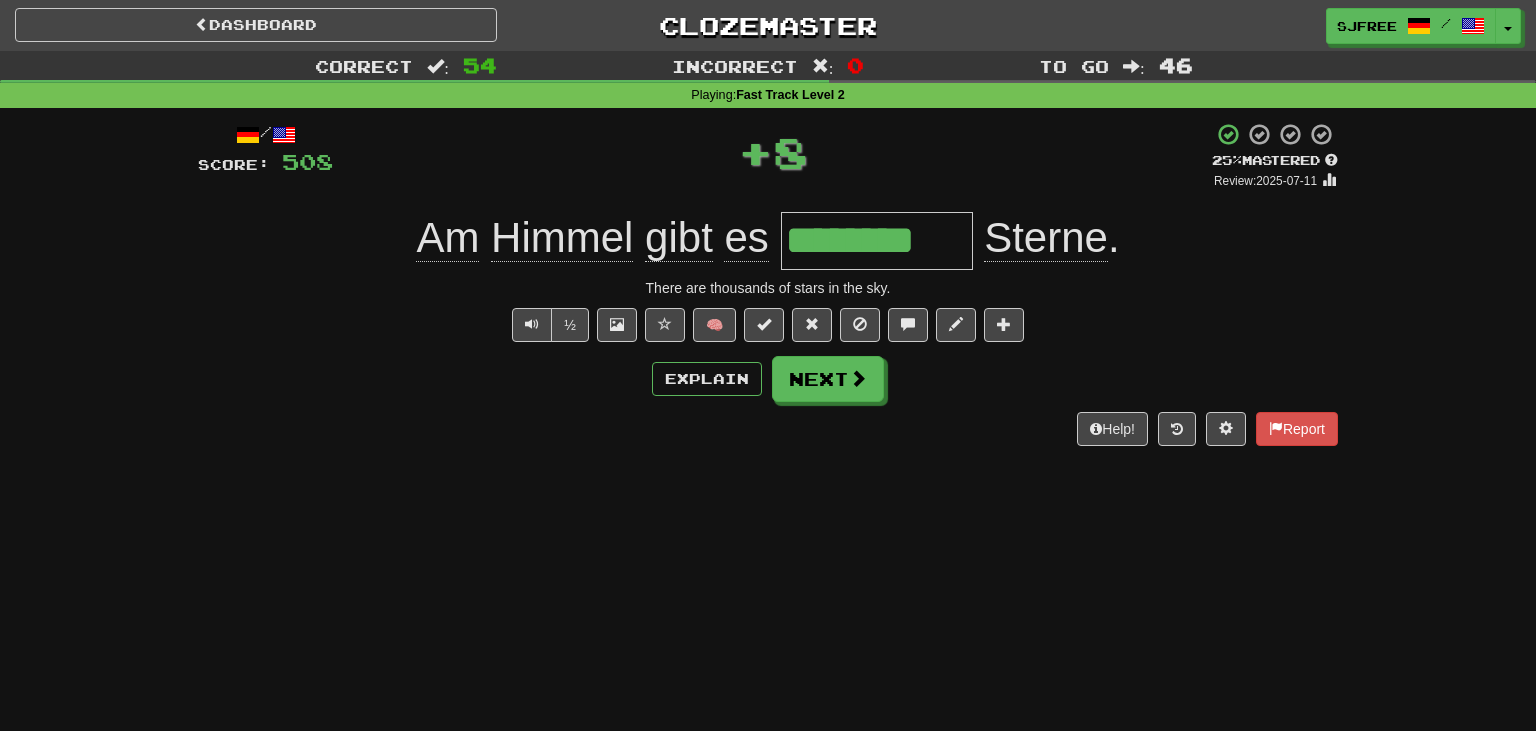 type on "********" 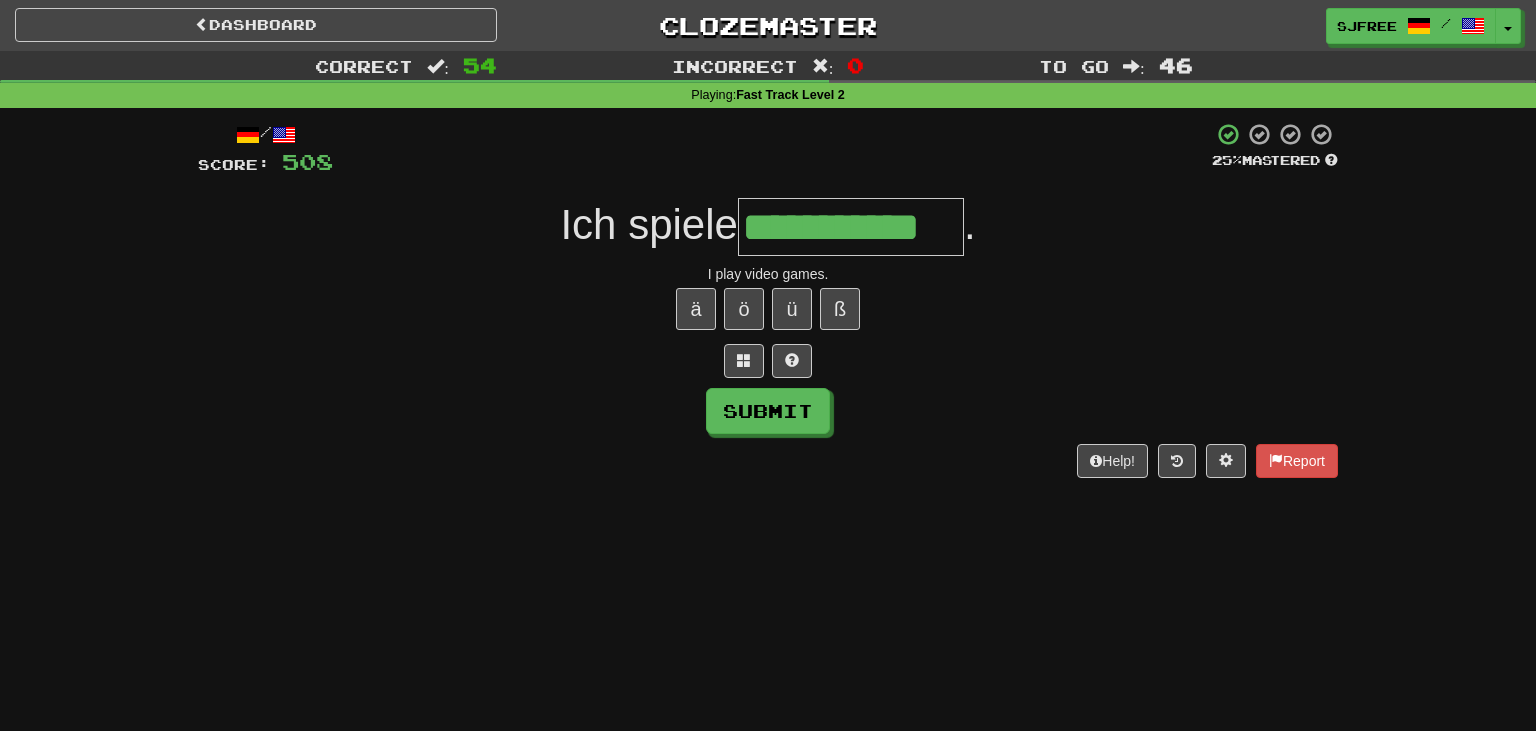 type on "**********" 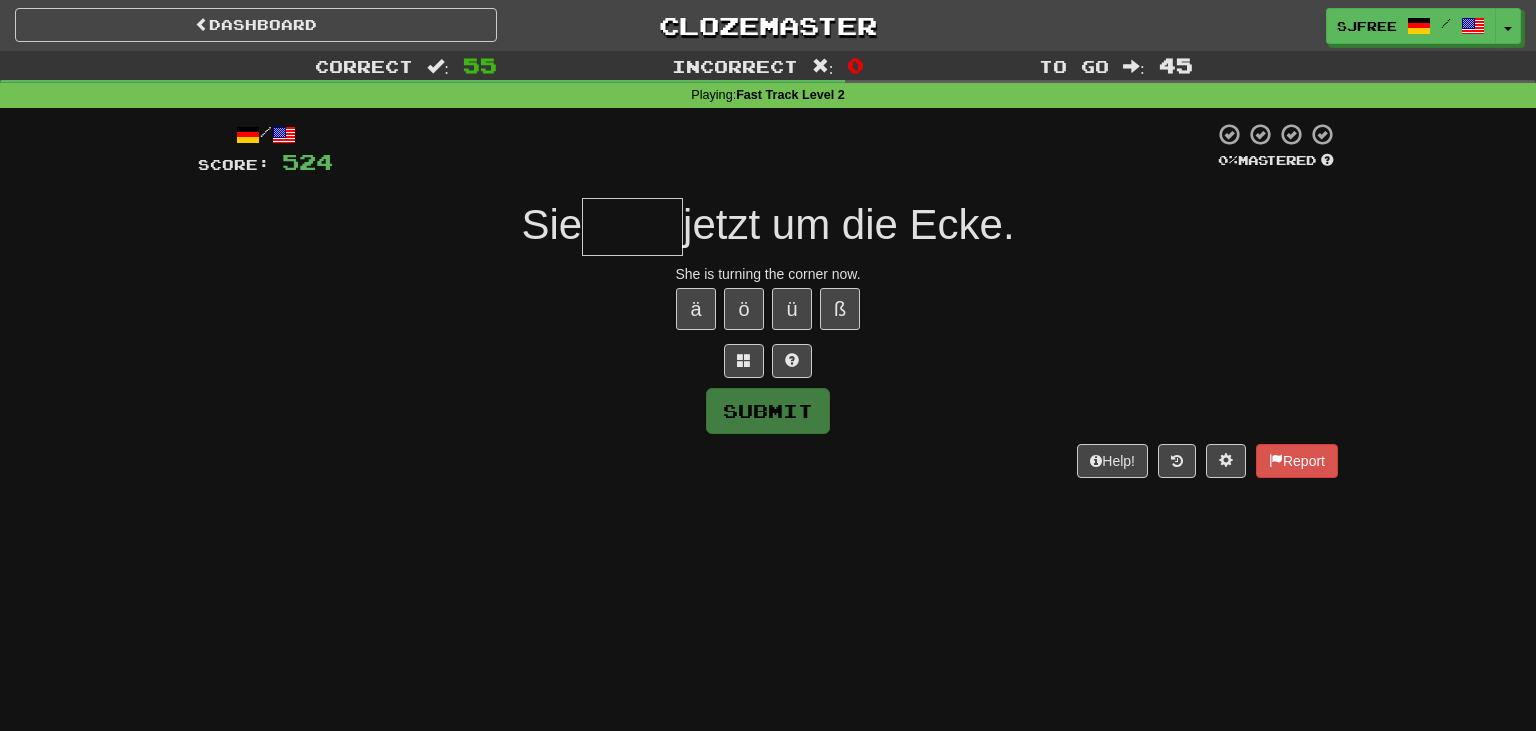 type on "*" 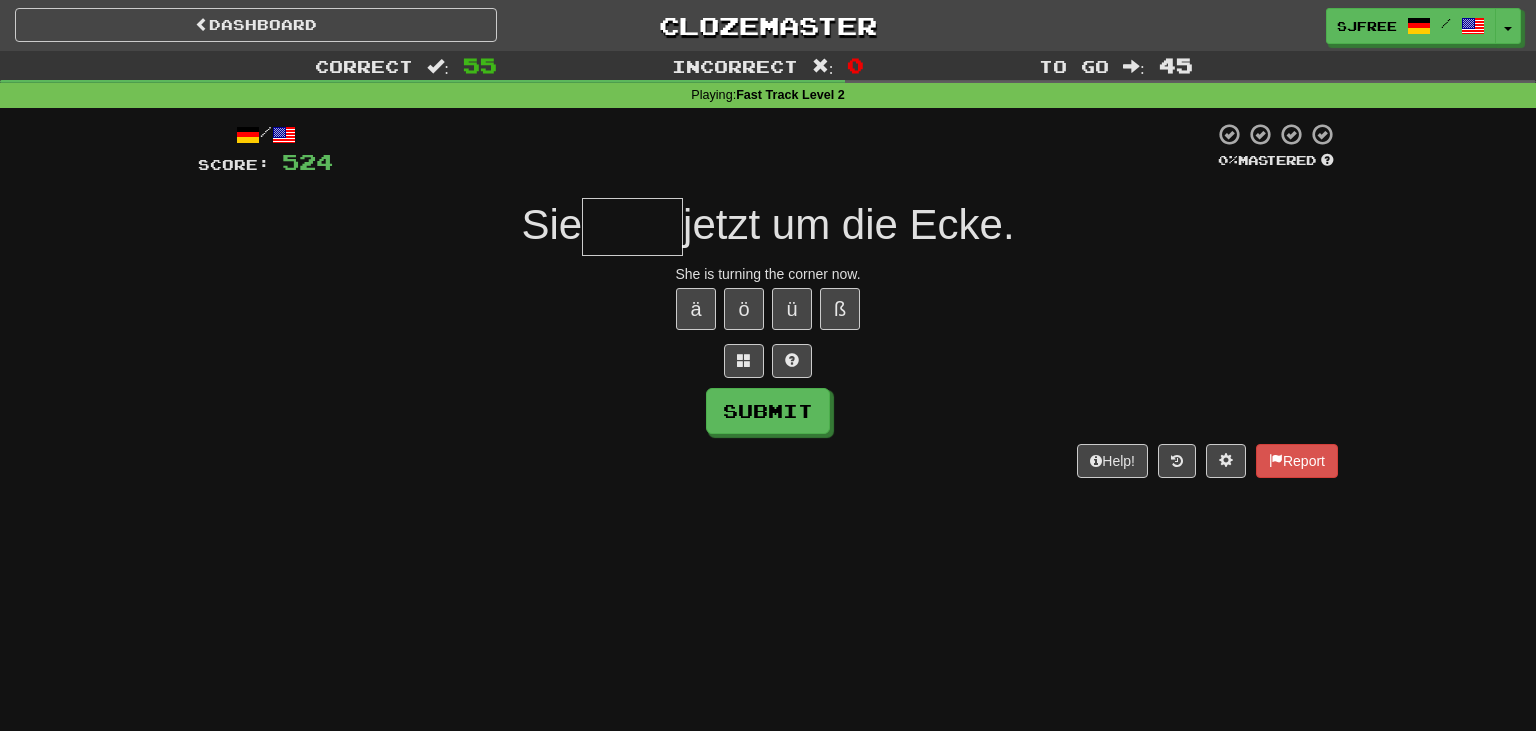 type on "*" 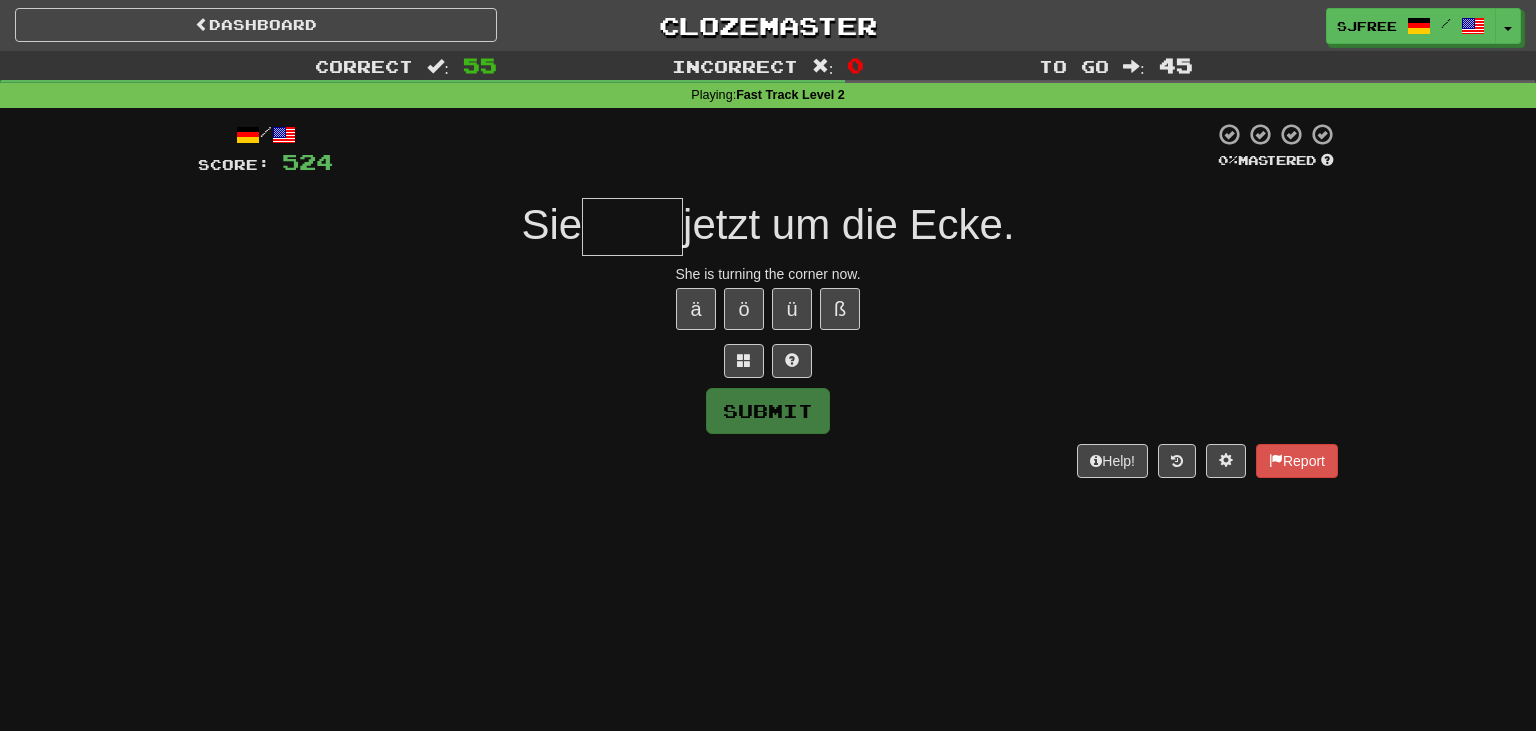 type on "*" 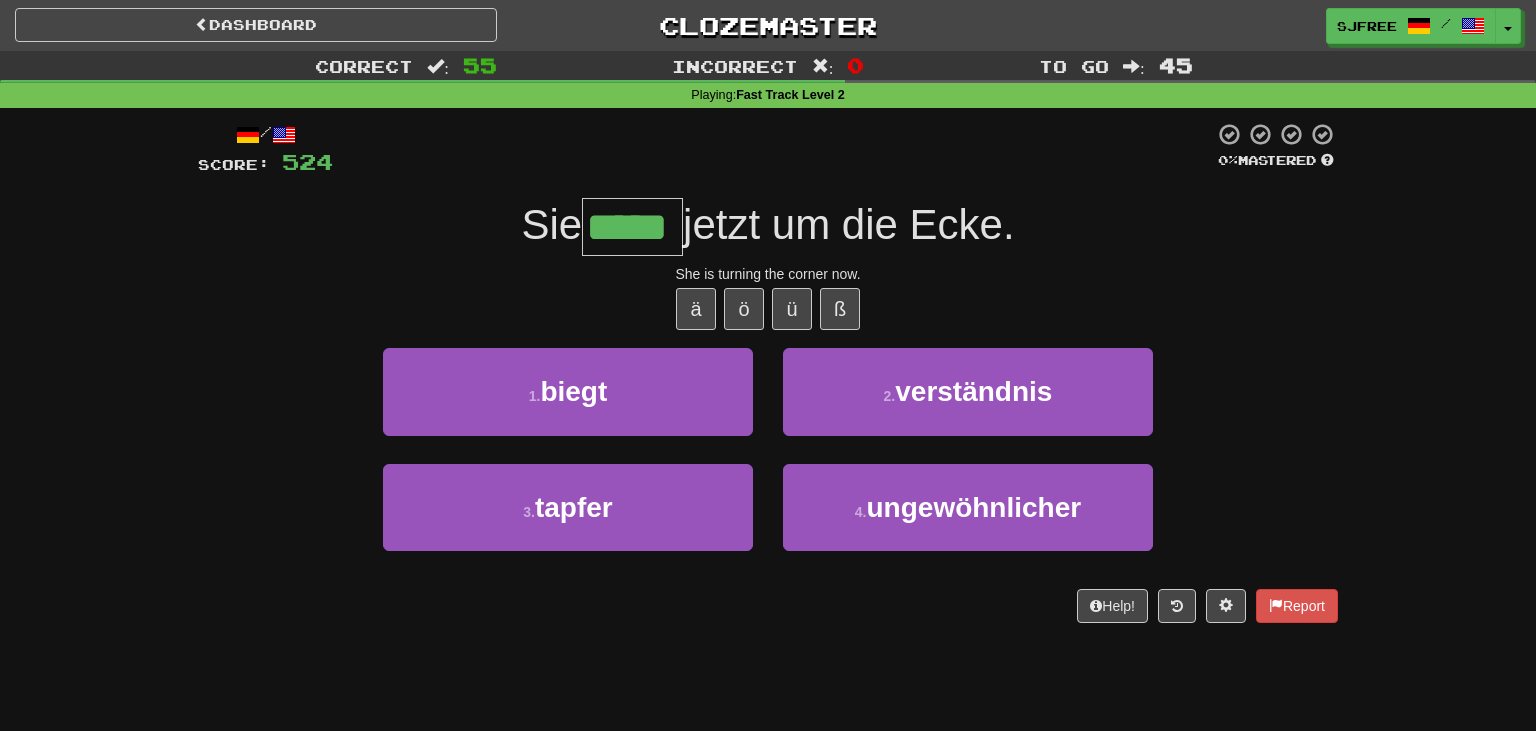 type on "*****" 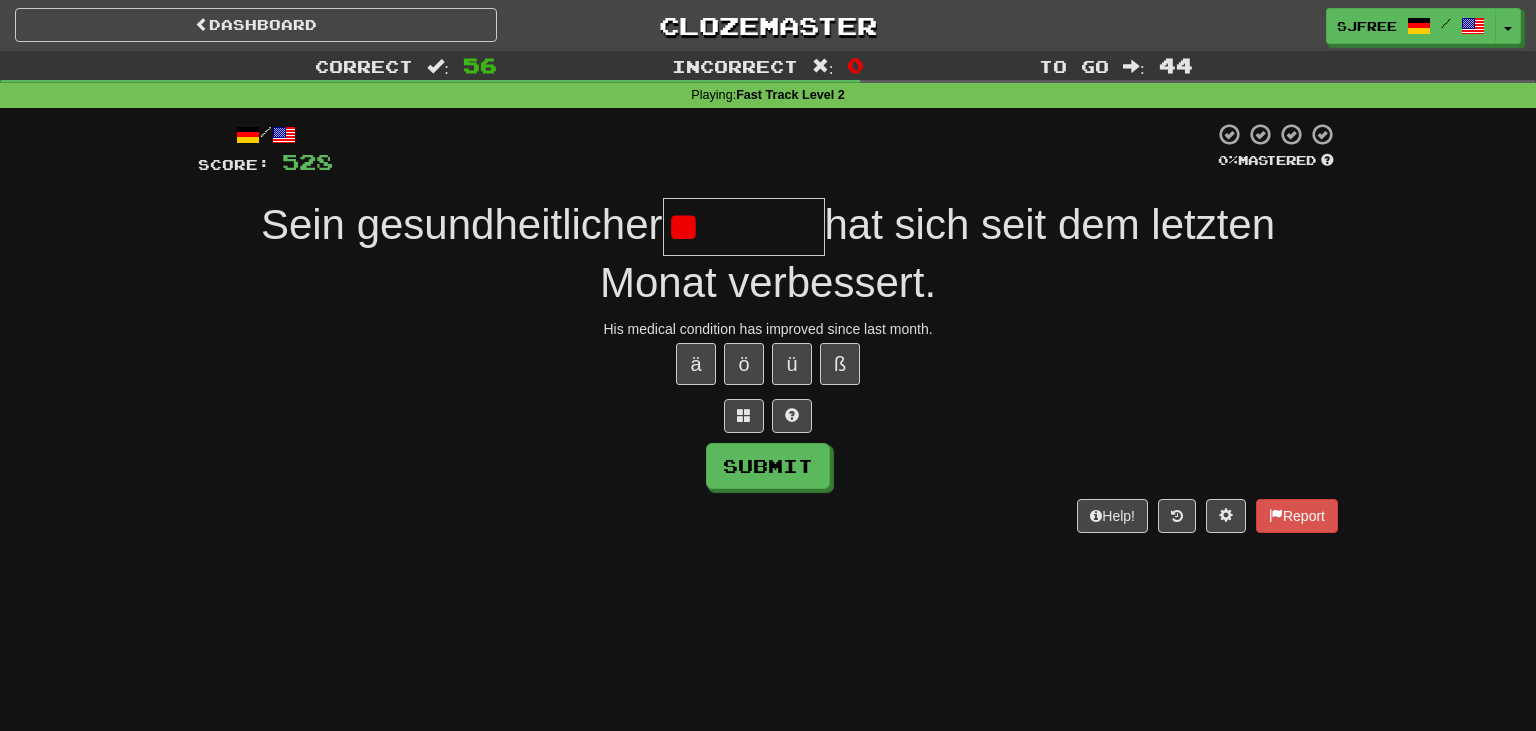 type on "*" 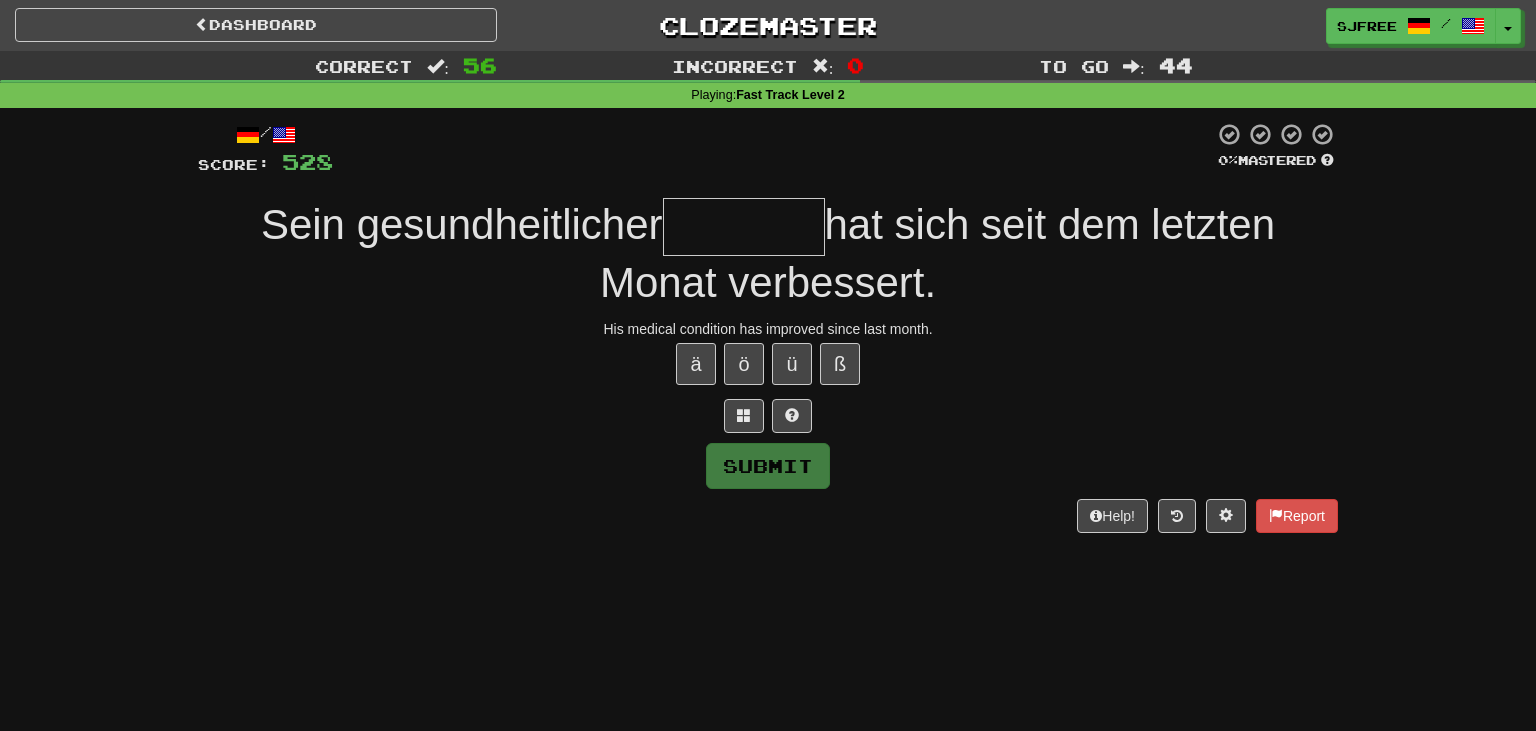 type on "*" 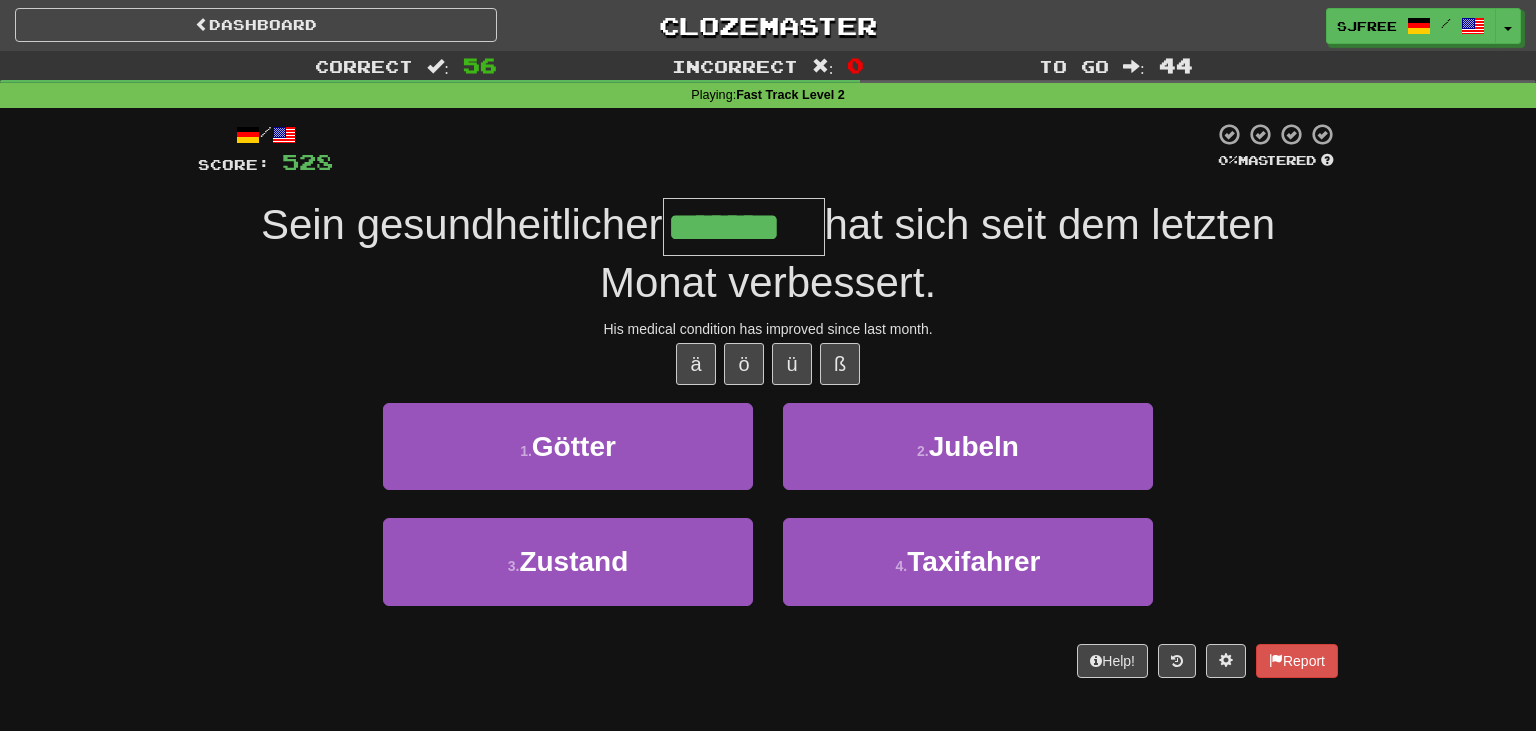 type on "*******" 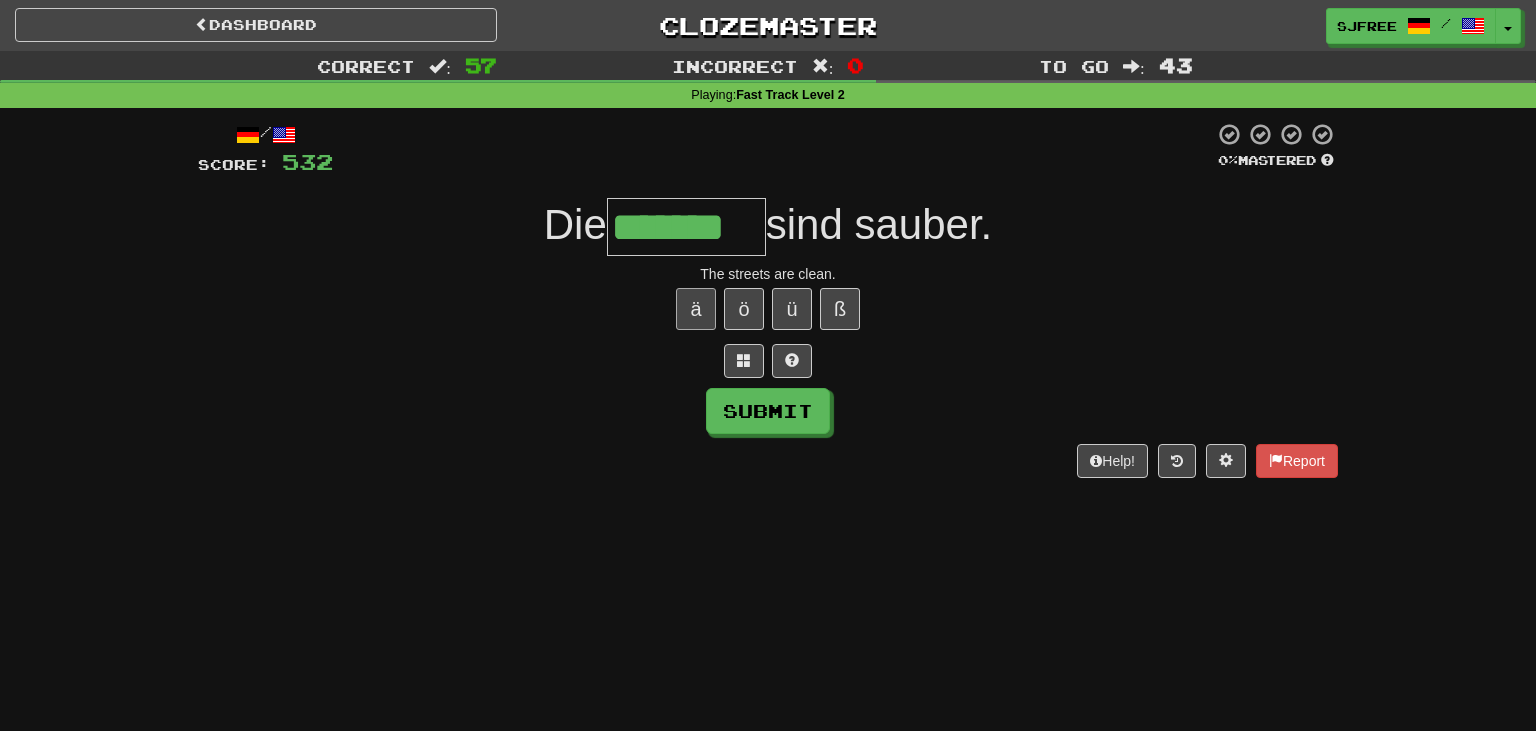 type on "*******" 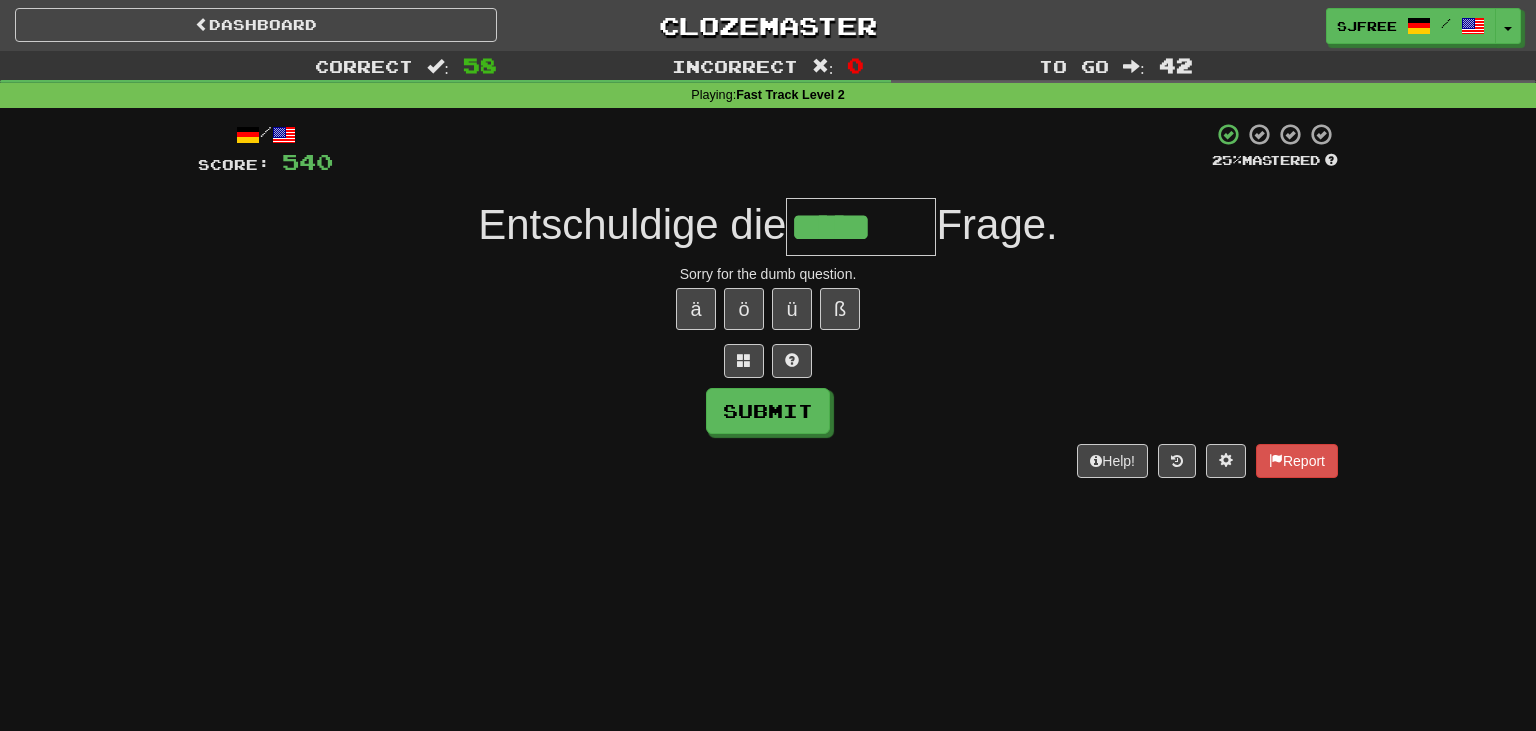type on "*****" 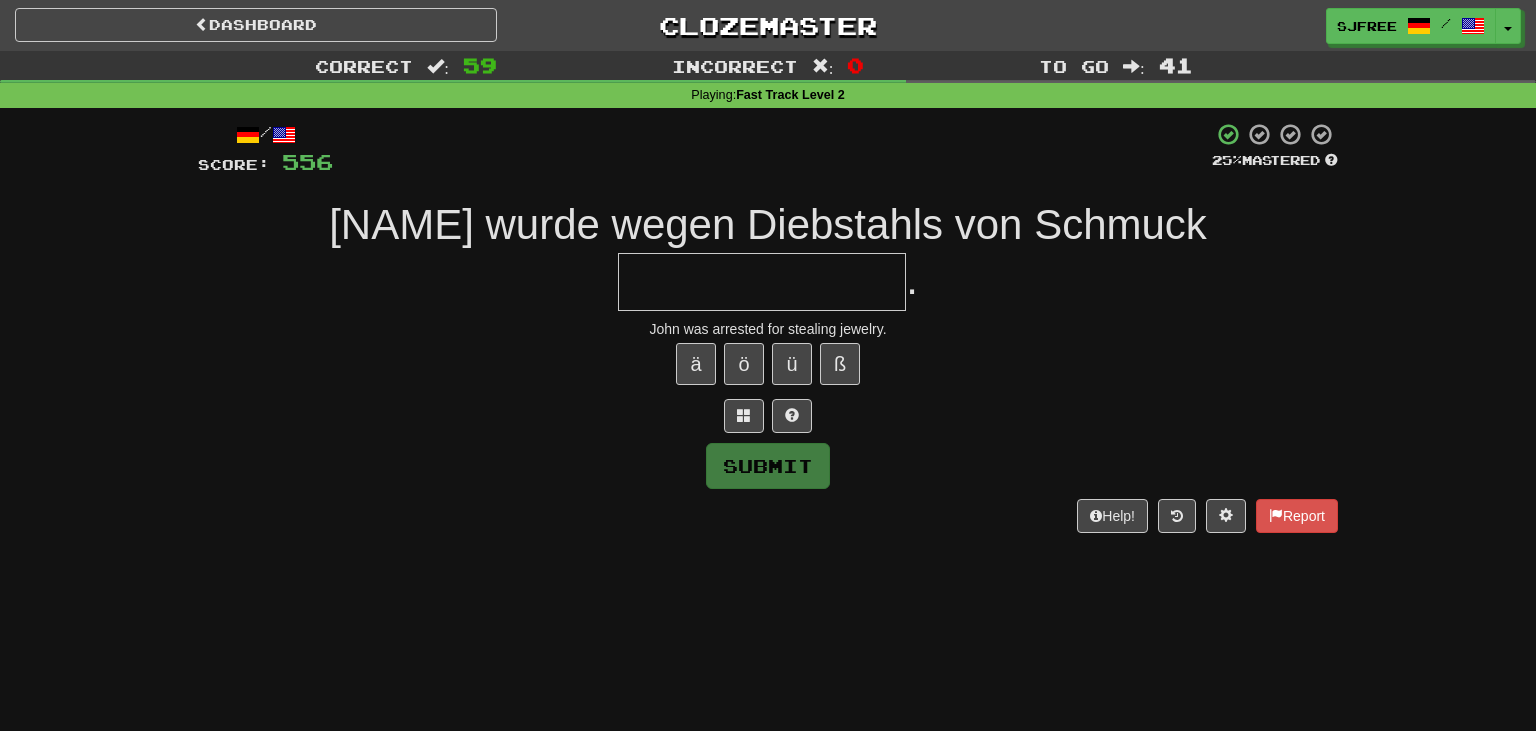 type on "*" 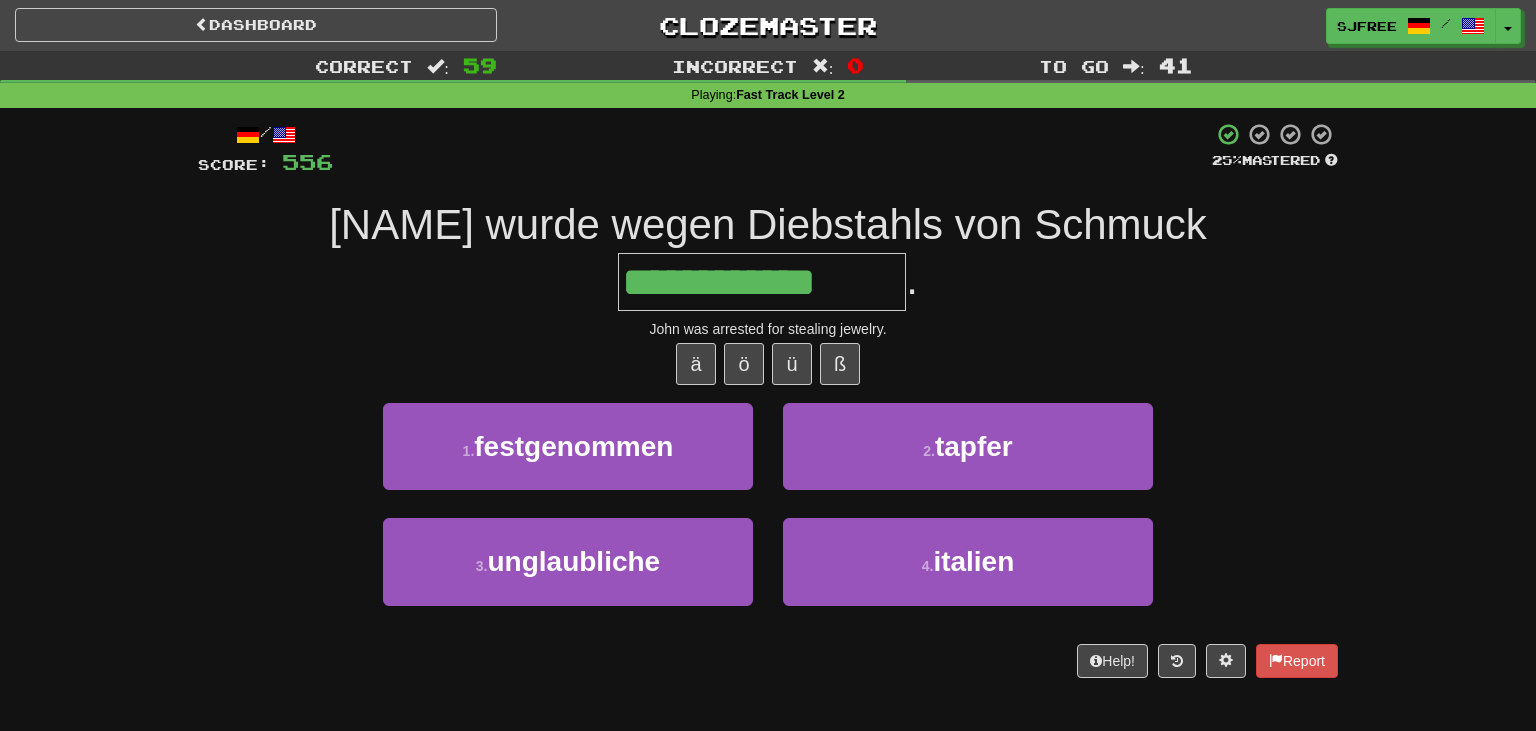 type on "**********" 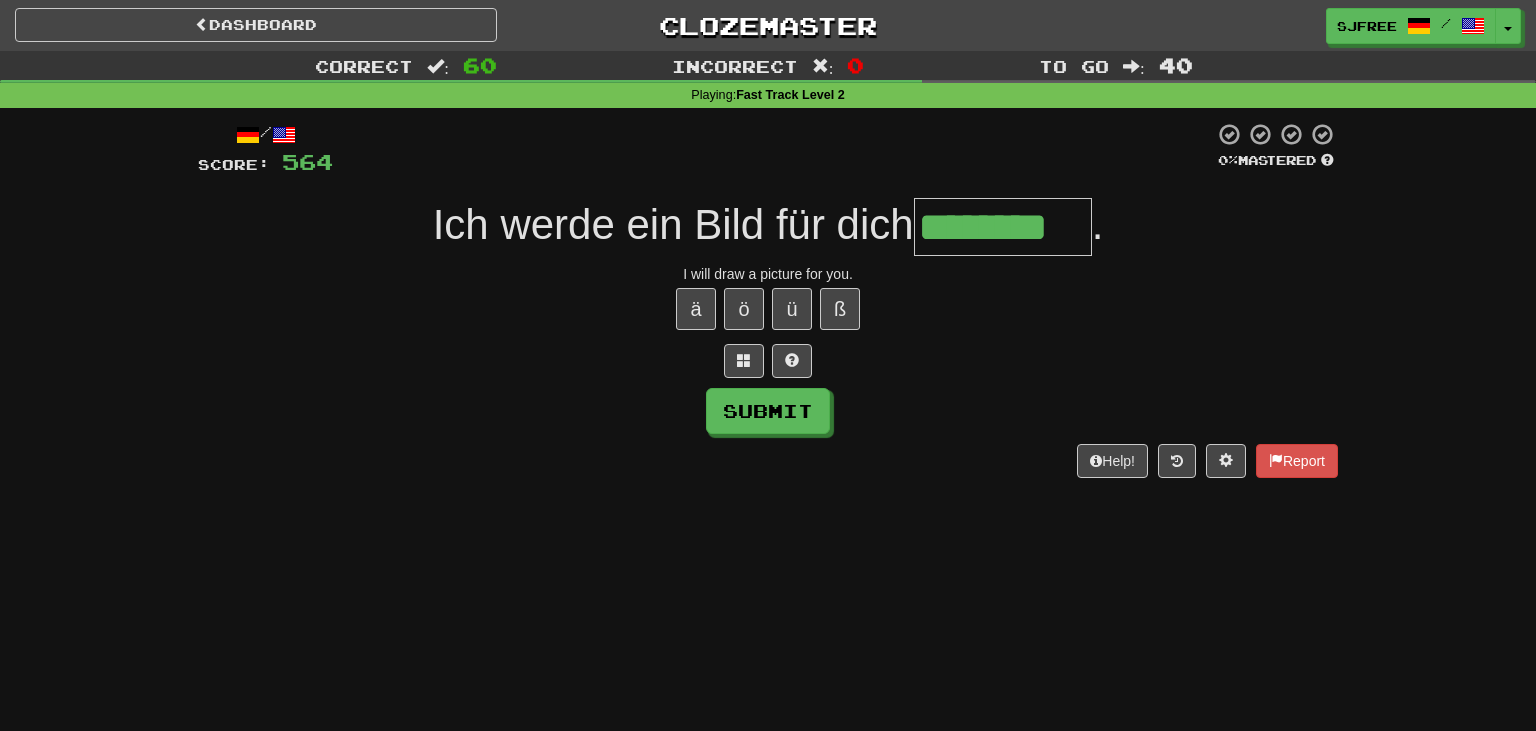 type on "********" 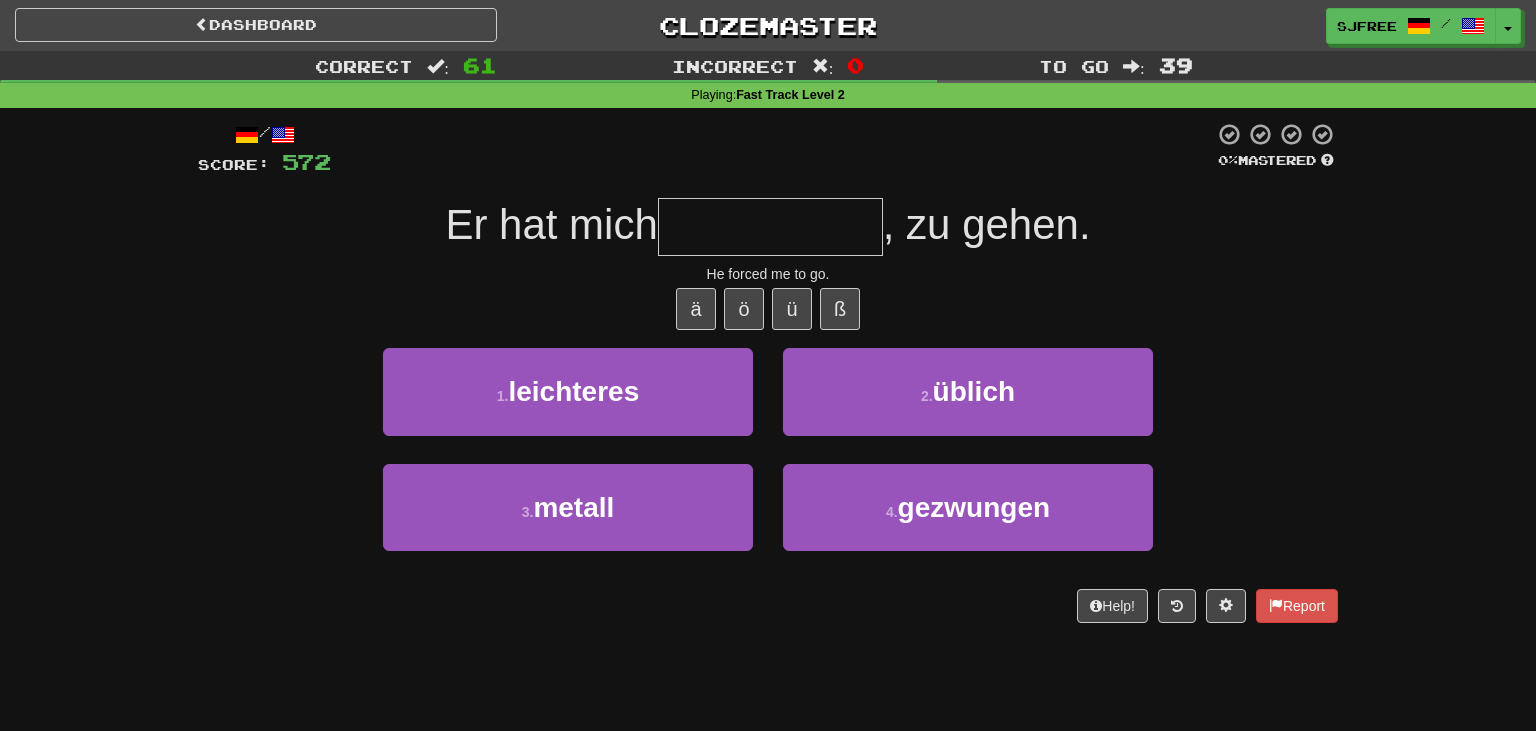type on "*" 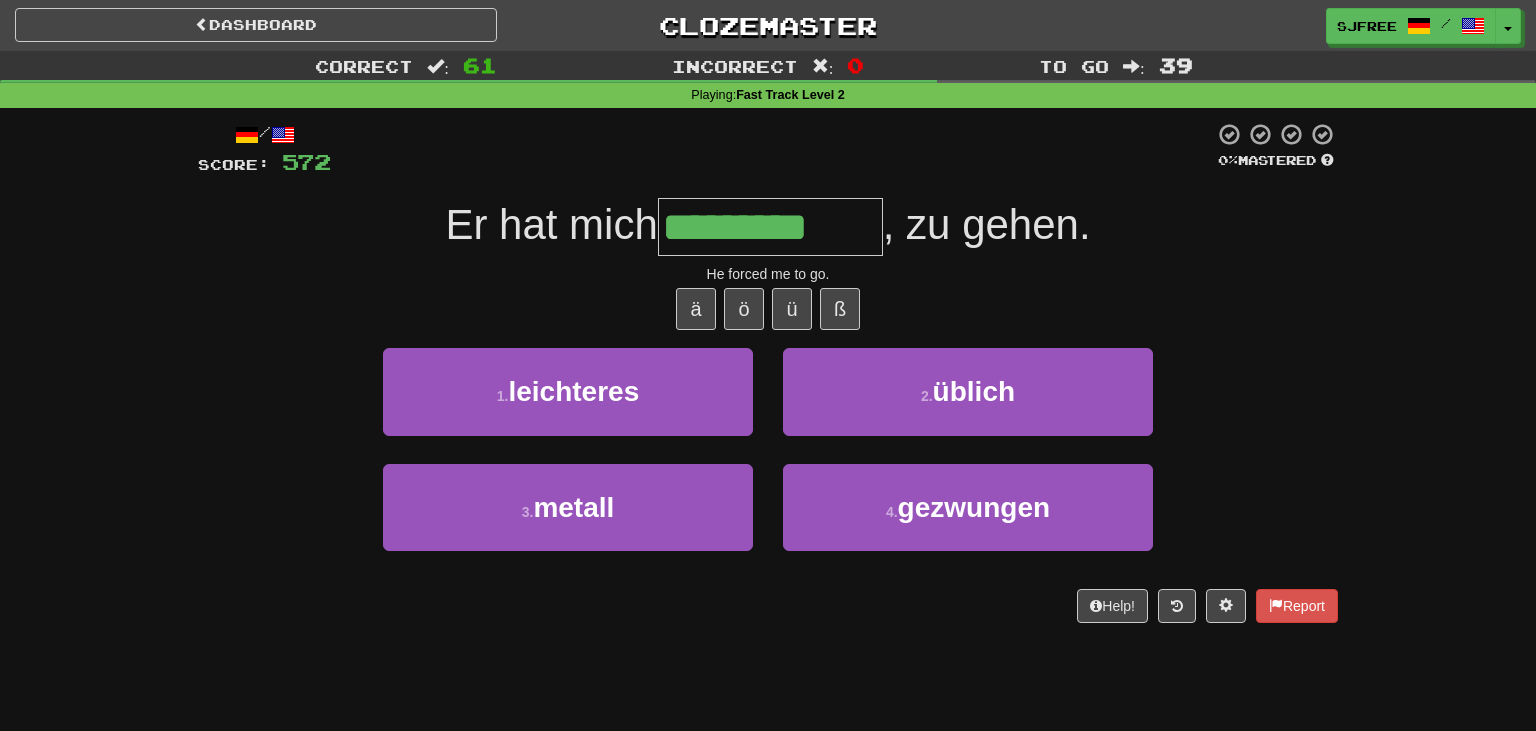 type on "*********" 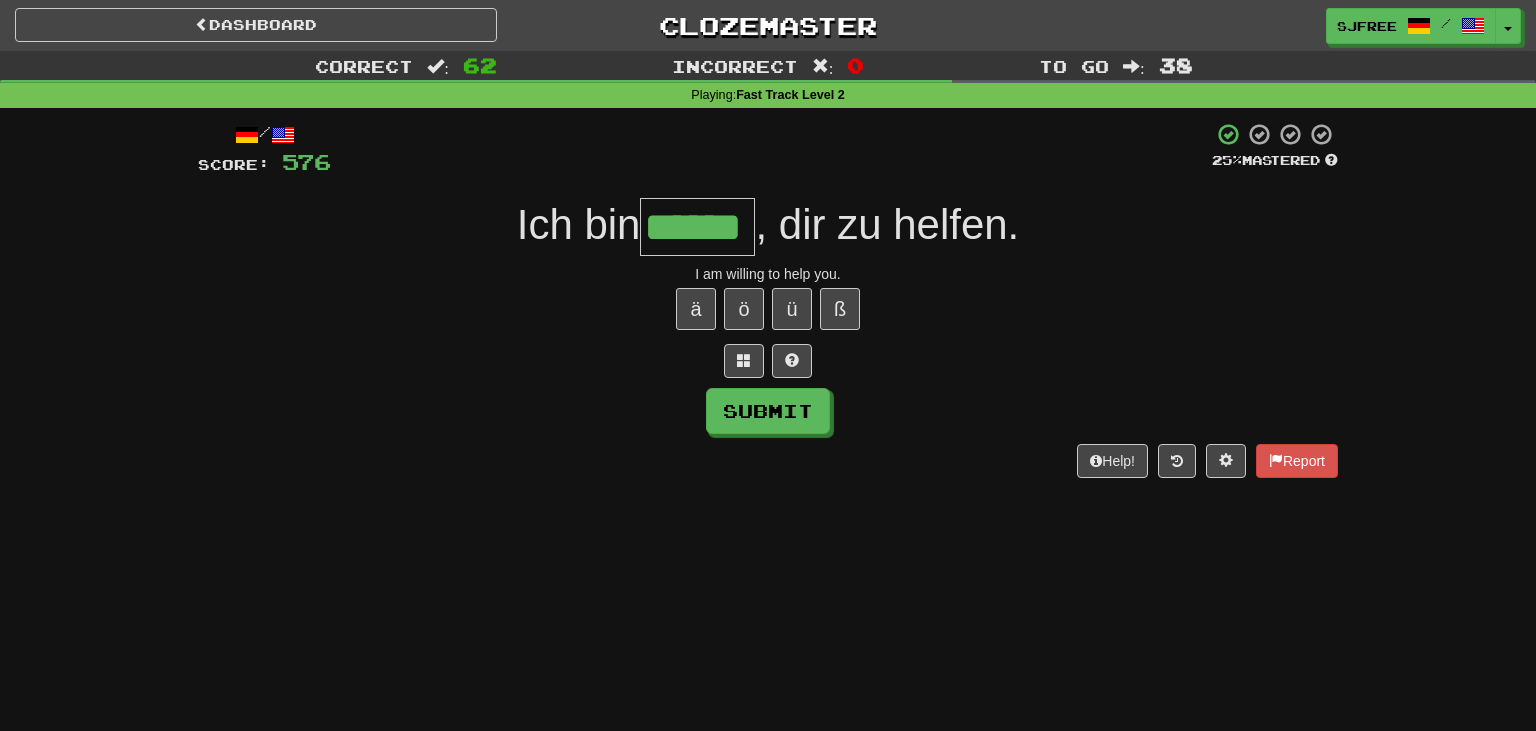type on "******" 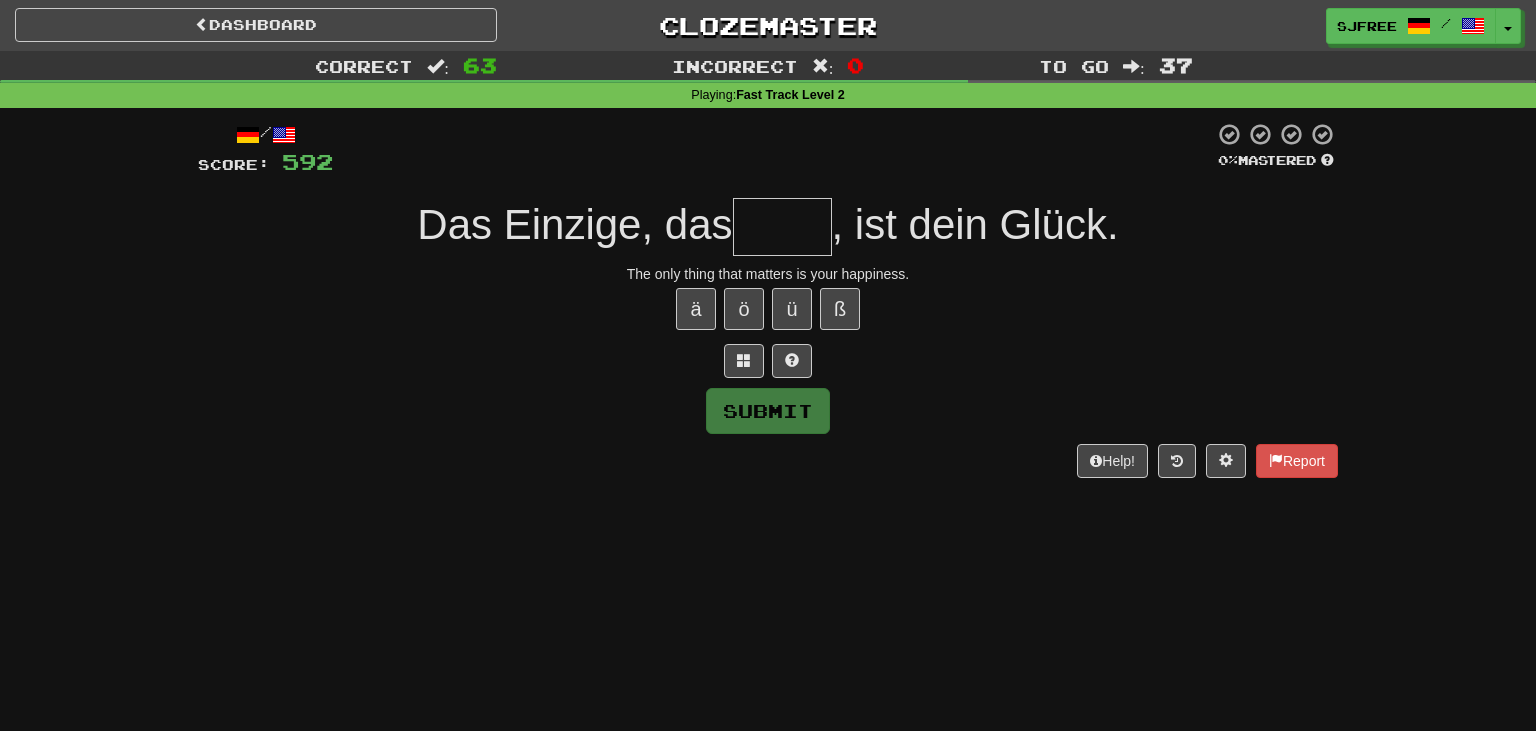type on "*" 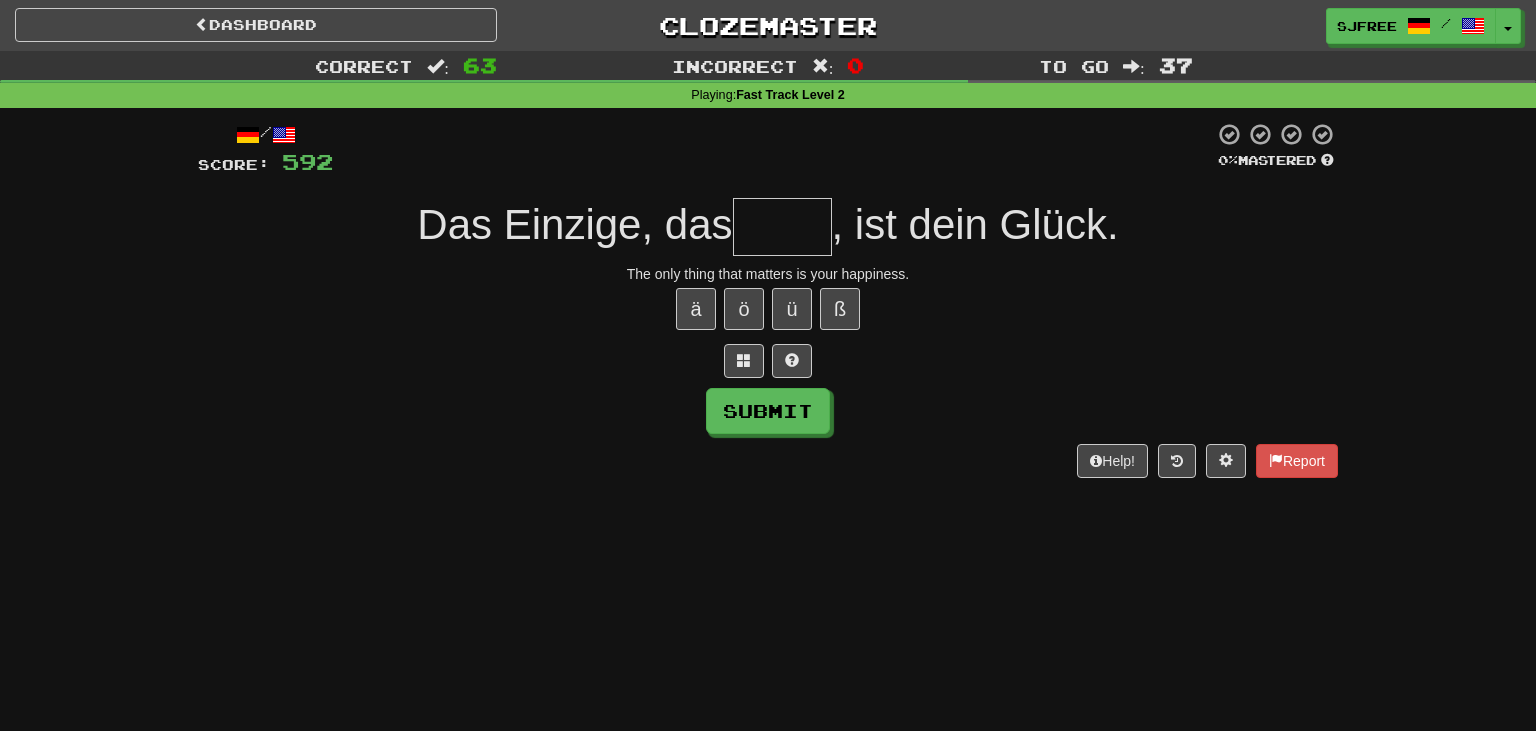 type on "*" 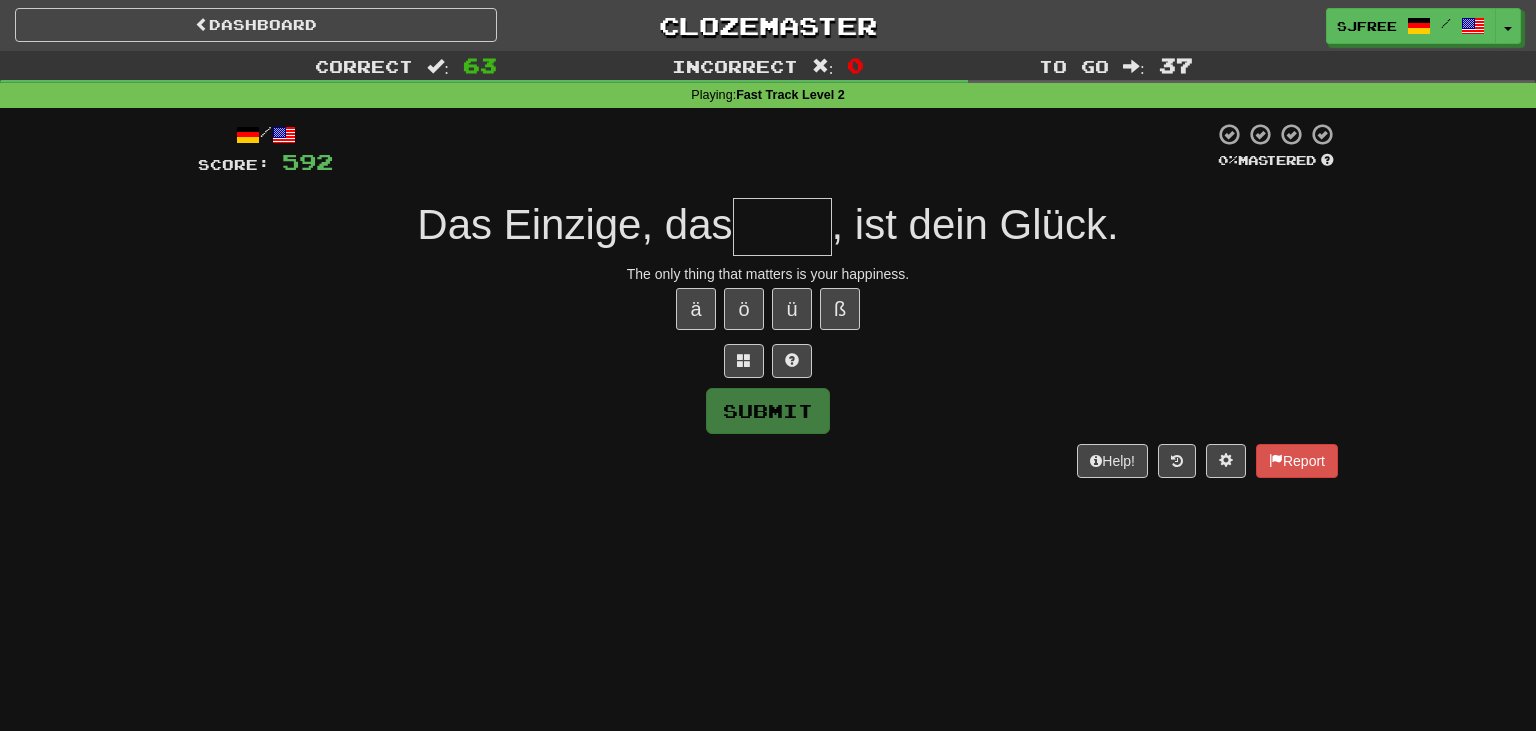 type on "*" 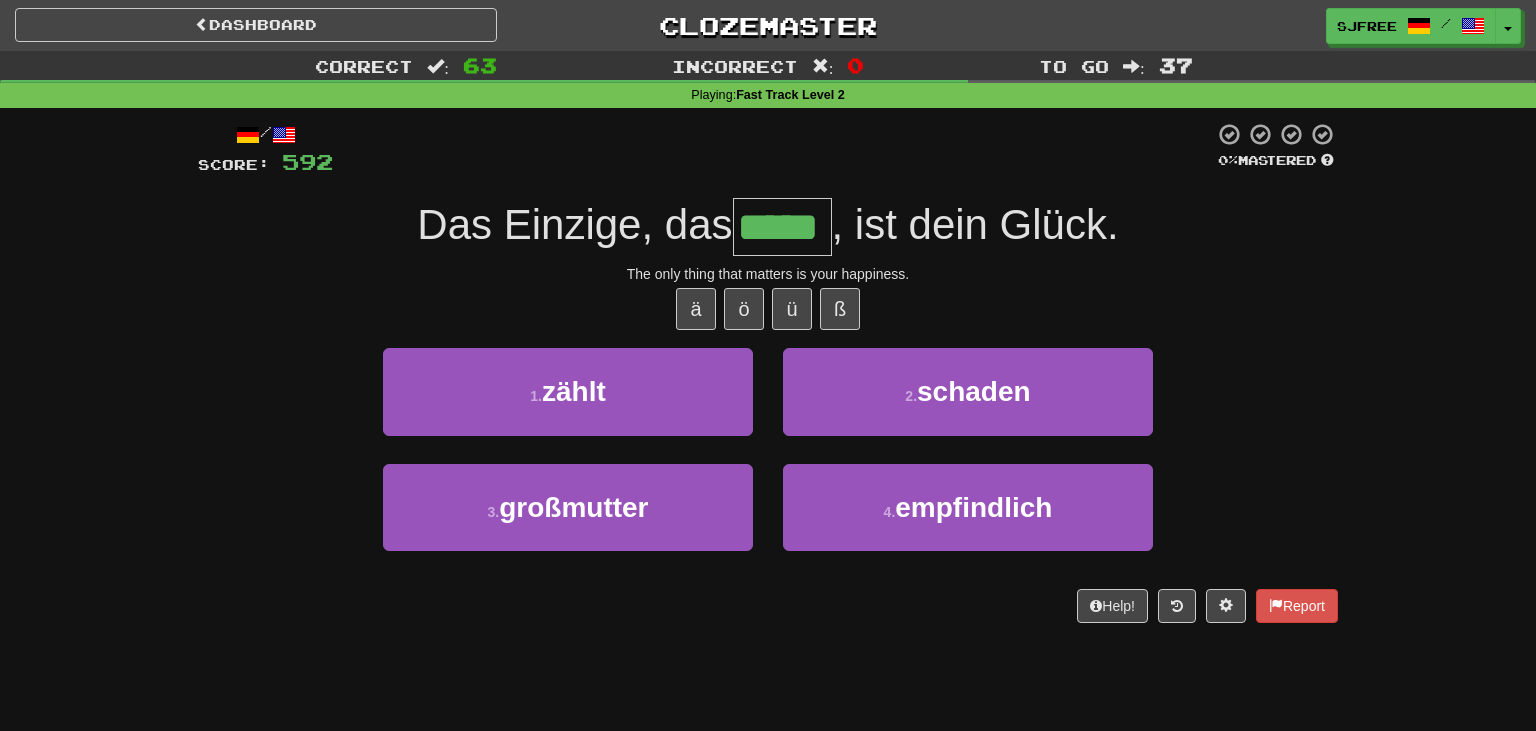 type on "*****" 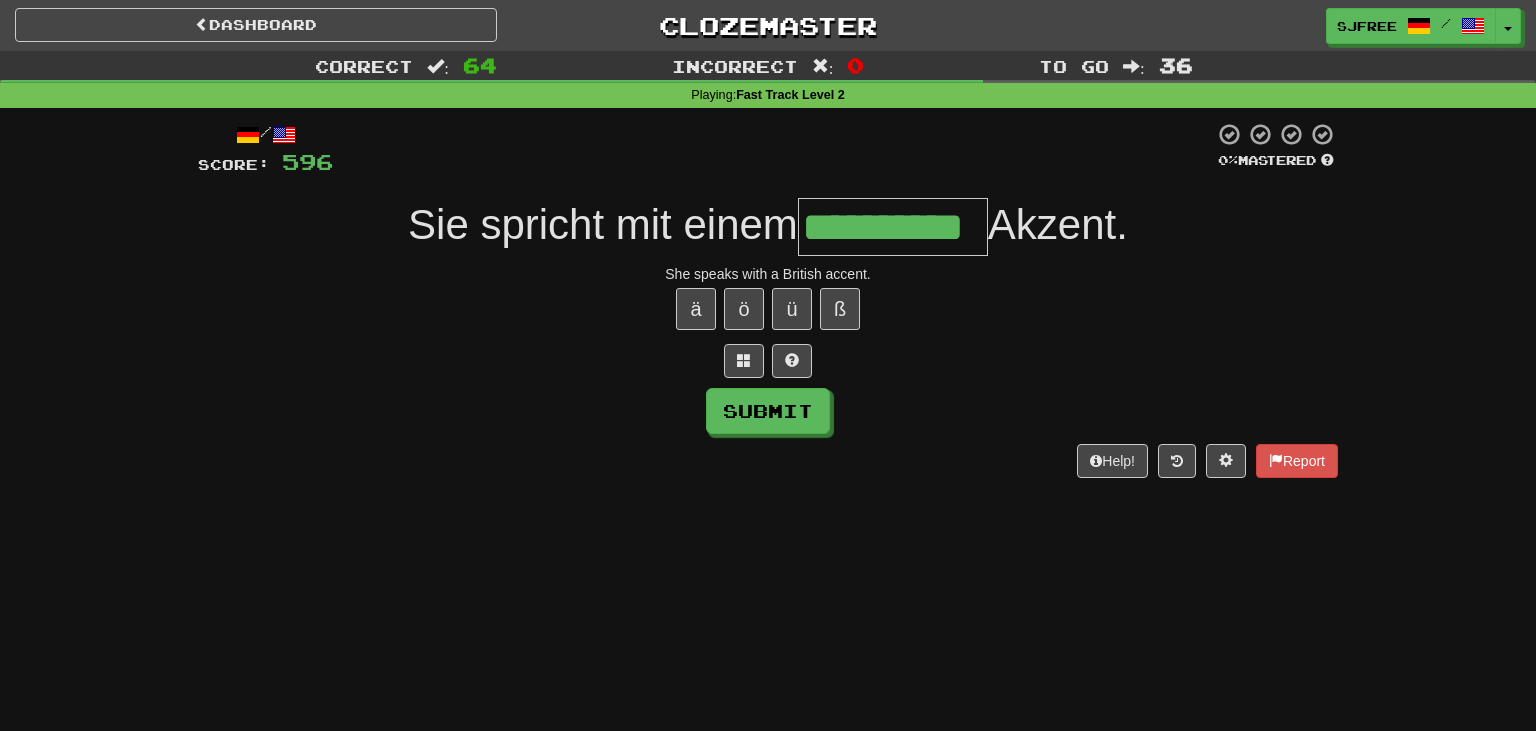 type on "**********" 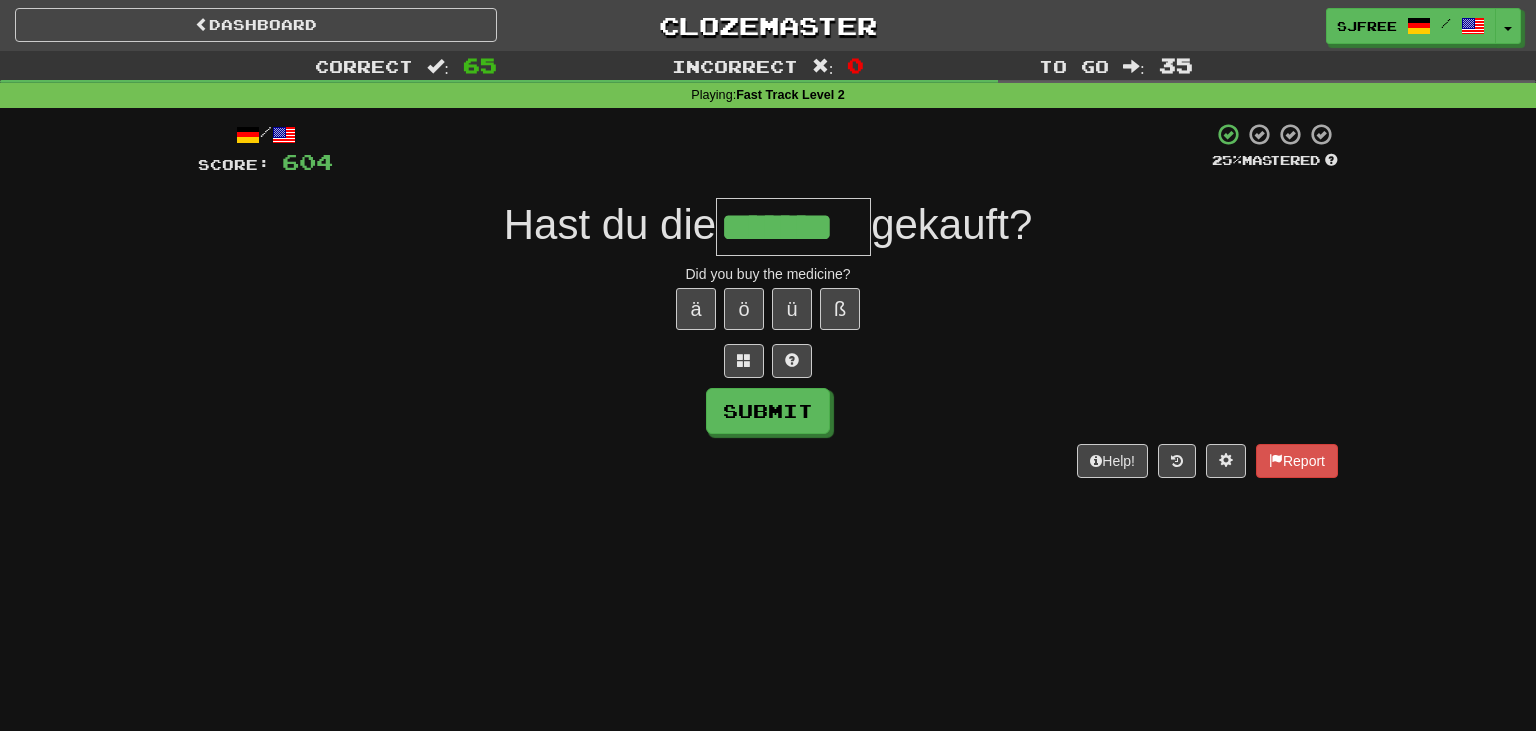 type on "*******" 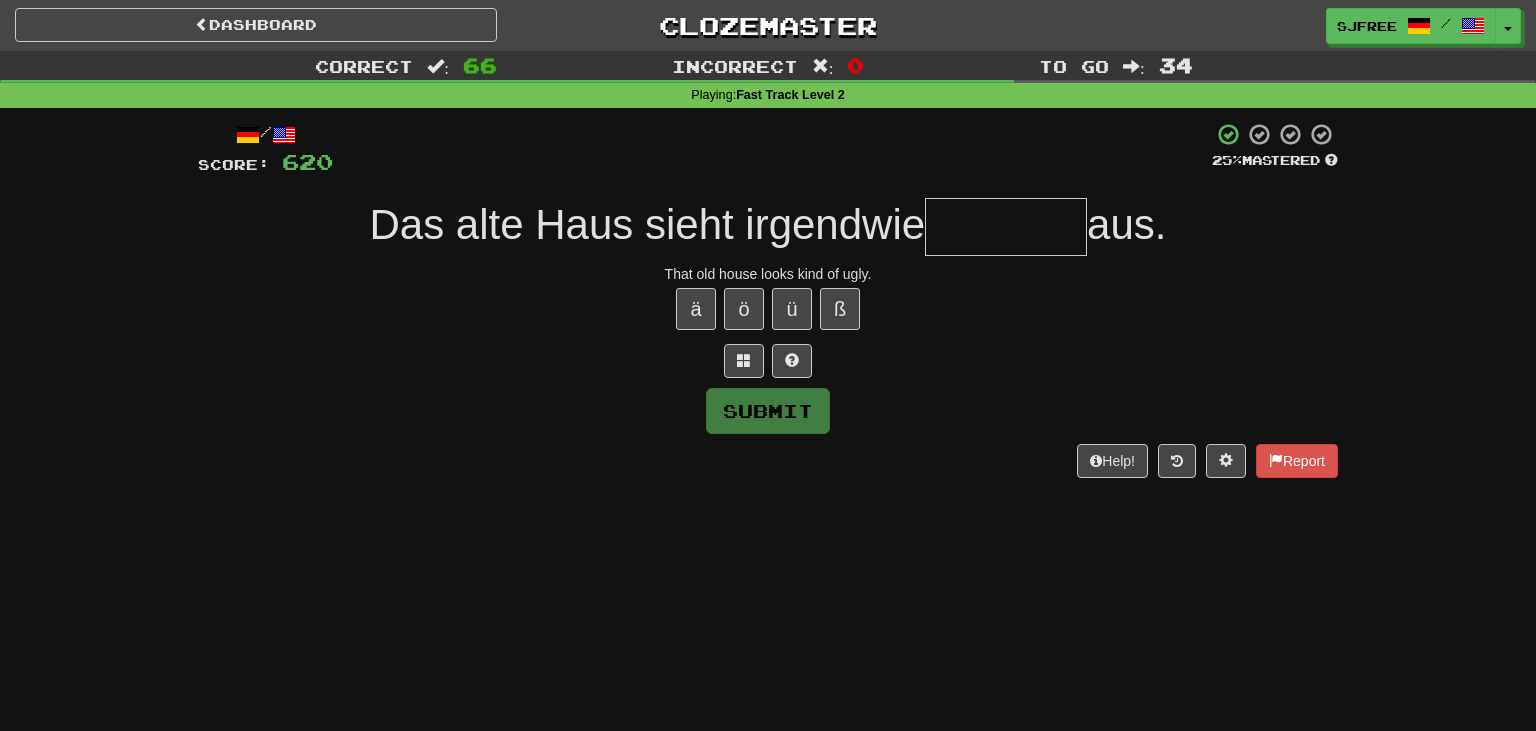 type on "*" 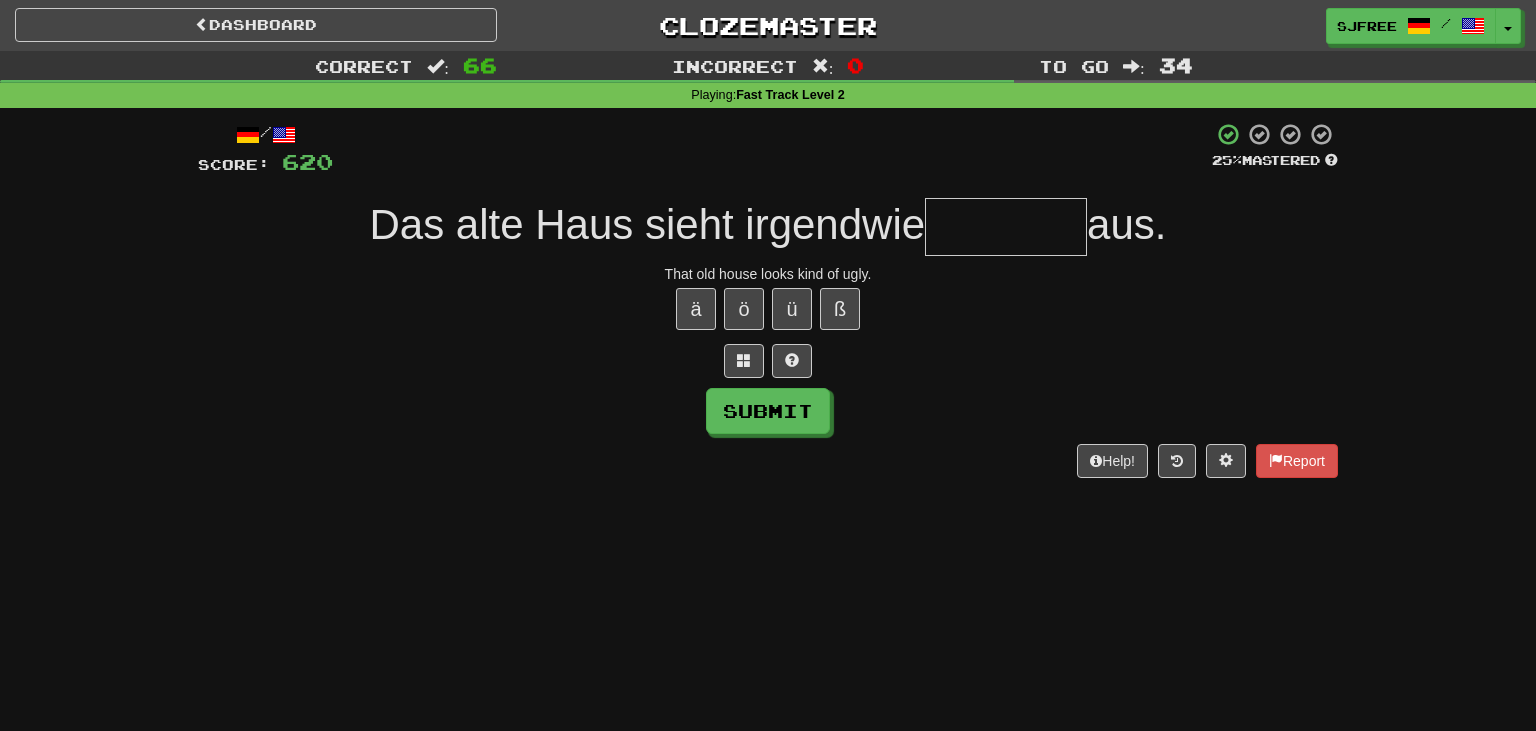type on "*" 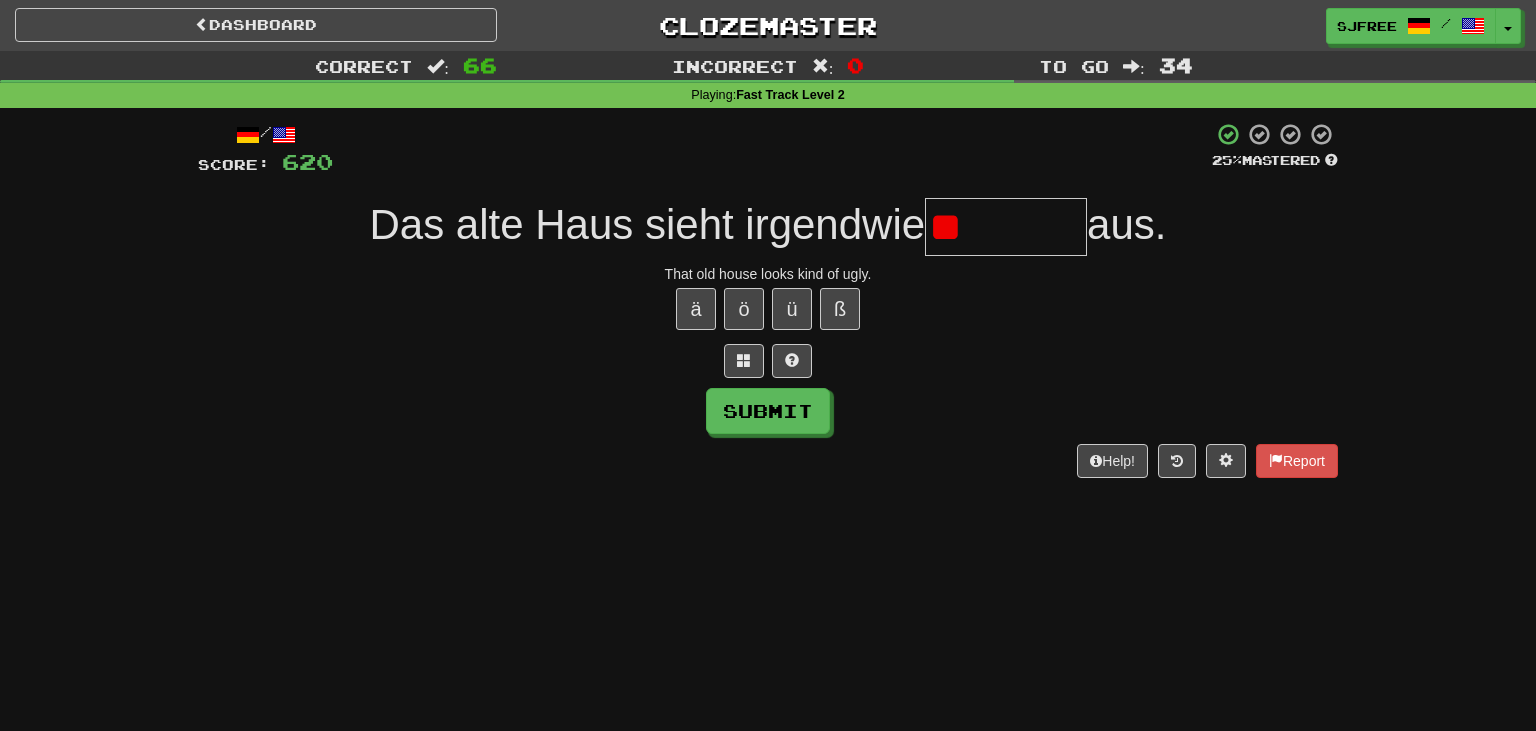 type on "*" 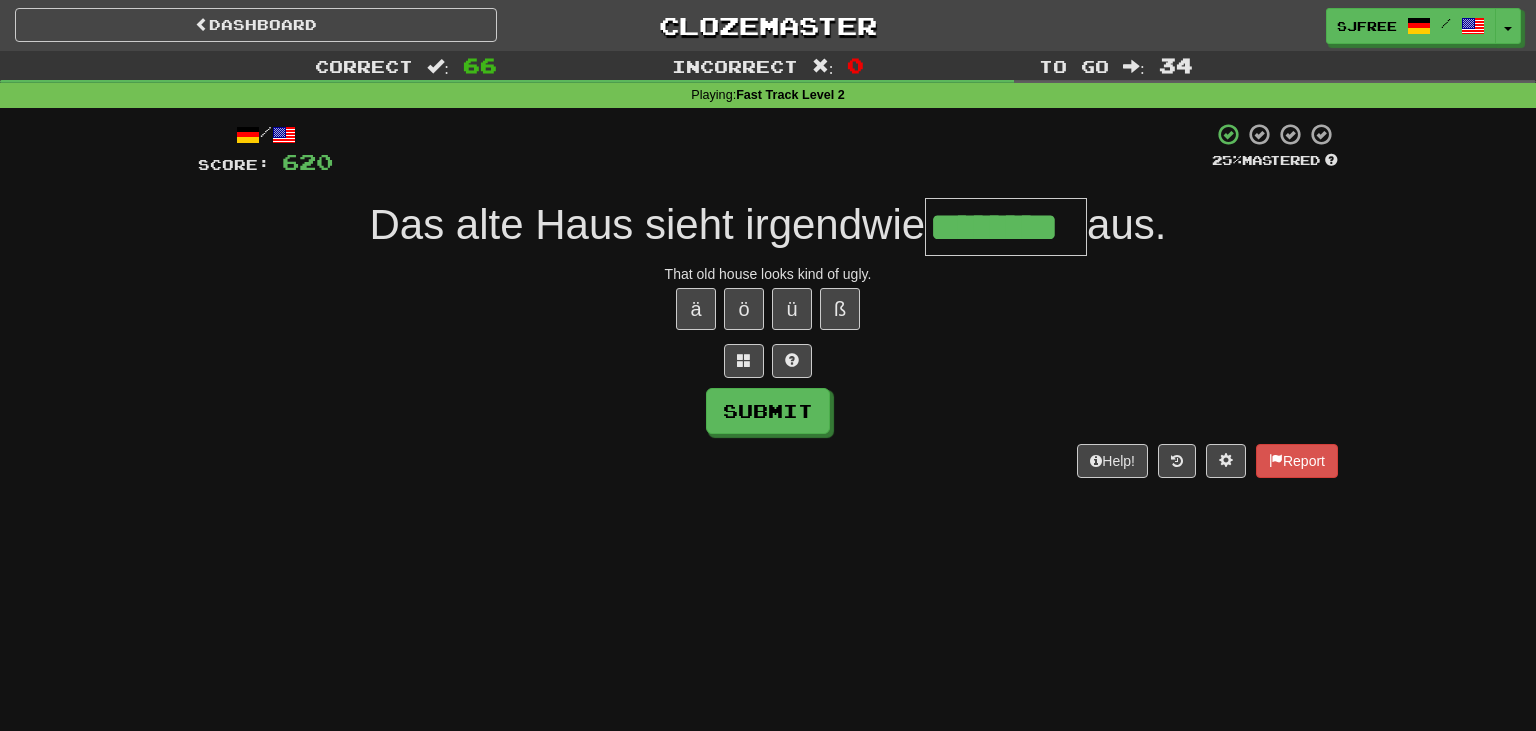 type on "********" 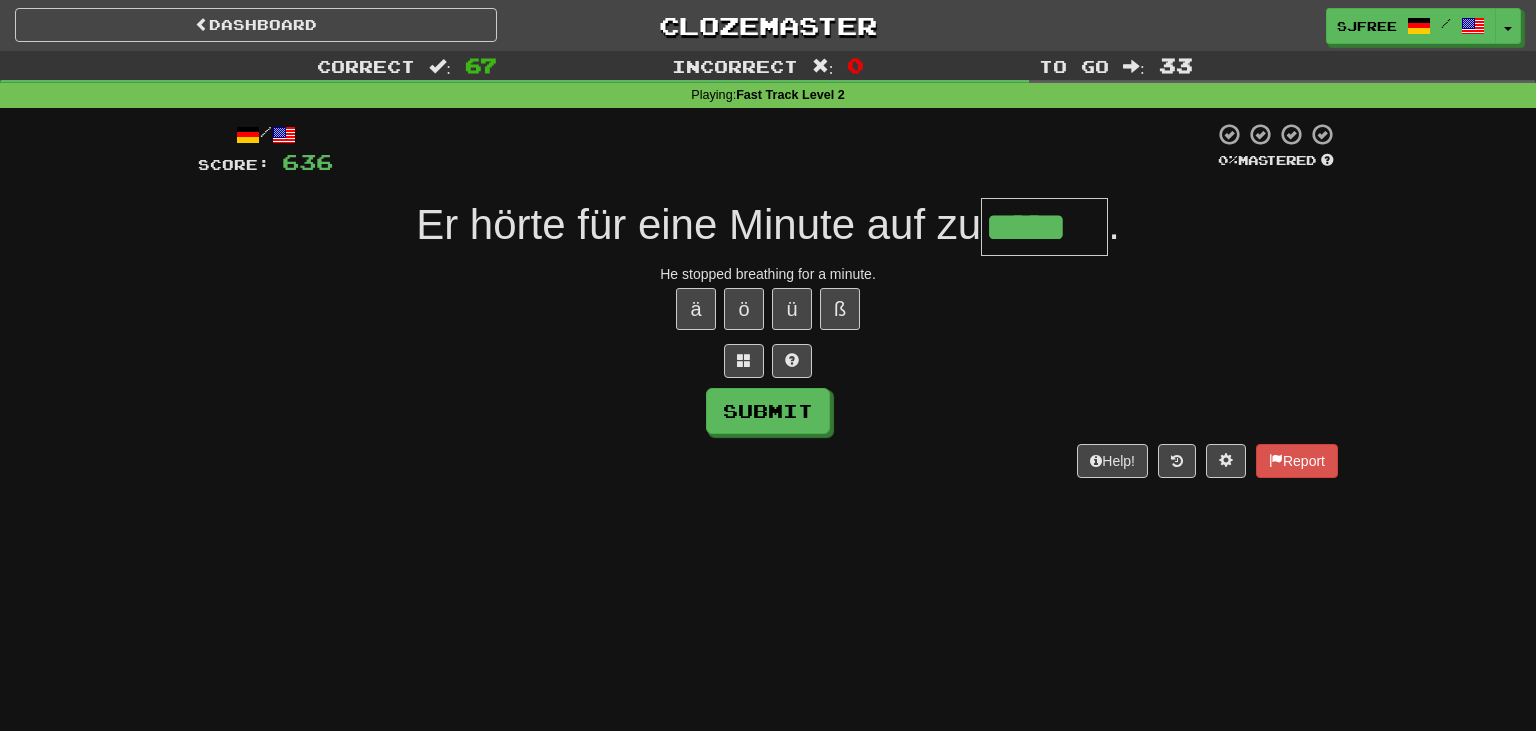 type on "*****" 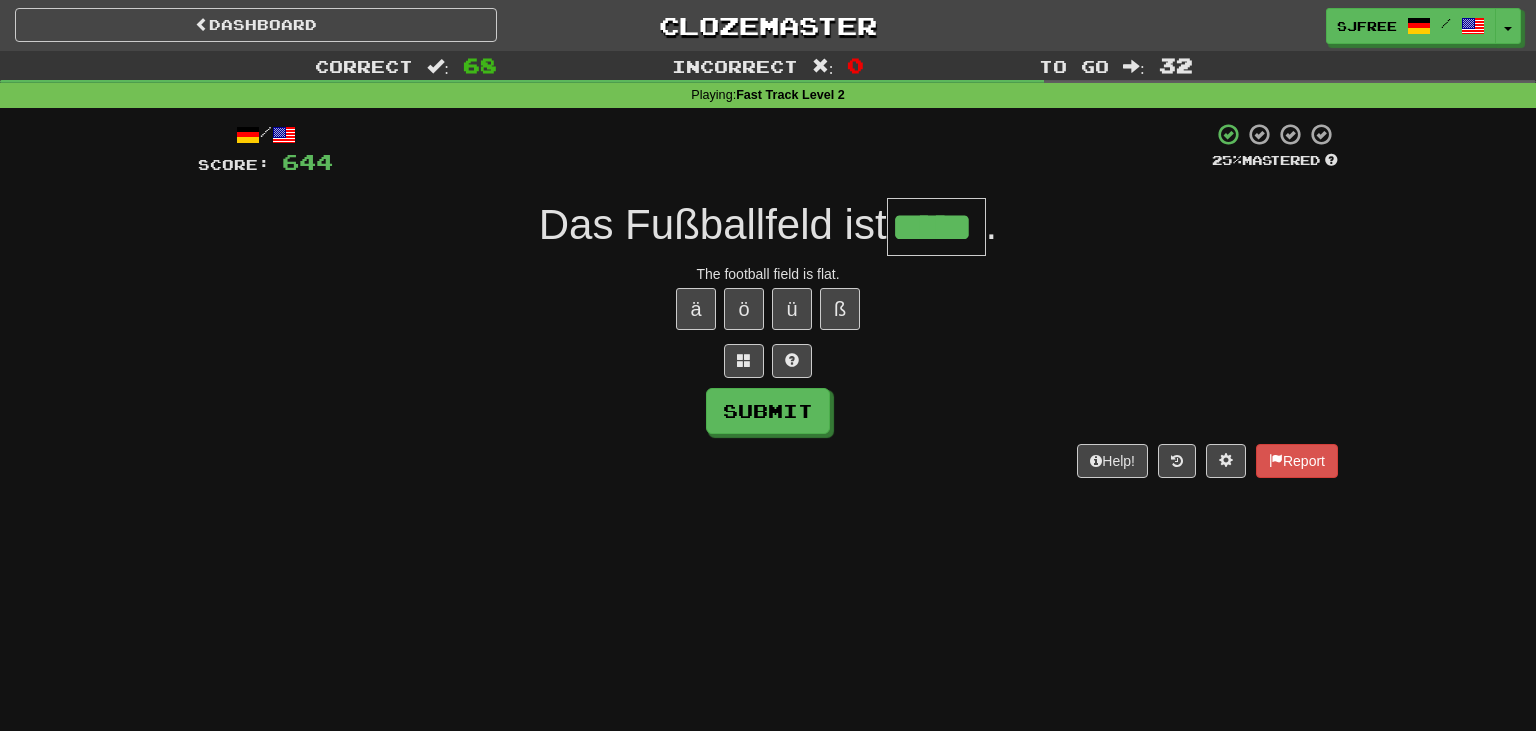 type on "*****" 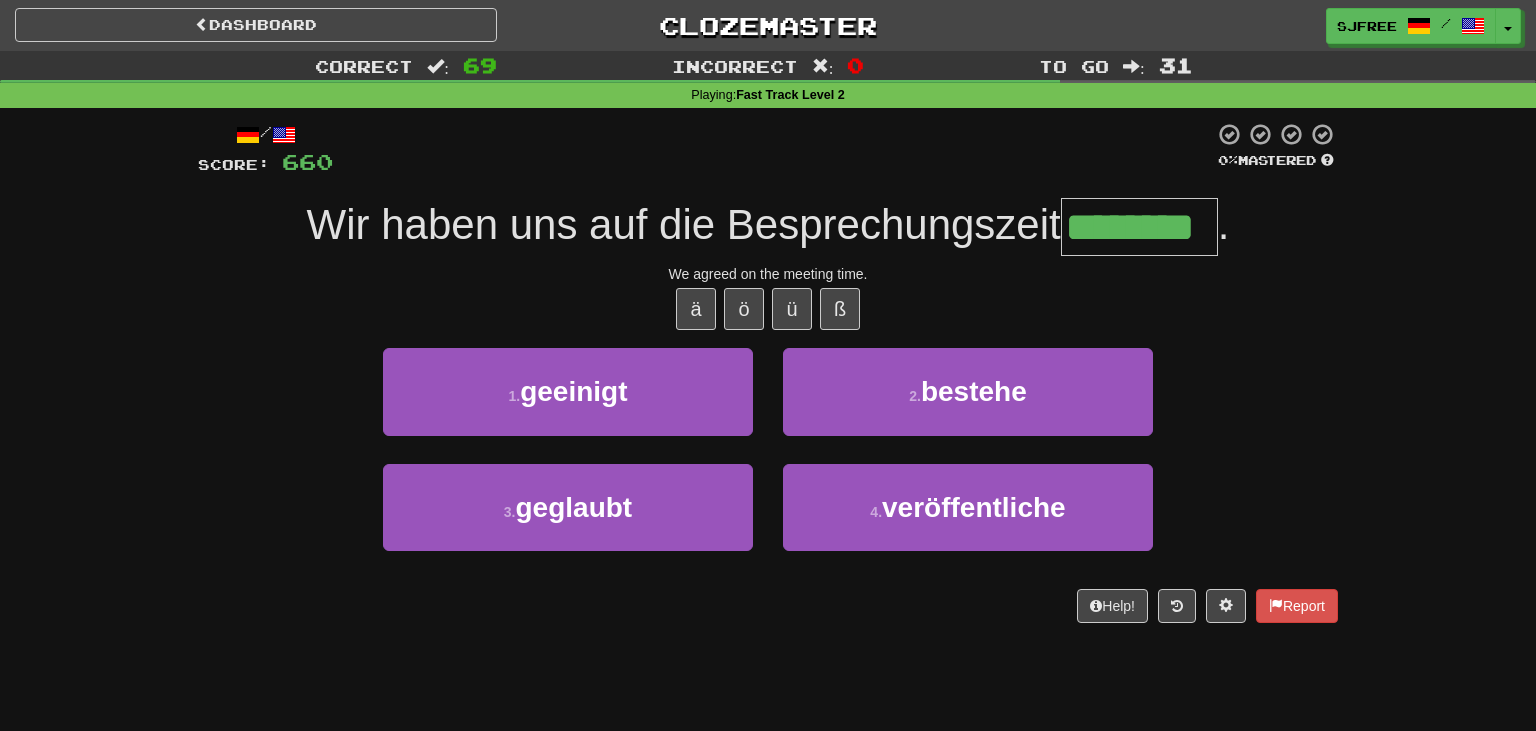 type on "********" 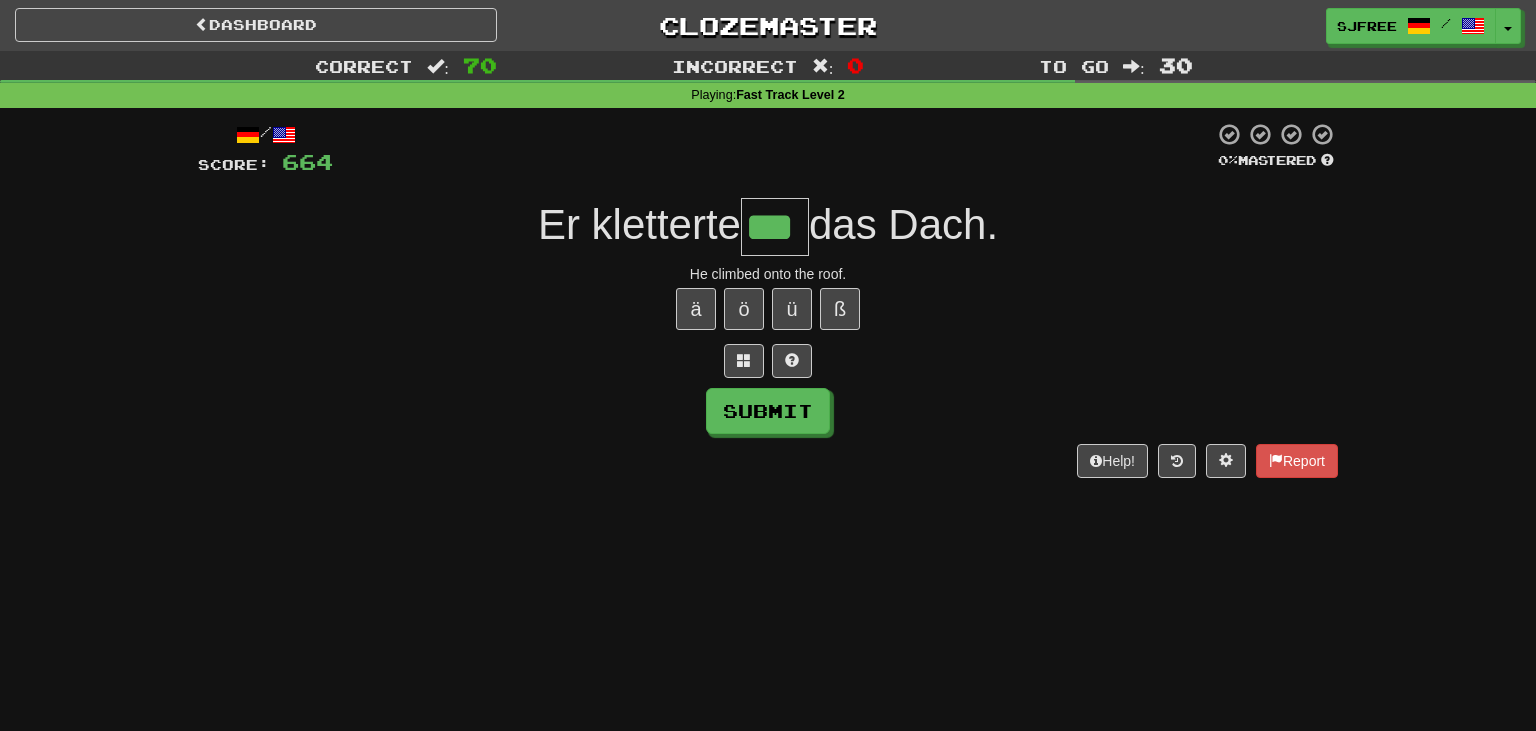 type on "***" 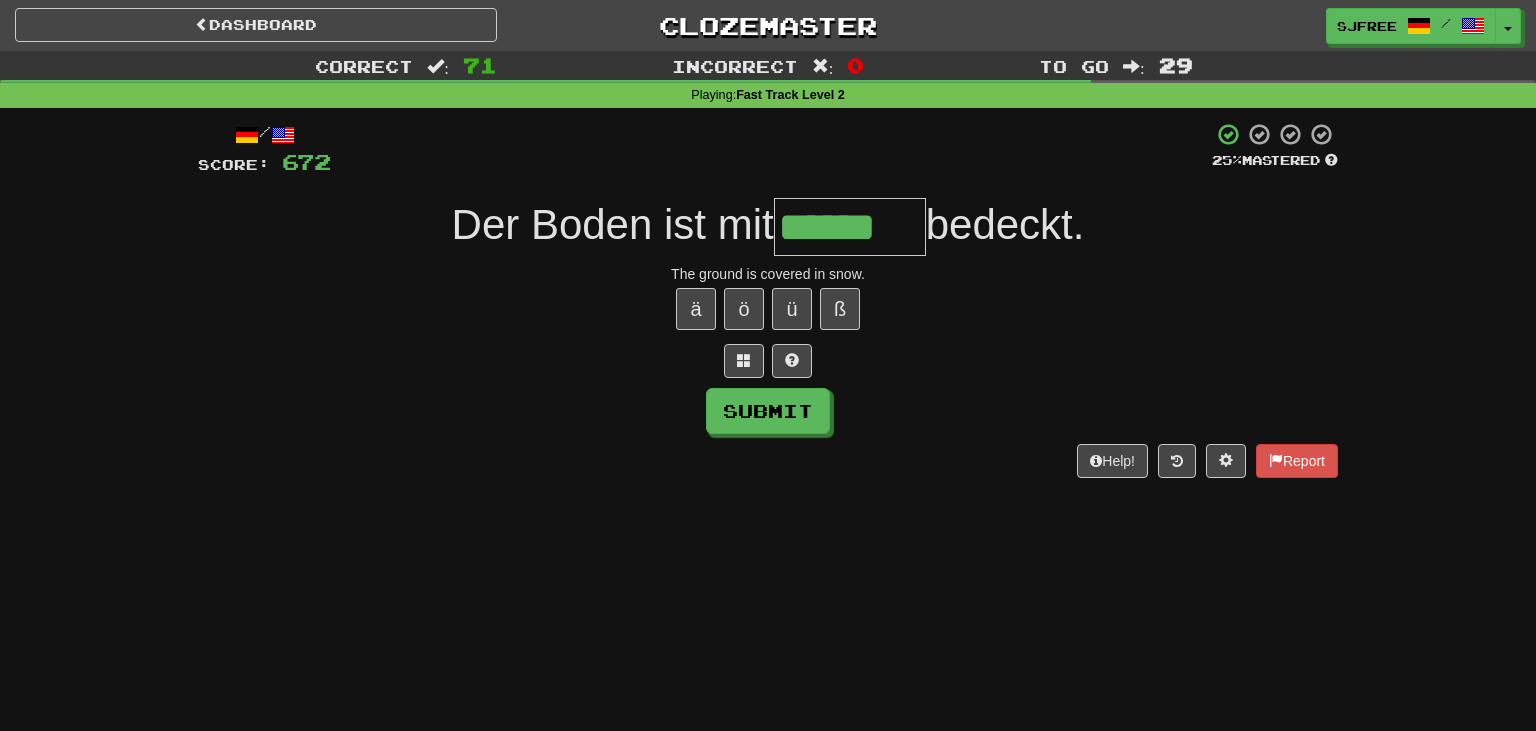 type on "******" 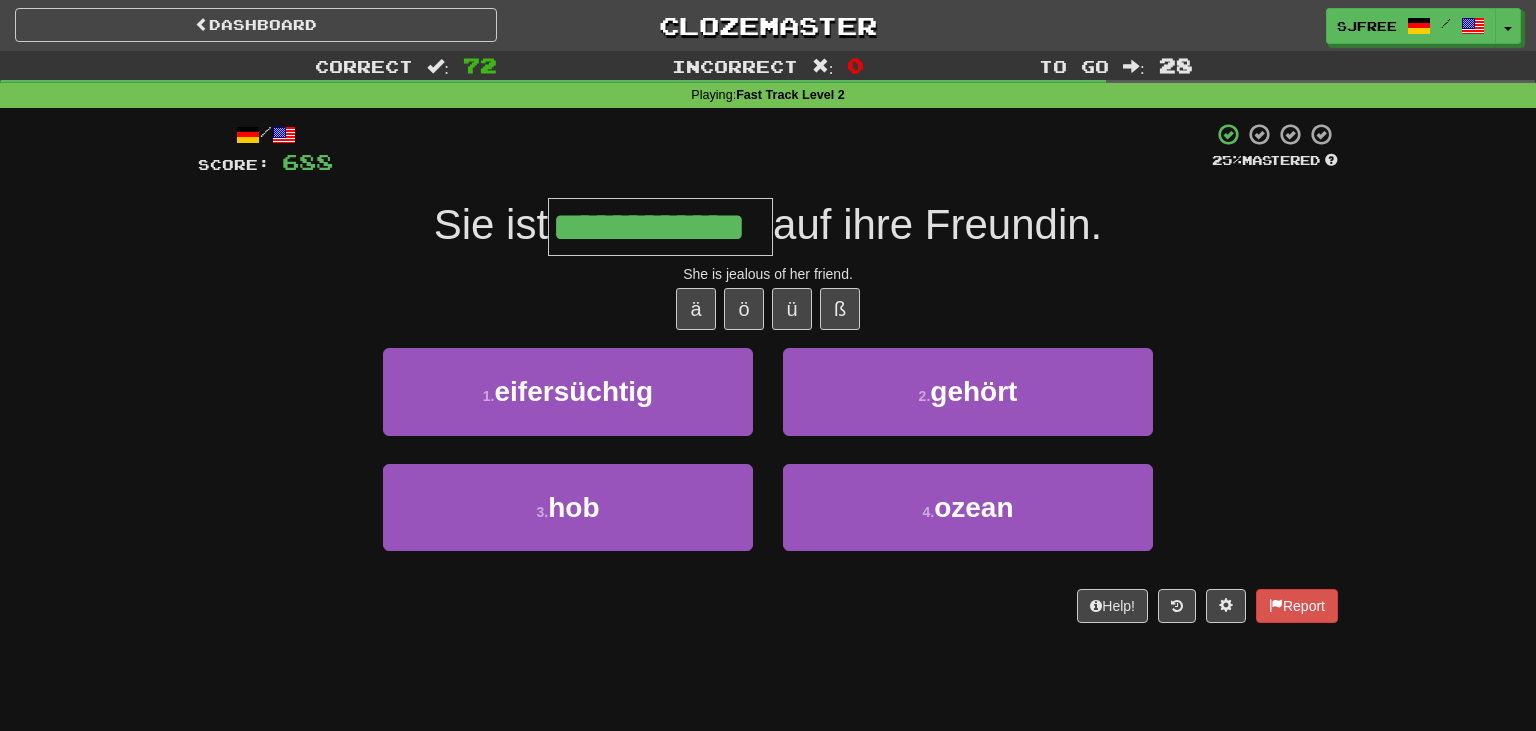 type on "**********" 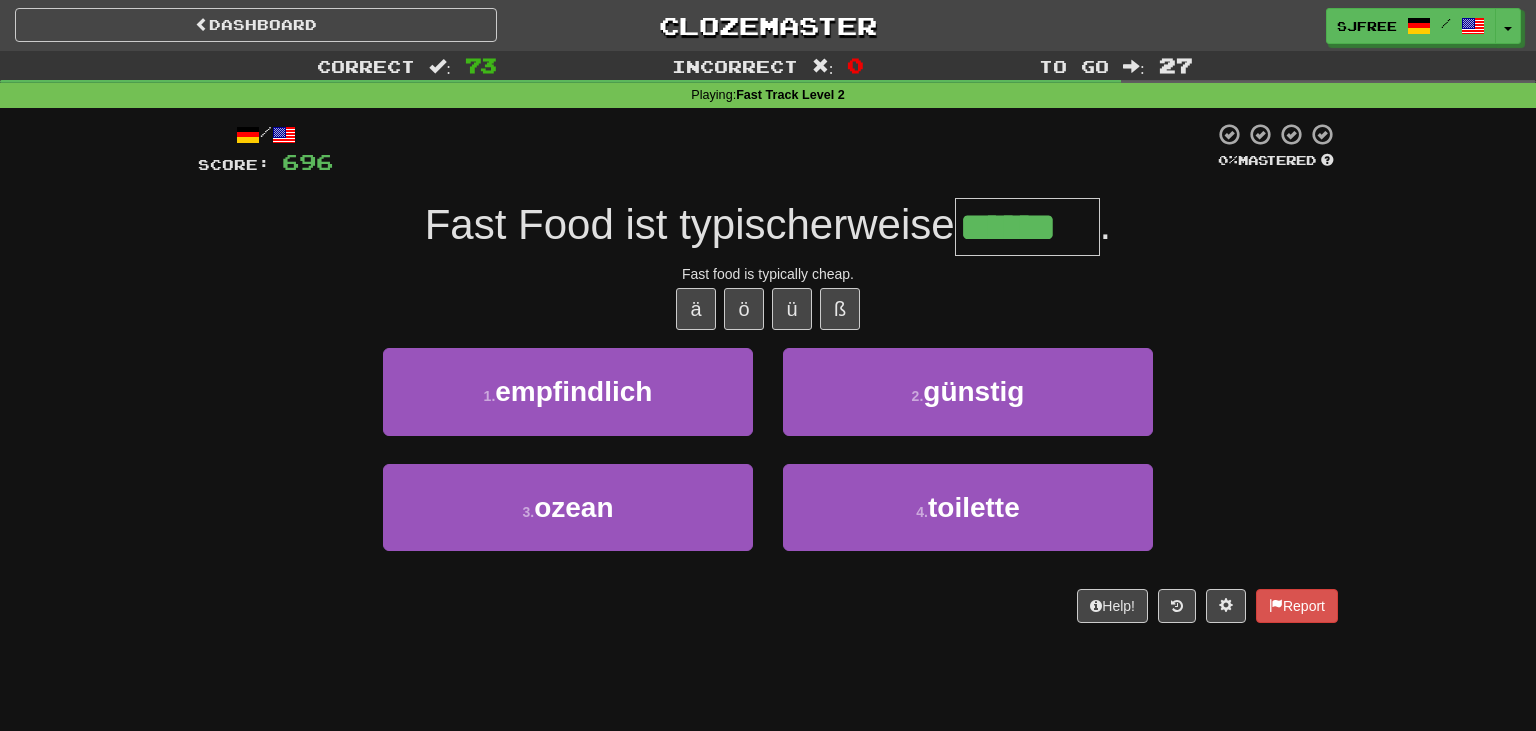 type on "*******" 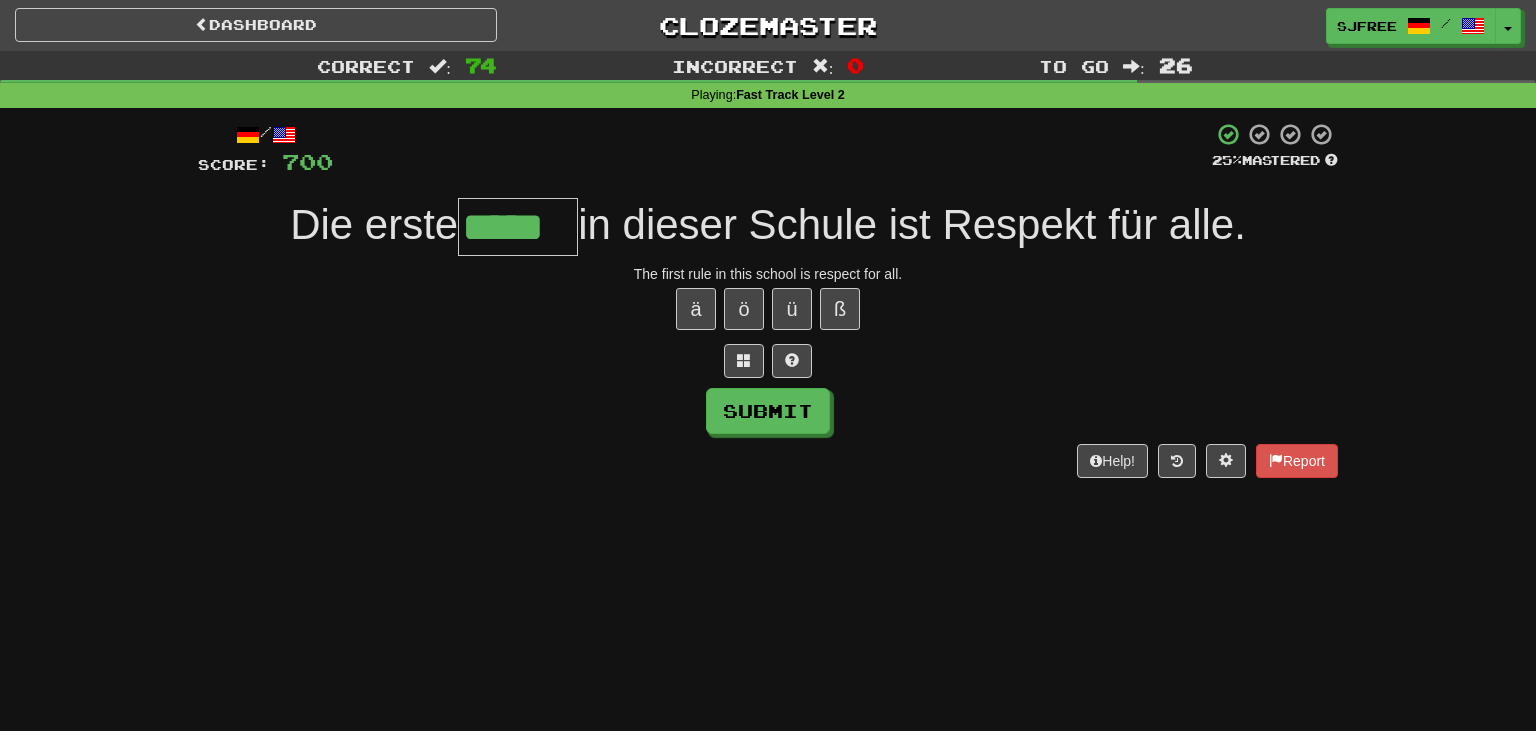 type on "*****" 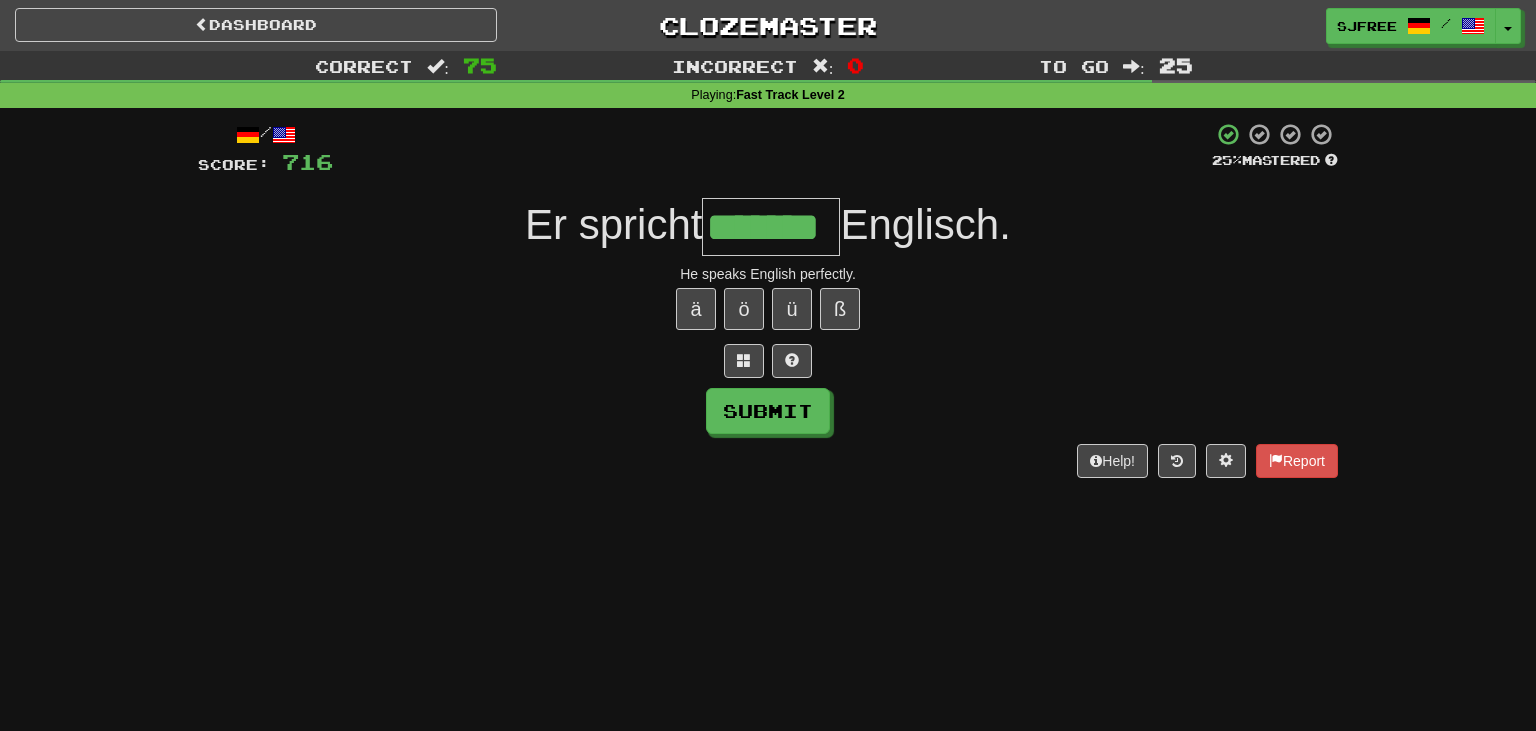 type on "*******" 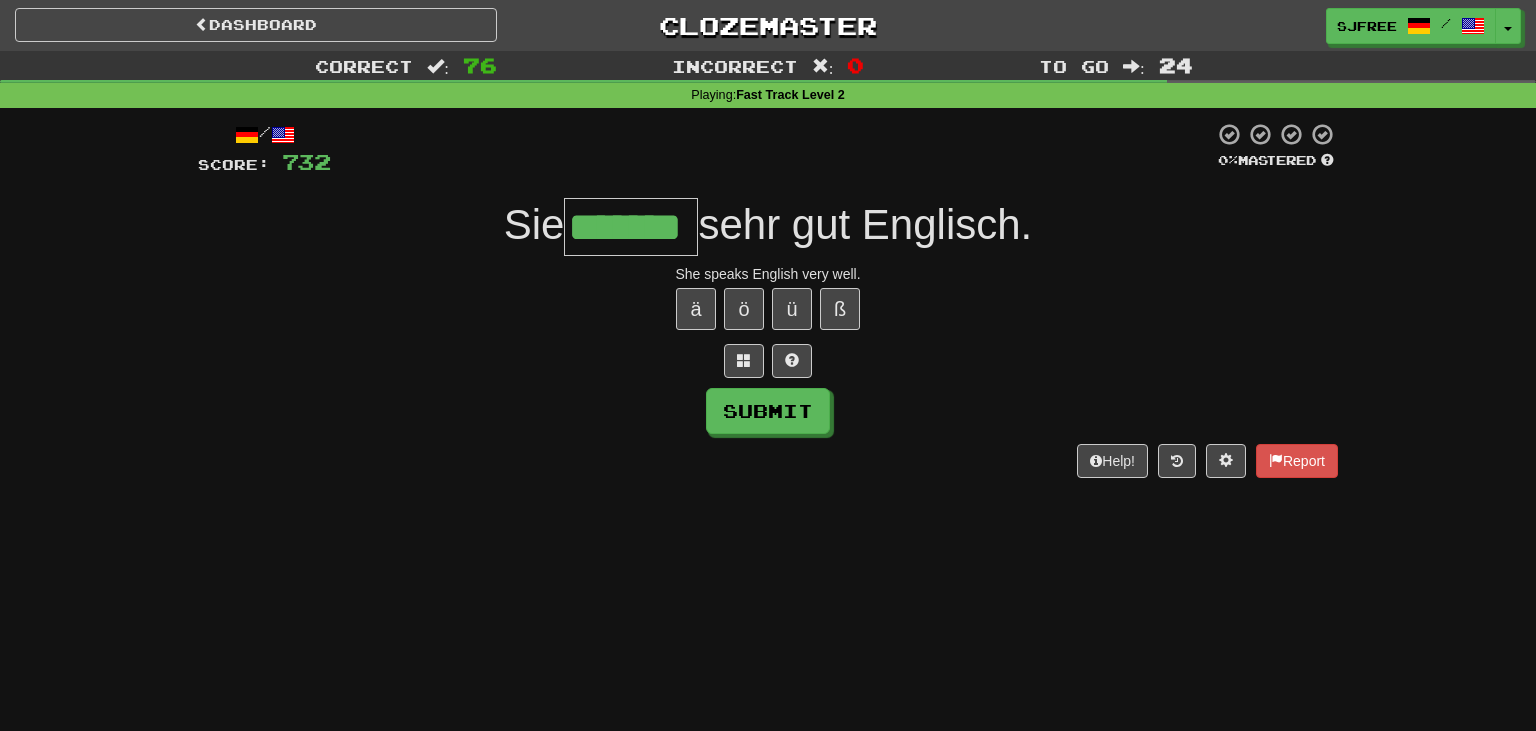 type on "*******" 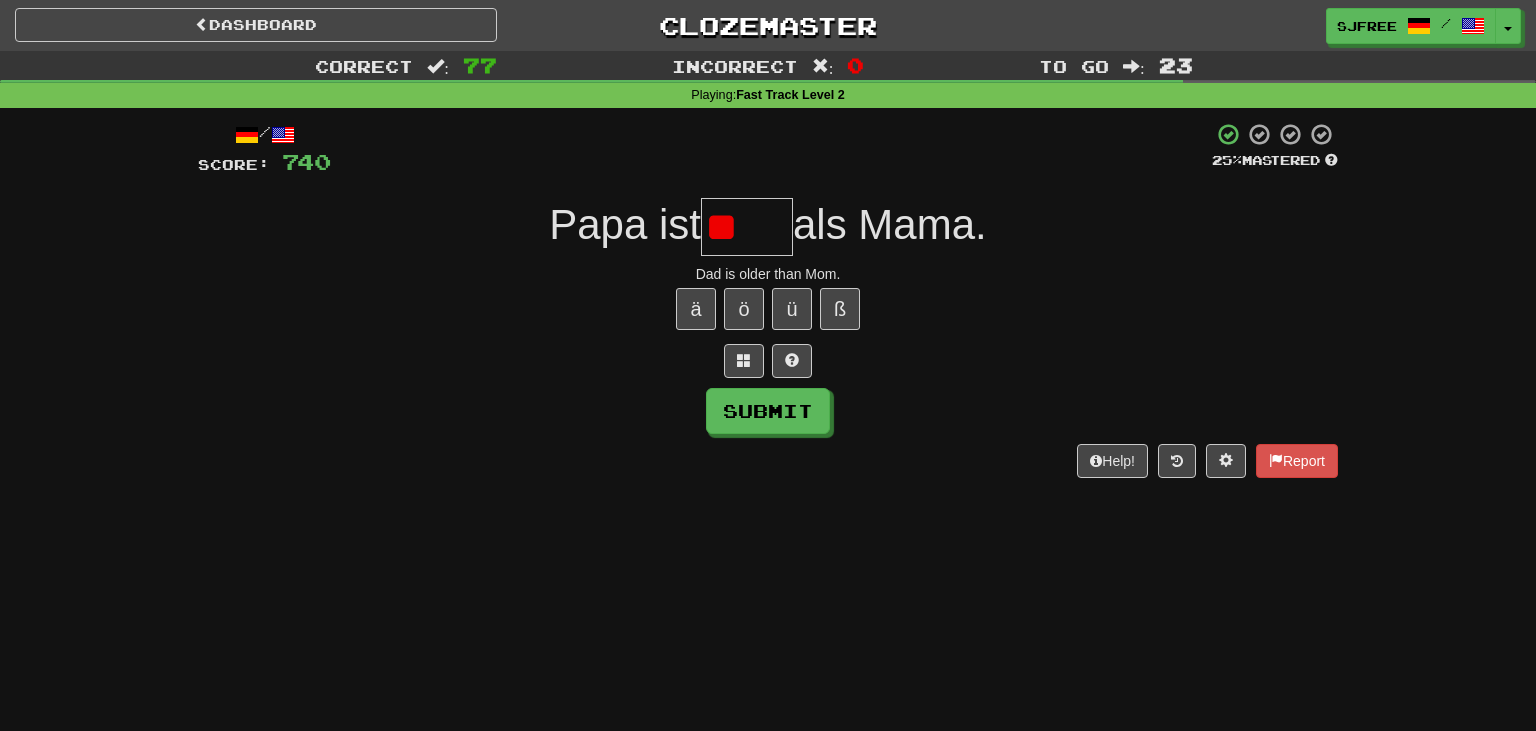 type on "*" 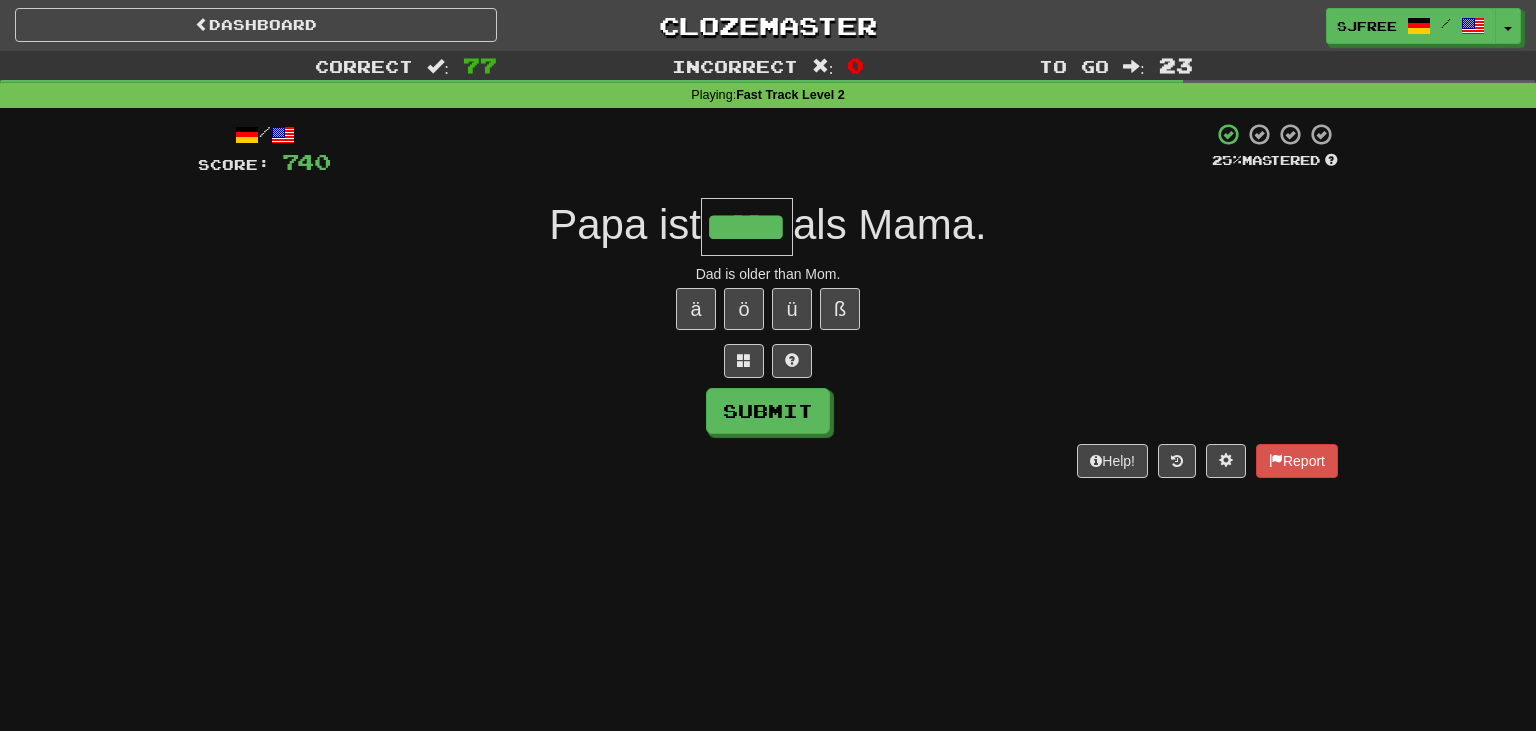 type on "*****" 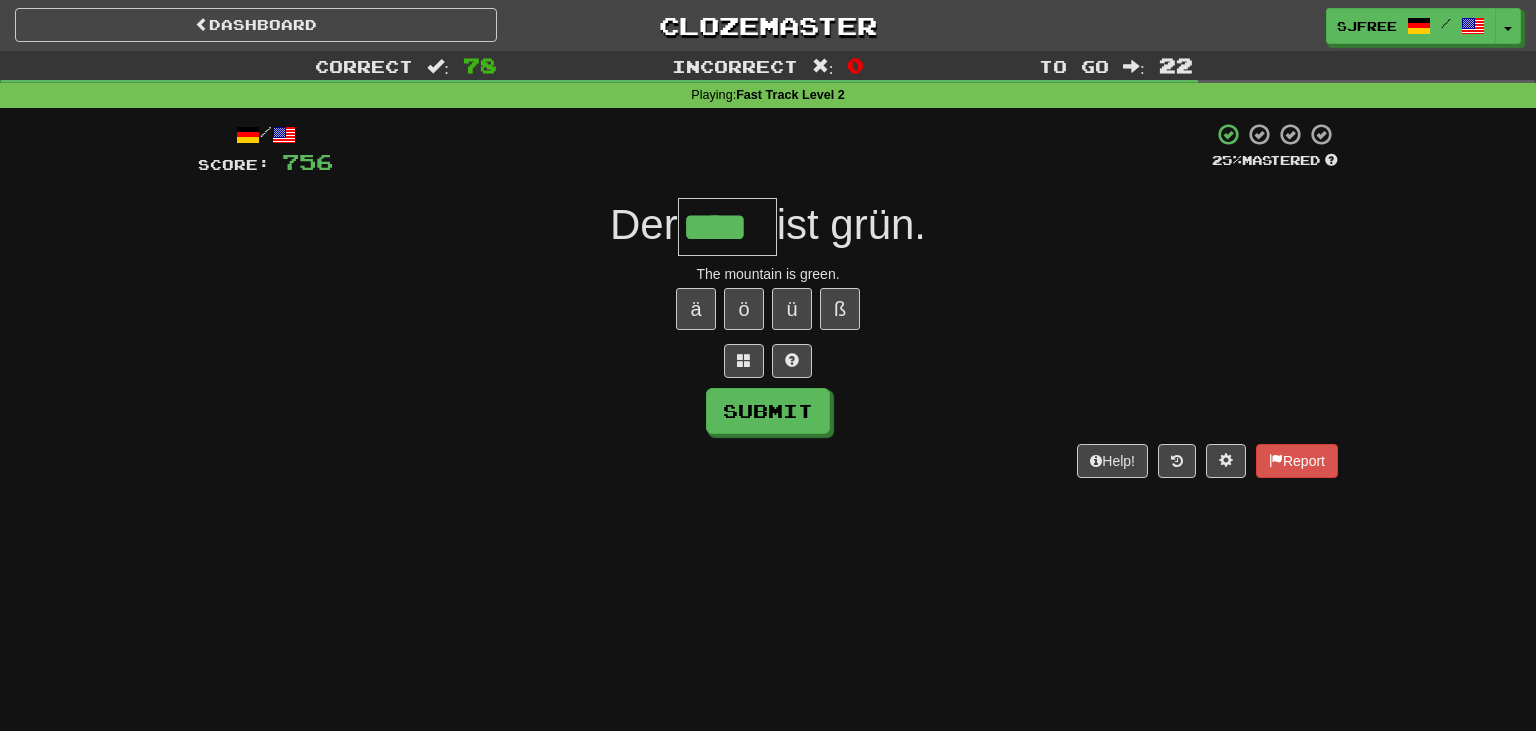 type on "****" 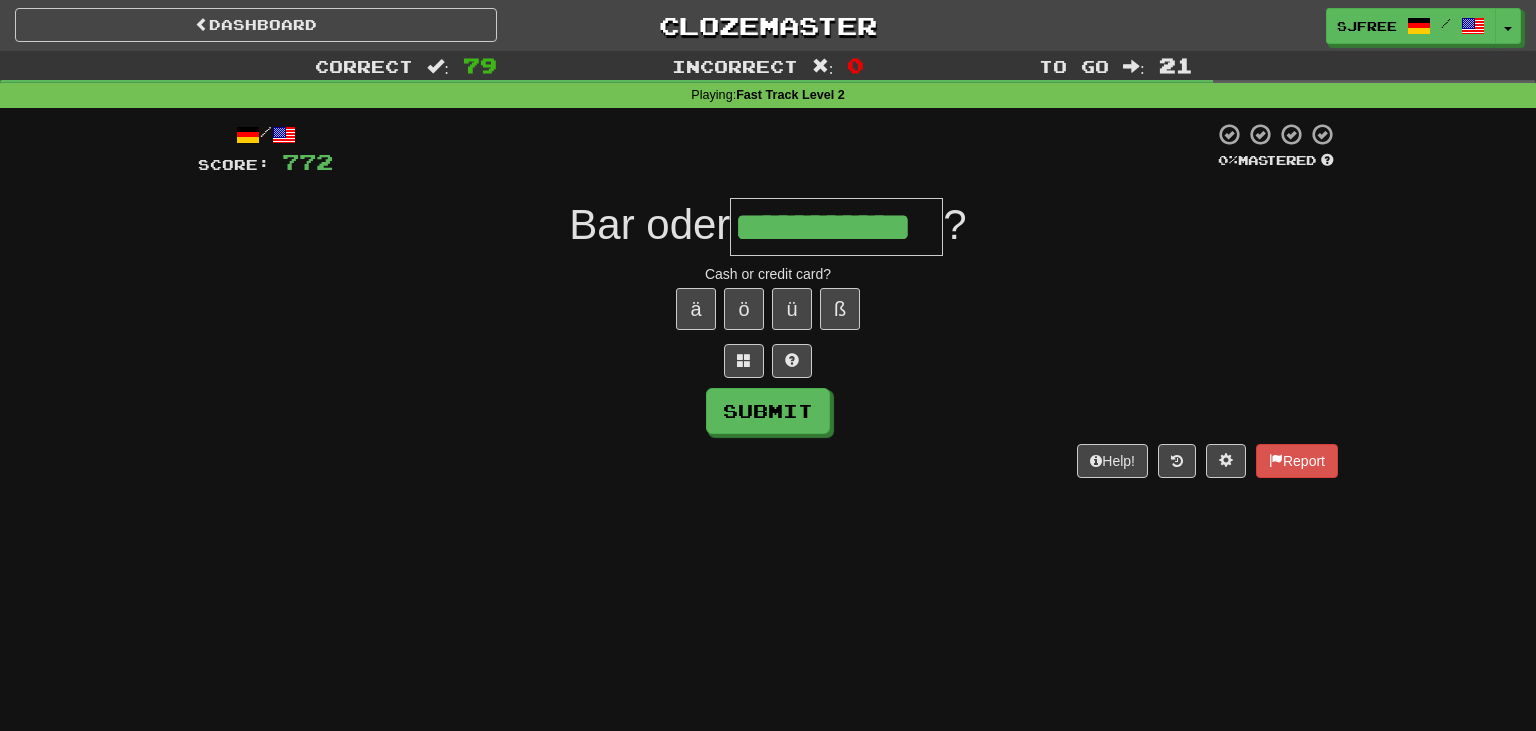 type on "**********" 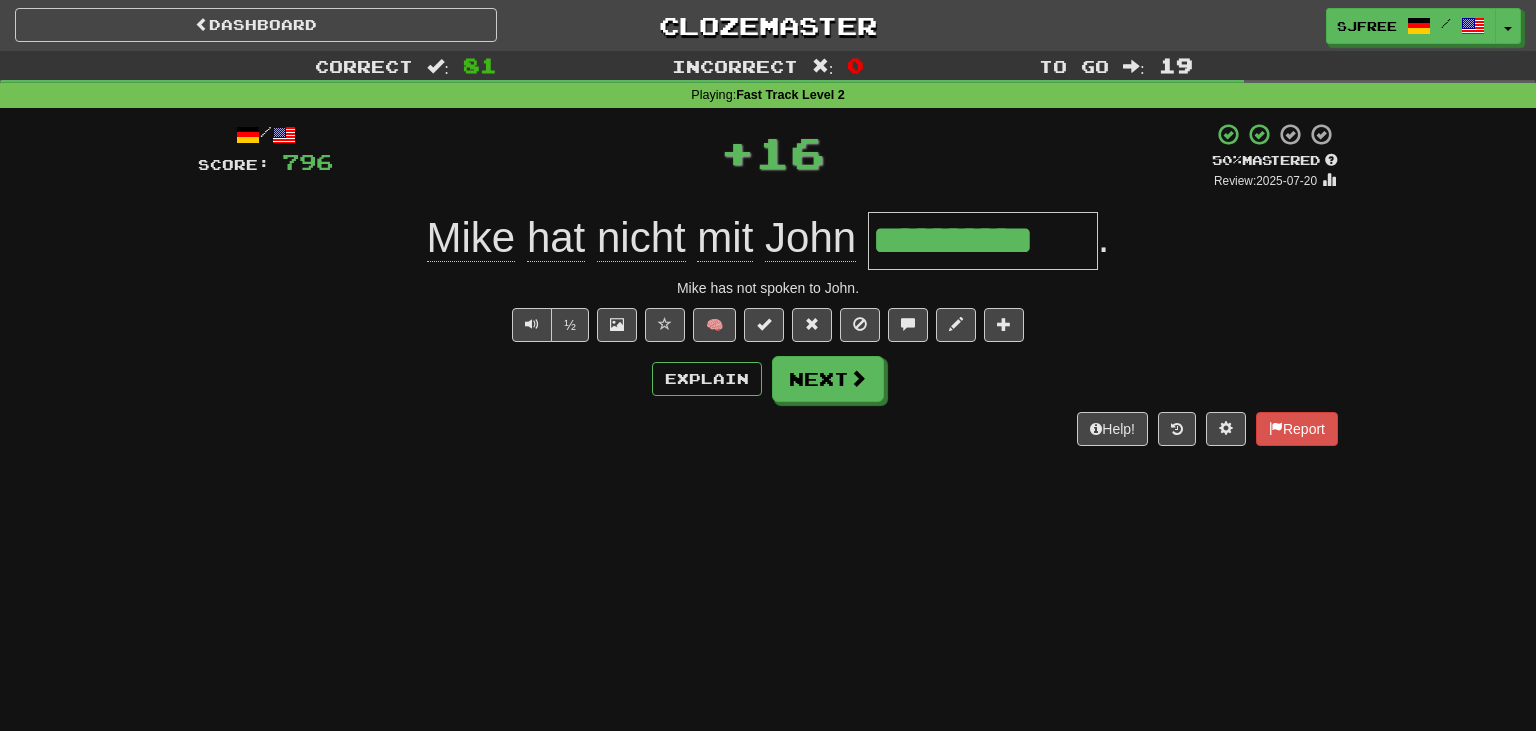 type on "**********" 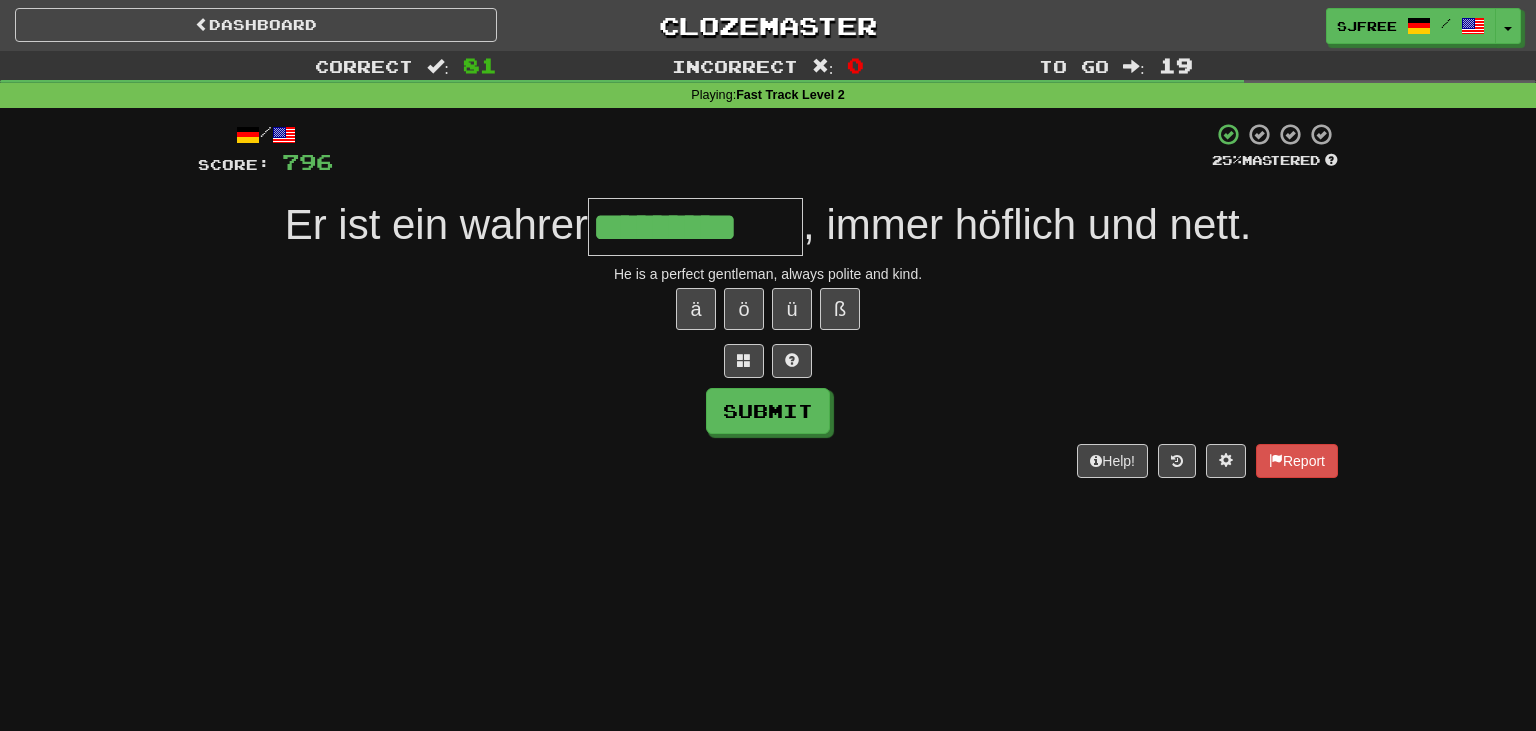 type on "*********" 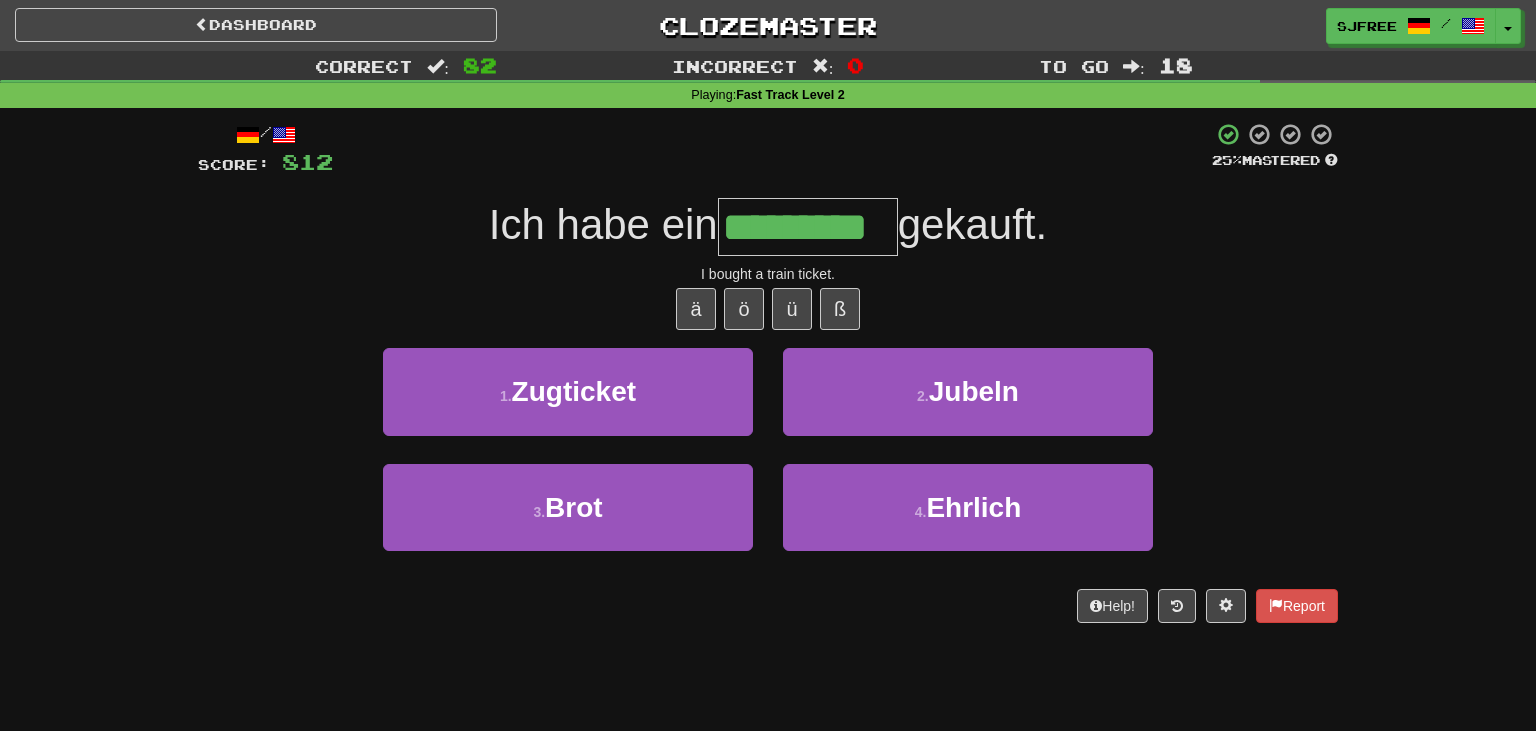 type on "*********" 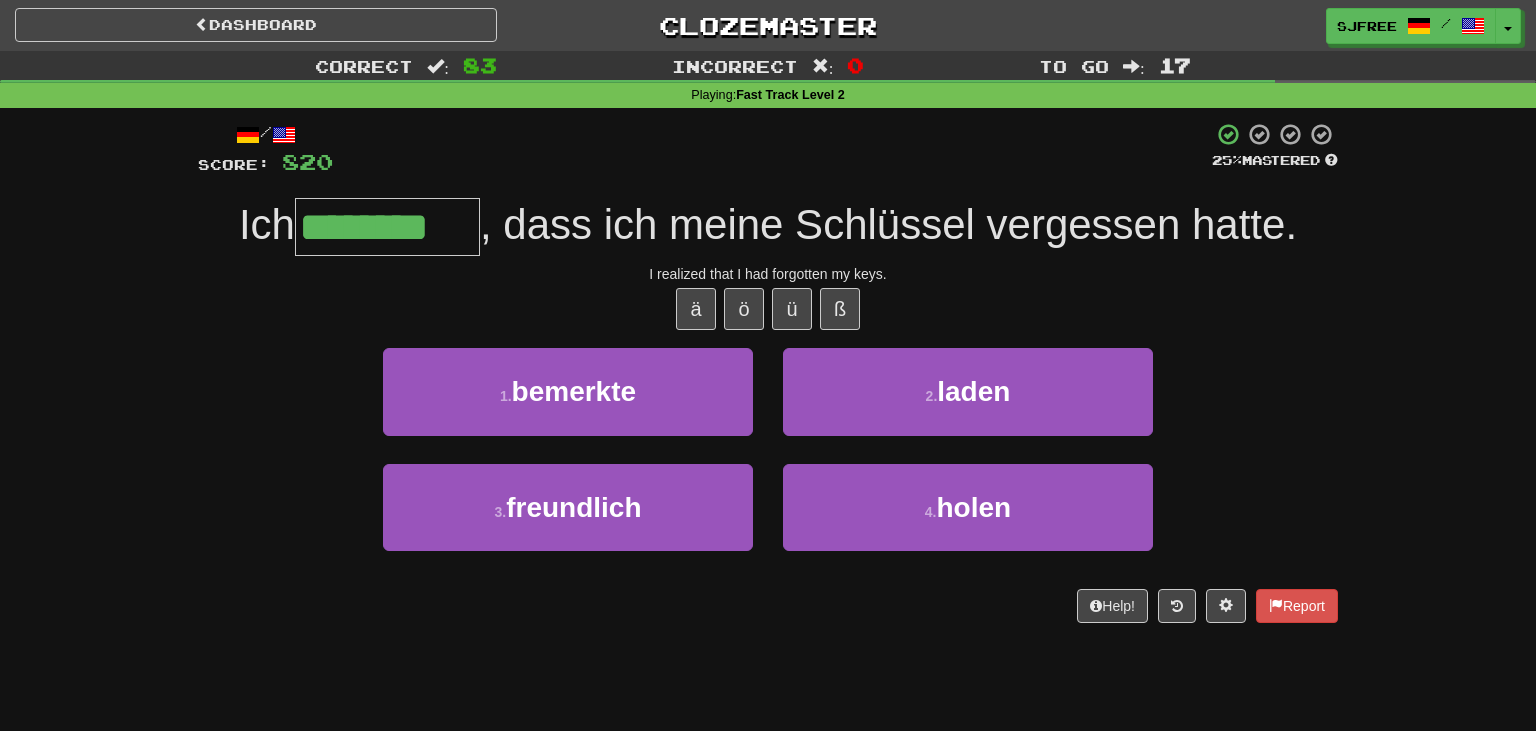 type on "********" 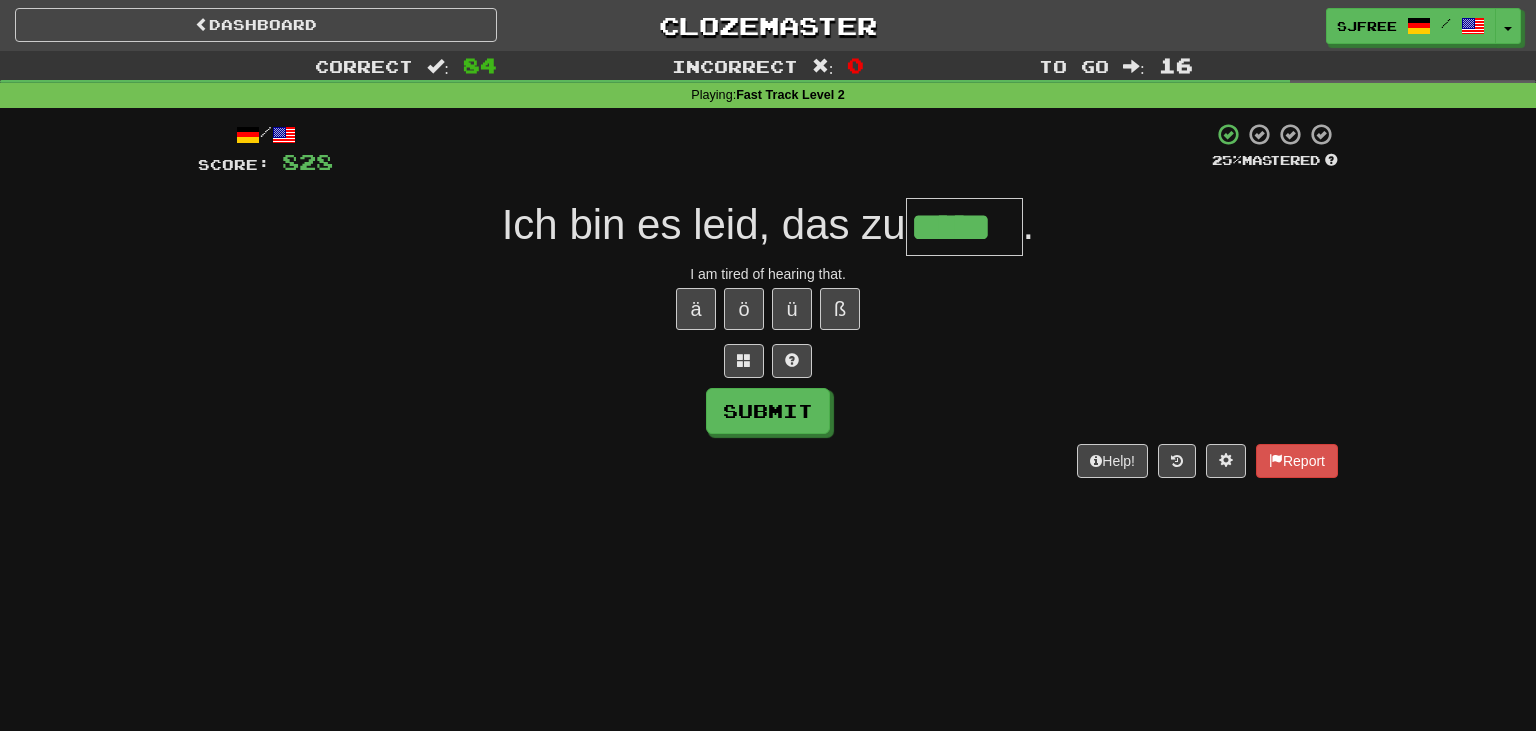 type on "*****" 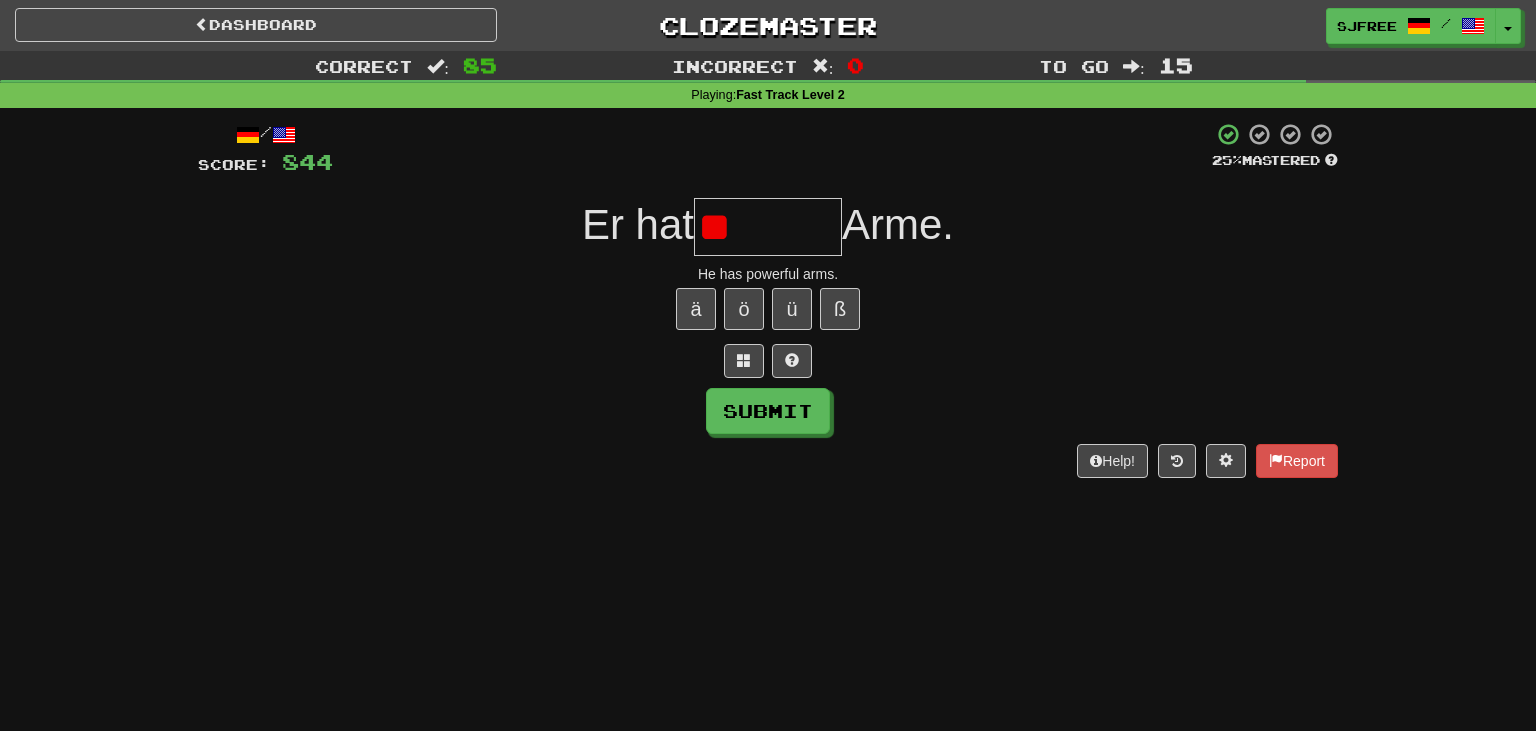 type on "*" 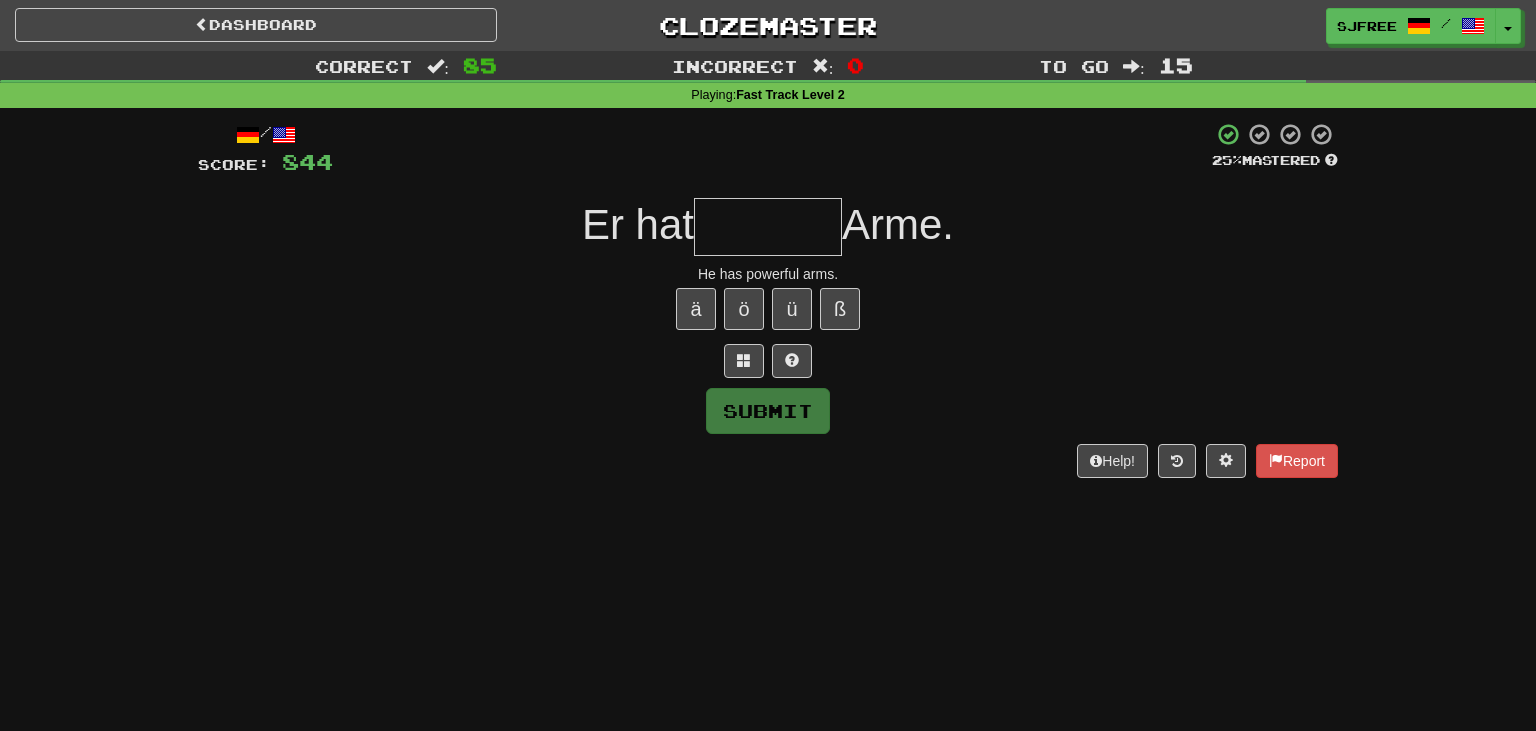 type on "*" 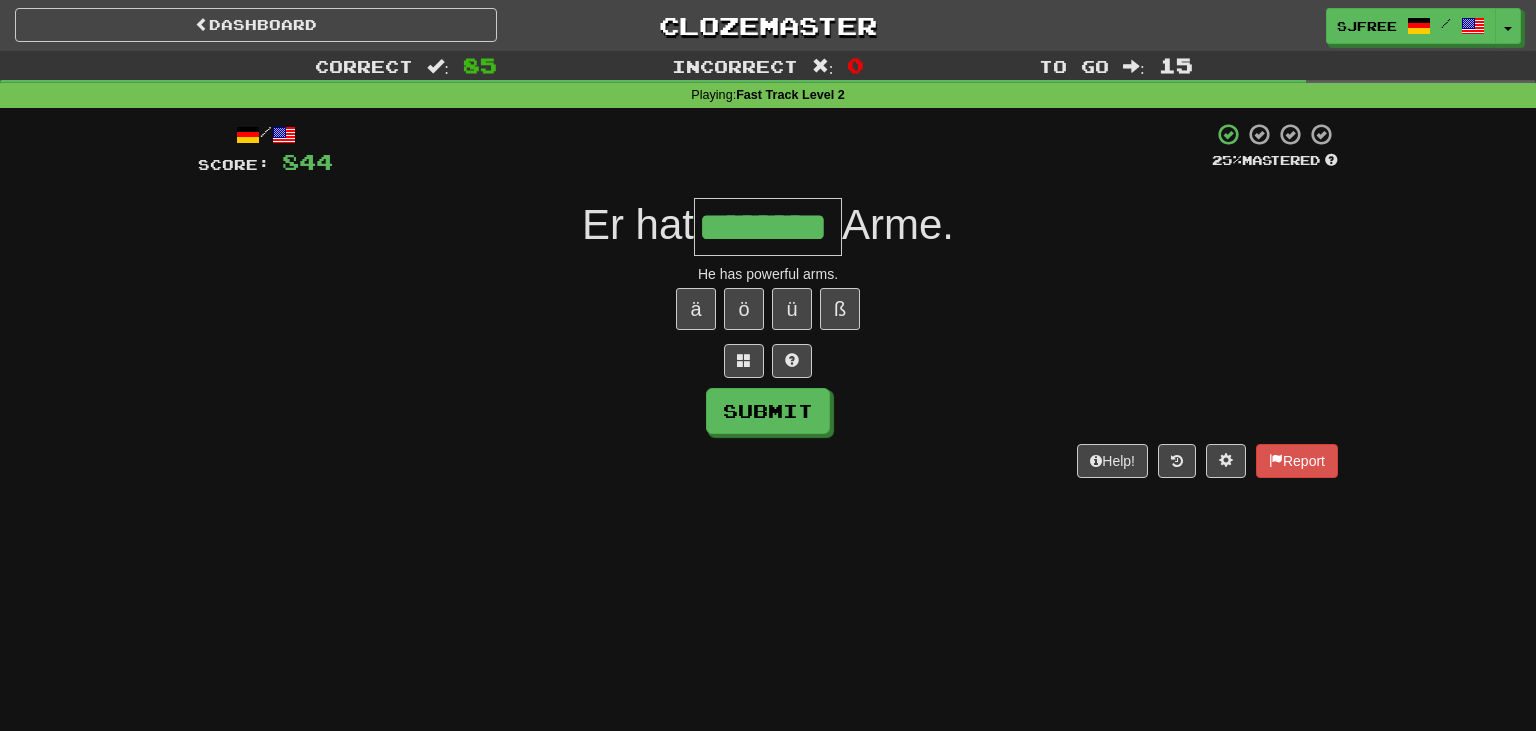 type on "********" 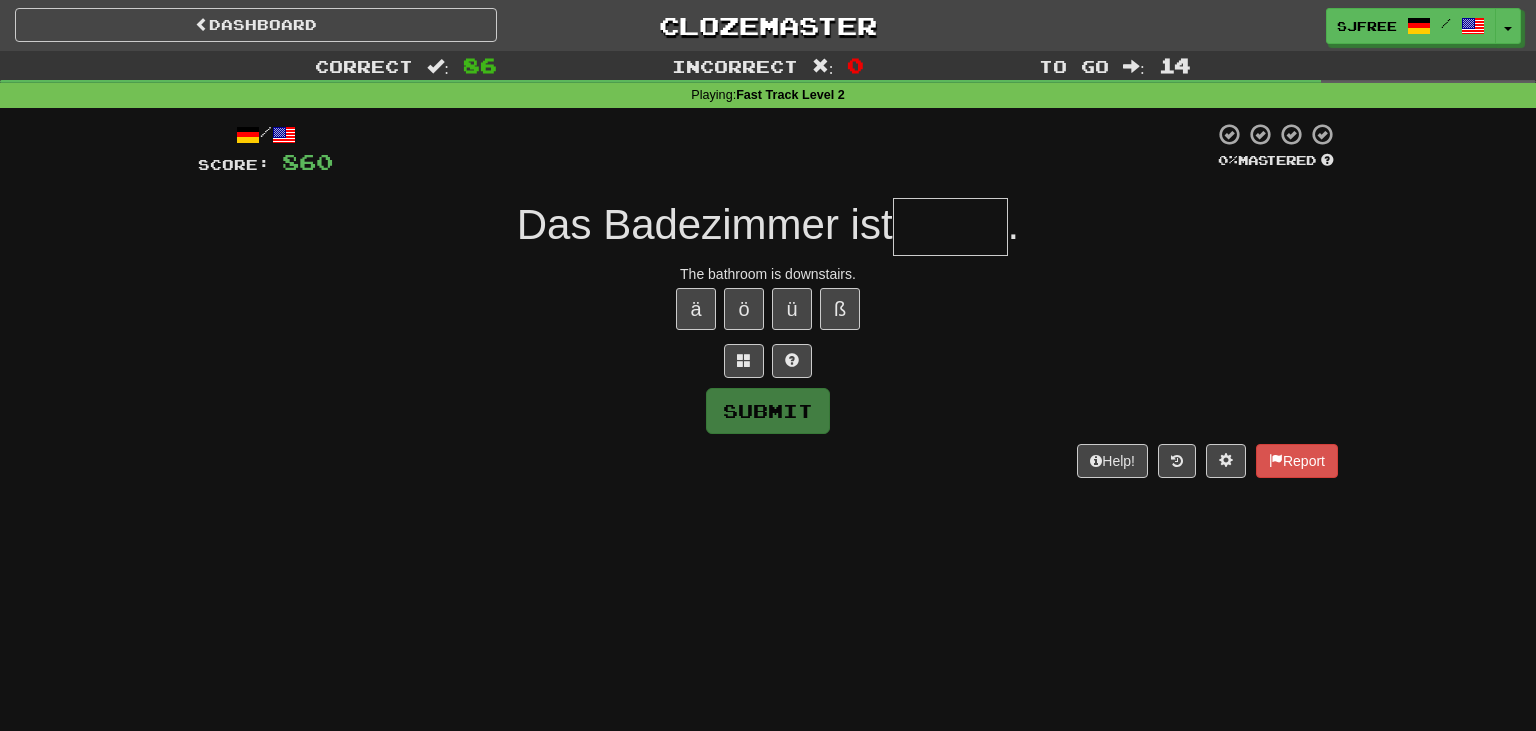 type on "*" 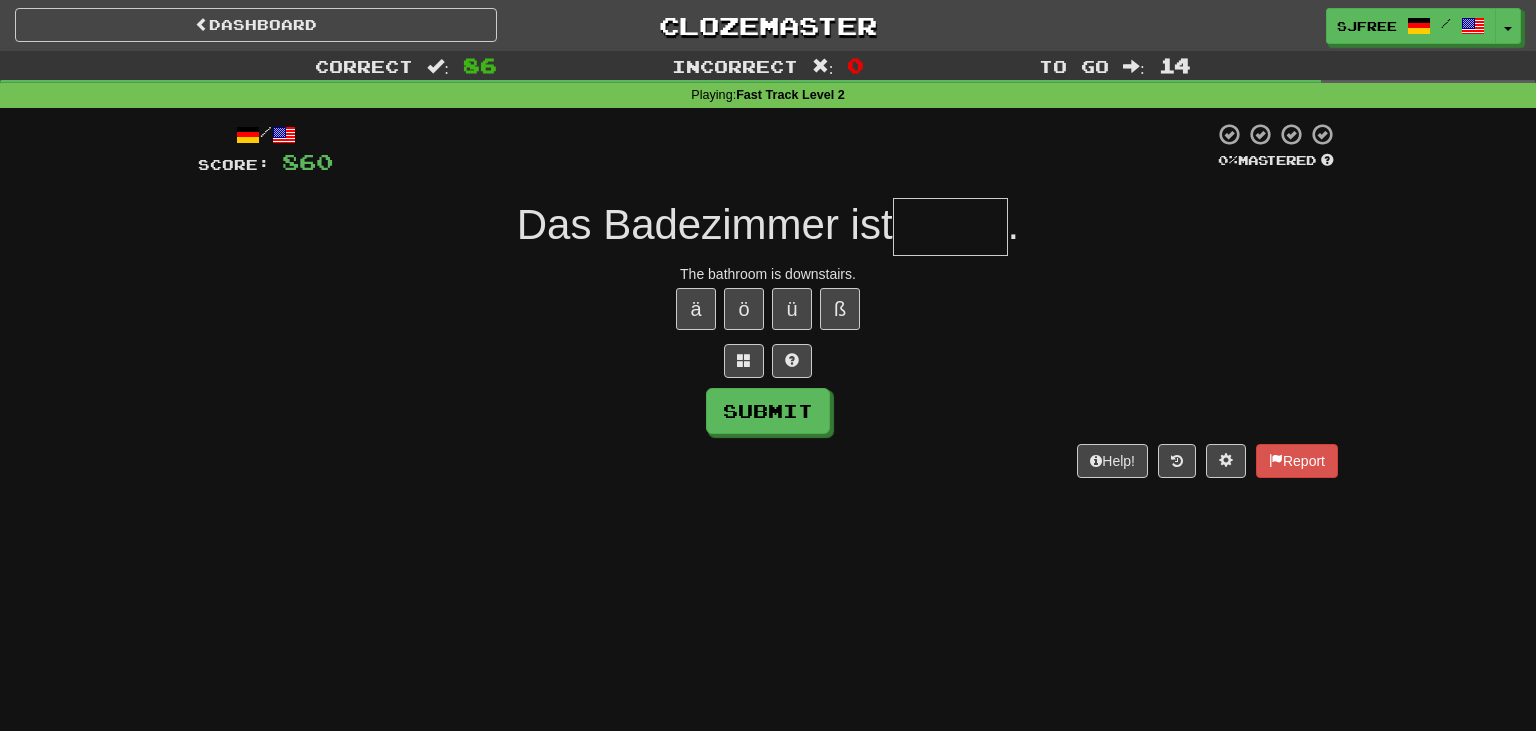 type on "*" 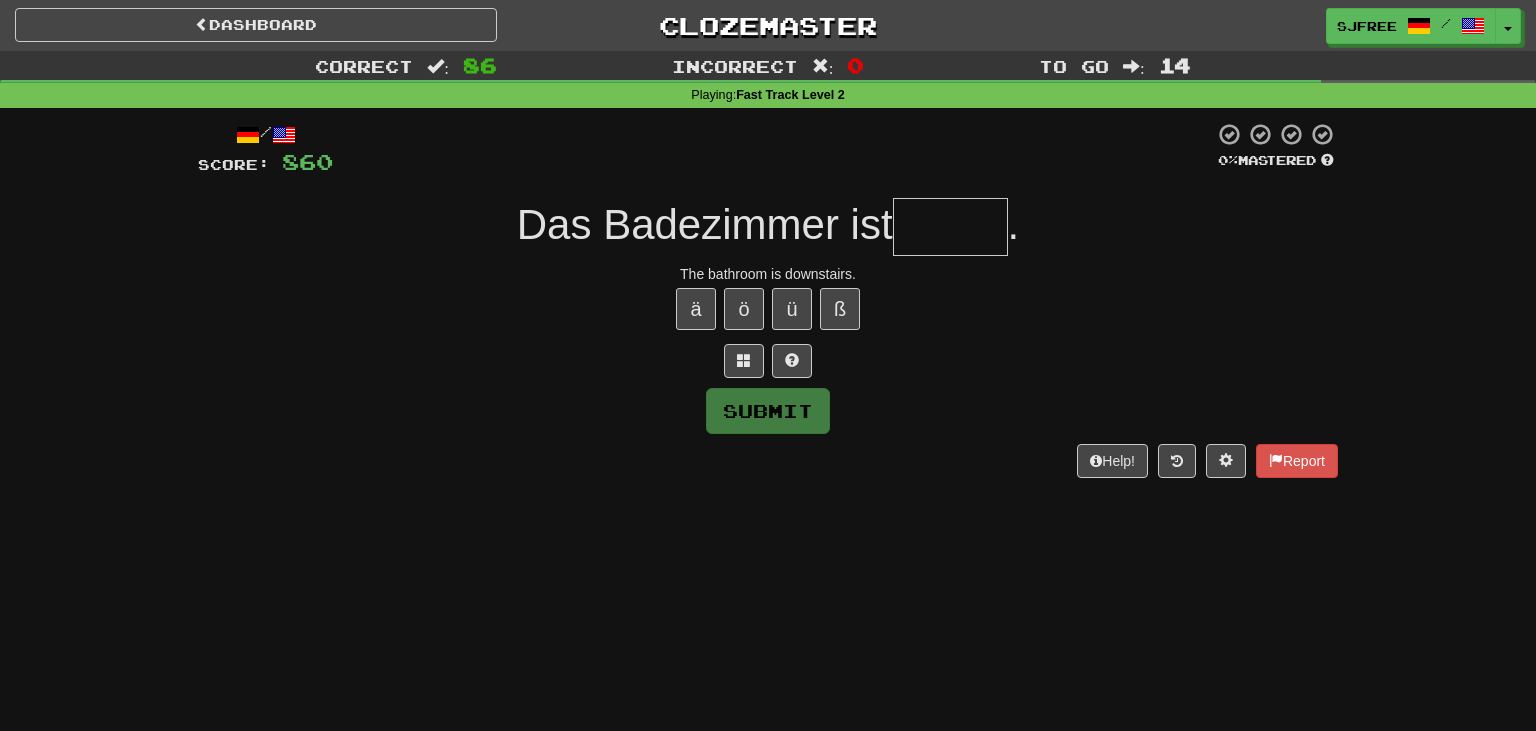 type on "*" 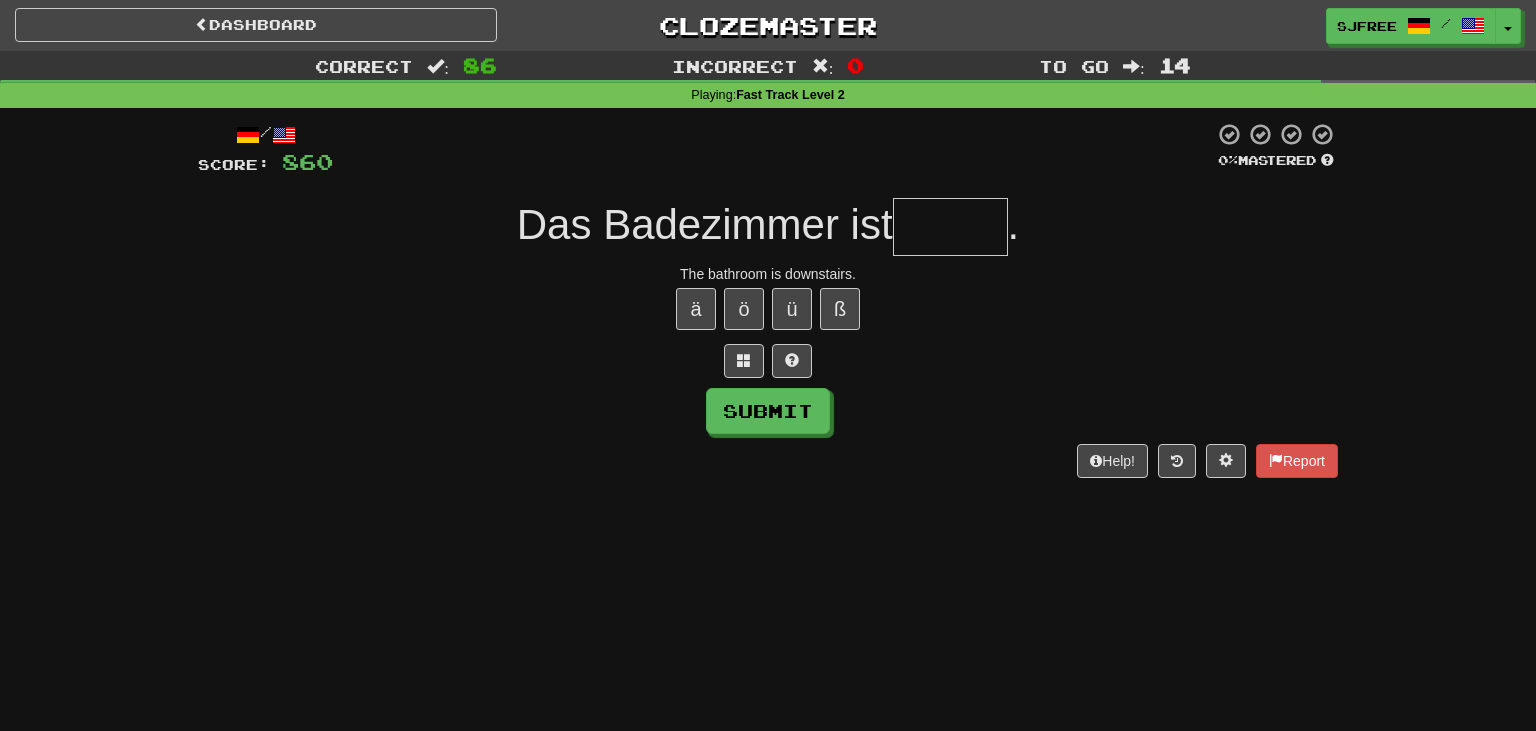 type on "*" 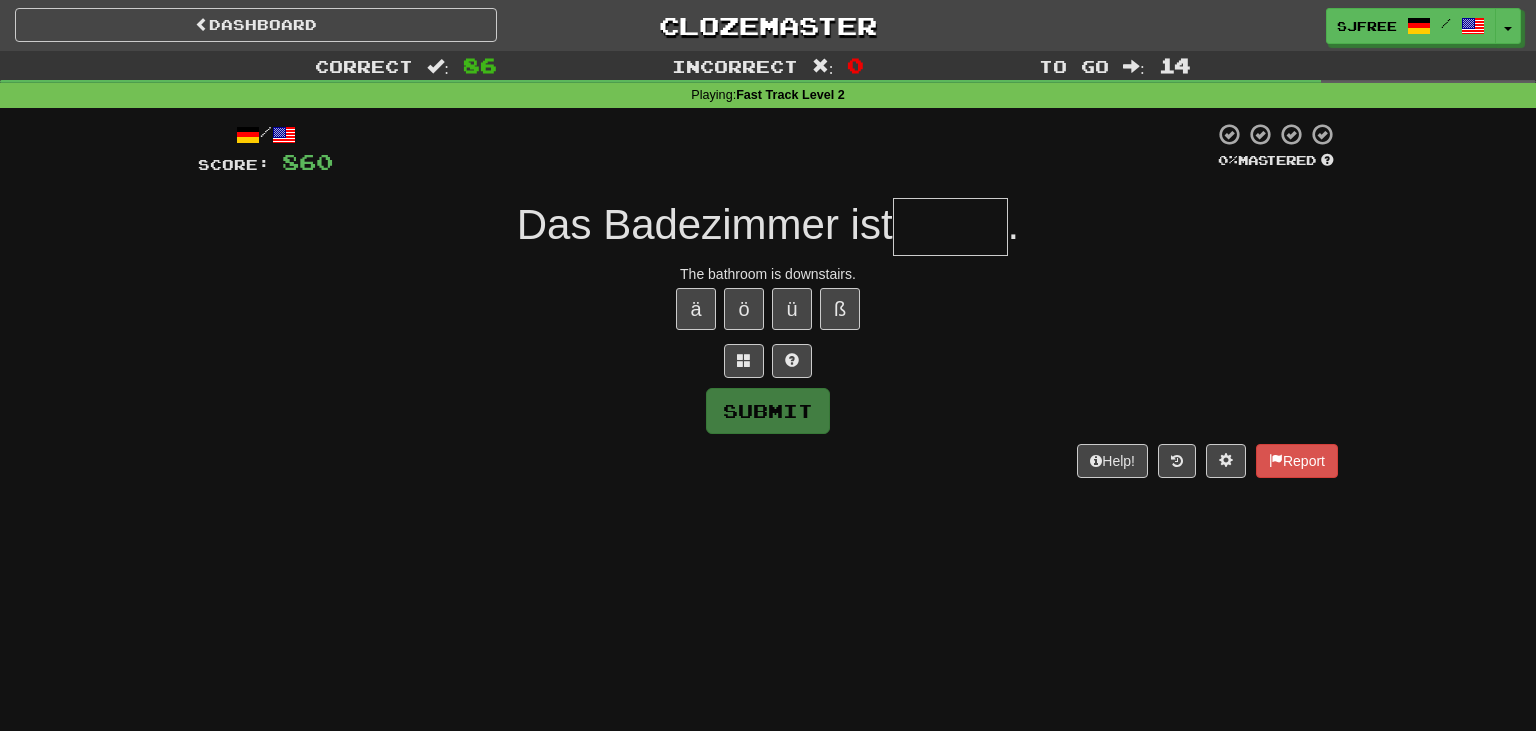type on "*" 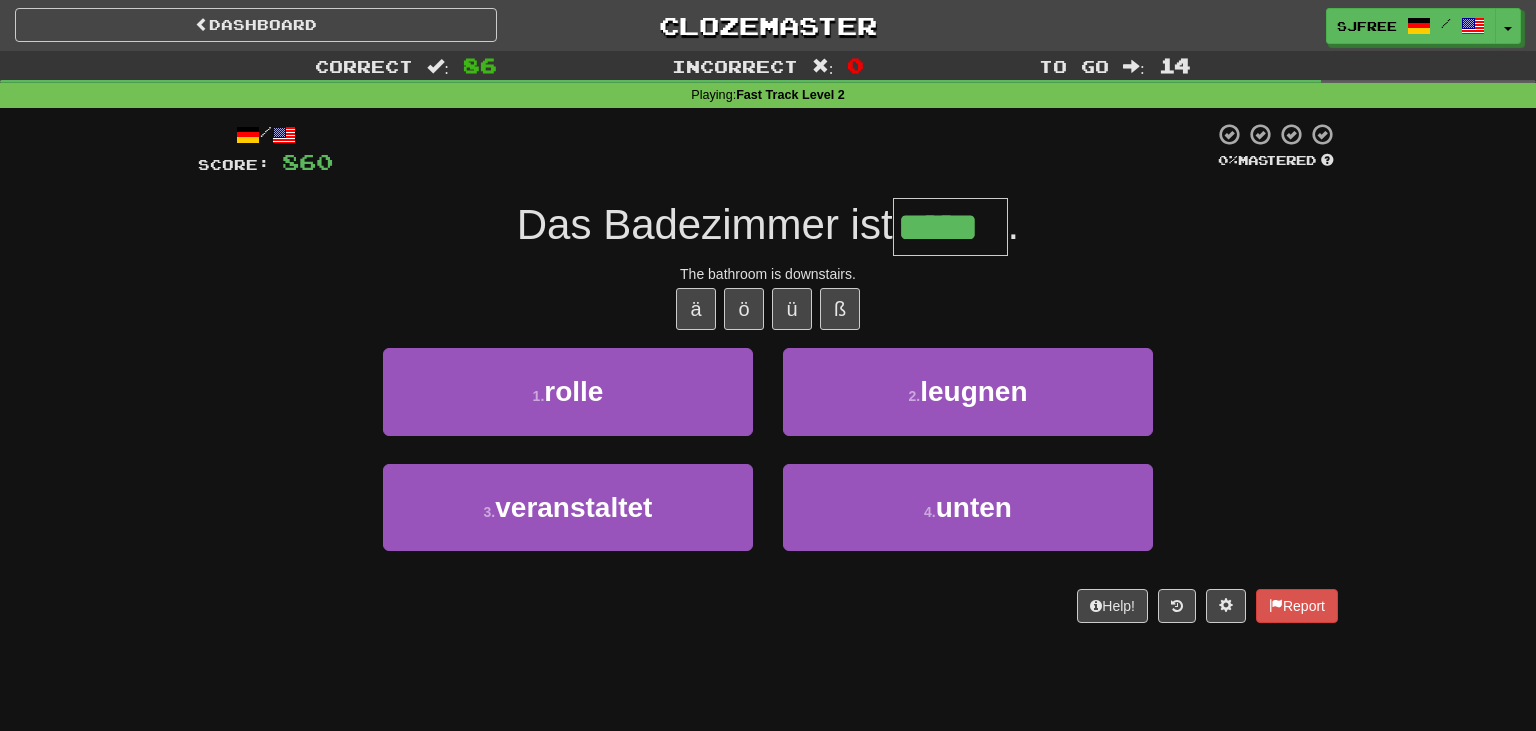 type on "*****" 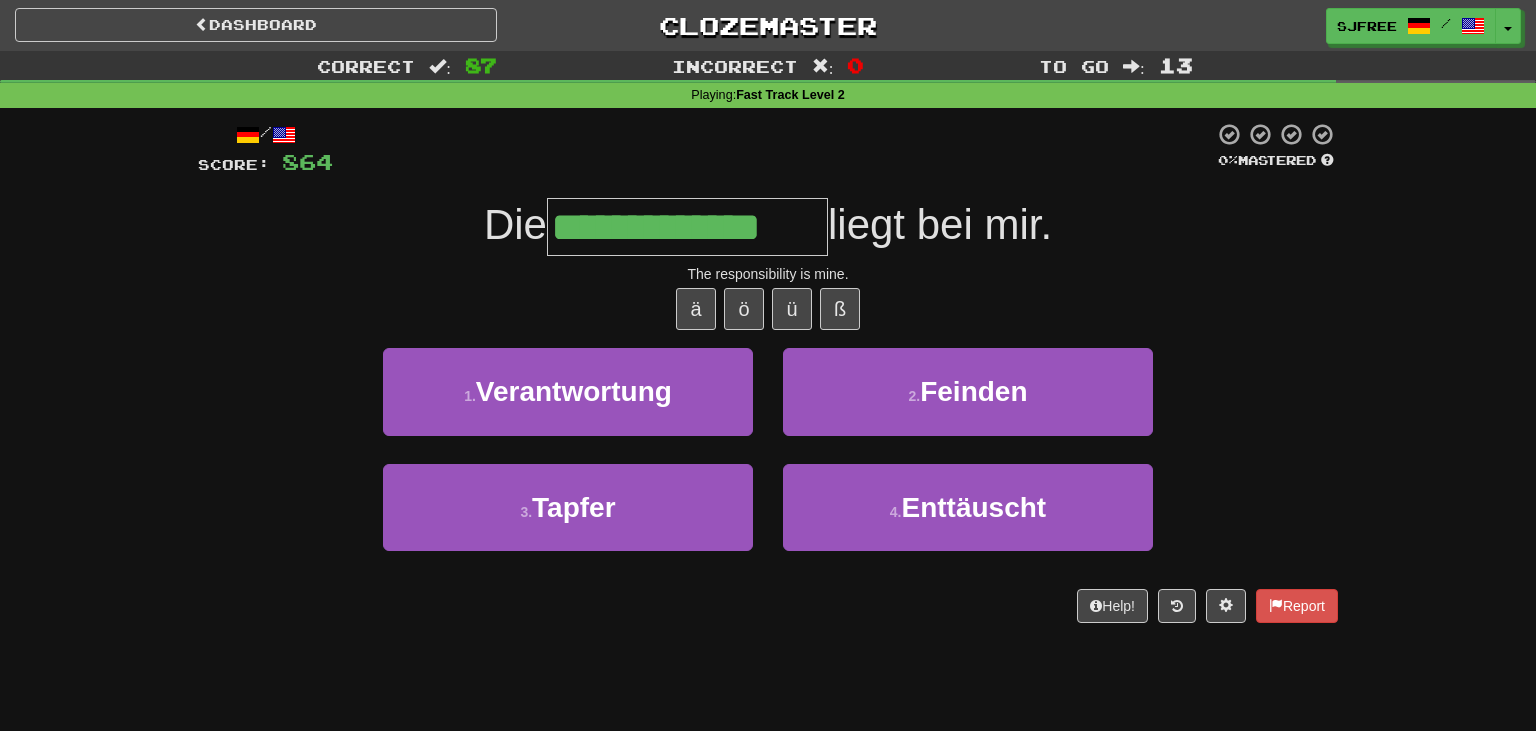 type on "**********" 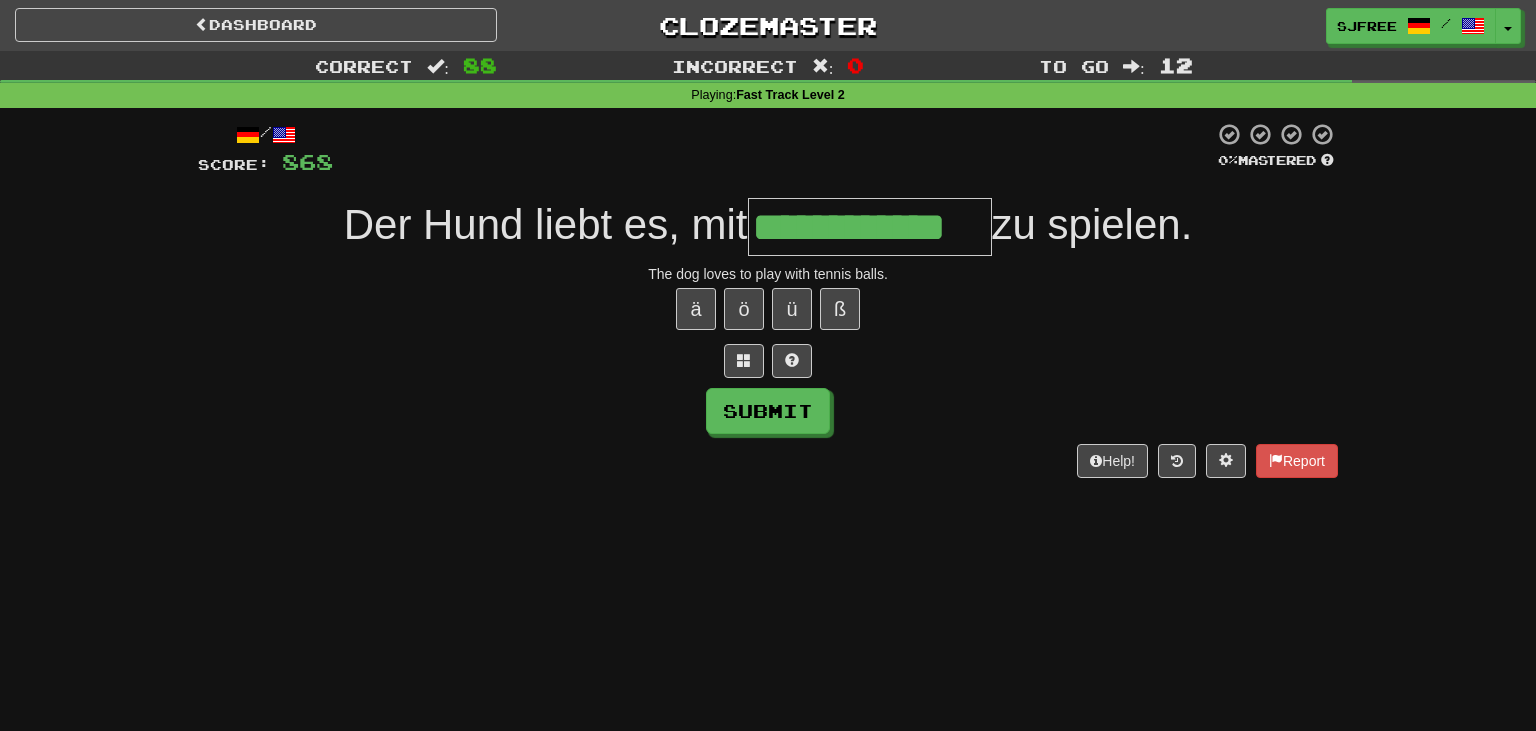 type on "**********" 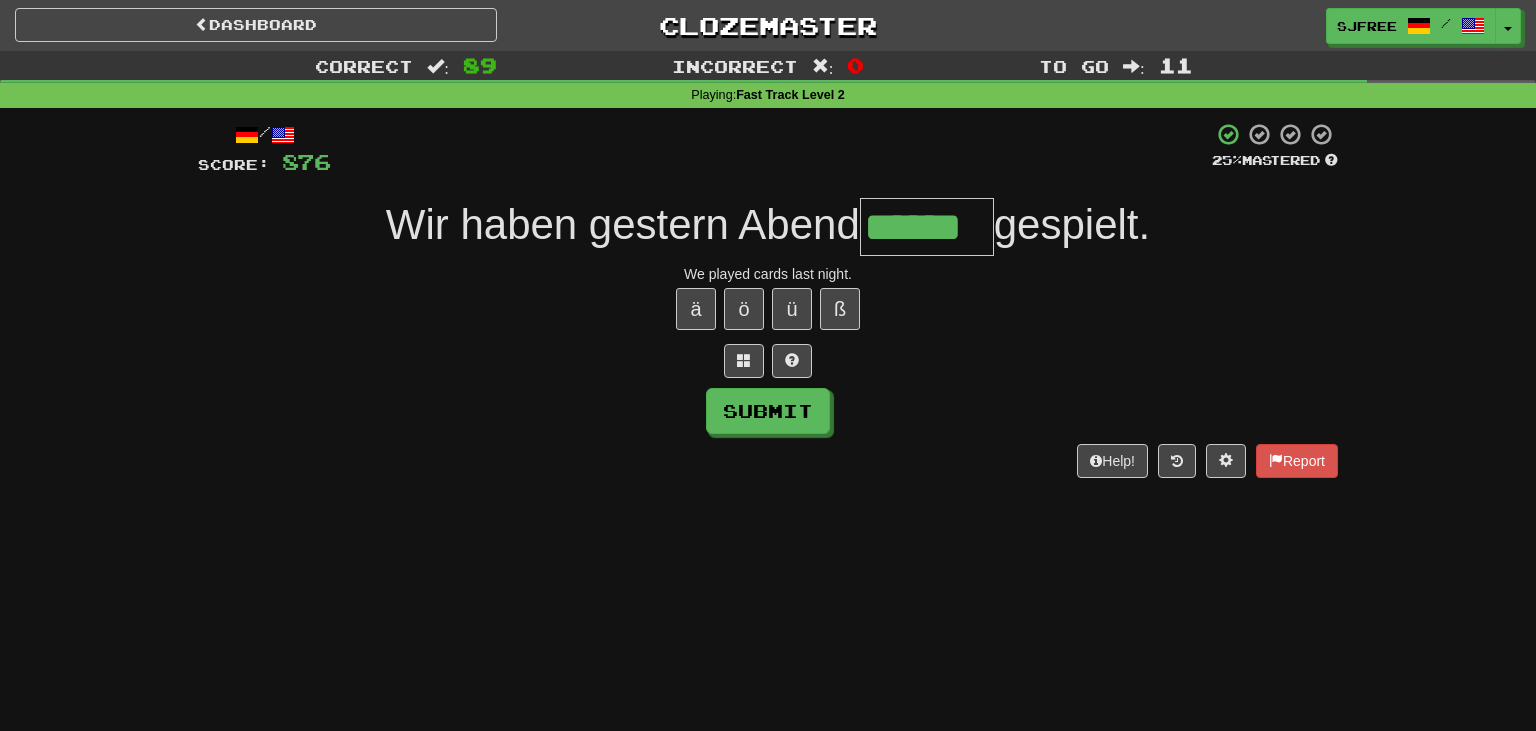 type on "******" 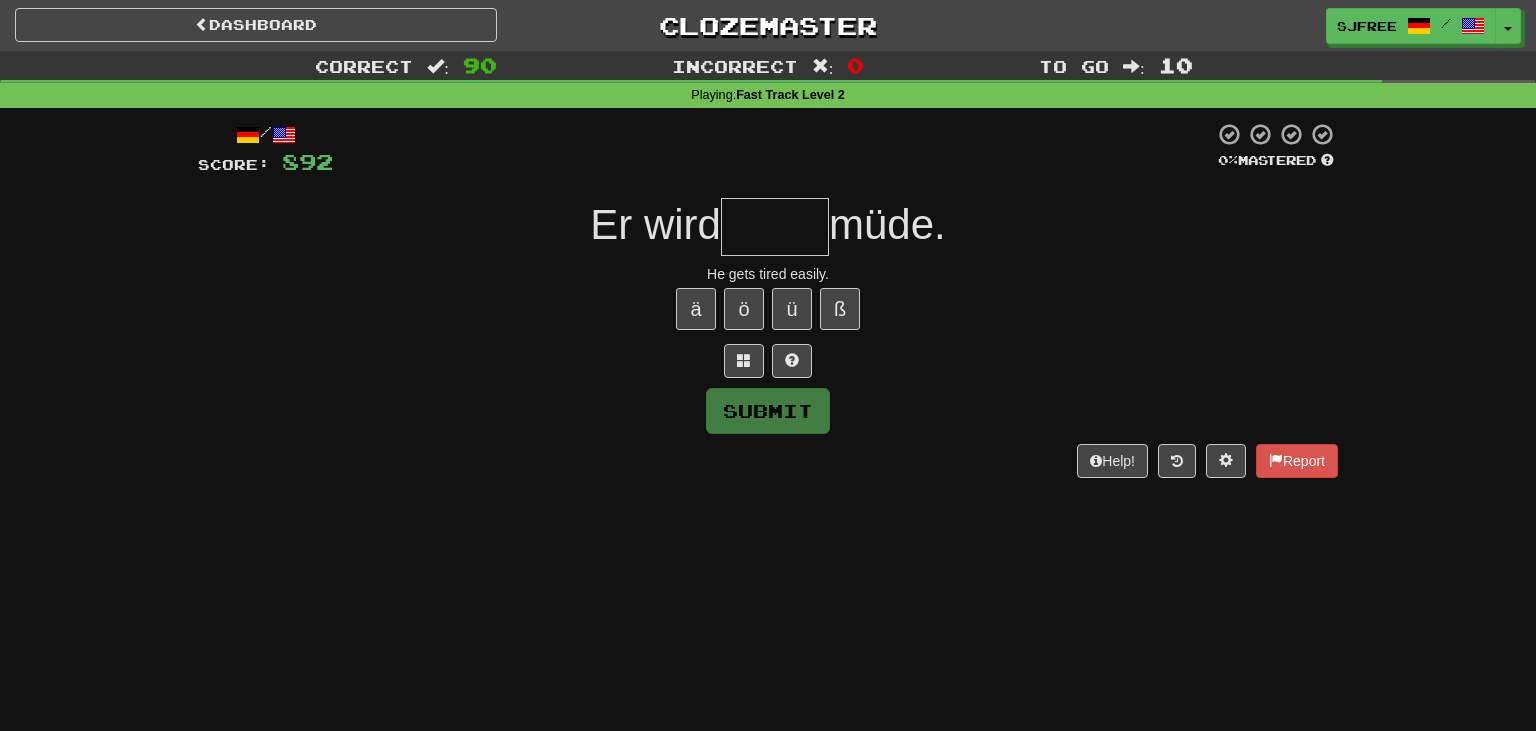 type on "*" 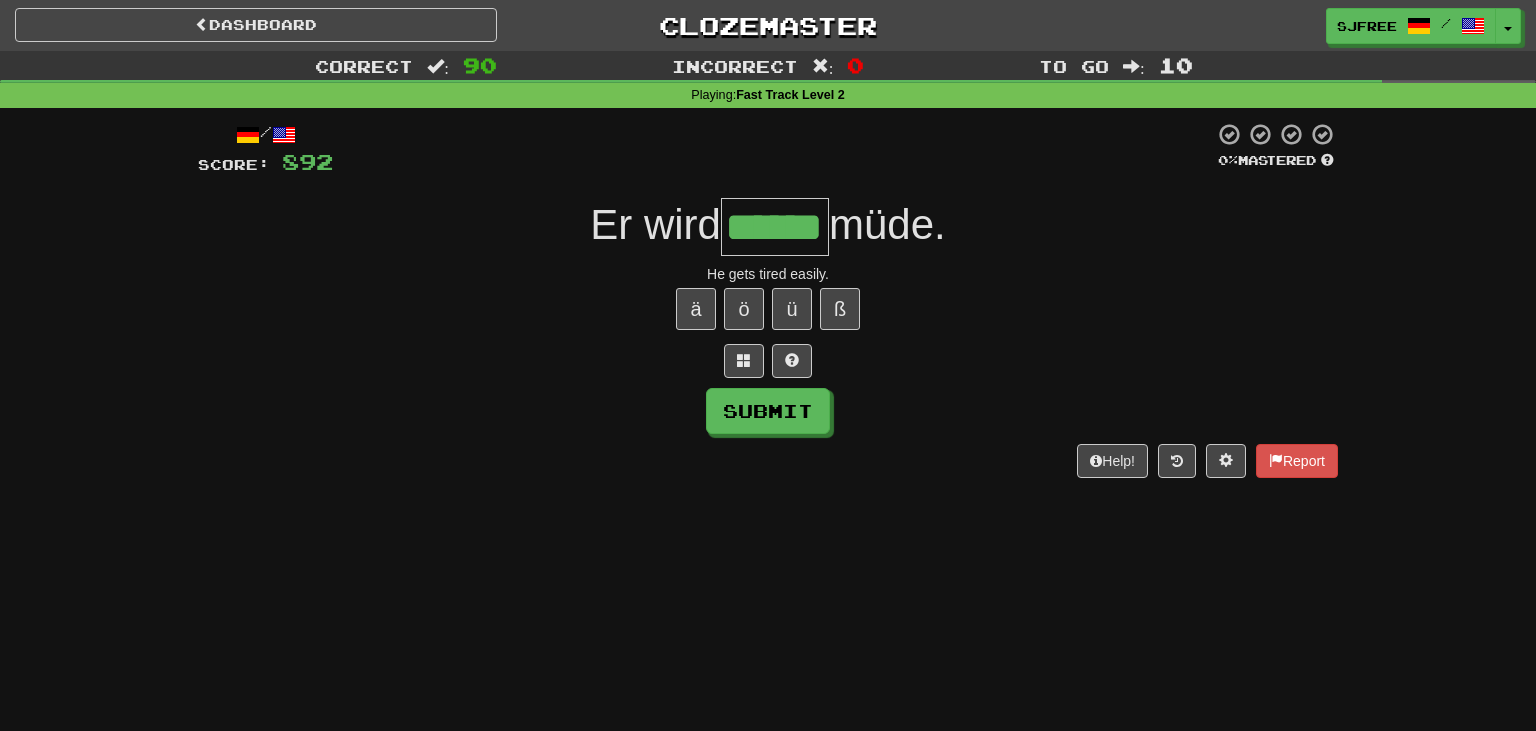 type on "******" 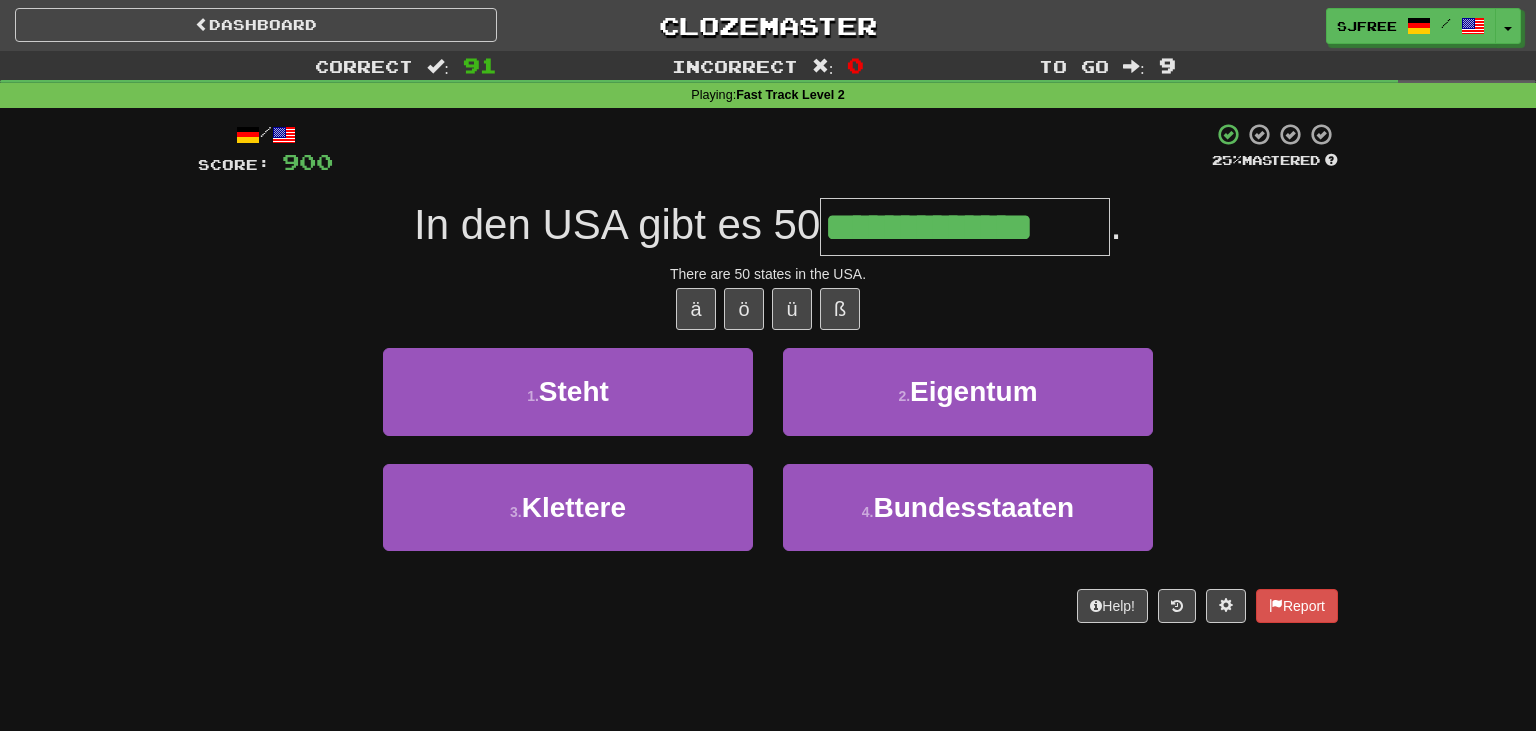 type on "**********" 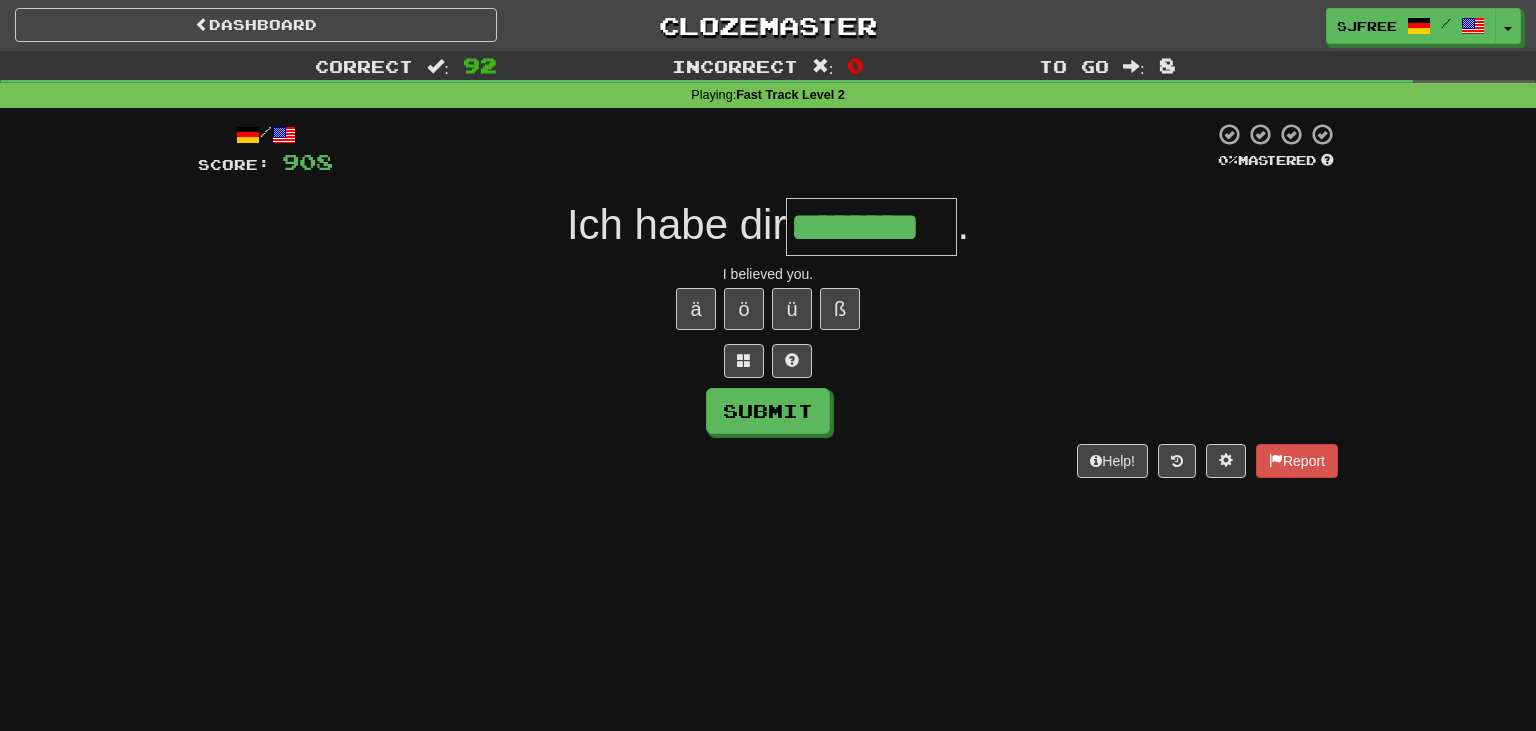type on "********" 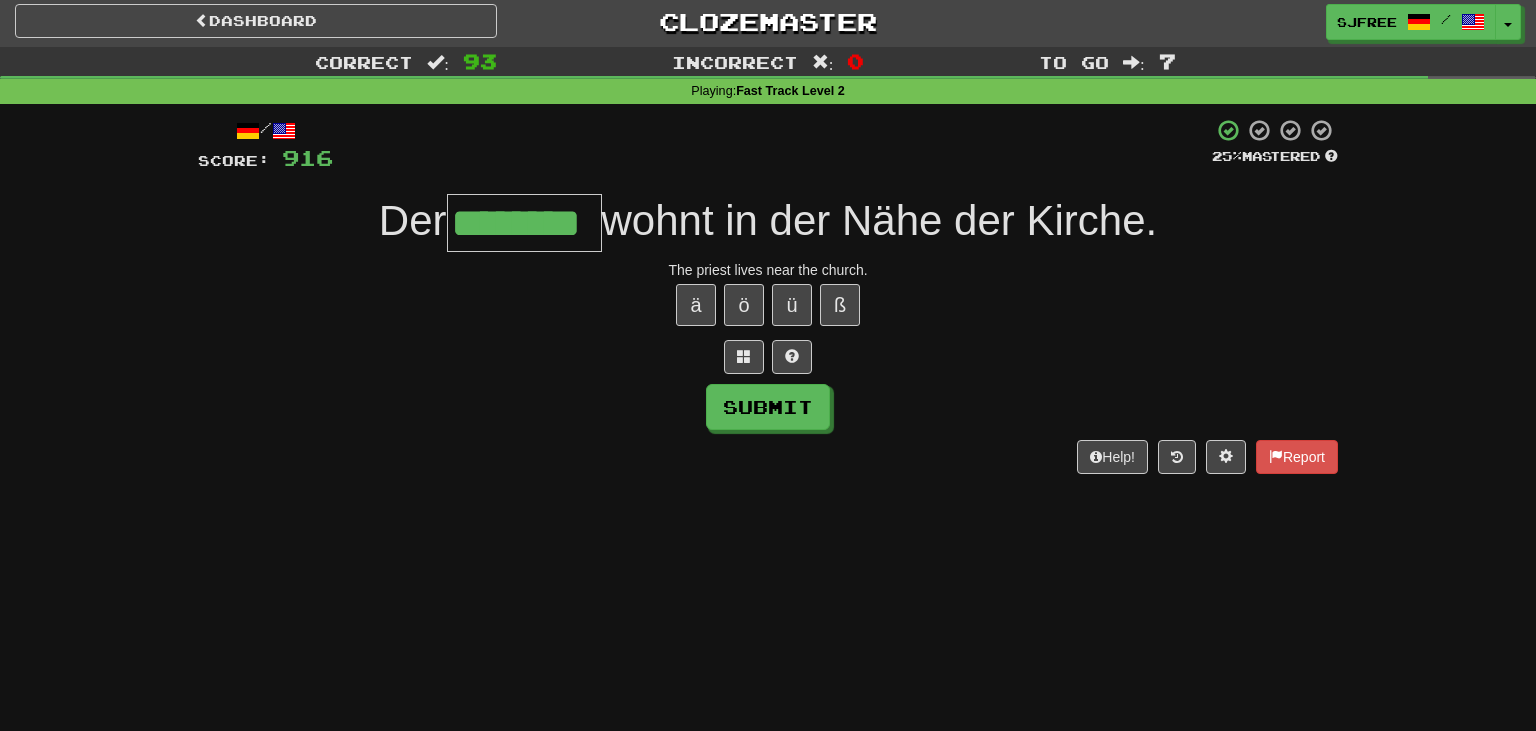 scroll, scrollTop: 3, scrollLeft: 0, axis: vertical 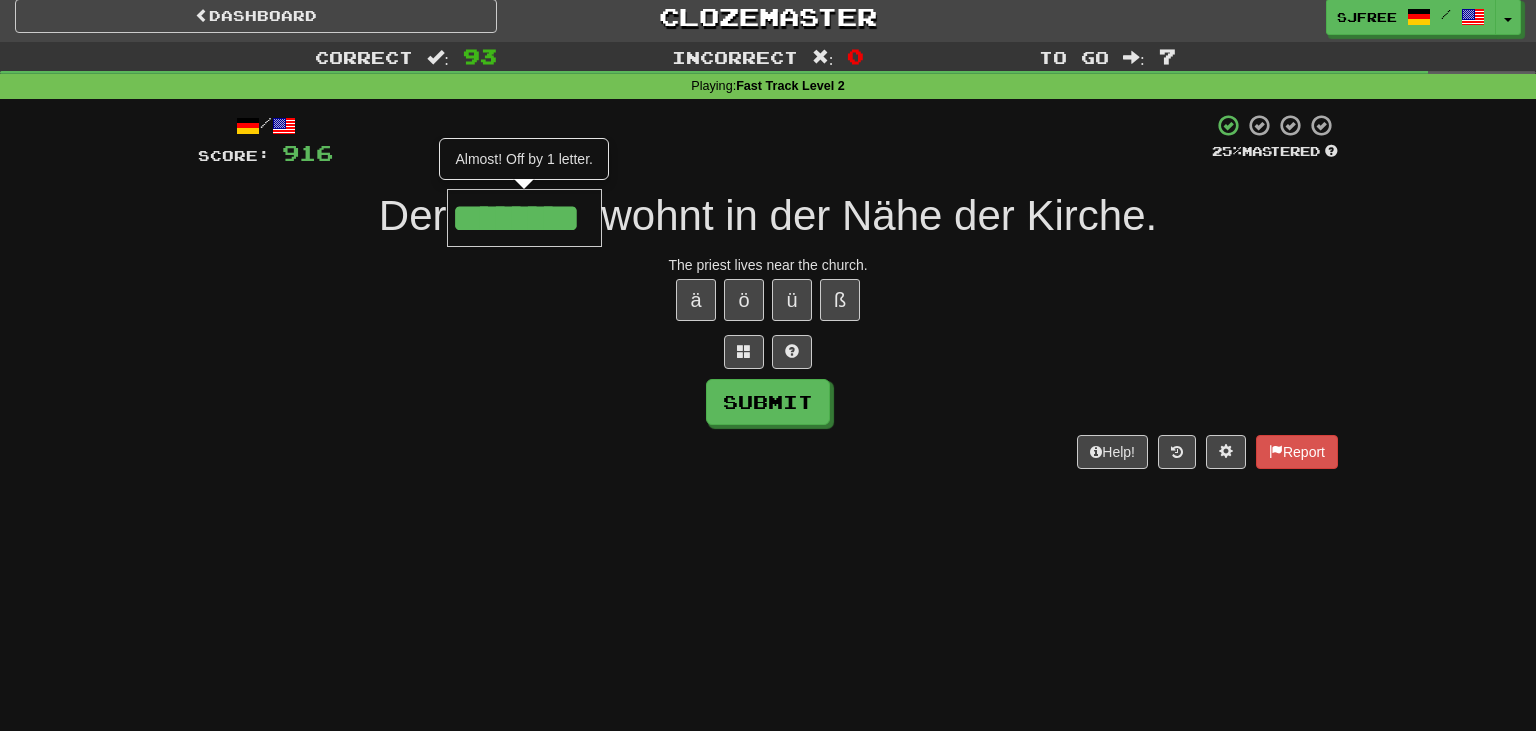 type on "********" 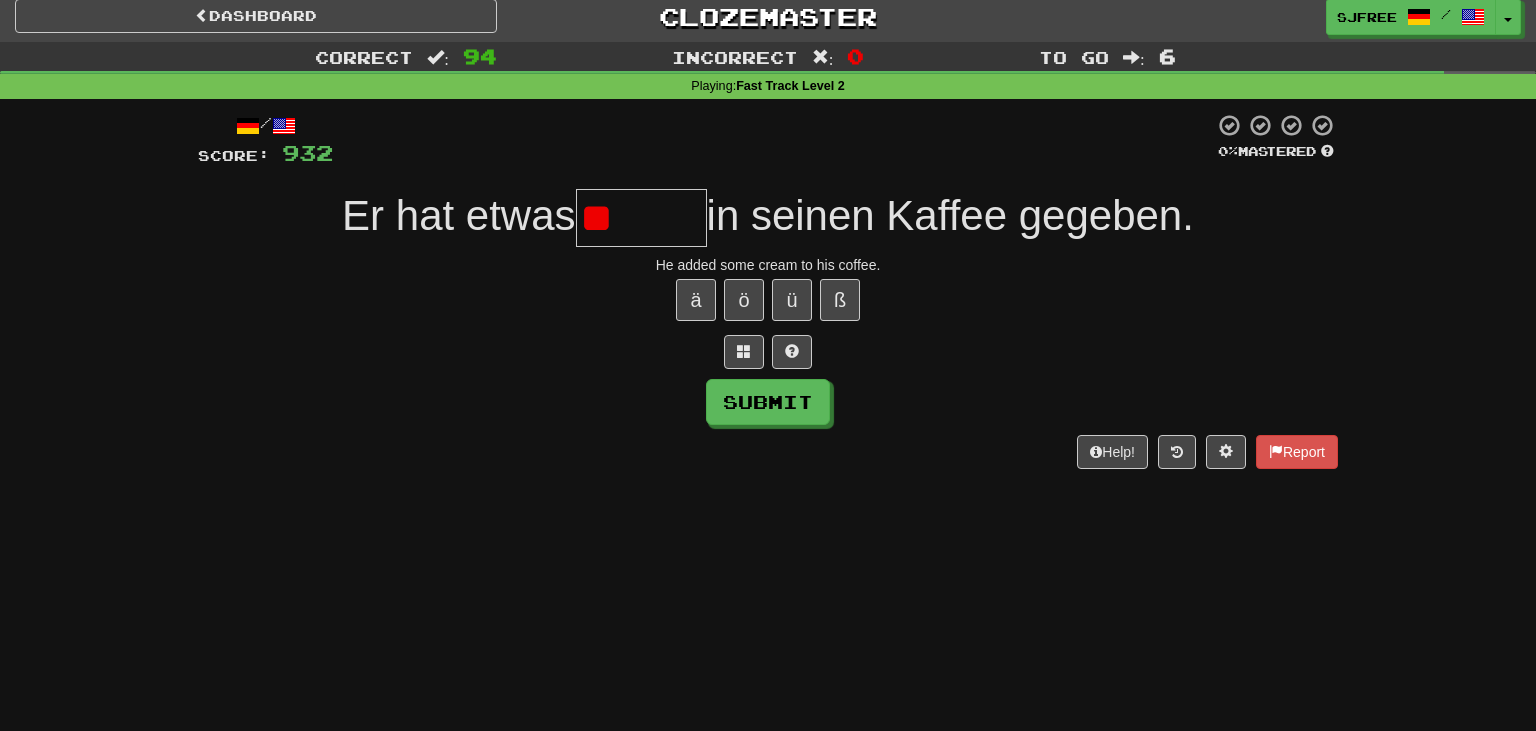 type on "*" 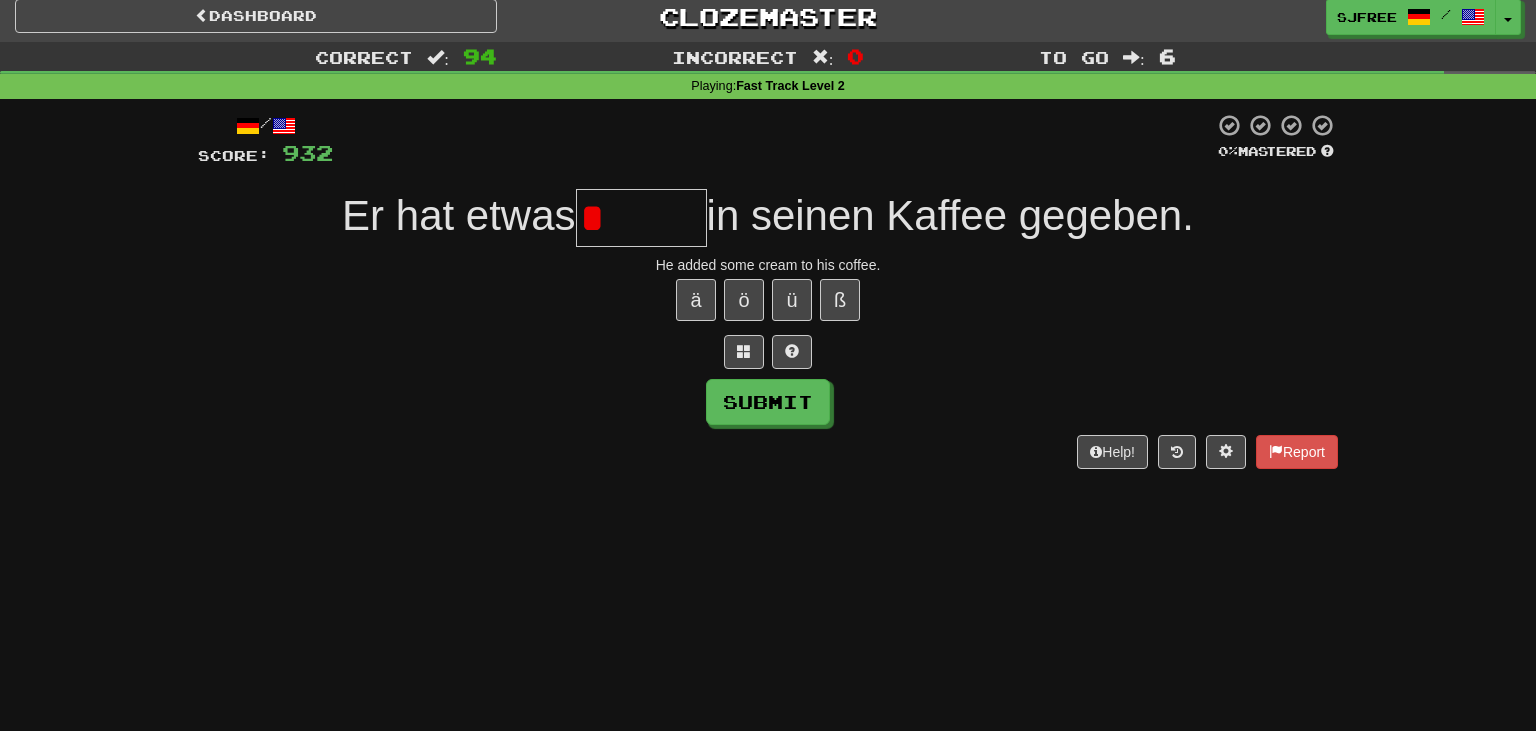 scroll, scrollTop: 8, scrollLeft: 0, axis: vertical 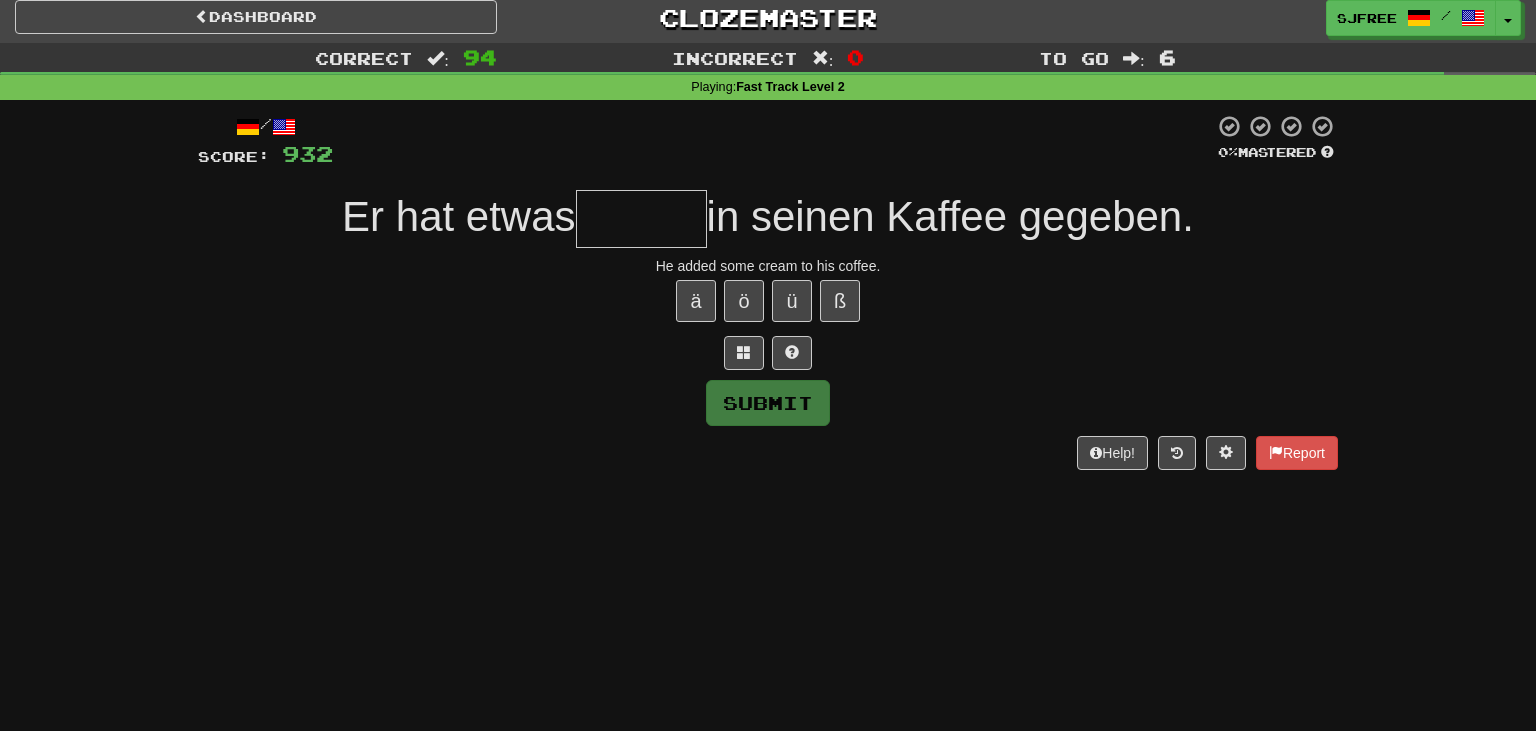 type on "*" 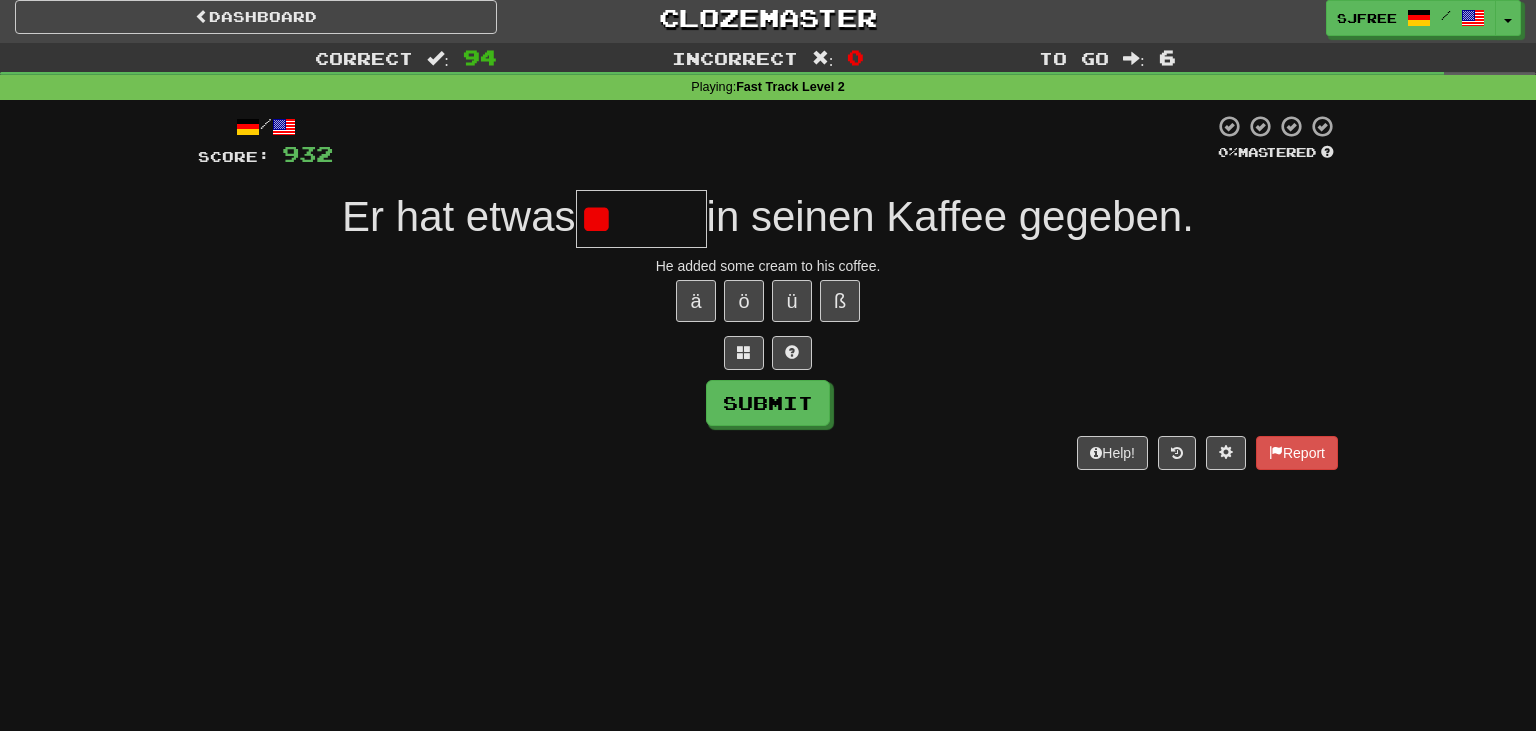type on "*" 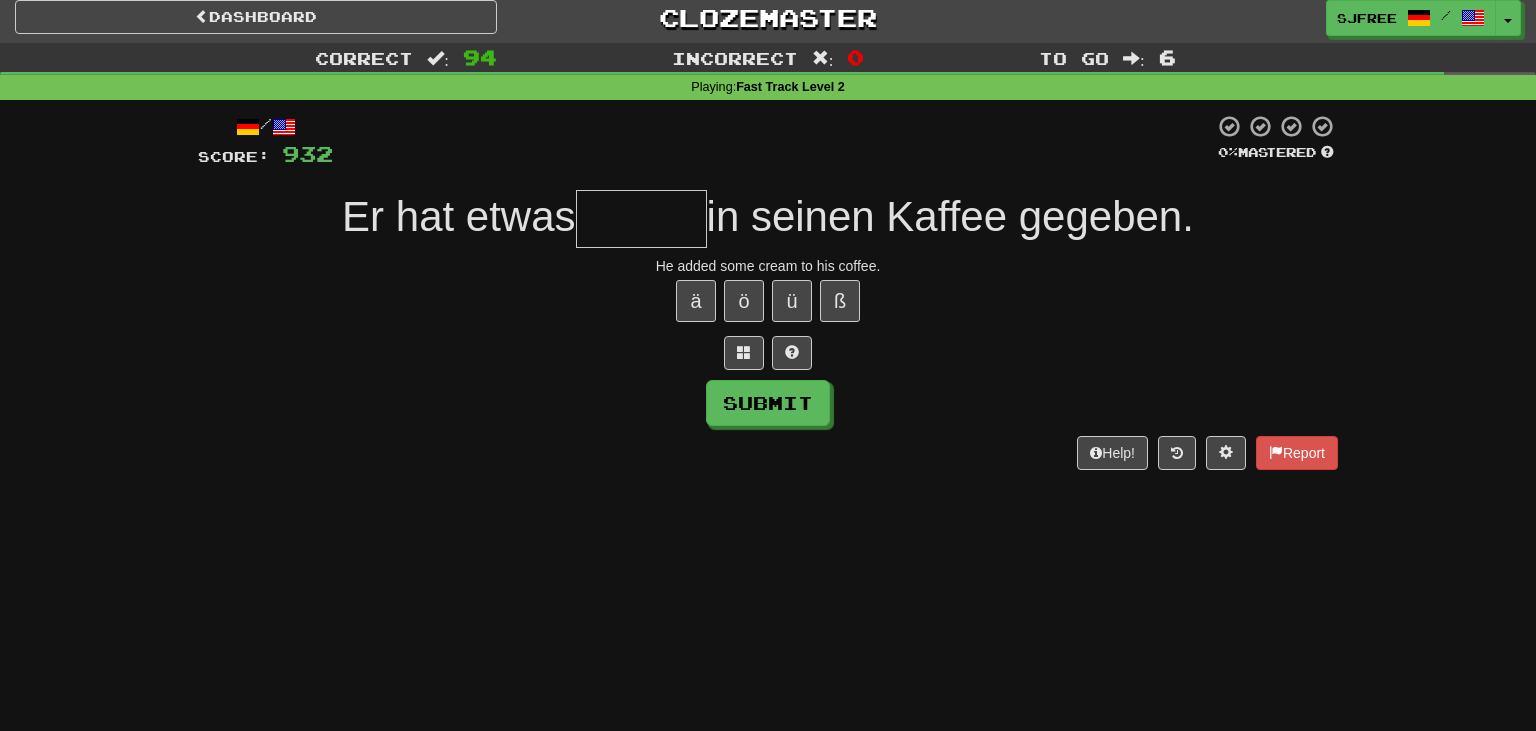 type on "*" 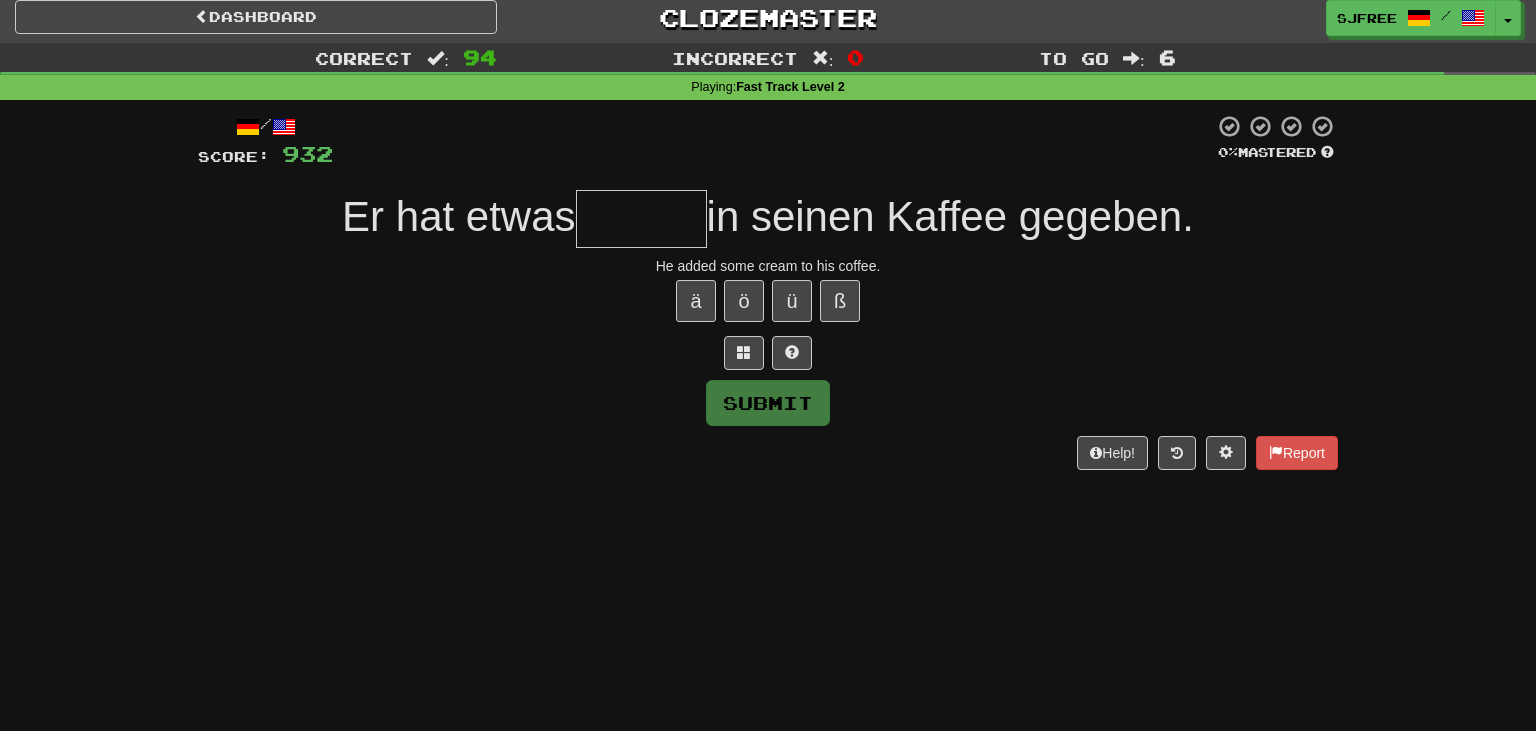 type on "*" 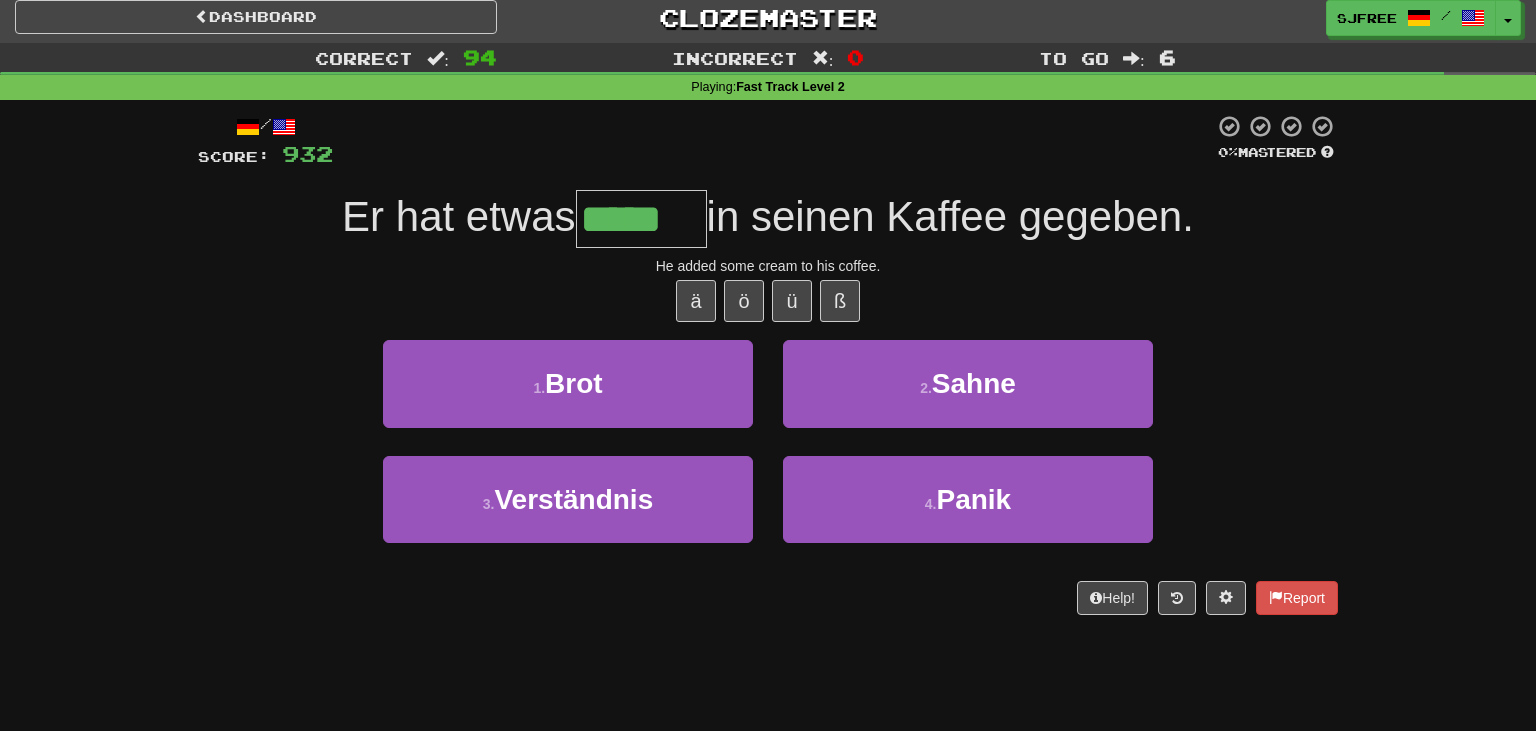 type on "*****" 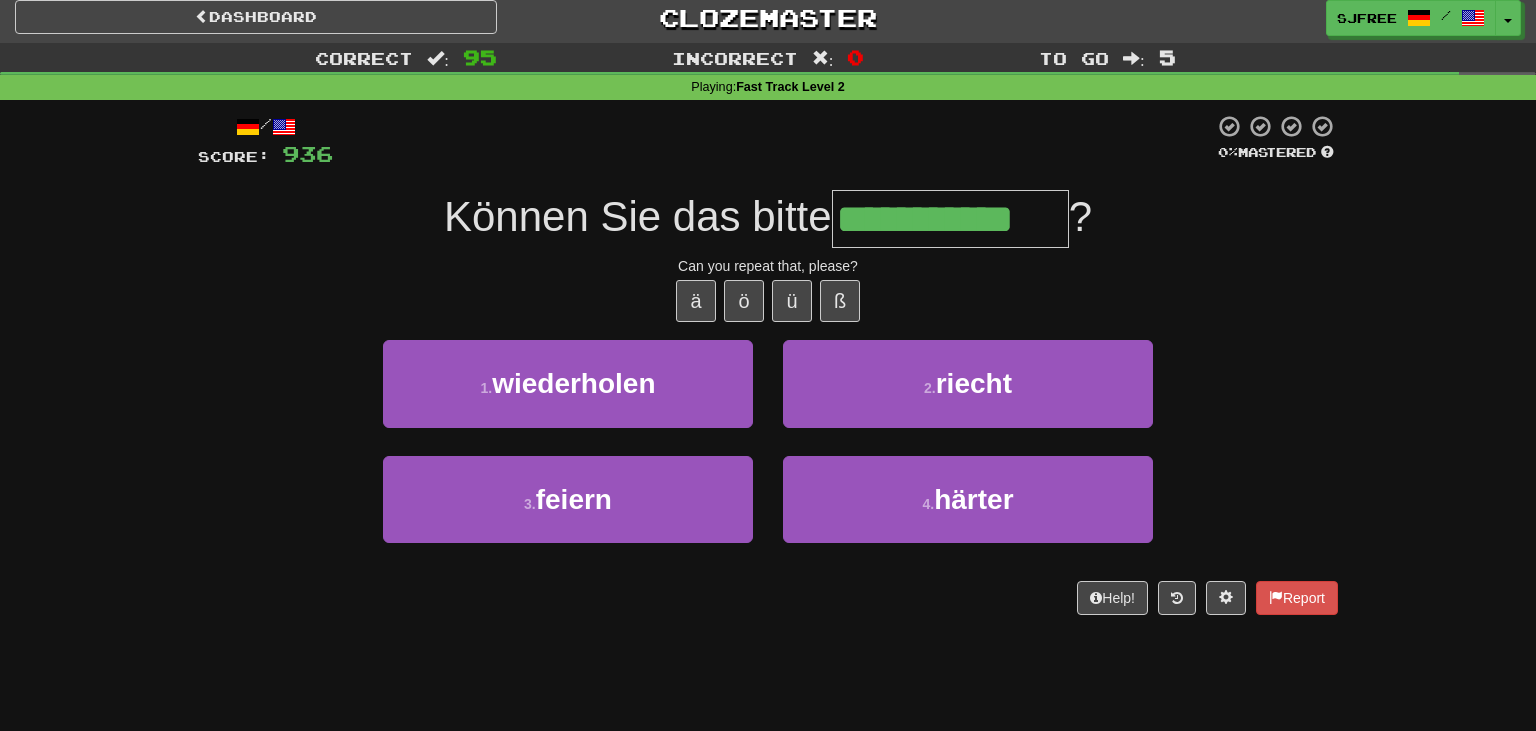 type on "**********" 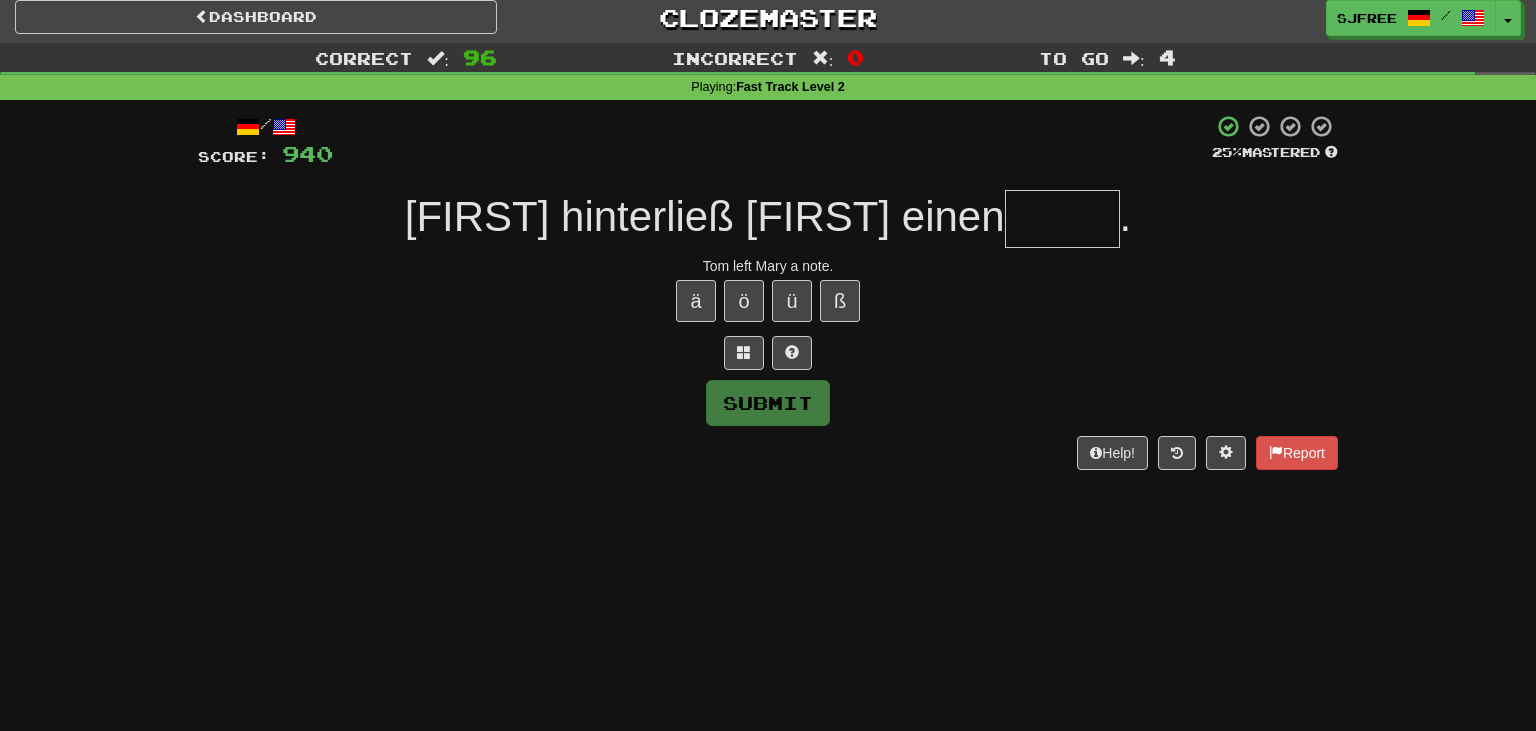 type on "*" 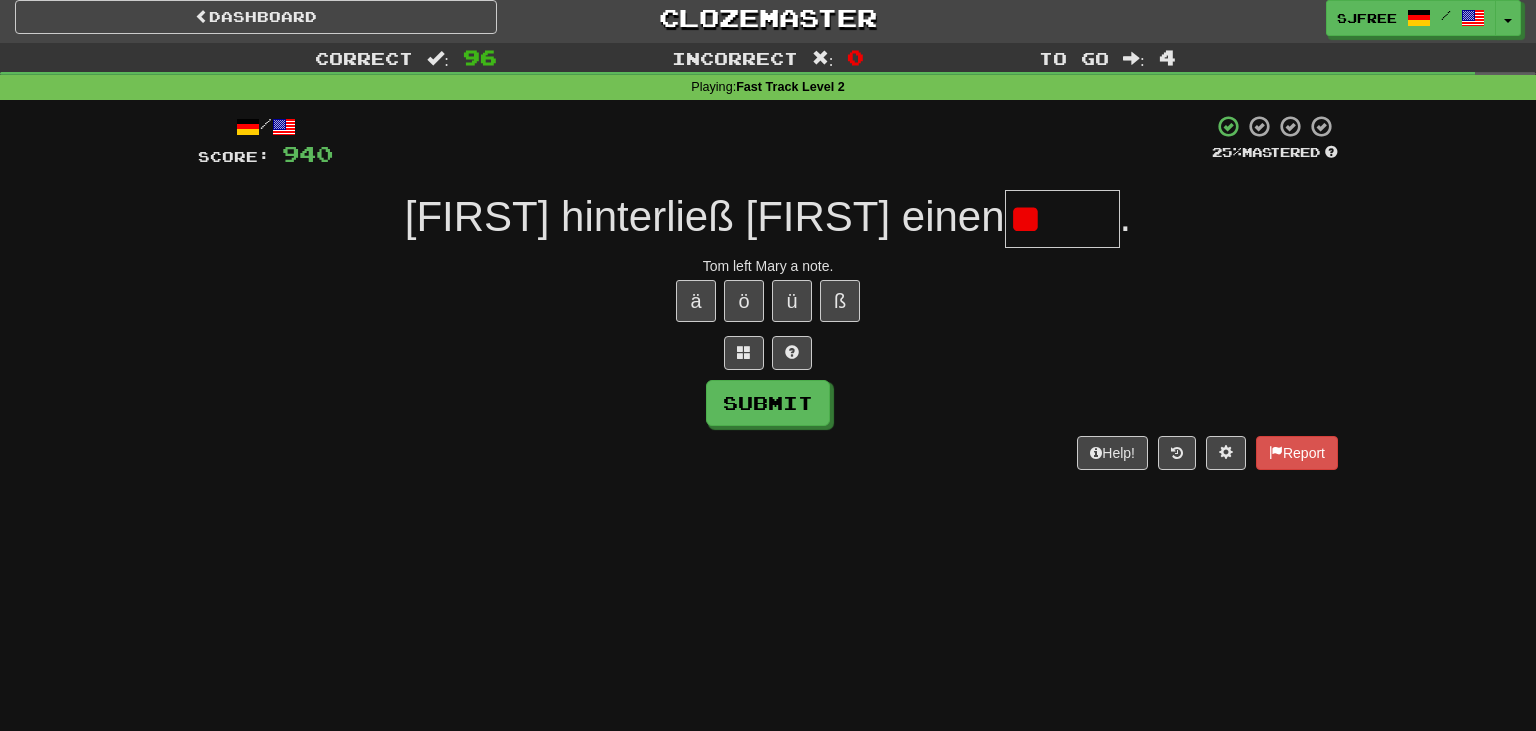 type on "*" 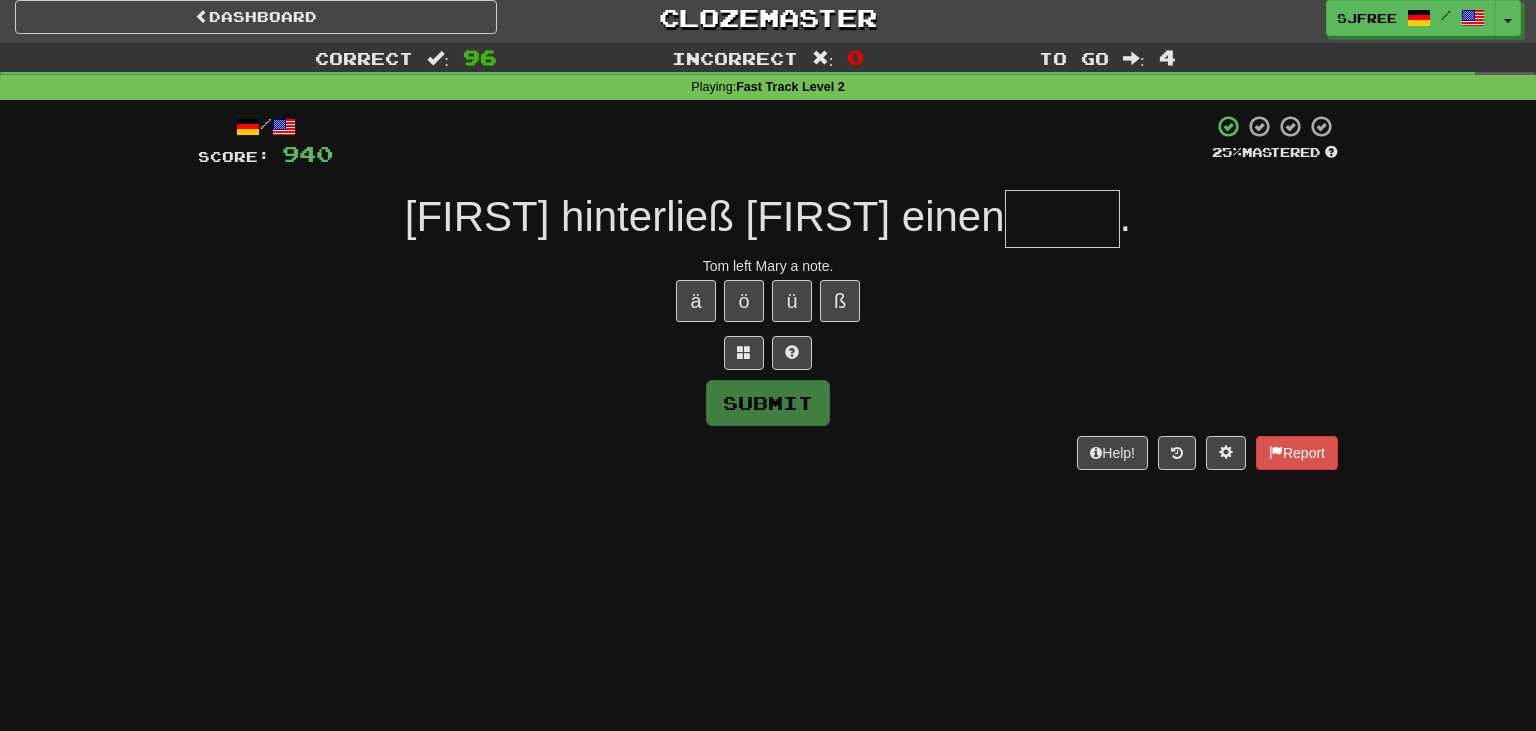 type on "*" 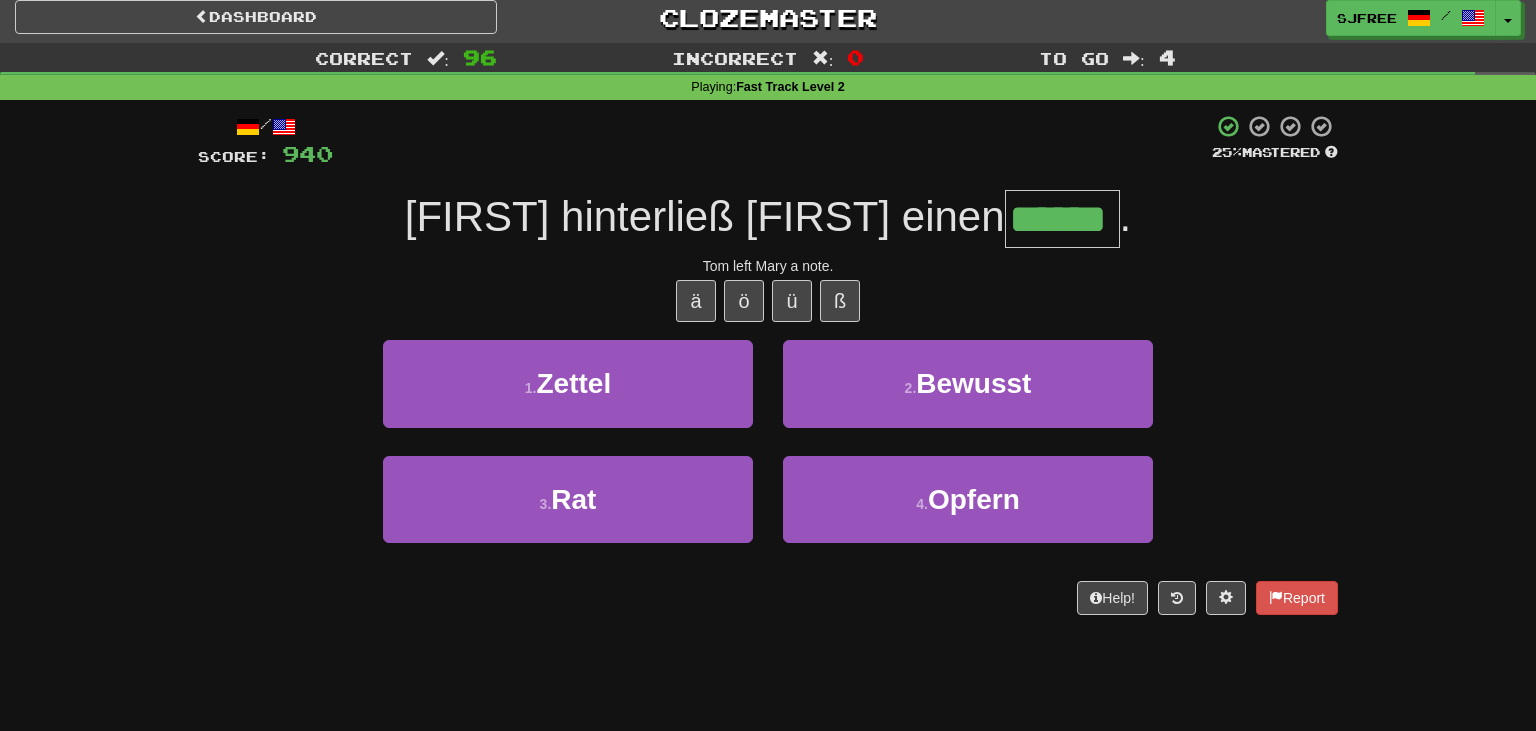 type on "******" 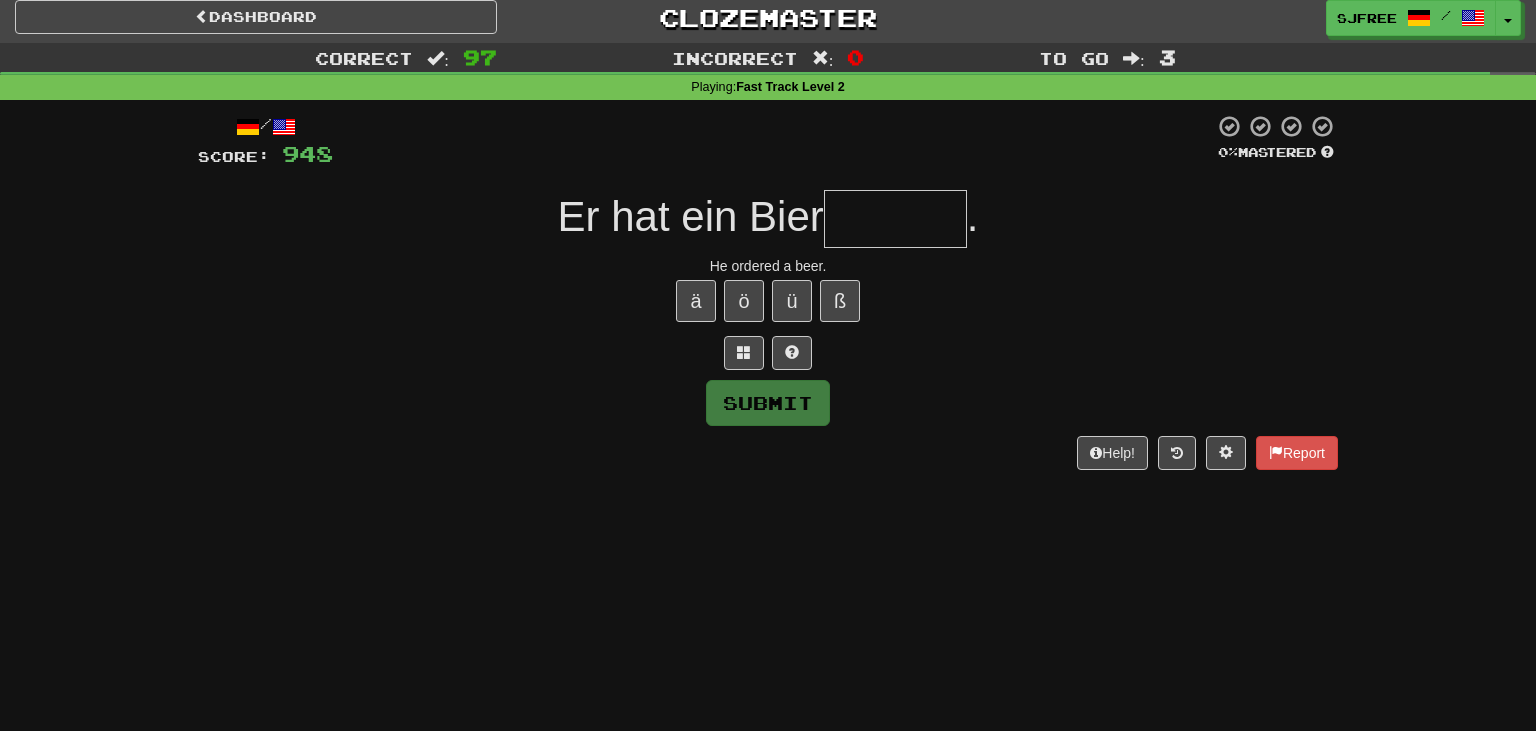 type on "*" 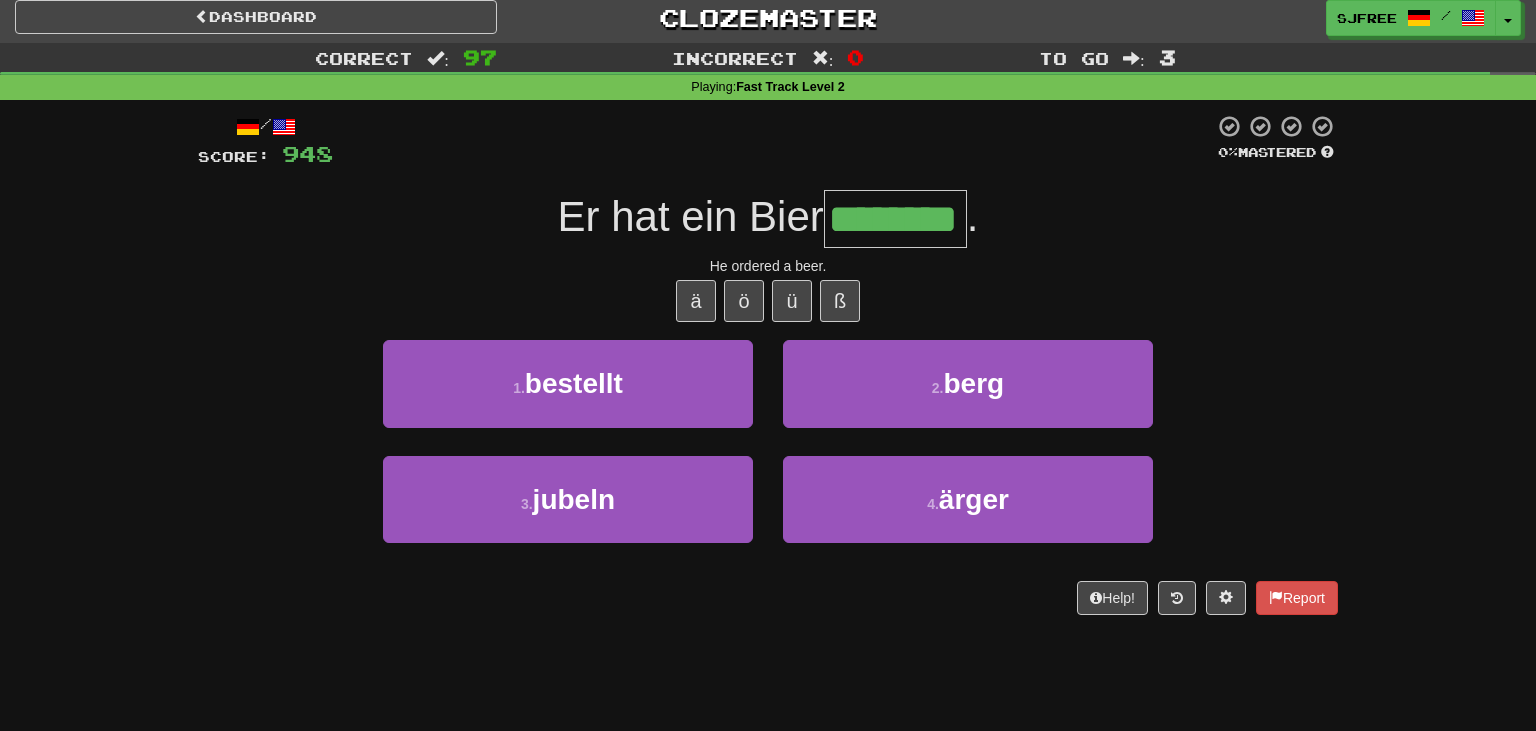 type on "********" 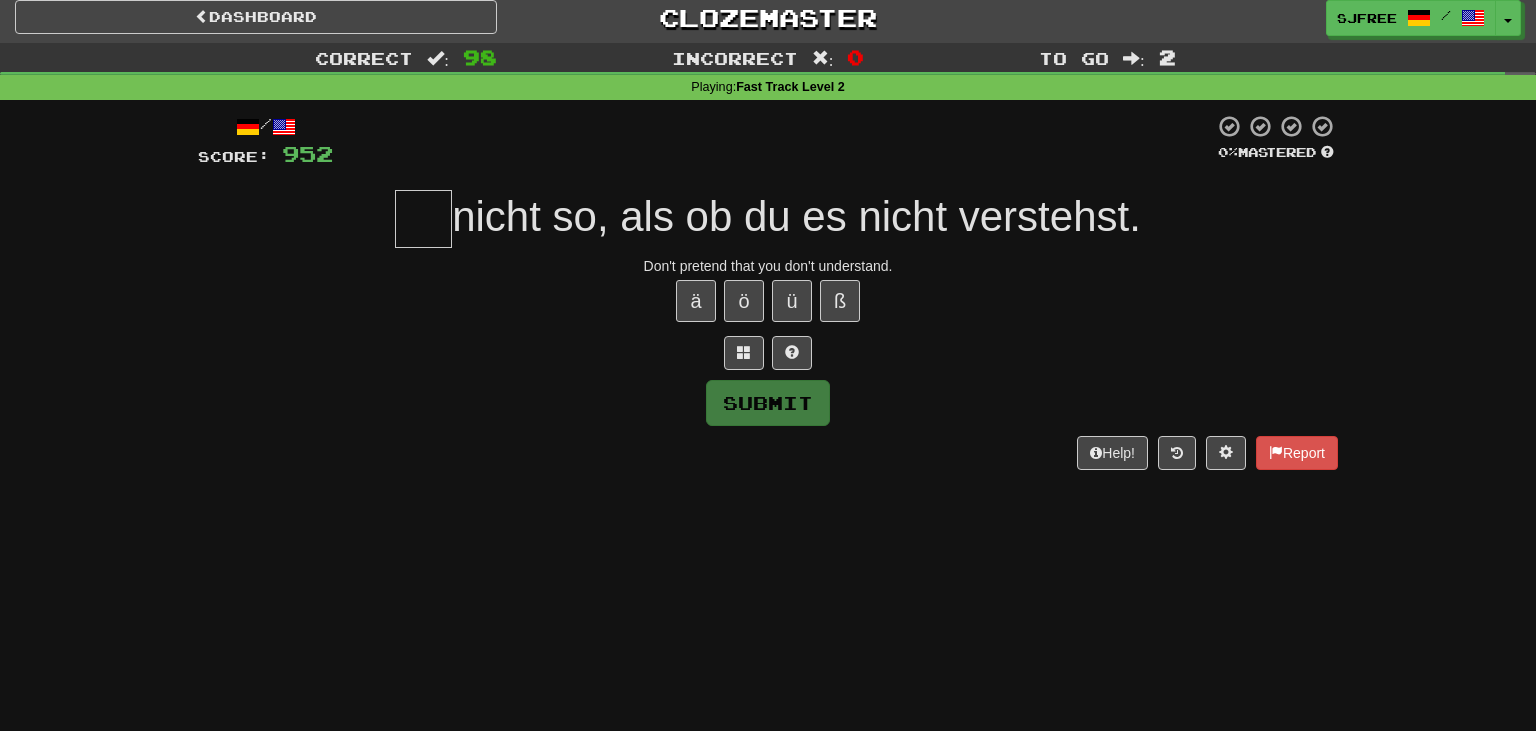 type 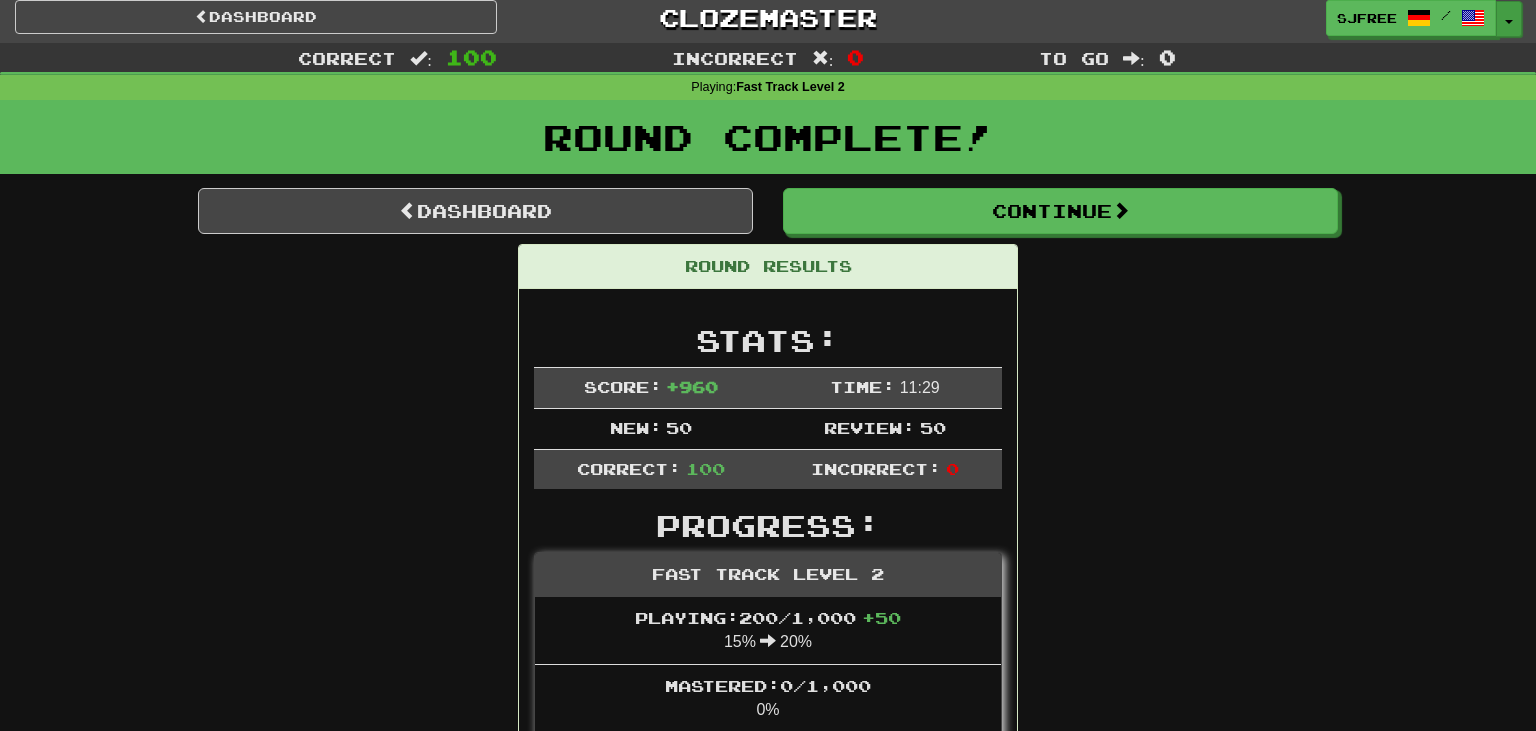 click on "Toggle Dropdown" at bounding box center (1509, 19) 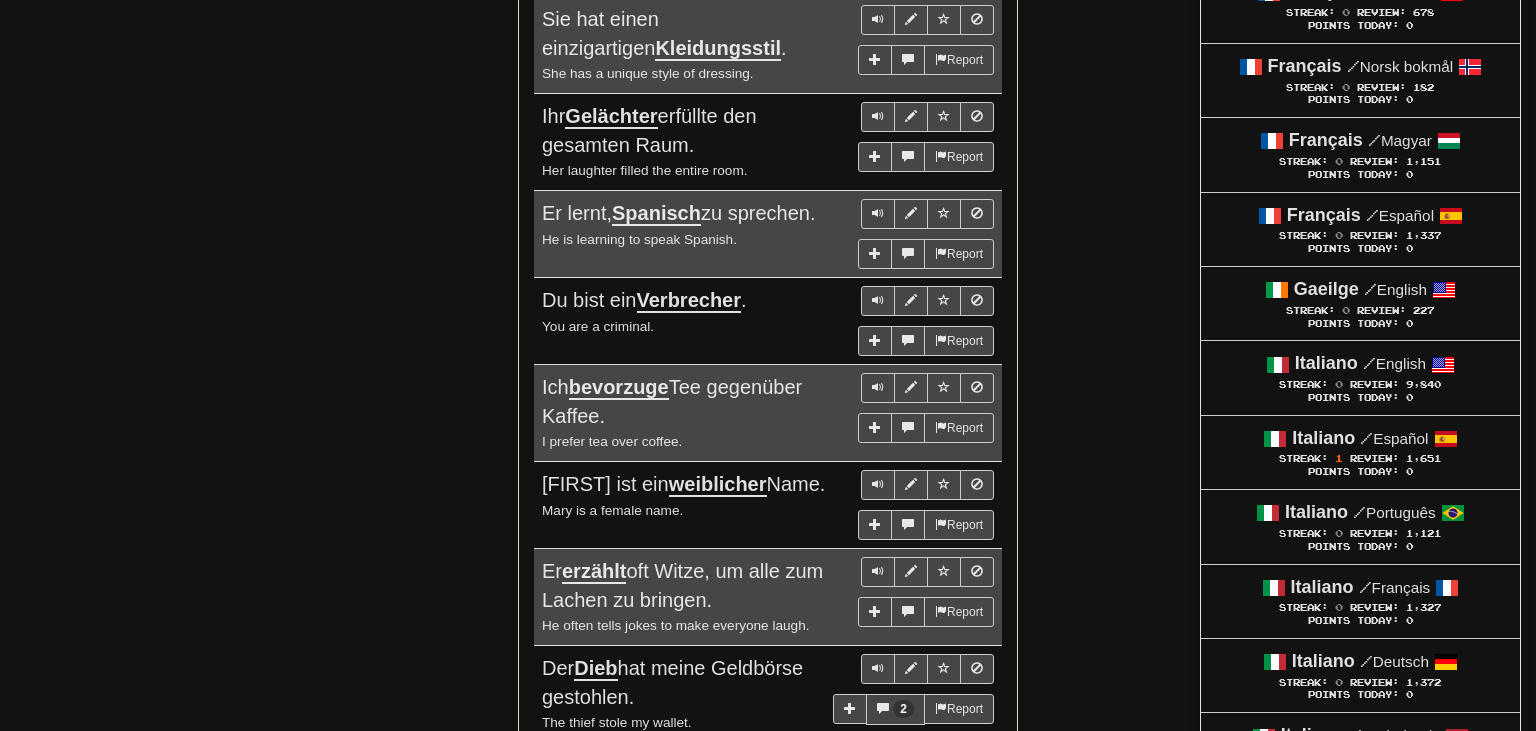 scroll, scrollTop: 3480, scrollLeft: 0, axis: vertical 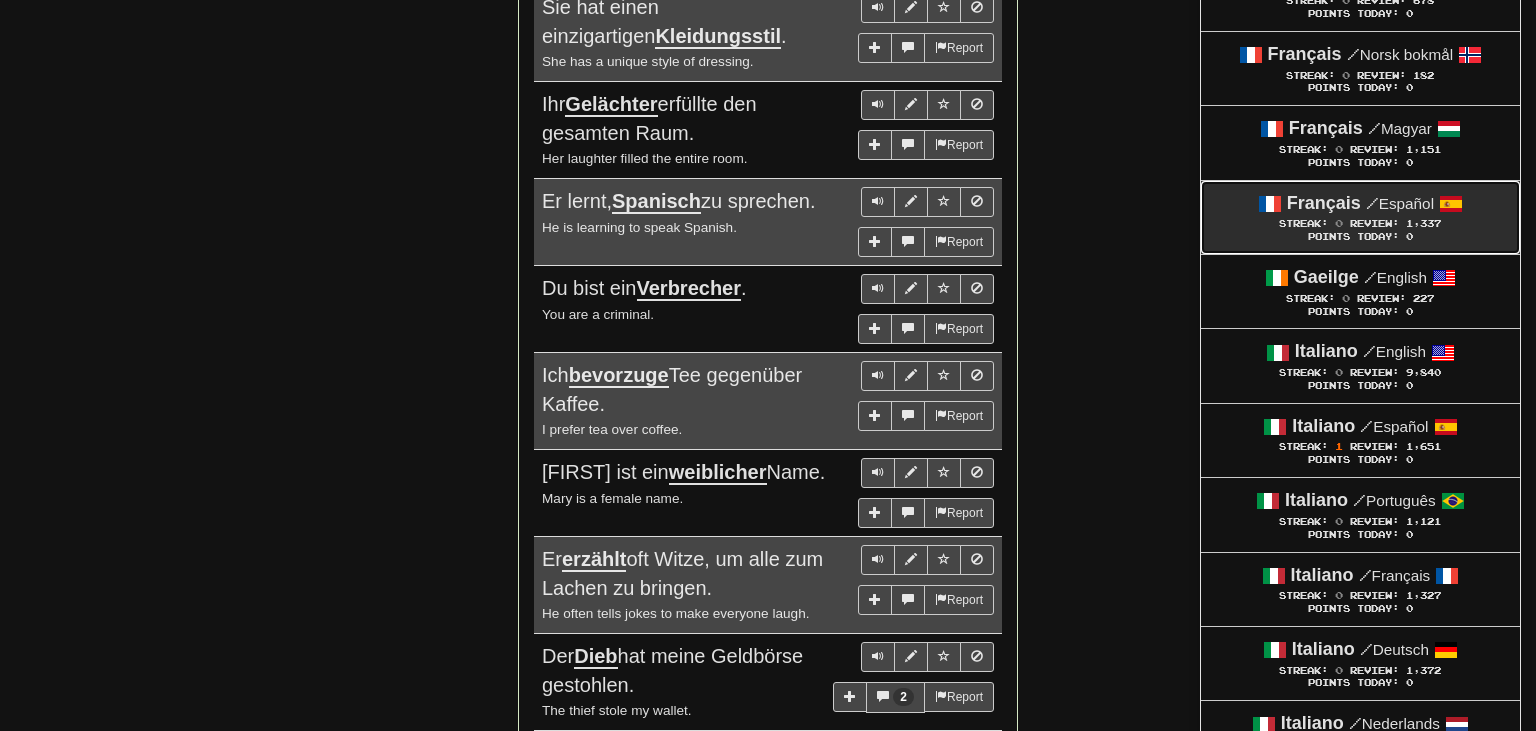 click on "Français
/
Español" at bounding box center (1360, 204) 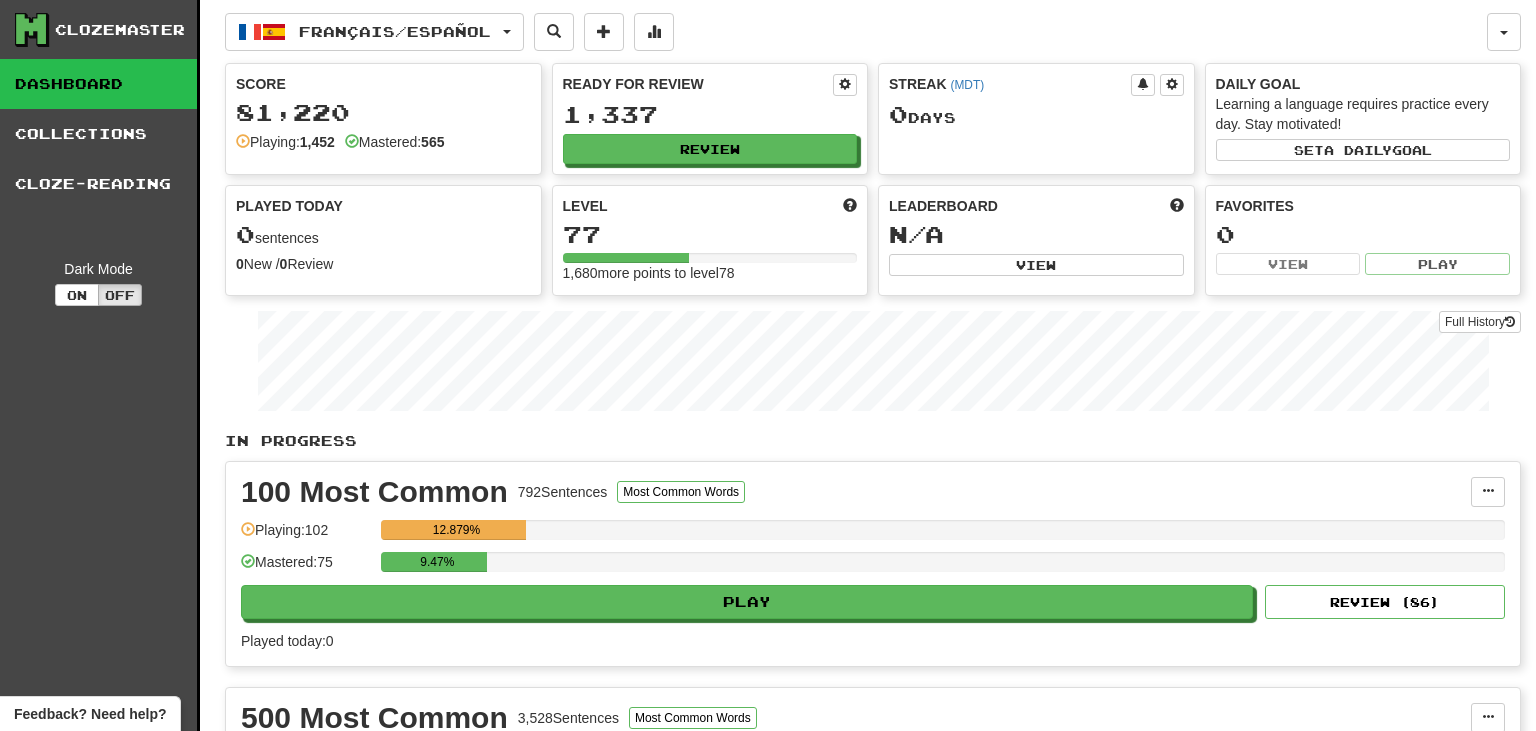 scroll, scrollTop: 0, scrollLeft: 0, axis: both 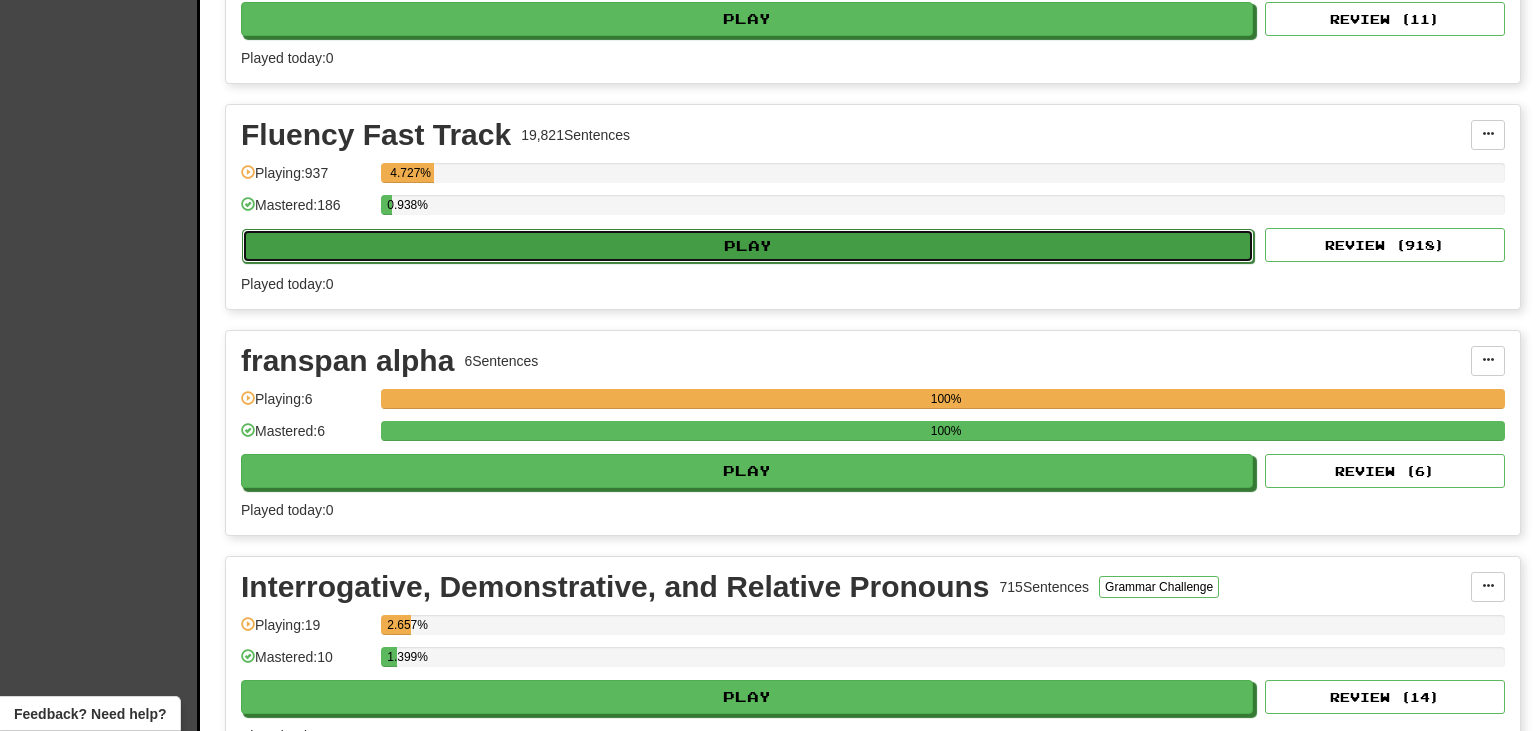 click on "Play" at bounding box center (748, 246) 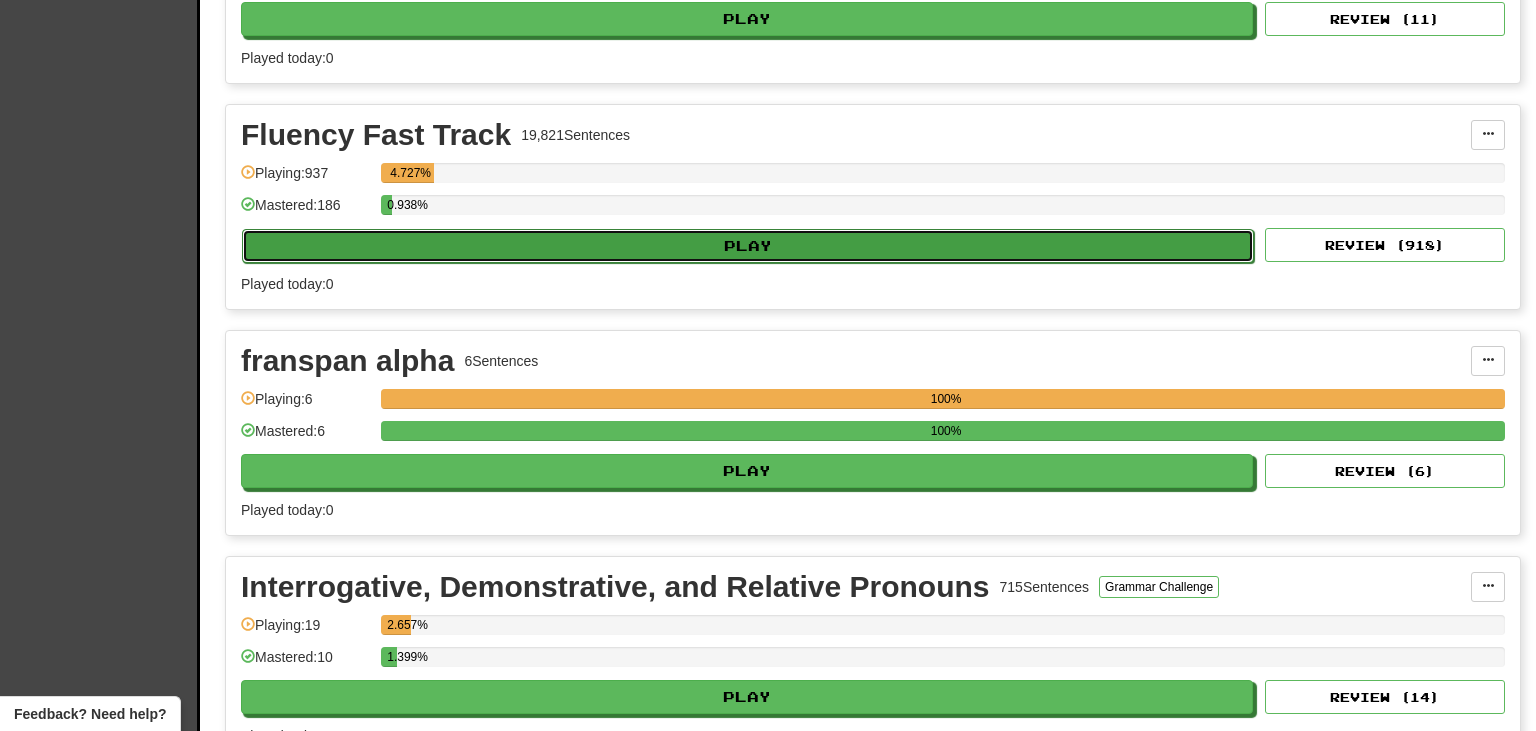 select on "***" 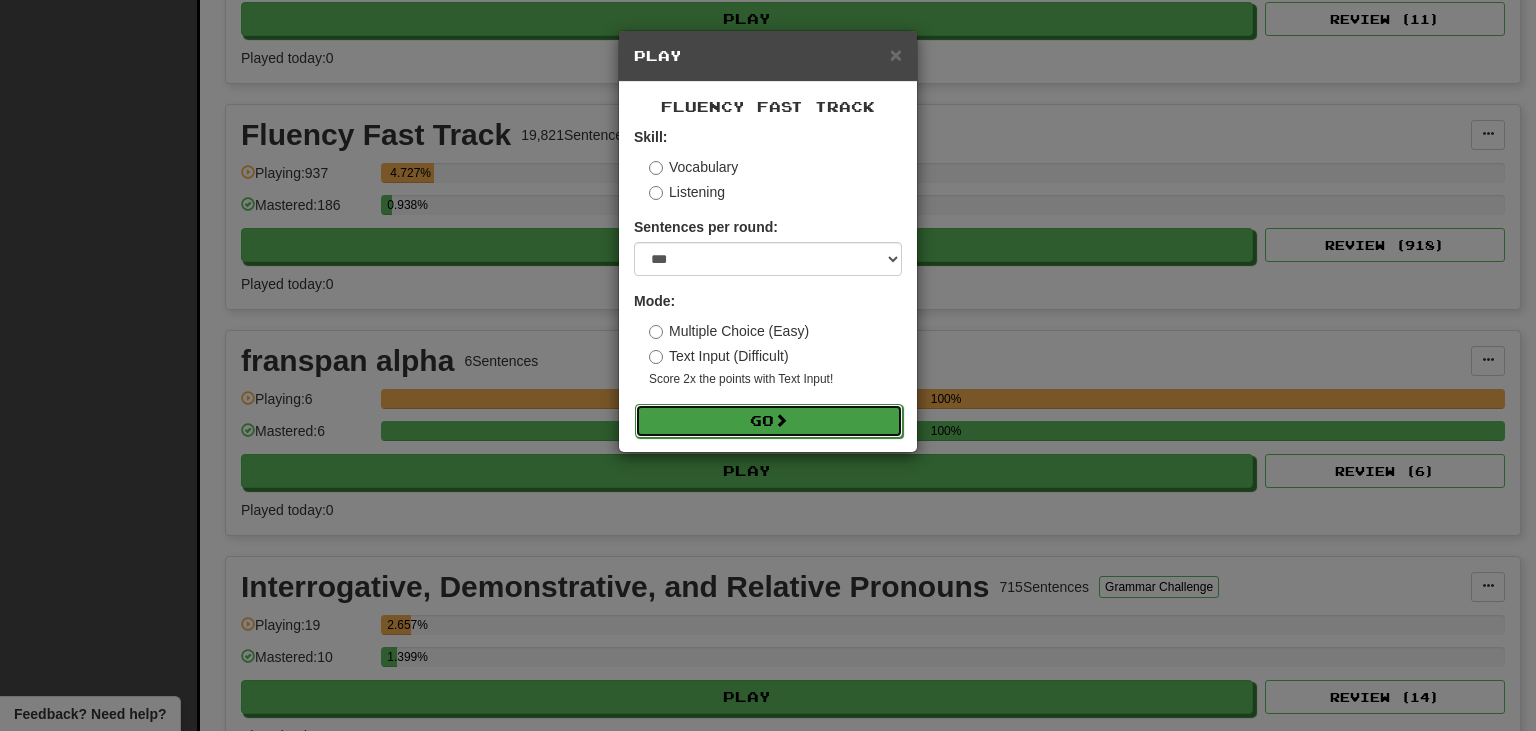 click on "Go" at bounding box center (769, 421) 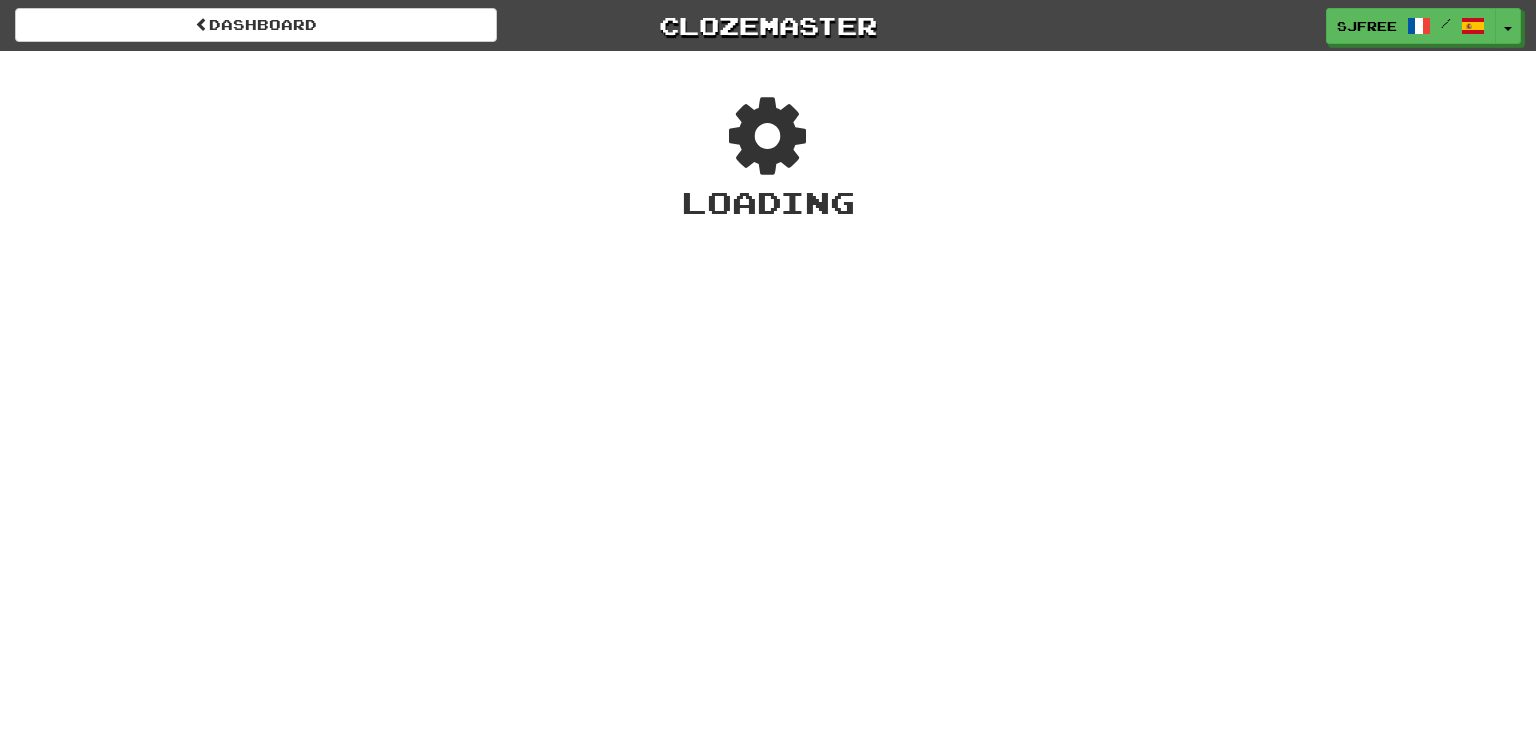 scroll, scrollTop: 0, scrollLeft: 0, axis: both 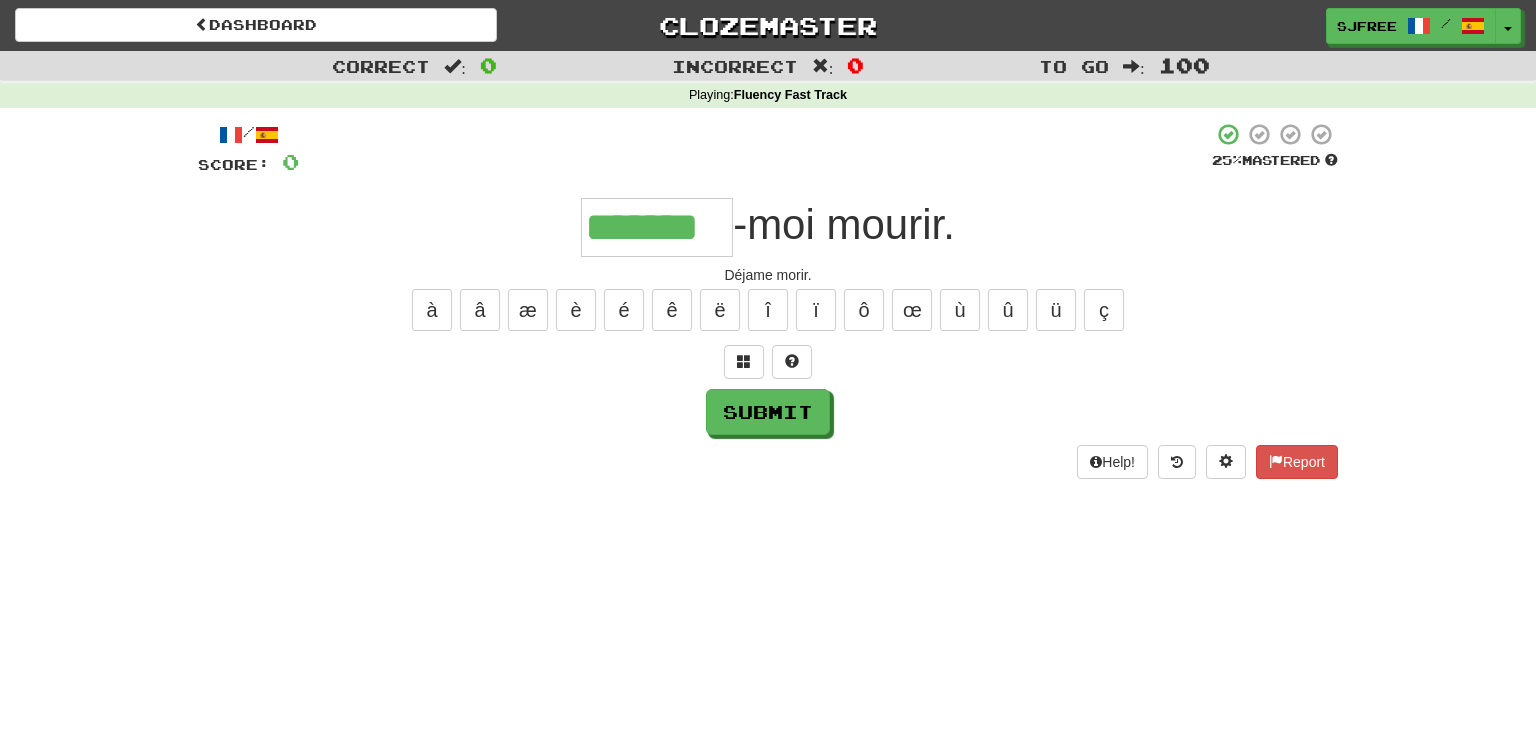 type on "*******" 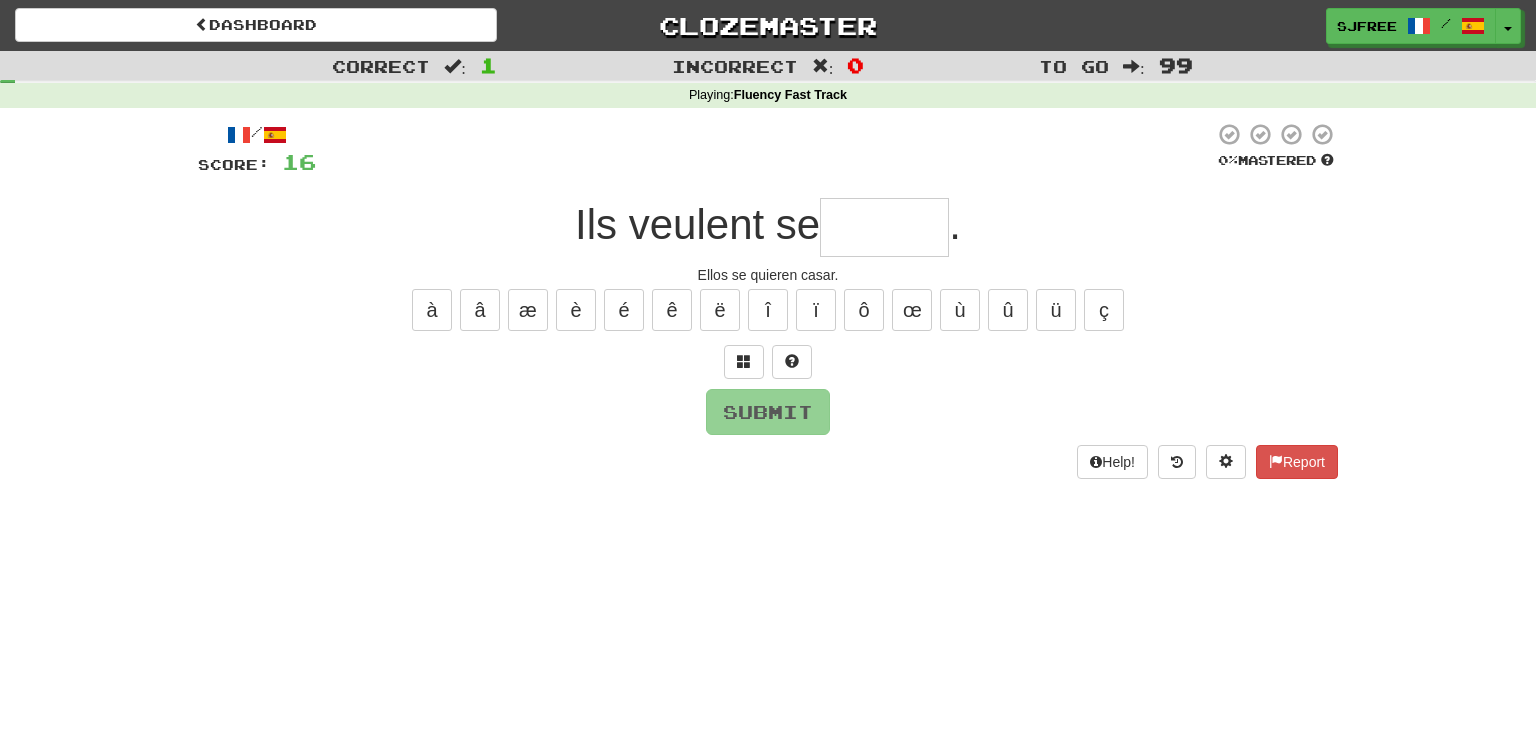 type on "*" 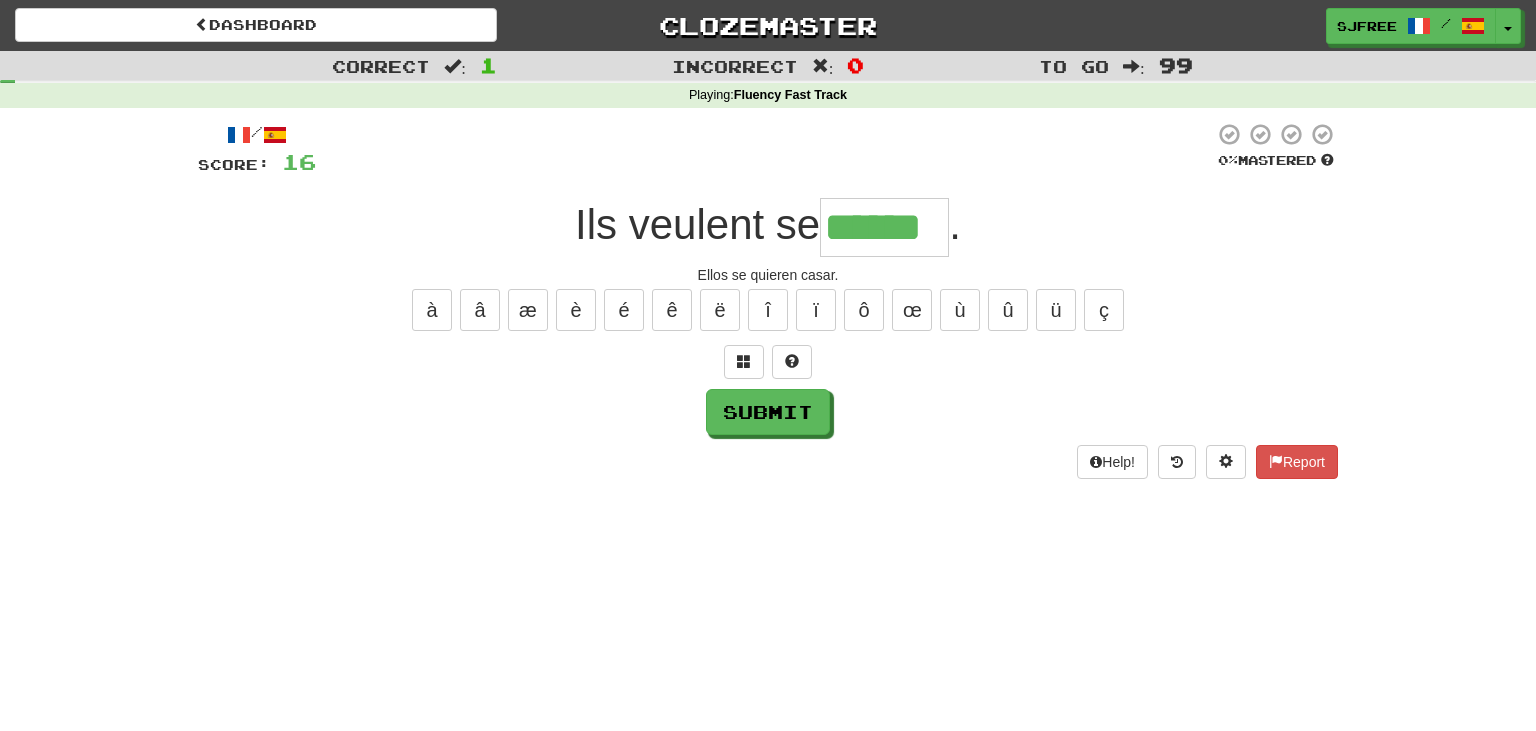type on "******" 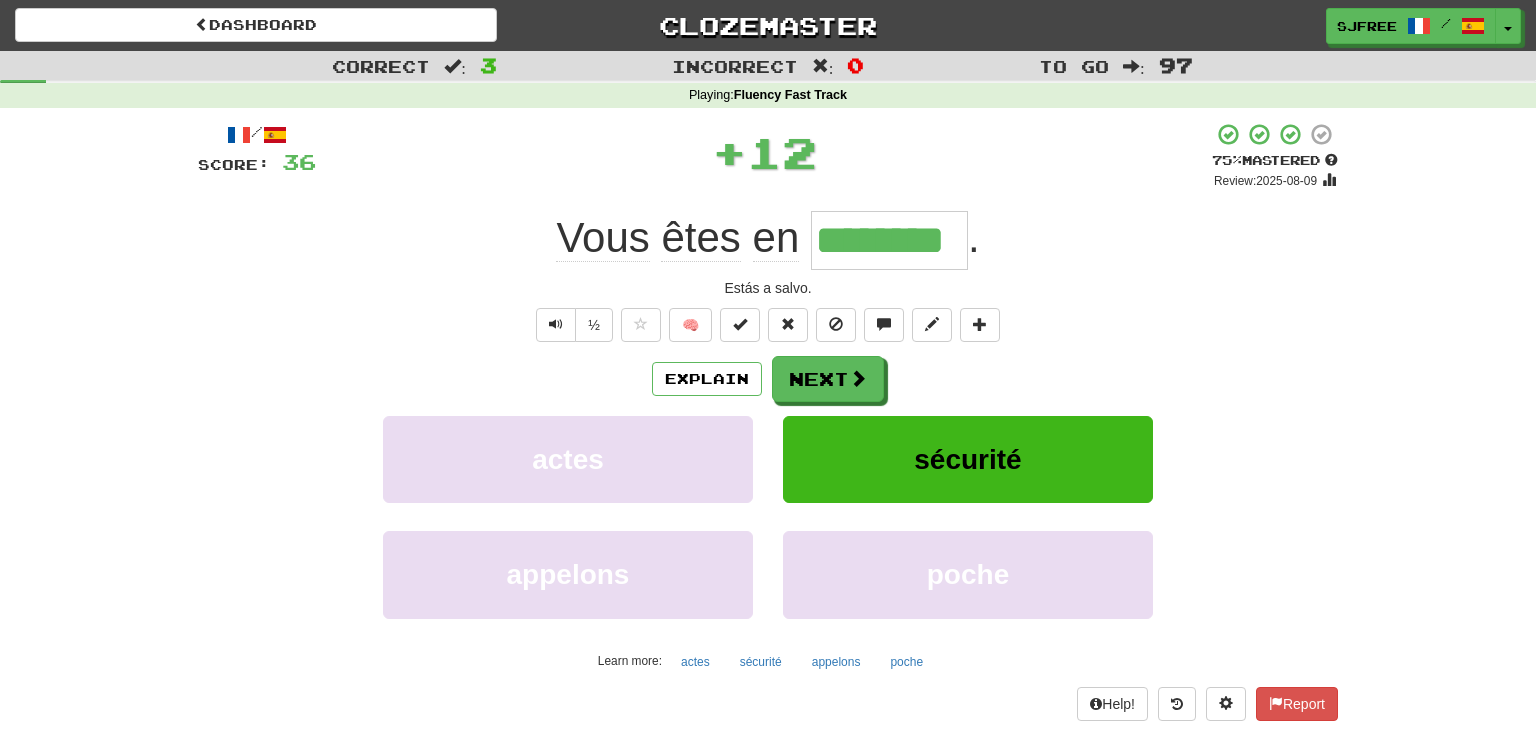 type on "********" 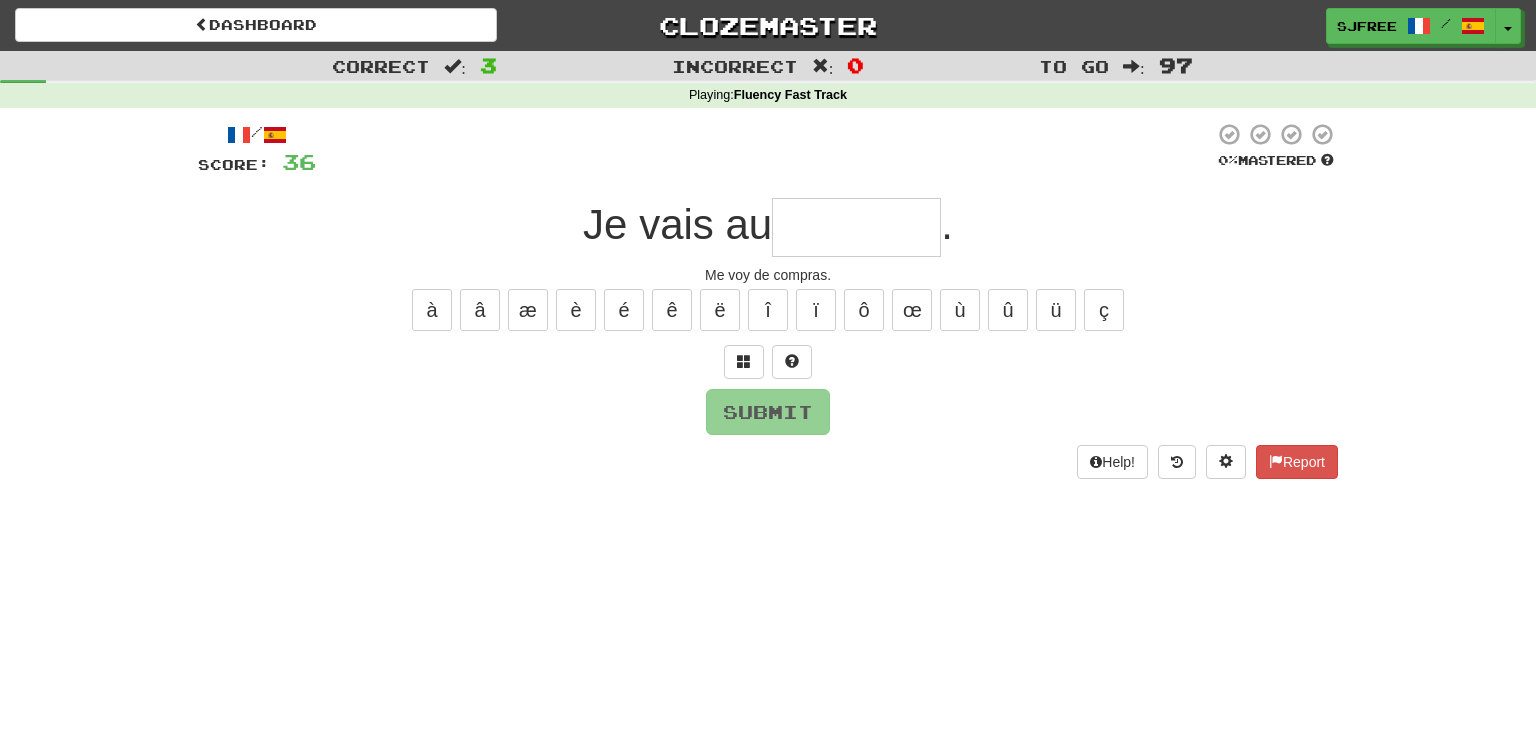 type on "*" 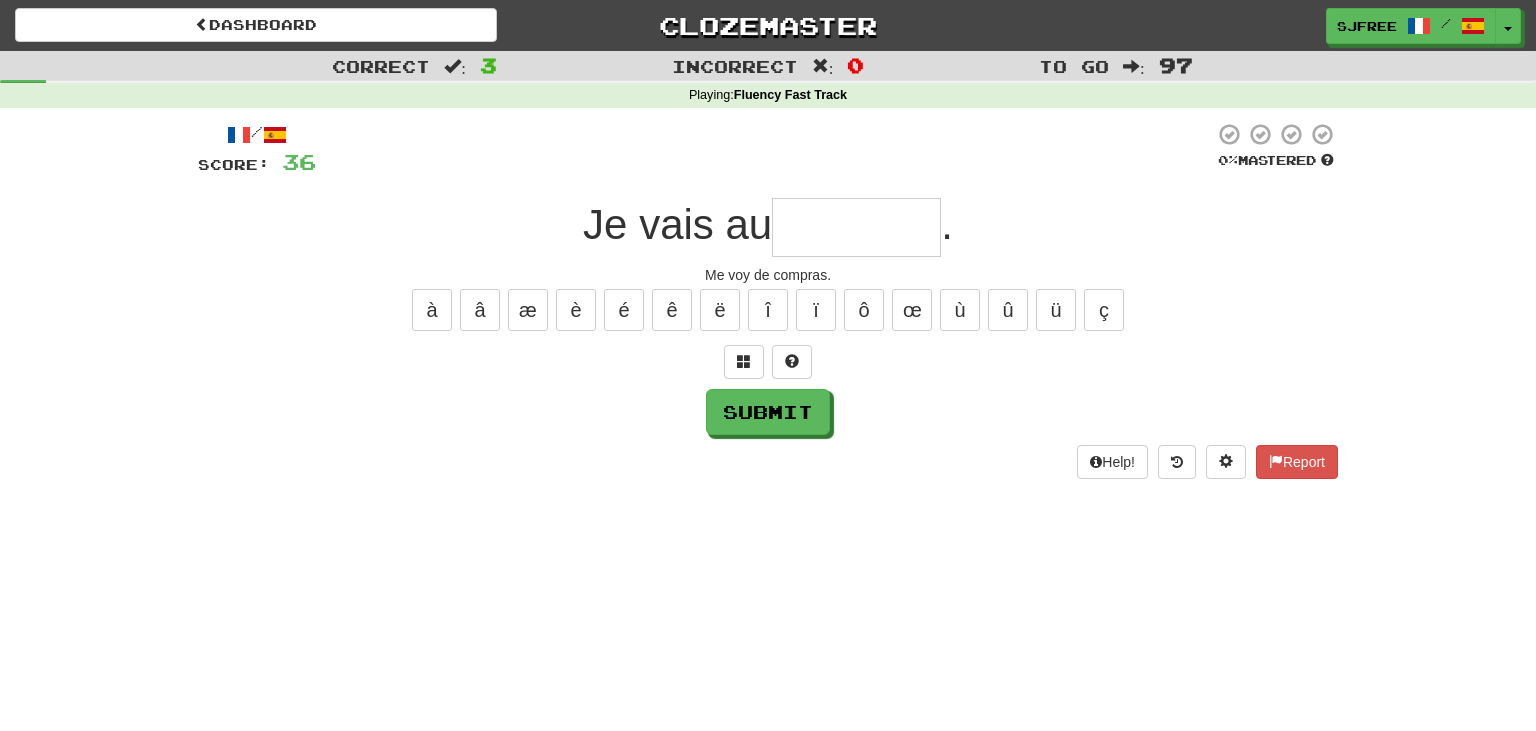 type on "*" 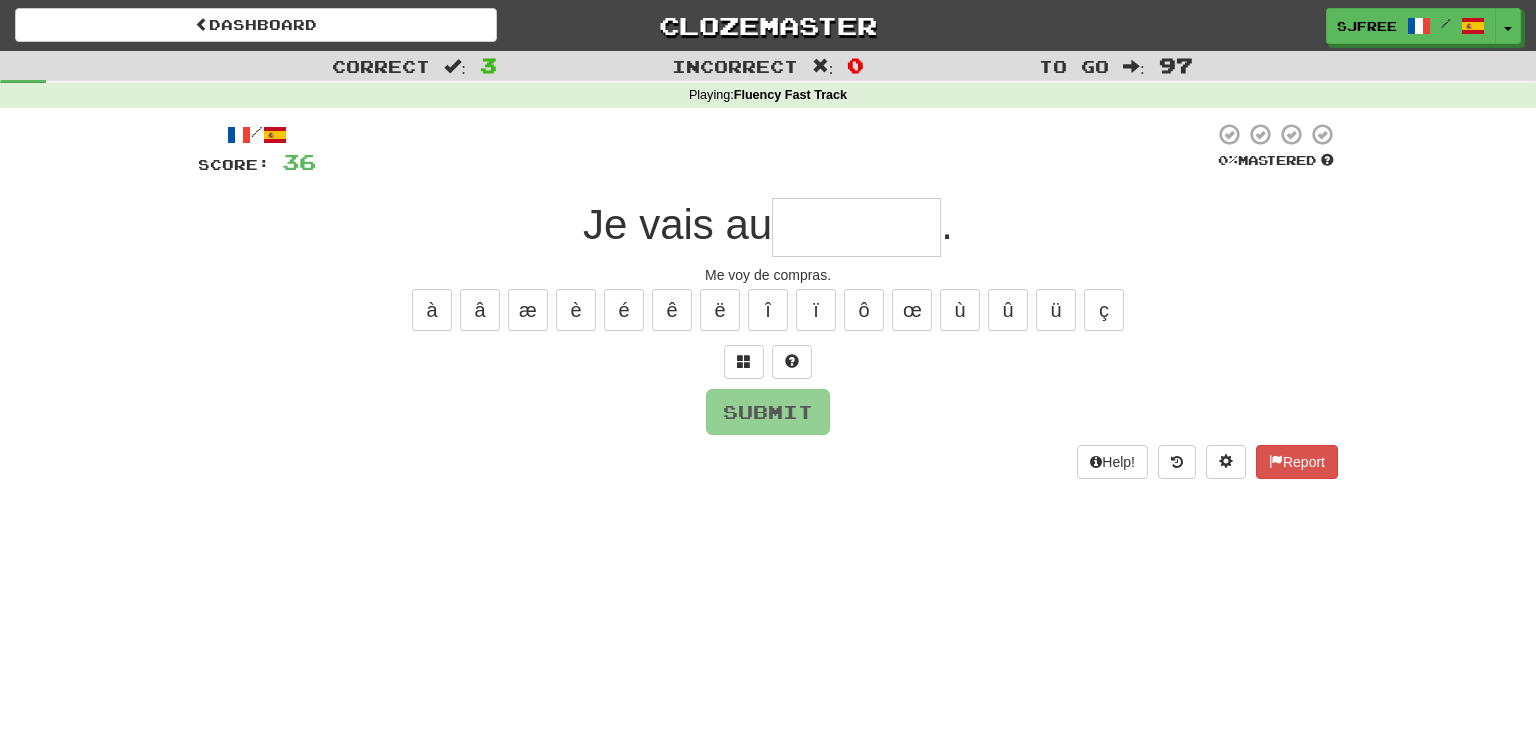 type on "*" 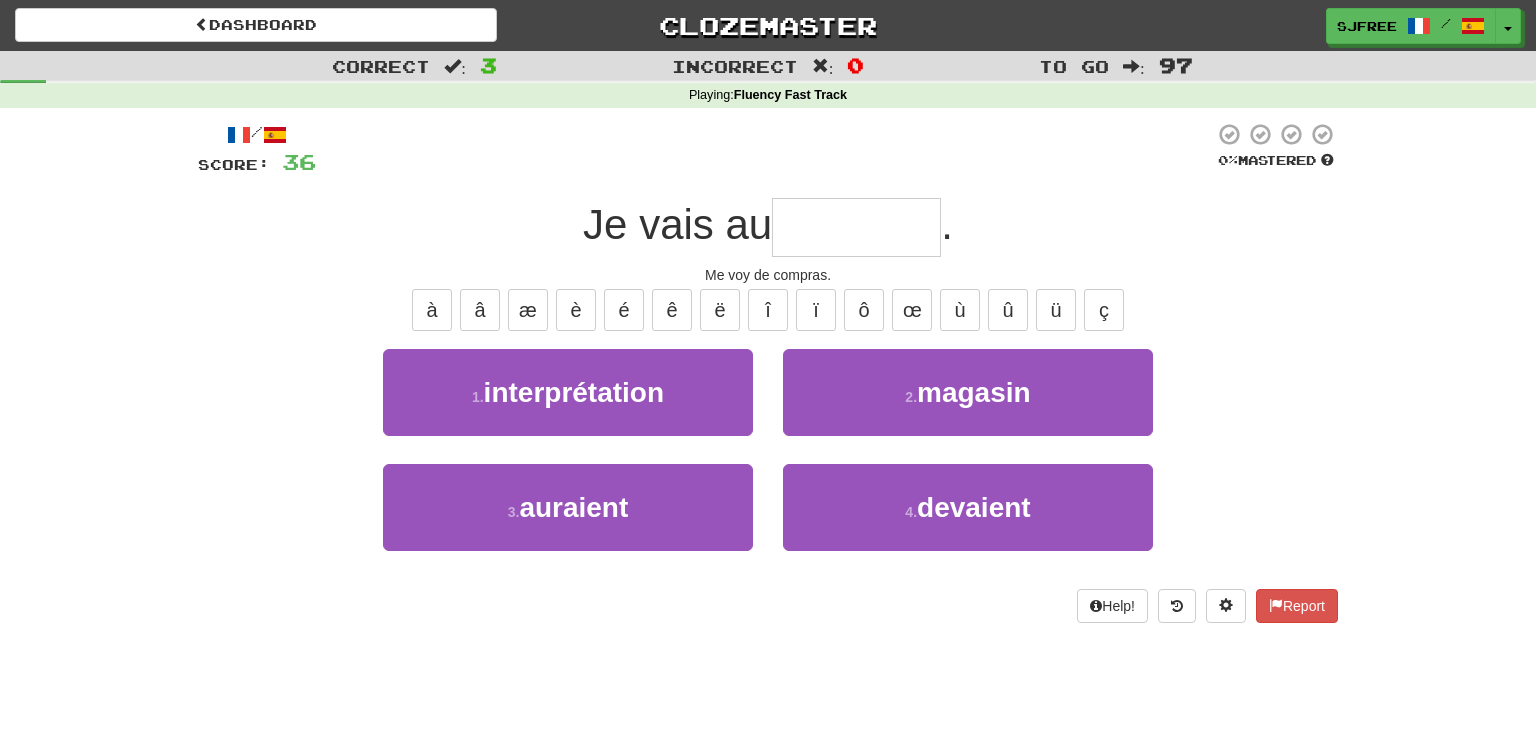 type on "*" 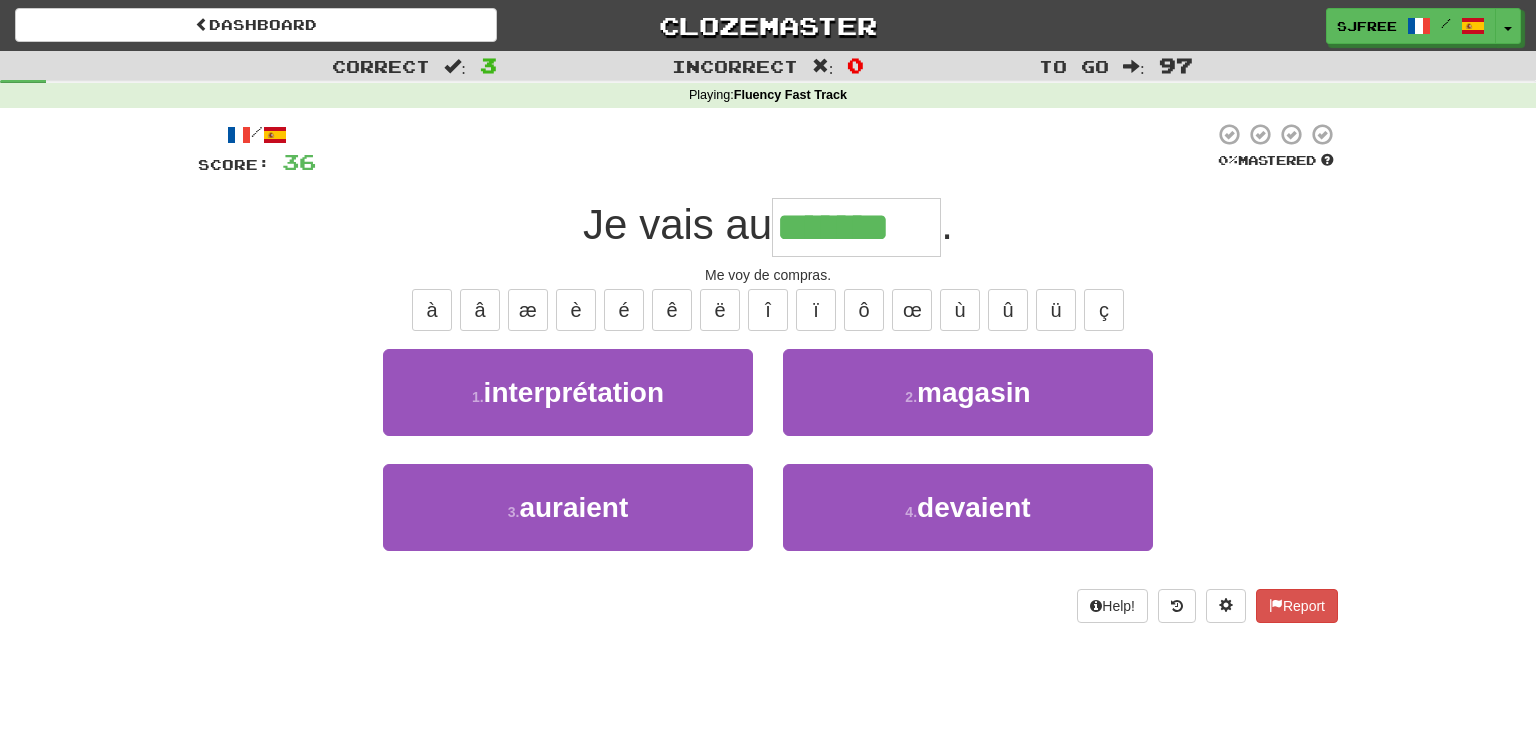 type on "*******" 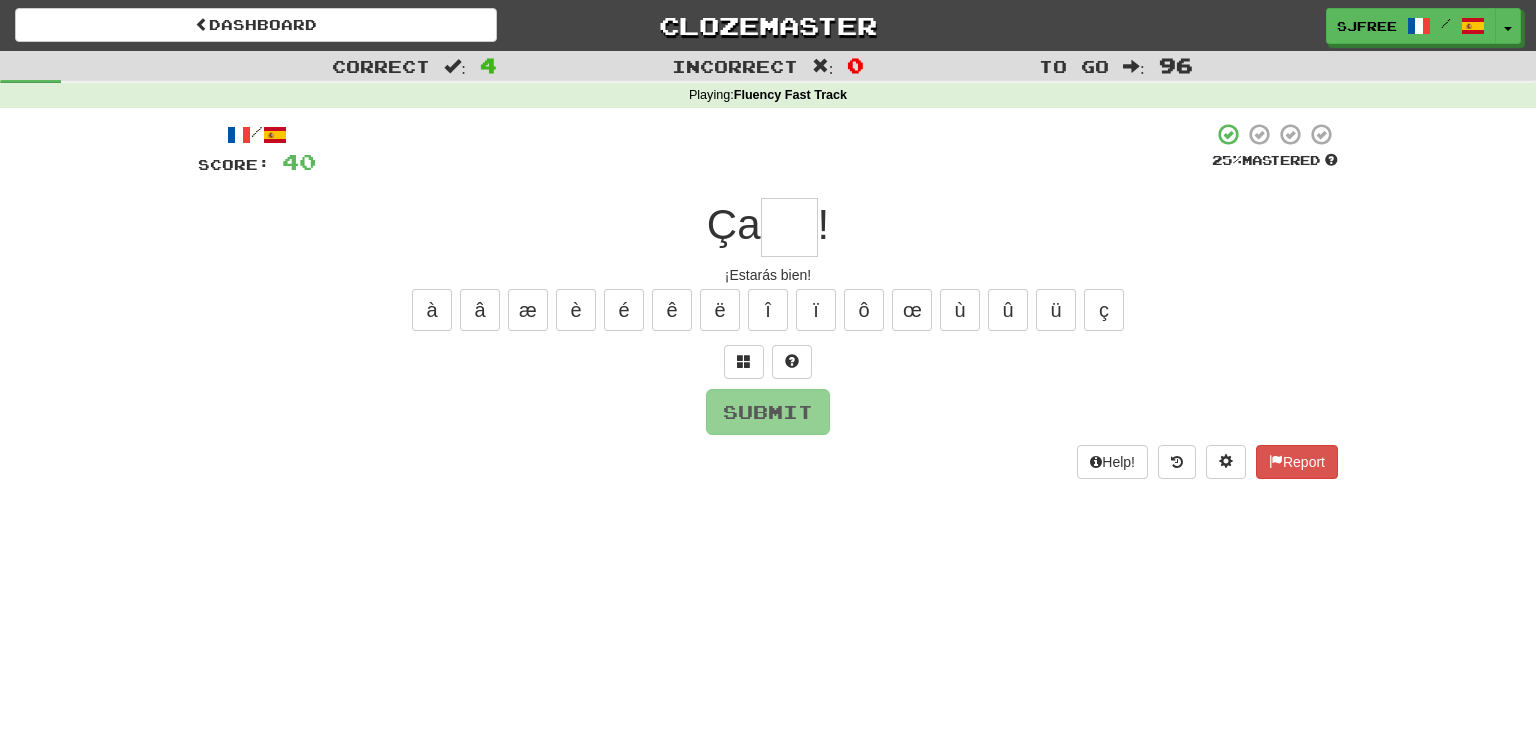 type on "*" 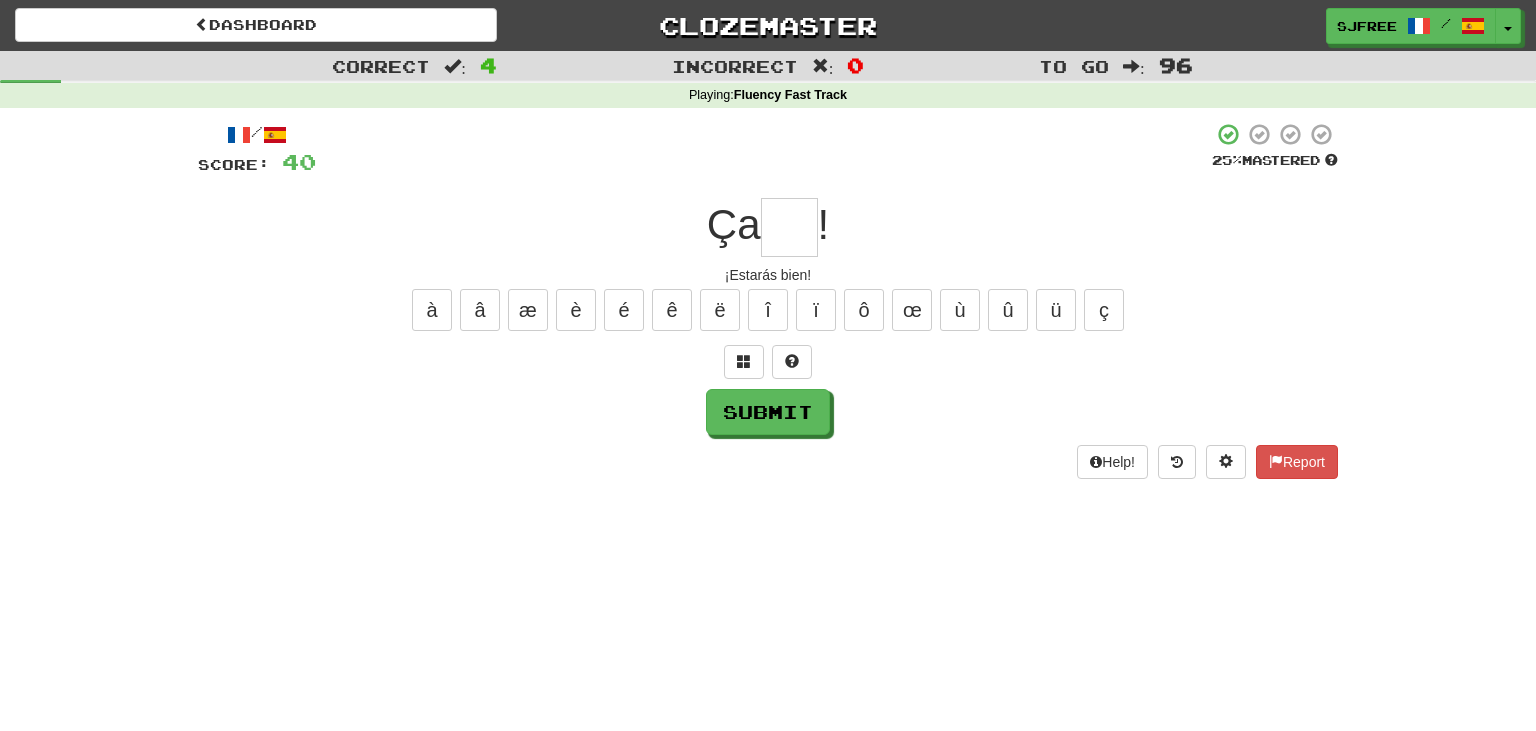 type on "*" 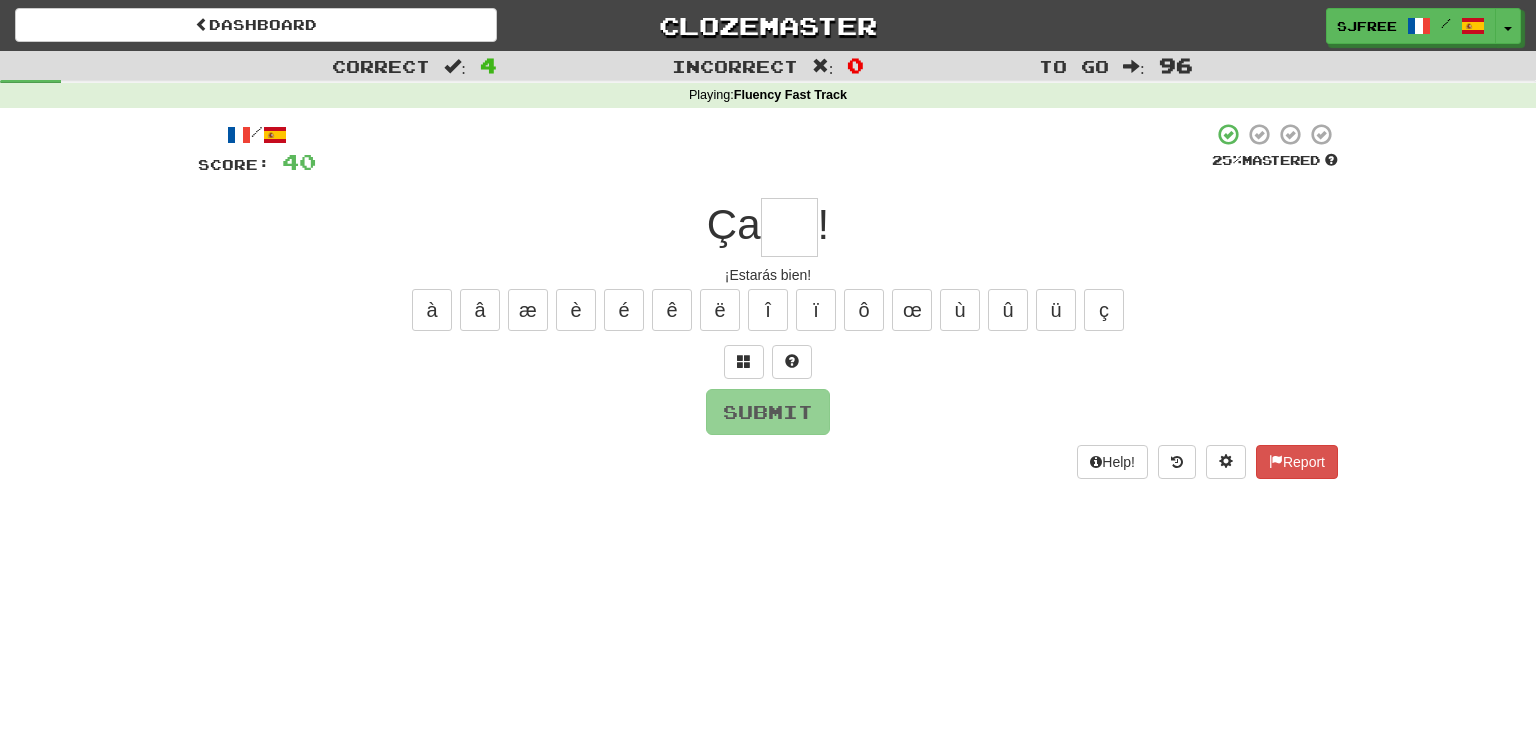 type on "*" 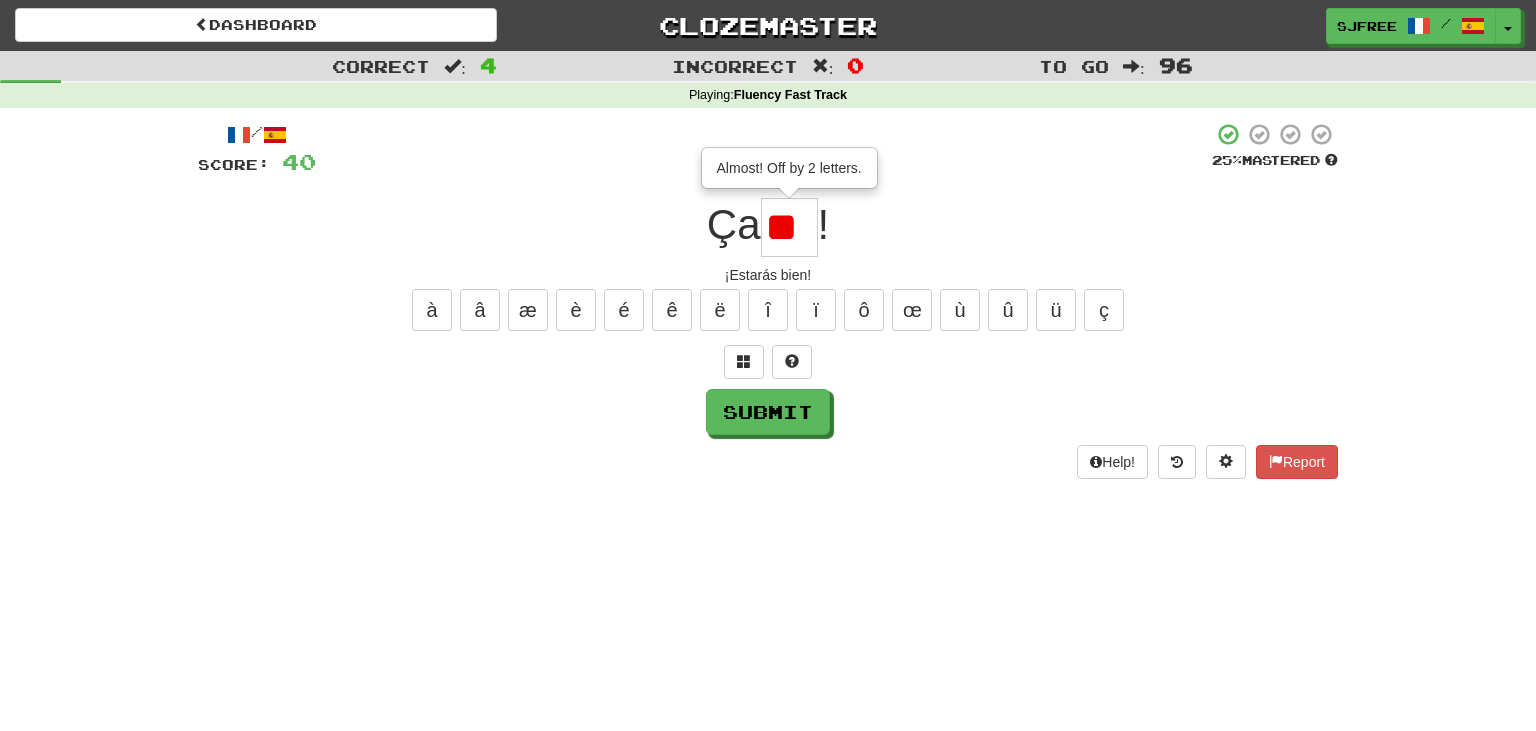 type on "*" 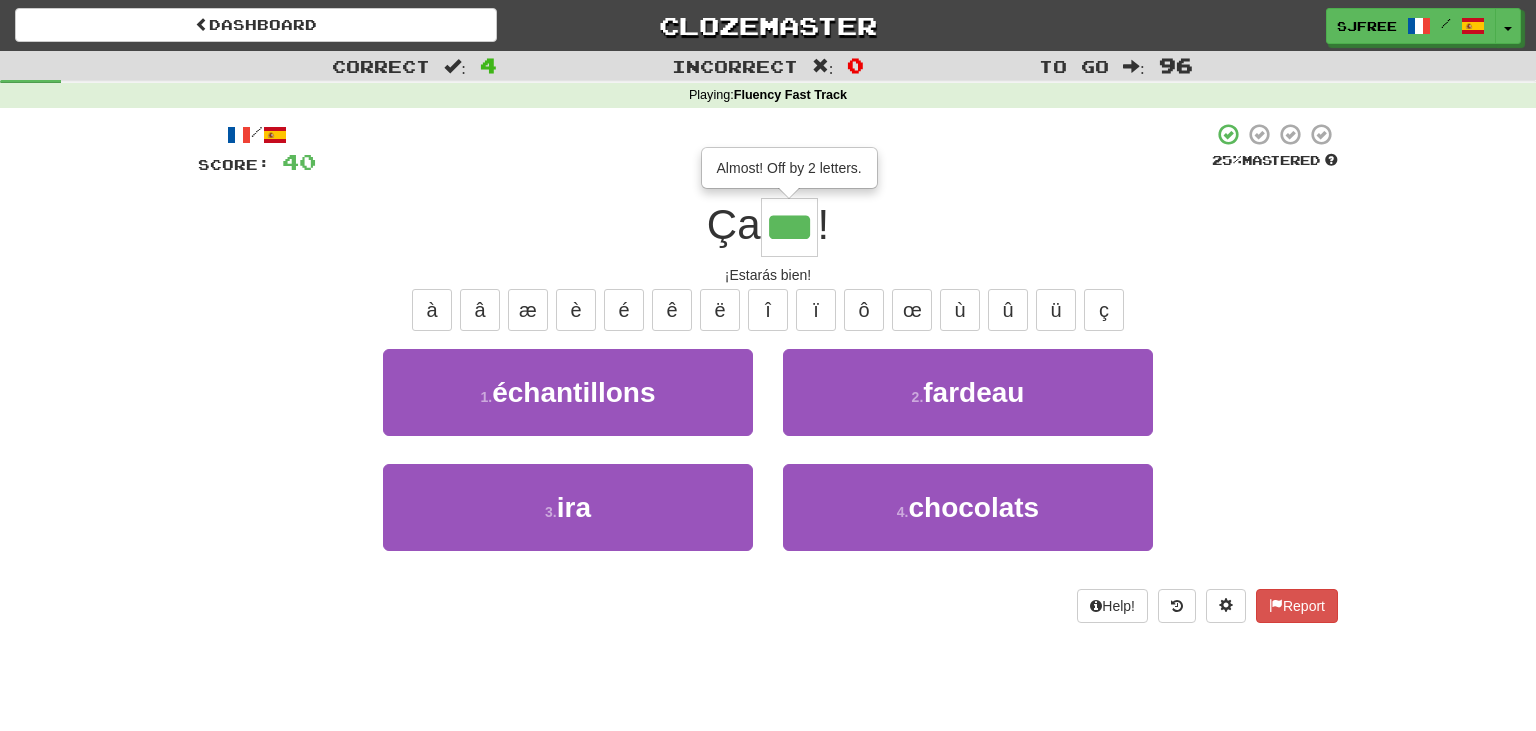 type on "***" 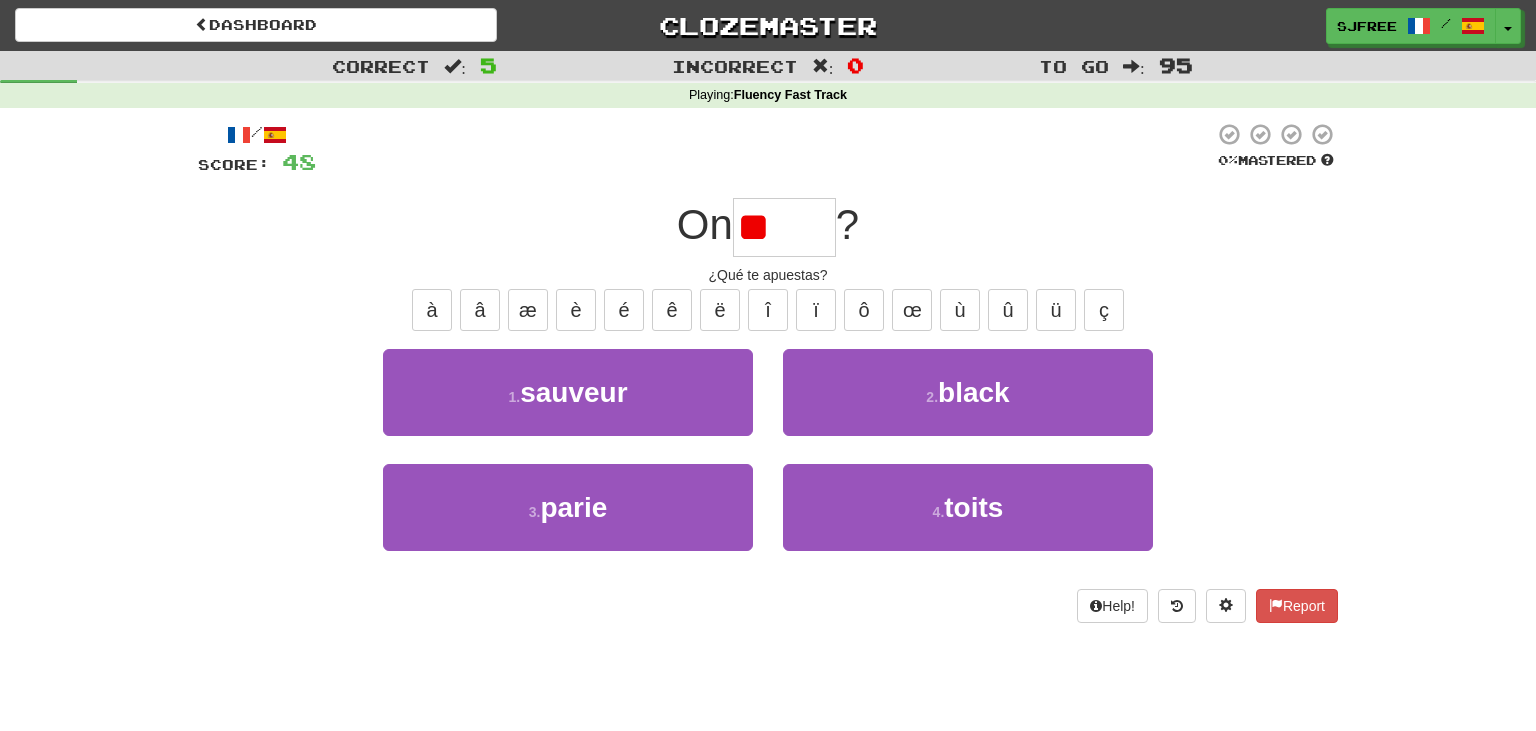 type on "*" 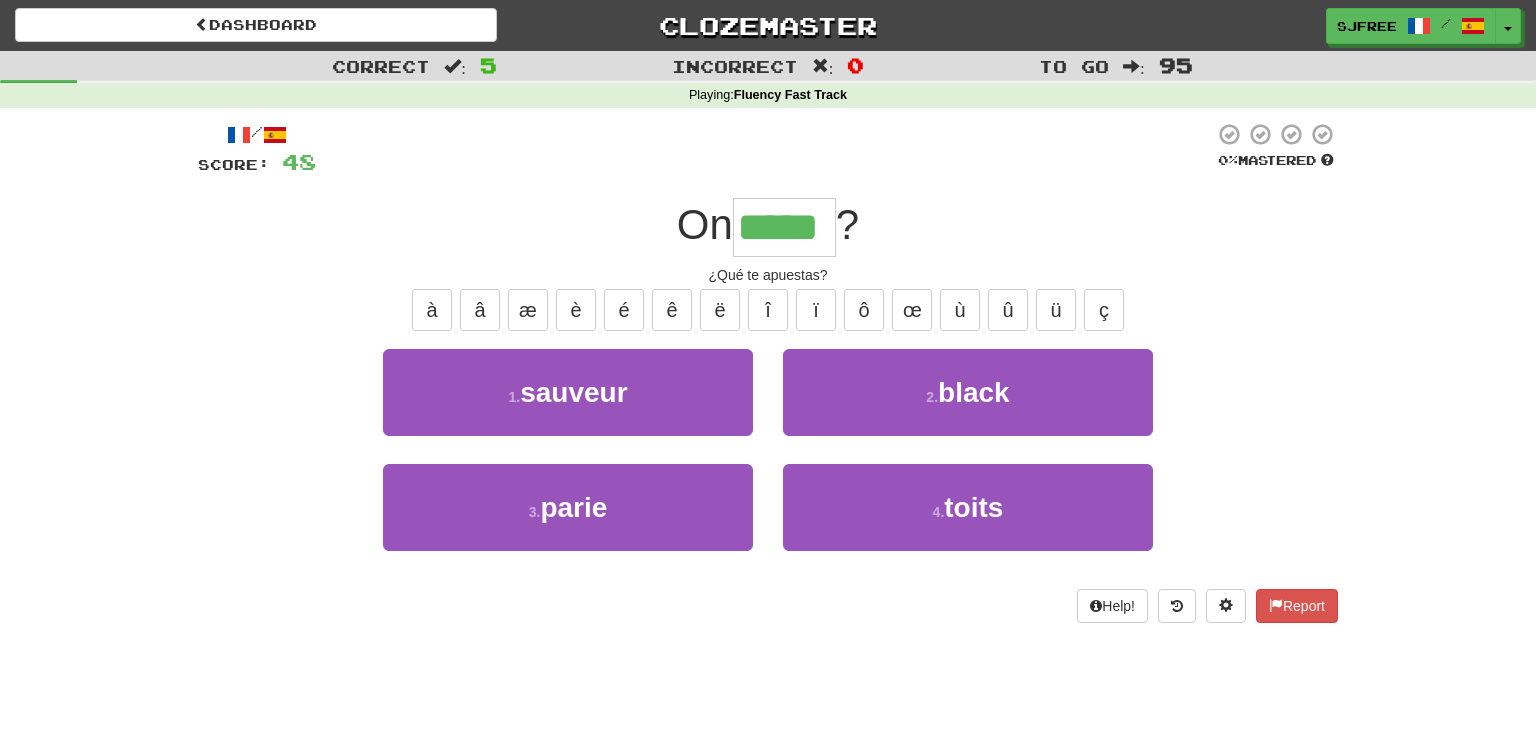type on "*****" 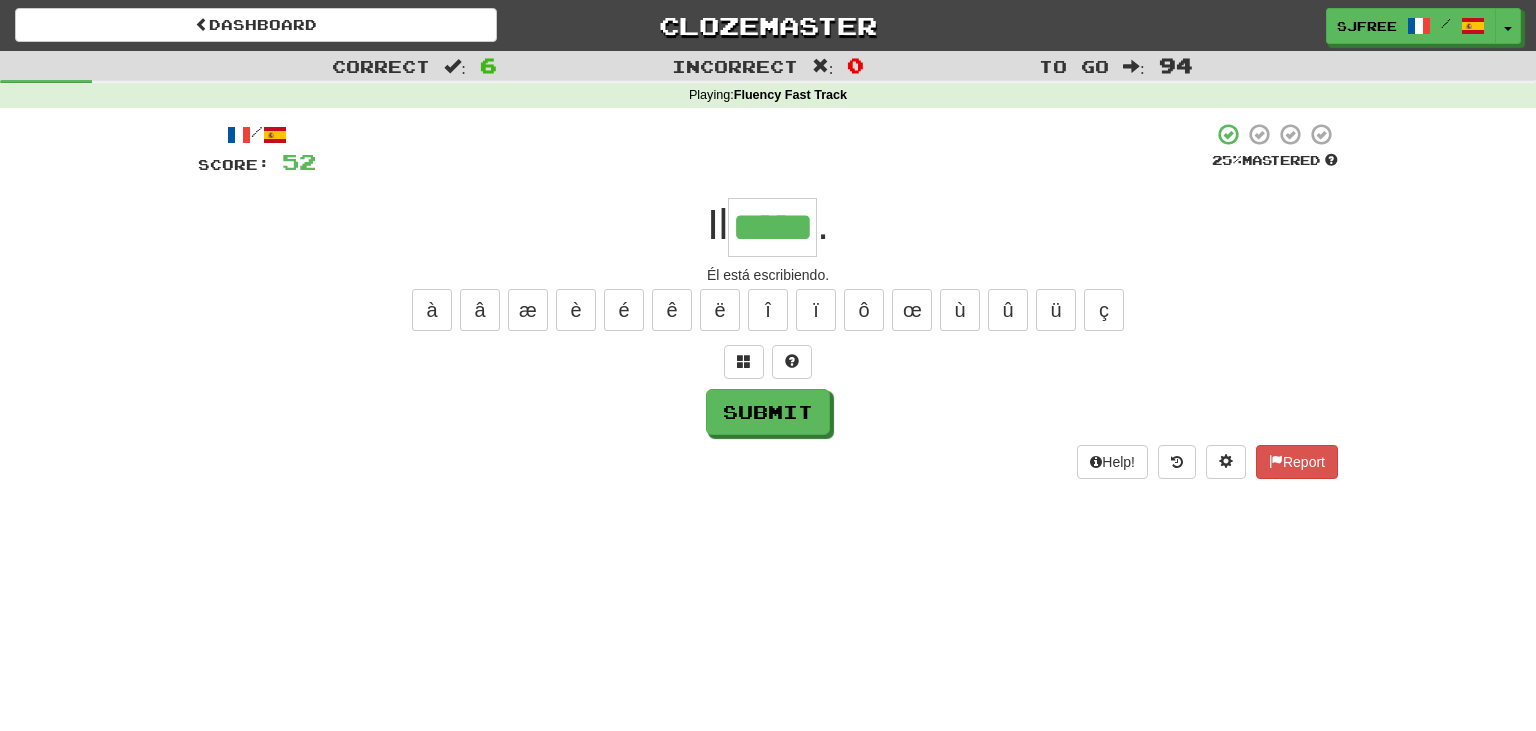 type on "*****" 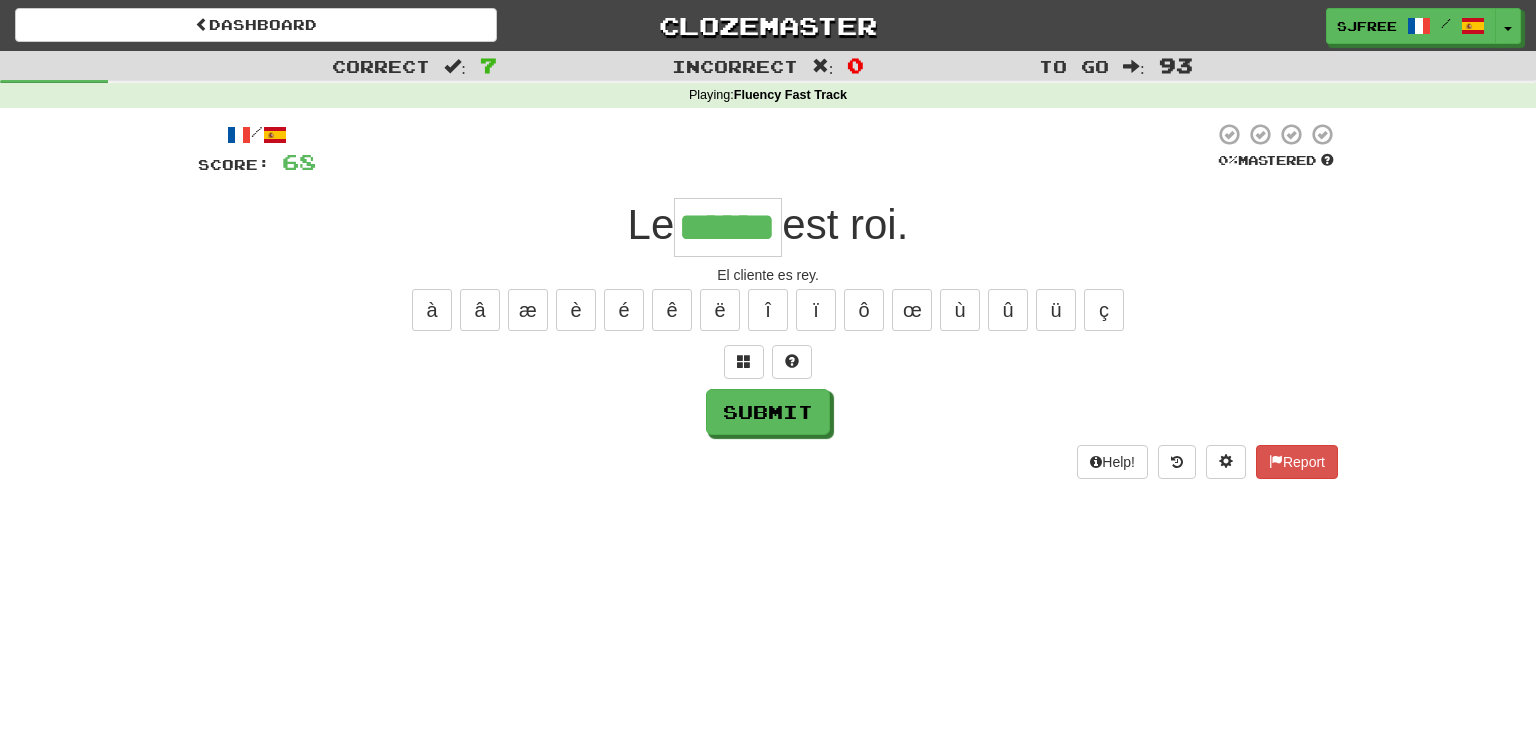 type on "******" 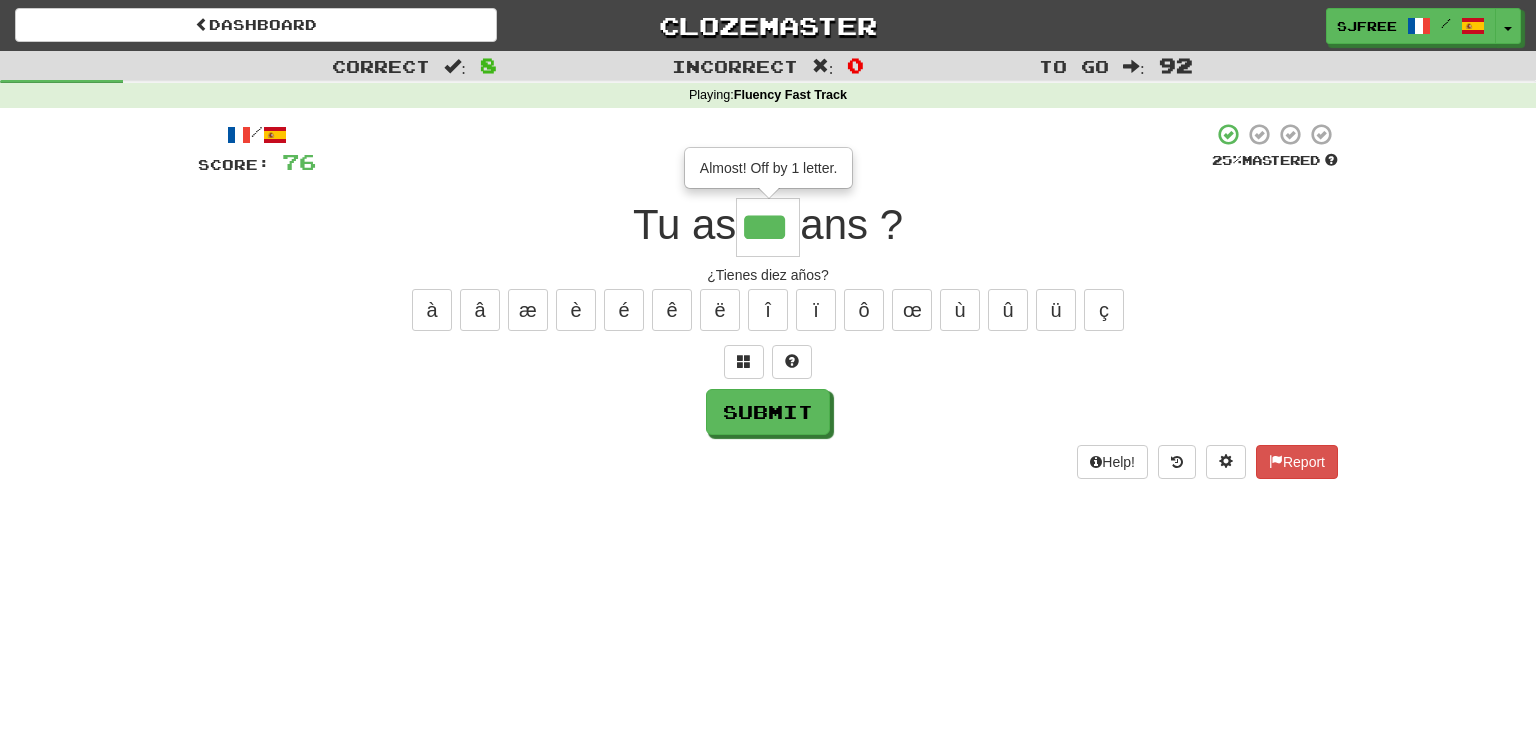 type on "***" 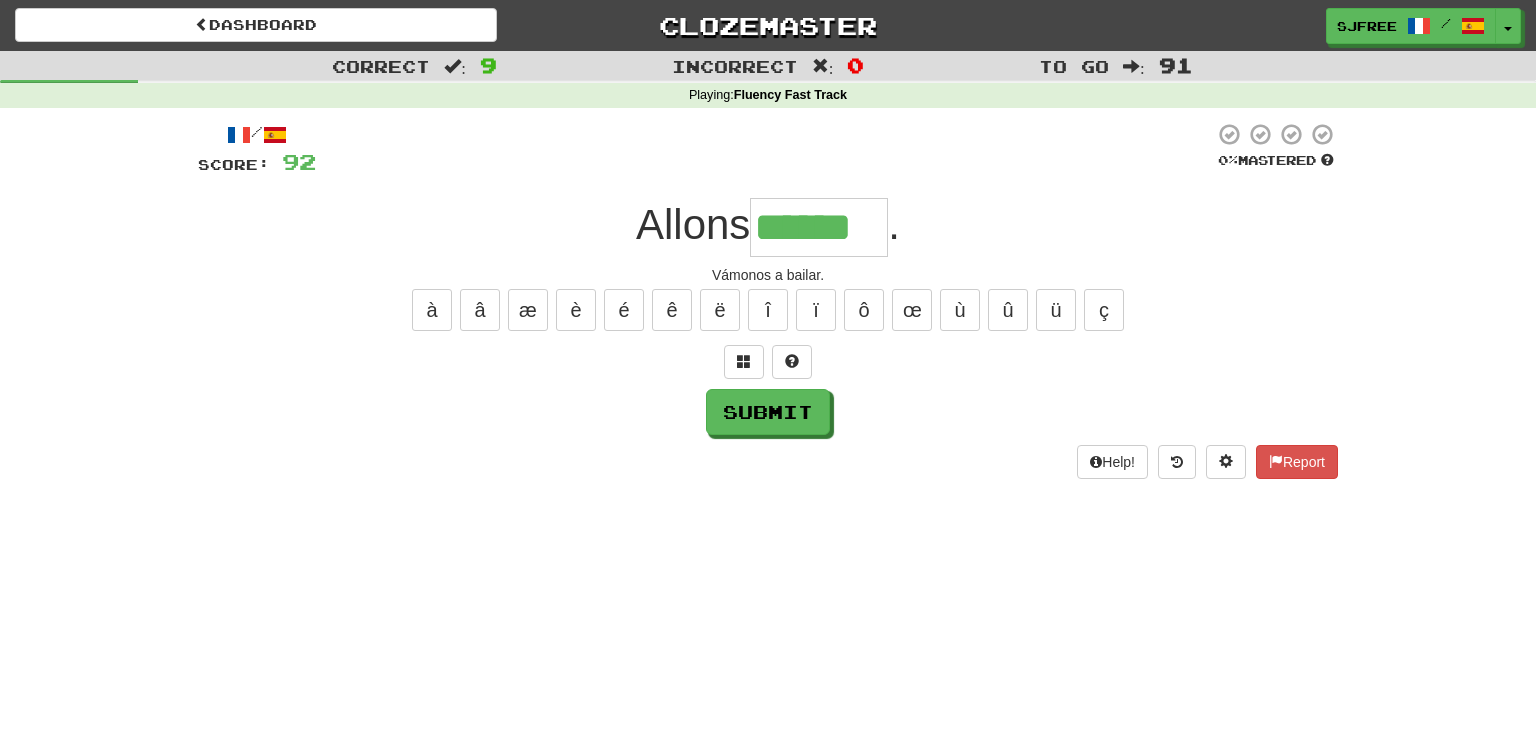 type on "******" 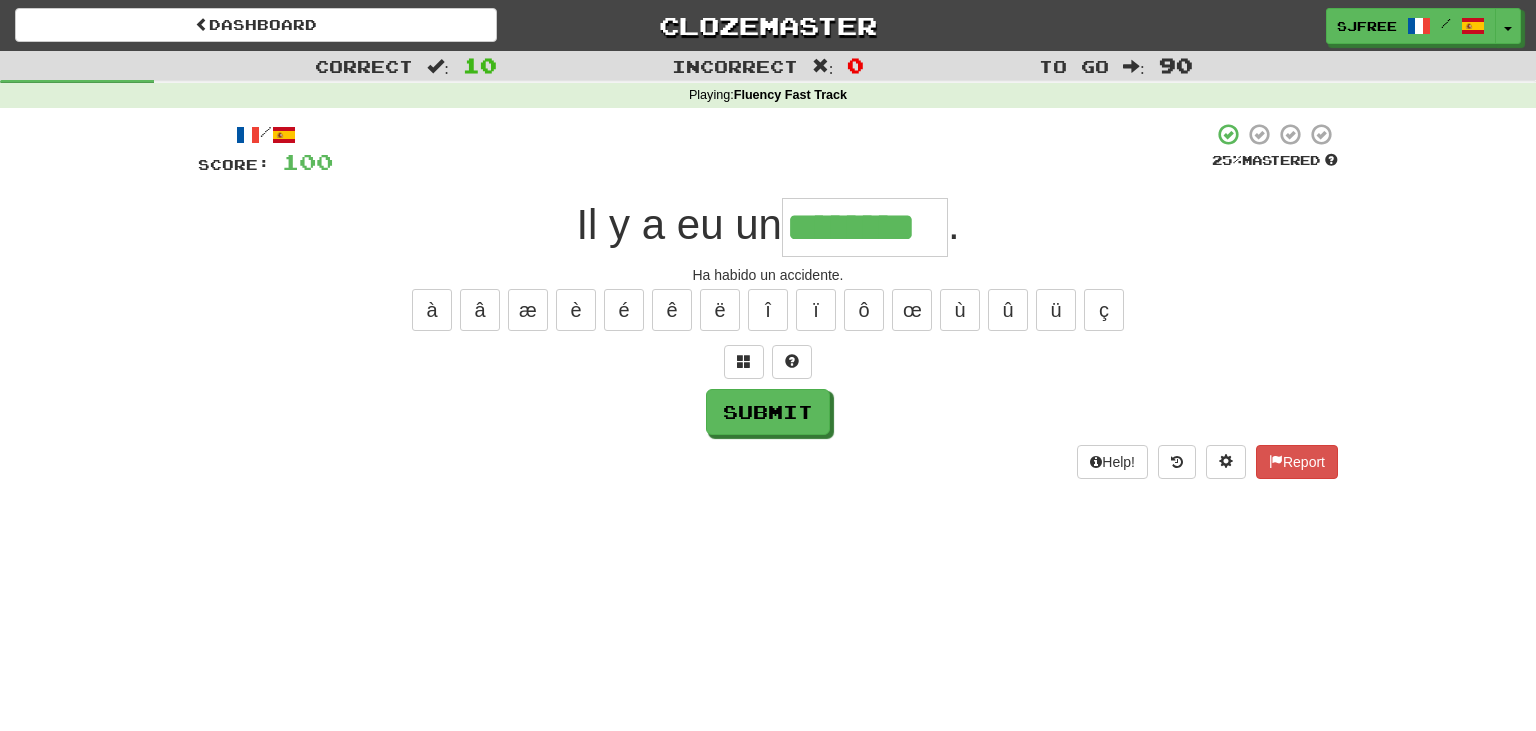 type on "********" 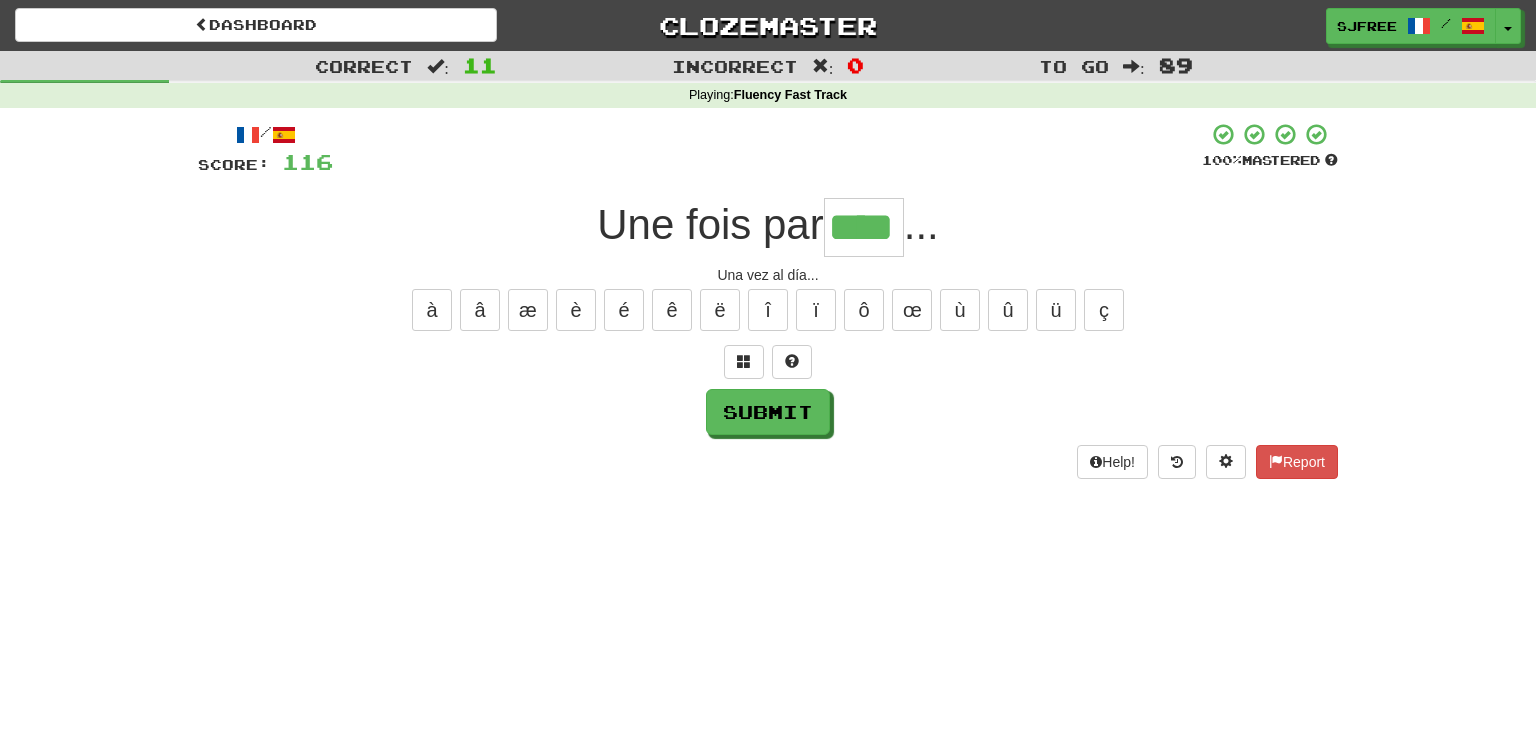 type on "****" 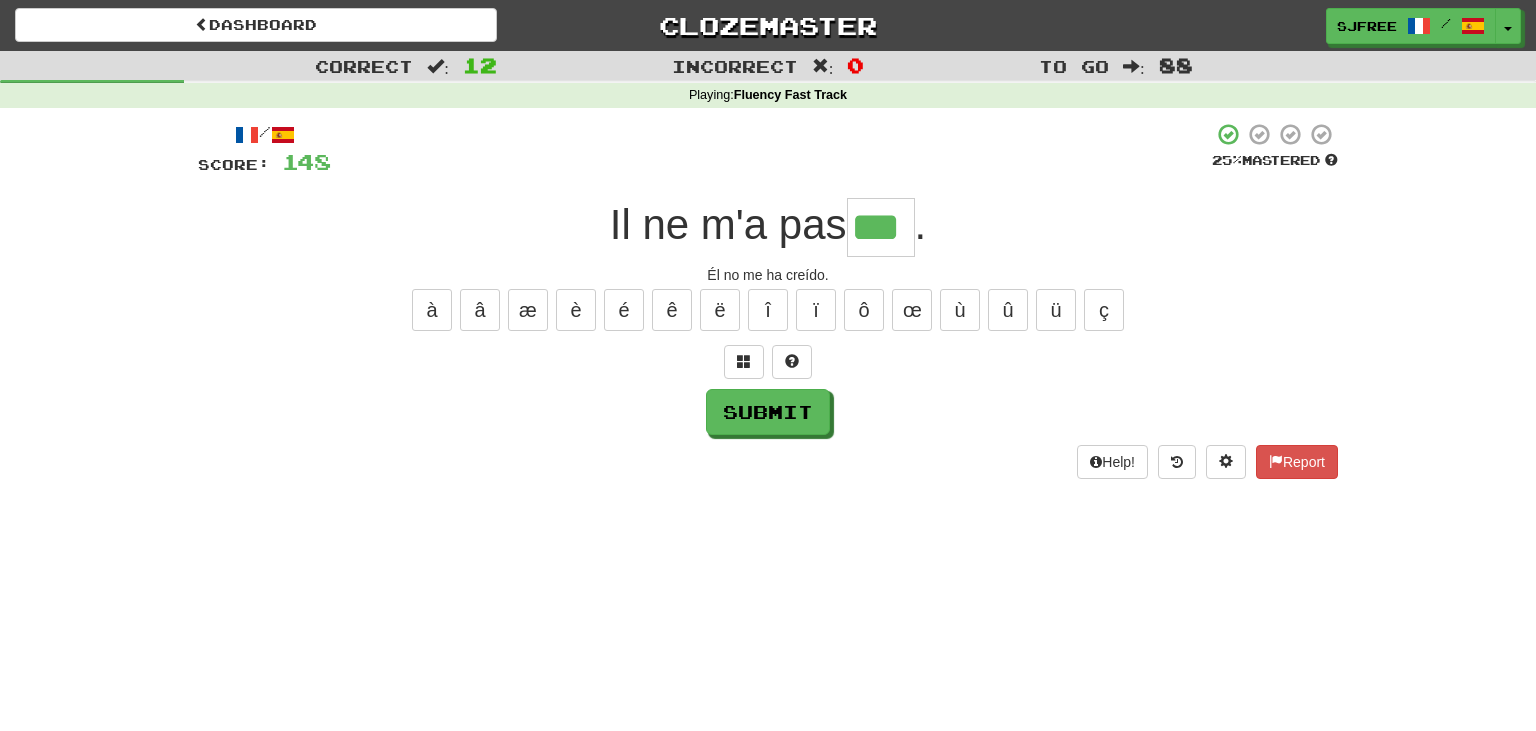type on "***" 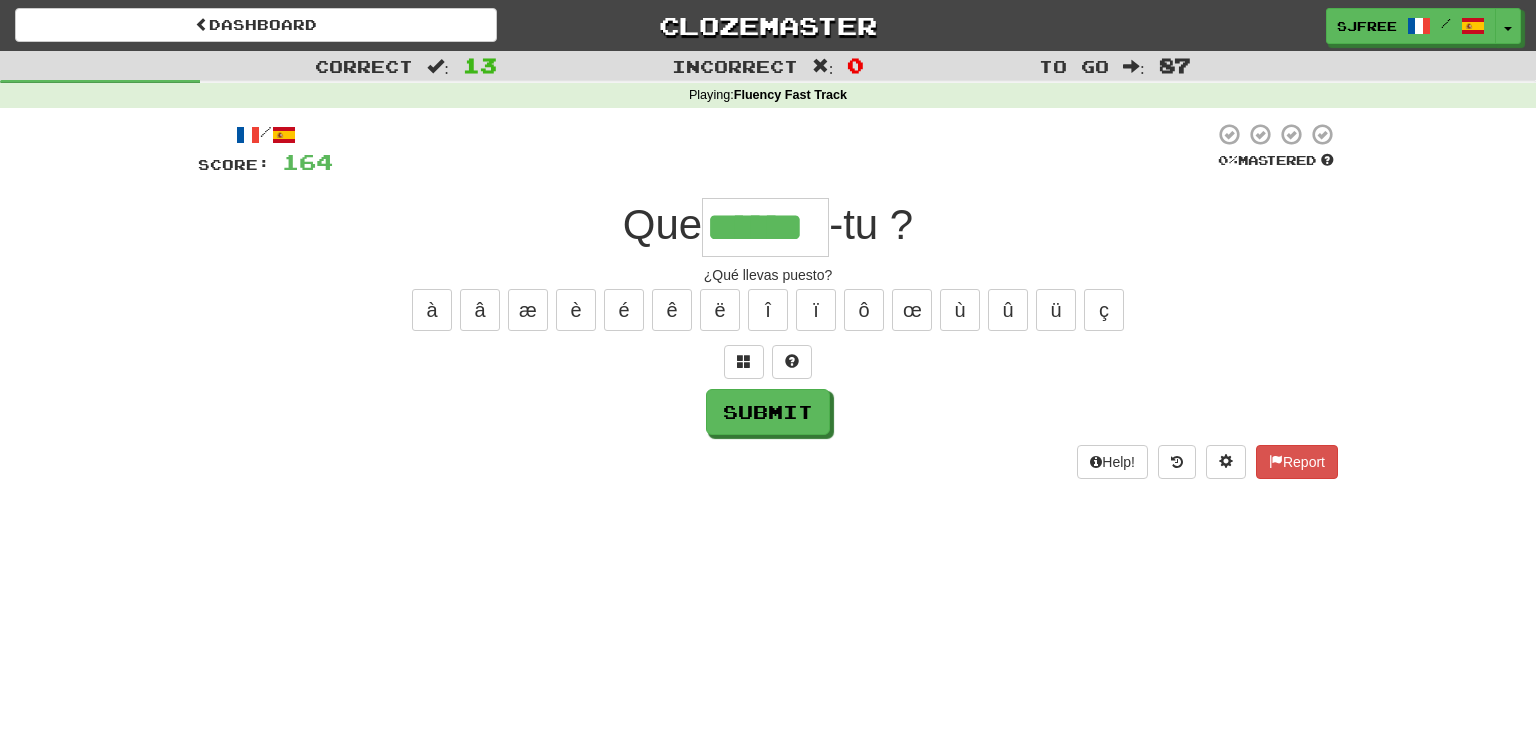 type on "******" 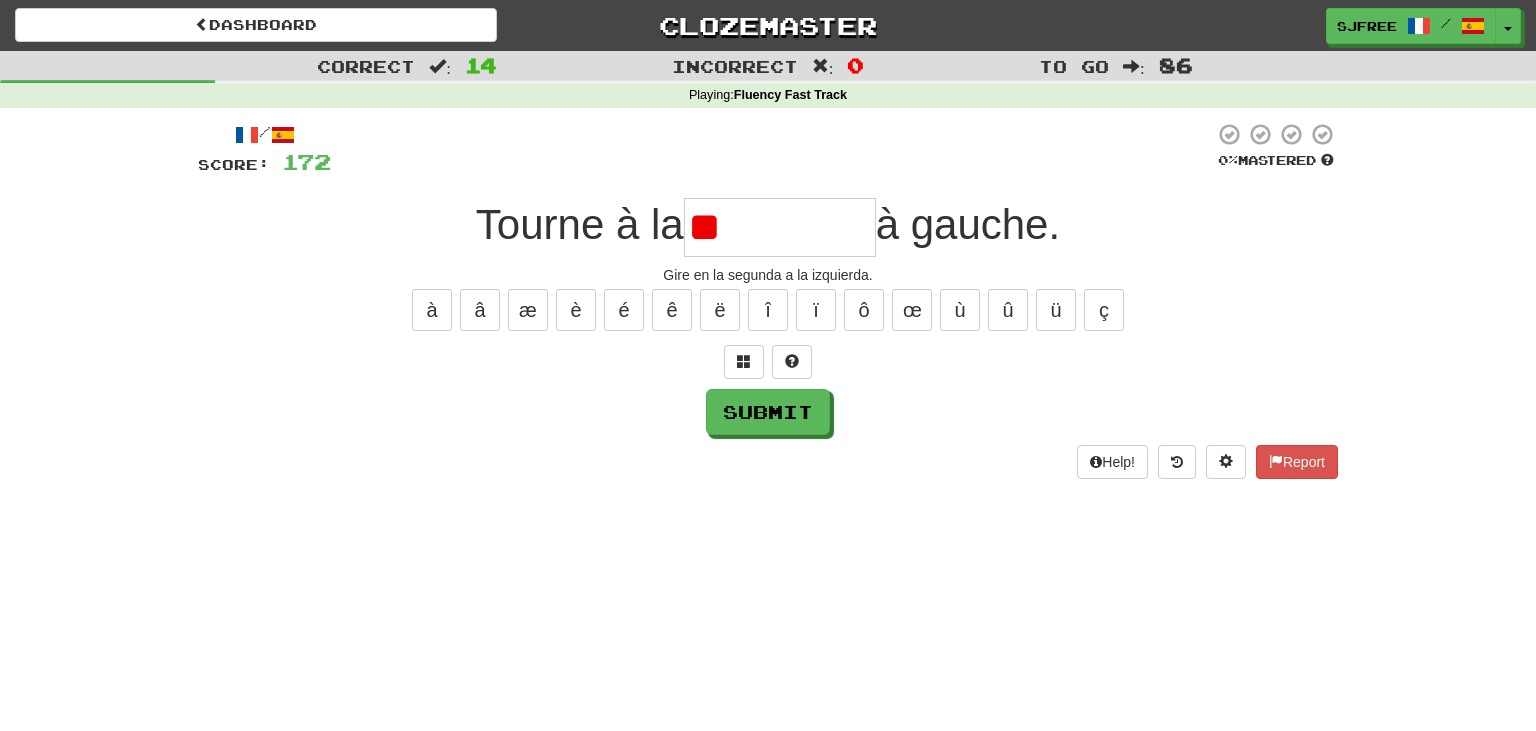 type on "*" 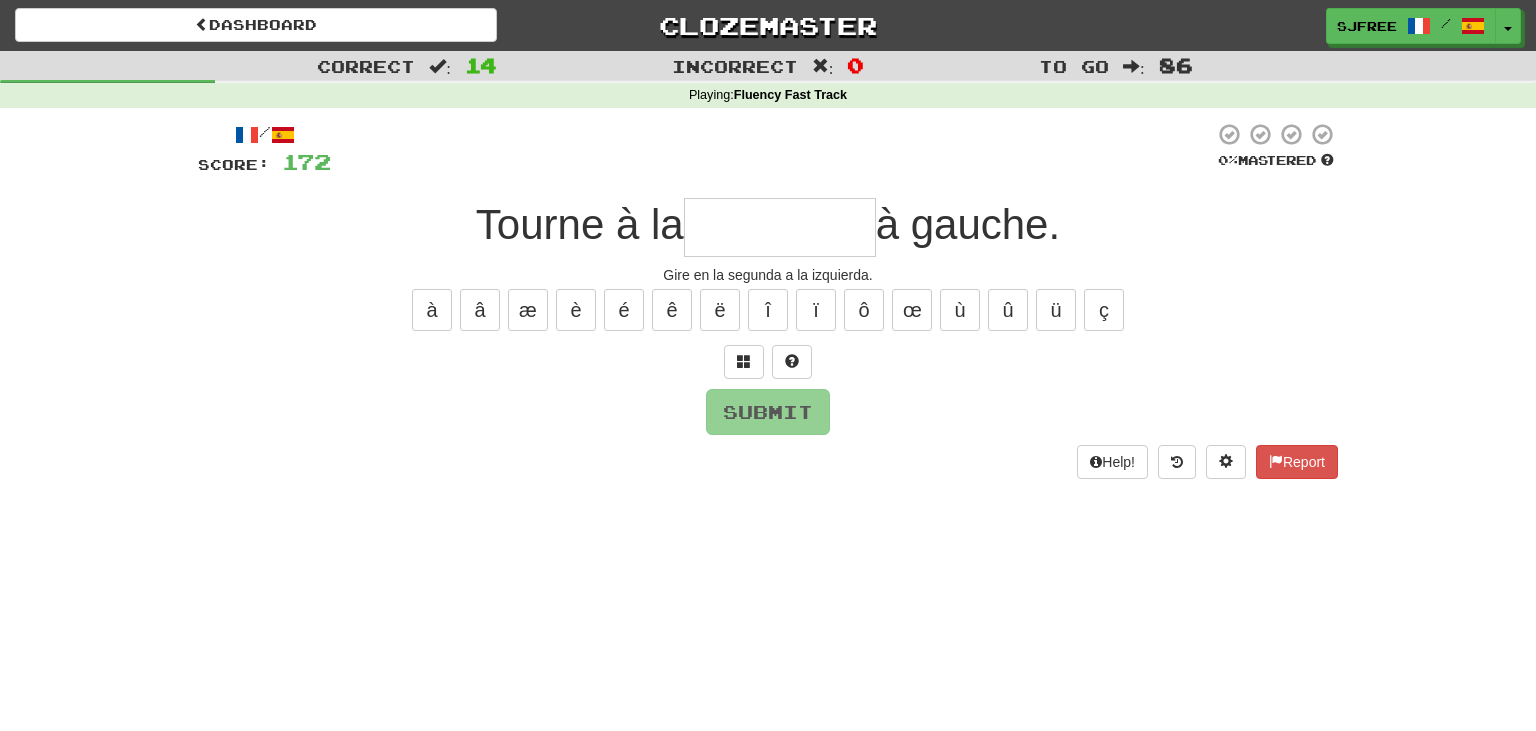 type on "*" 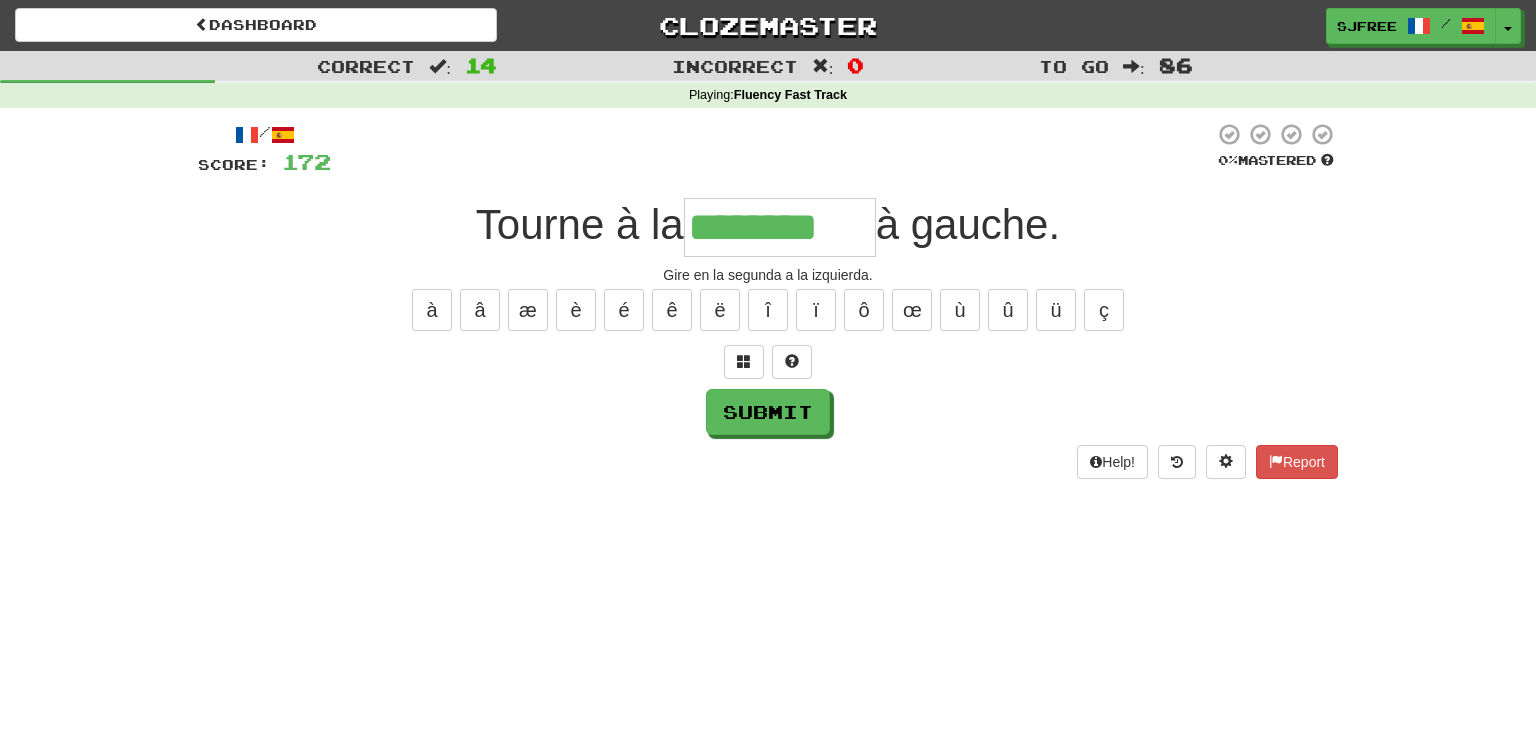 type on "********" 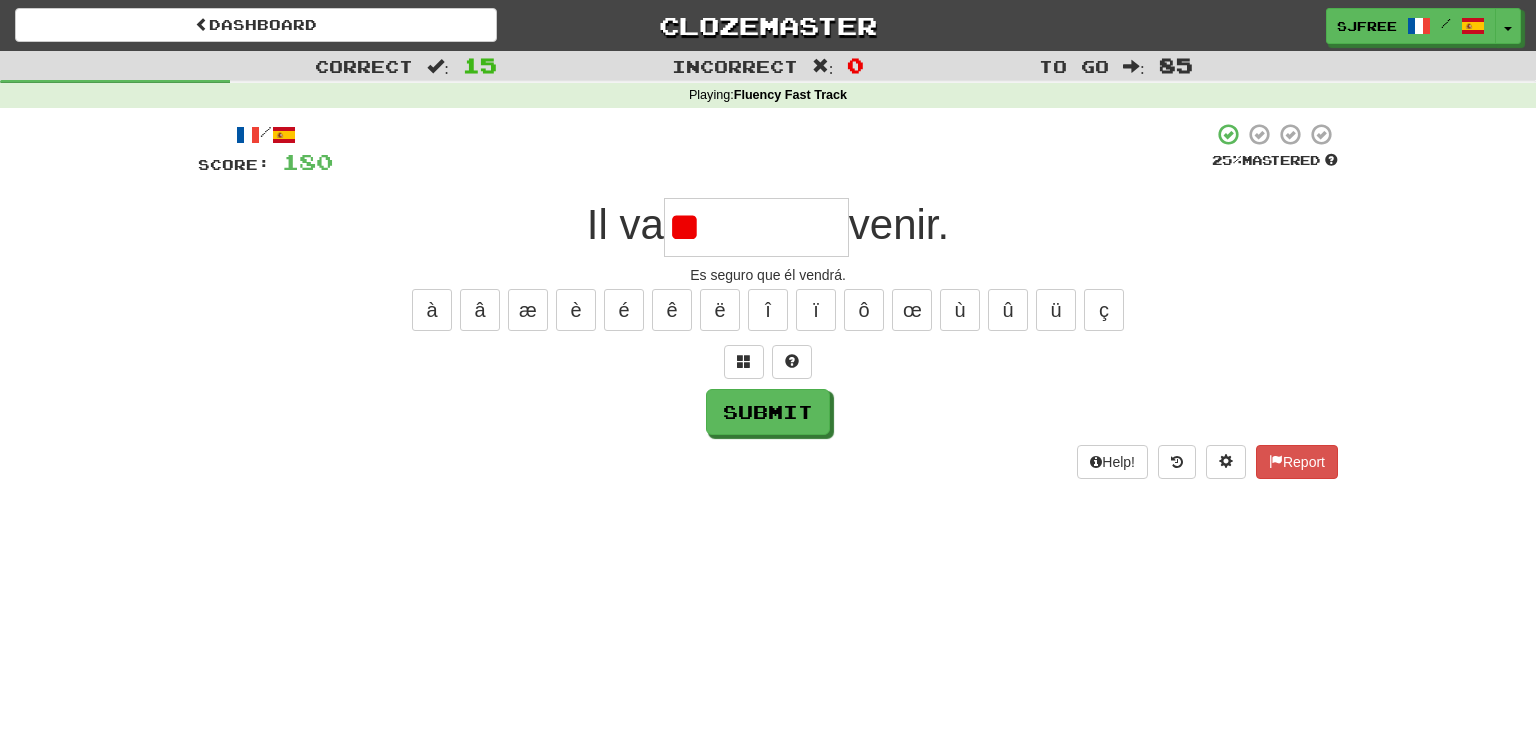 type on "*" 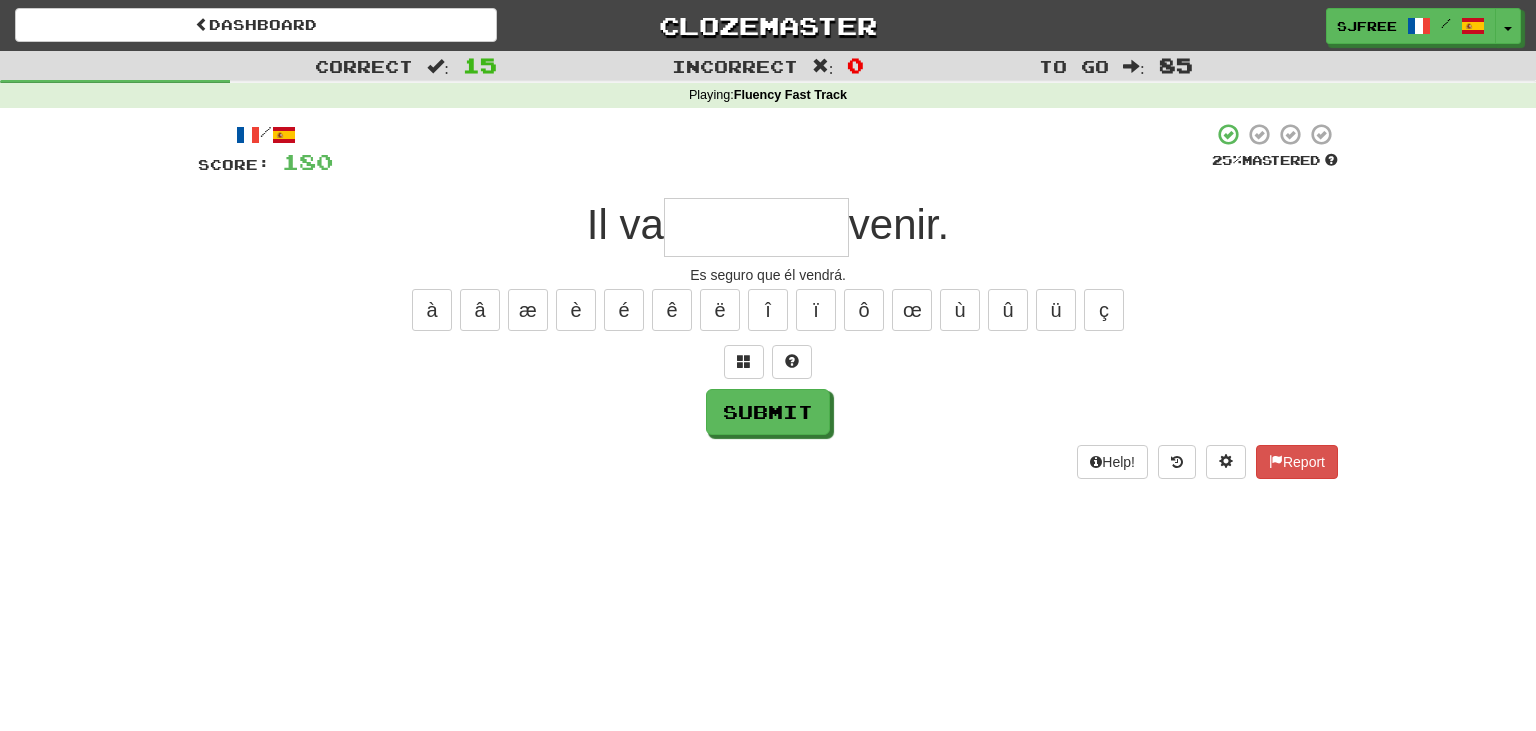 type on "*" 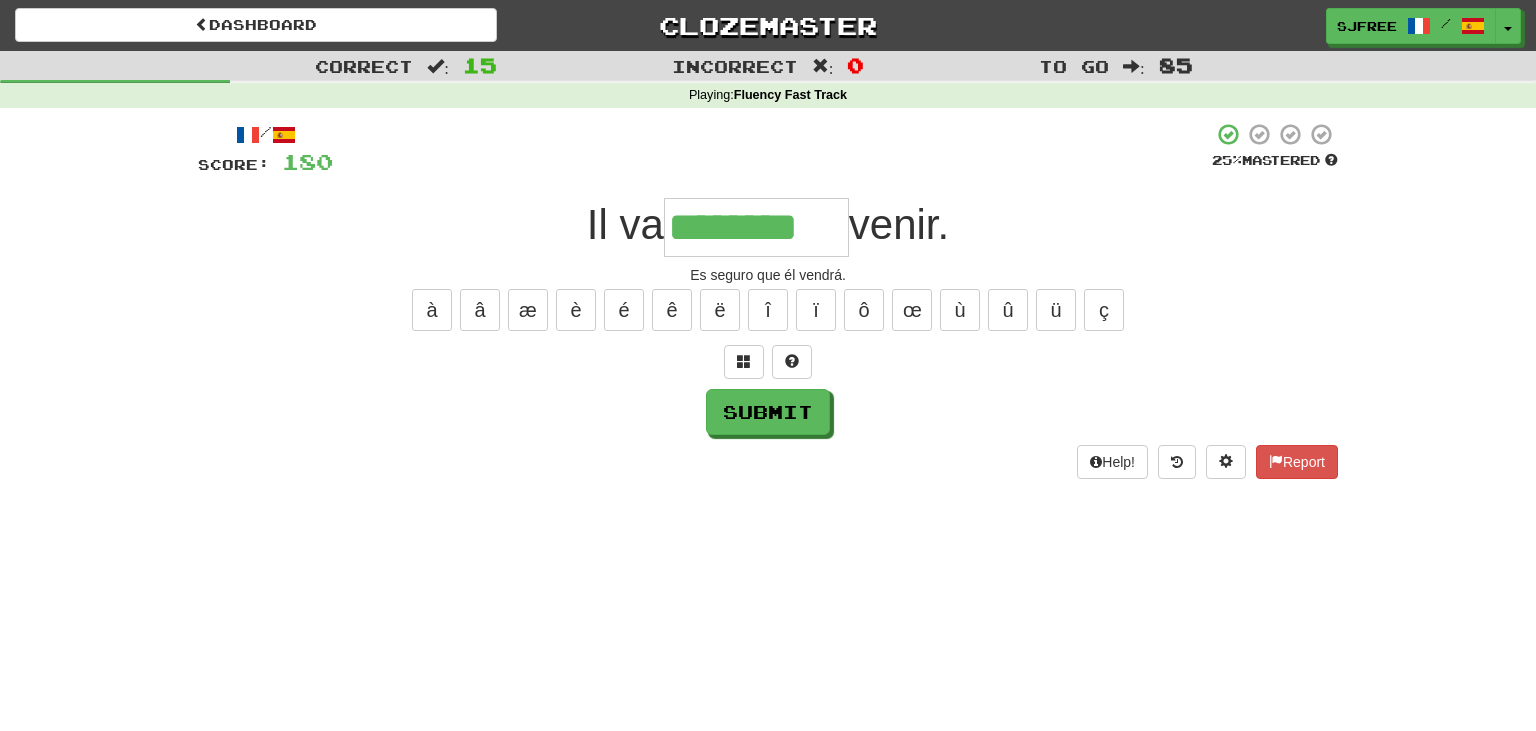 type on "********" 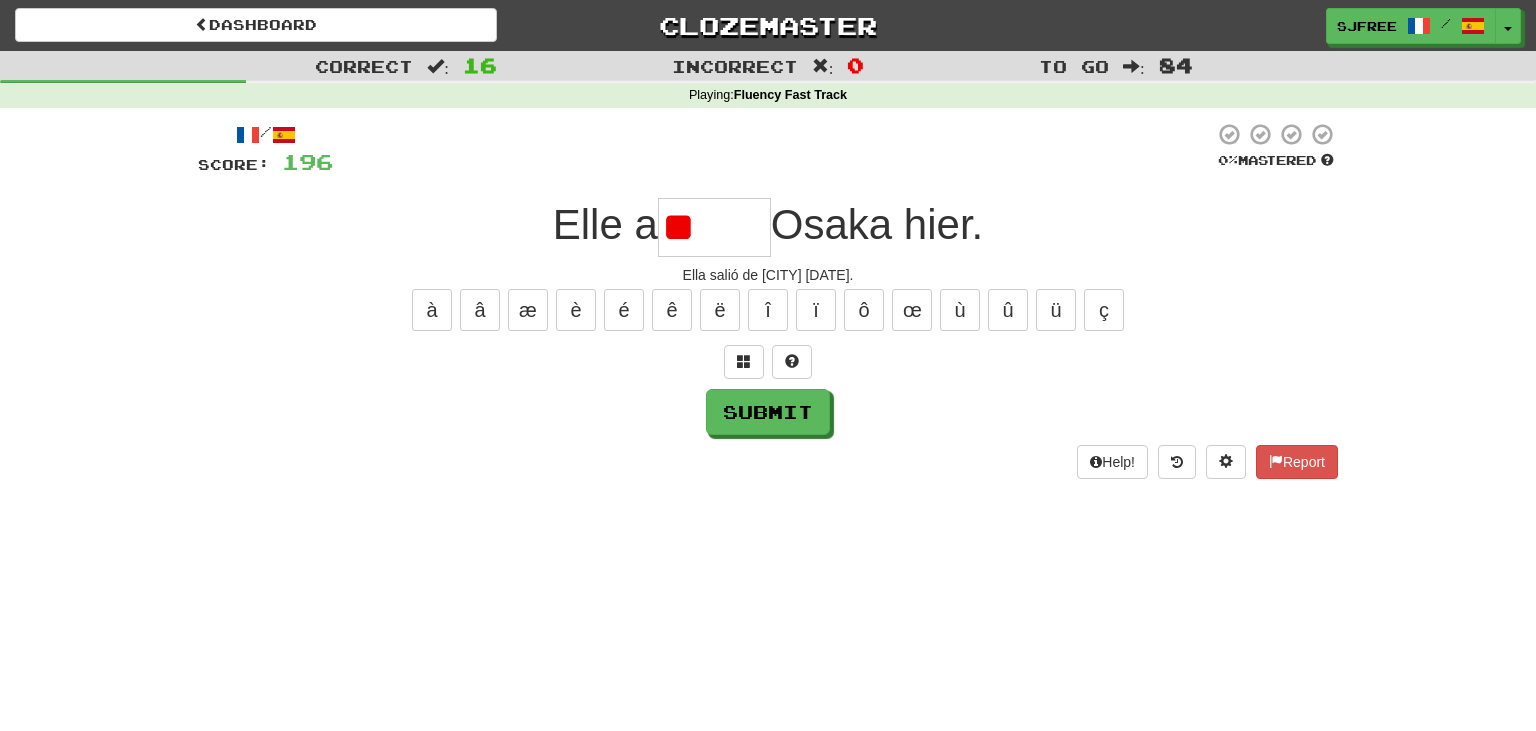 type on "*" 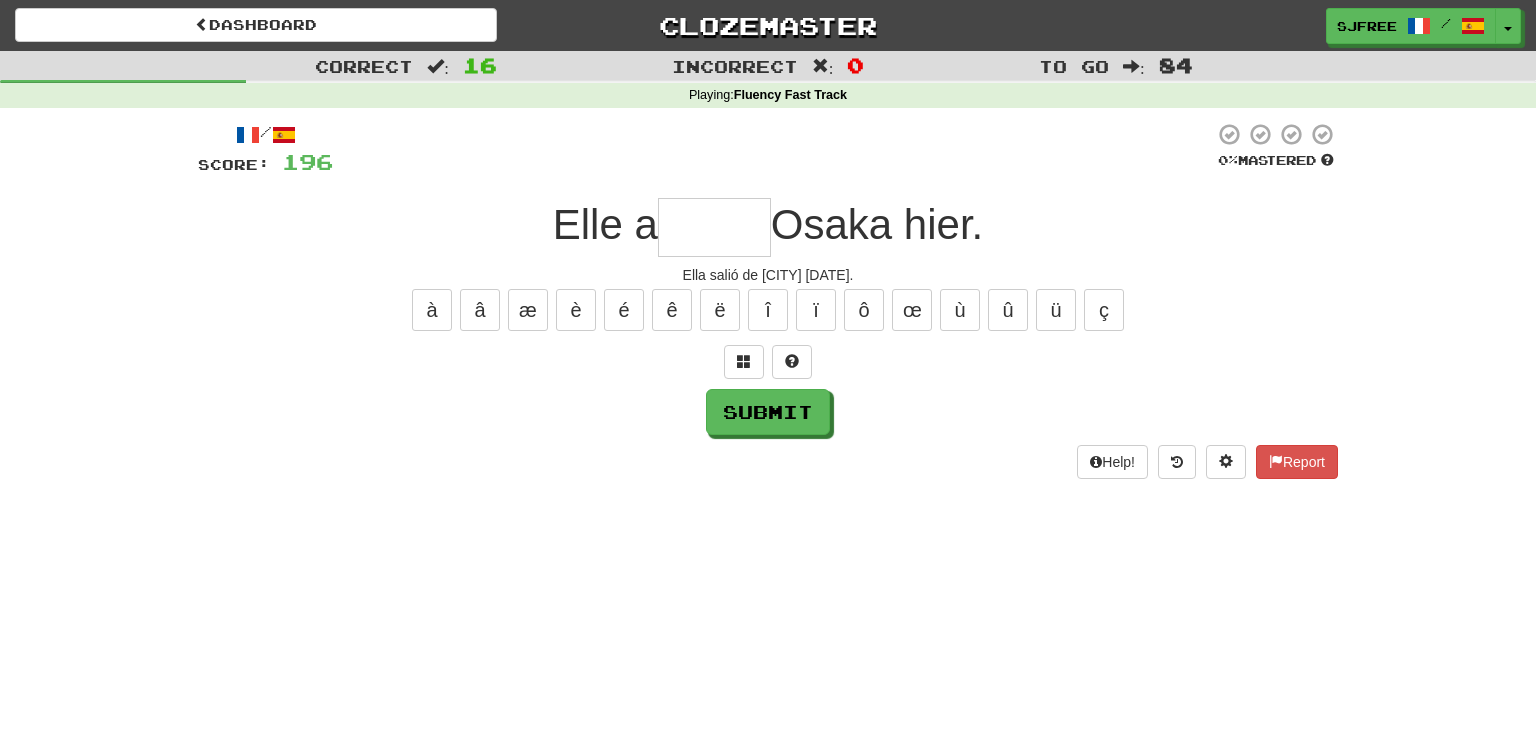 type on "*" 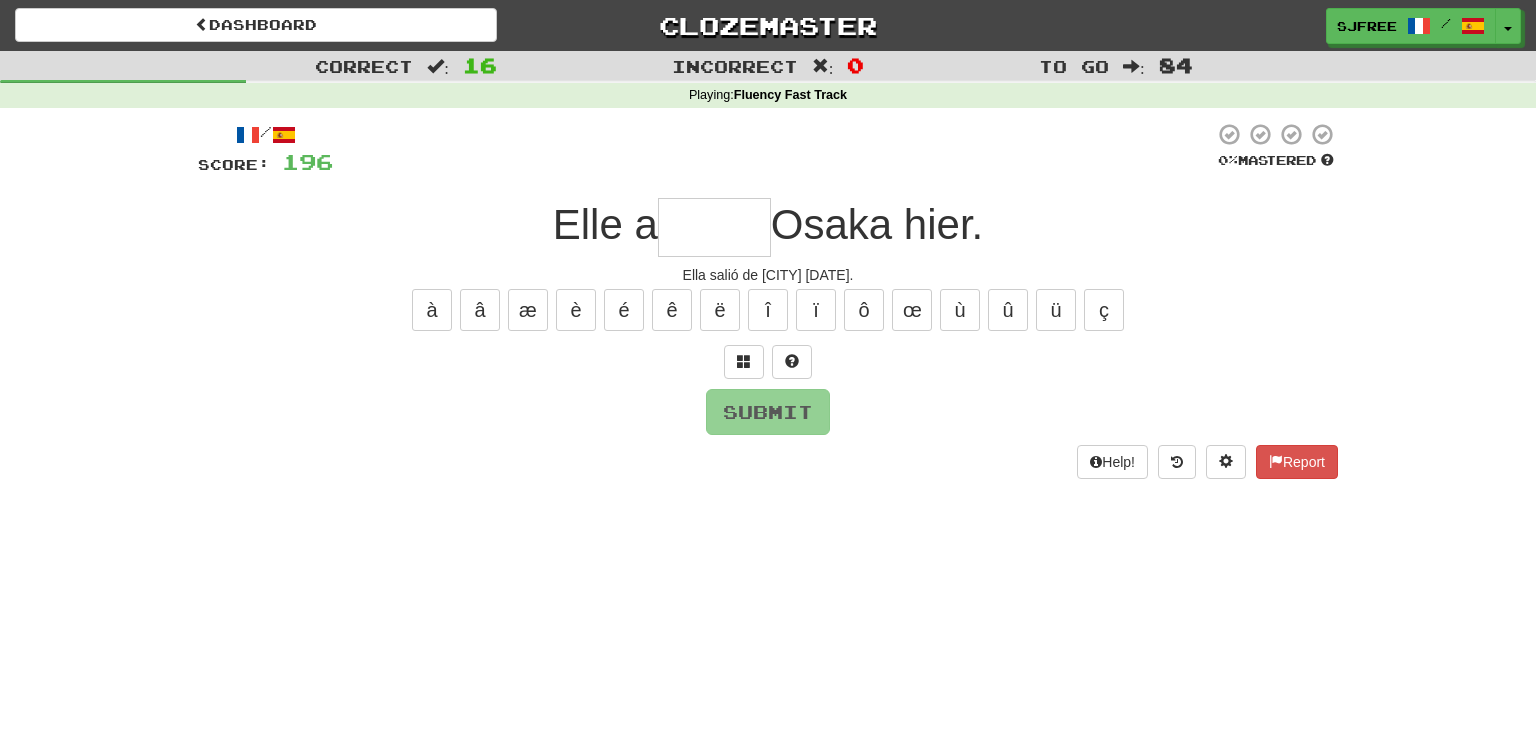 type on "*" 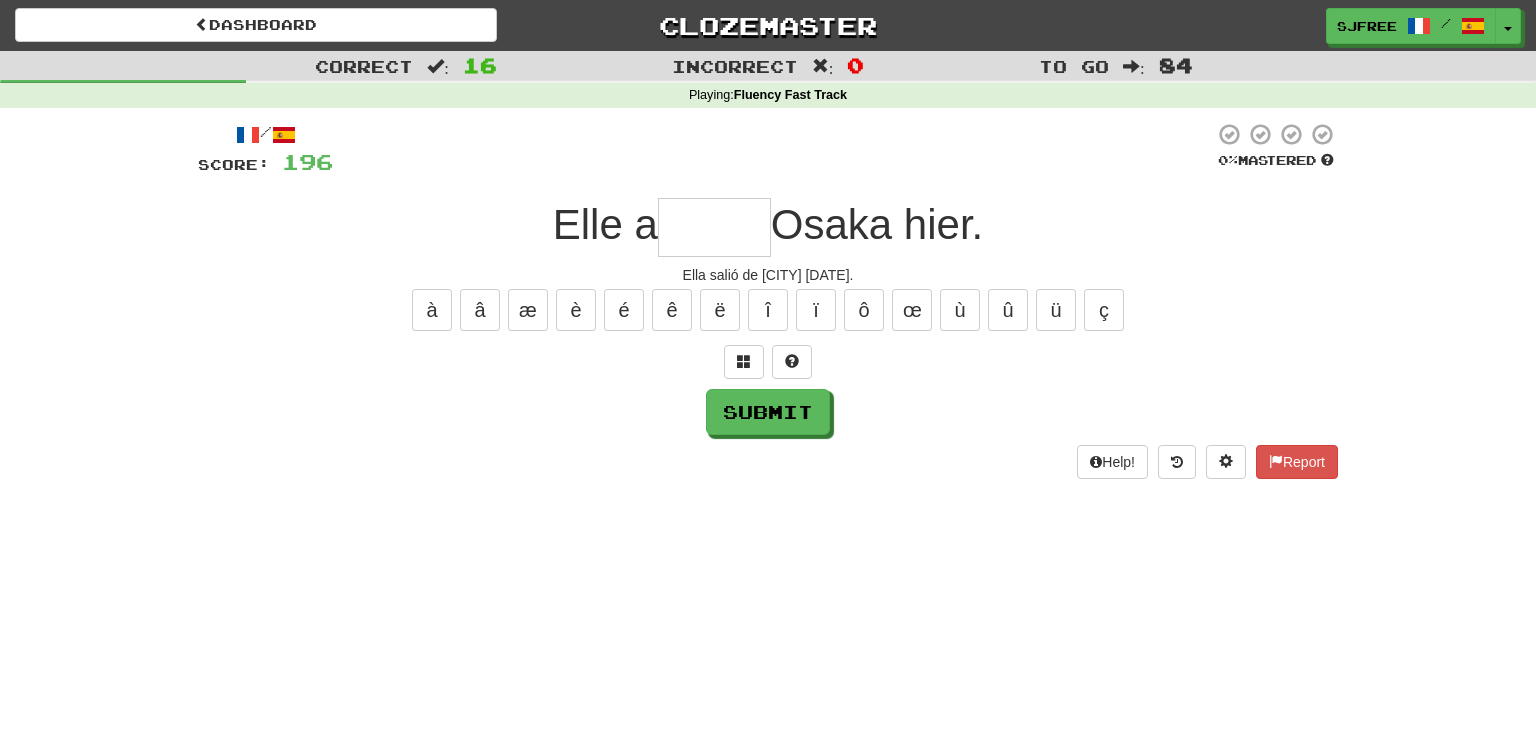 type on "*" 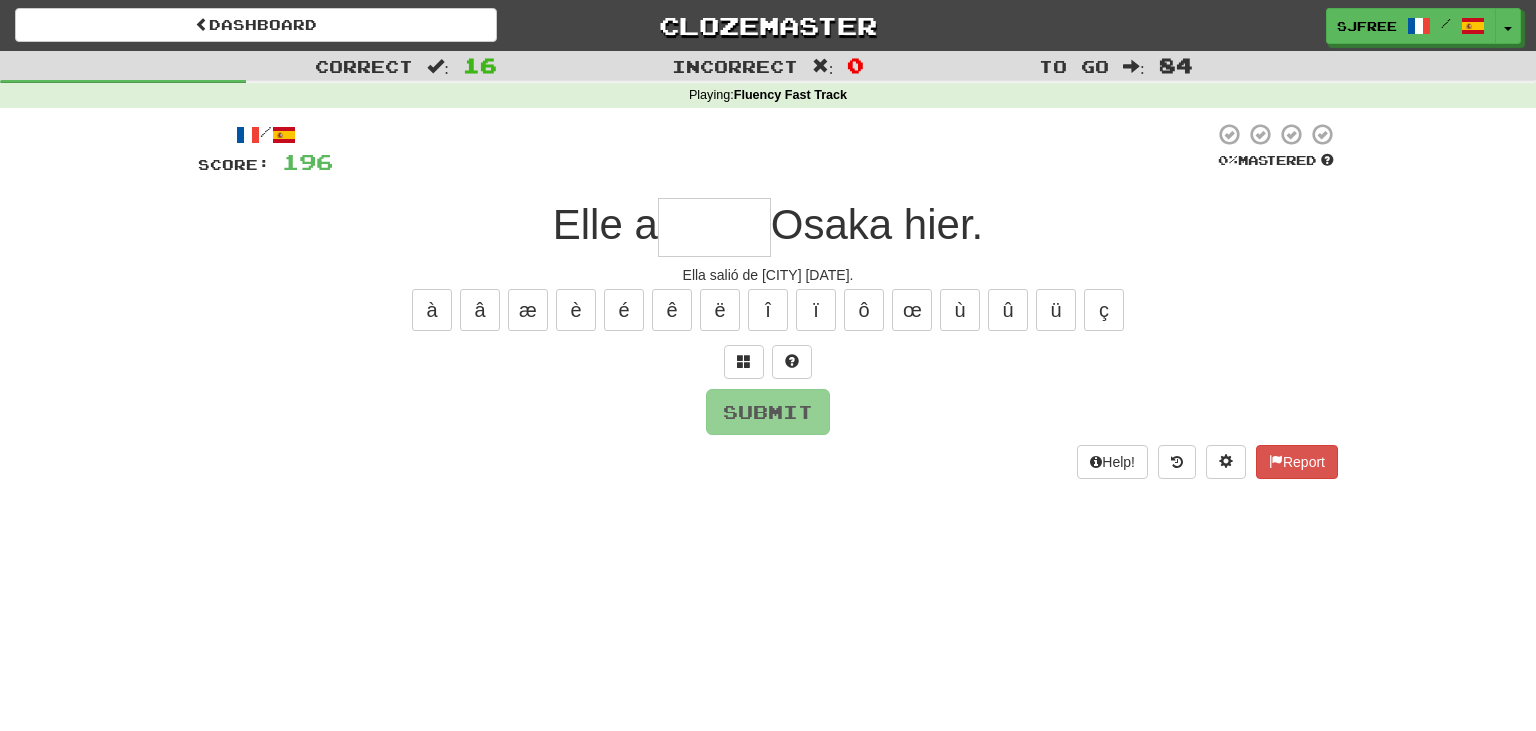type on "*" 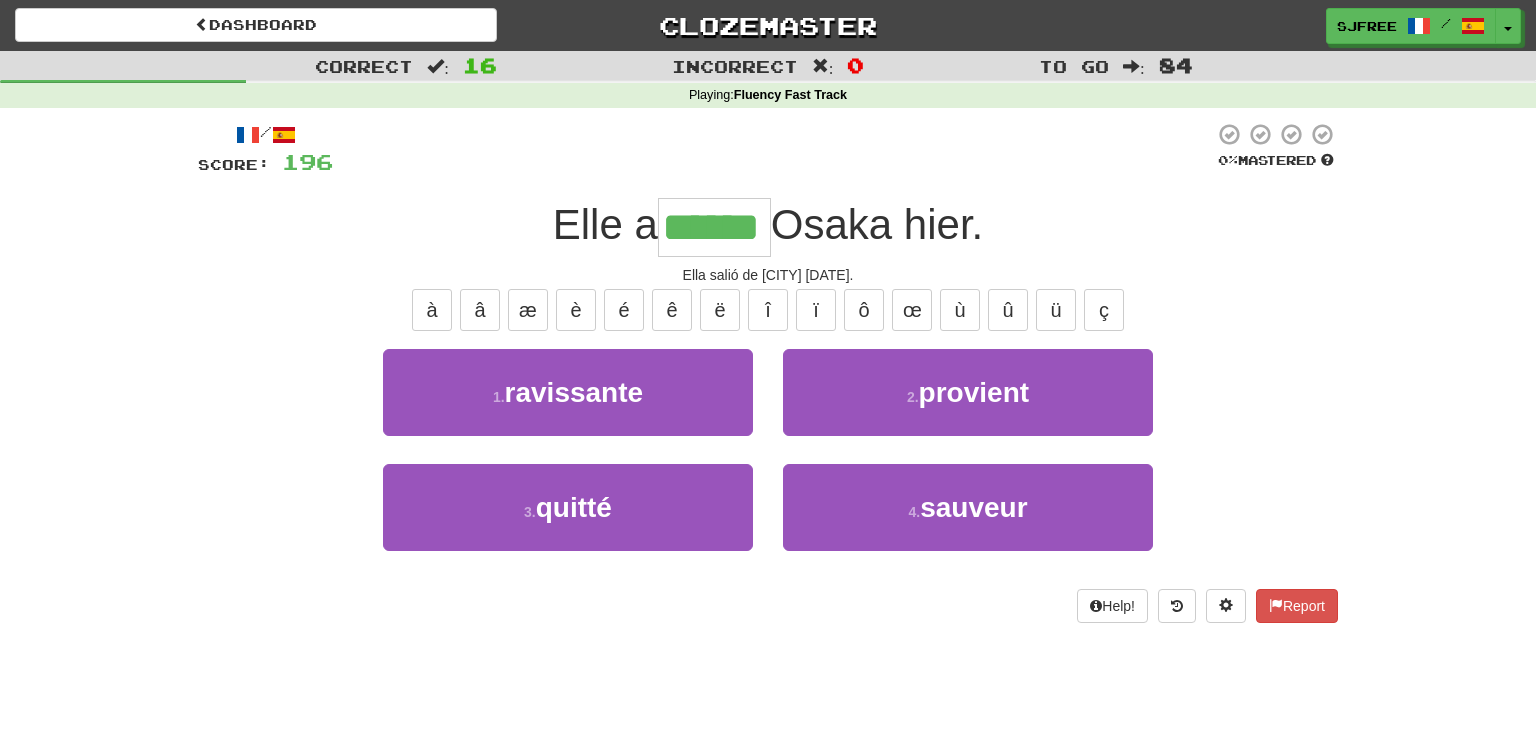 type on "******" 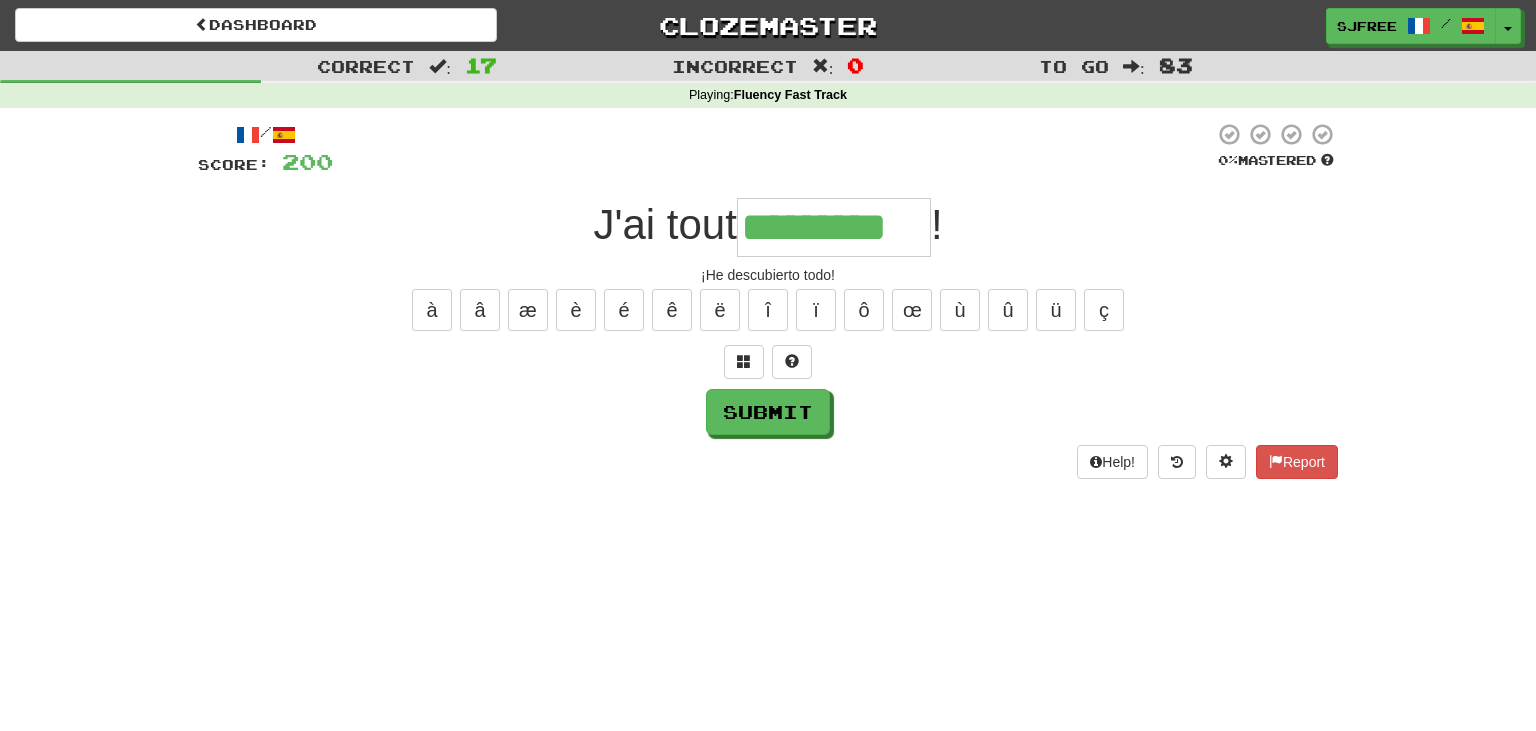 type on "*********" 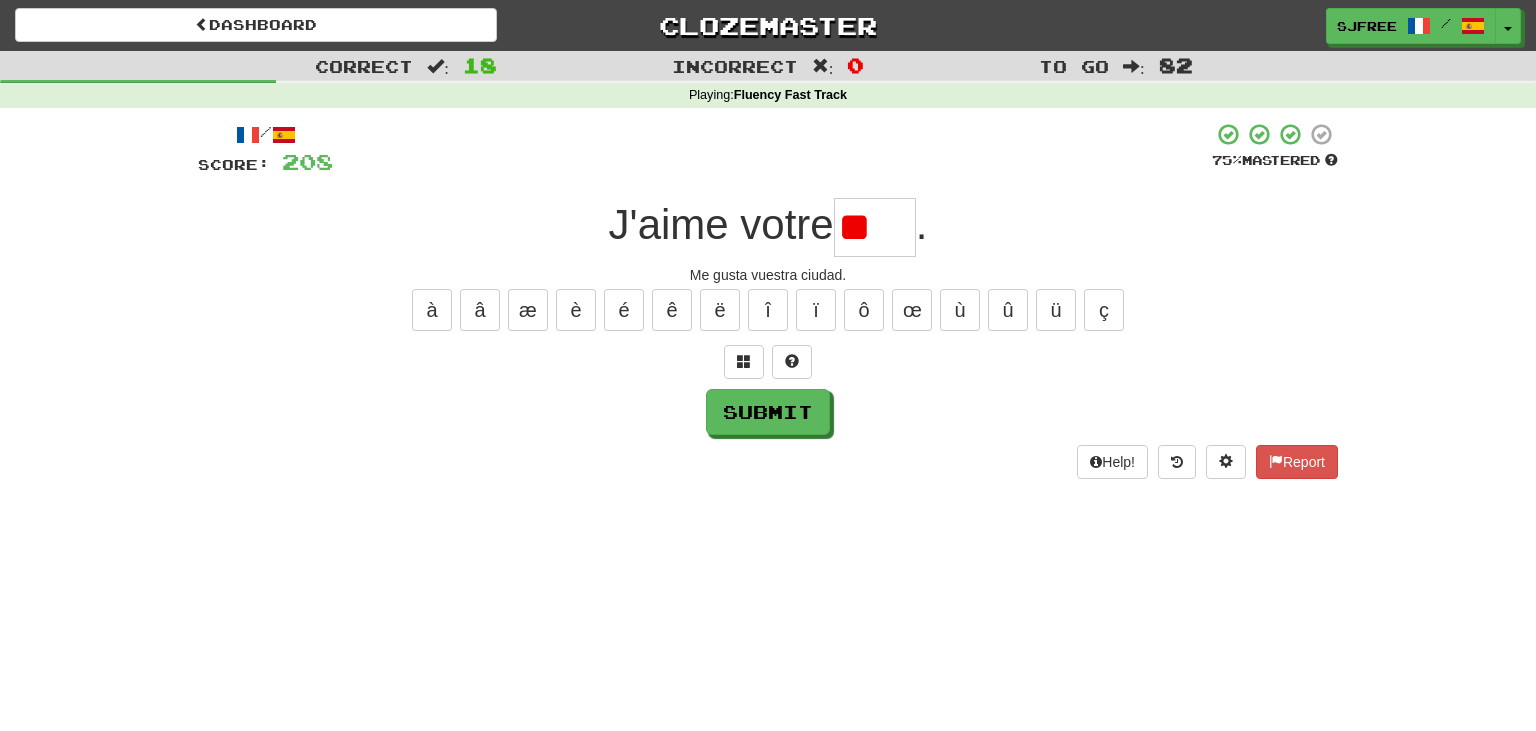 type on "*" 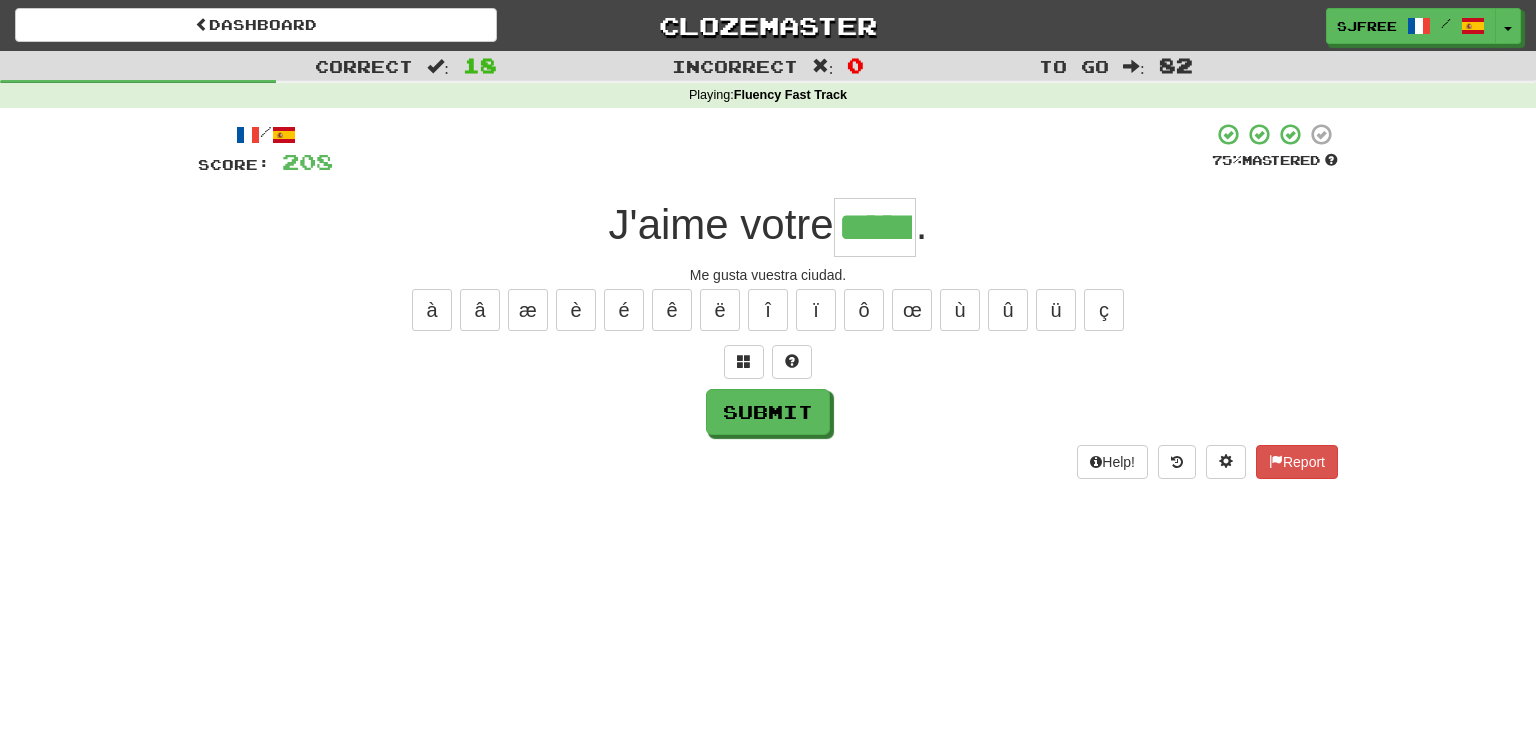 type on "*****" 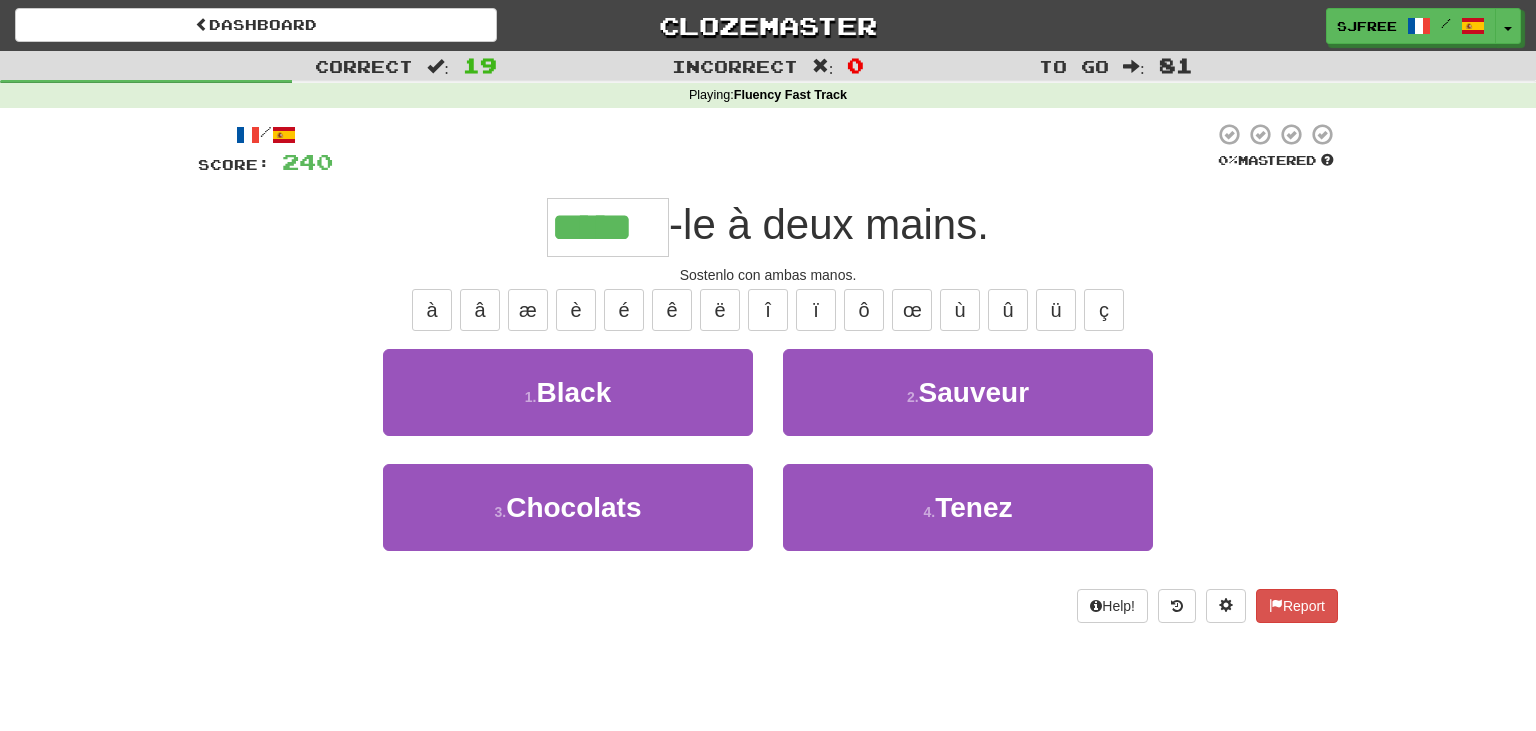 type on "*****" 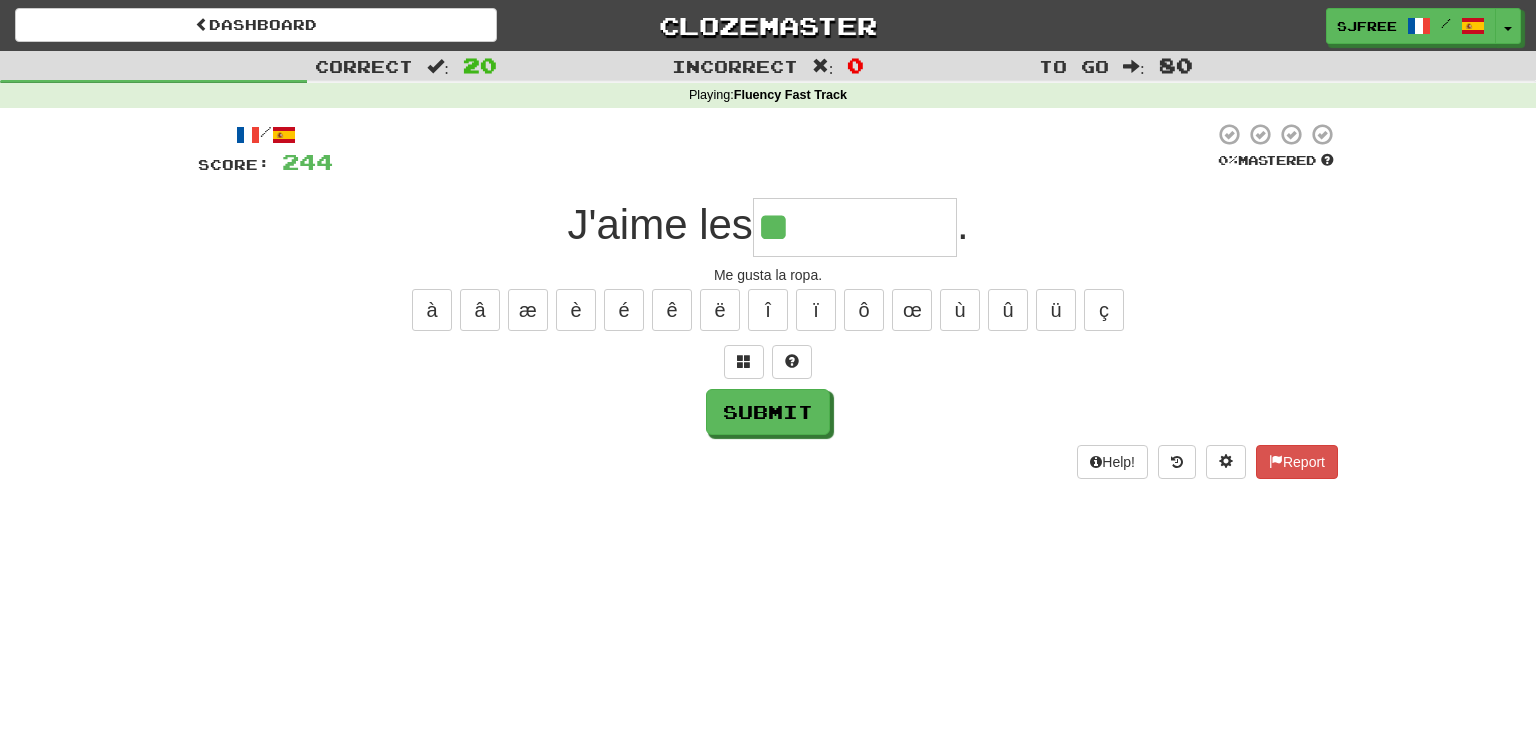 click on "Me gusta la ropa." at bounding box center (768, 275) 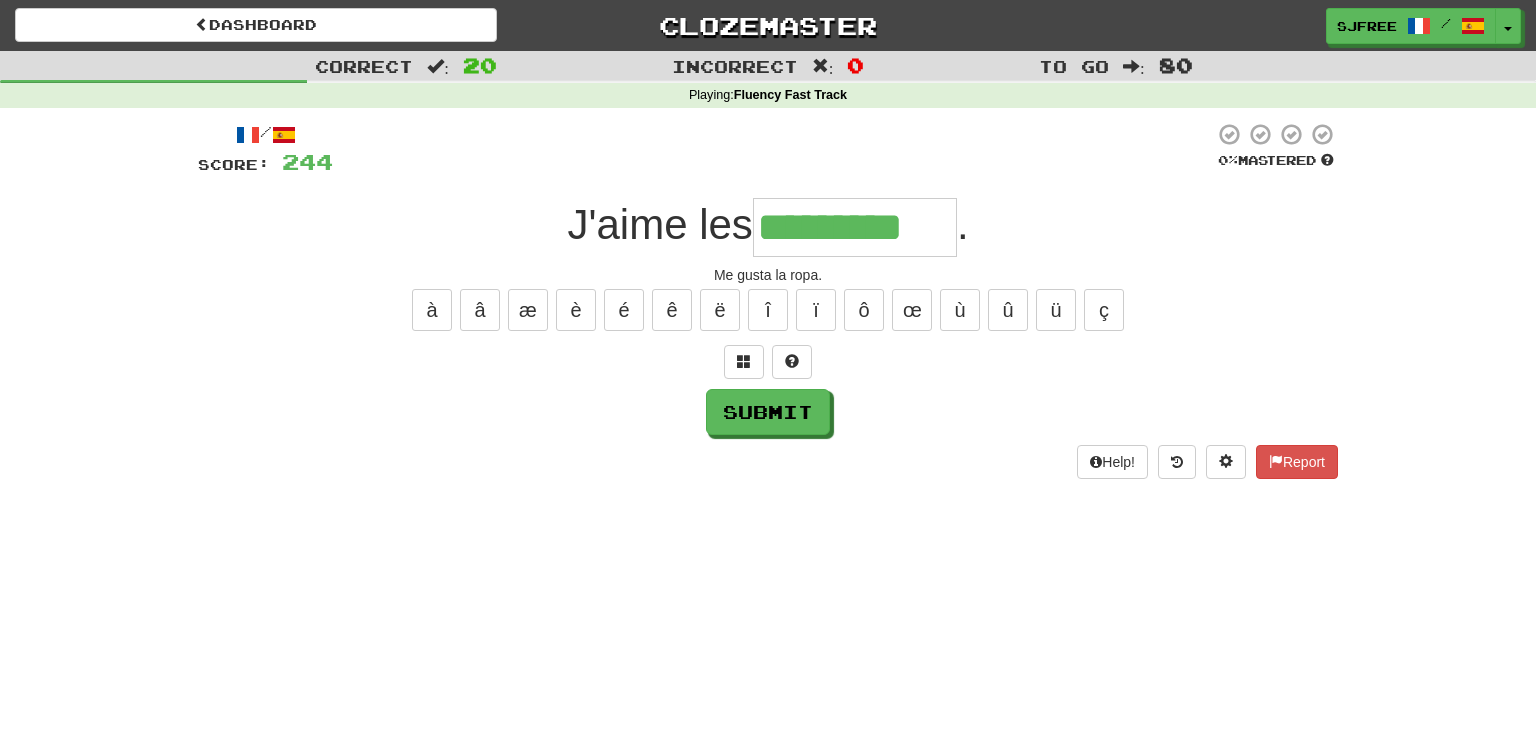 type on "*********" 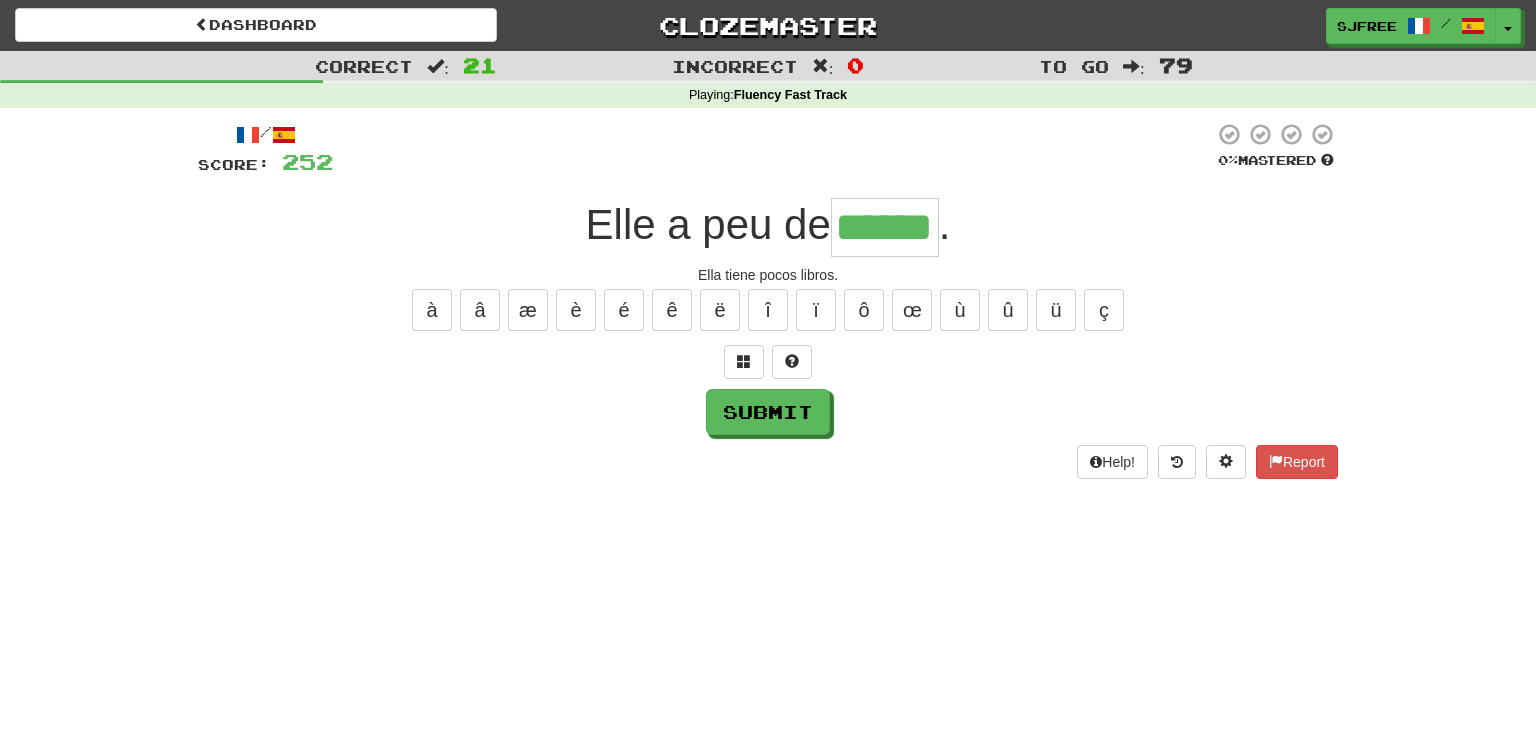 type on "******" 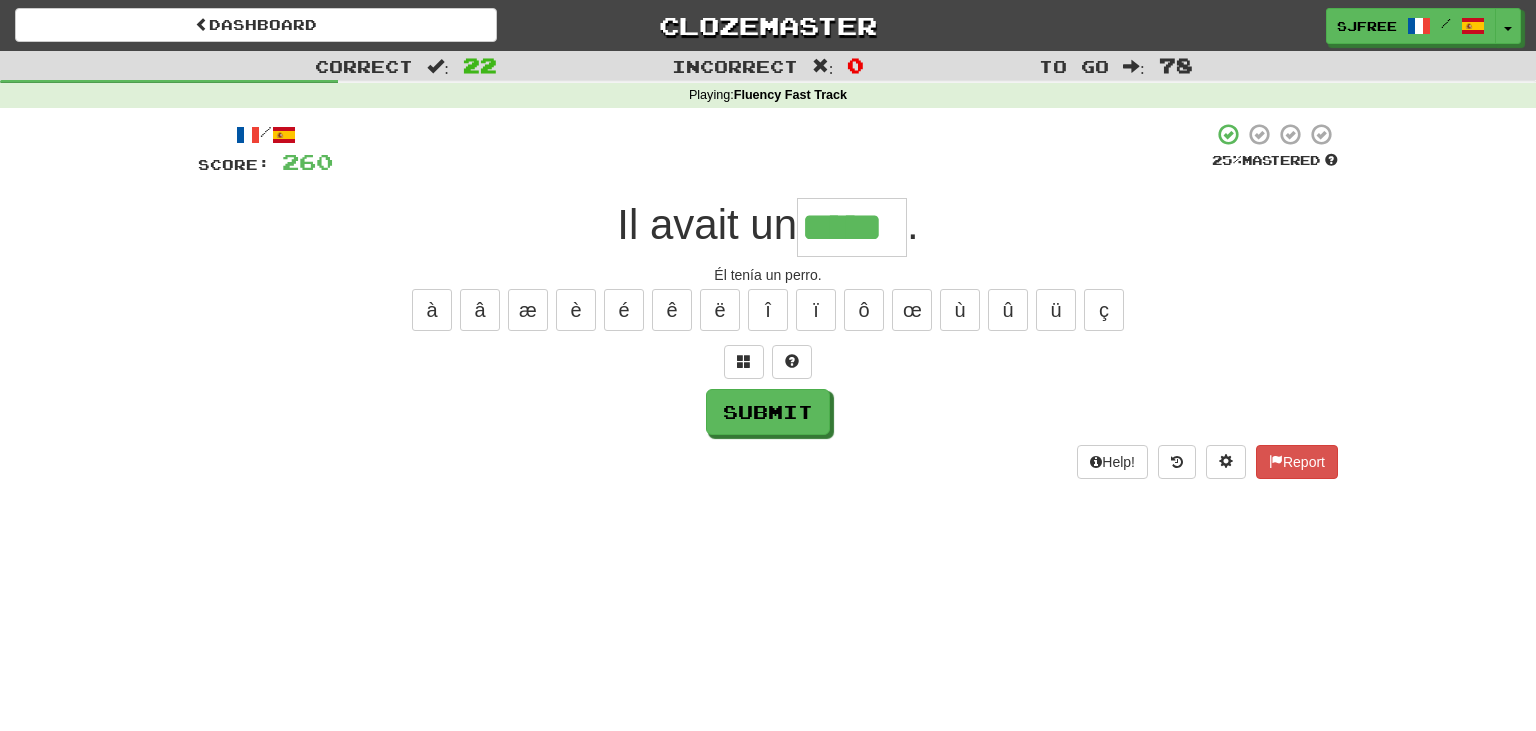 type on "*****" 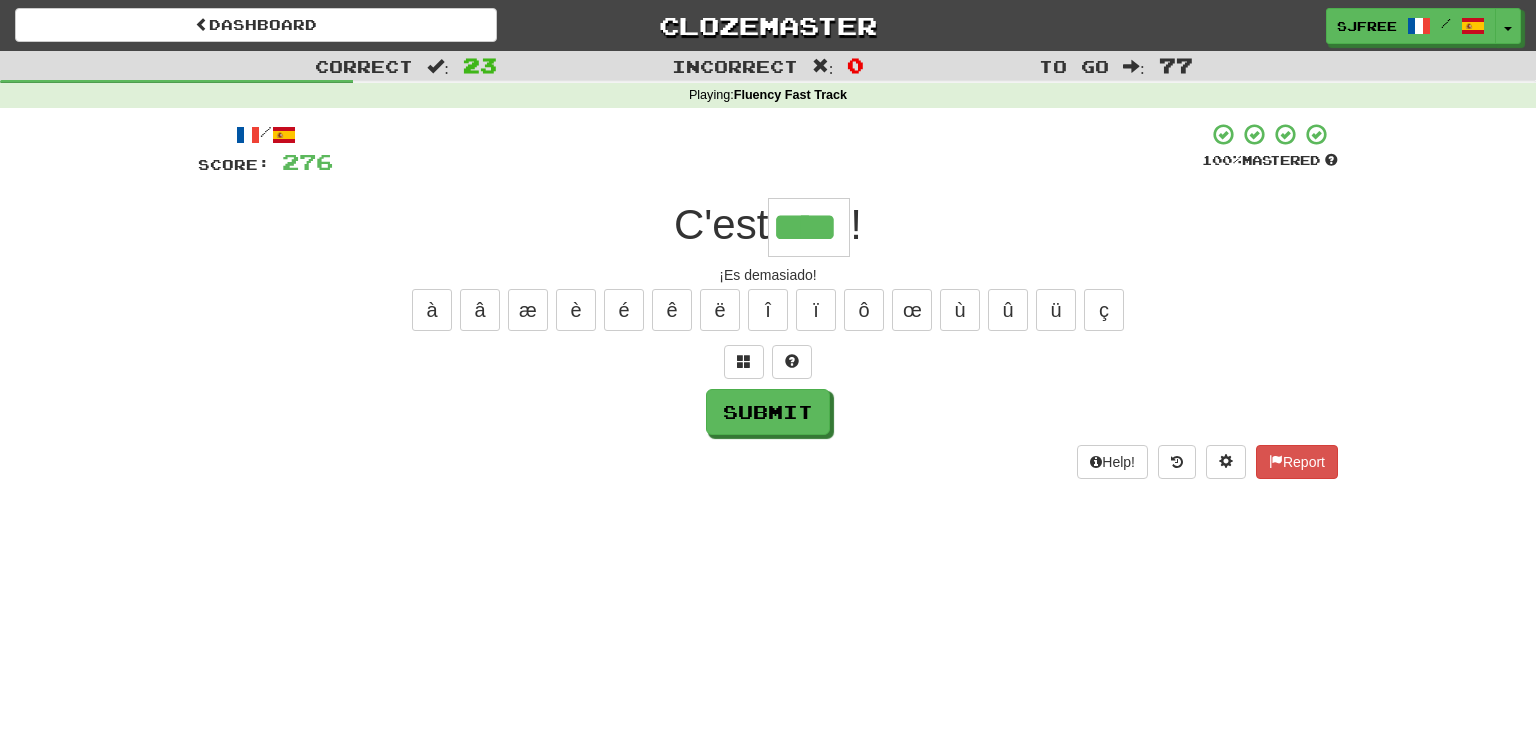 type on "****" 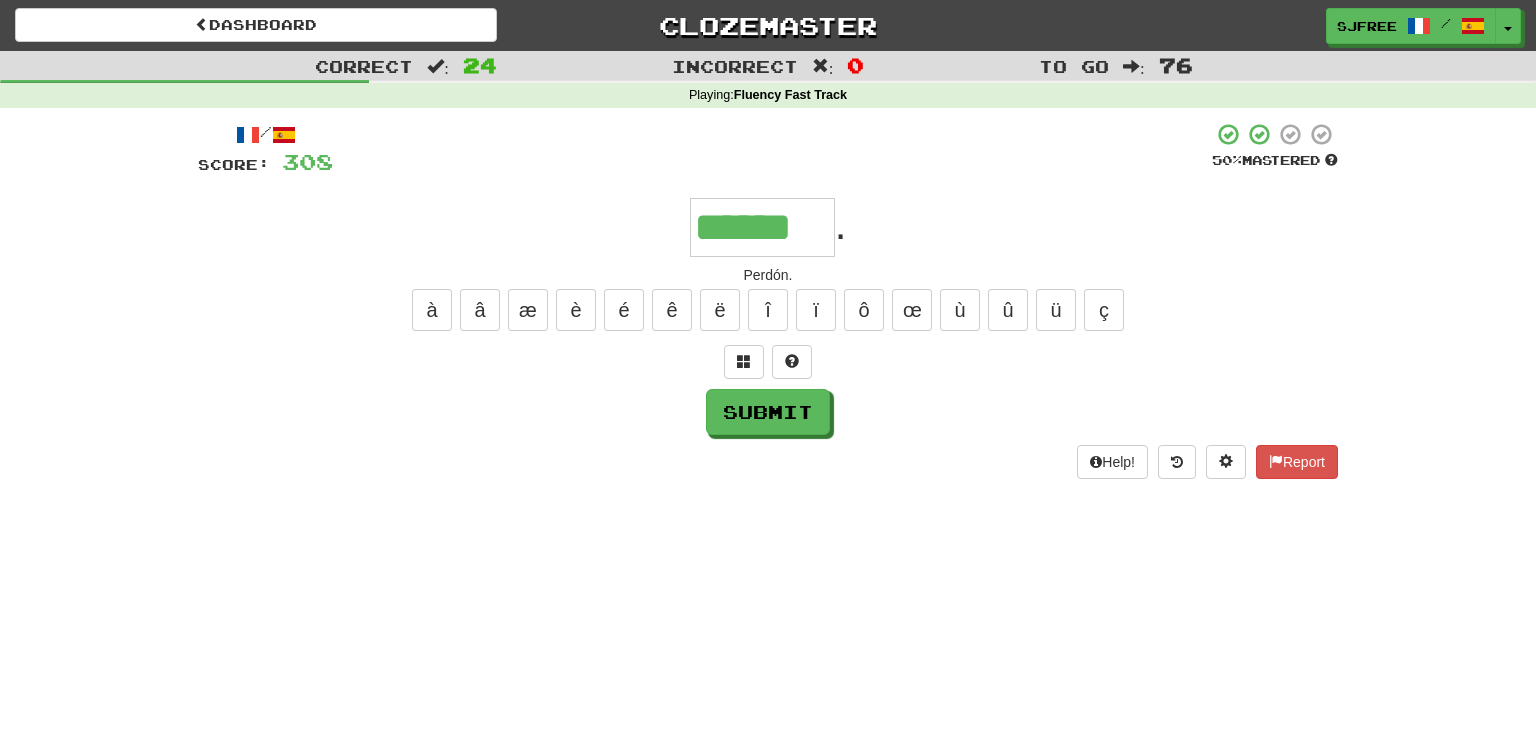 type on "******" 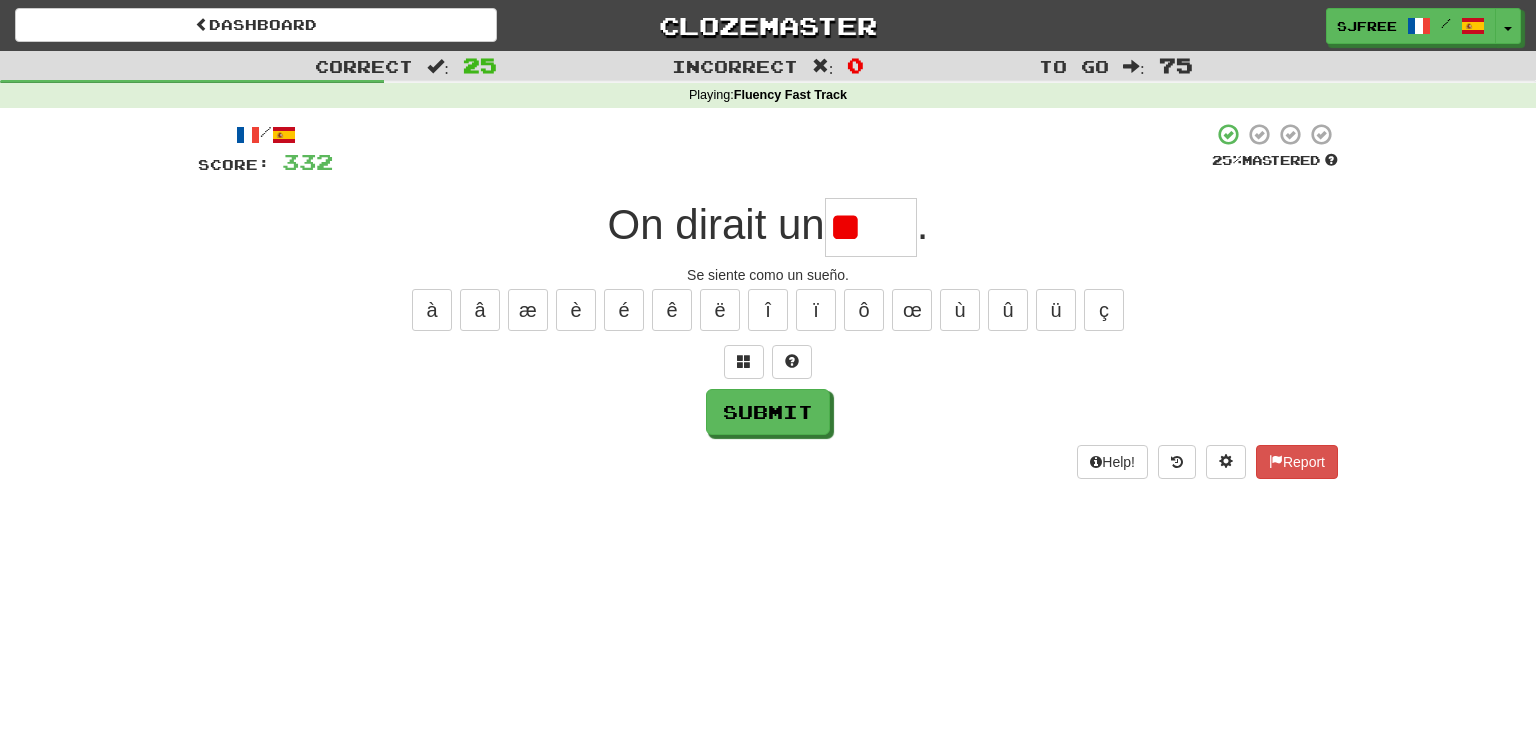 type on "*" 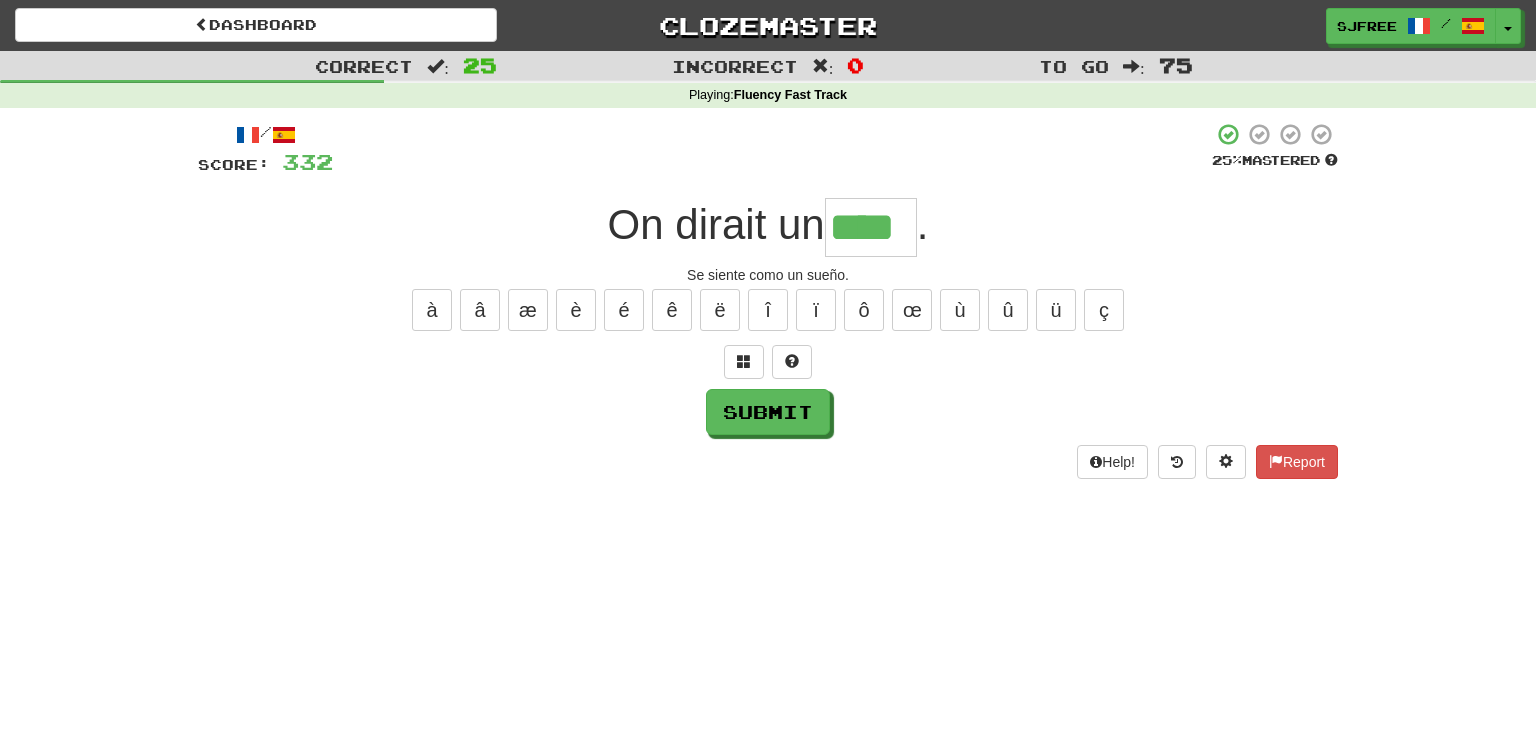 type on "****" 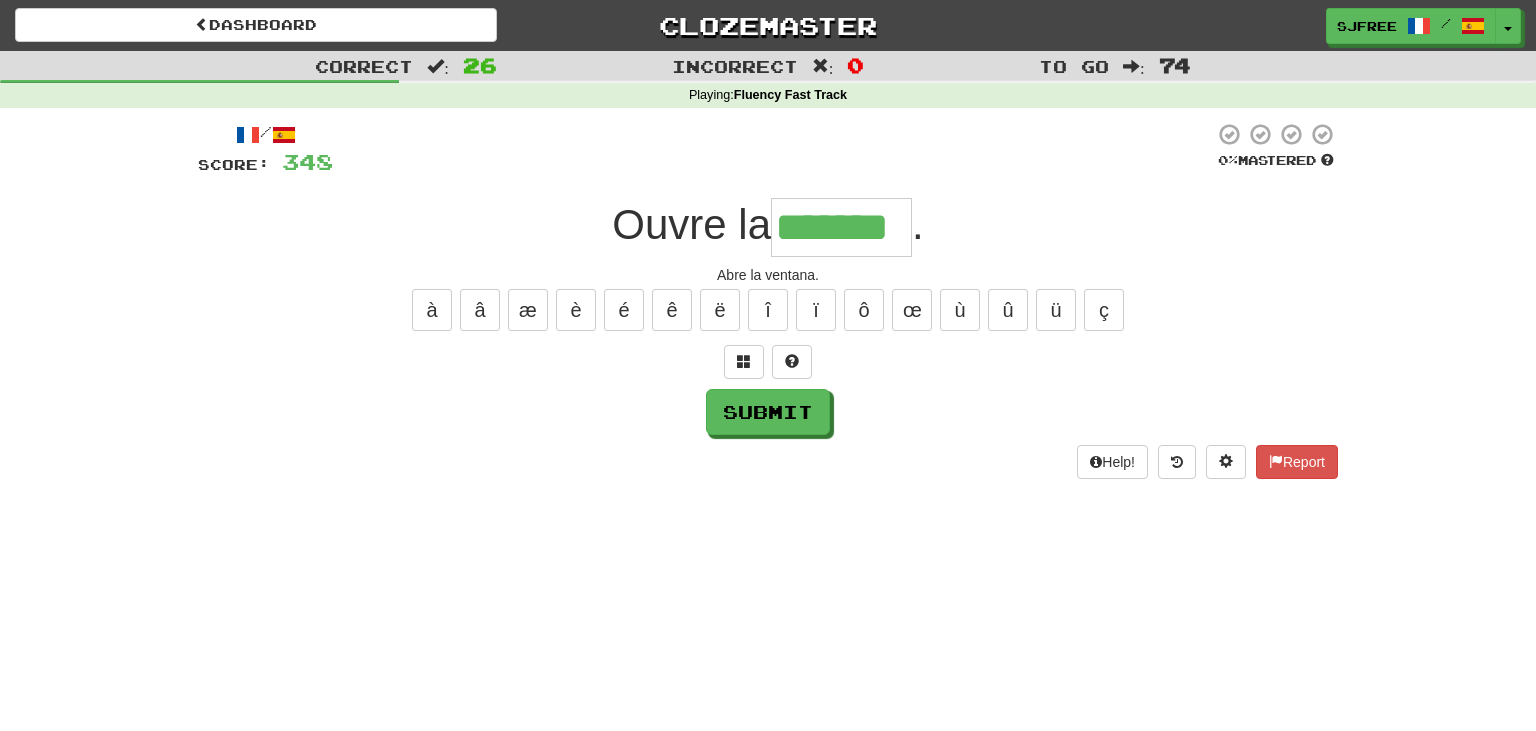 type on "*******" 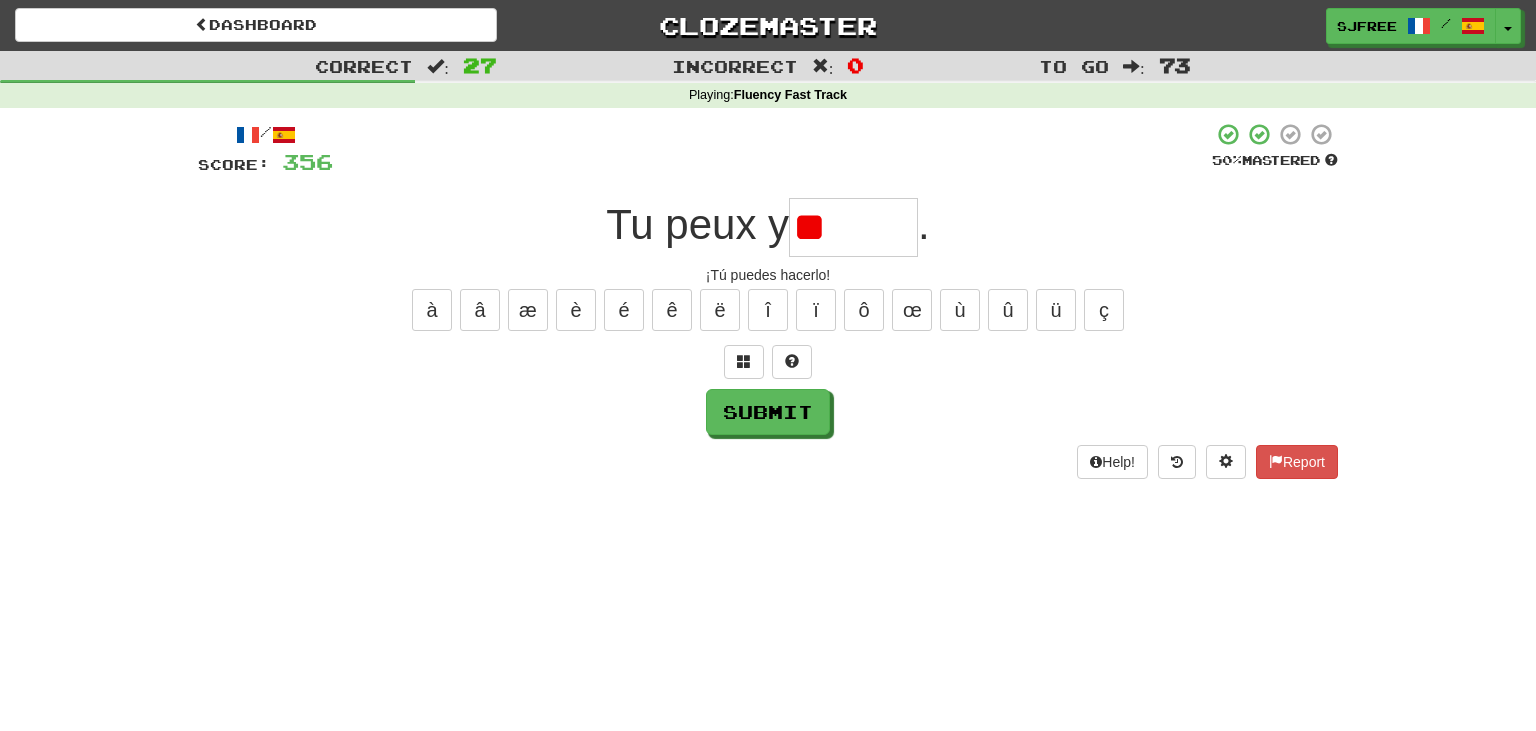 type on "*" 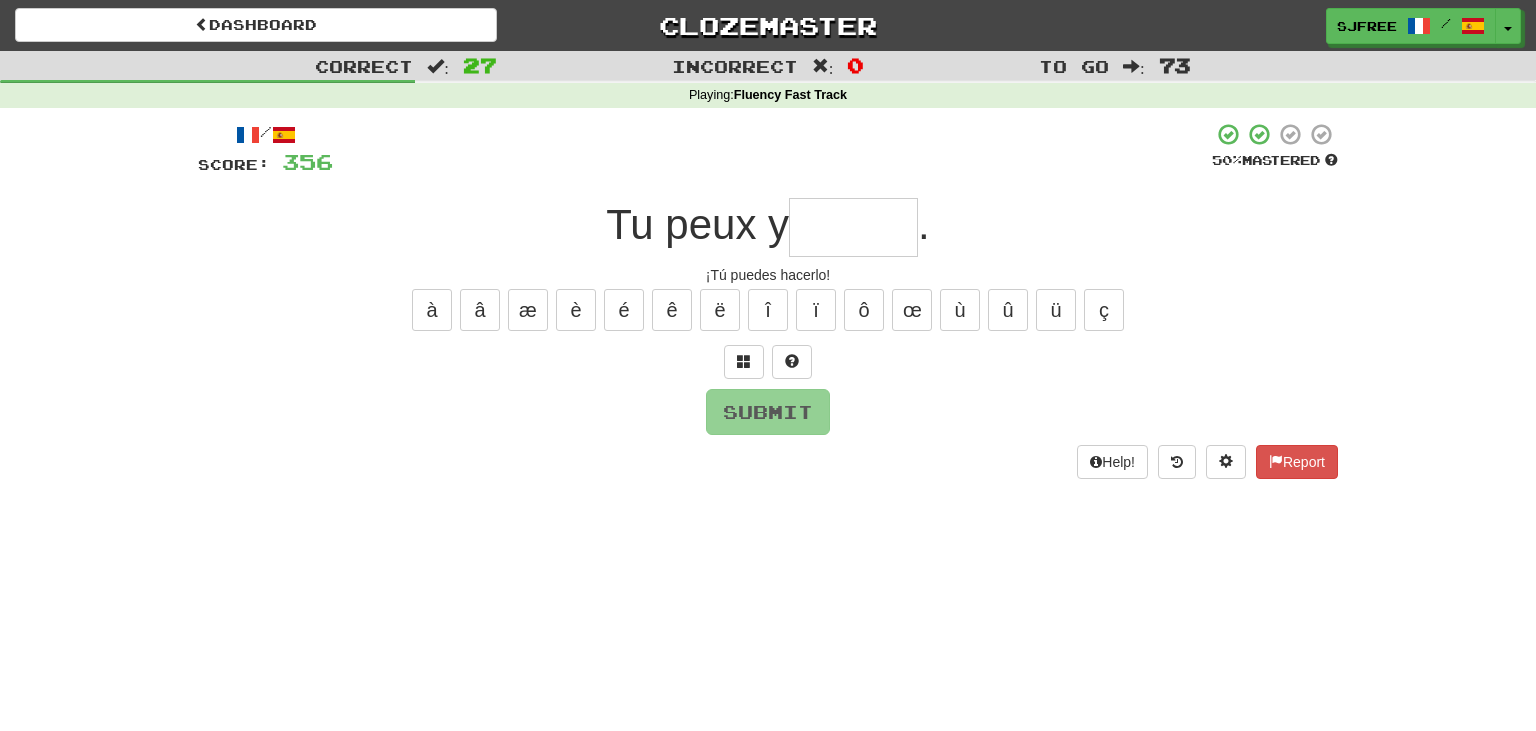 type on "*" 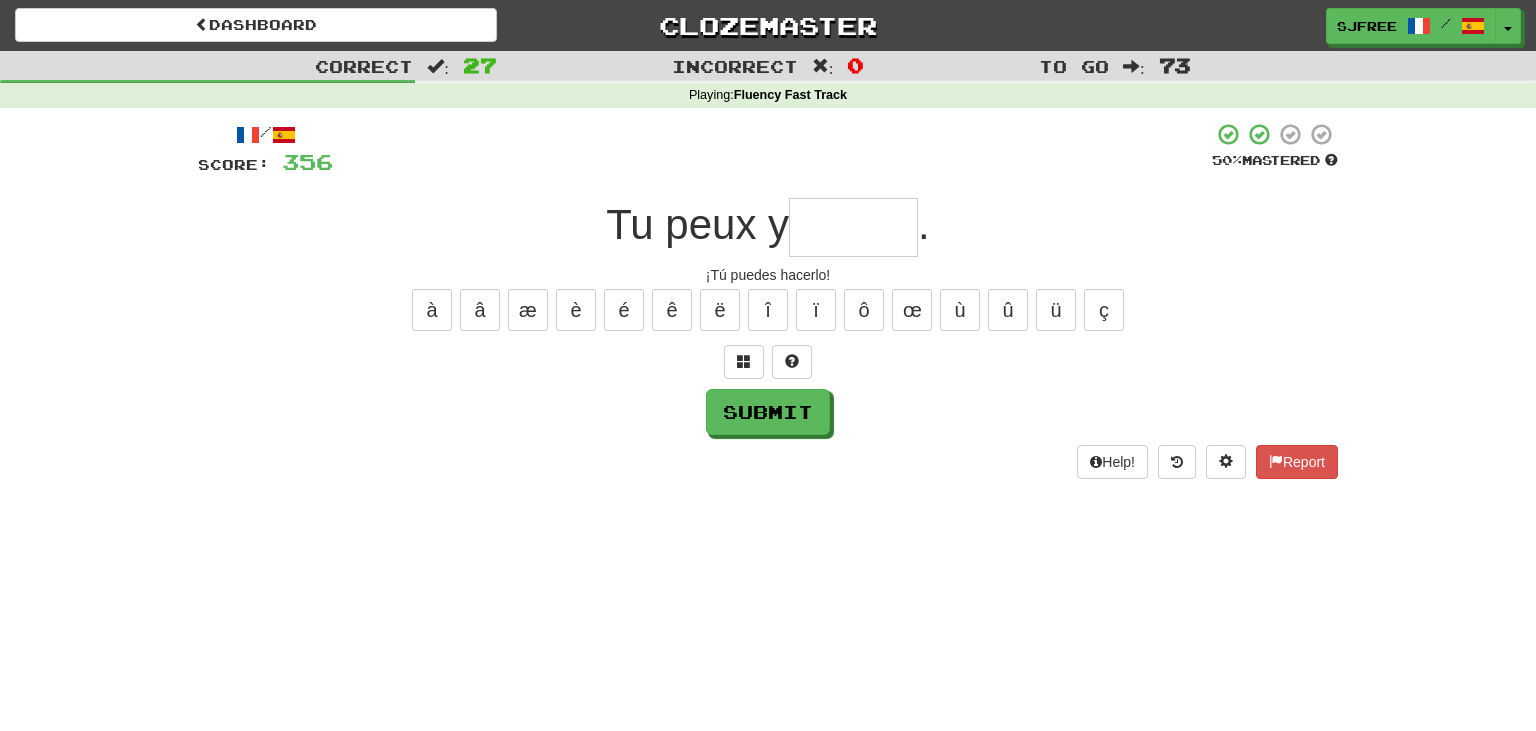 type on "*" 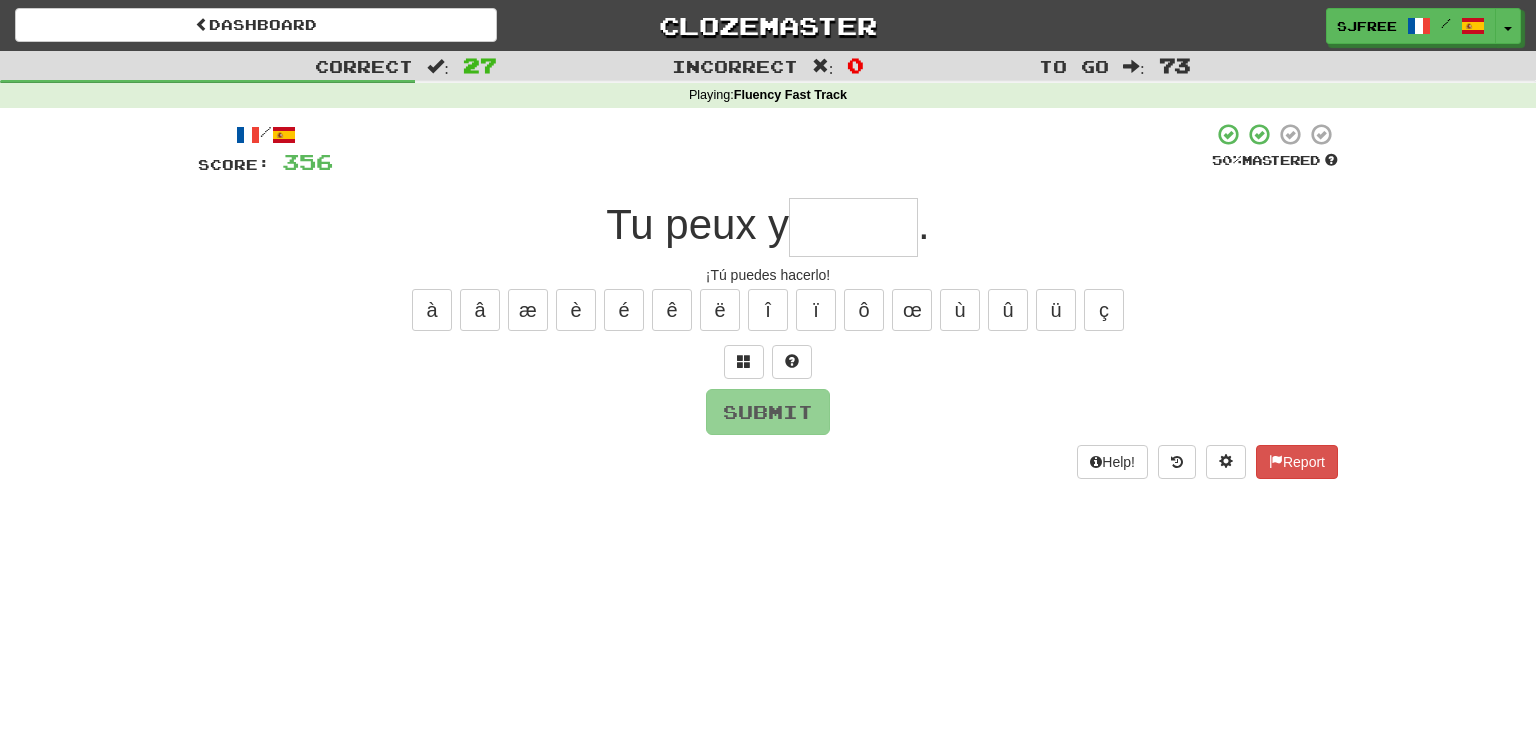 type on "*" 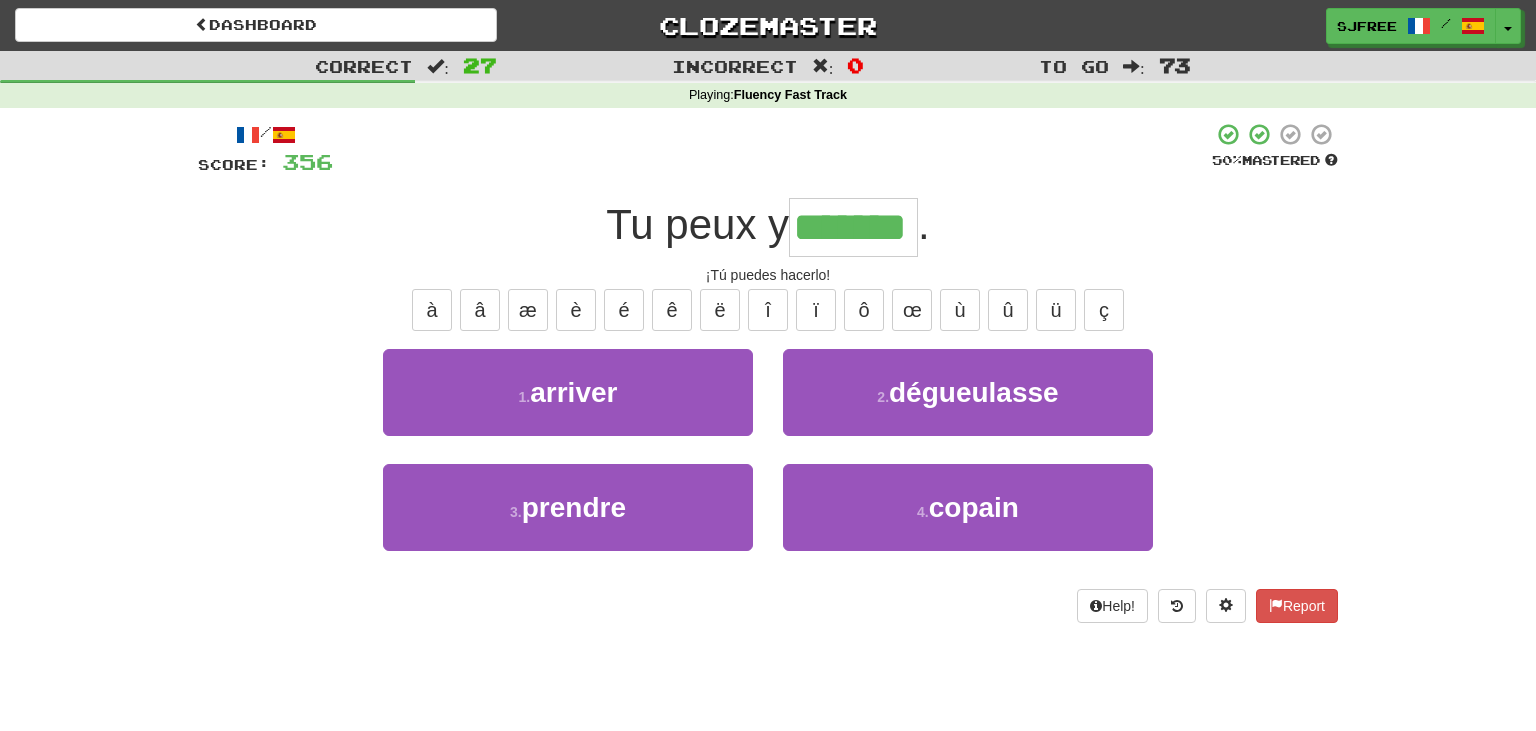type on "*******" 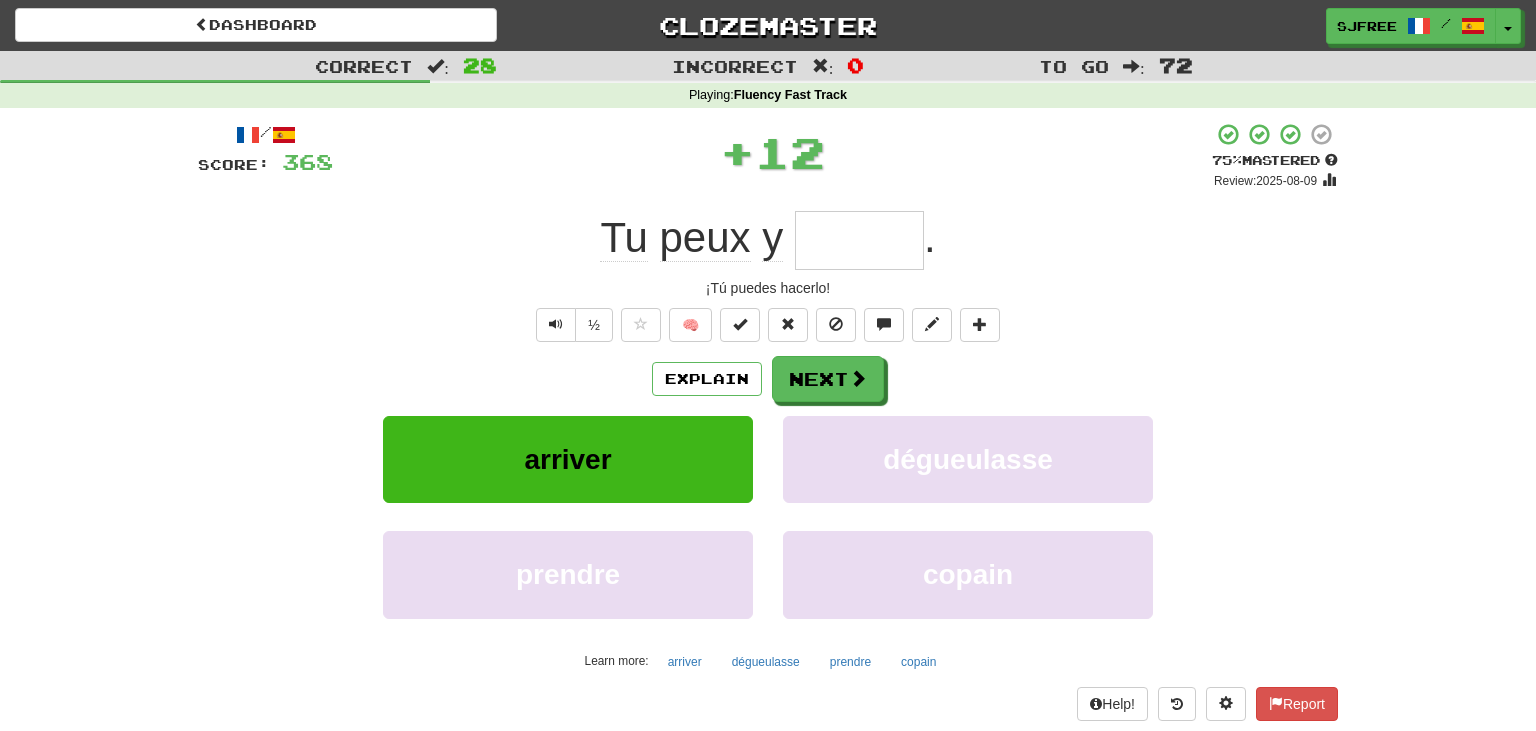 type on "*" 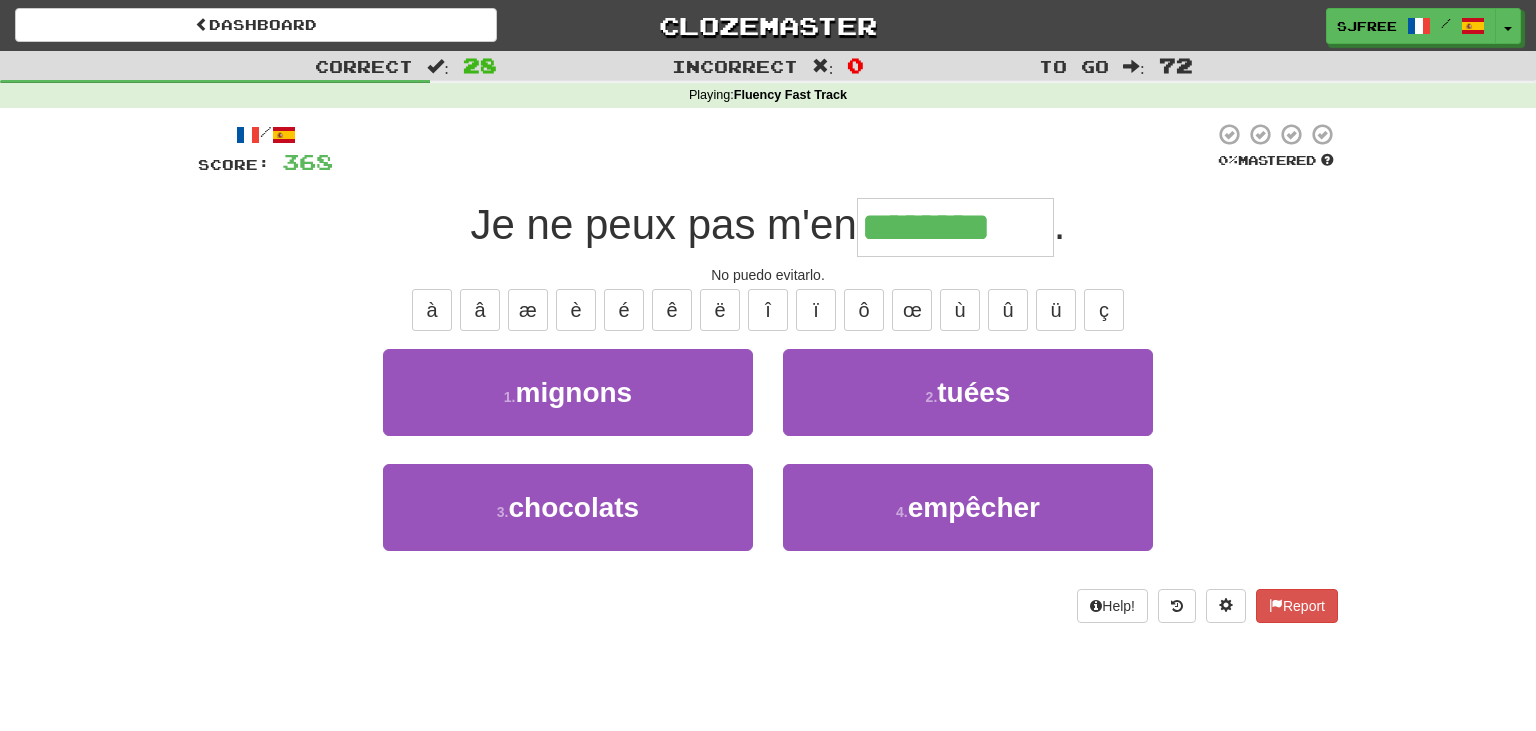 type on "********" 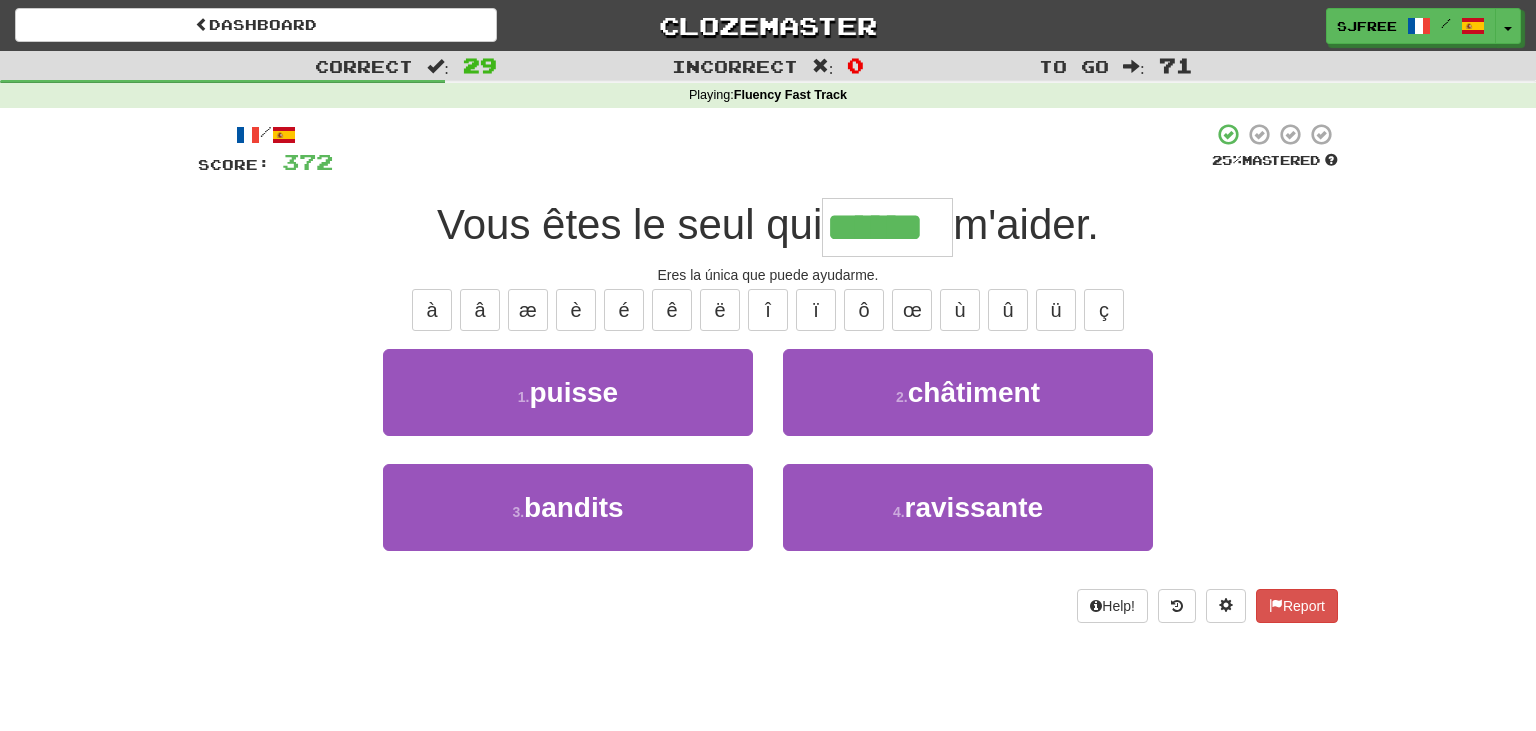 type on "******" 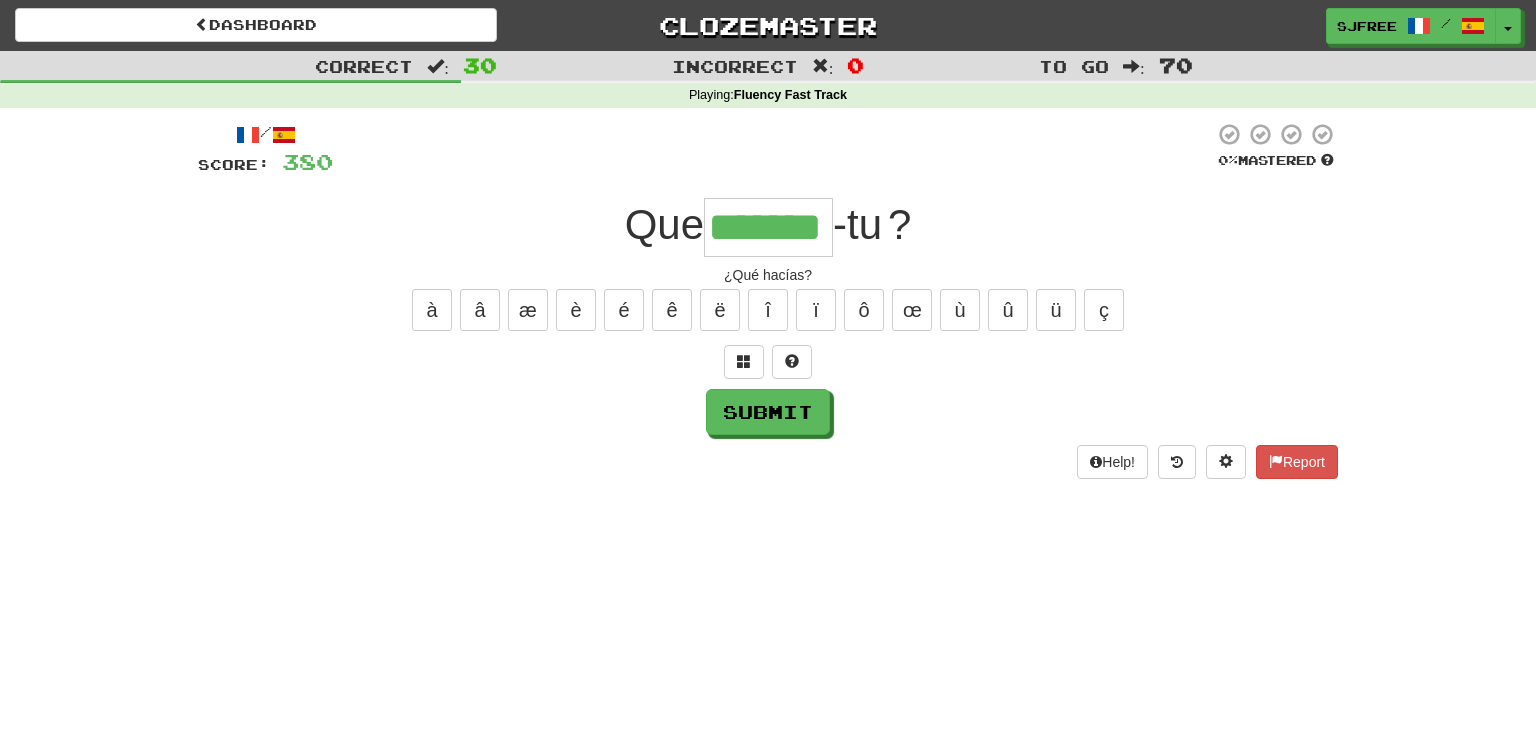 type on "*******" 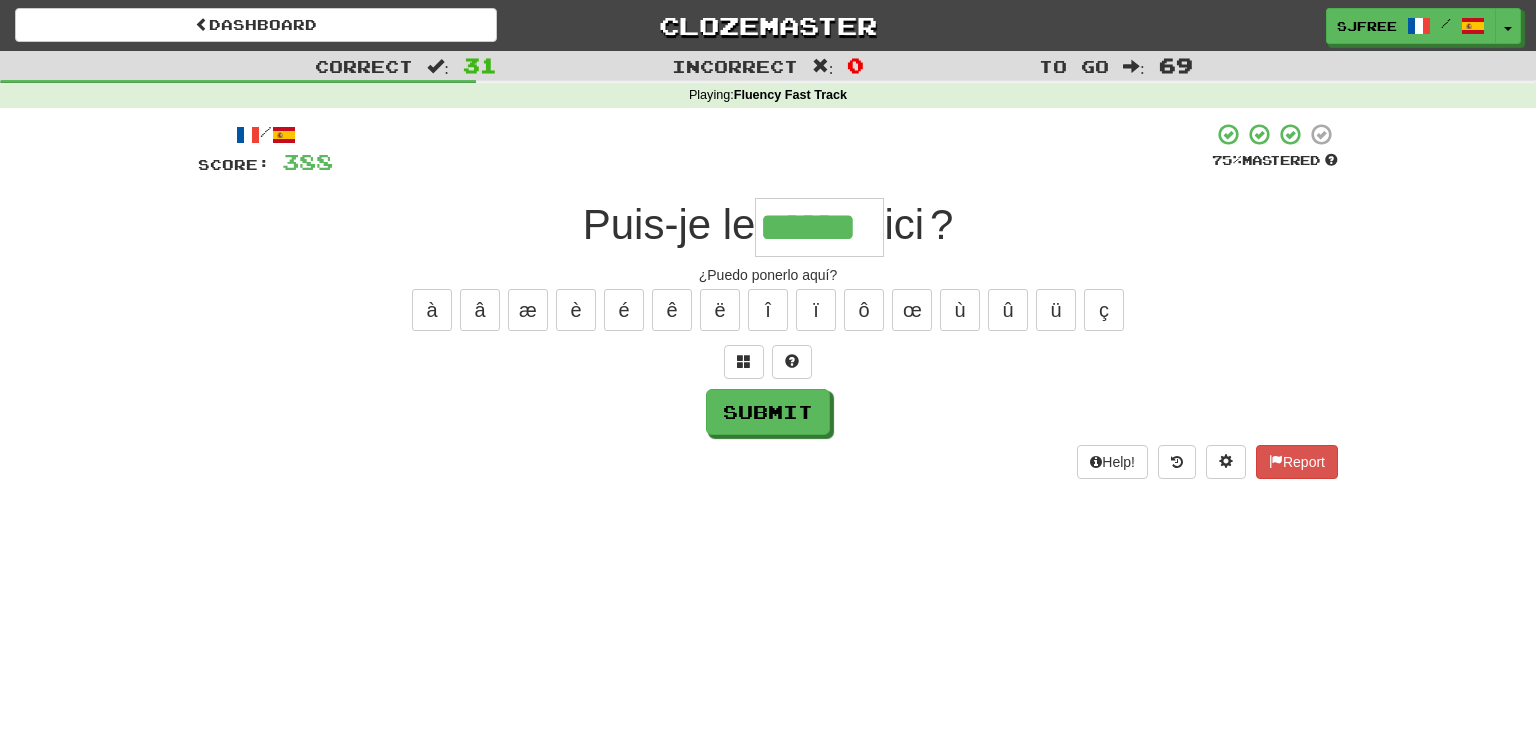 type on "******" 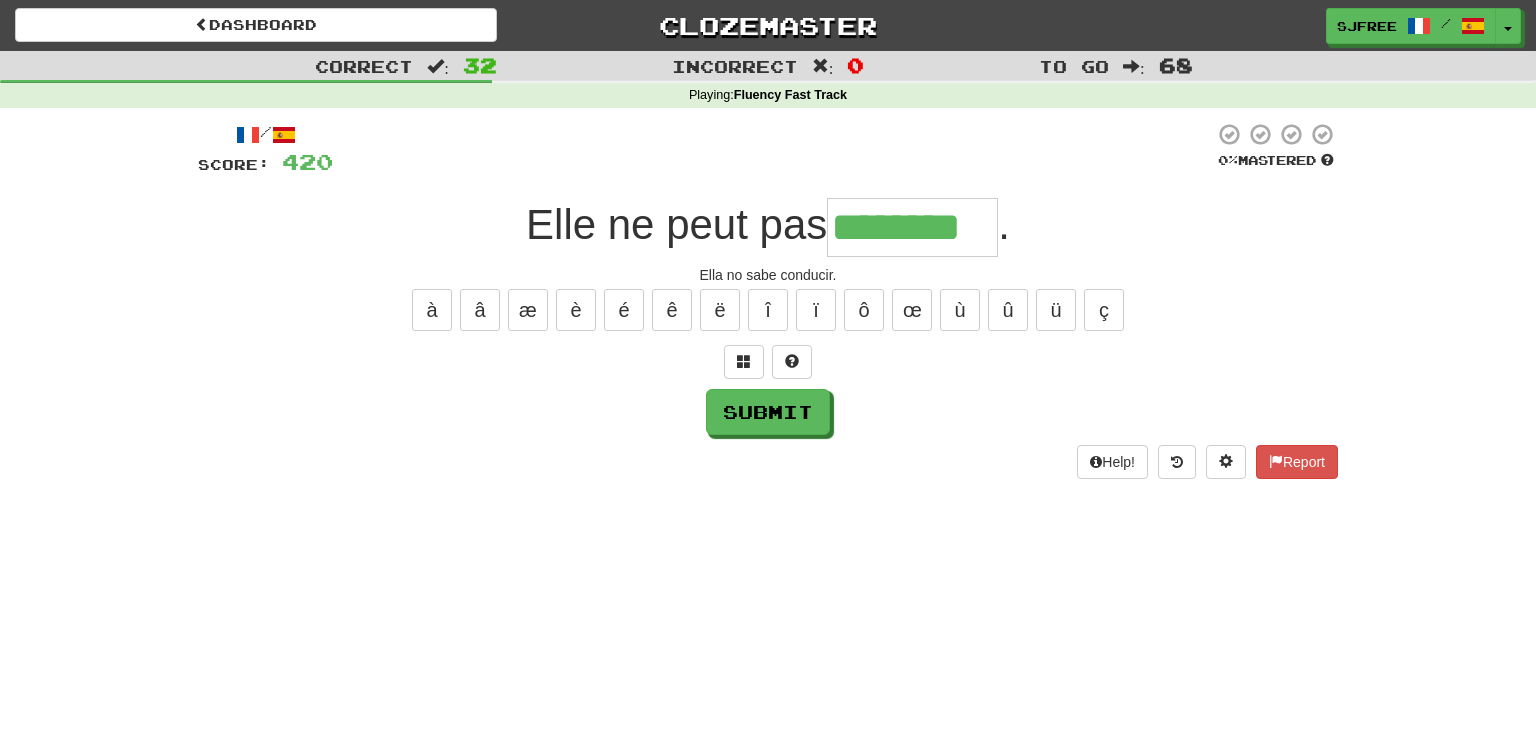 type on "********" 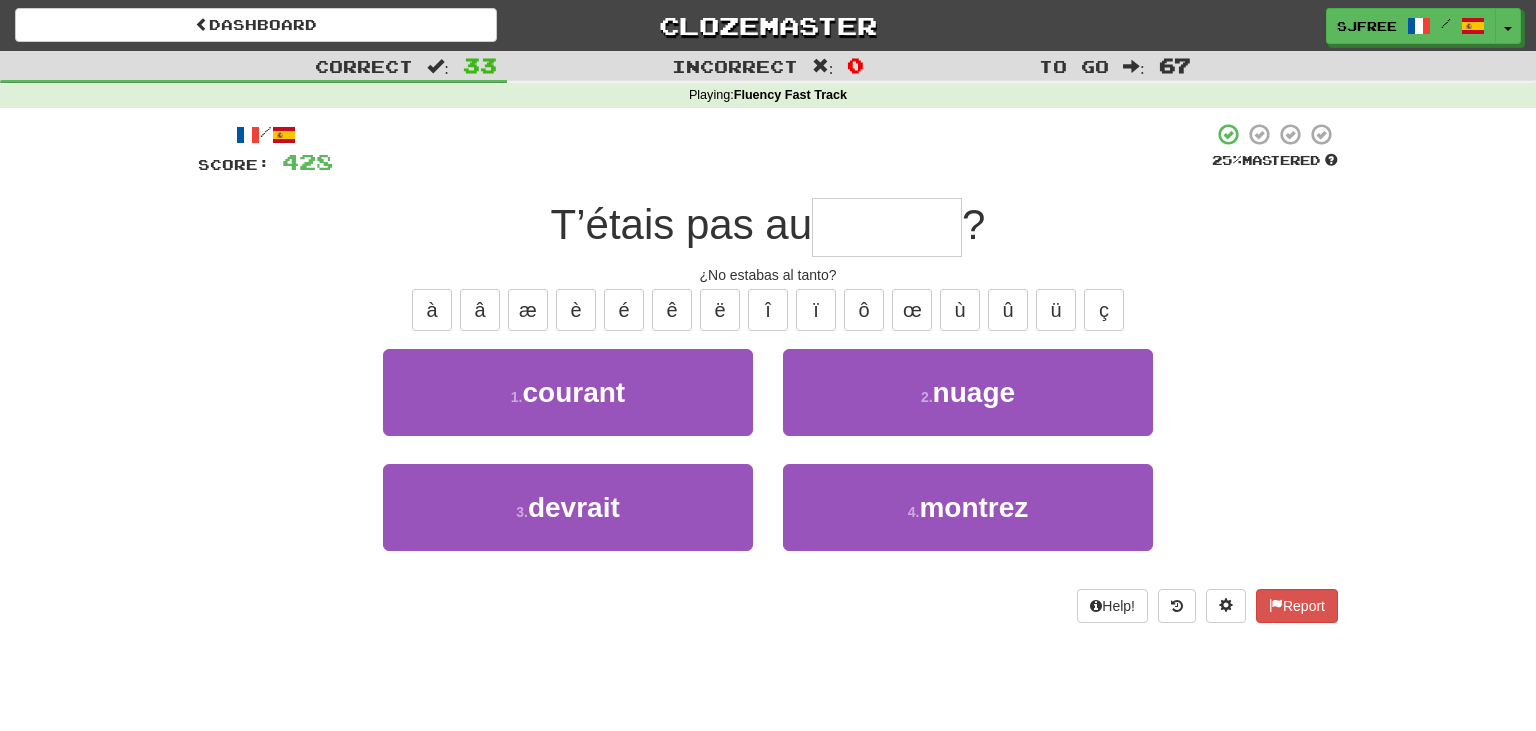 type on "*" 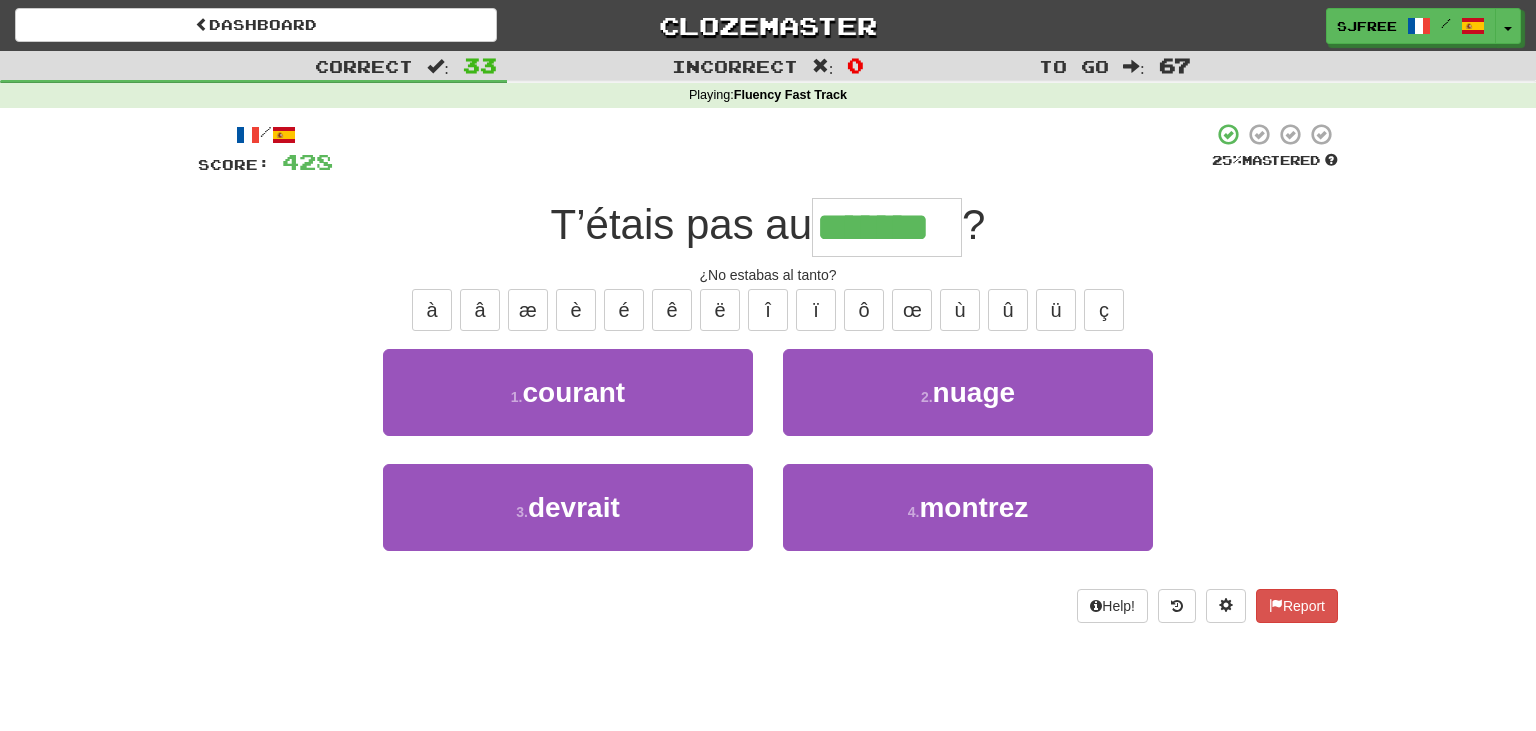type on "*******" 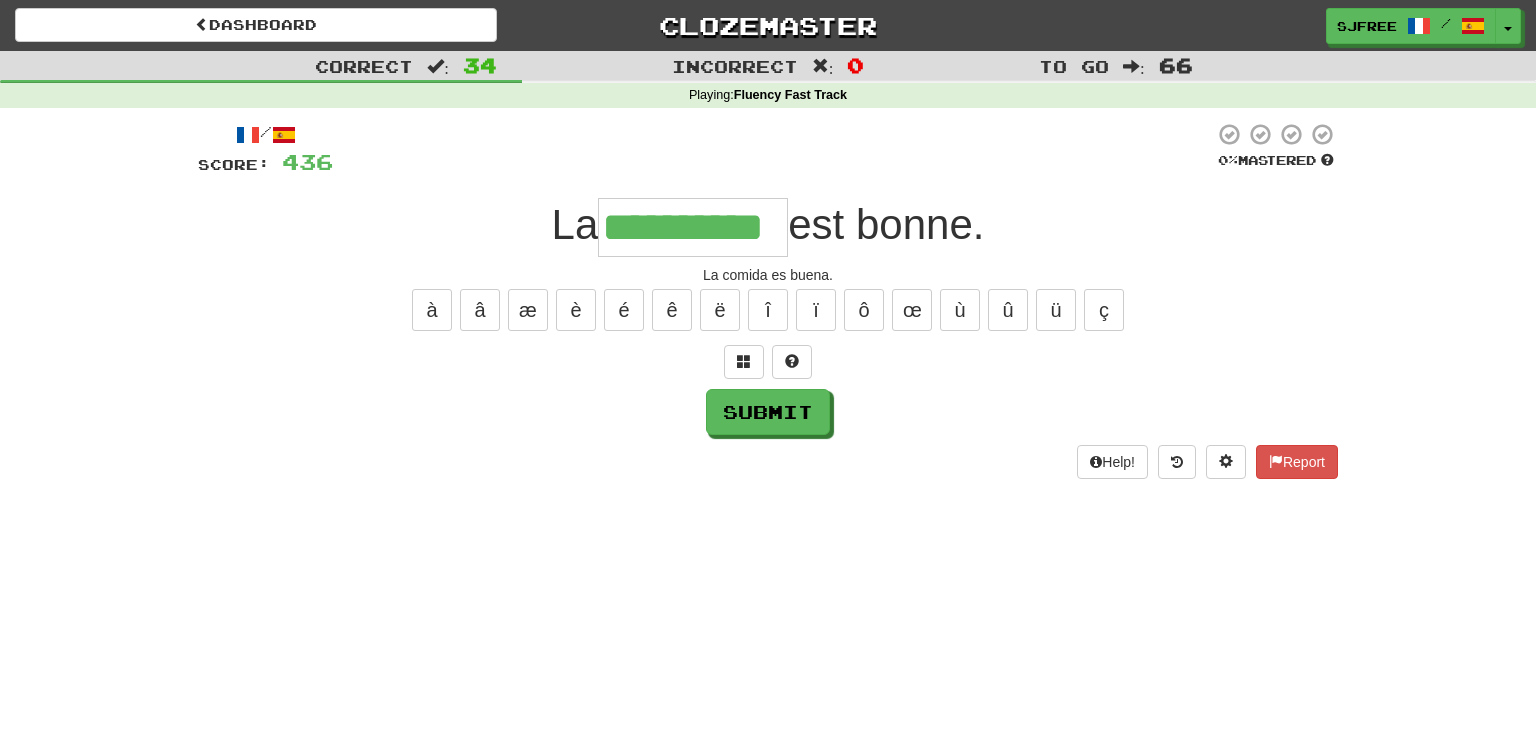 type on "**********" 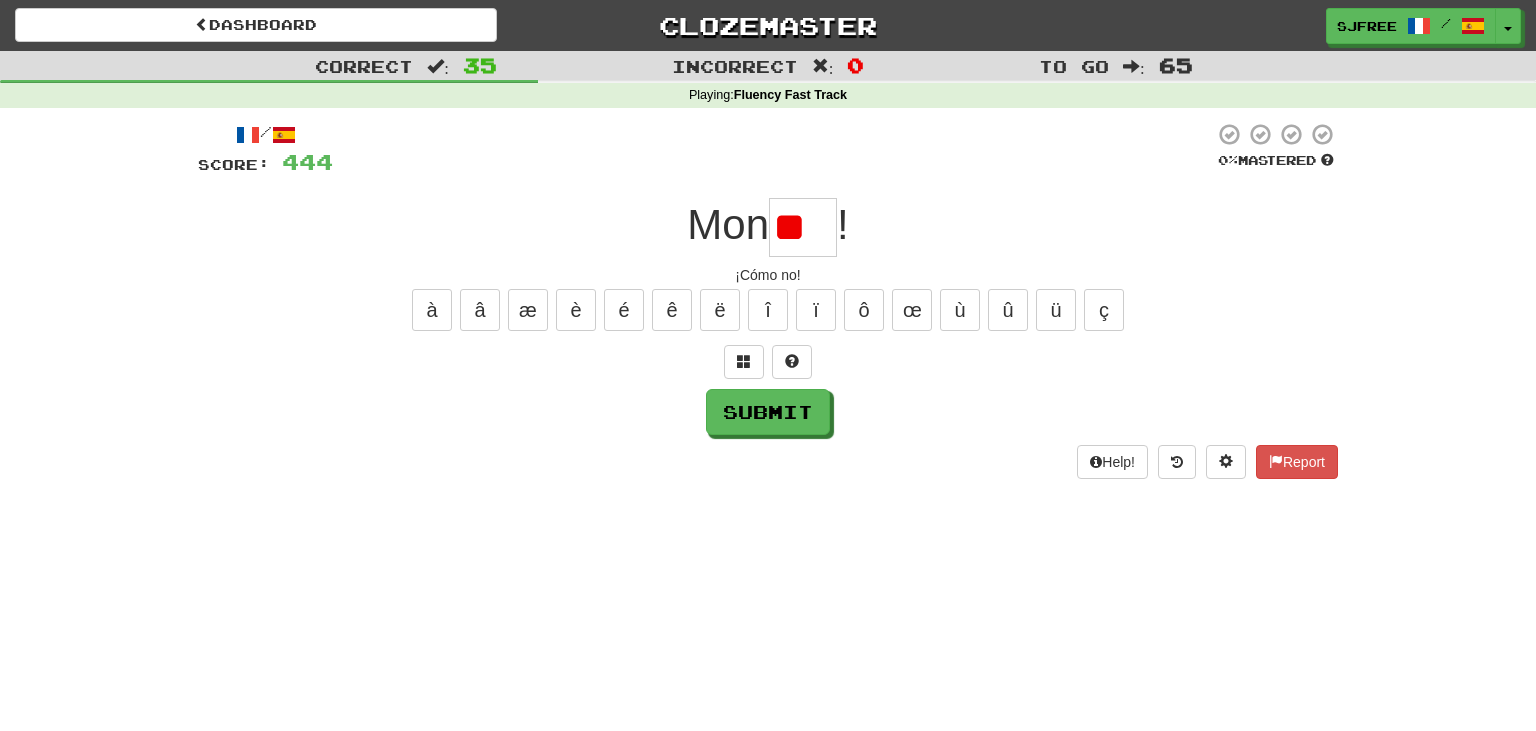 type on "*" 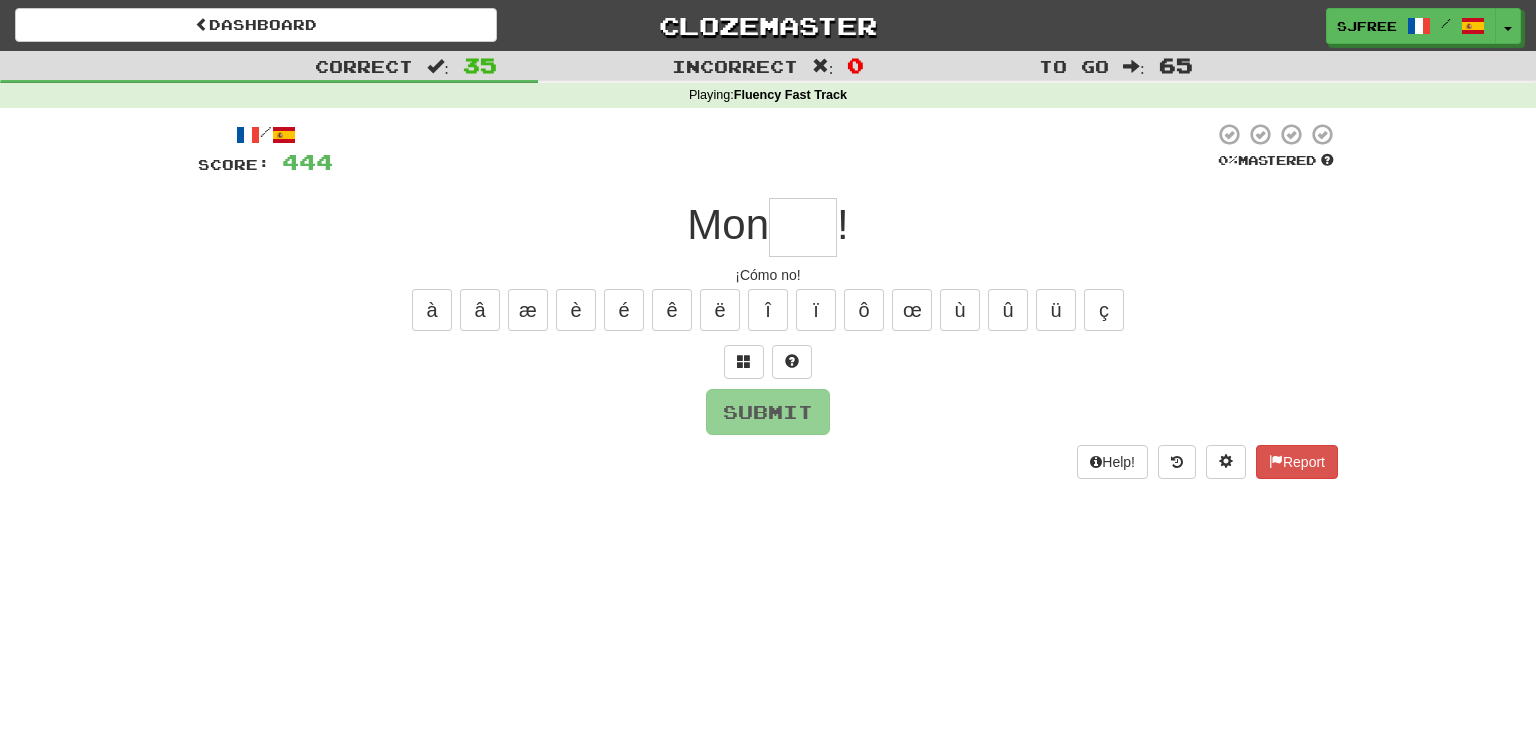 type on "*" 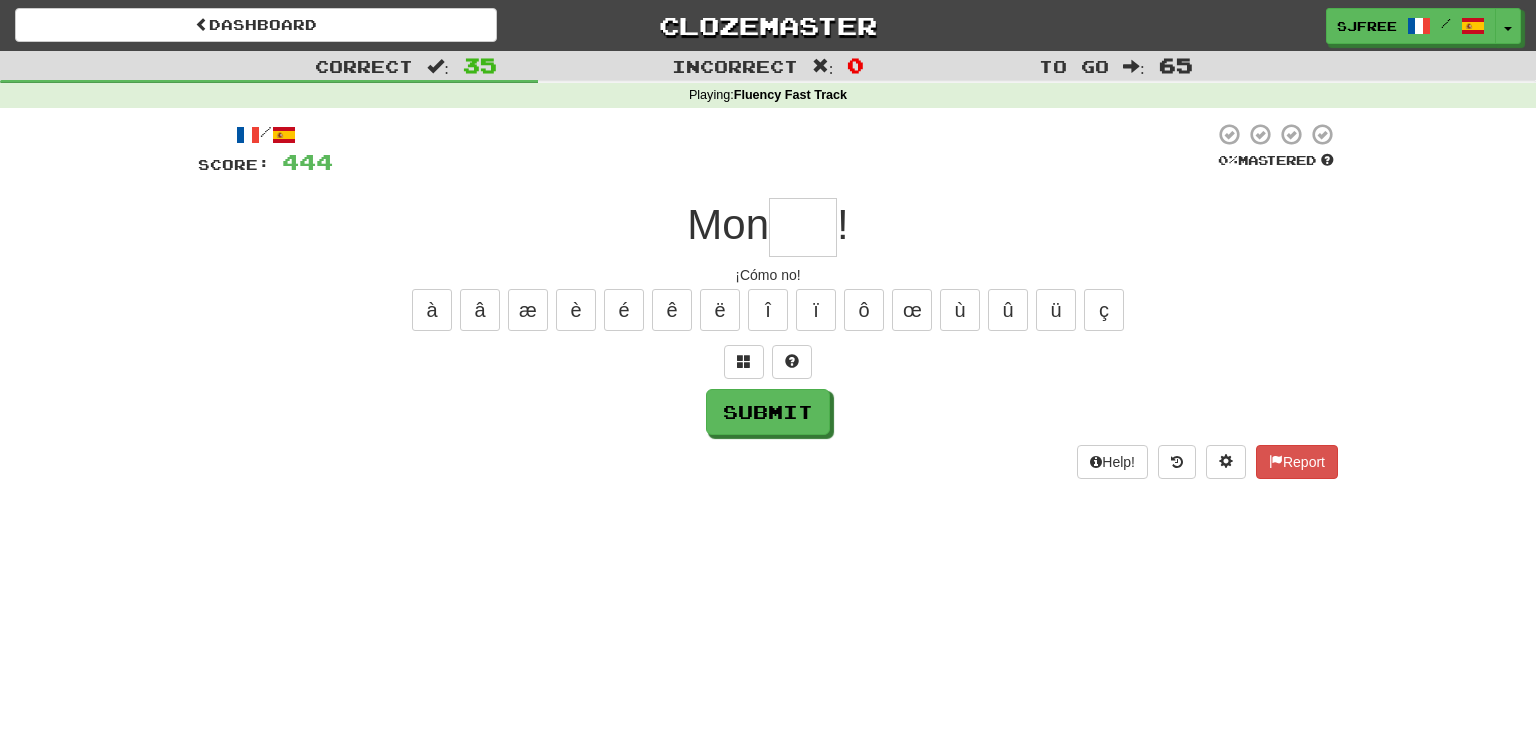 type on "*" 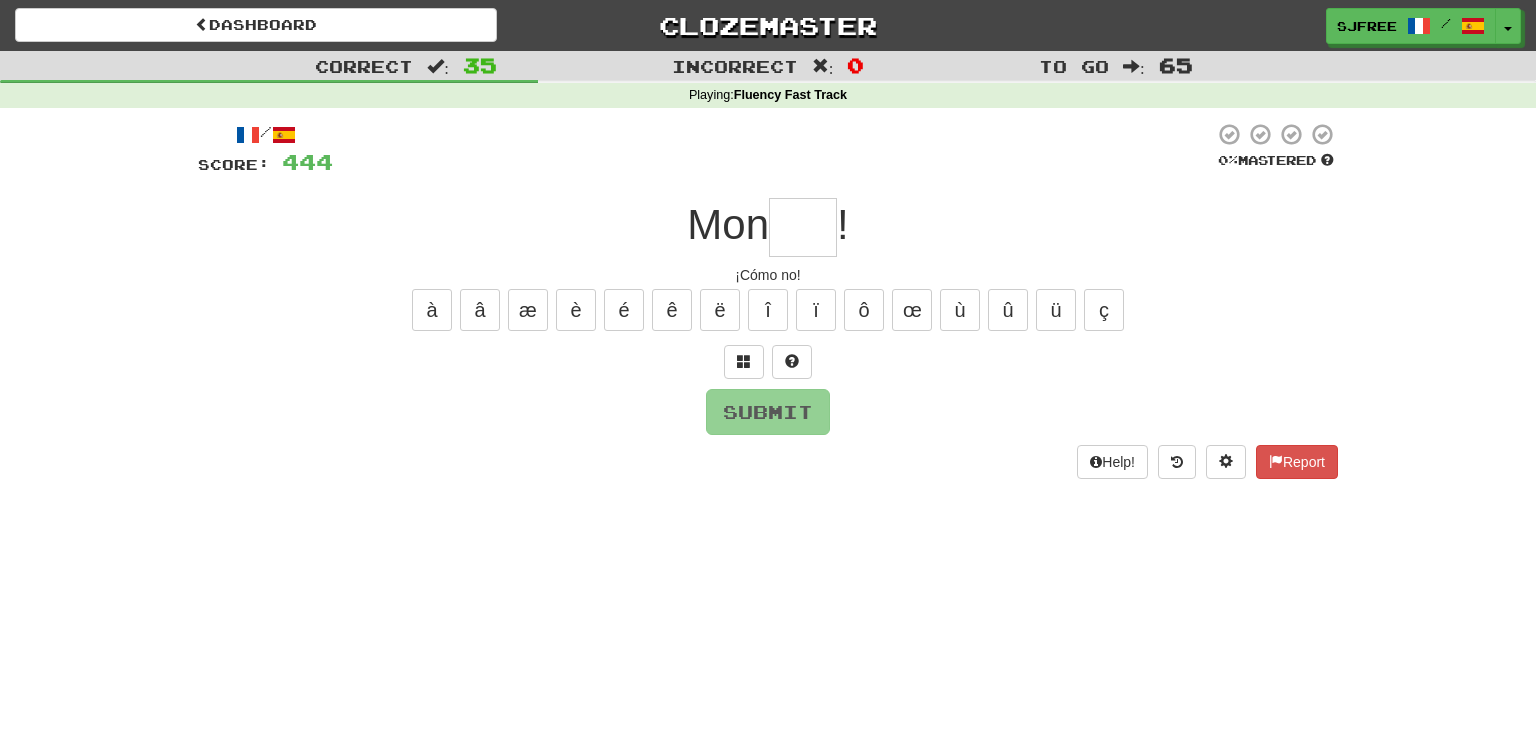 type on "*" 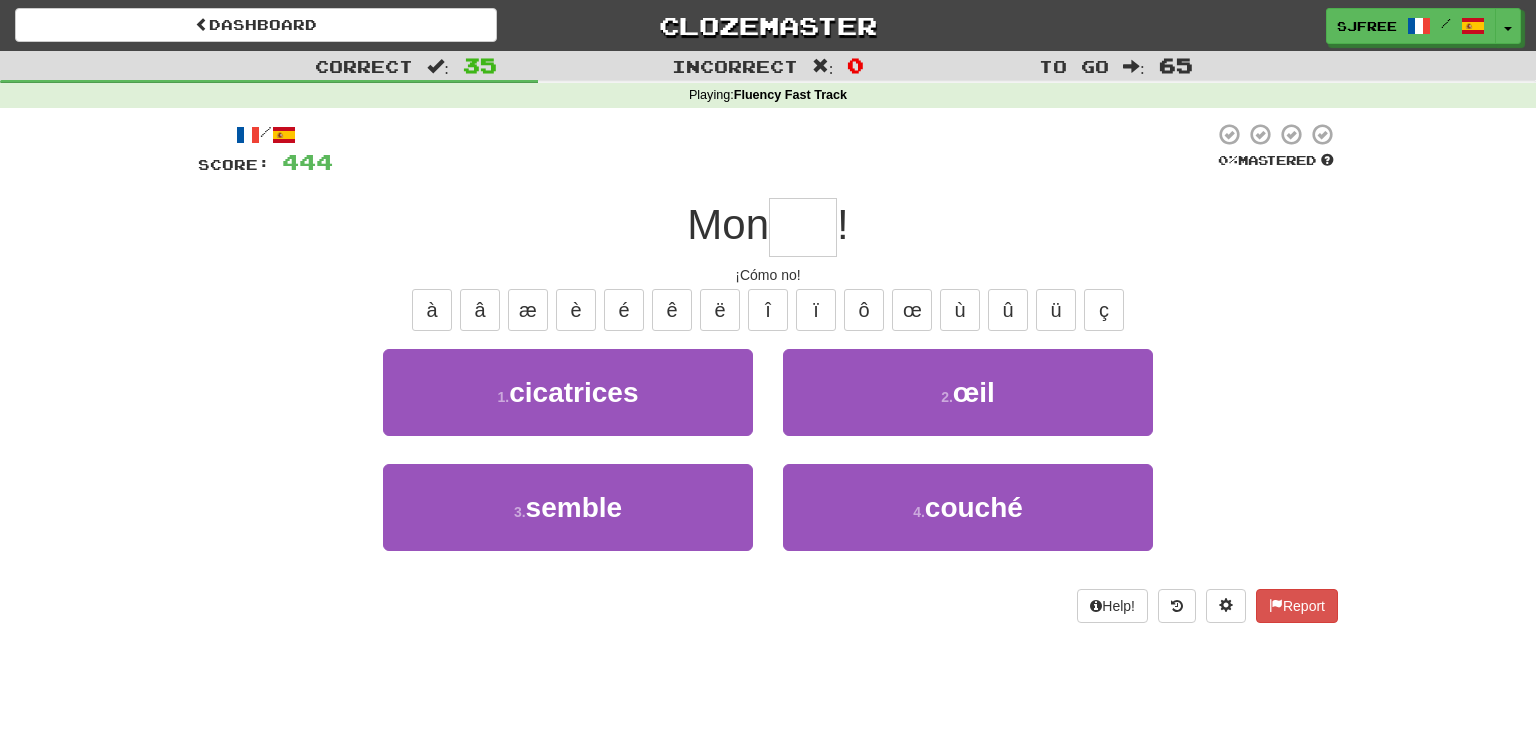type on "***" 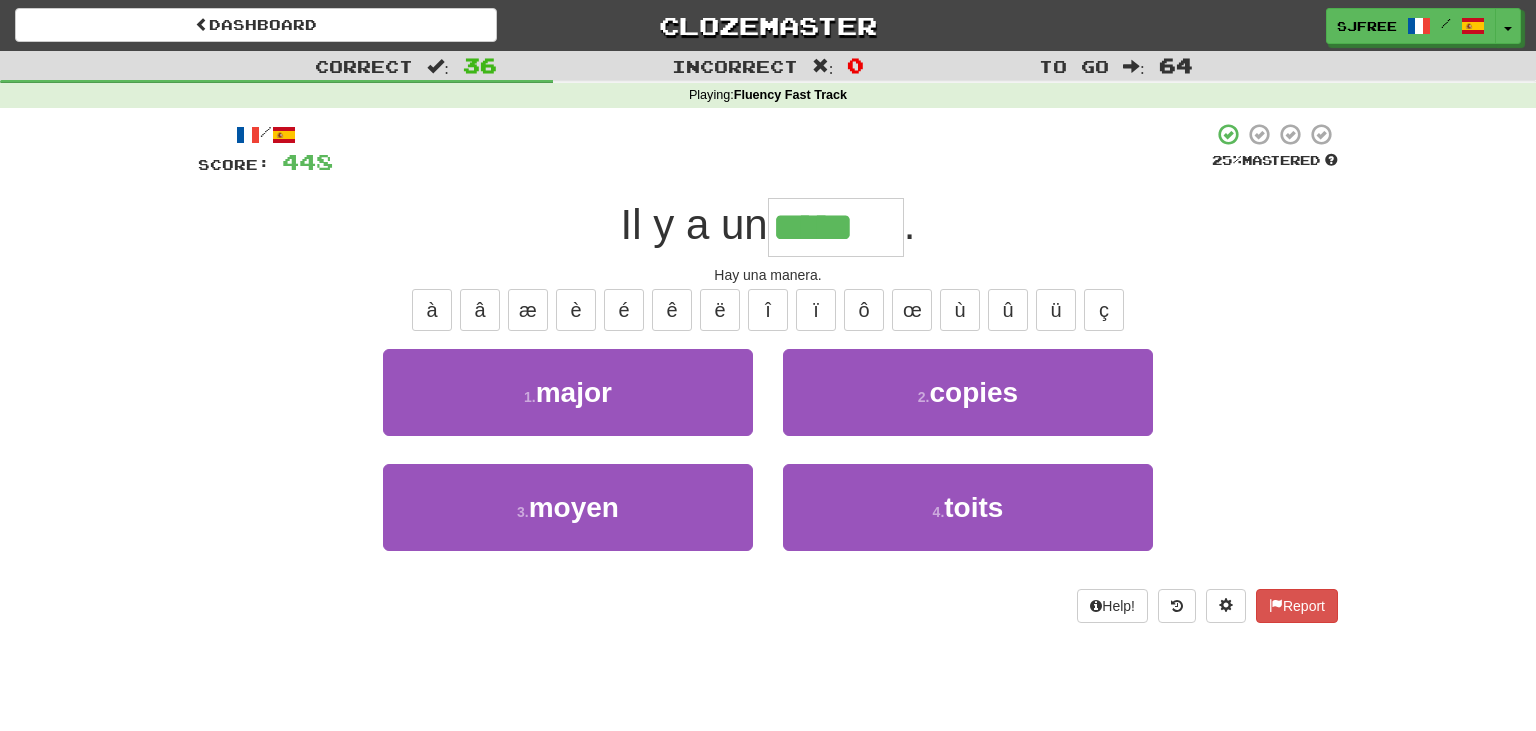 type on "*****" 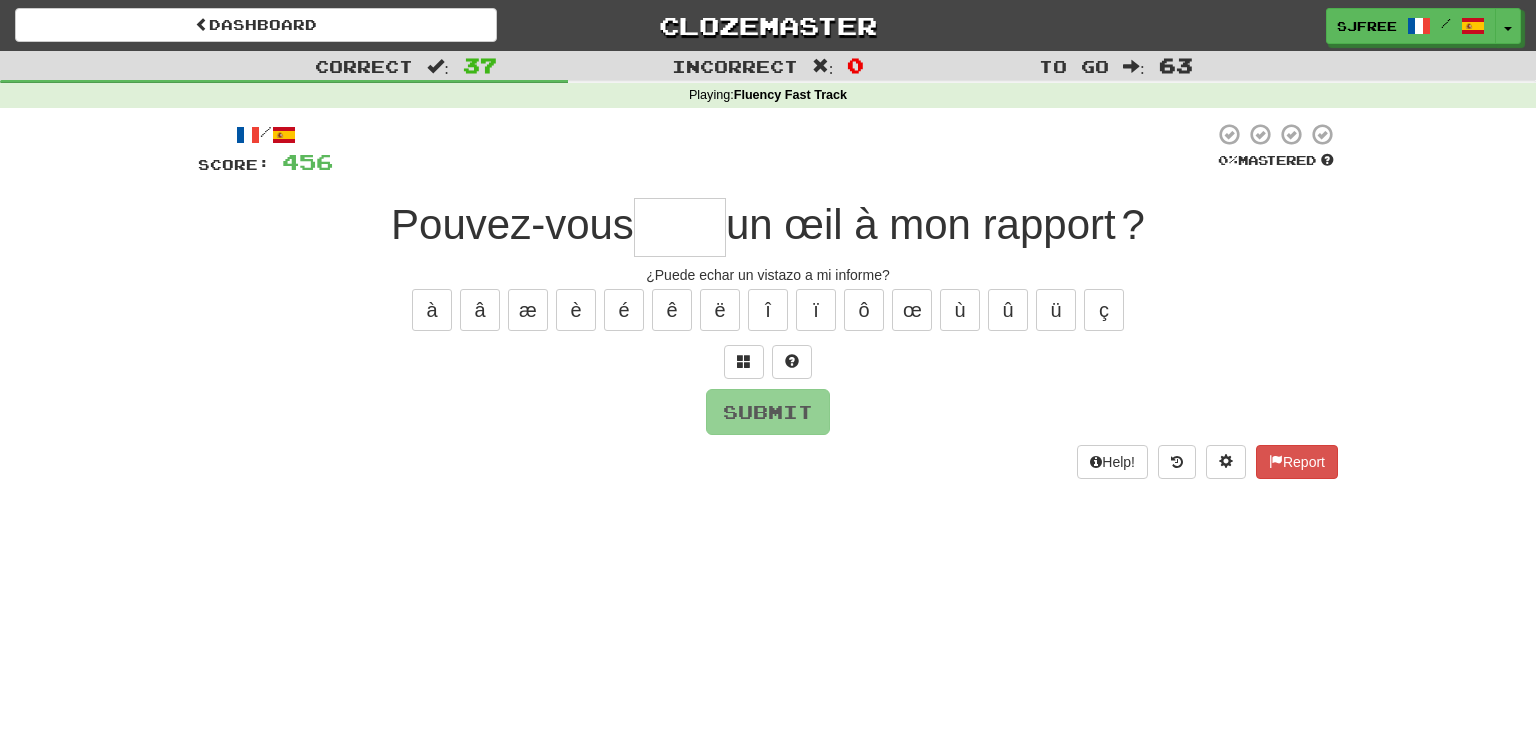type on "*" 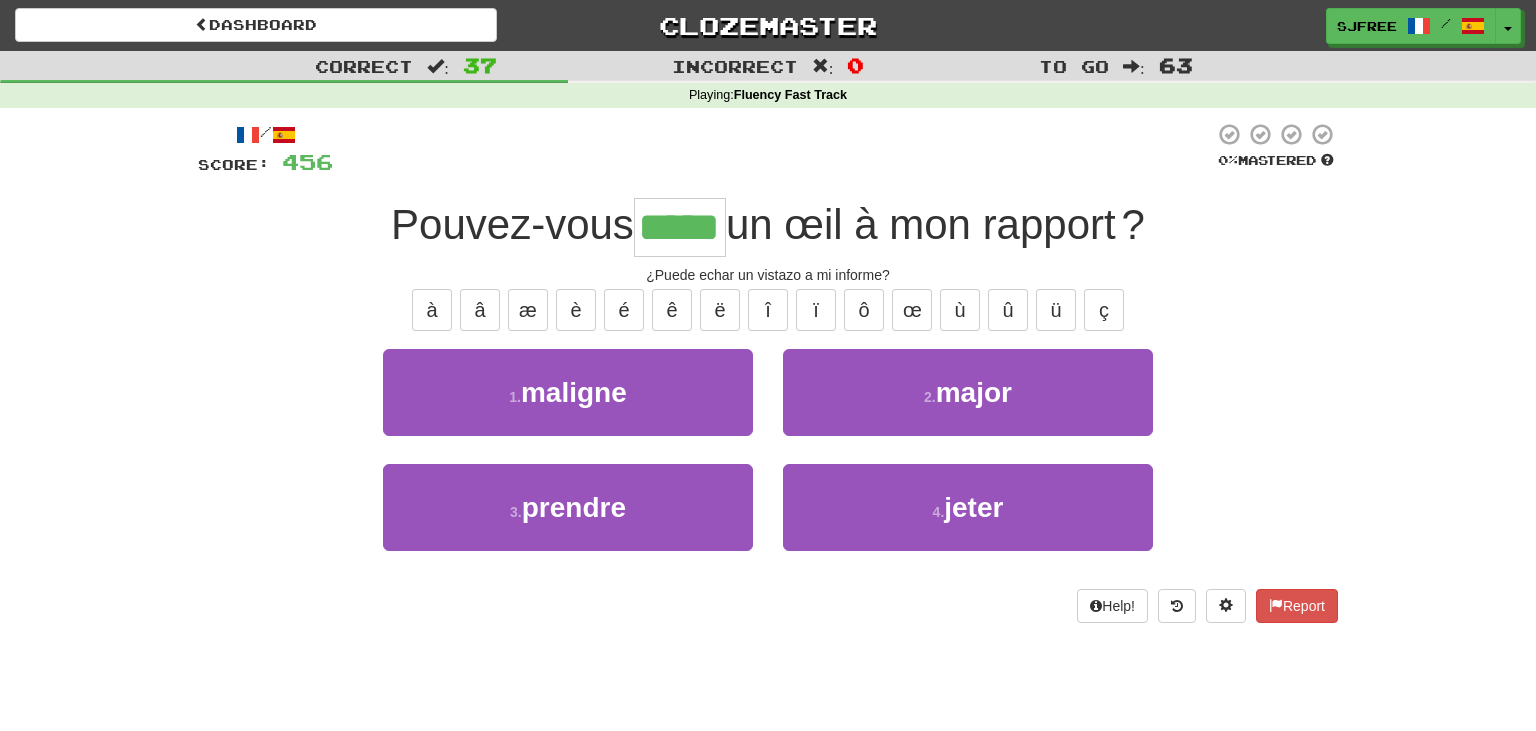 type on "*****" 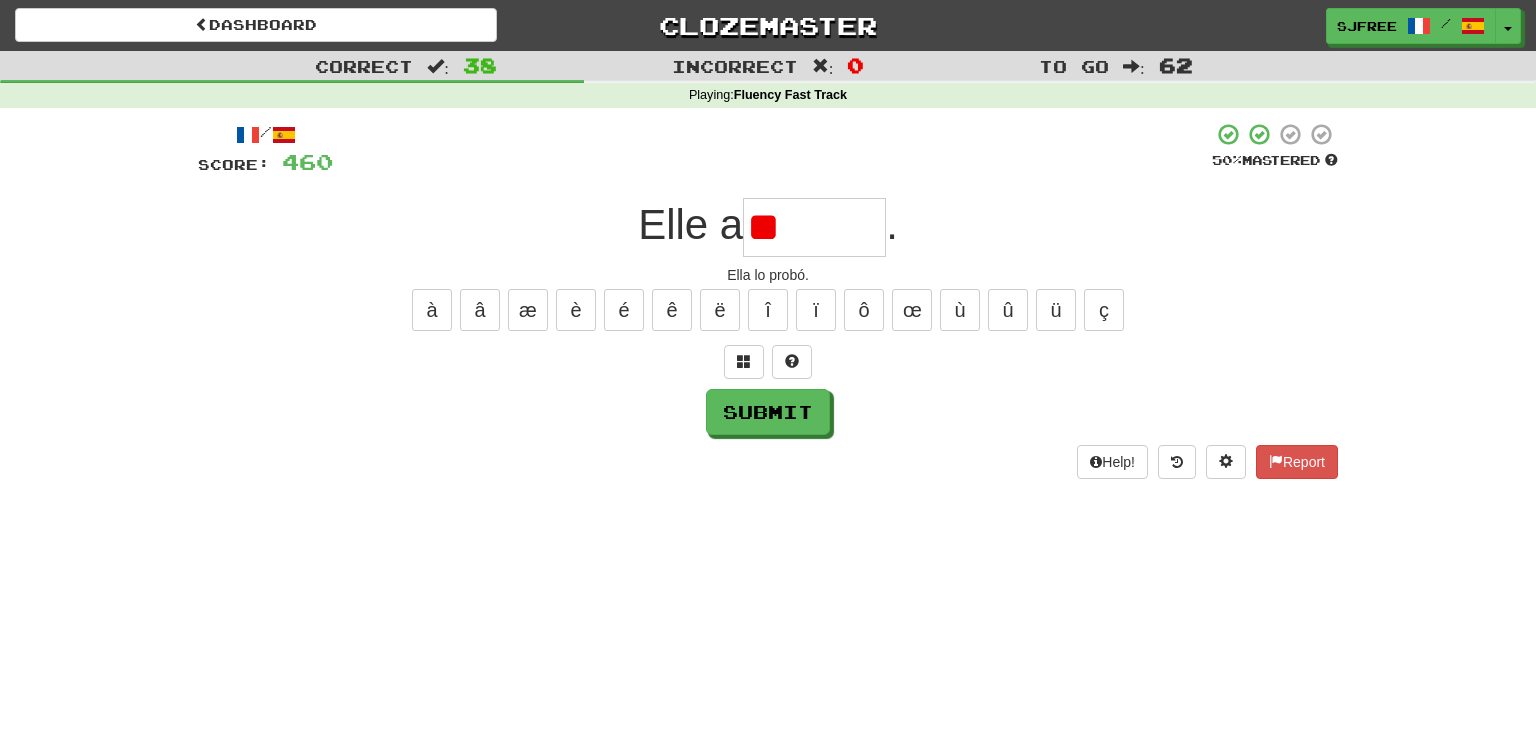type on "*" 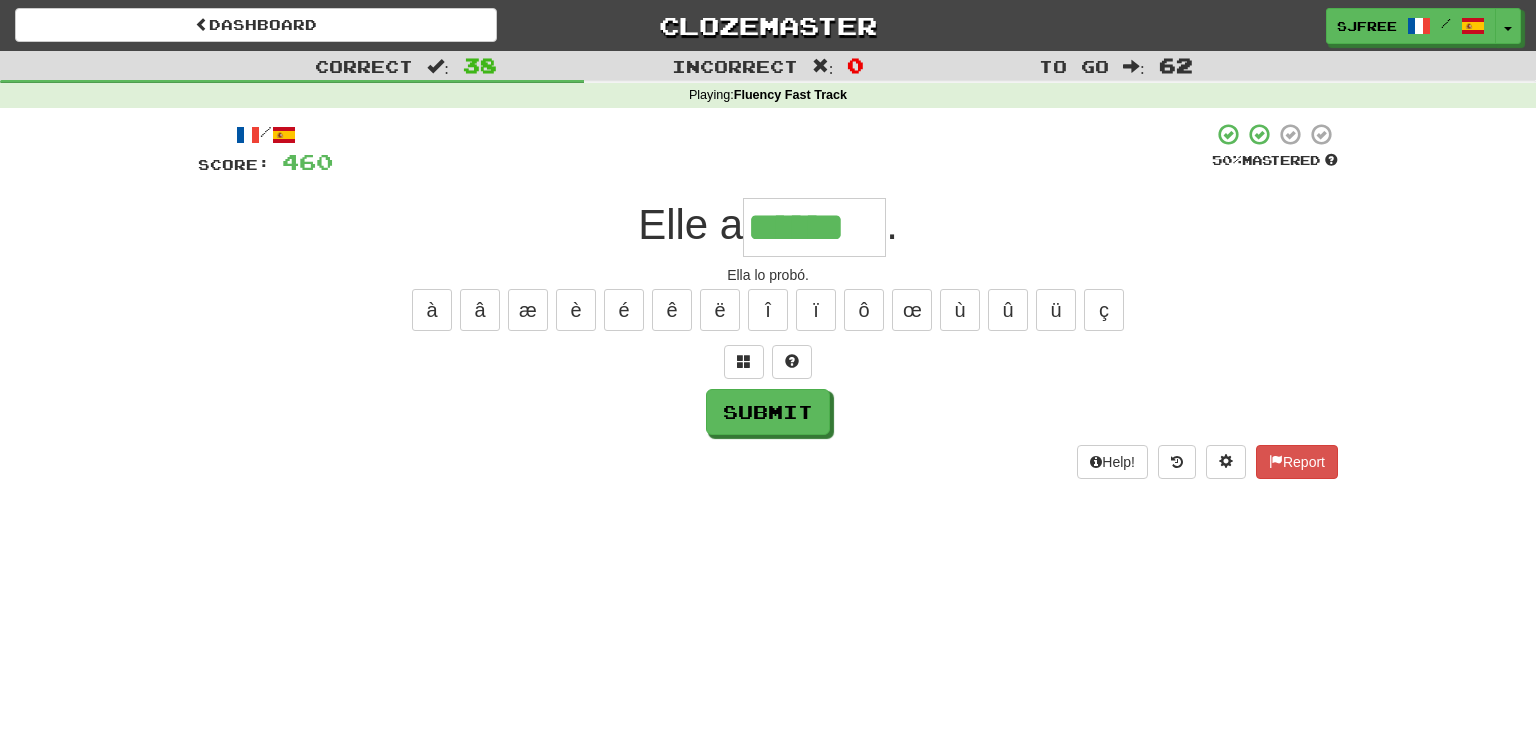 type on "******" 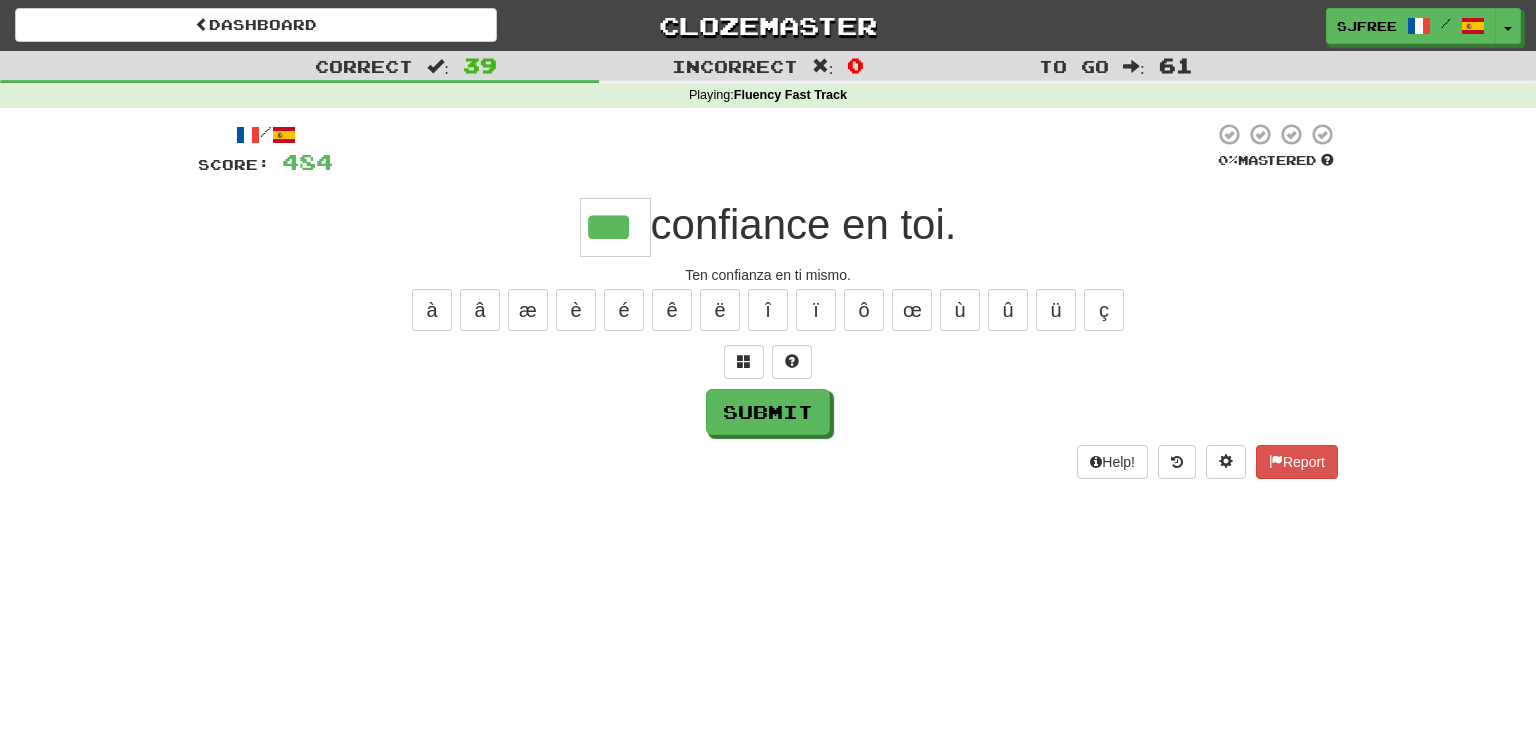 type on "***" 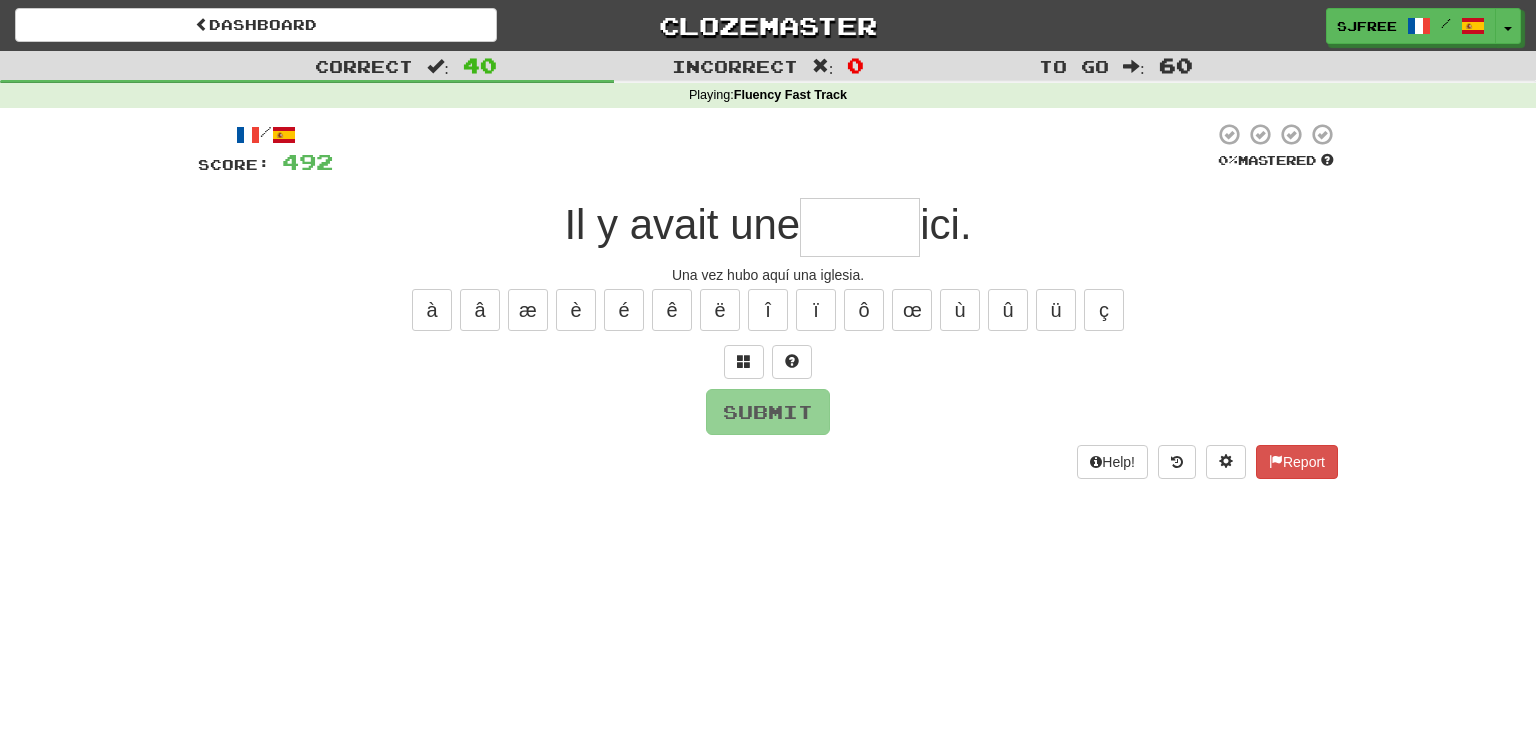 type on "*" 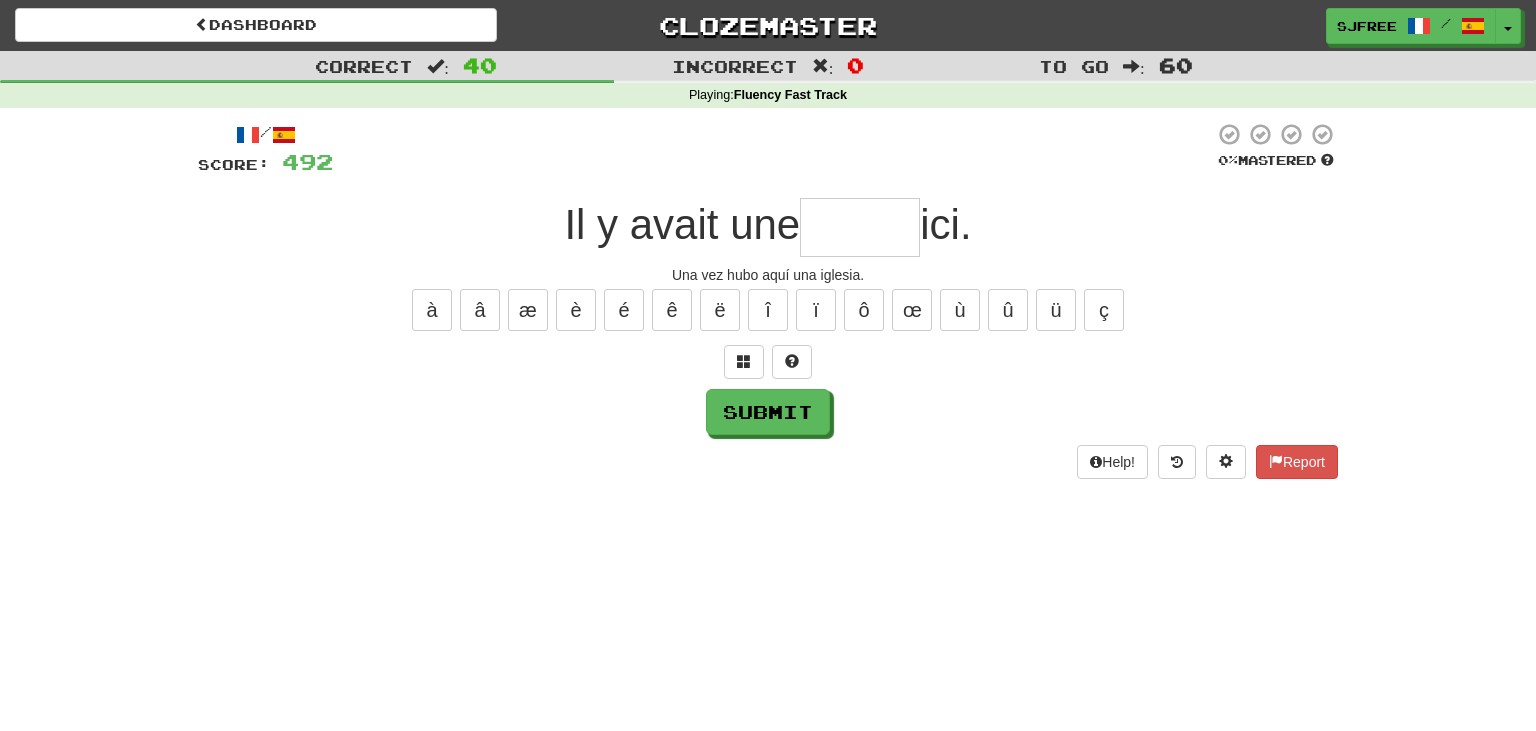 type on "*" 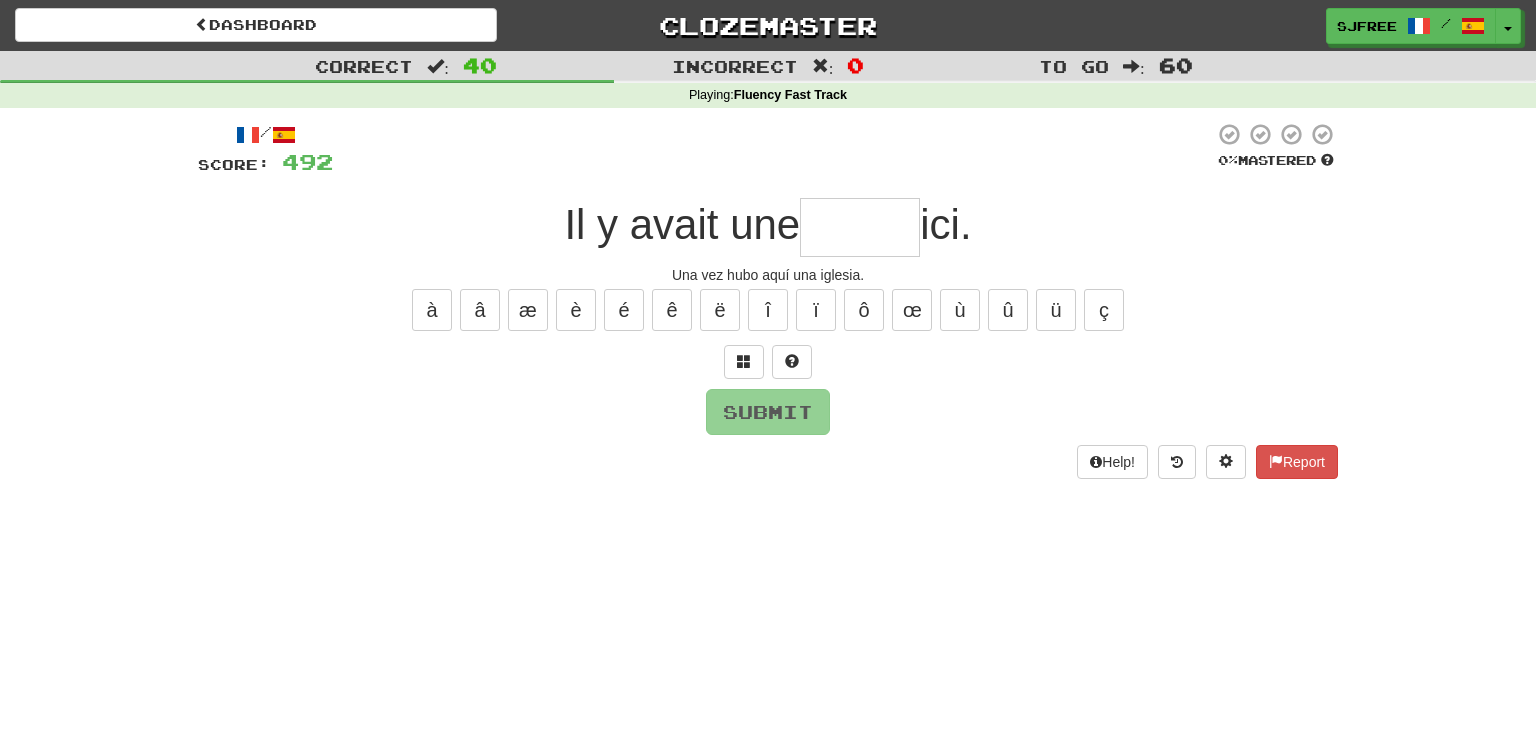type on "*" 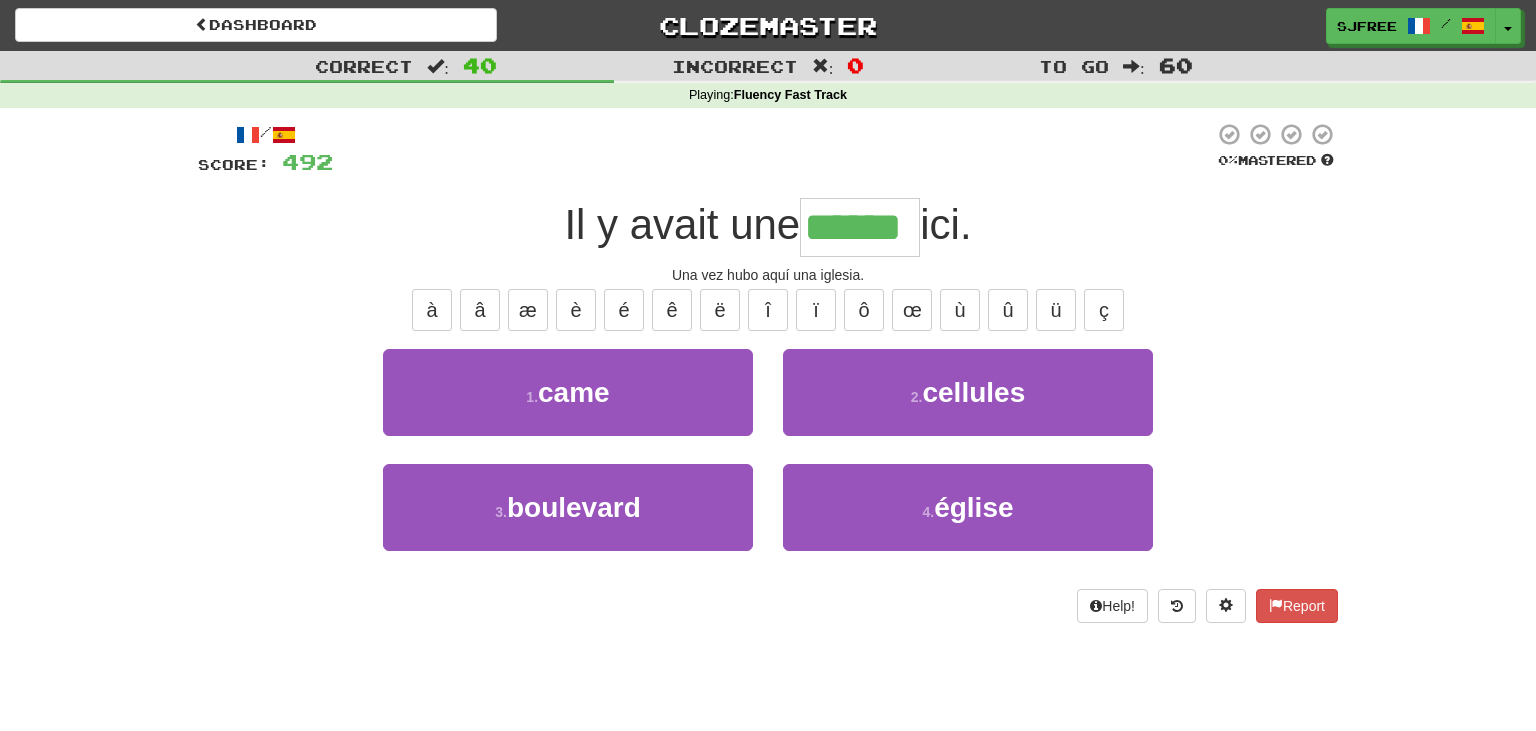 type on "******" 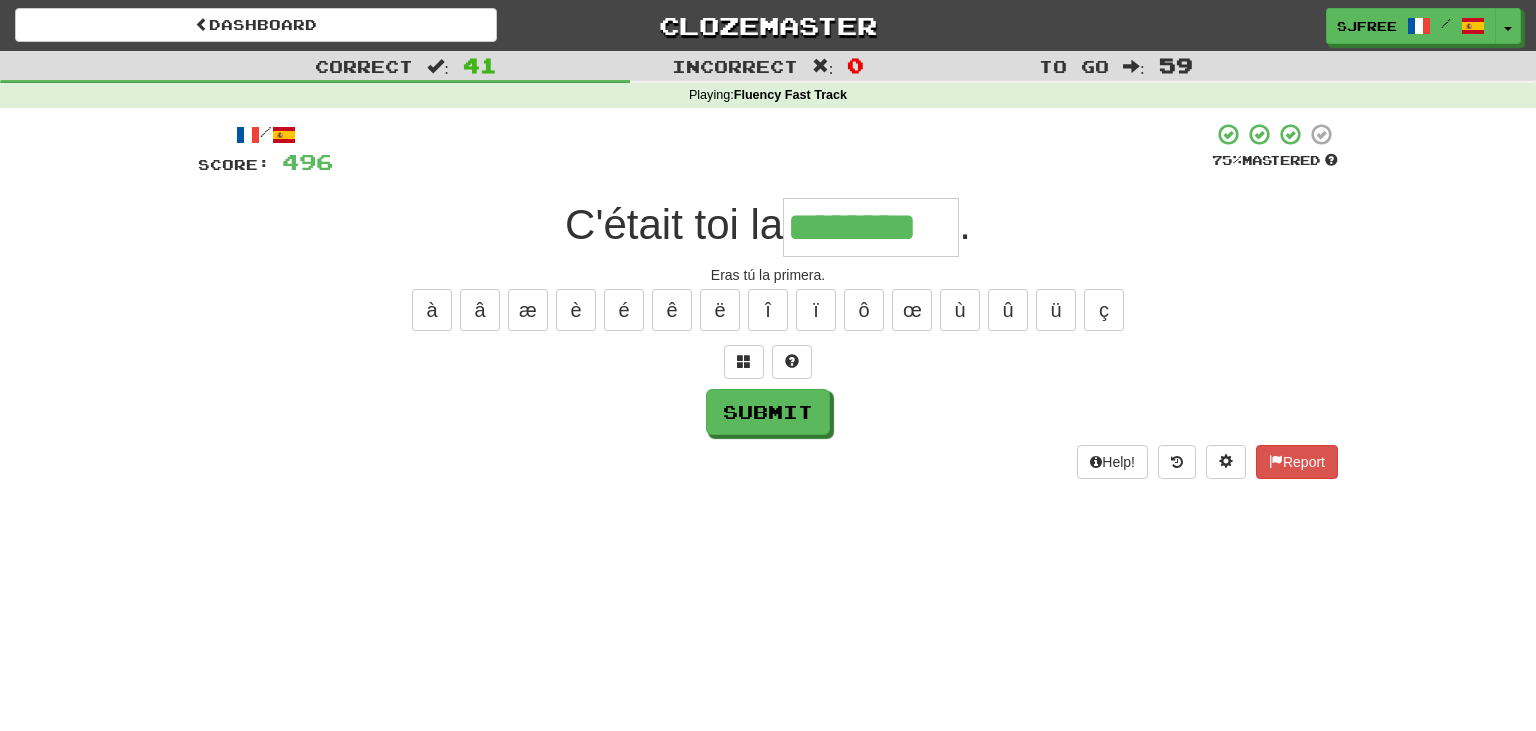 type on "********" 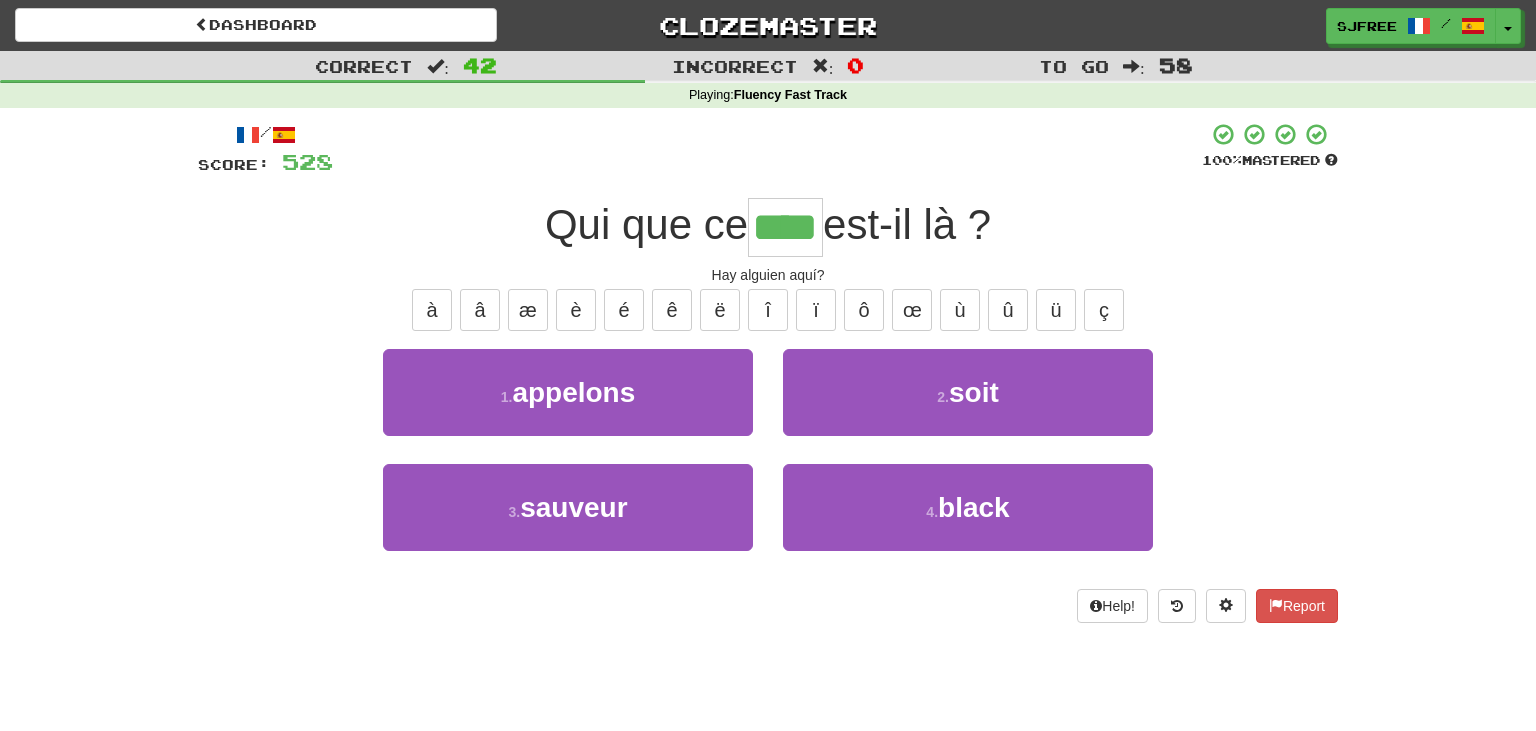 type on "****" 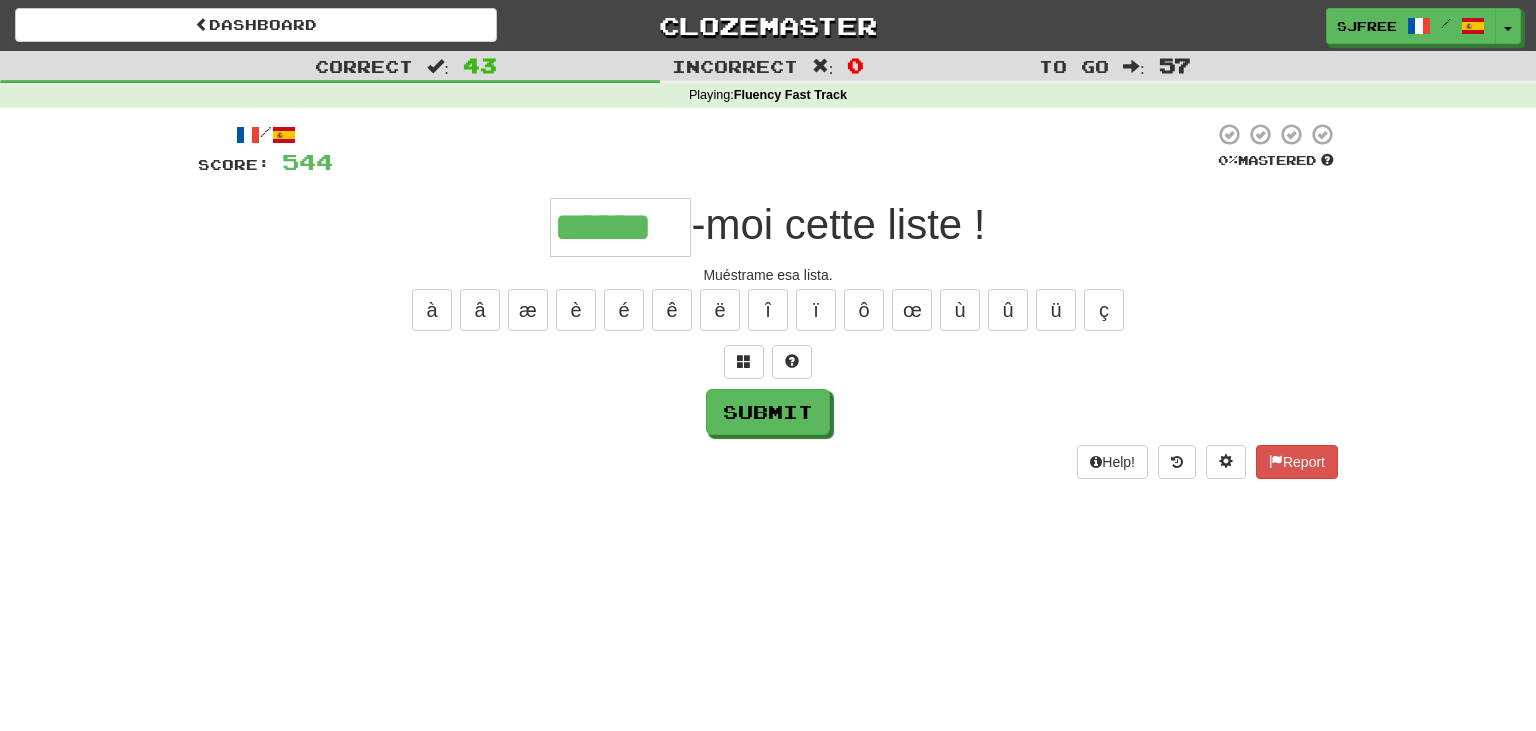 type on "******" 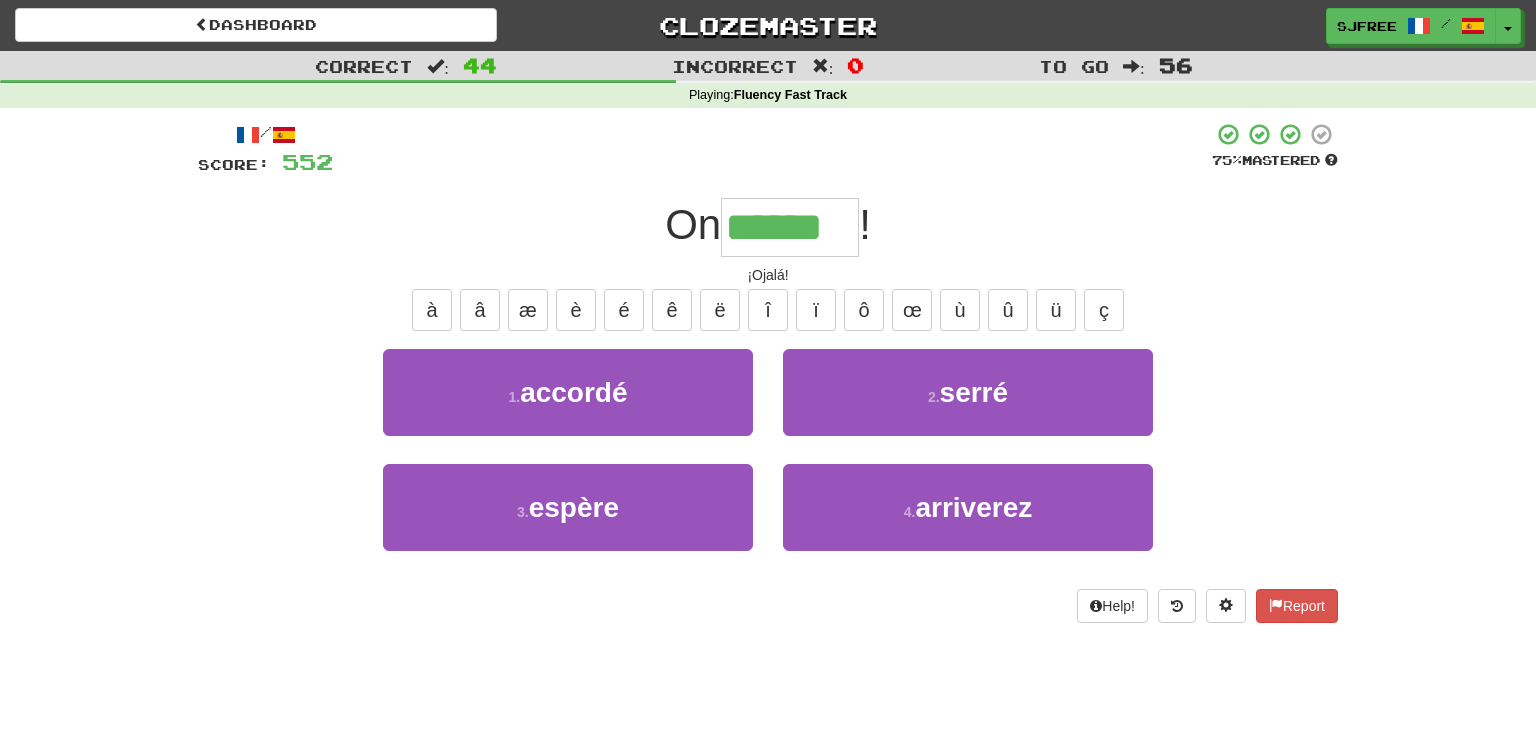 type on "******" 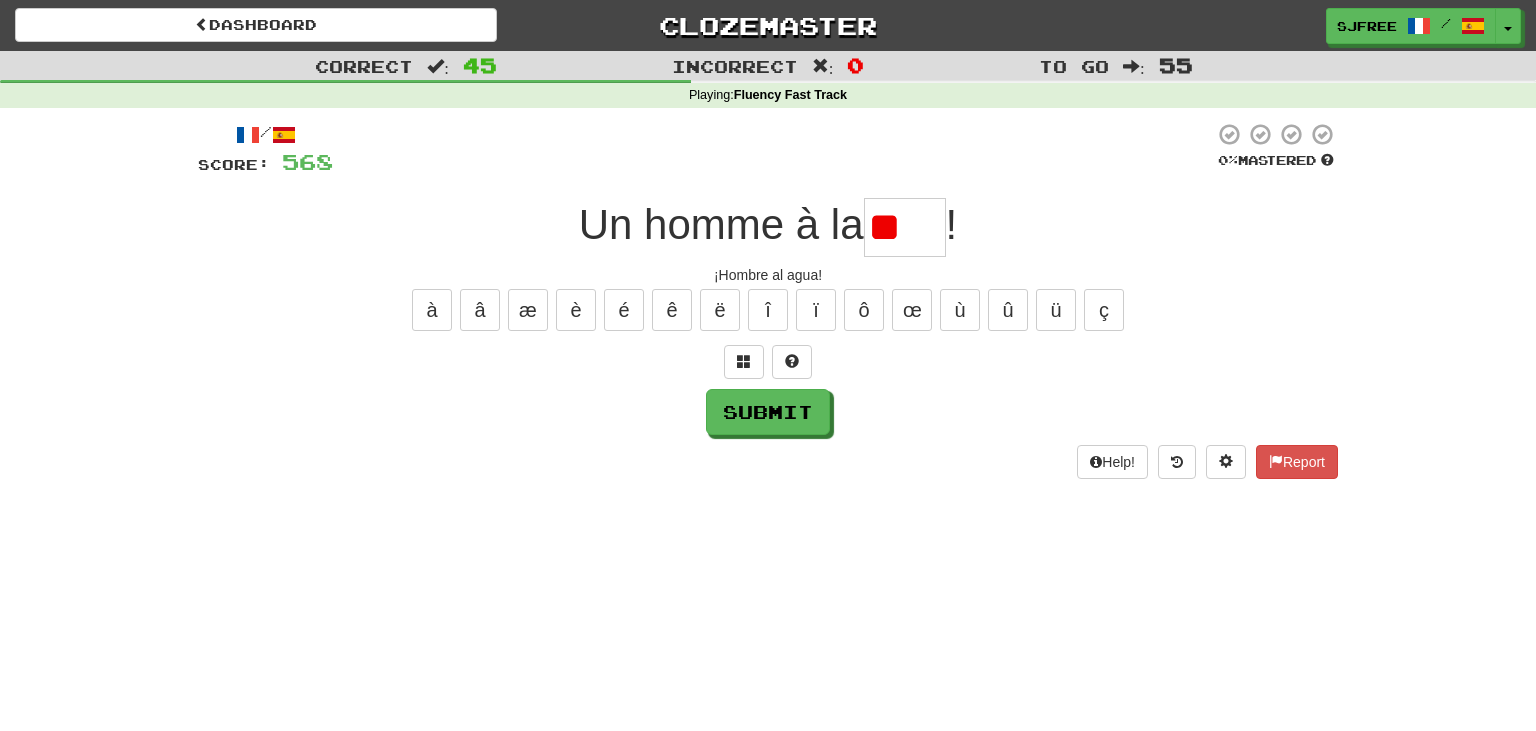 type on "*" 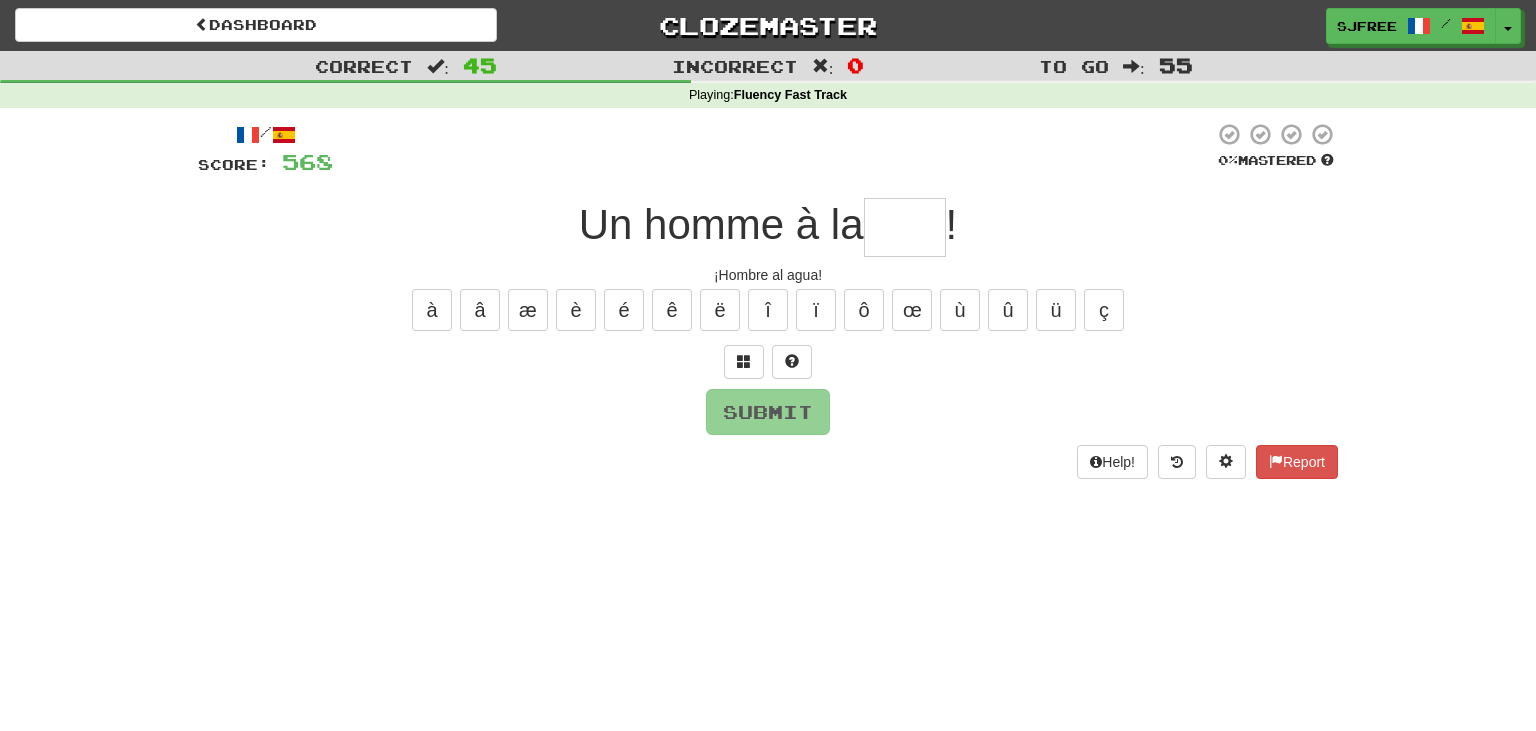 type on "*" 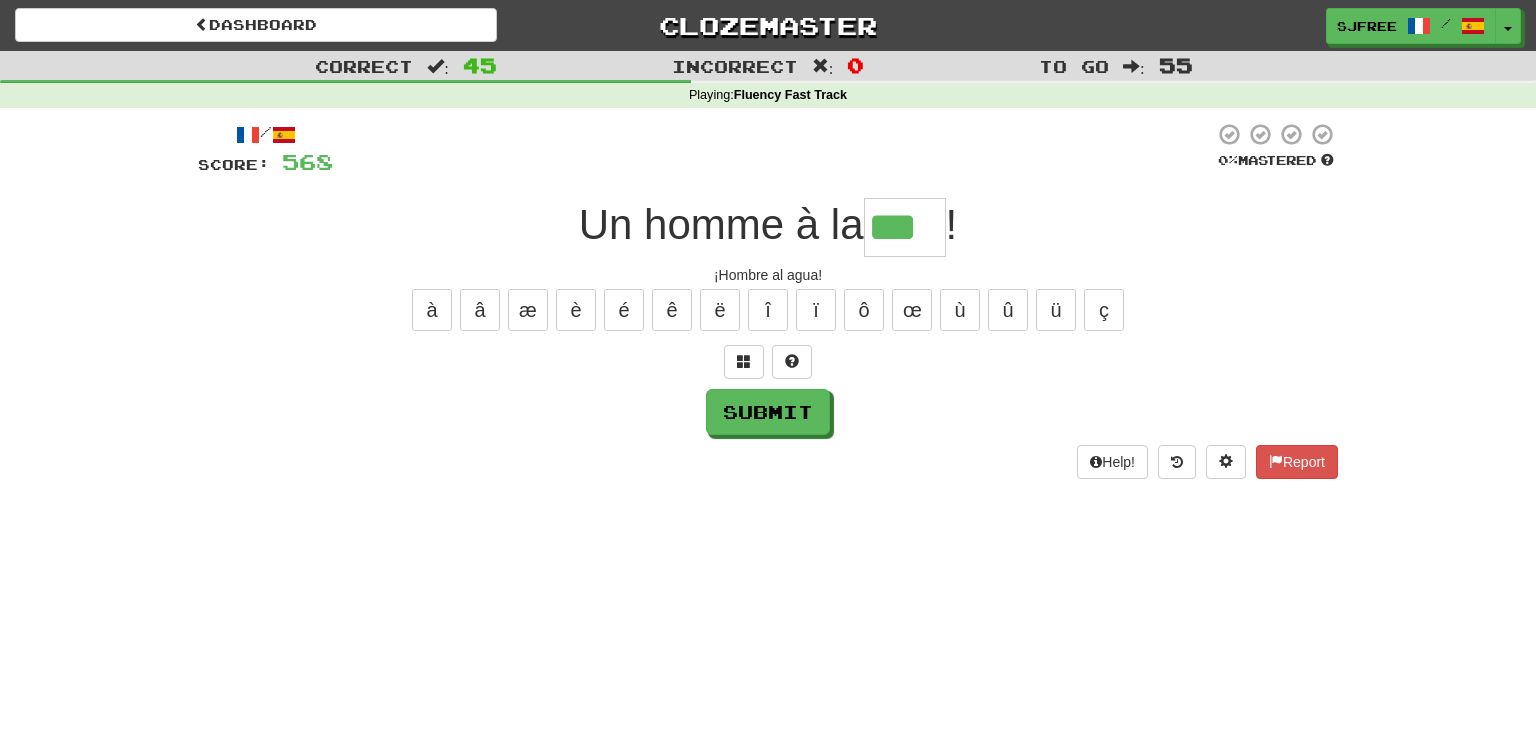 type on "***" 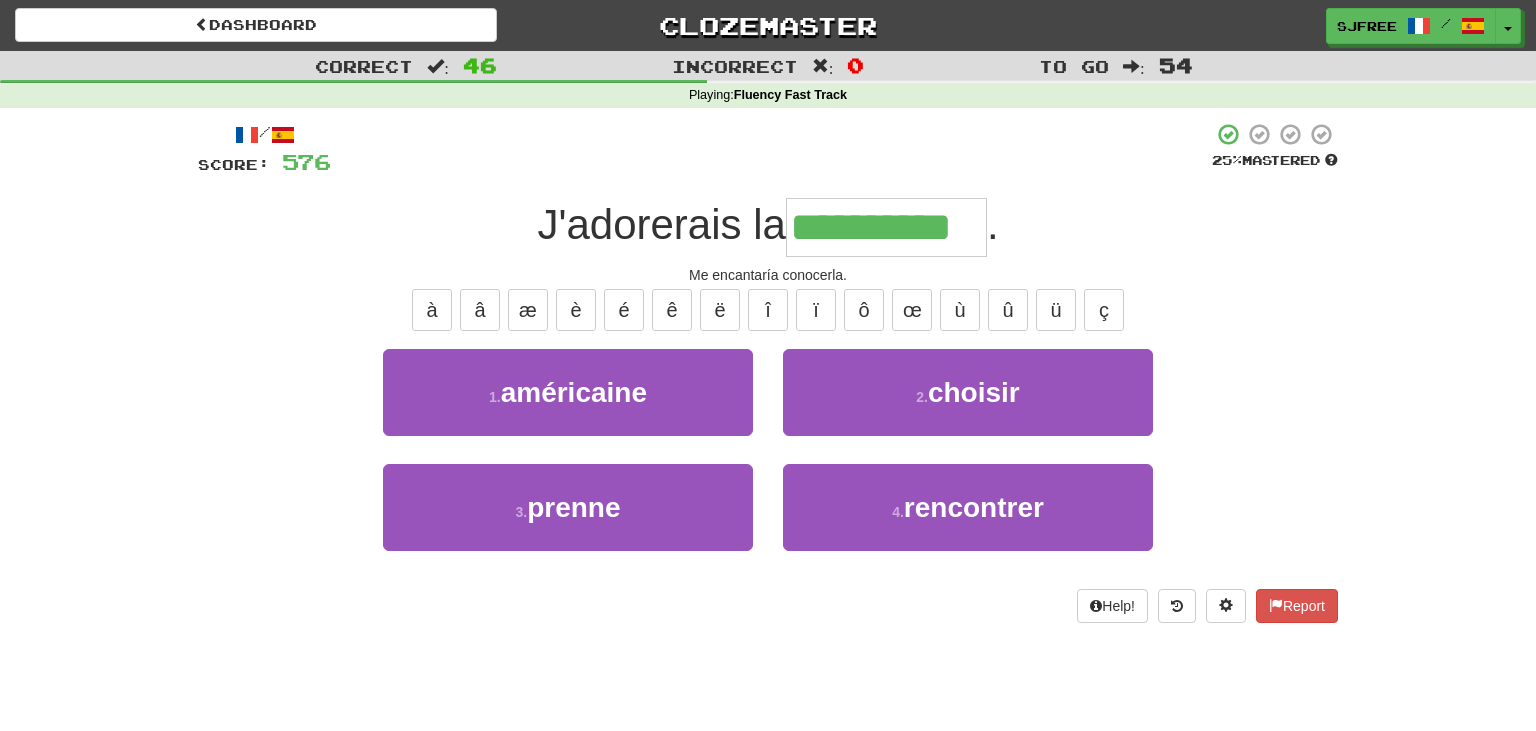 type on "**********" 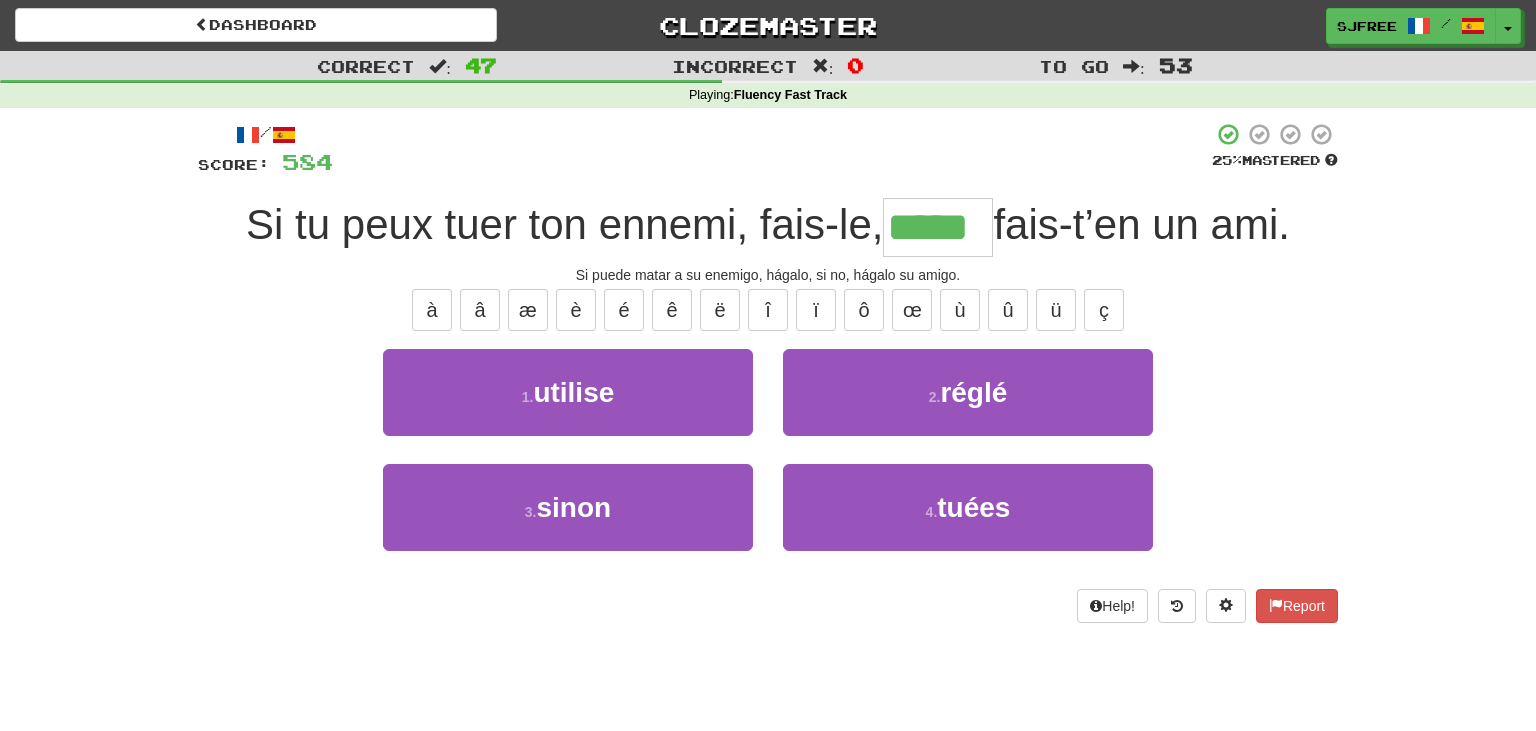 type on "*****" 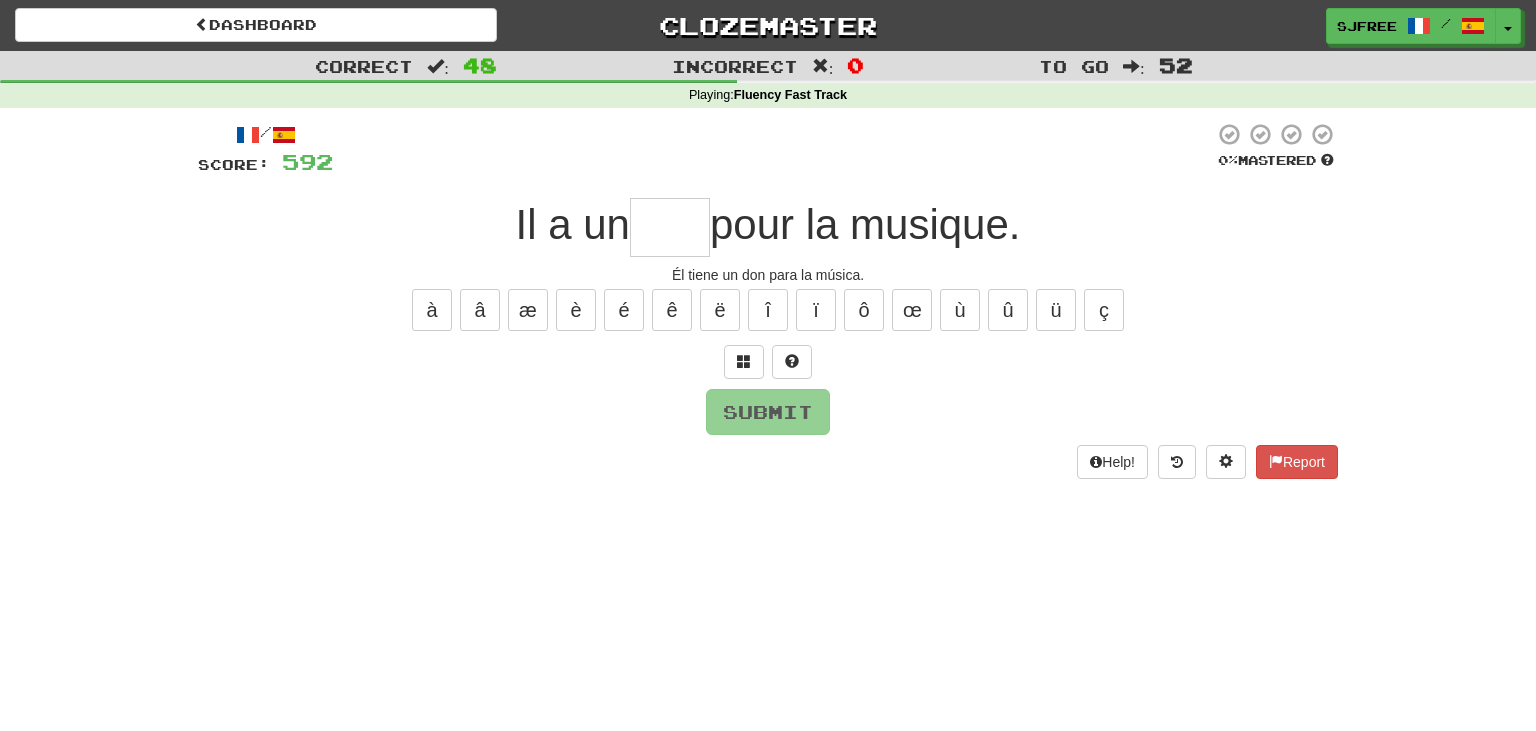 type on "*" 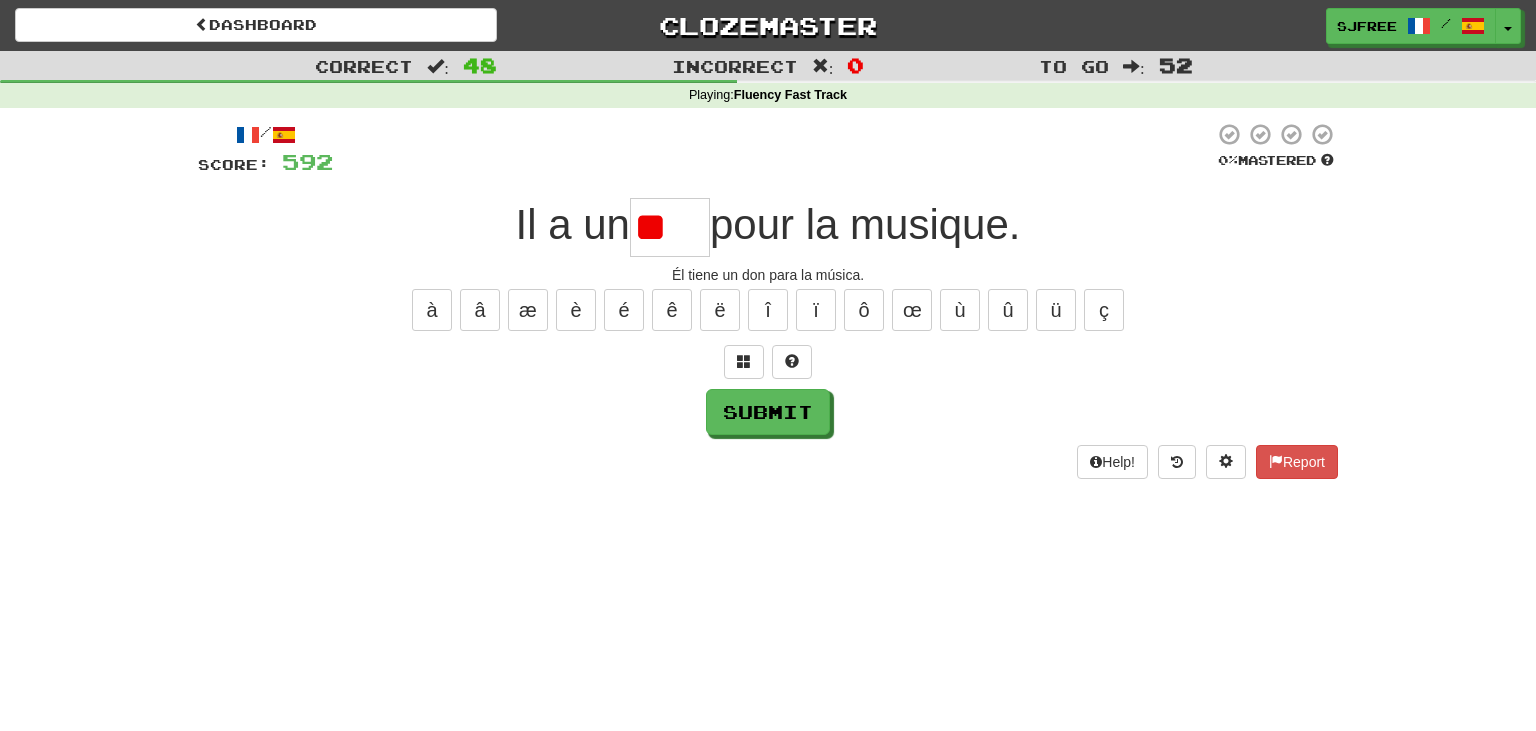 type on "*" 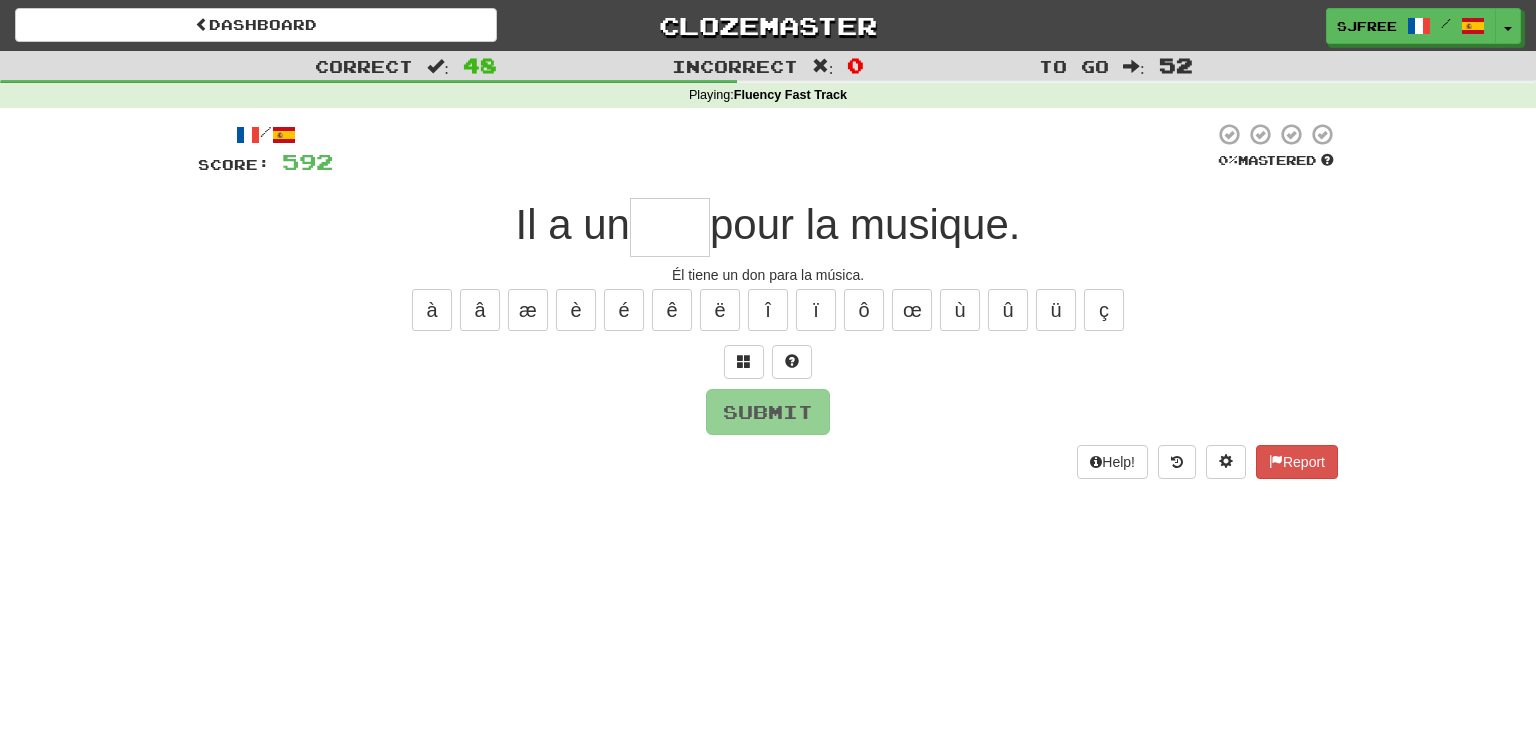 type on "*" 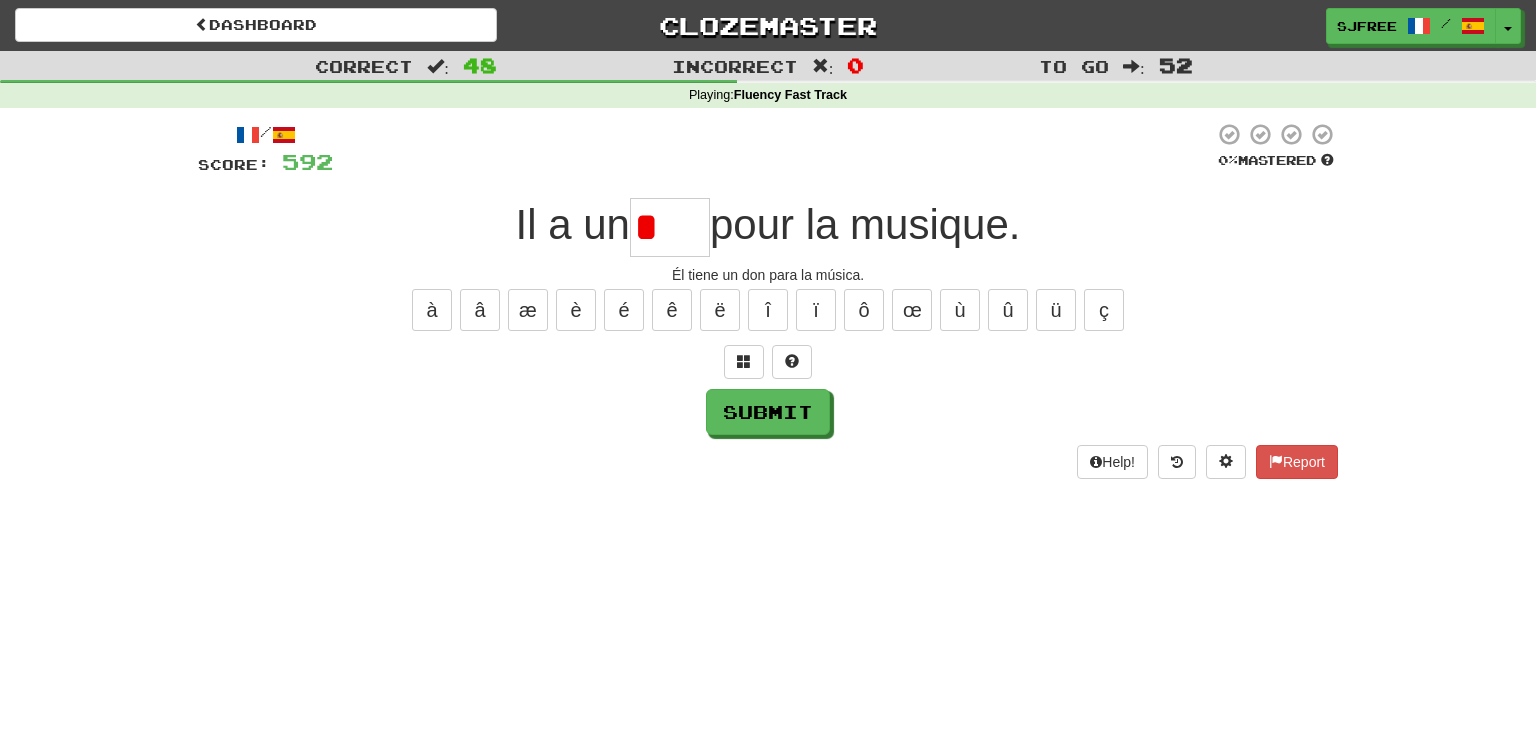 type on "*" 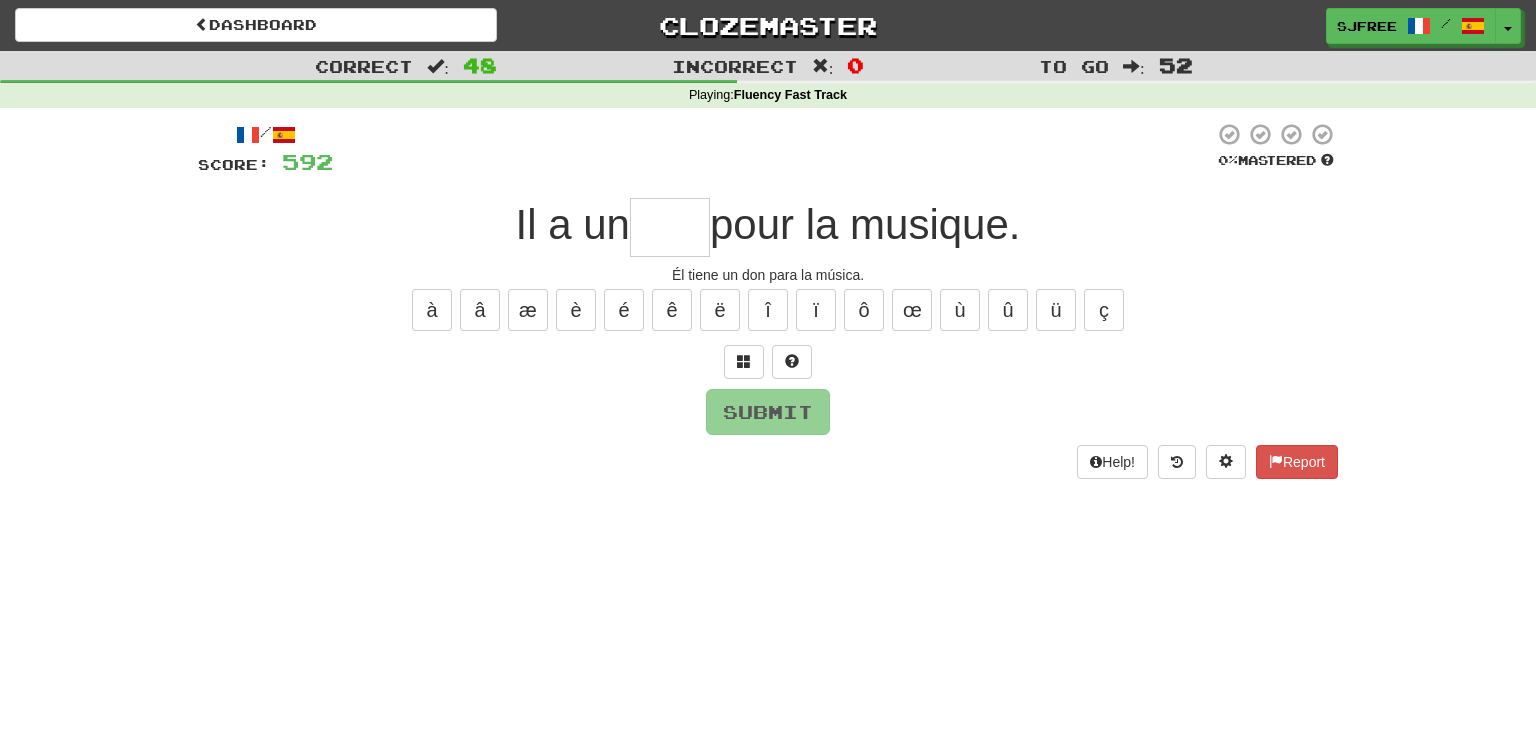 type on "*" 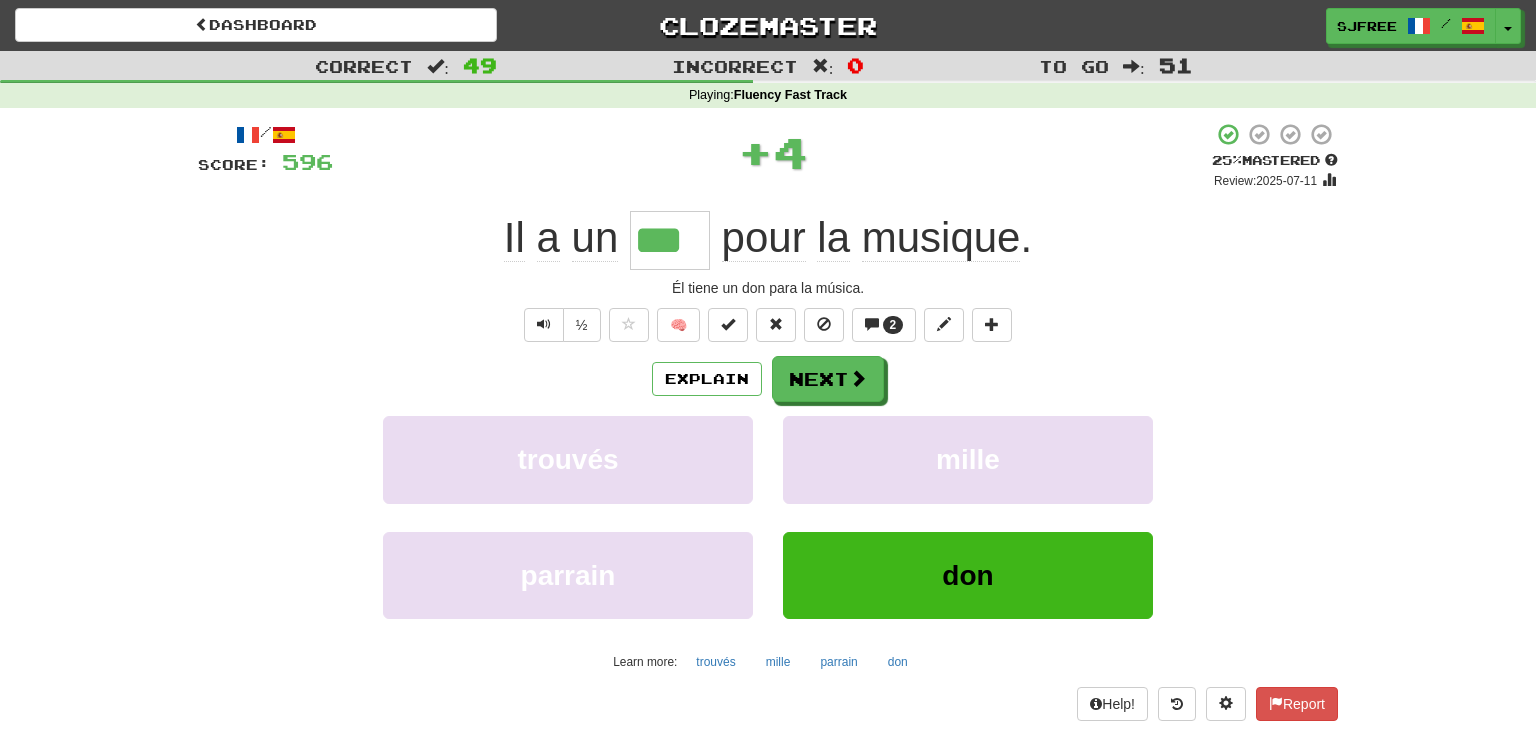 type on "***" 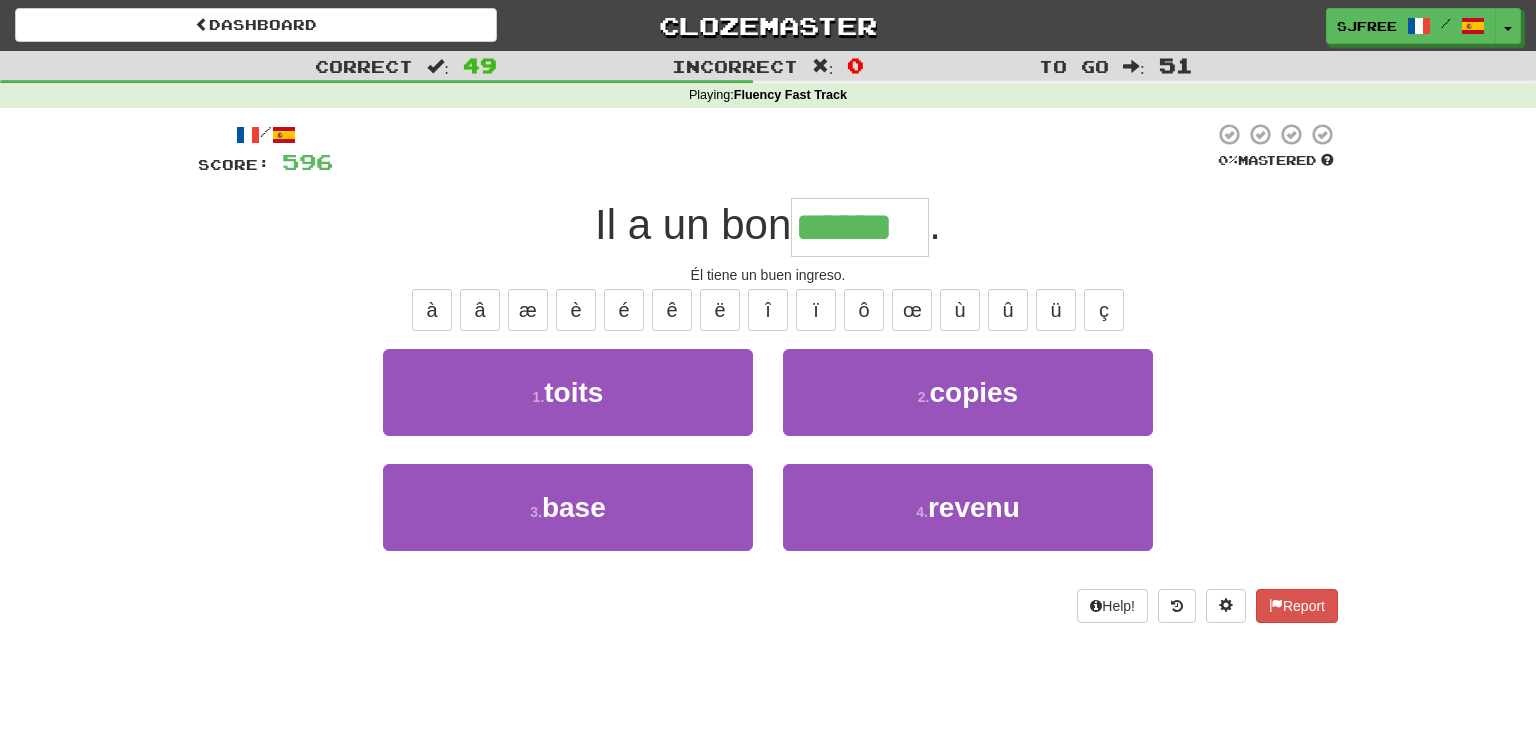 type on "******" 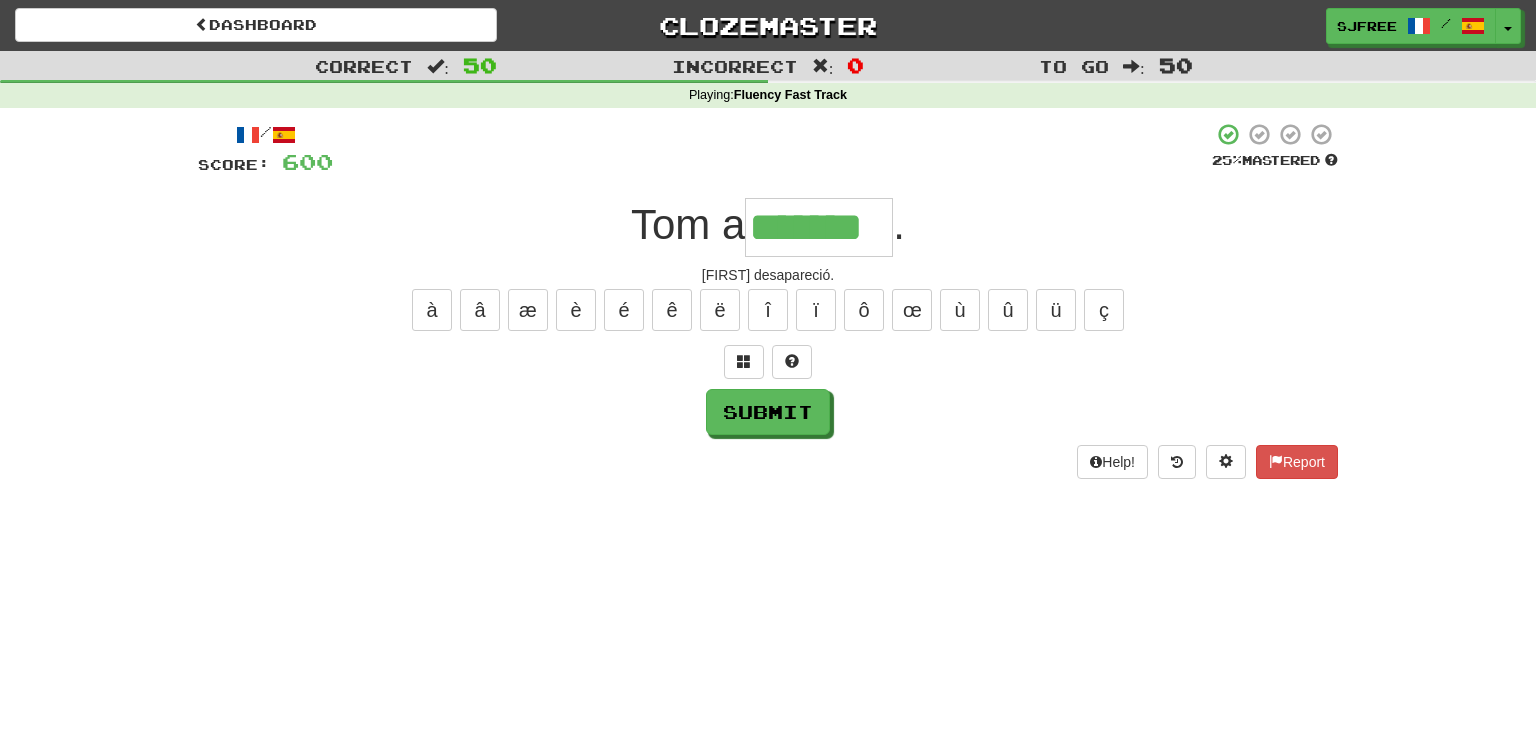 type on "*******" 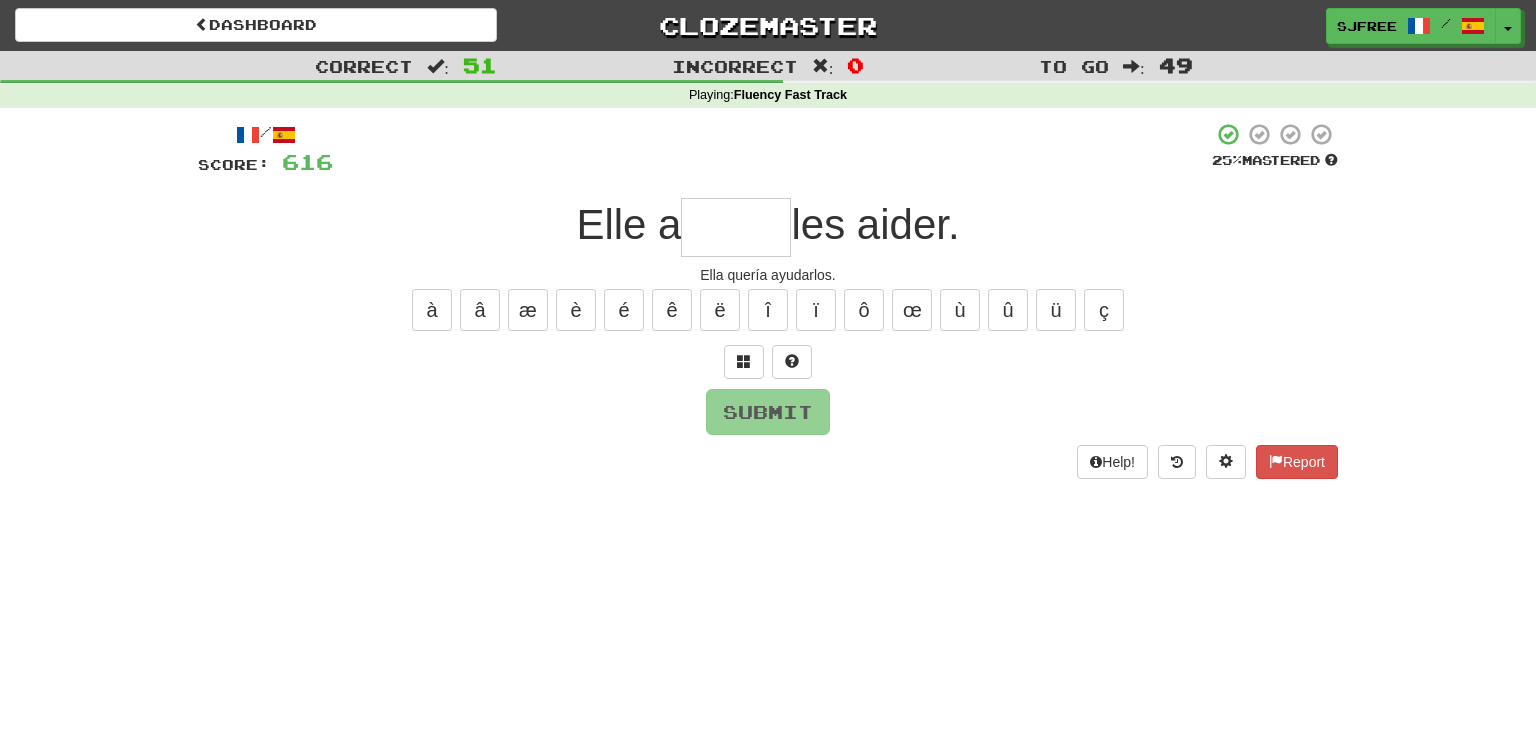 type on "*****" 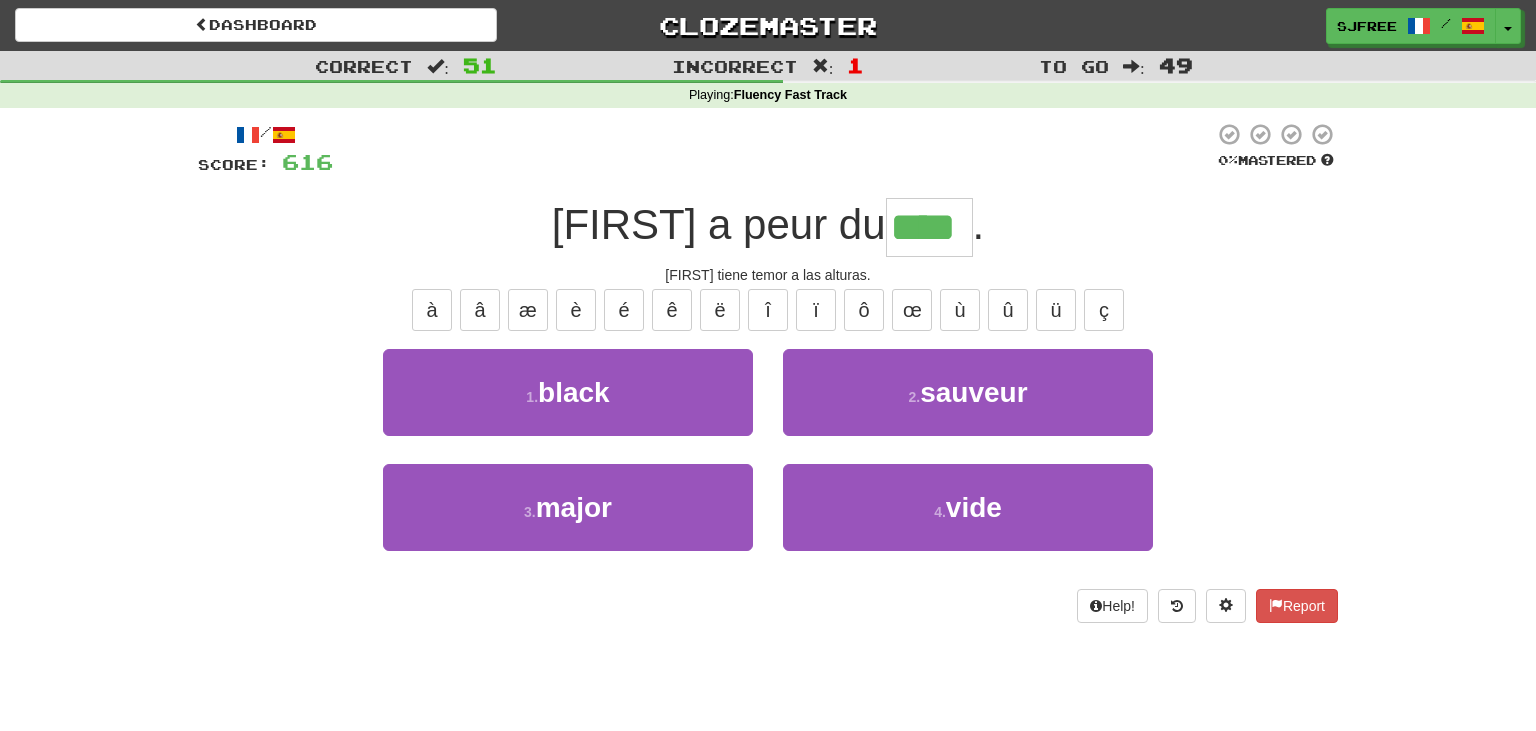 type on "****" 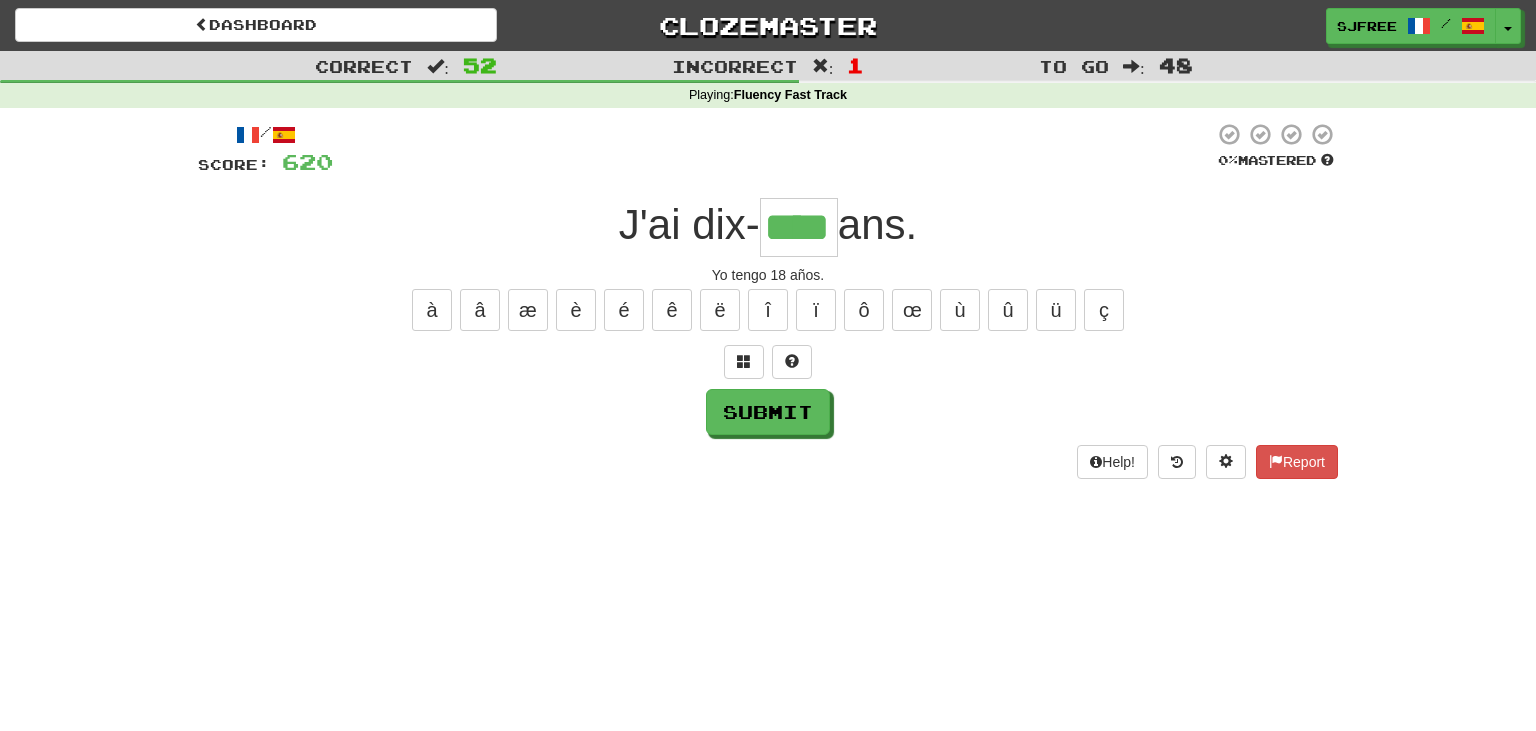 type on "****" 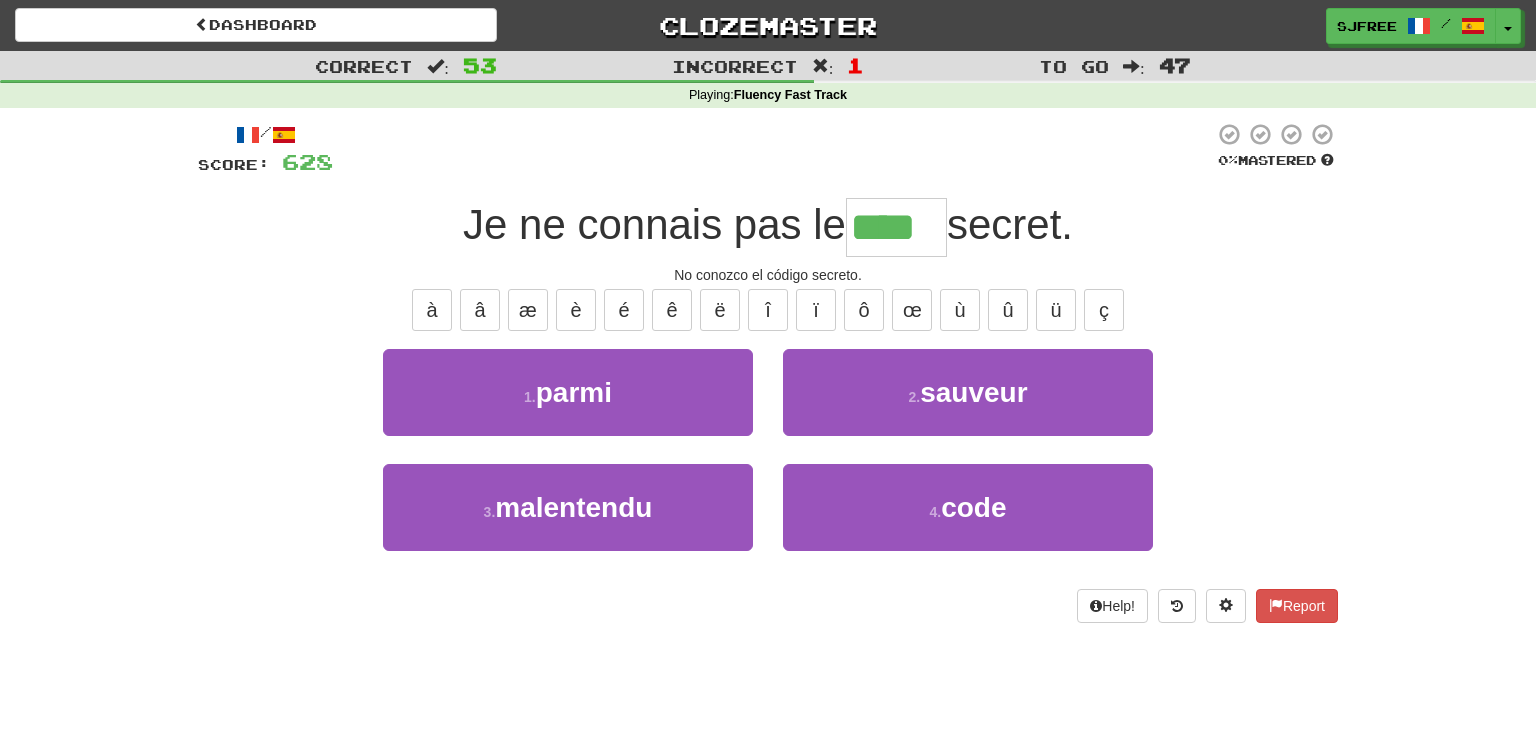 type on "****" 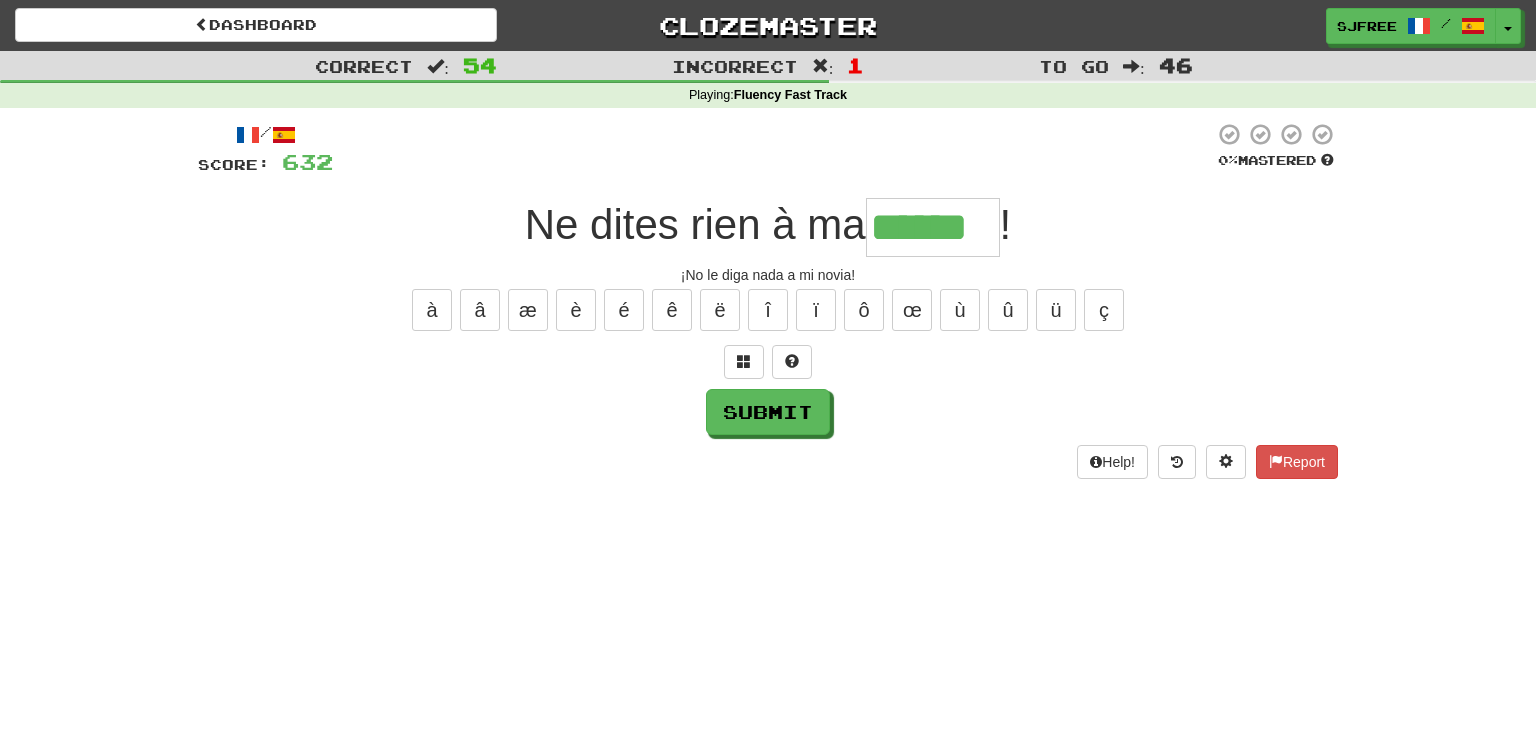 type on "******" 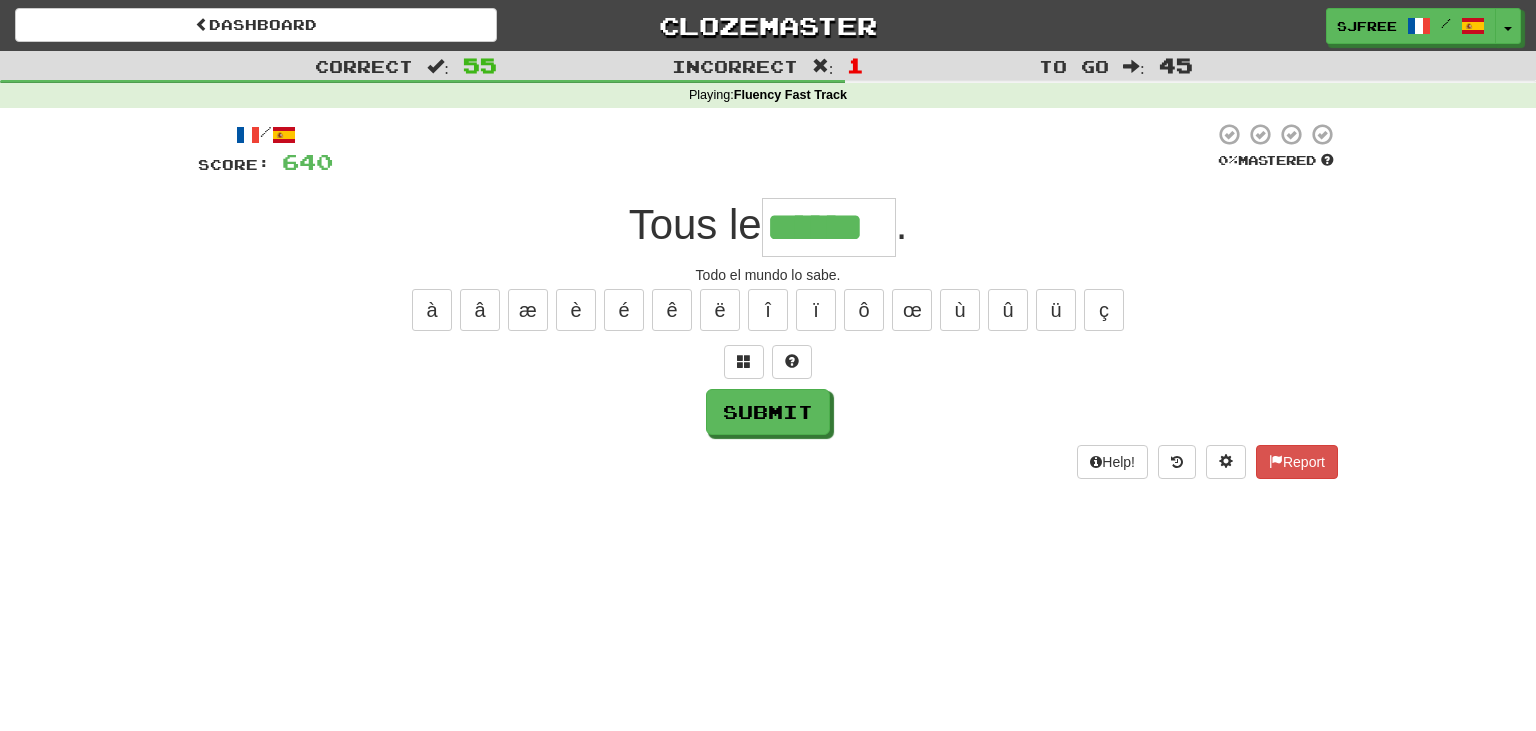 type on "******" 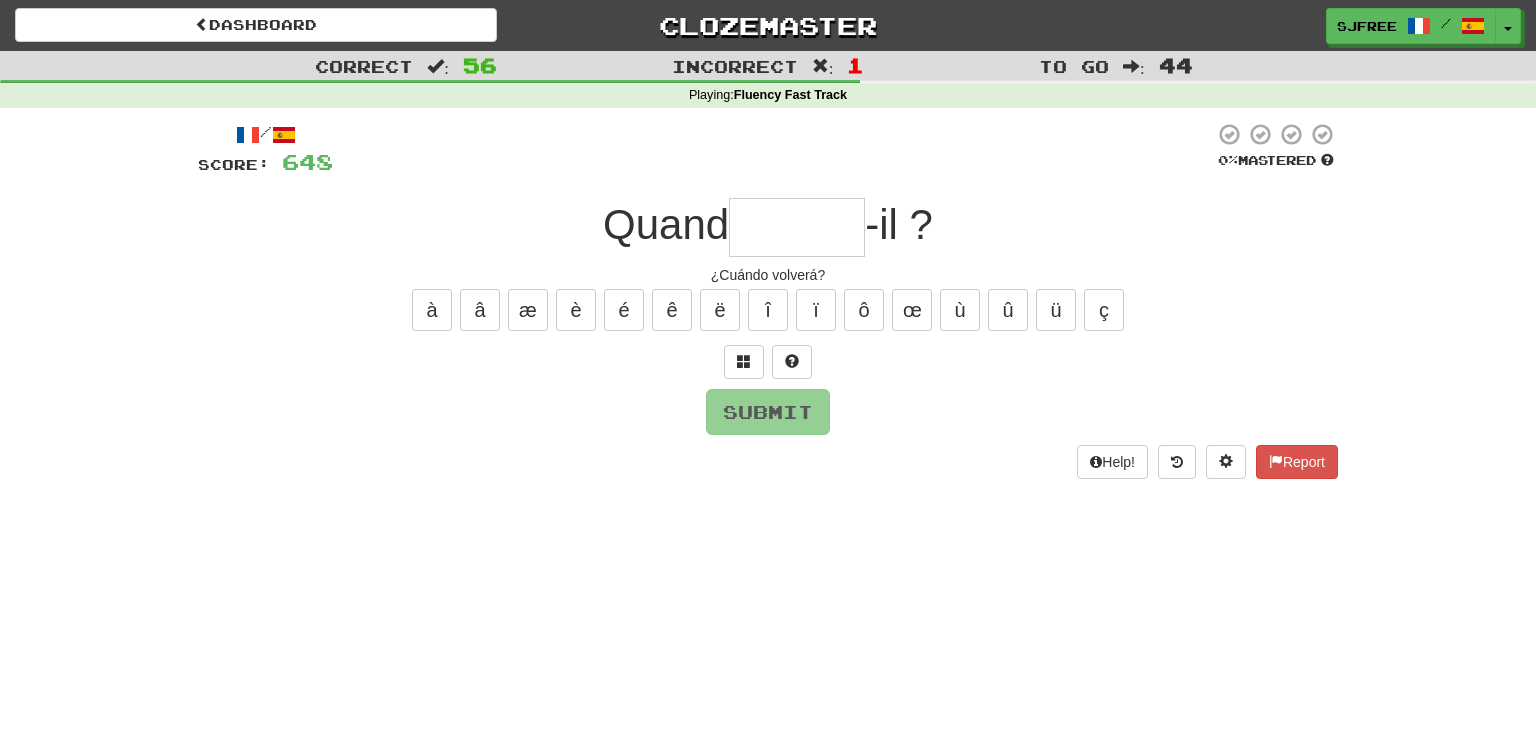 type on "*" 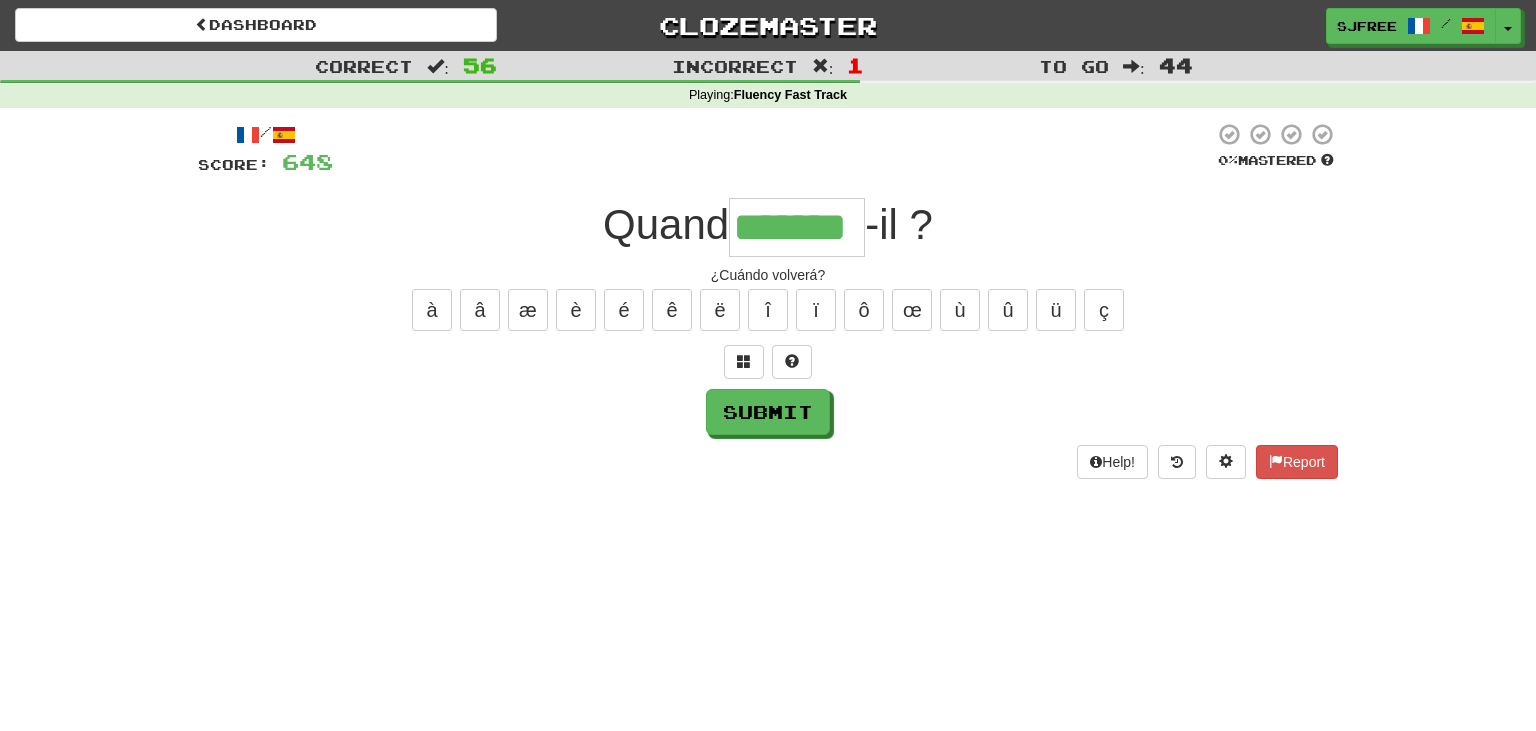 type on "*******" 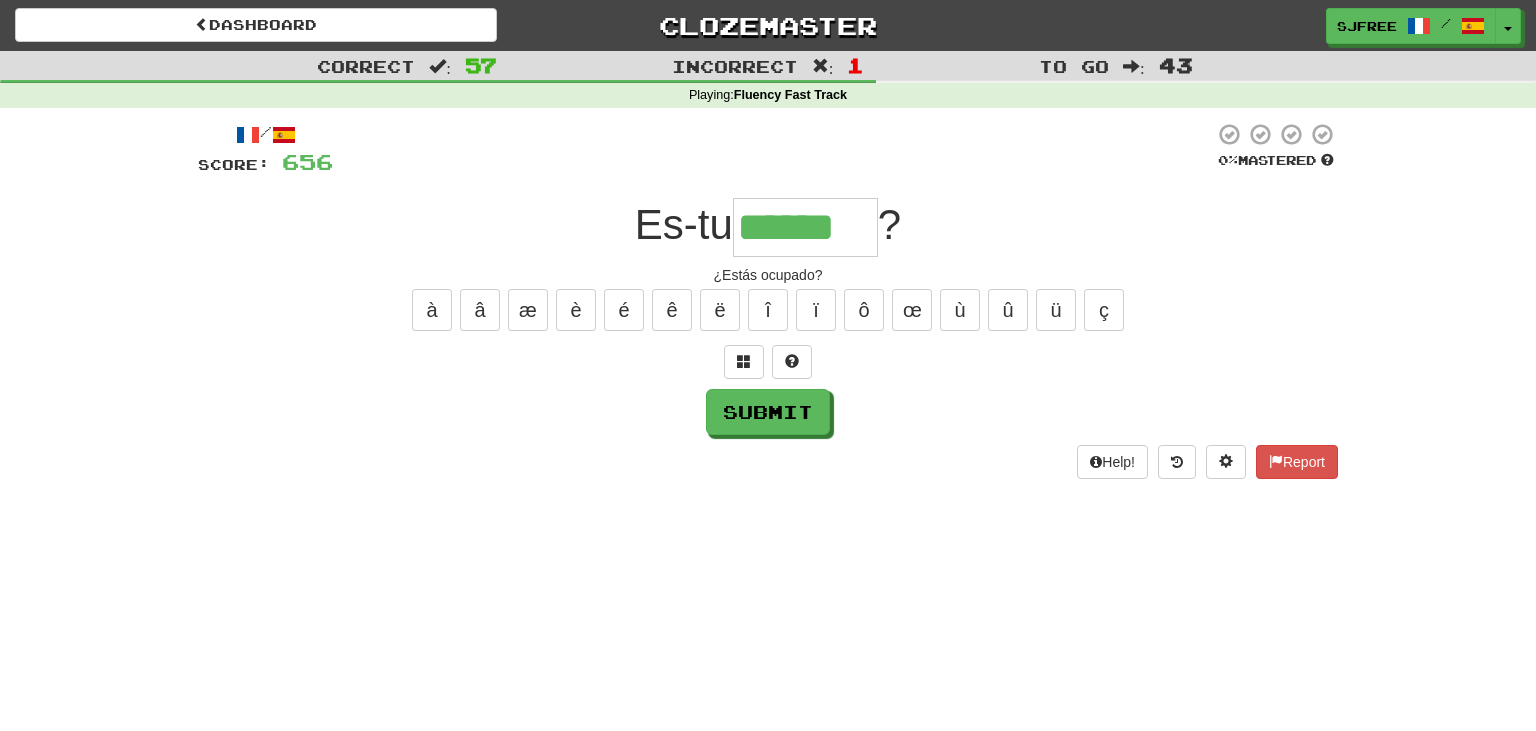 type on "******" 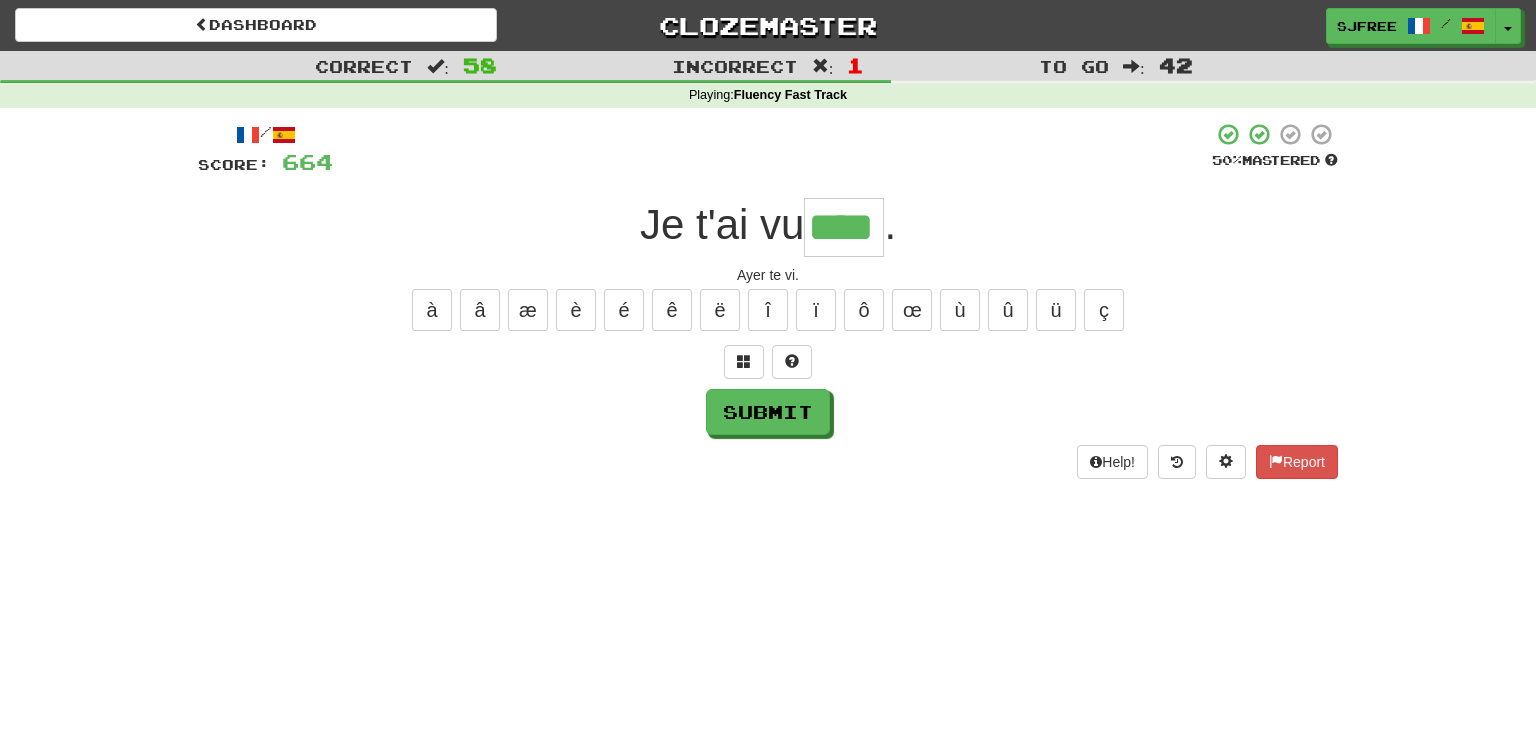type on "****" 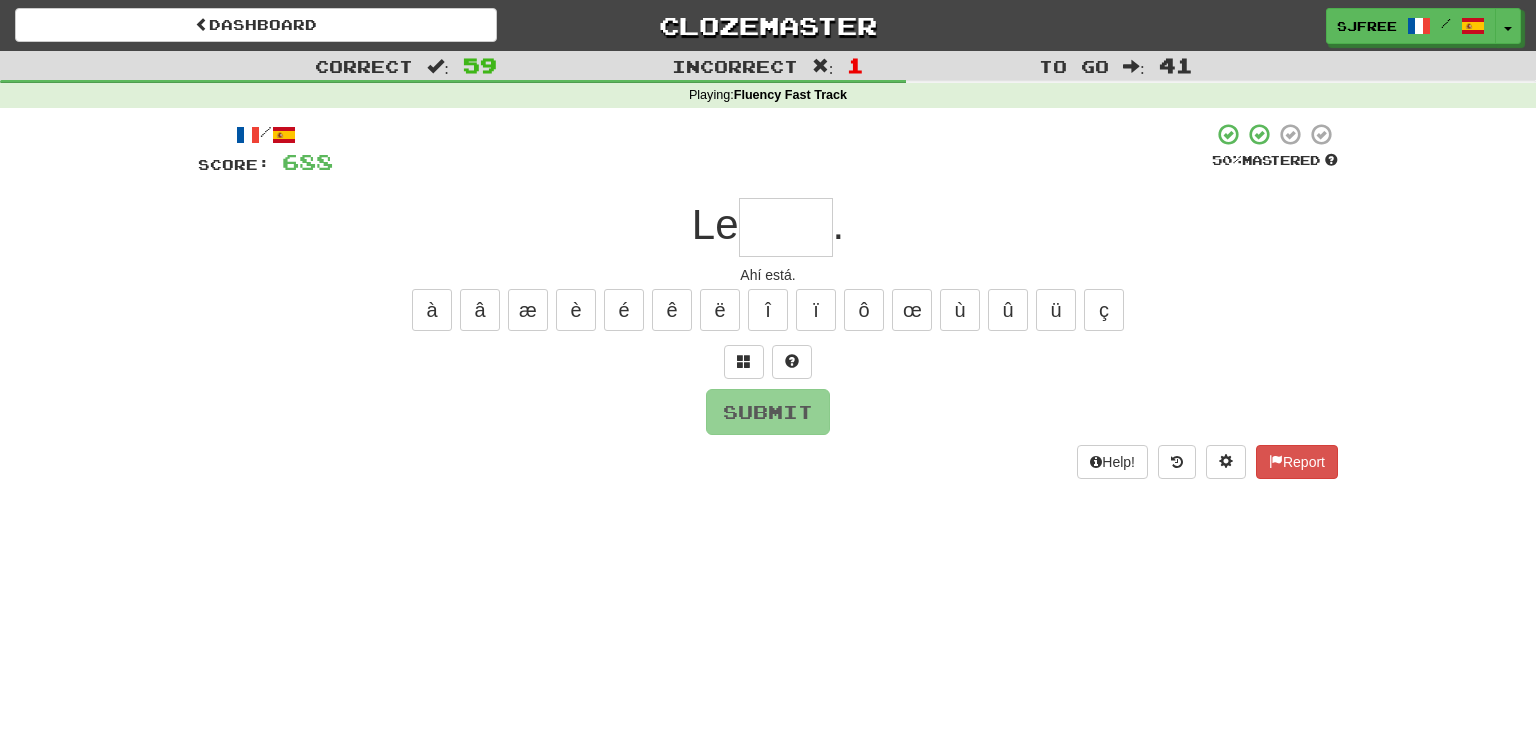 type on "*" 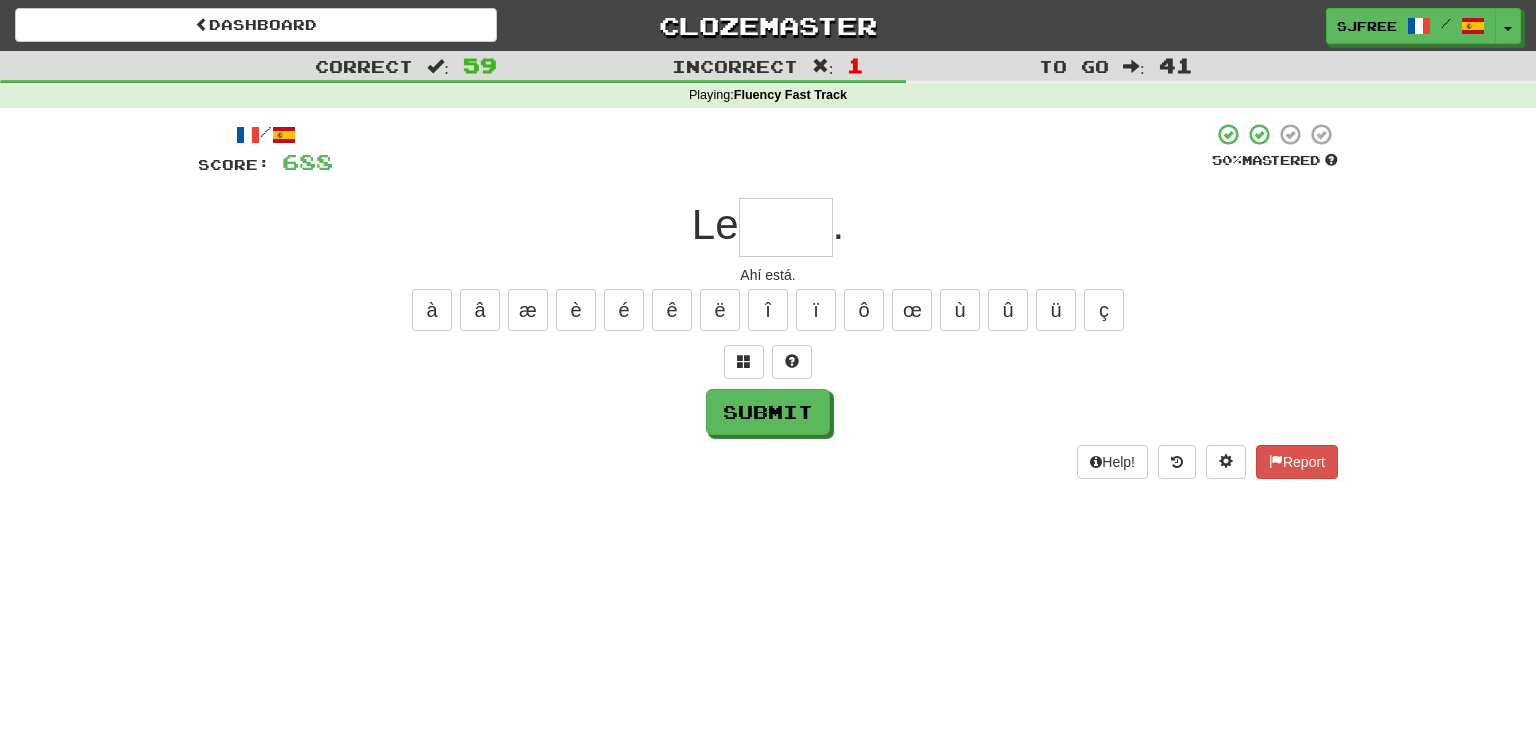 type on "*" 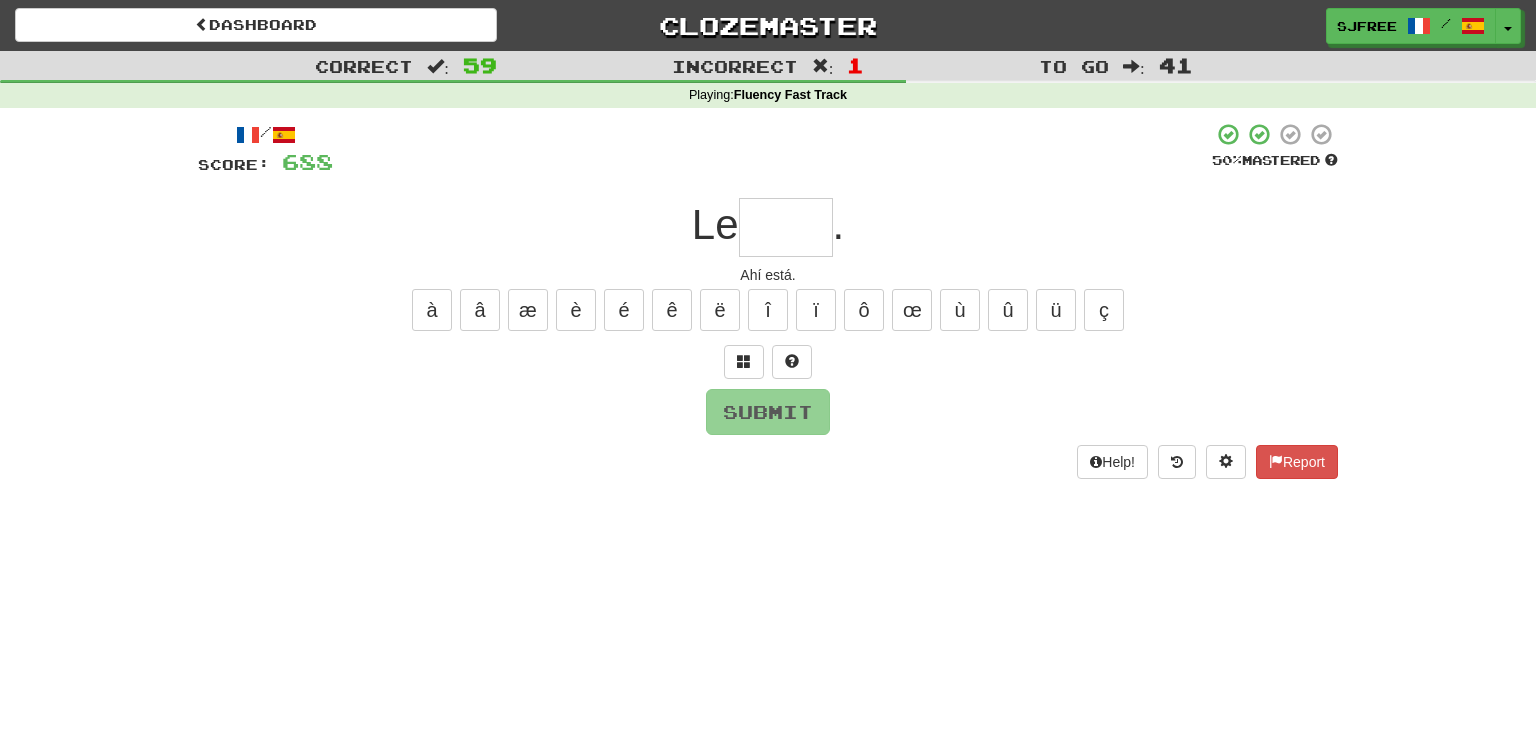 type on "*" 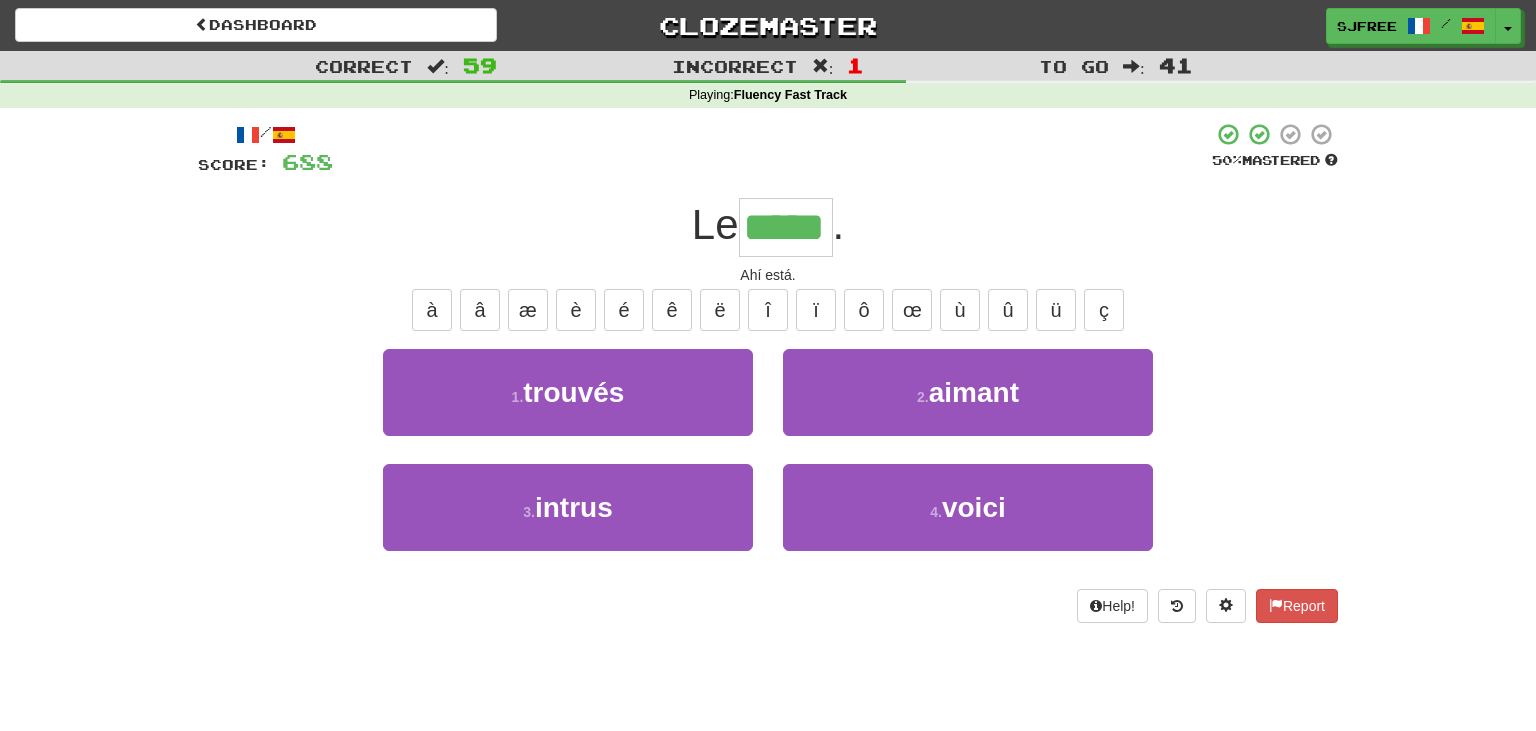 type on "*****" 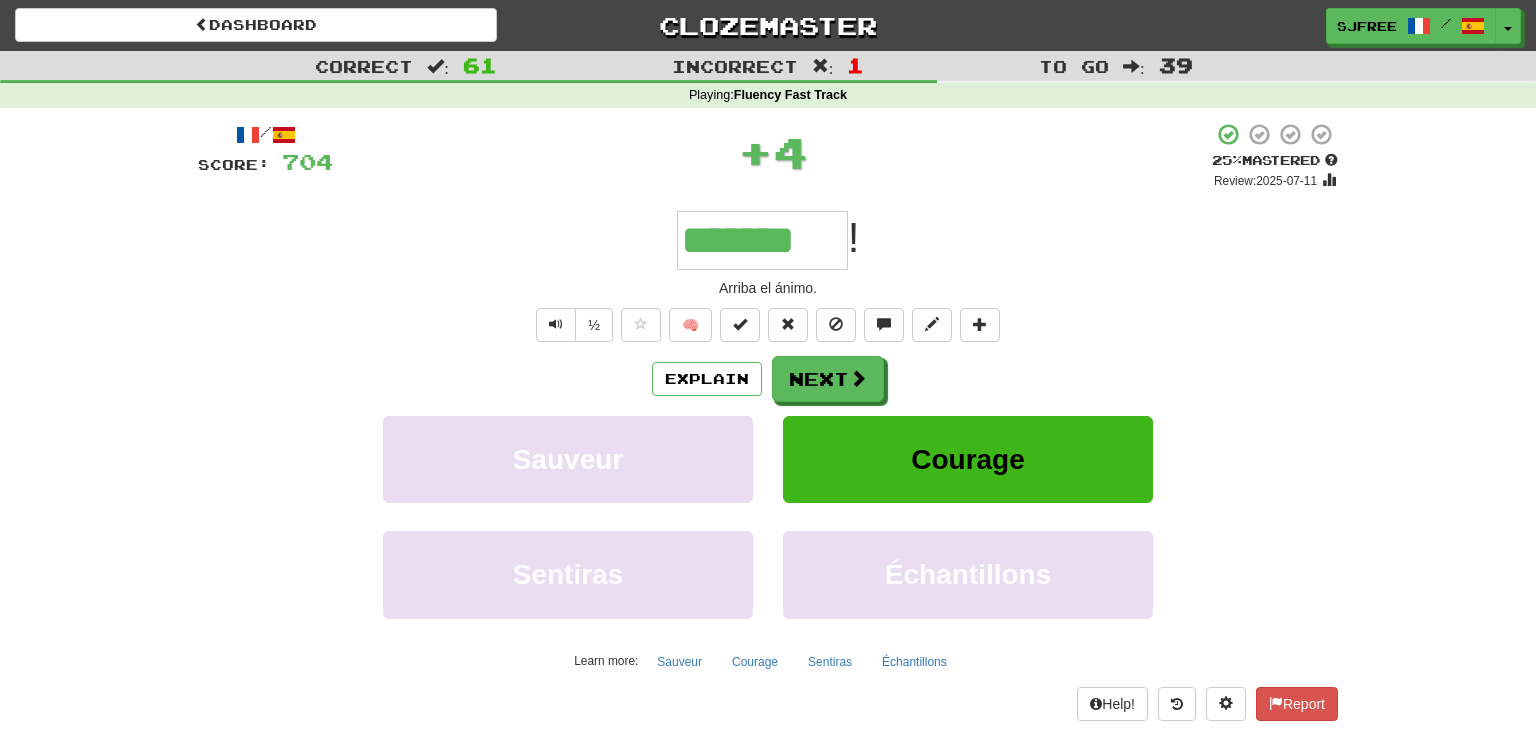 type on "*******" 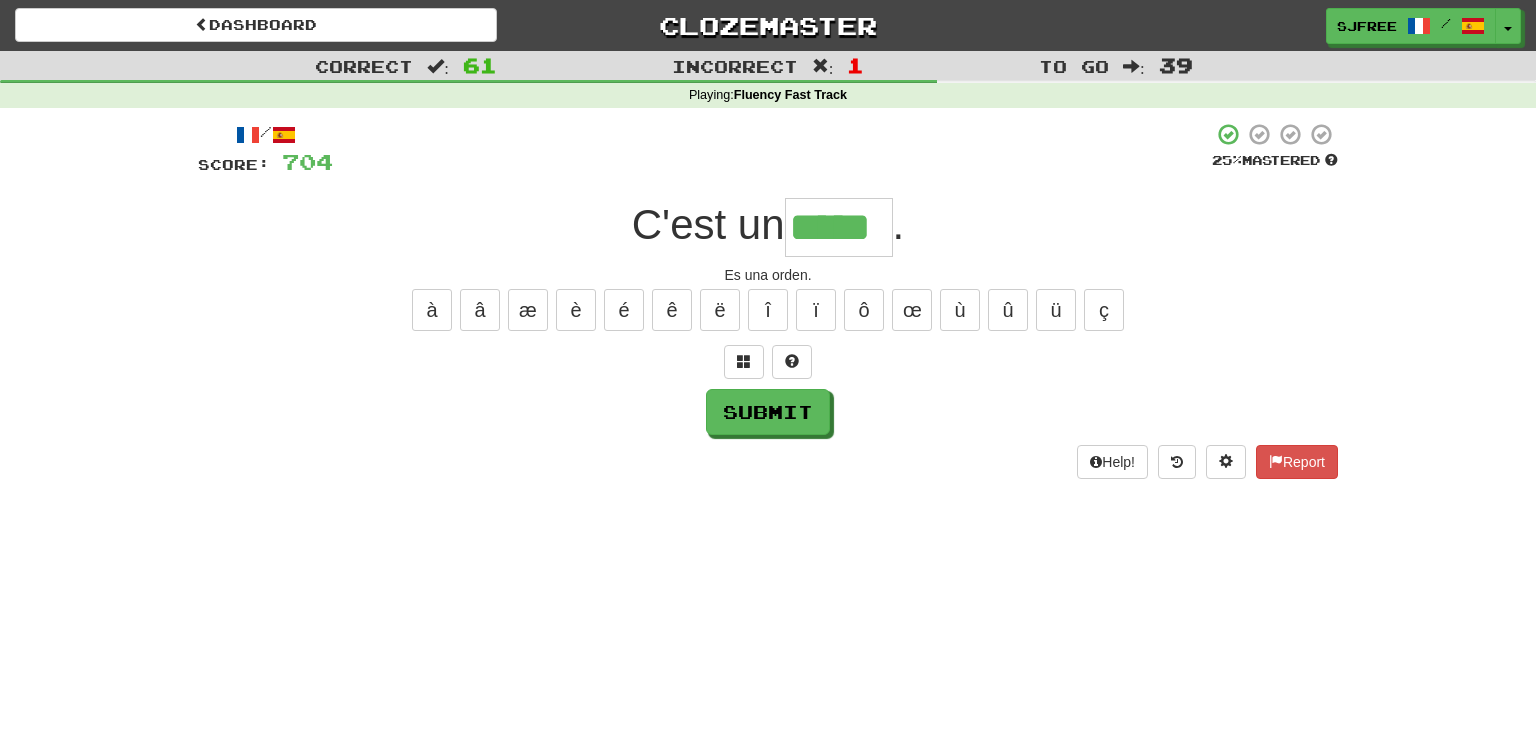 type on "*****" 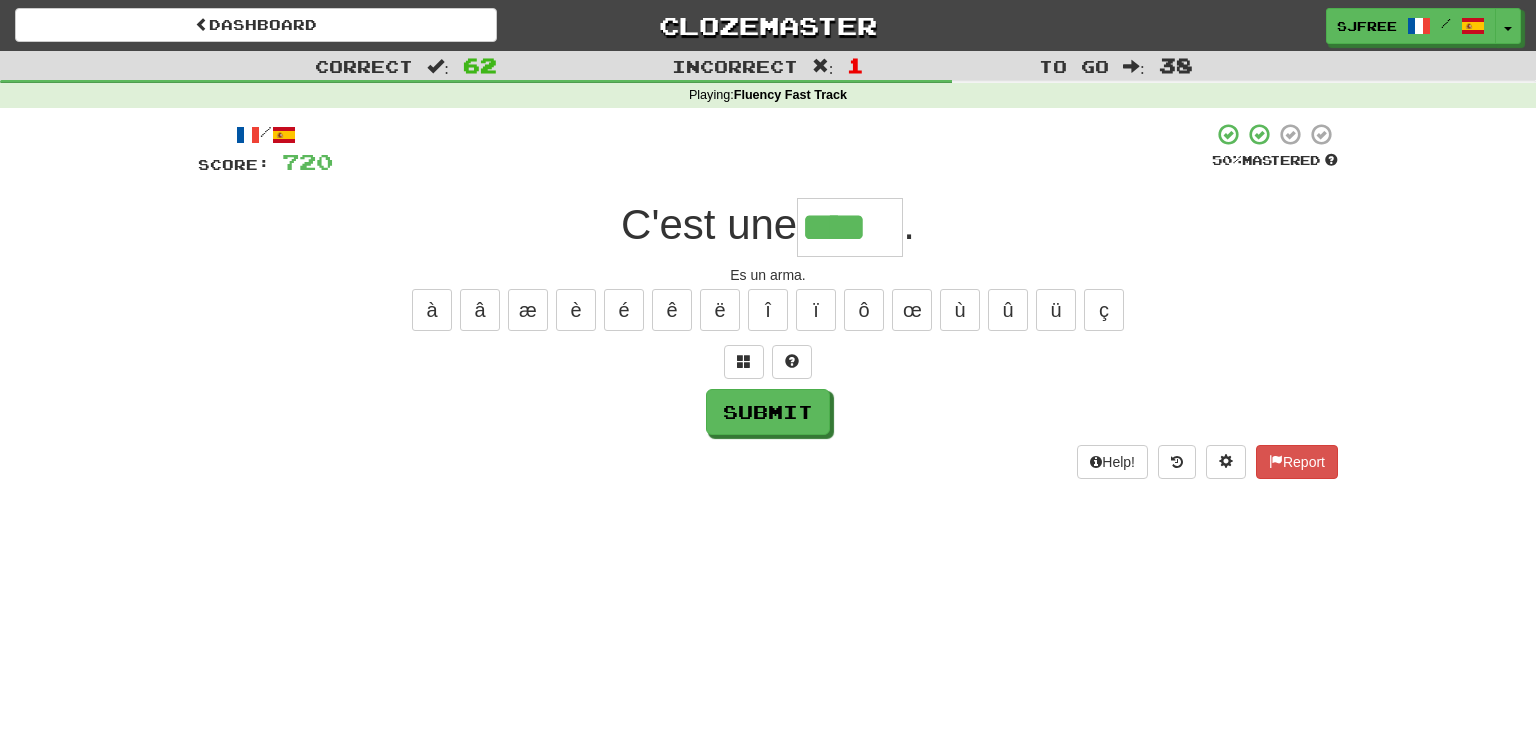 type on "****" 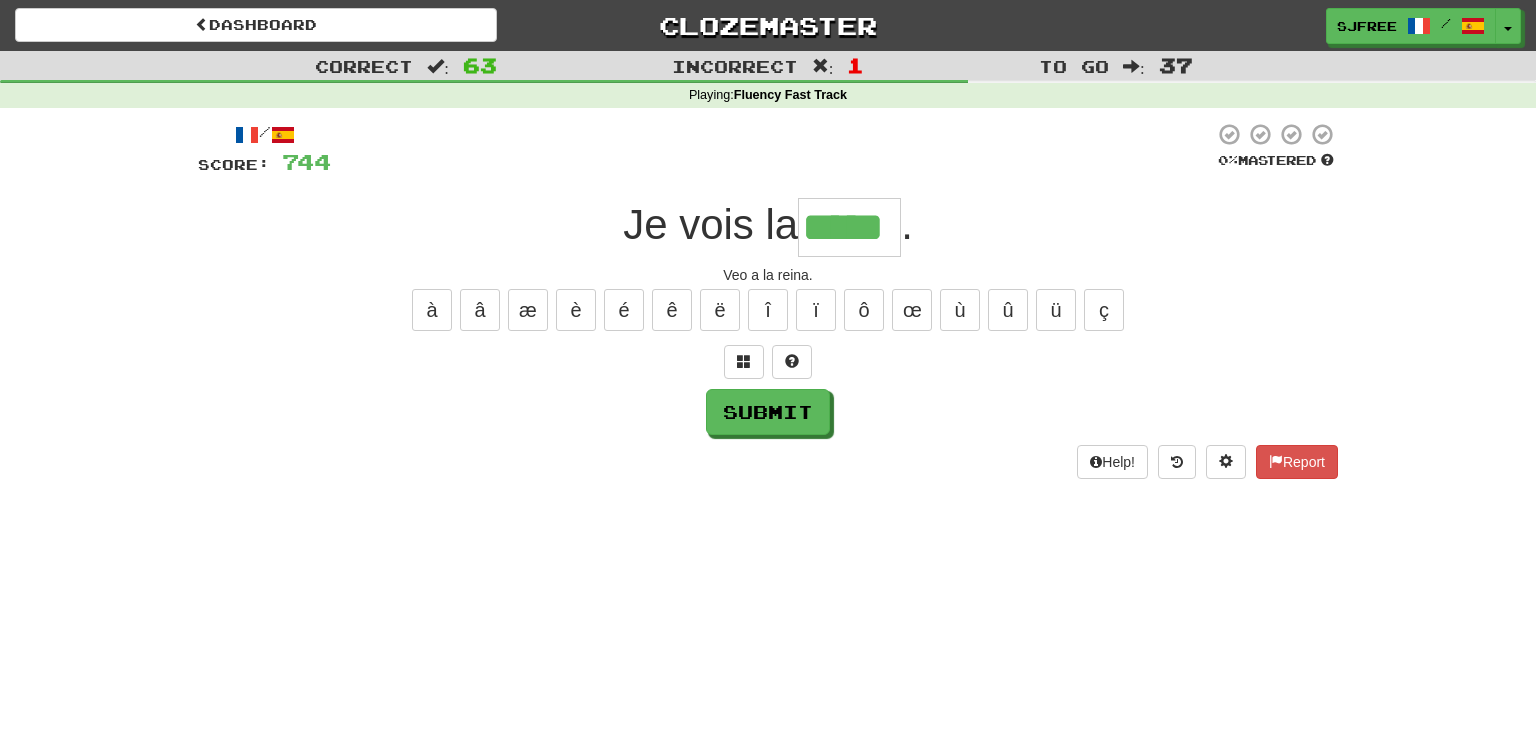 type on "*****" 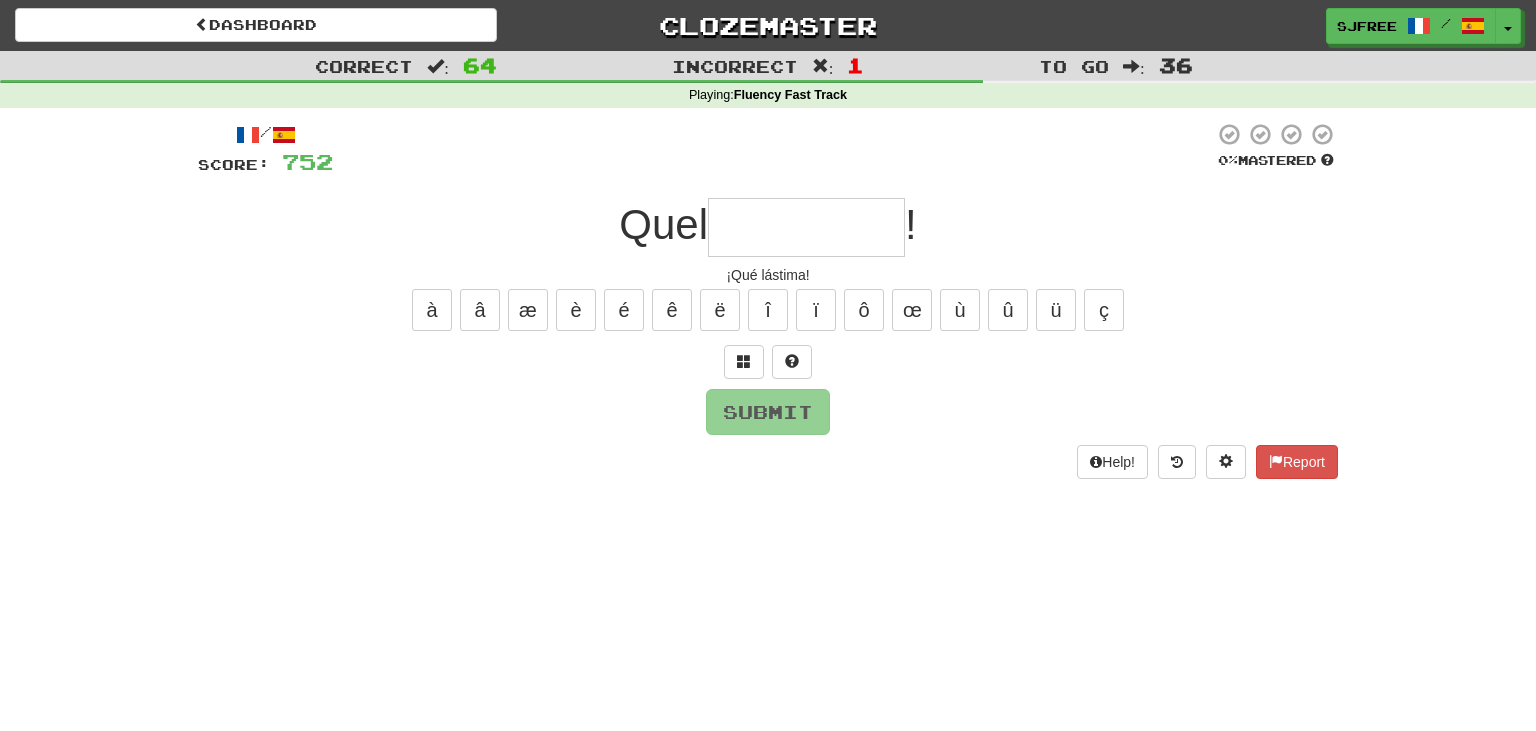 type on "*" 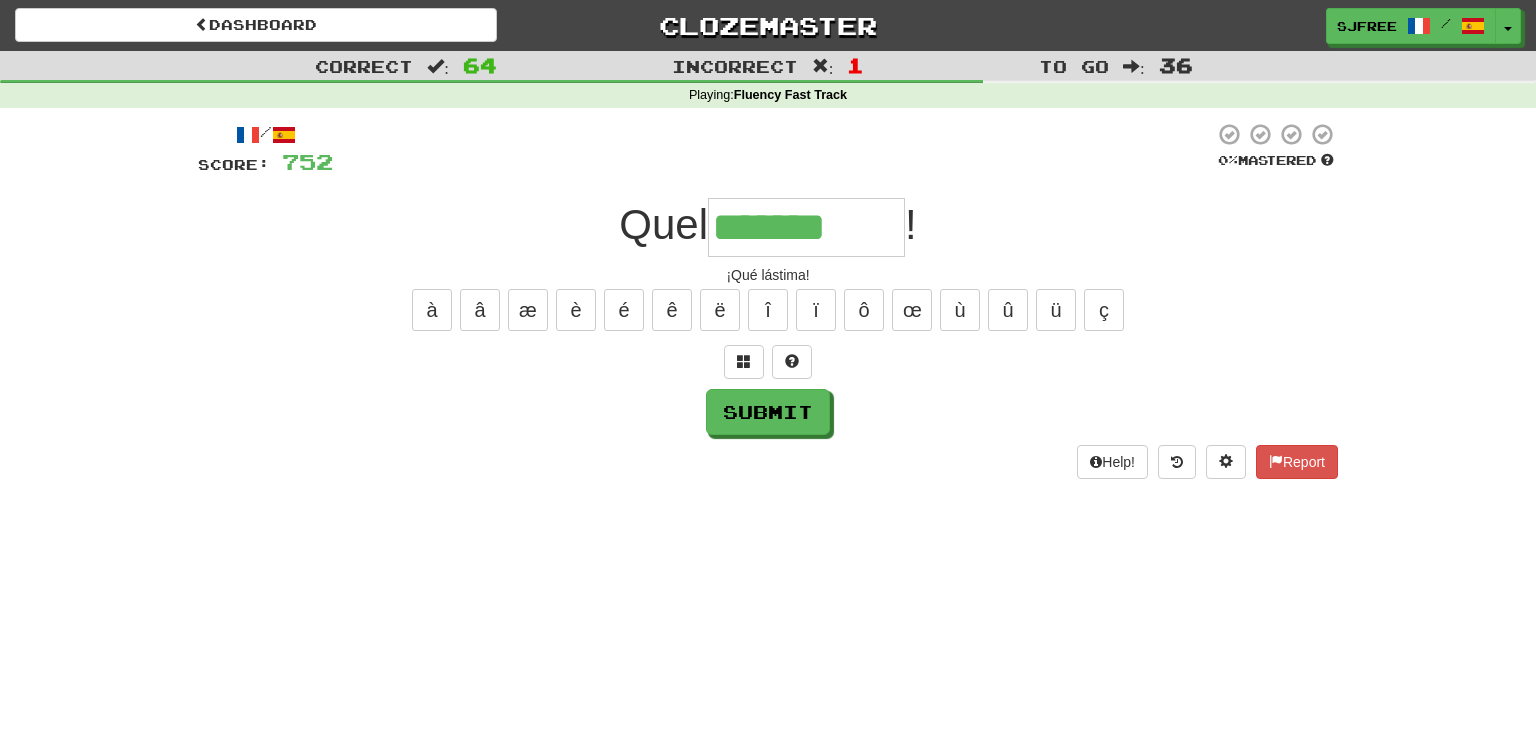 type on "*******" 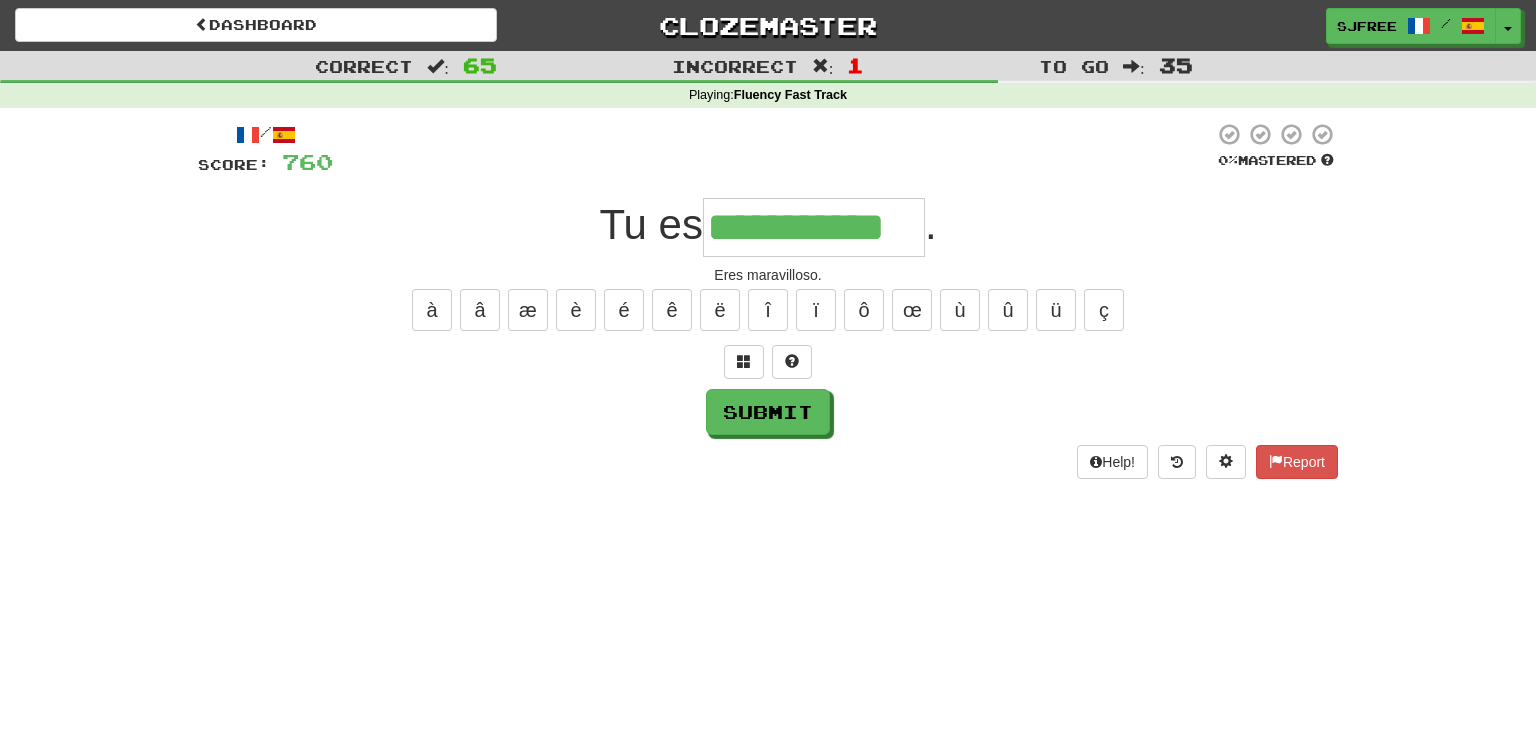 type on "**********" 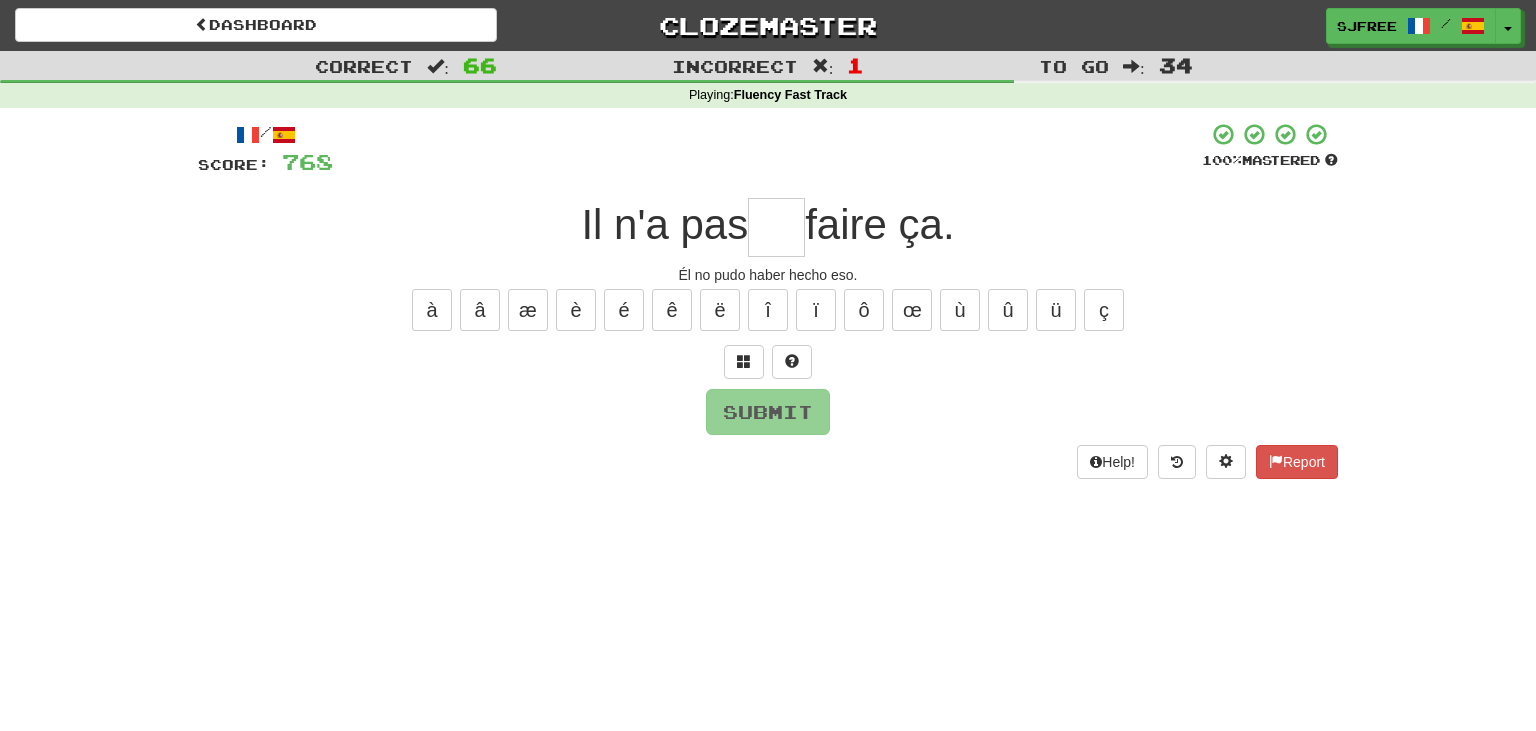 type on "*" 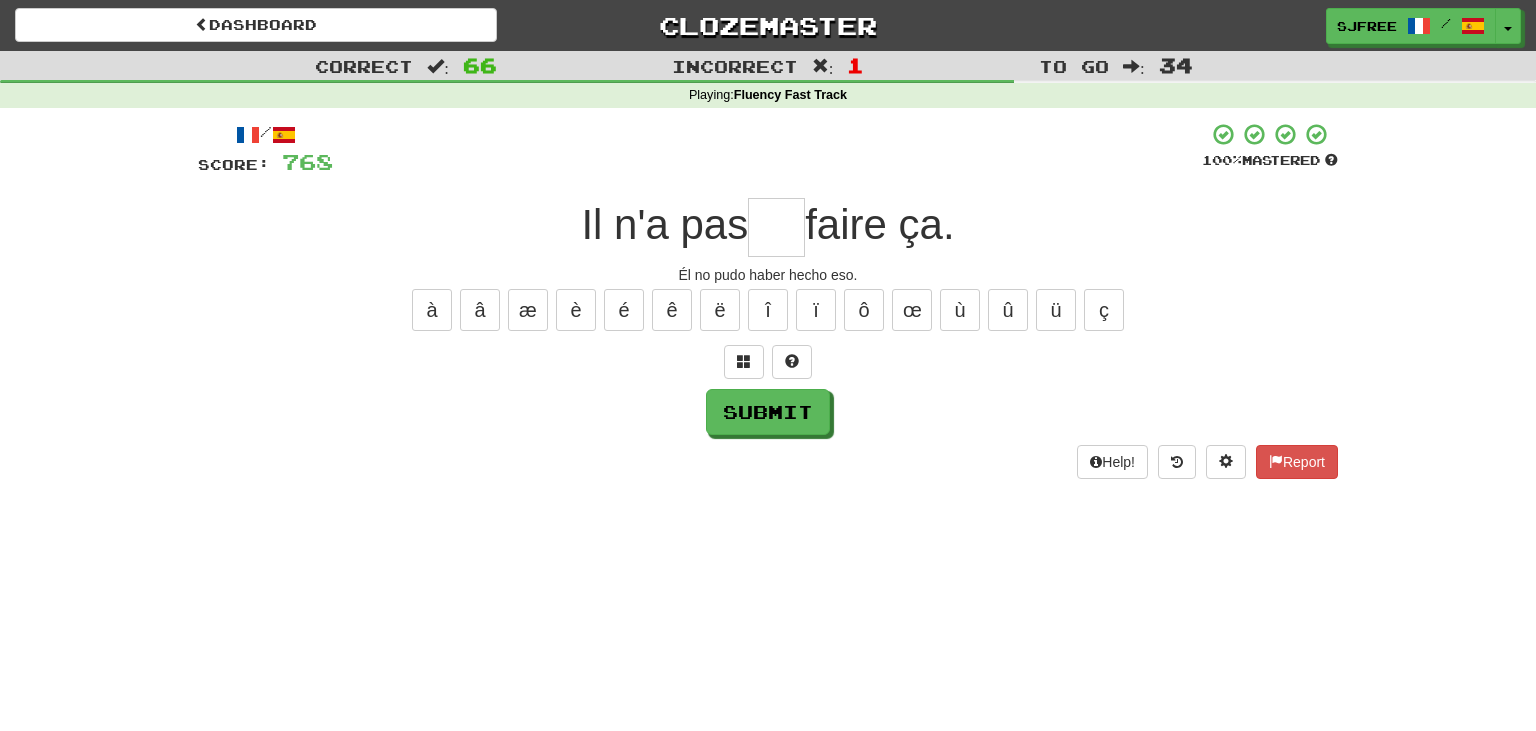 type on "*" 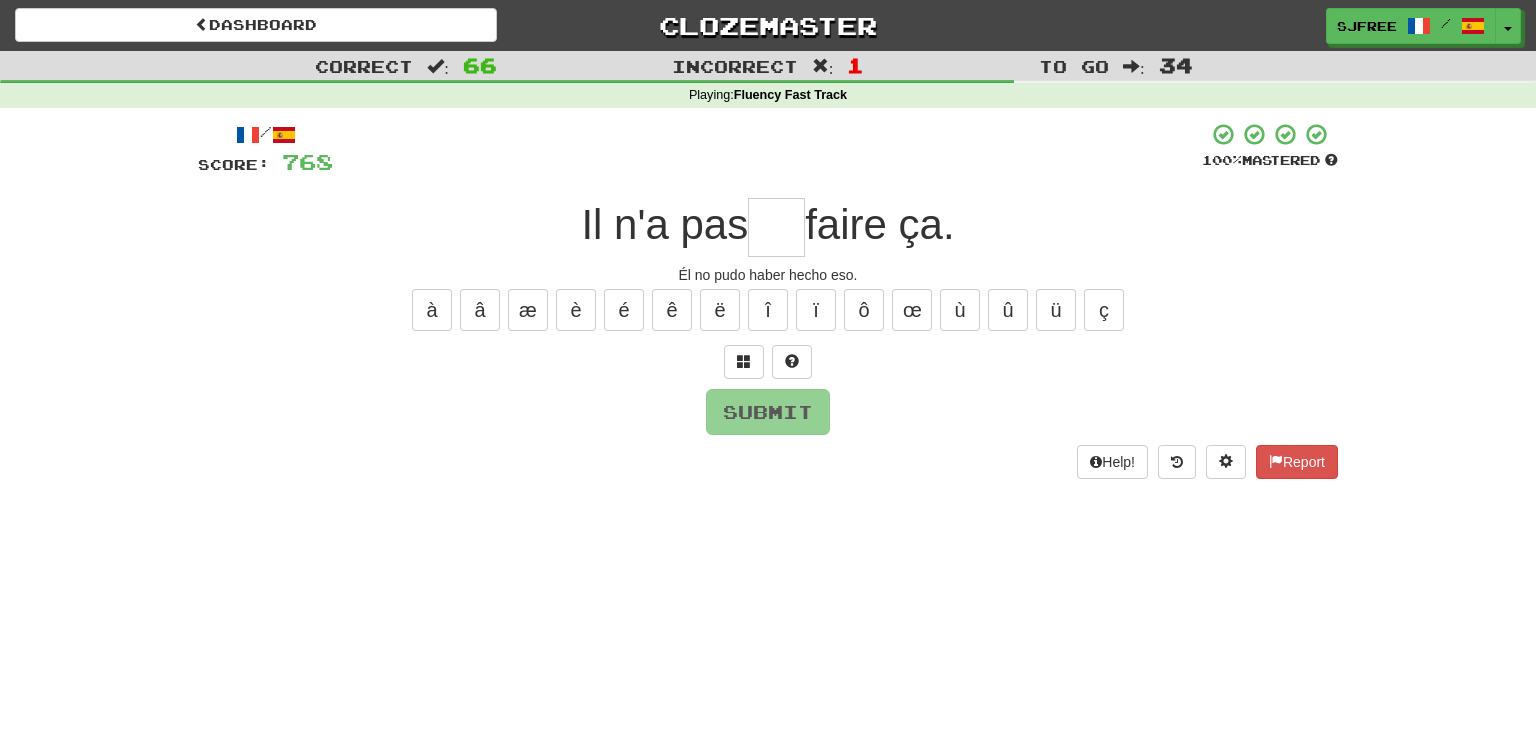 type on "*" 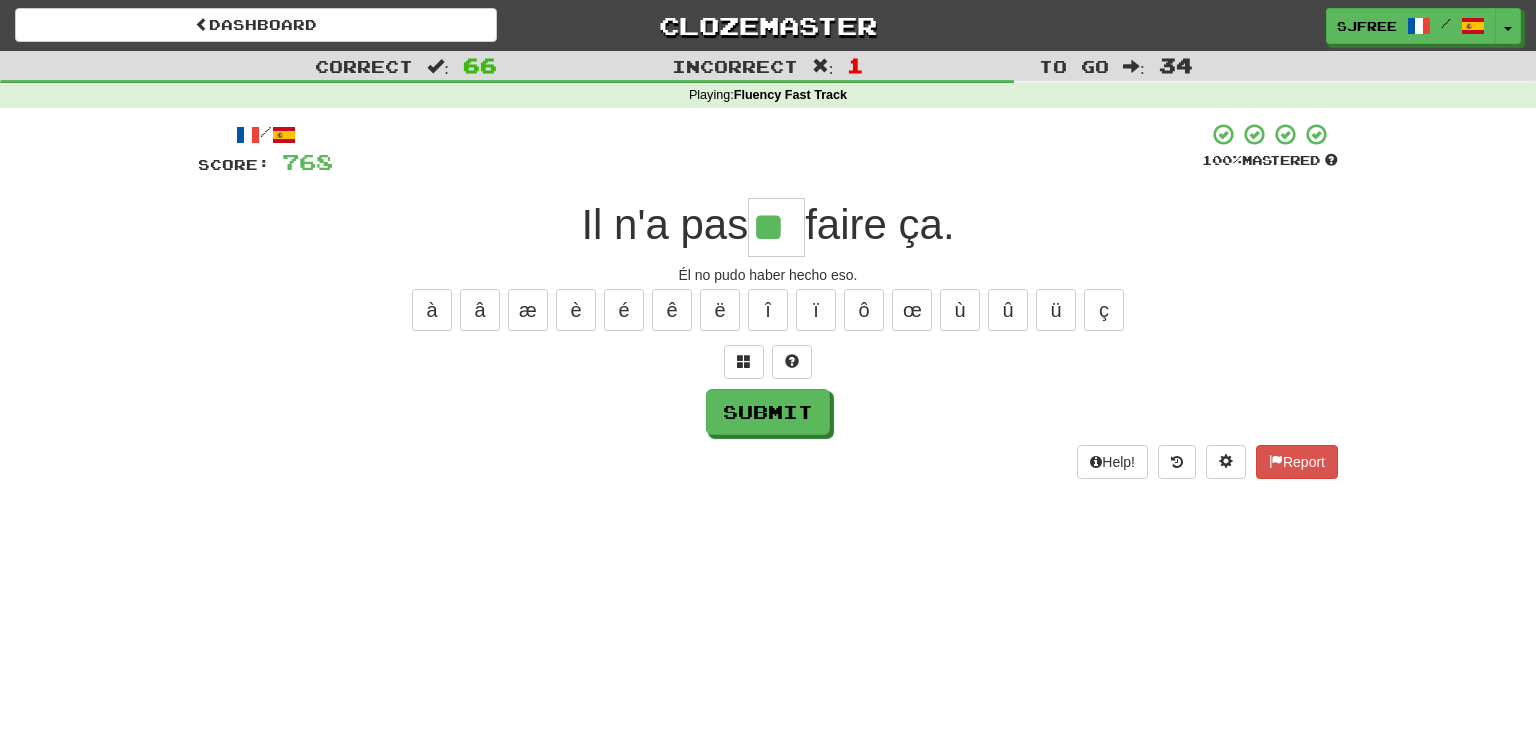 type on "**" 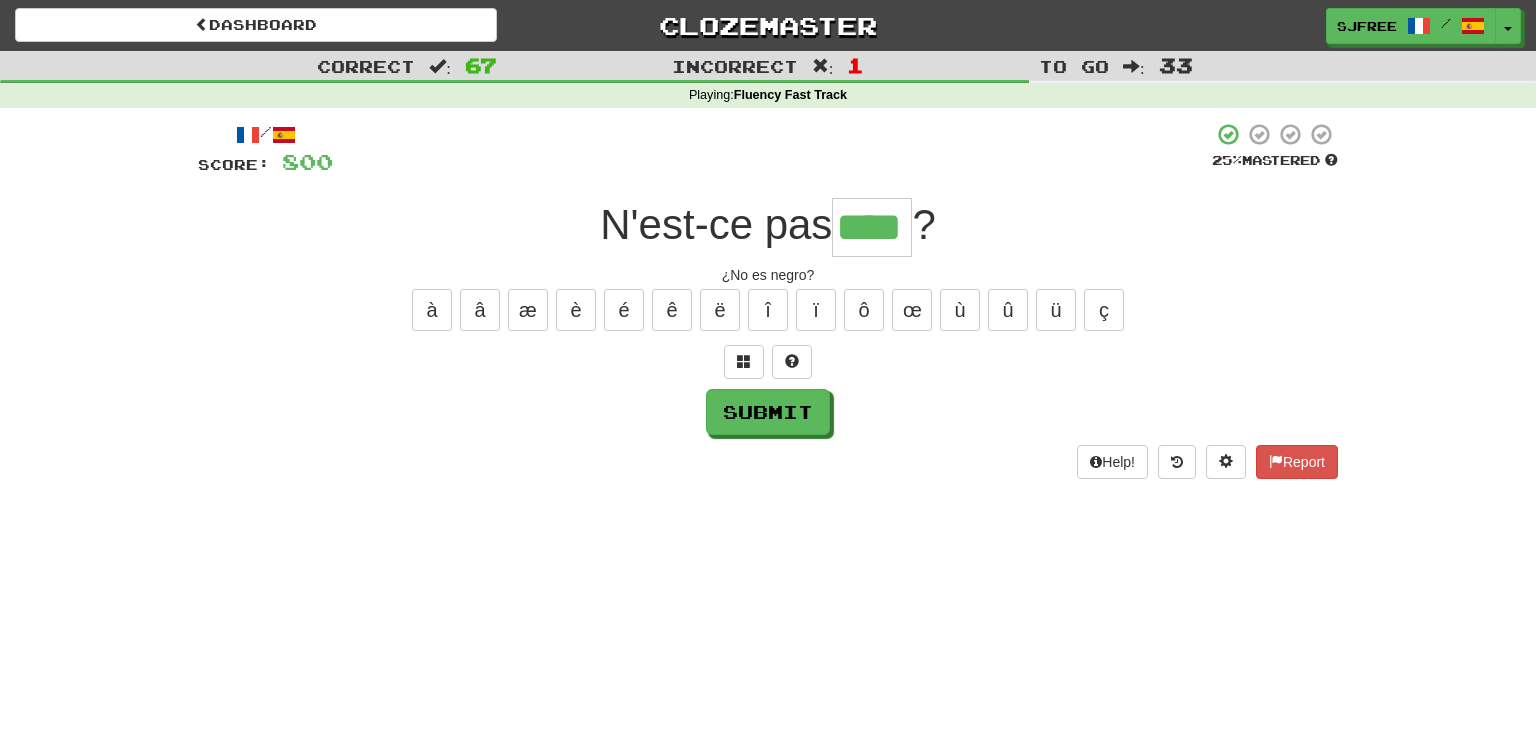 type on "****" 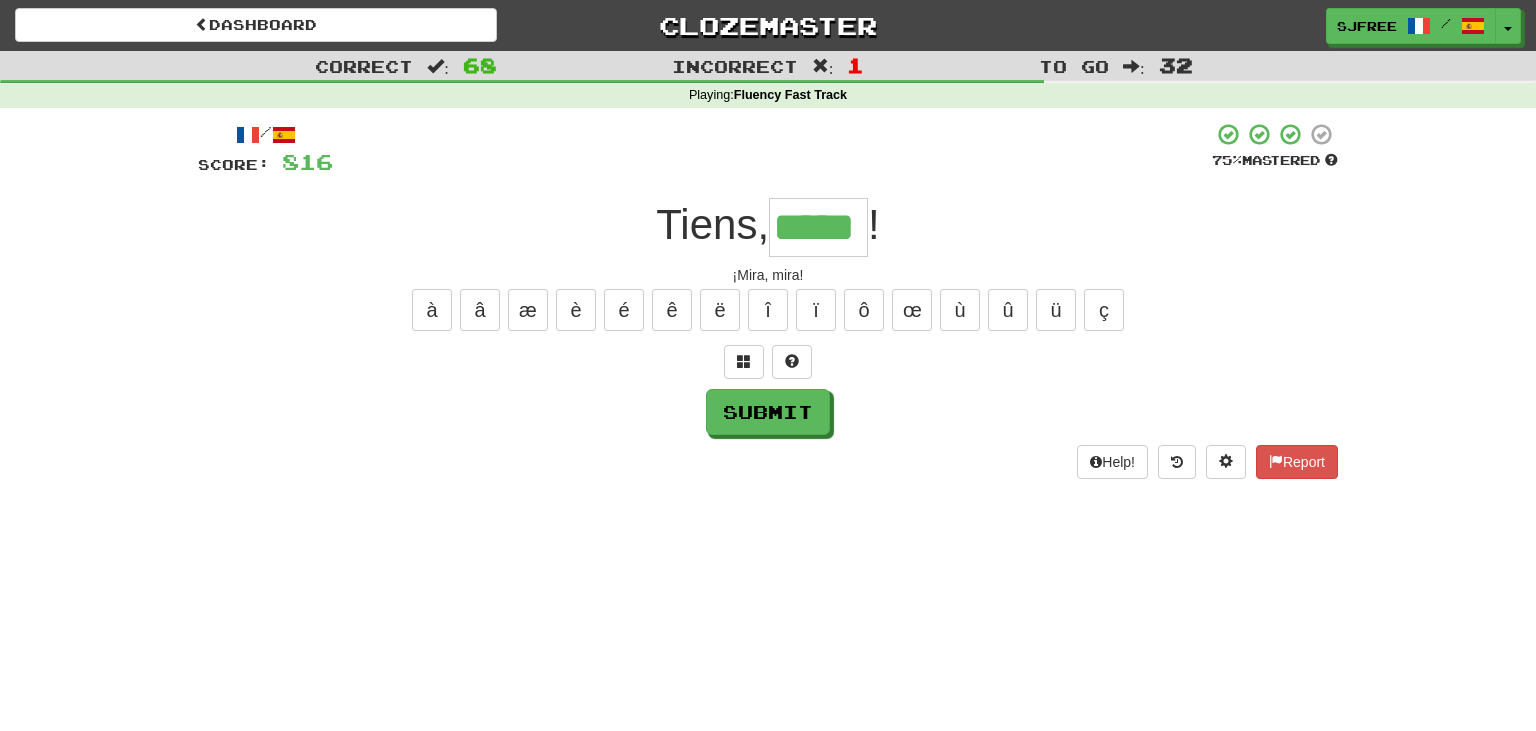 type on "*****" 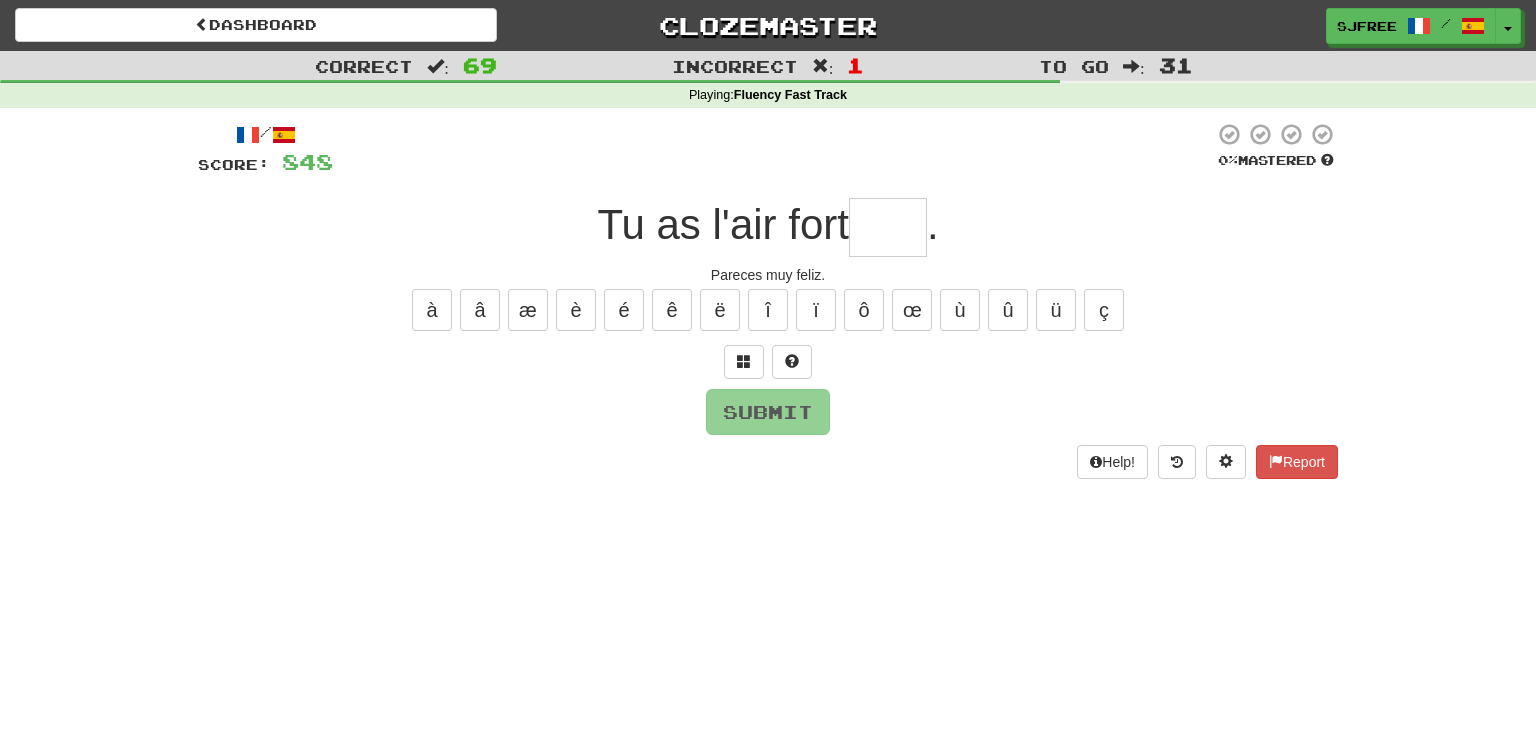 type on "*" 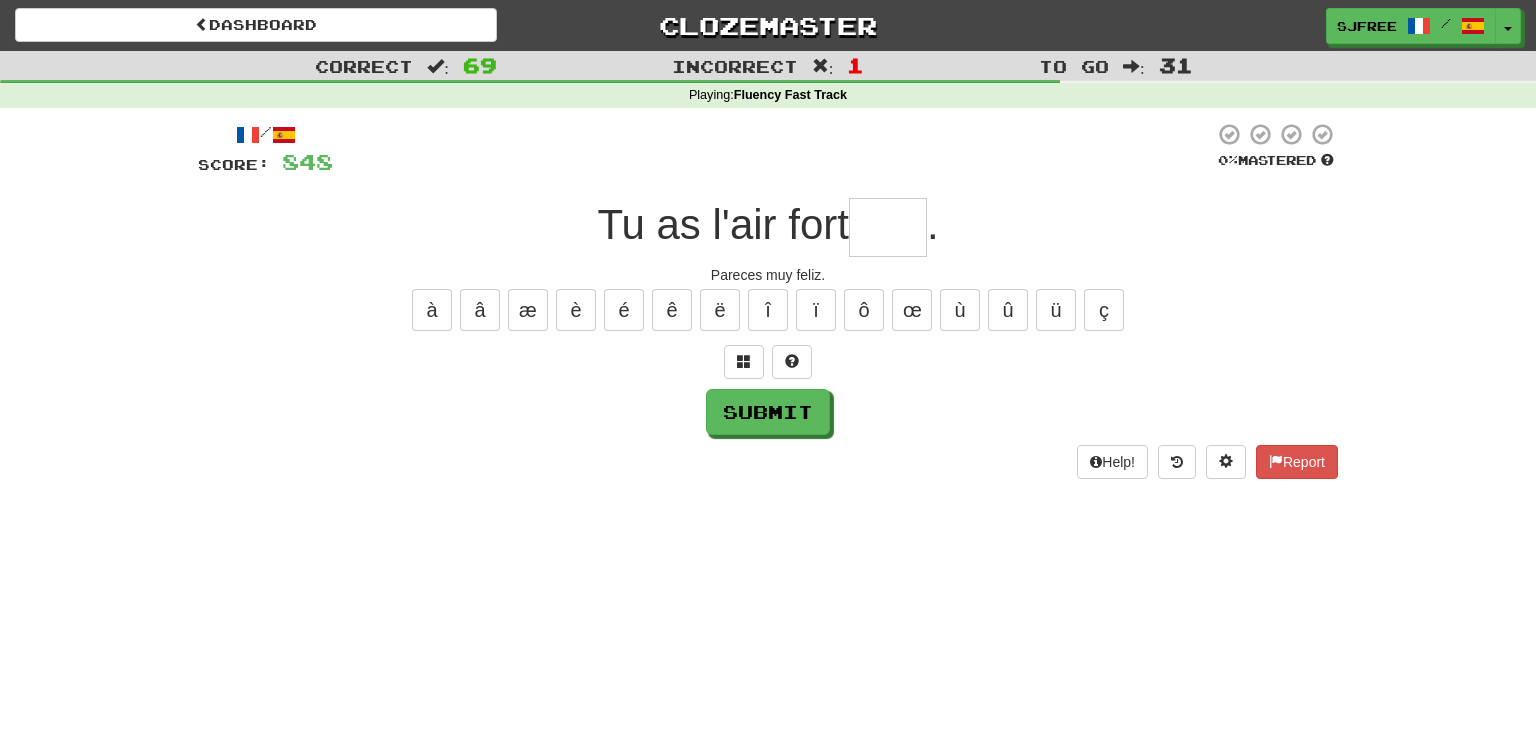 type on "*" 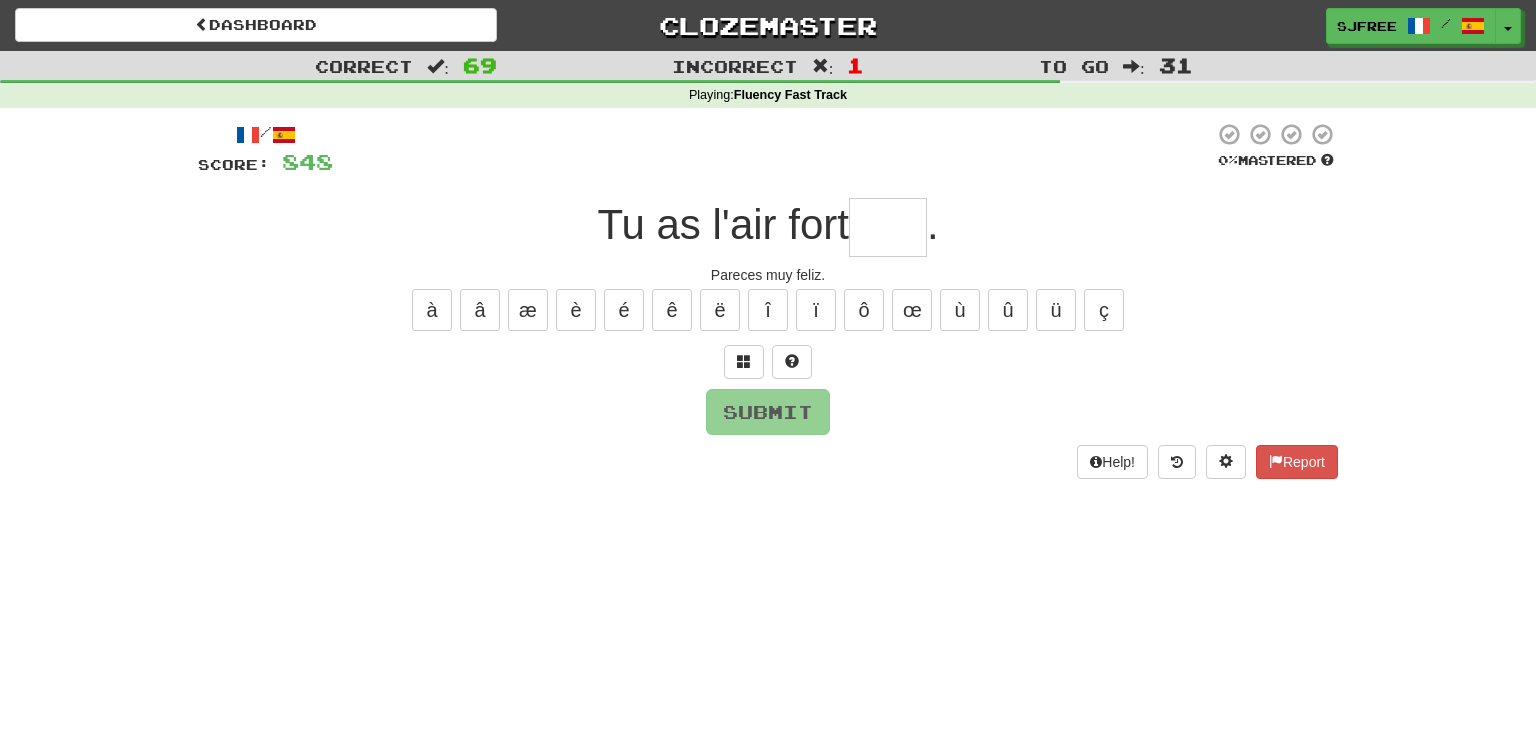 type on "*" 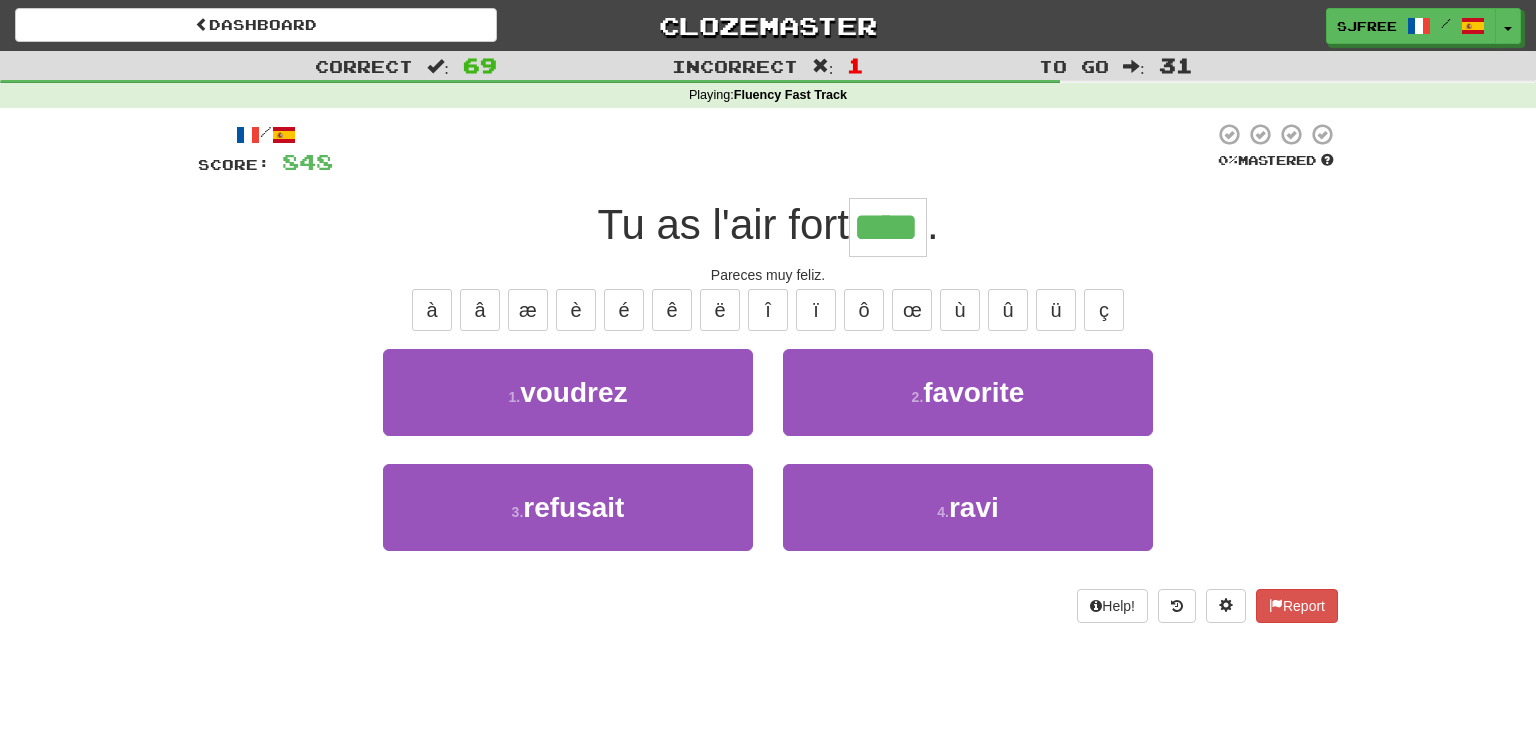 type on "****" 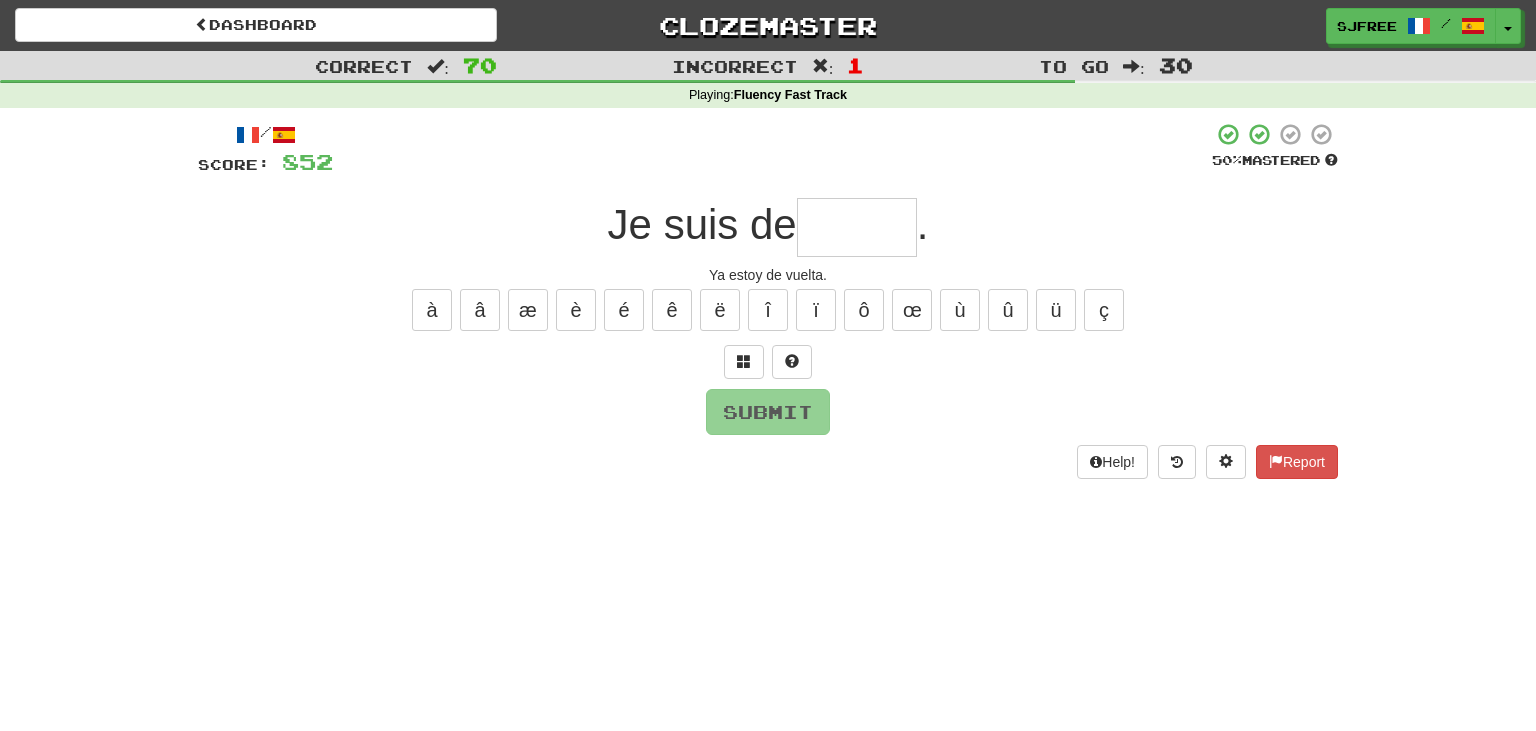 type on "*" 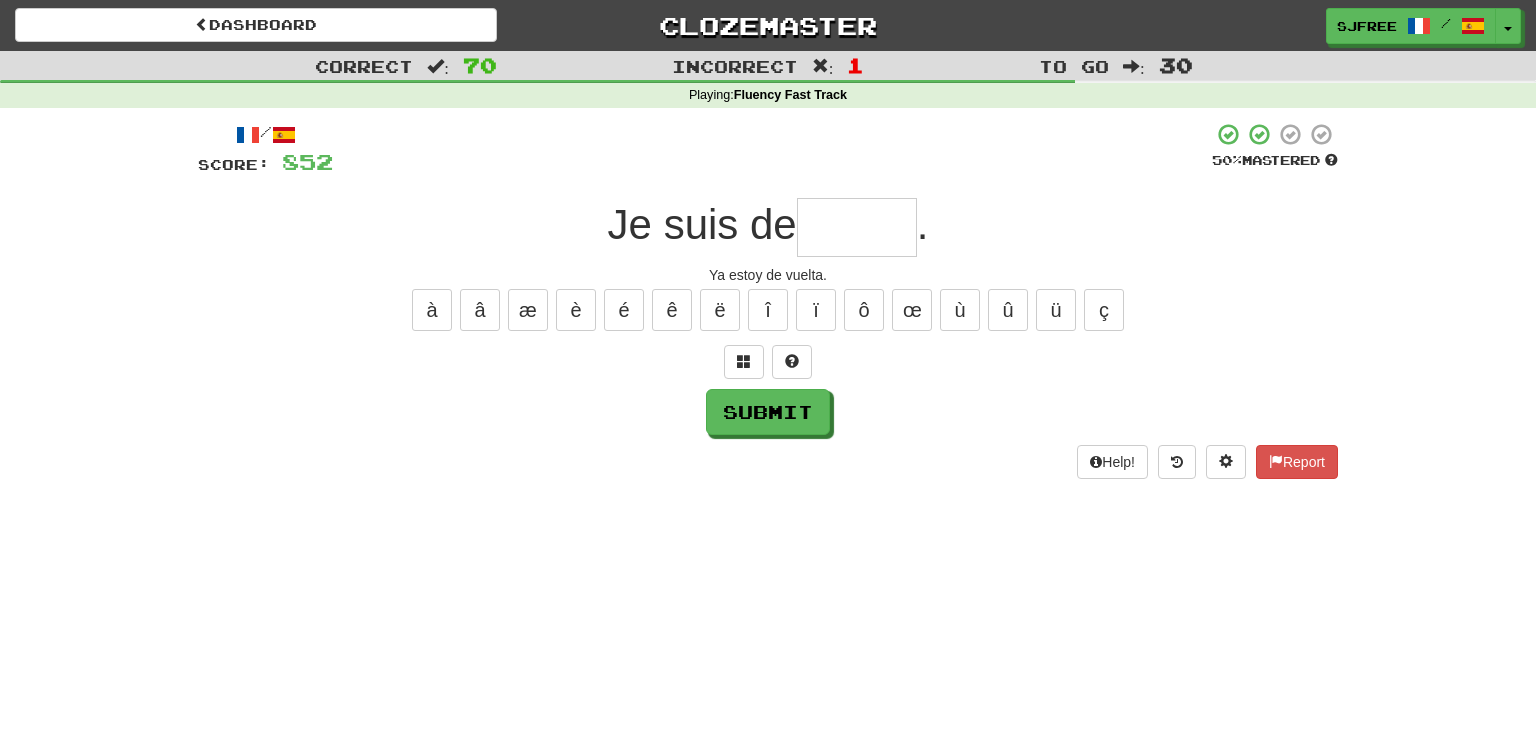 type on "*" 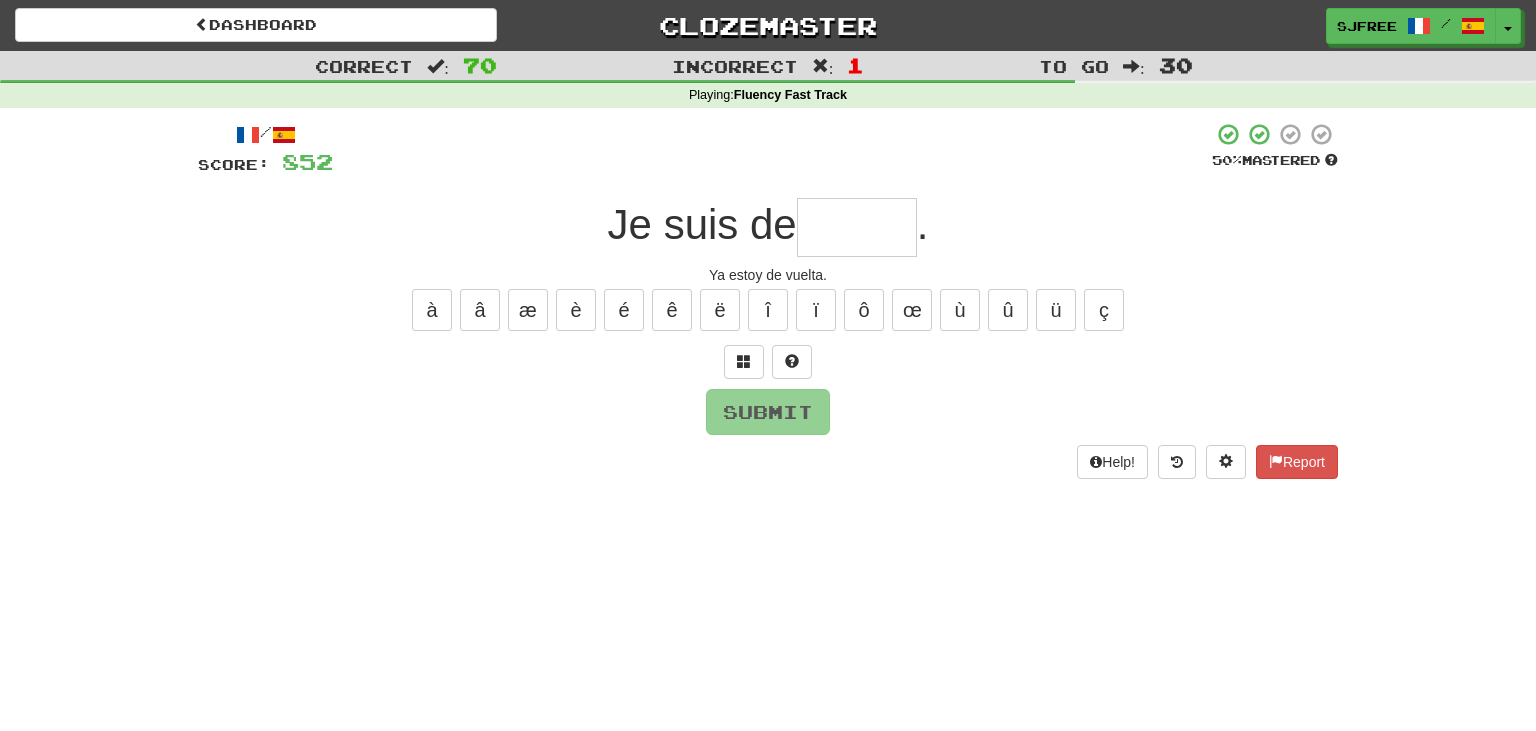 type on "*" 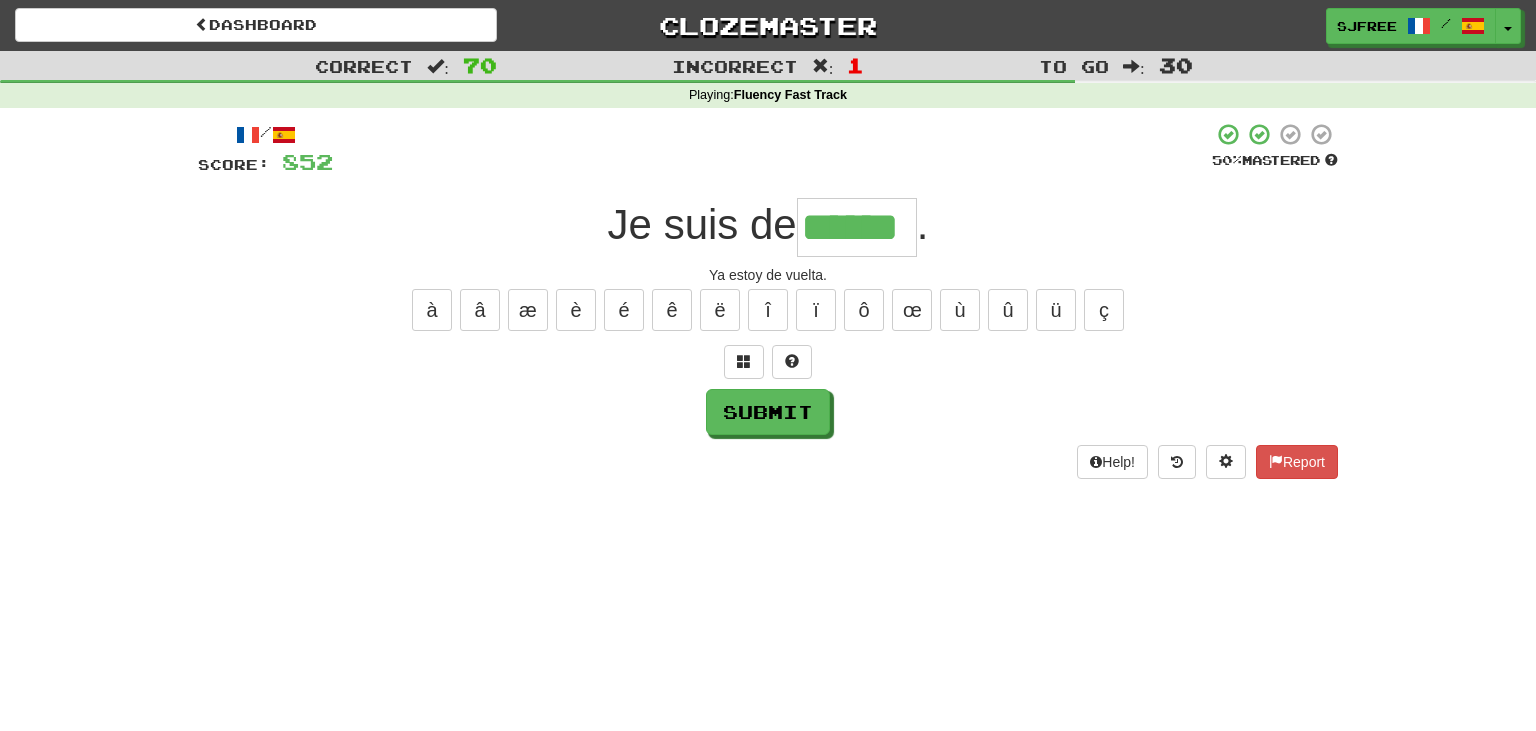 type on "******" 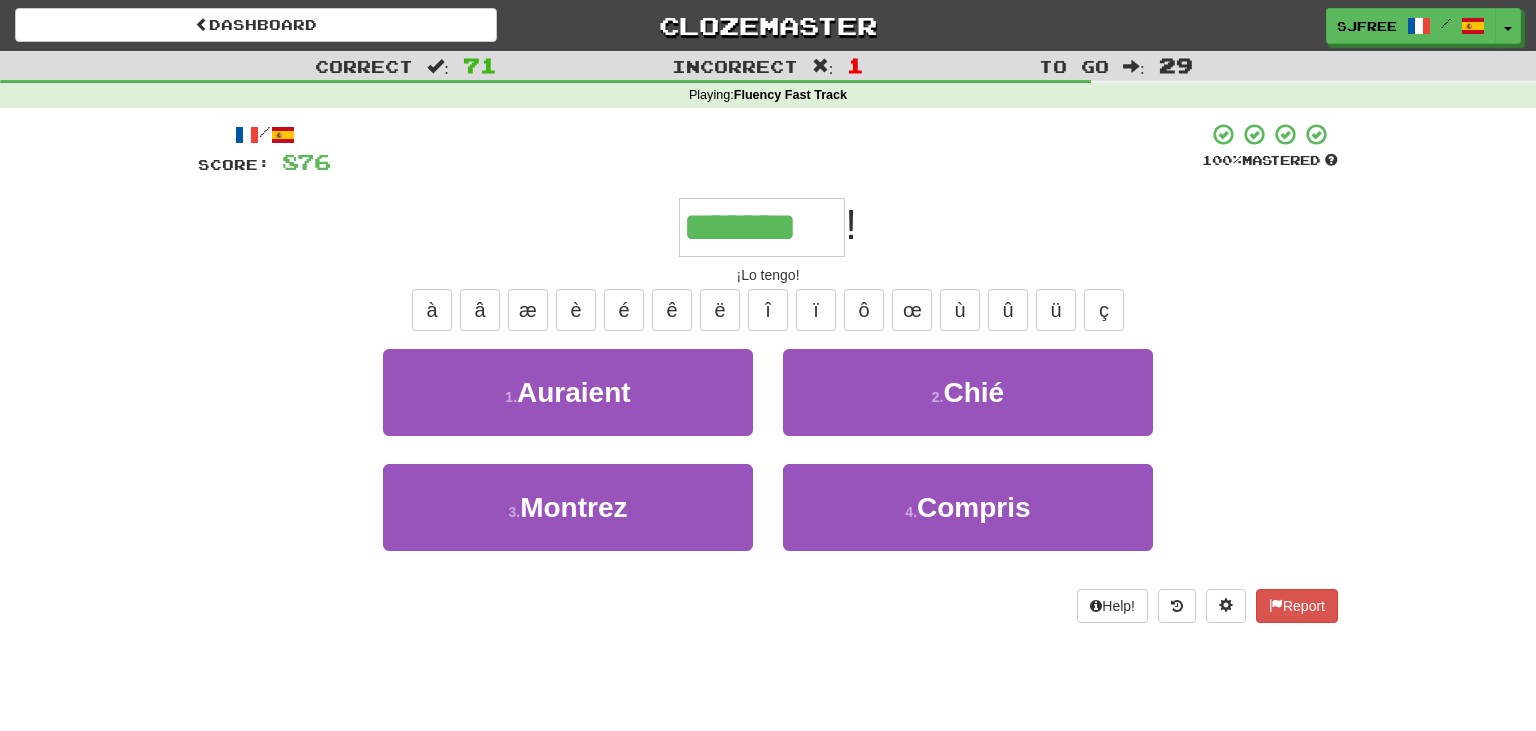 type on "*******" 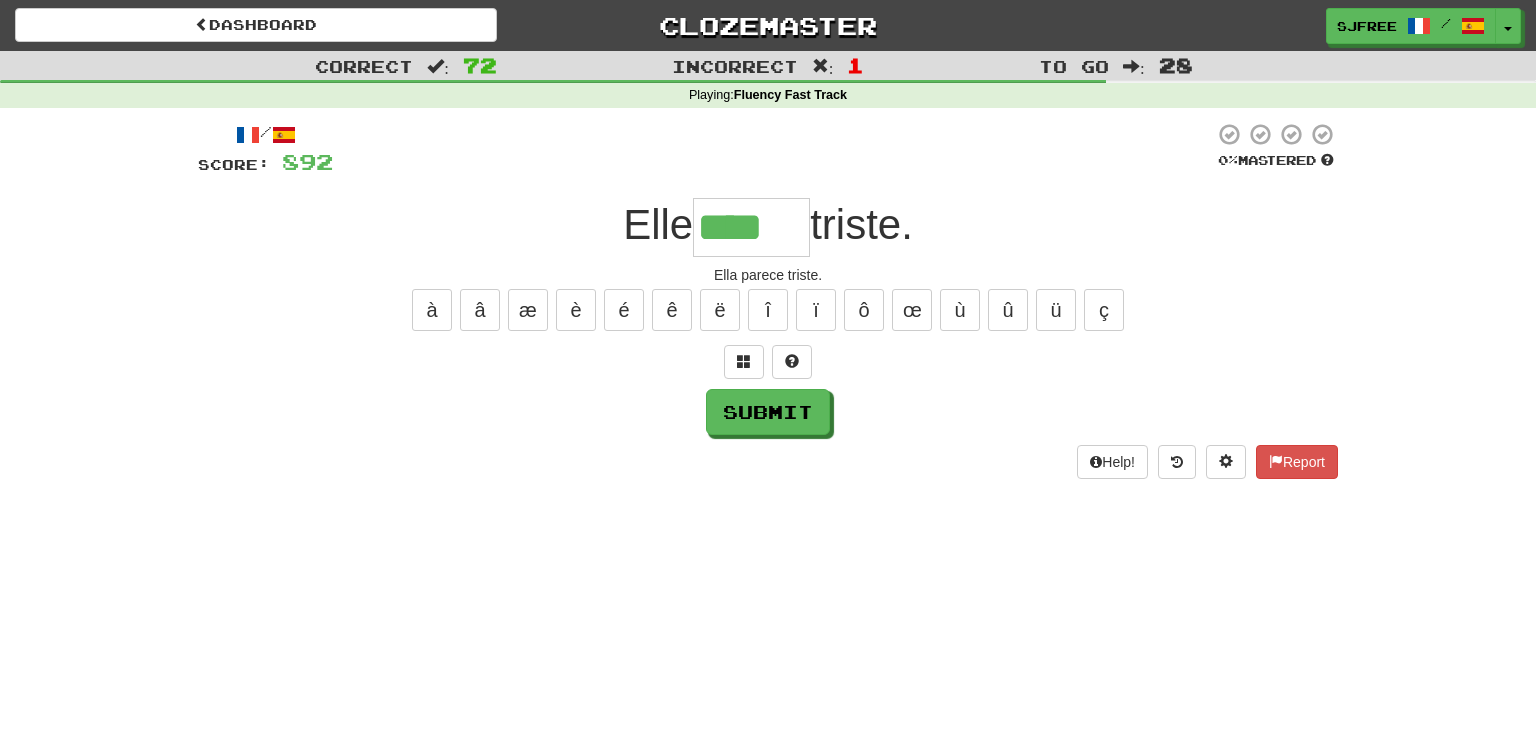 type on "******" 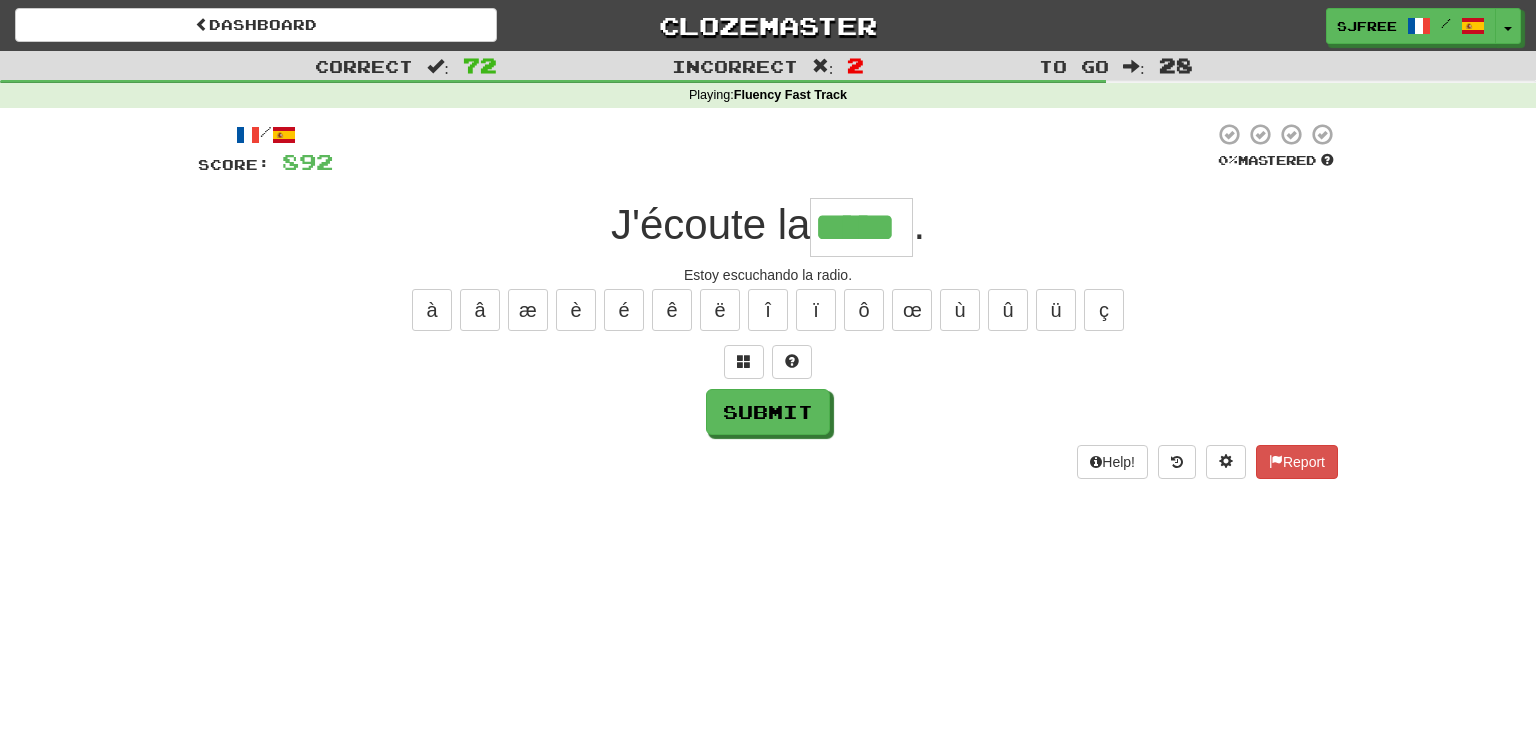 type on "*****" 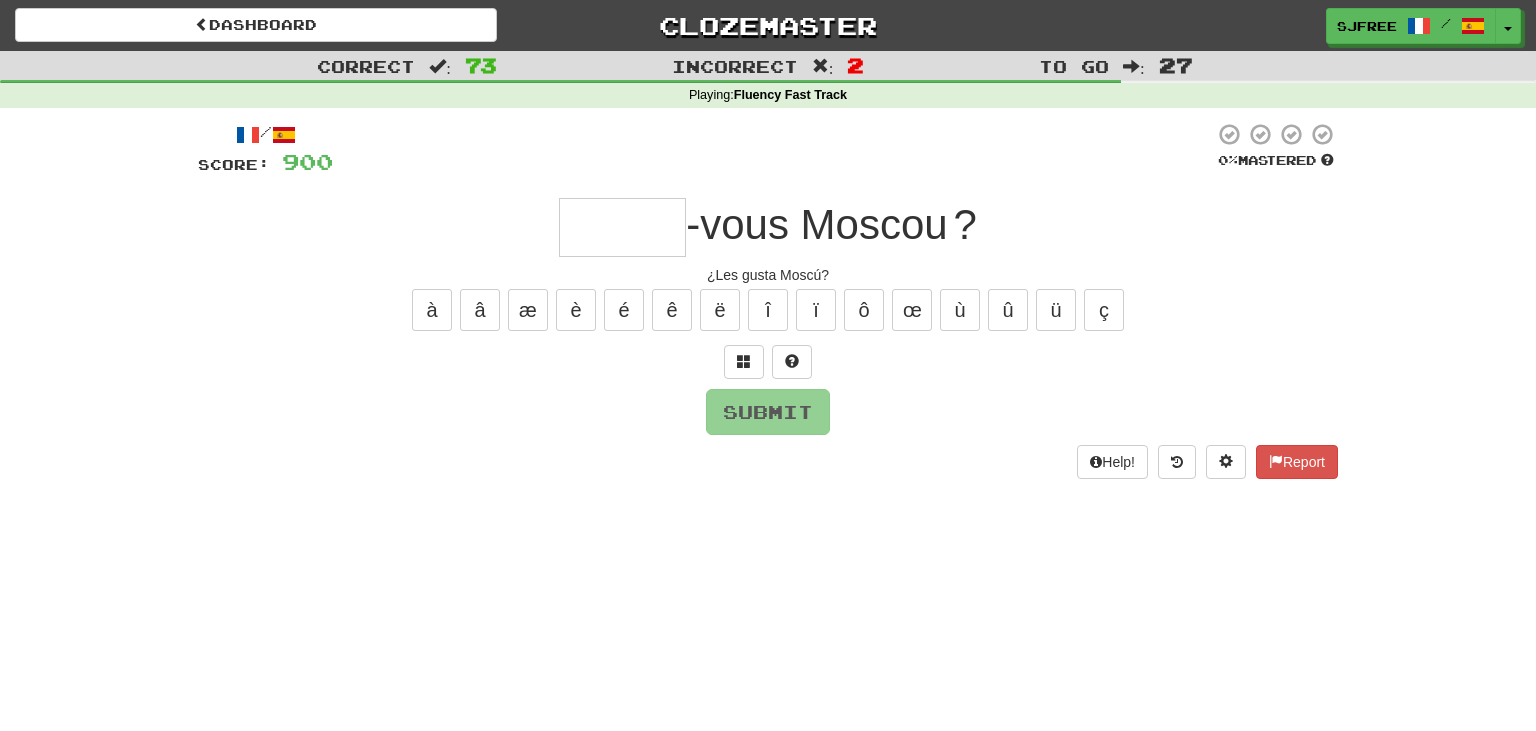 type on "*" 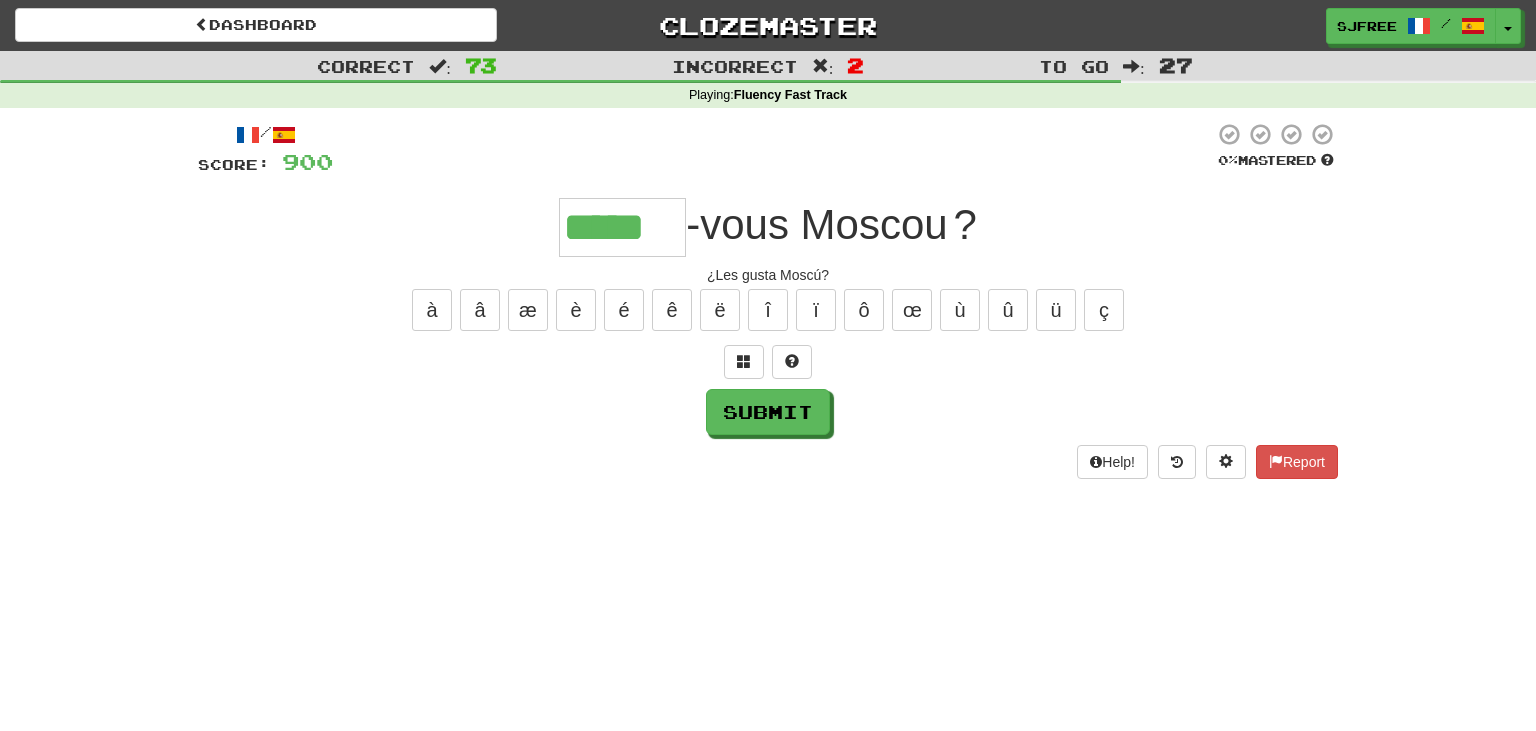 type on "*****" 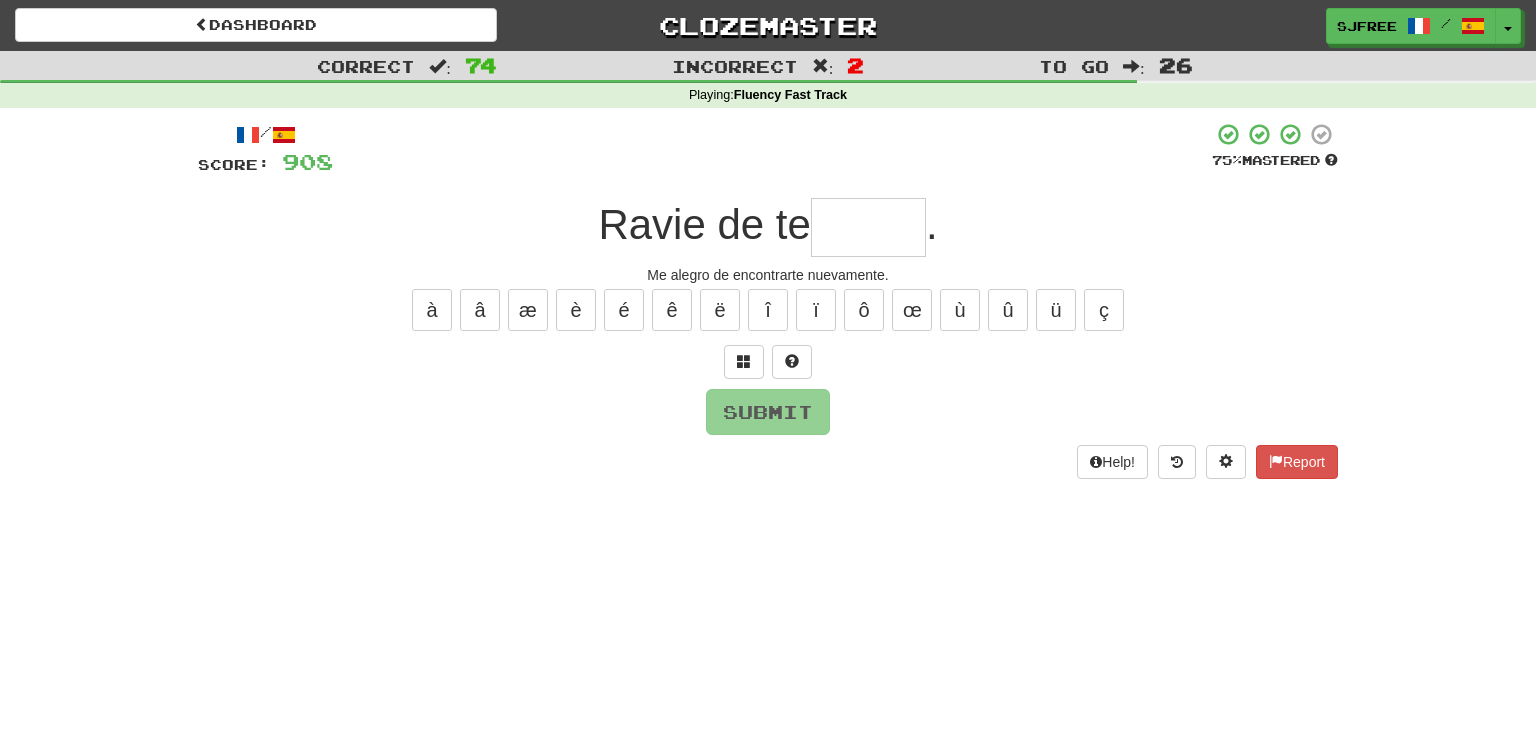 type on "*" 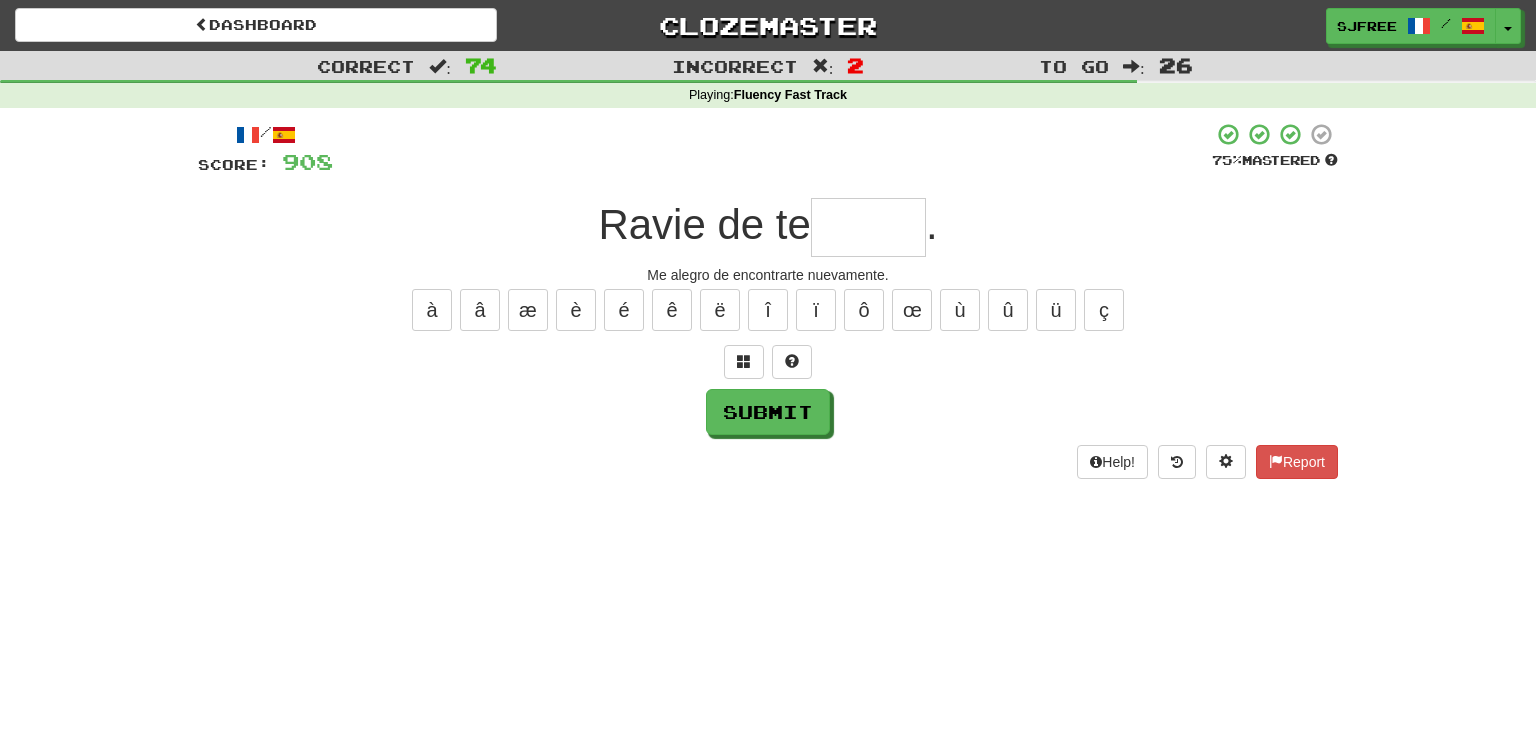 type on "*" 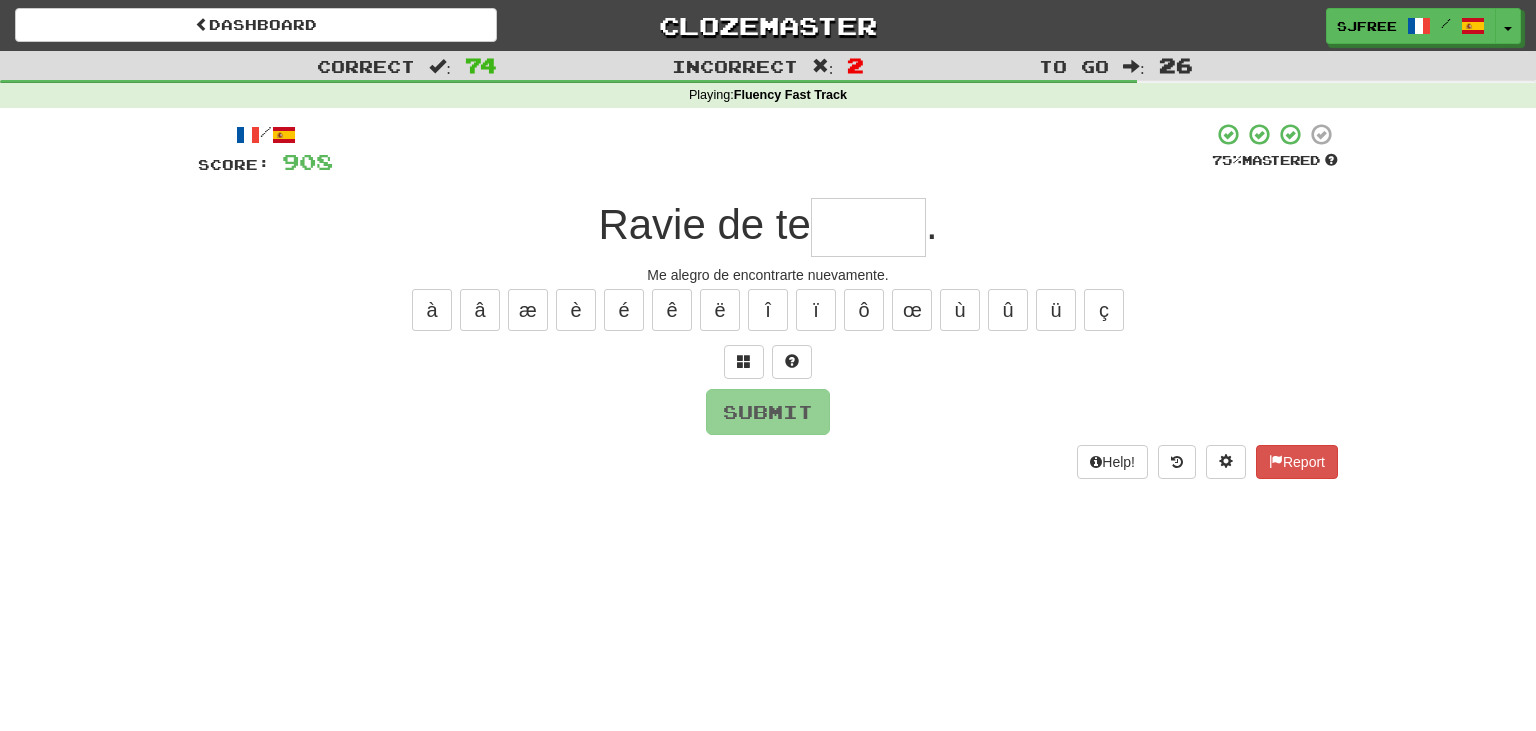 type on "*" 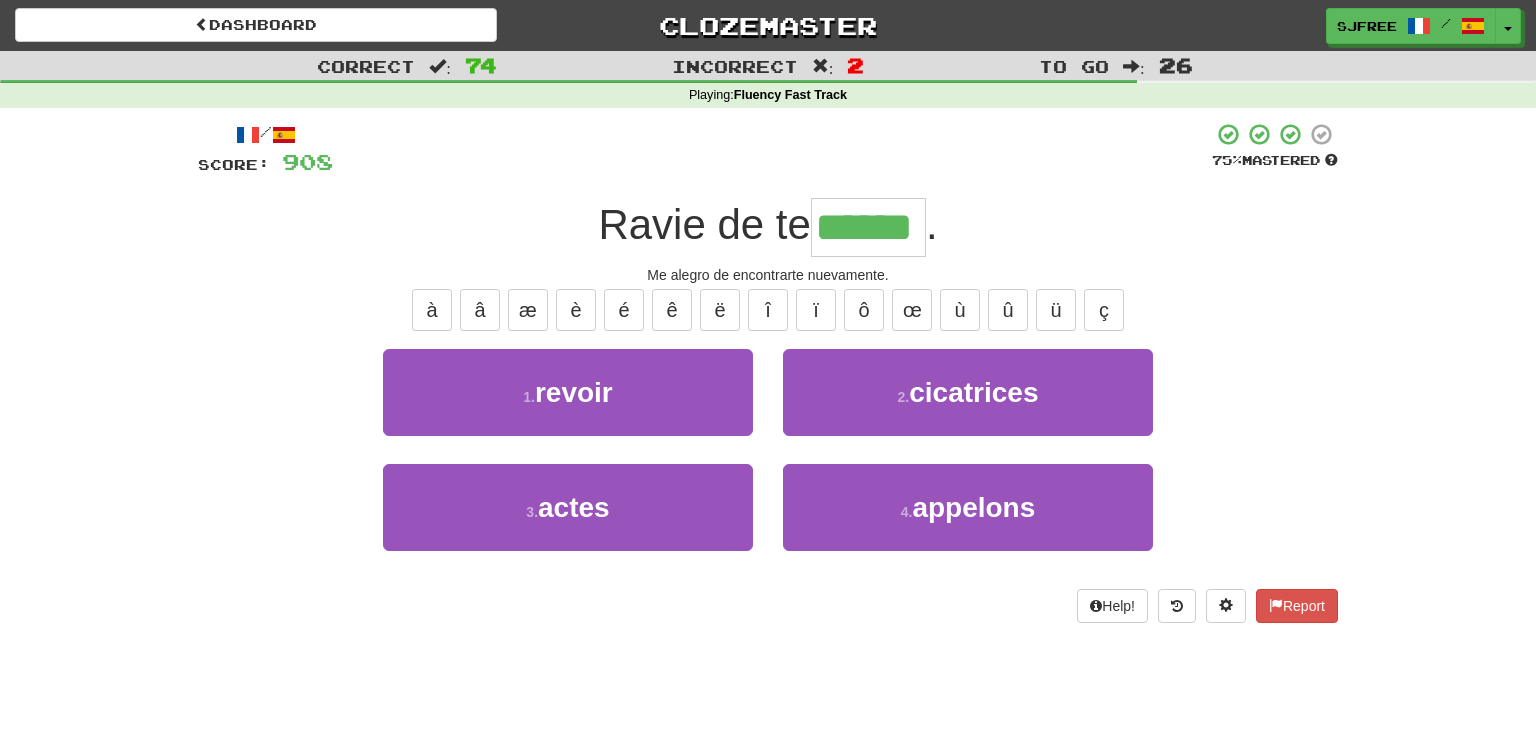 type on "******" 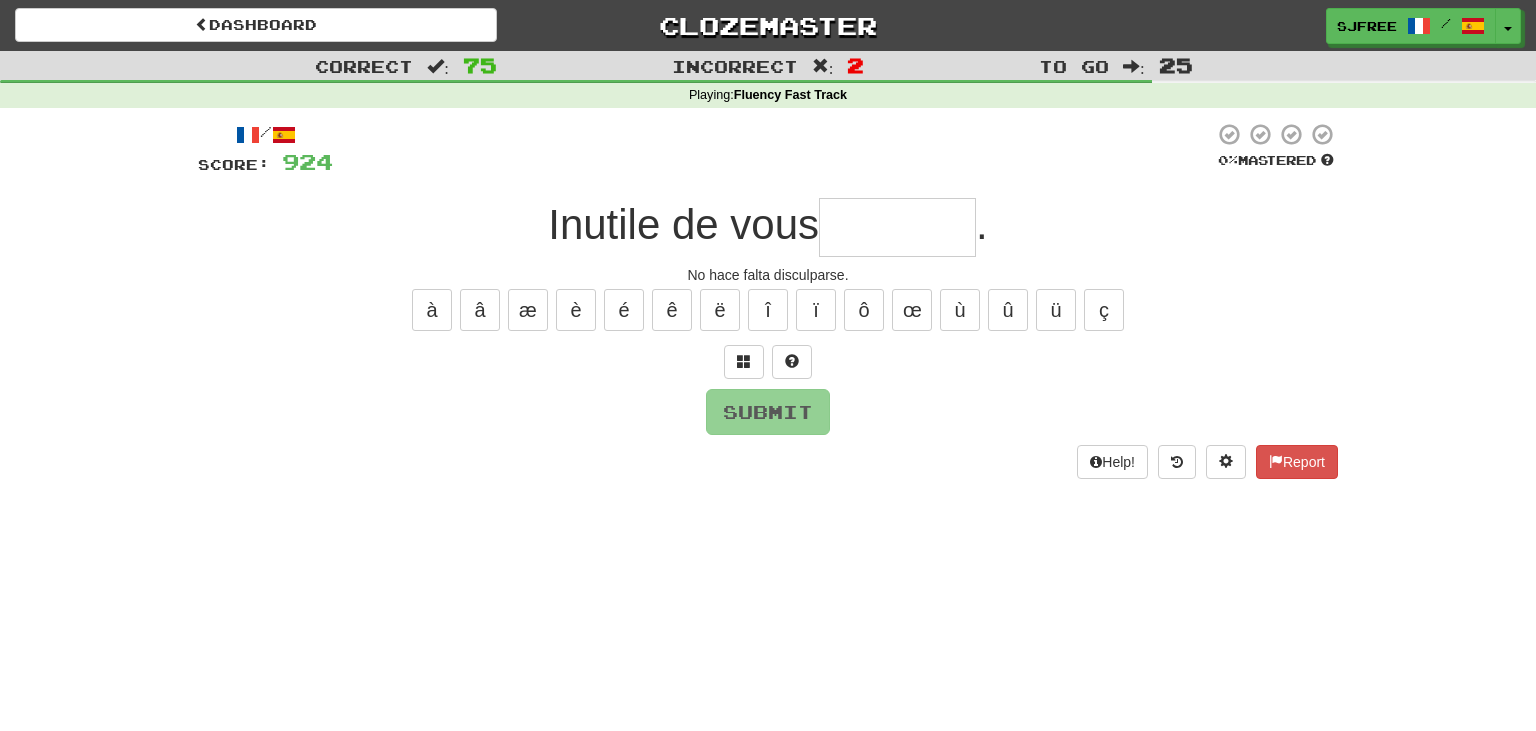 type on "*" 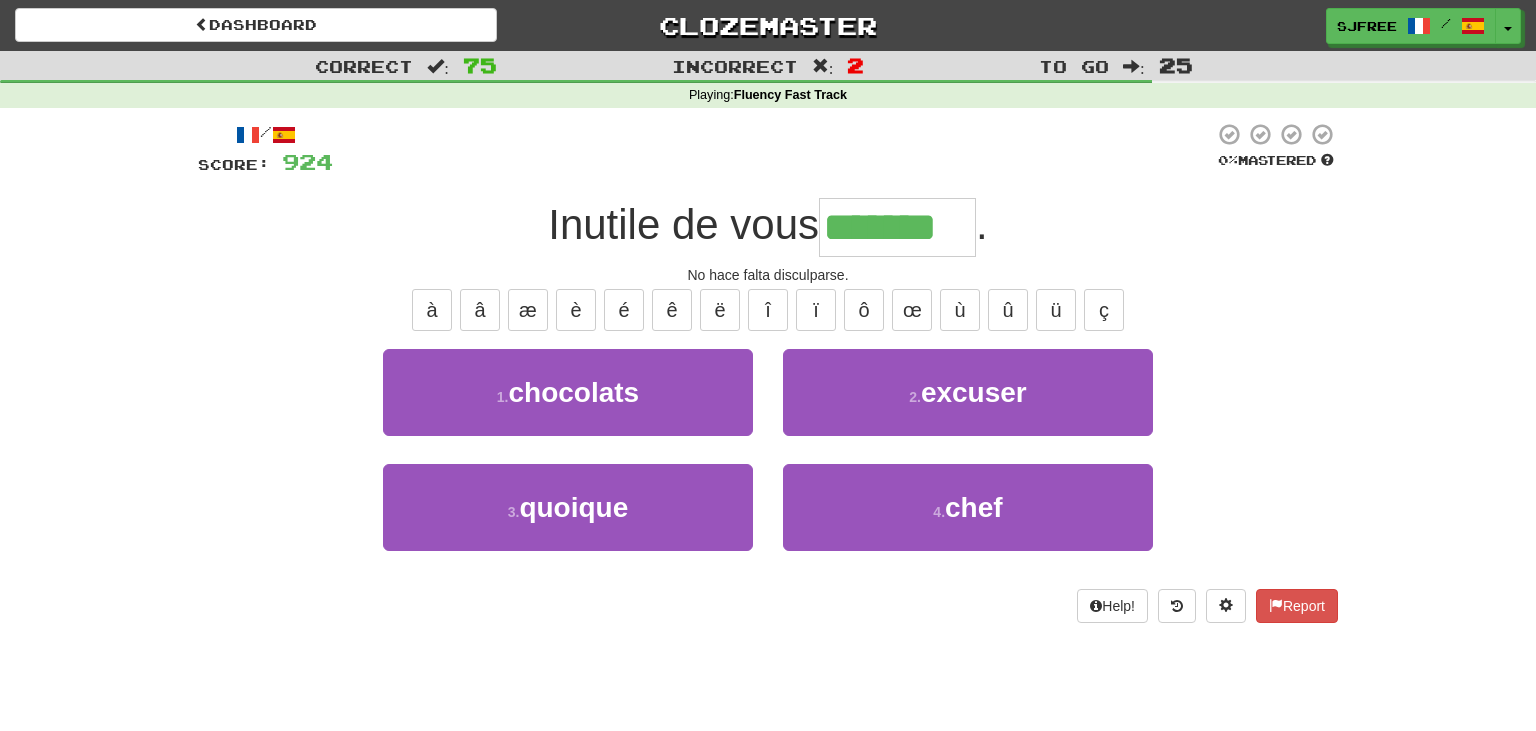 type on "*******" 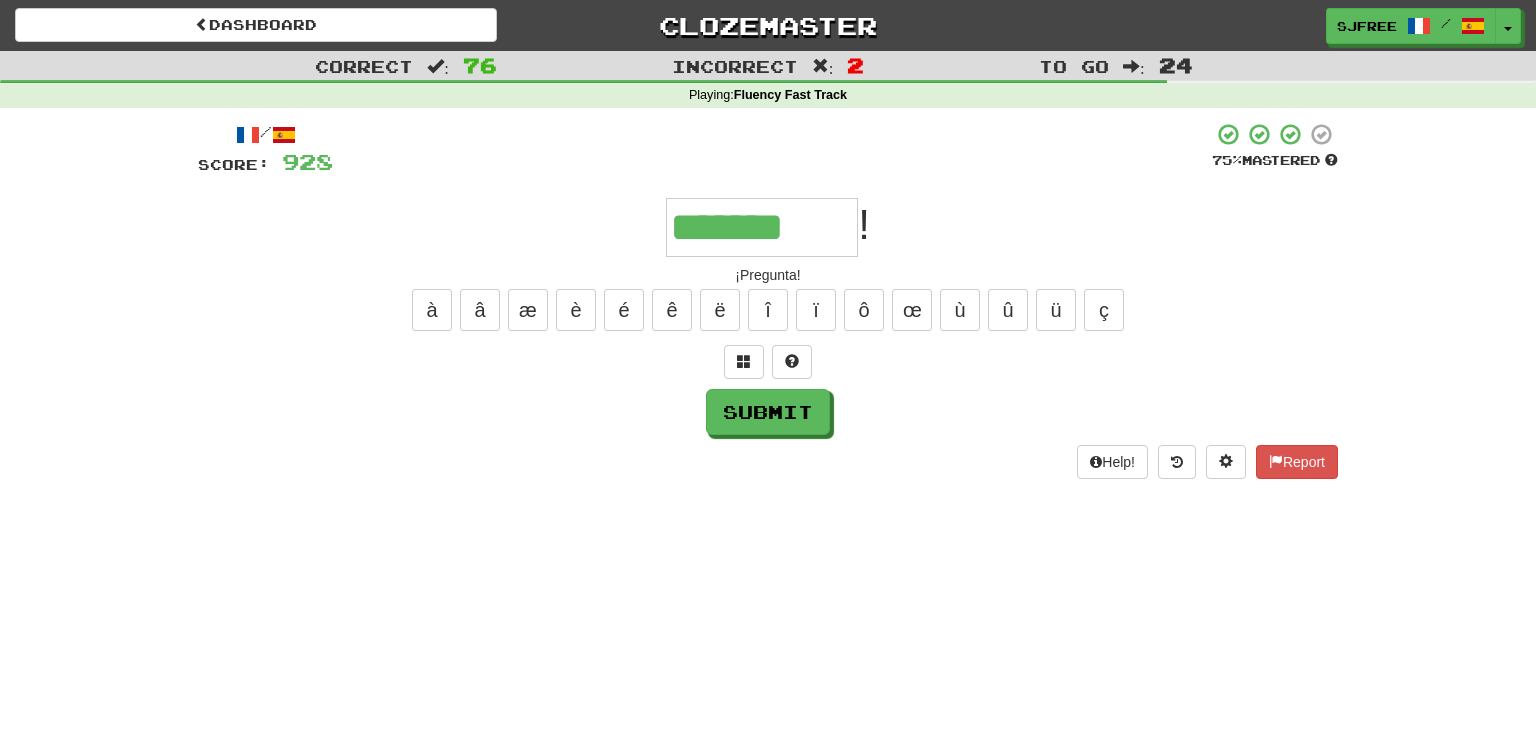 type on "*******" 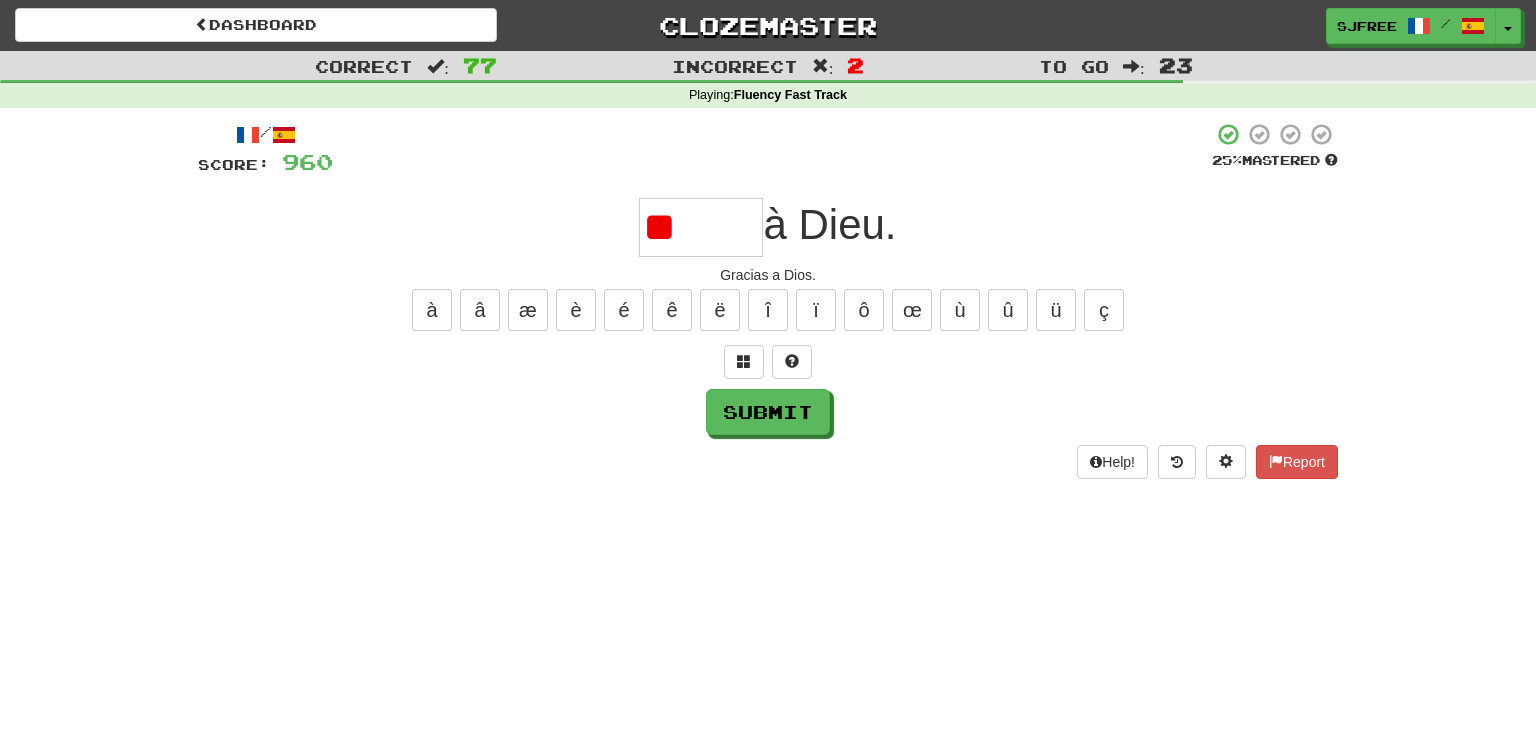 type on "*" 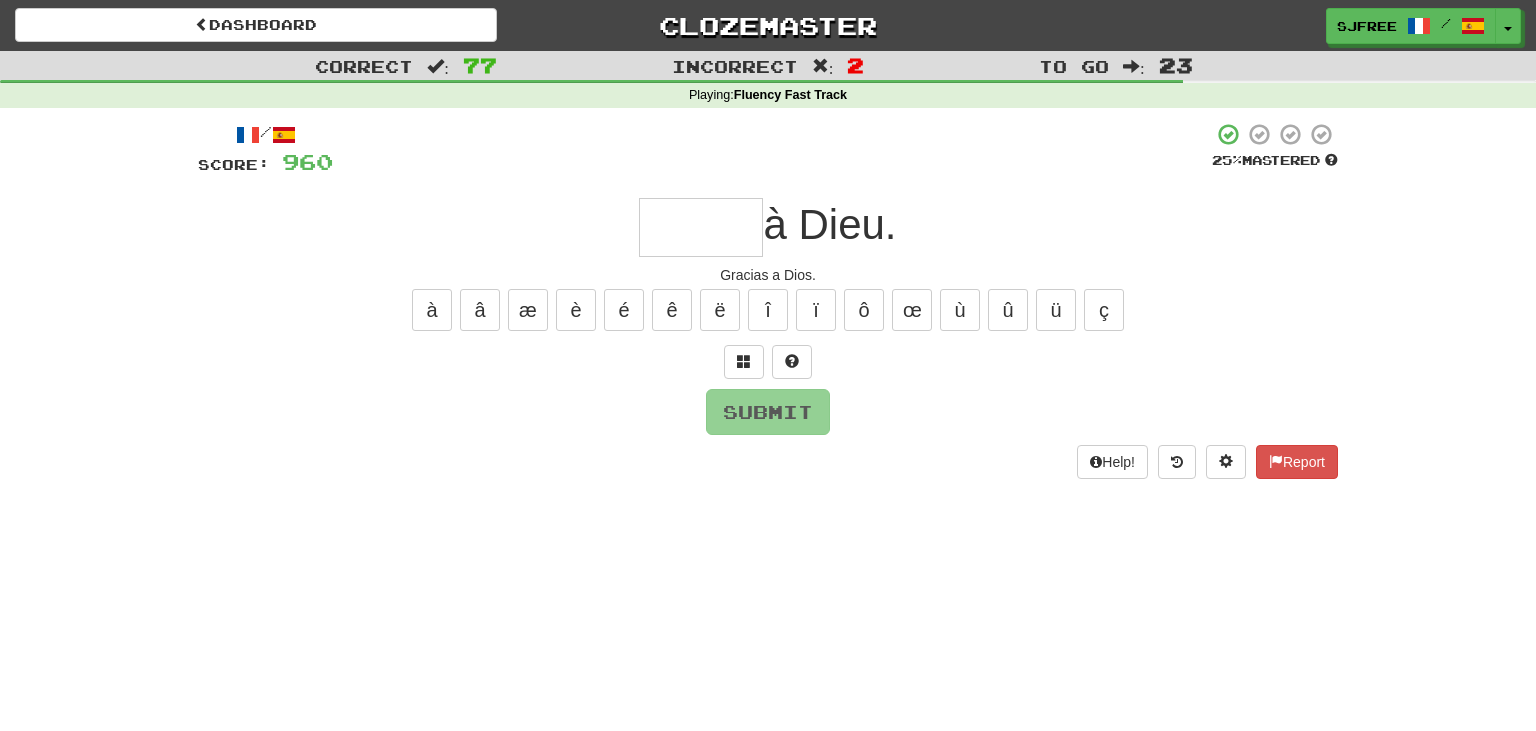 type on "*" 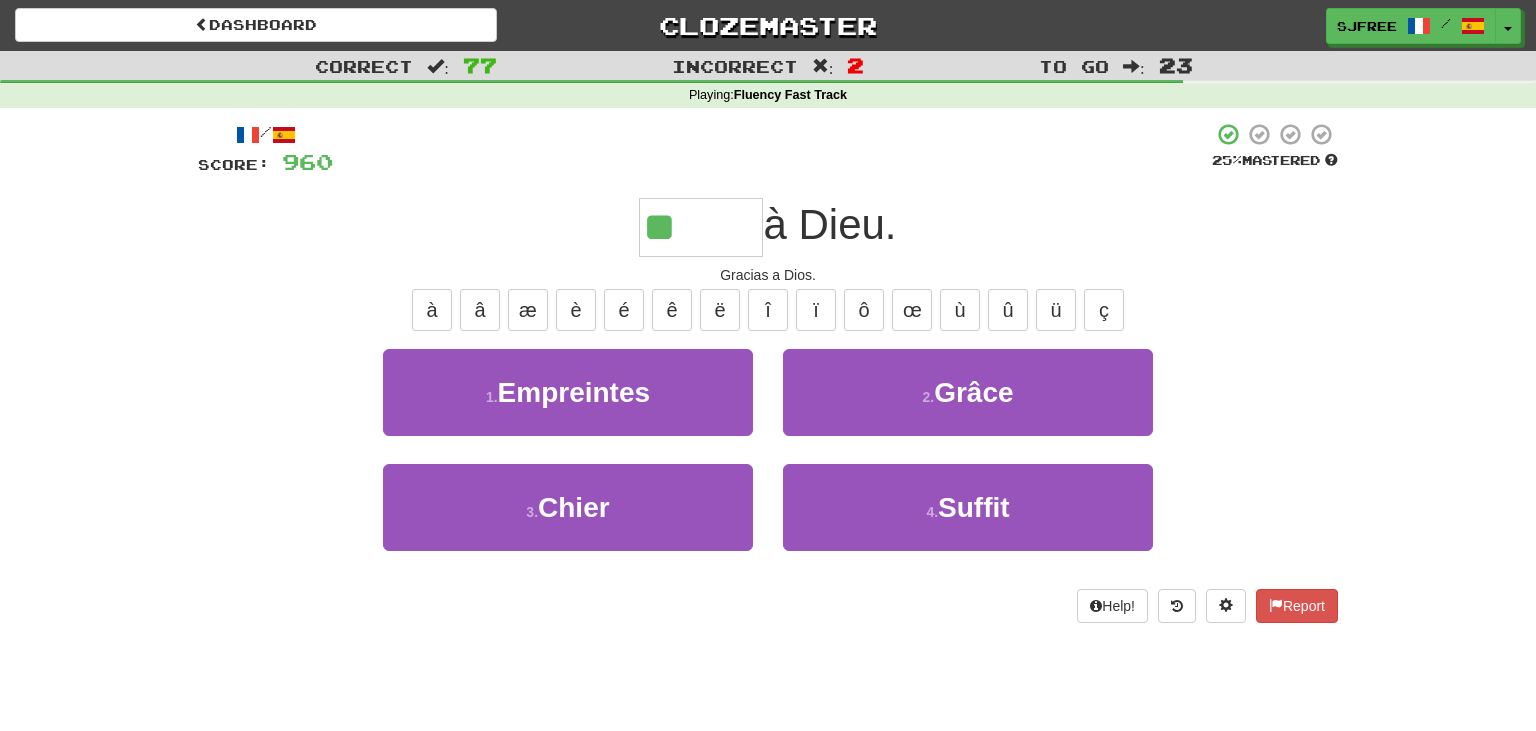 type on "*****" 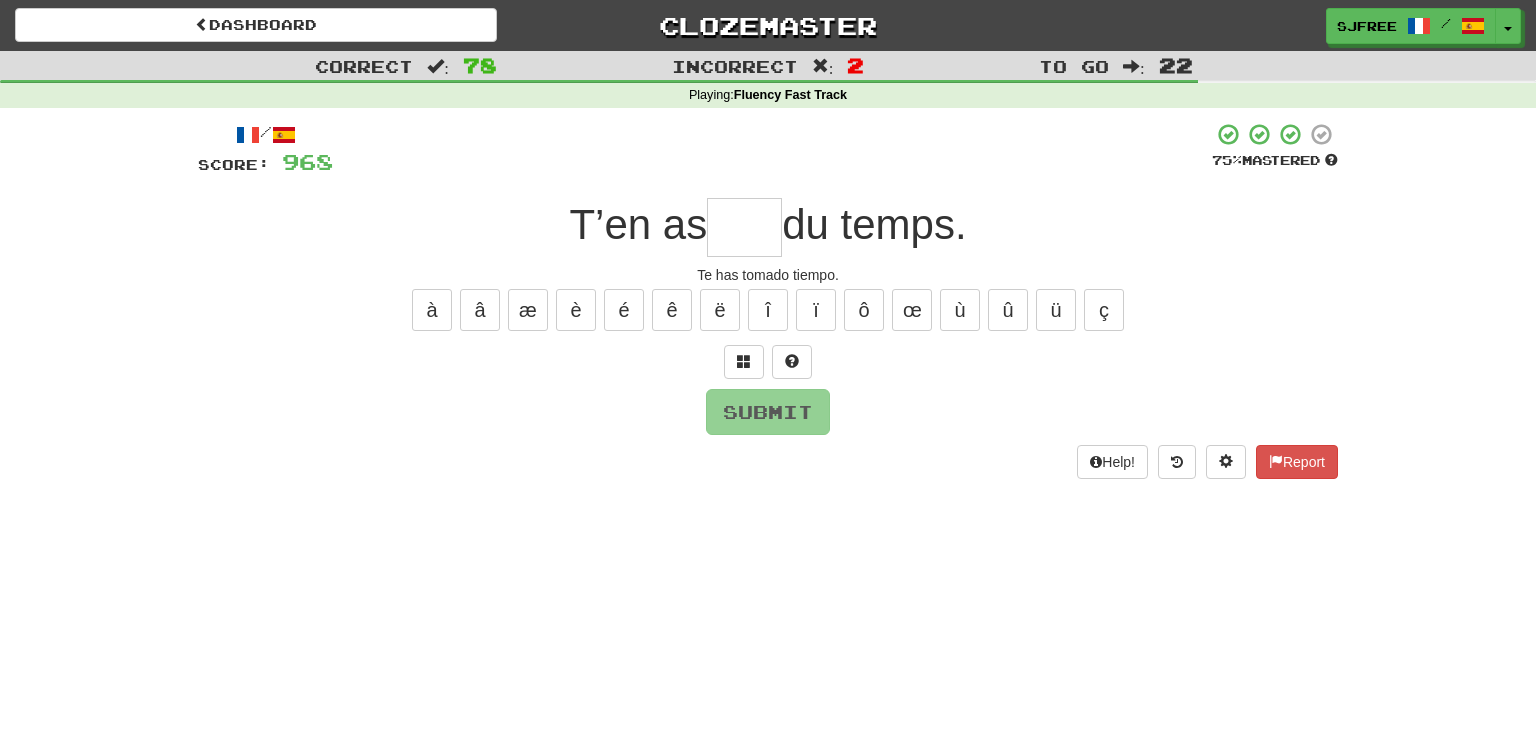 type on "*" 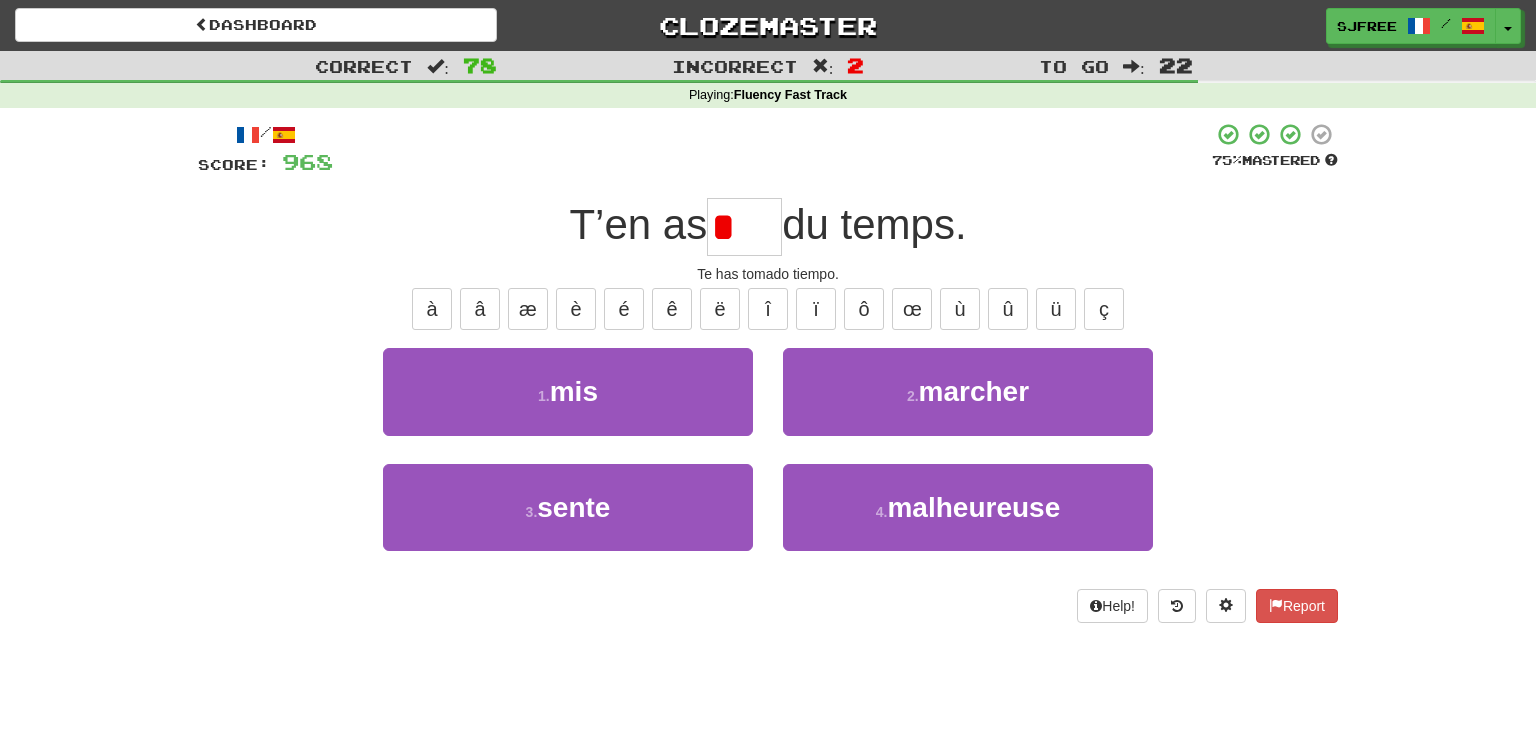 scroll, scrollTop: 0, scrollLeft: 0, axis: both 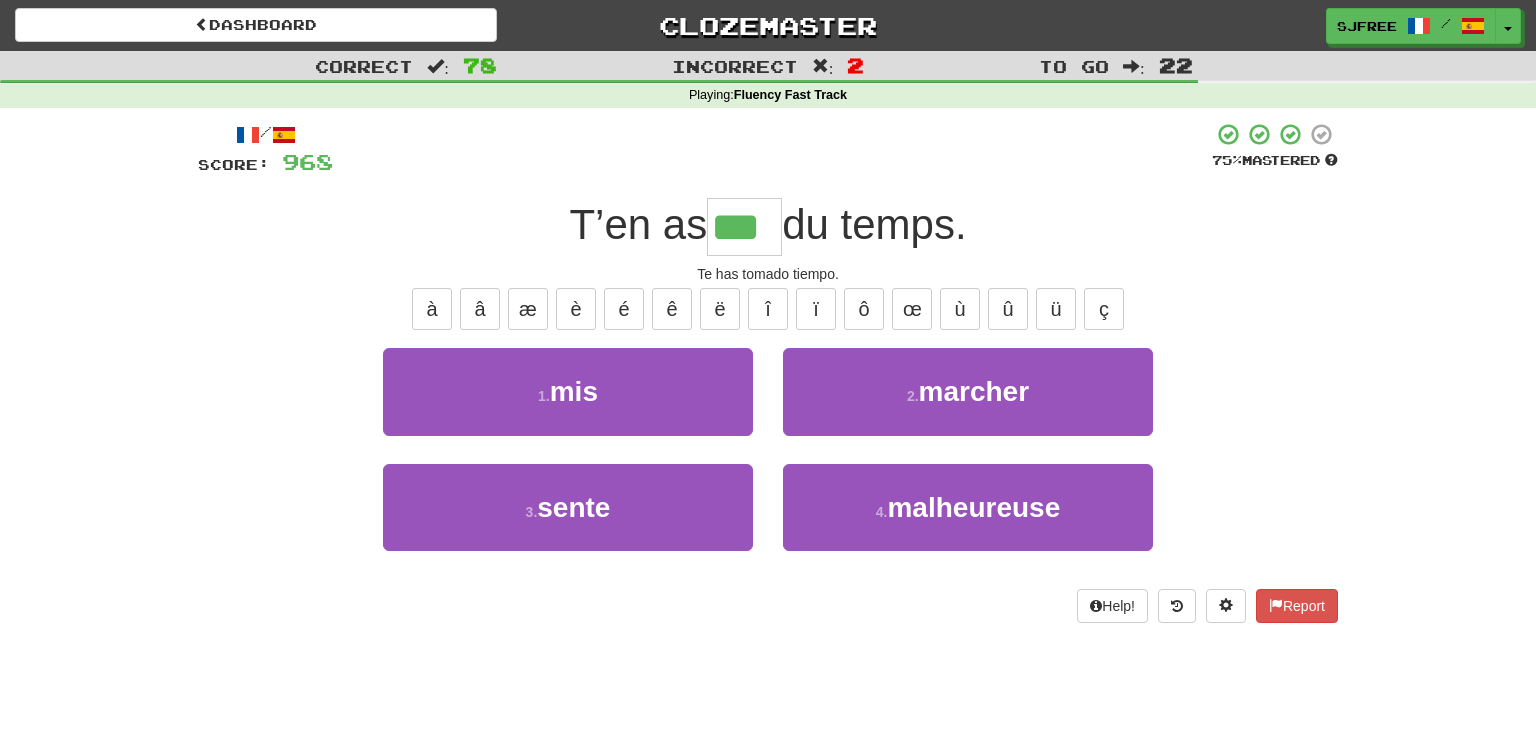 type on "***" 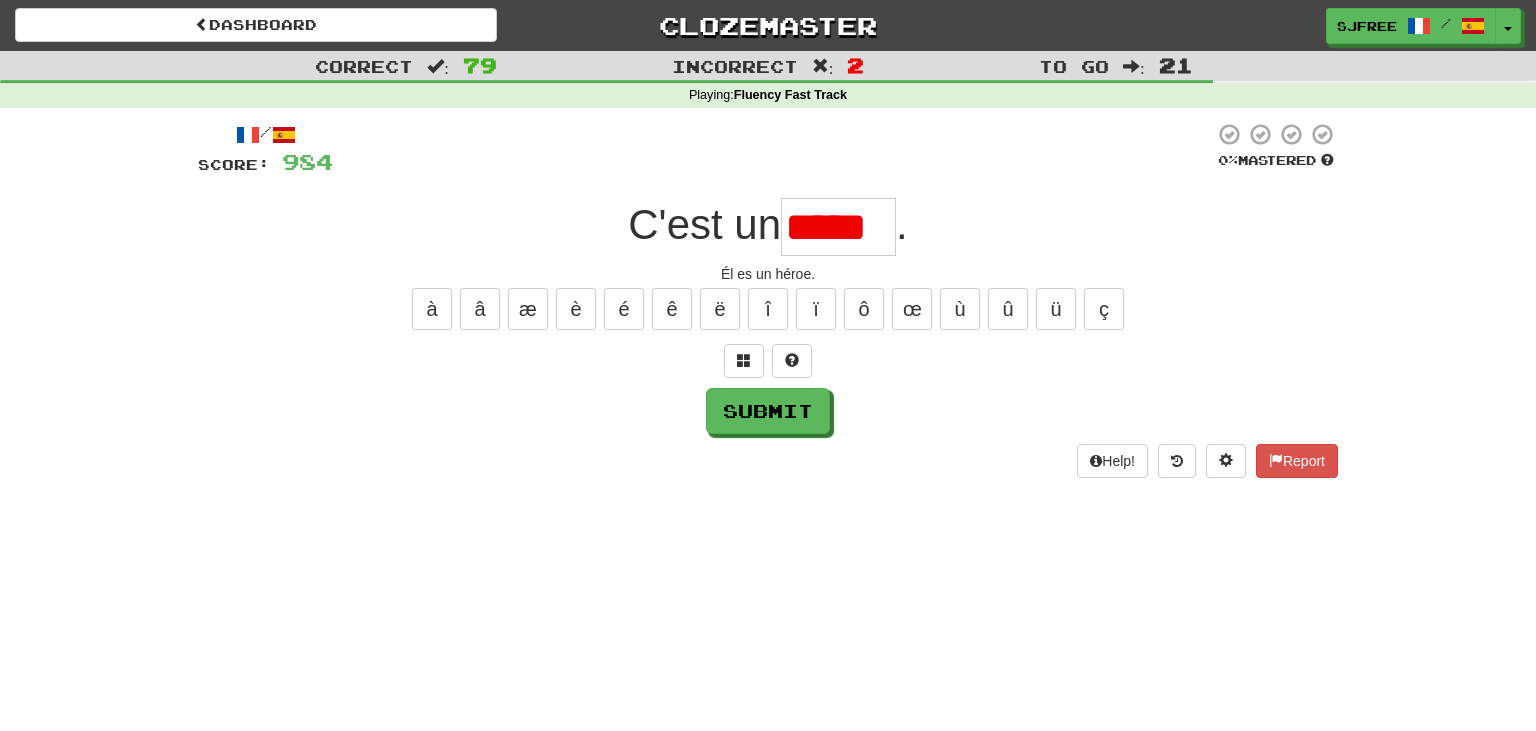 click on "*****" at bounding box center (838, 227) 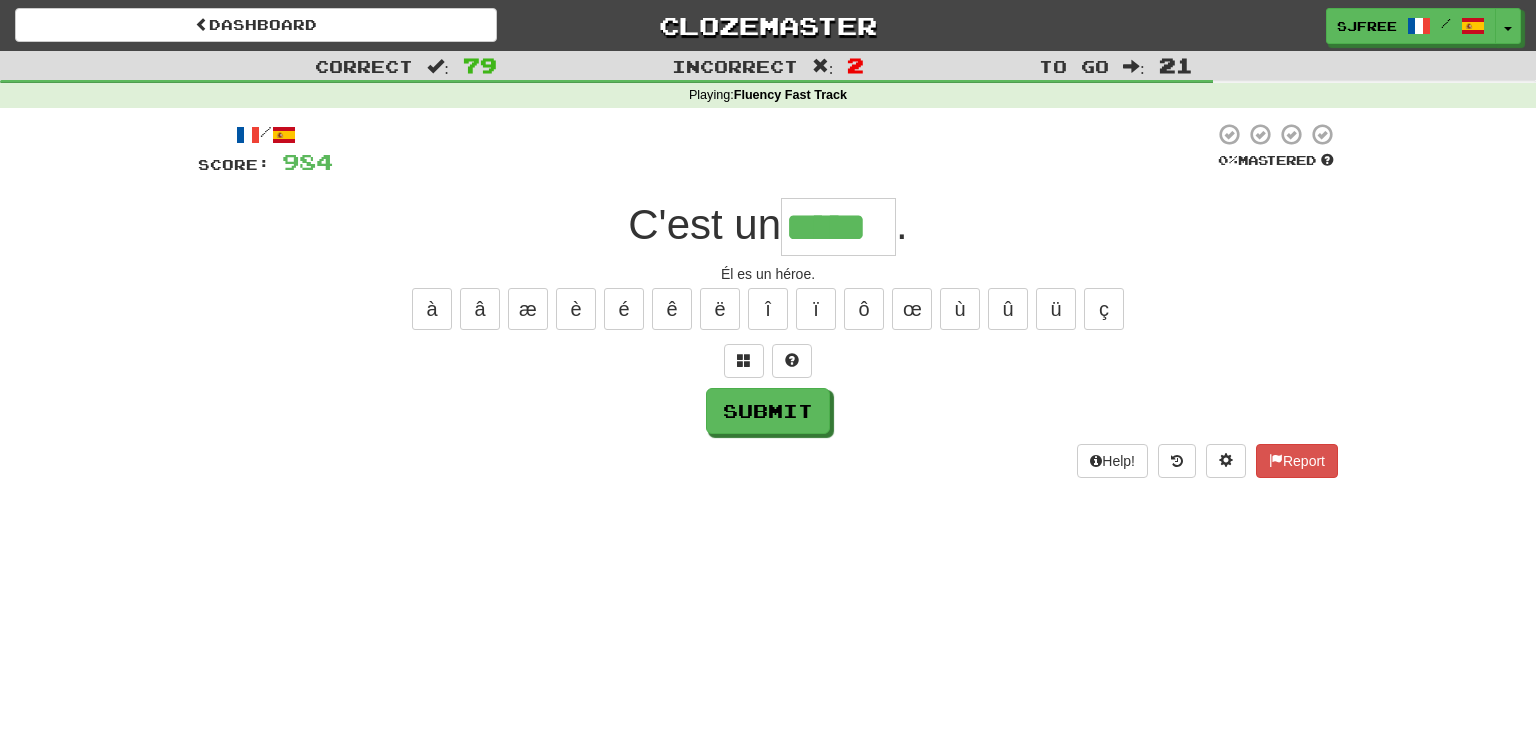 type on "*****" 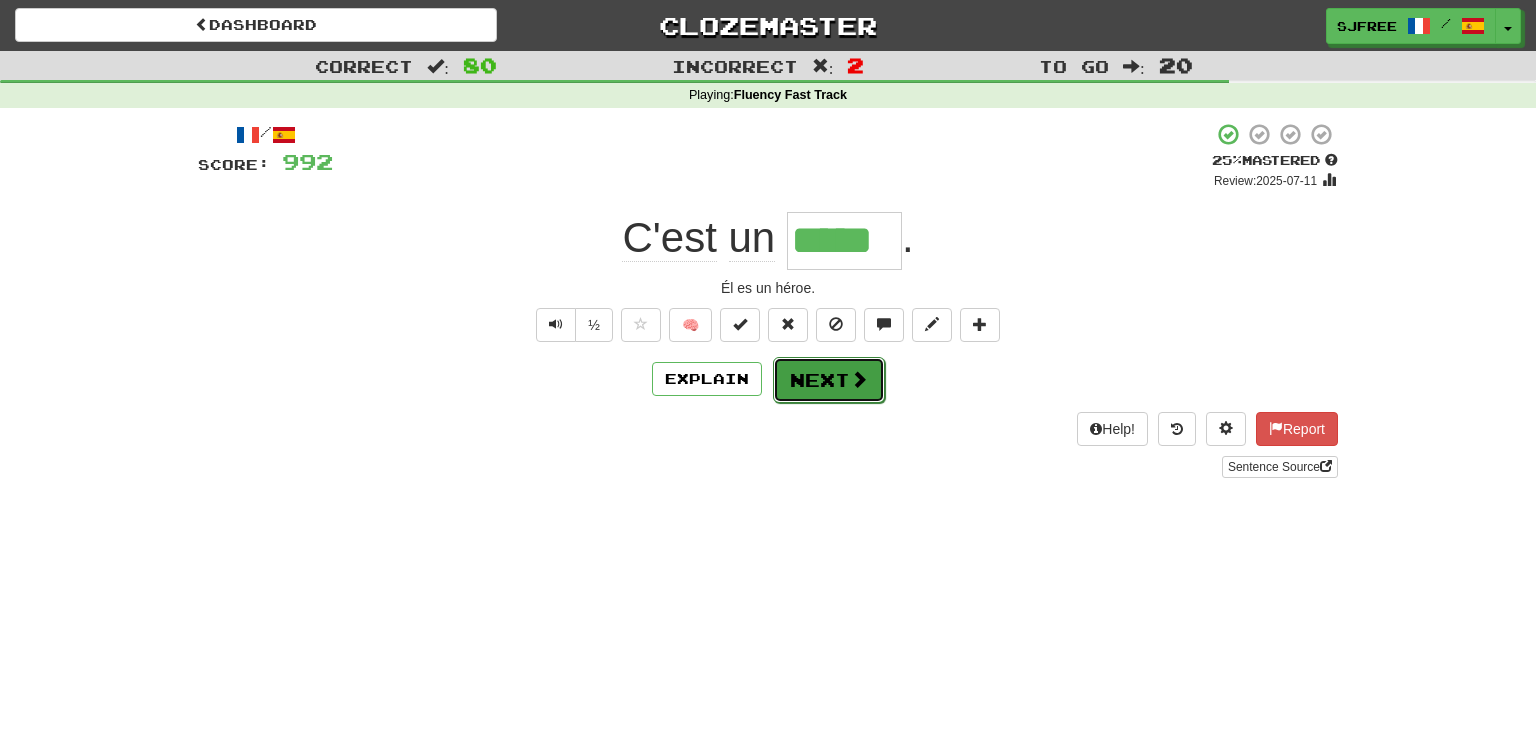 click on "Next" at bounding box center [829, 380] 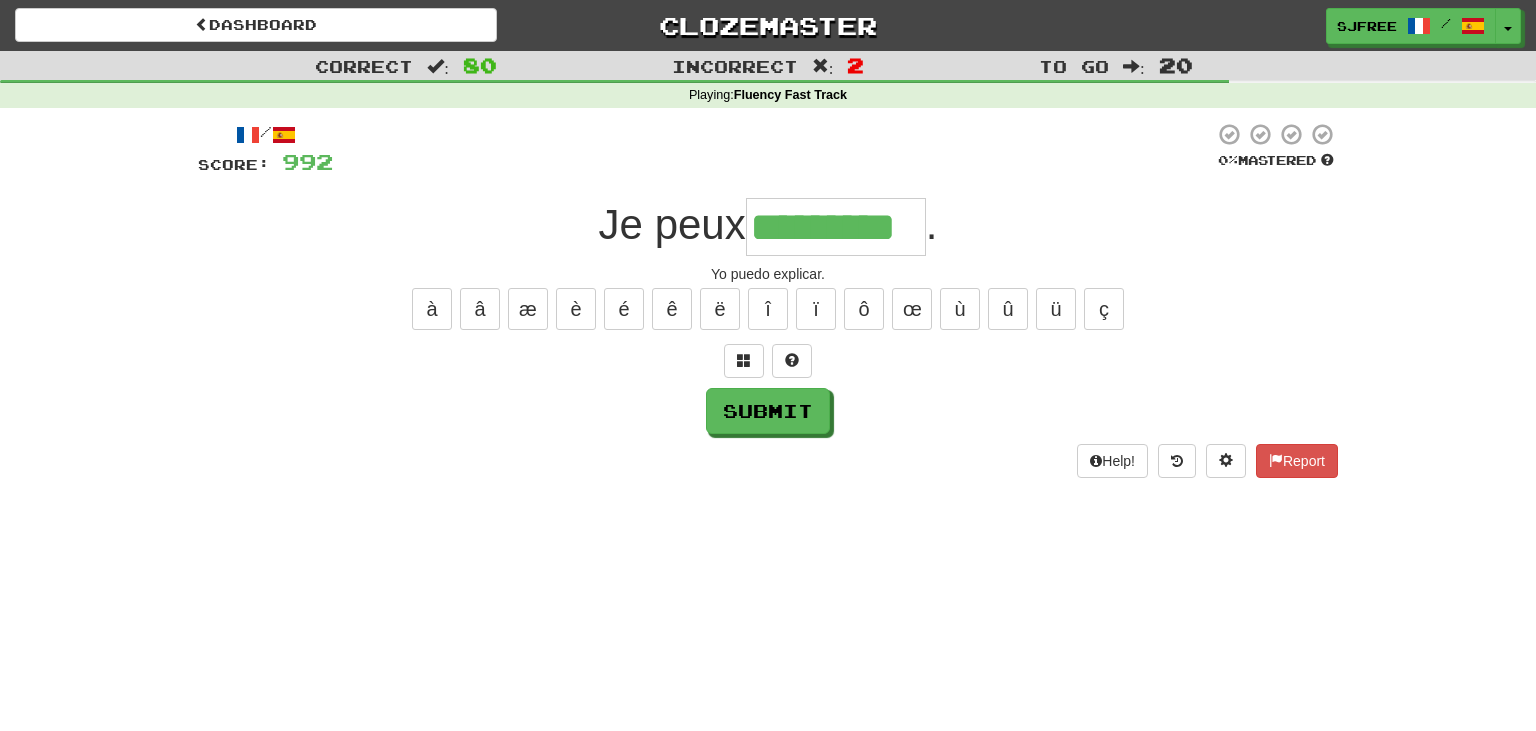 type on "*********" 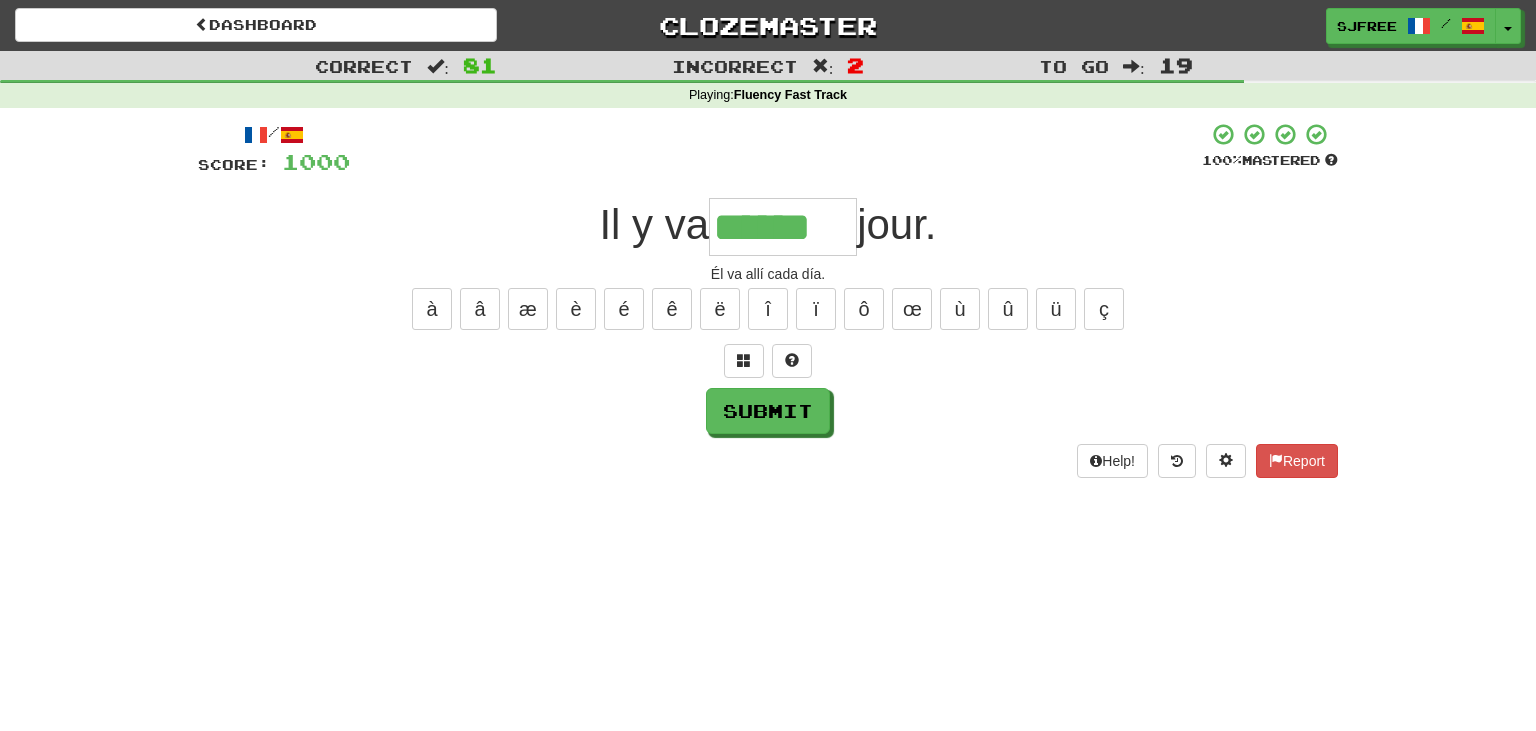 type on "******" 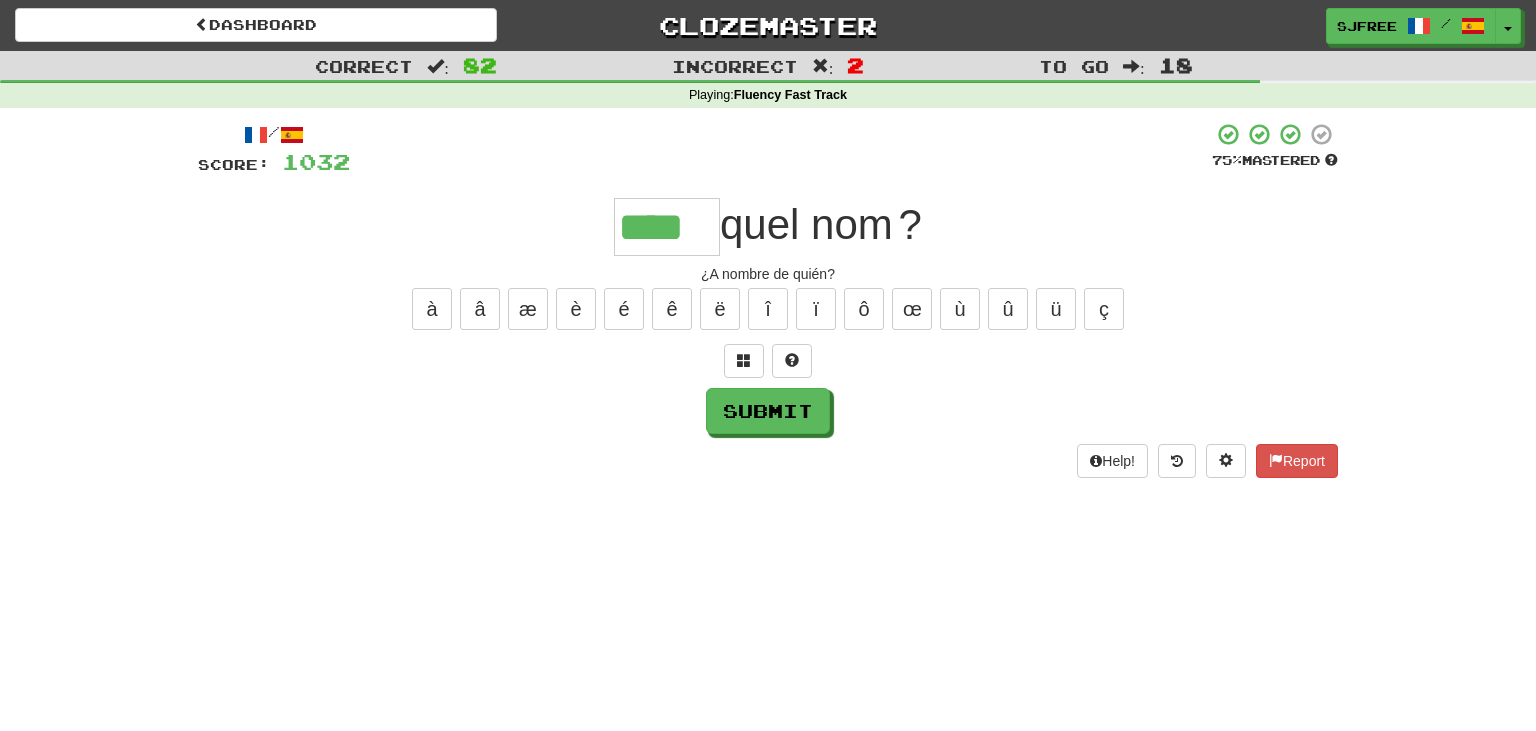 type on "****" 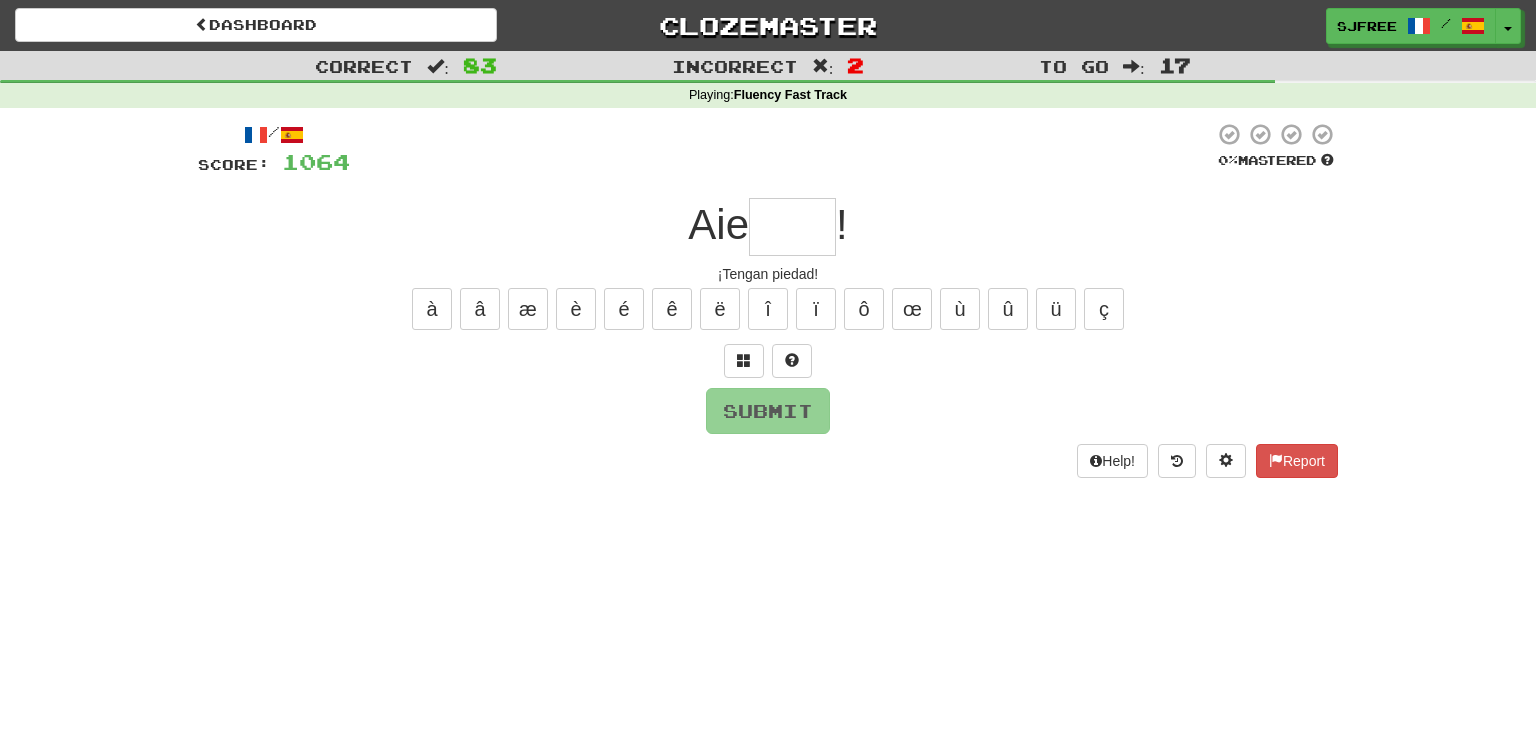 click on "Aie   !" at bounding box center [768, 227] 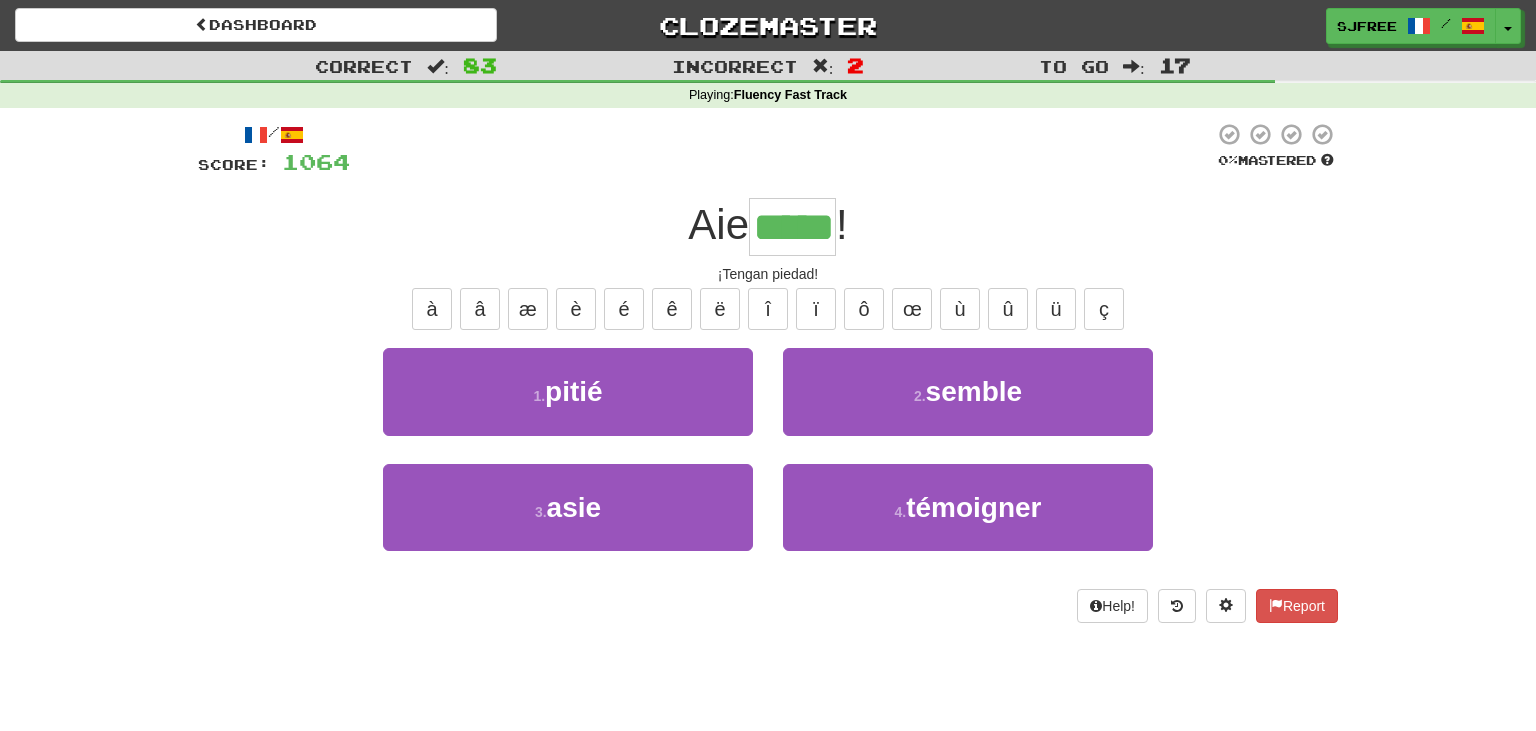 type on "*****" 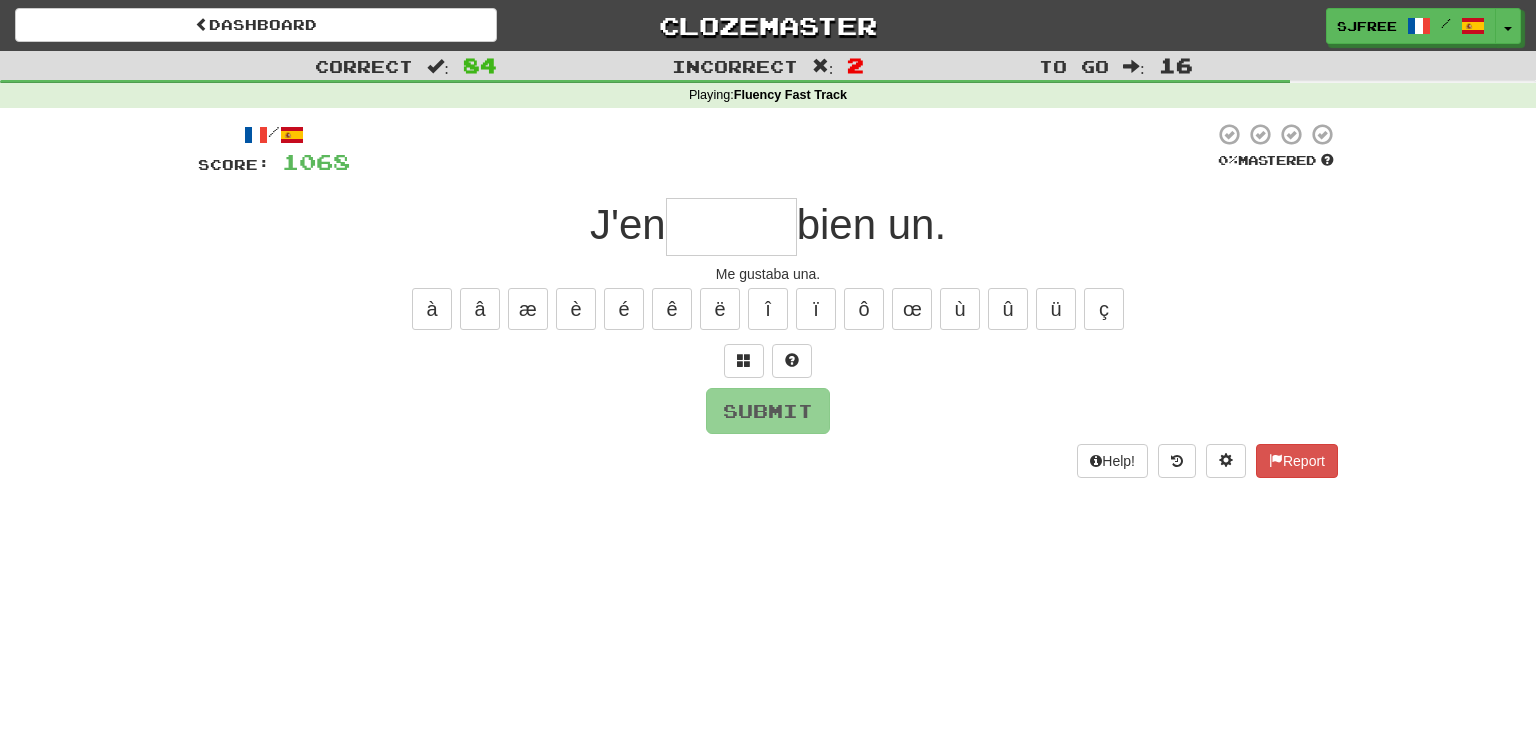 type on "*" 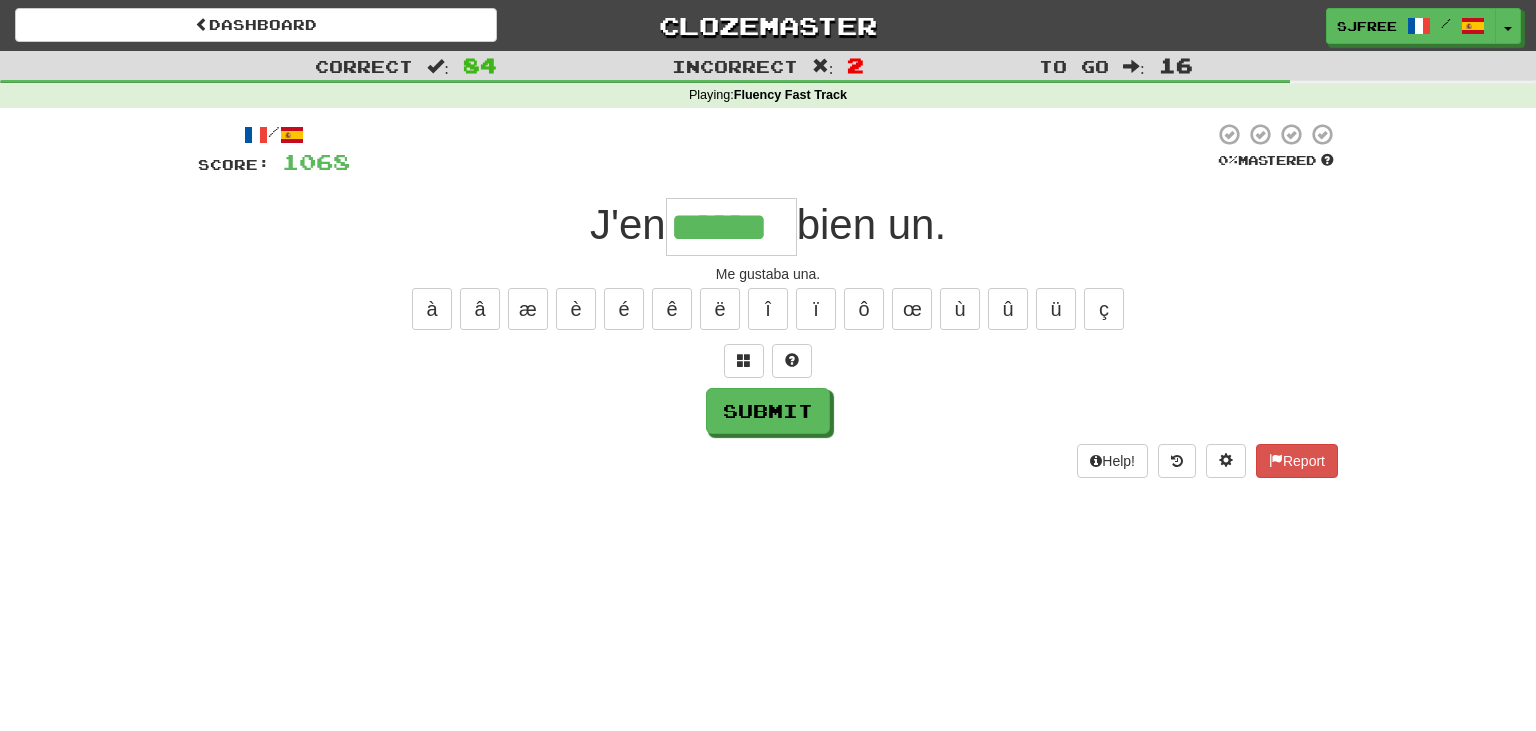 type on "******" 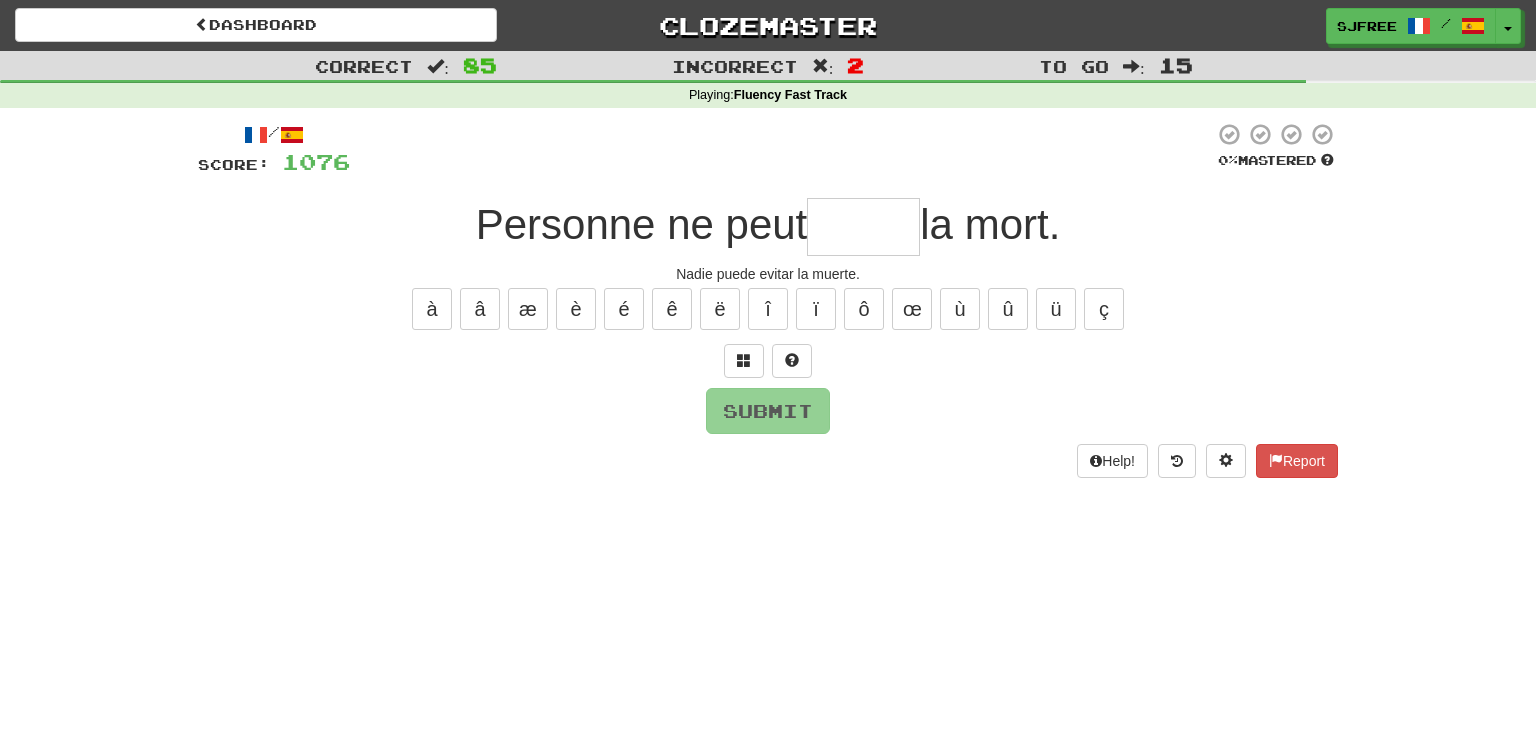 type on "*" 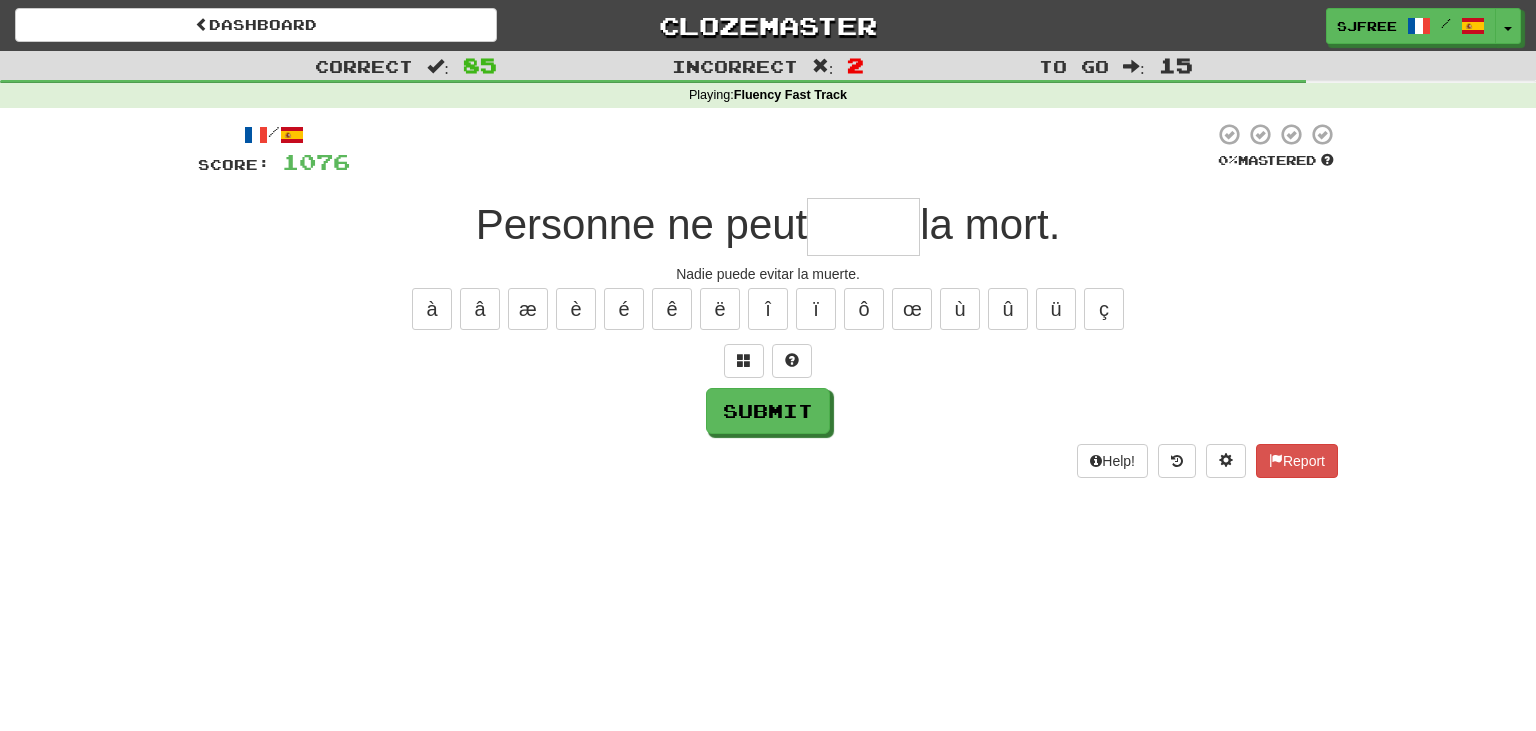 type on "*" 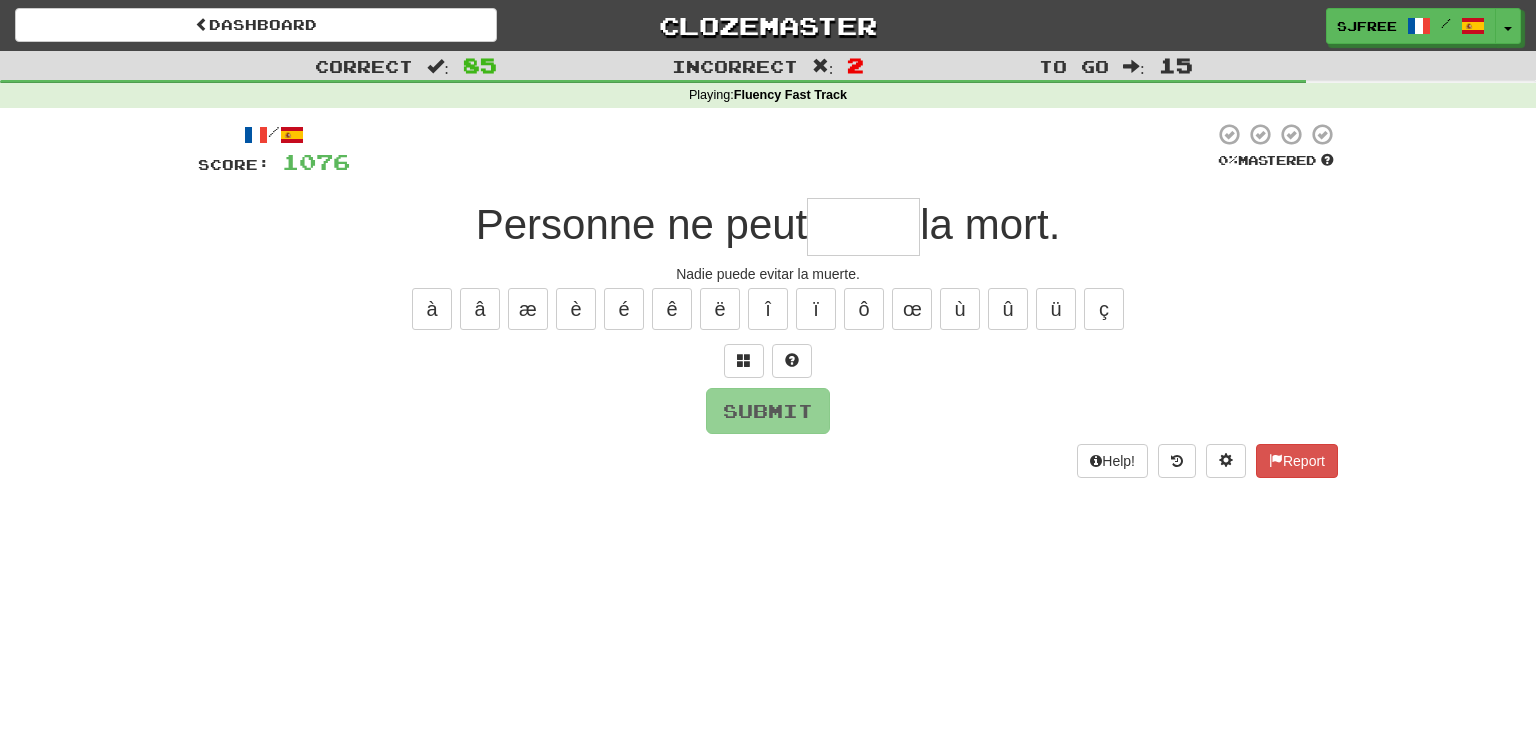 type on "*" 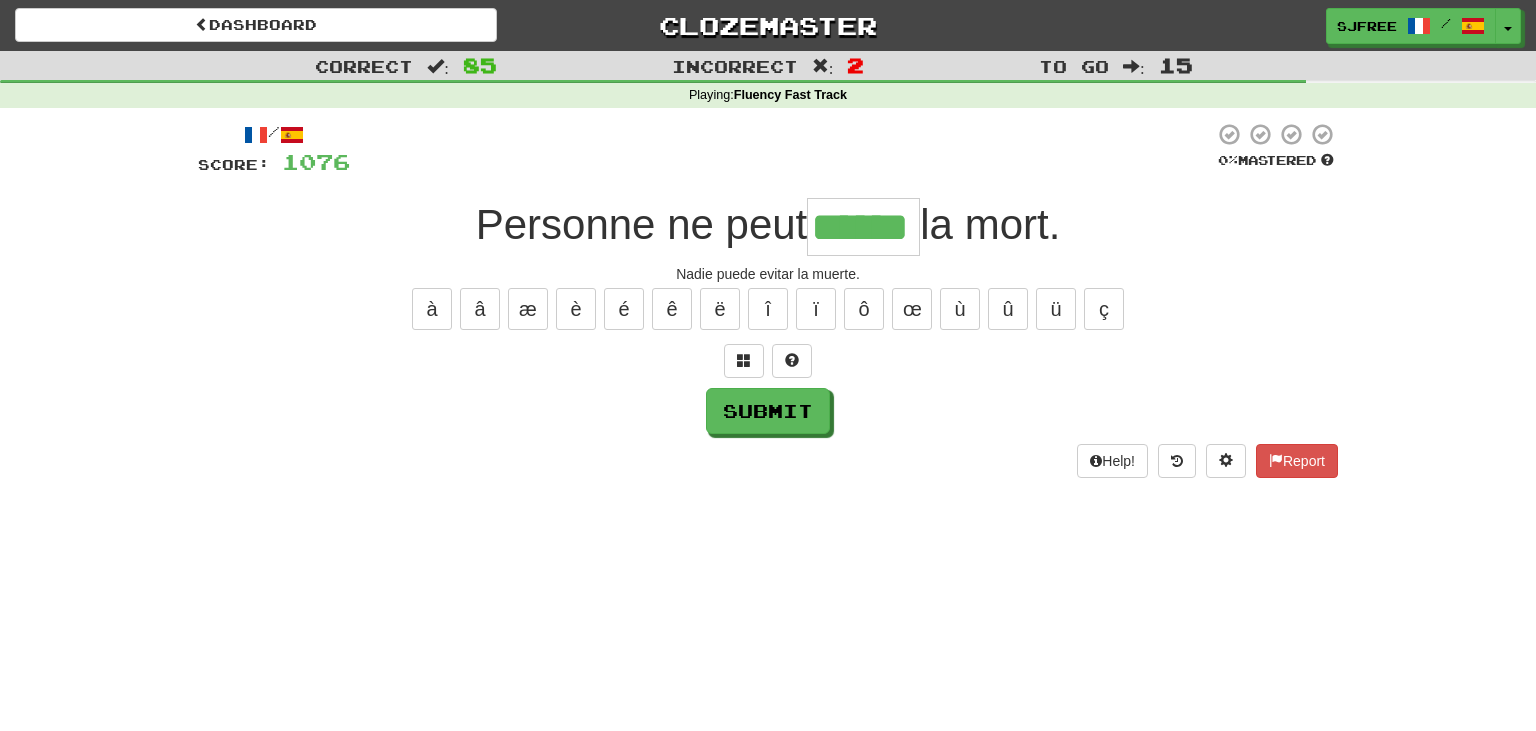 type on "******" 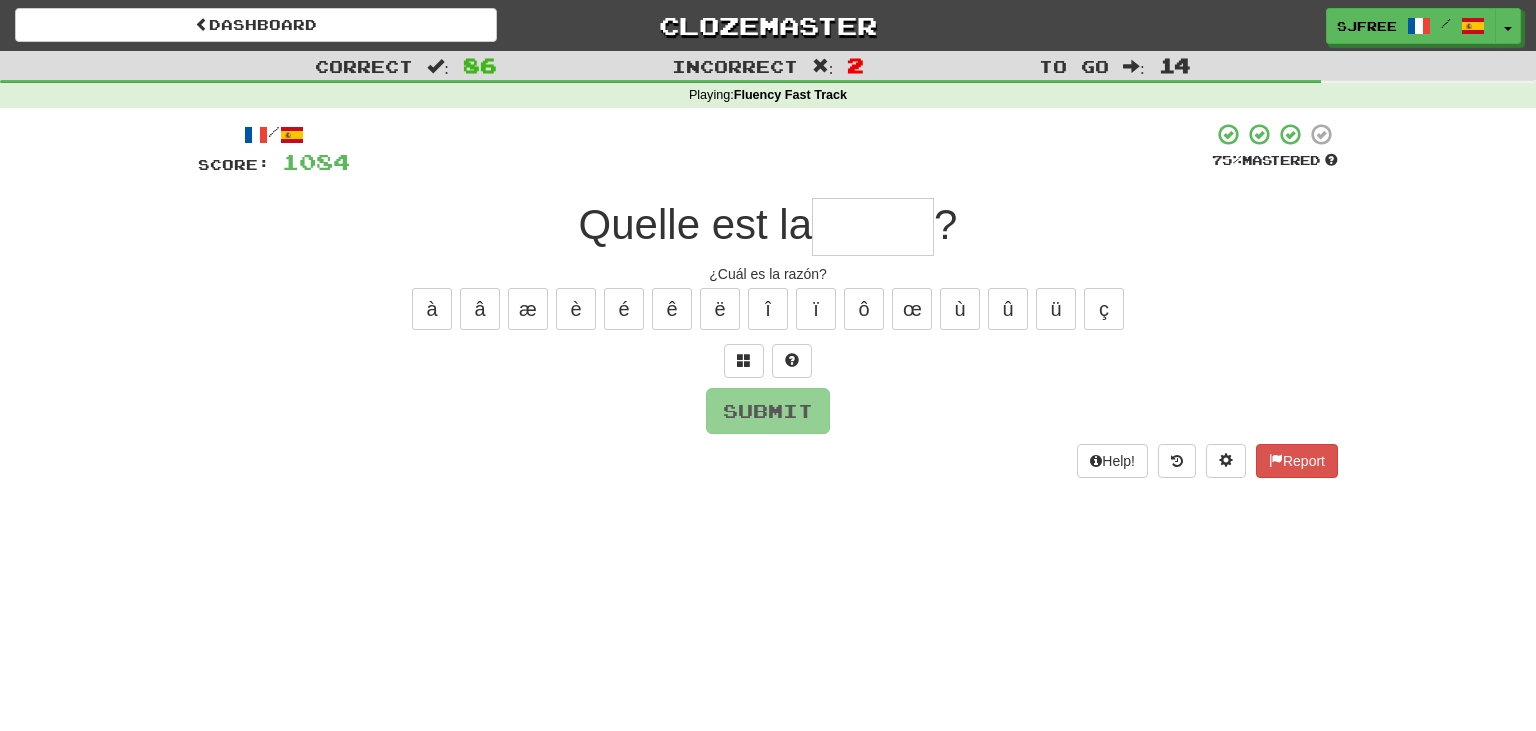 type on "*" 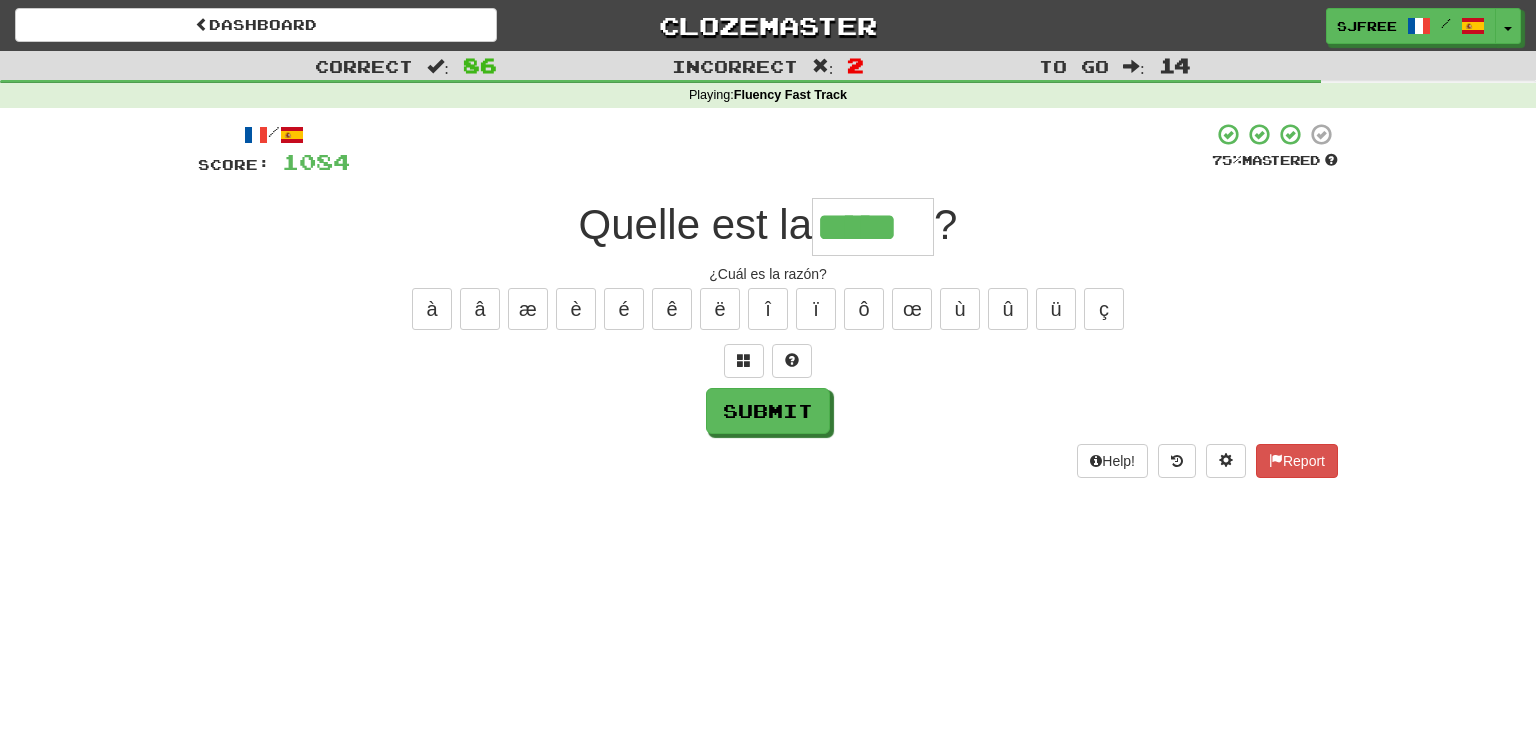 type on "*****" 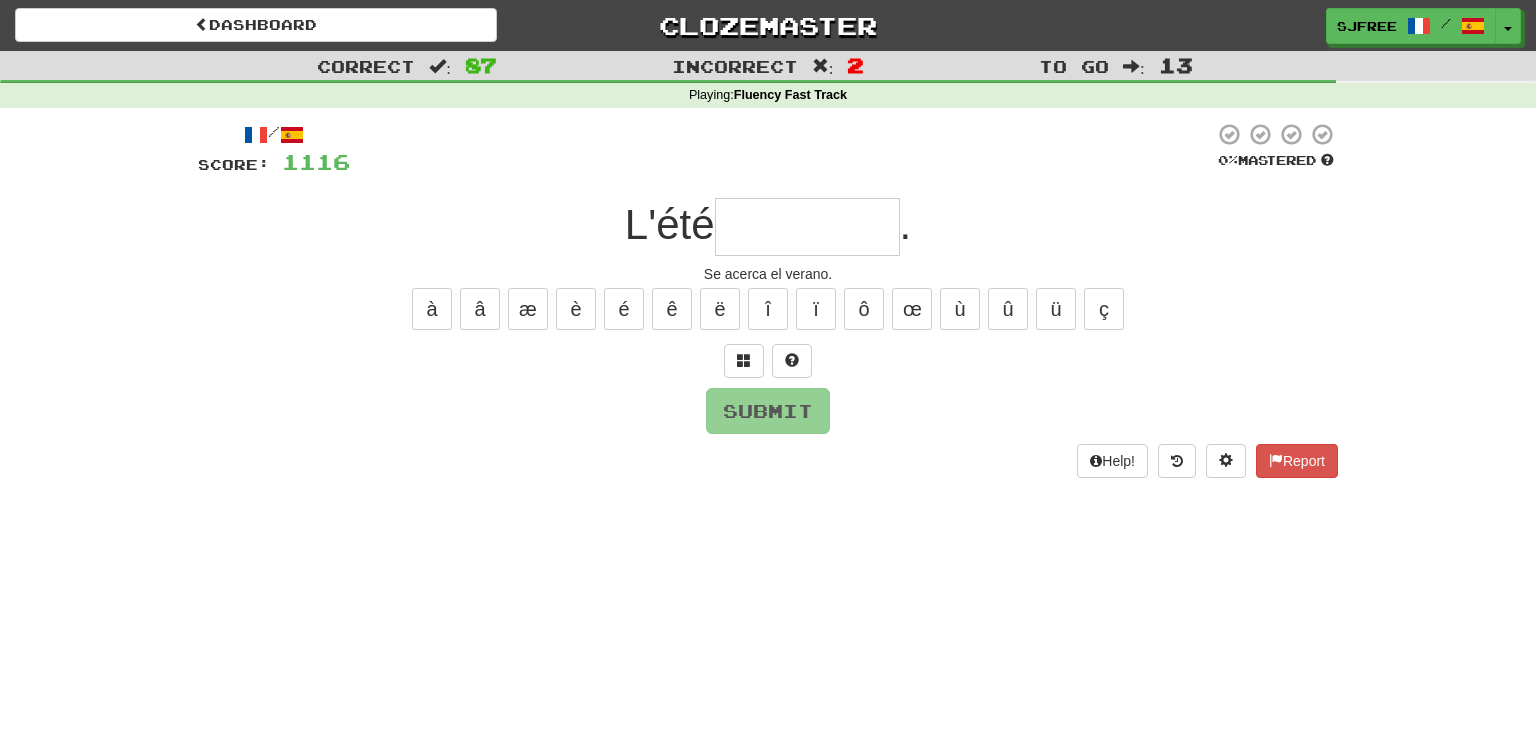 click at bounding box center (807, 227) 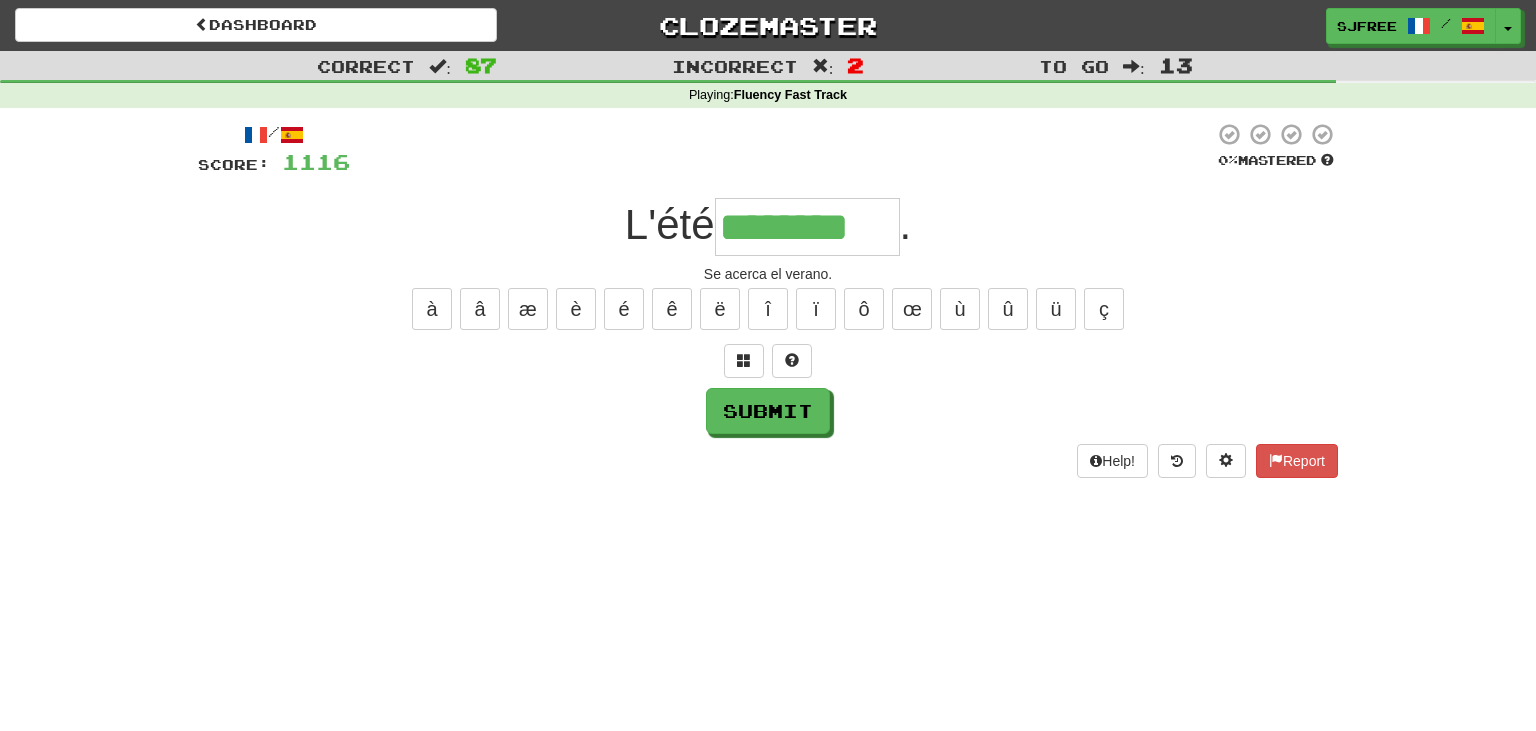 type on "********" 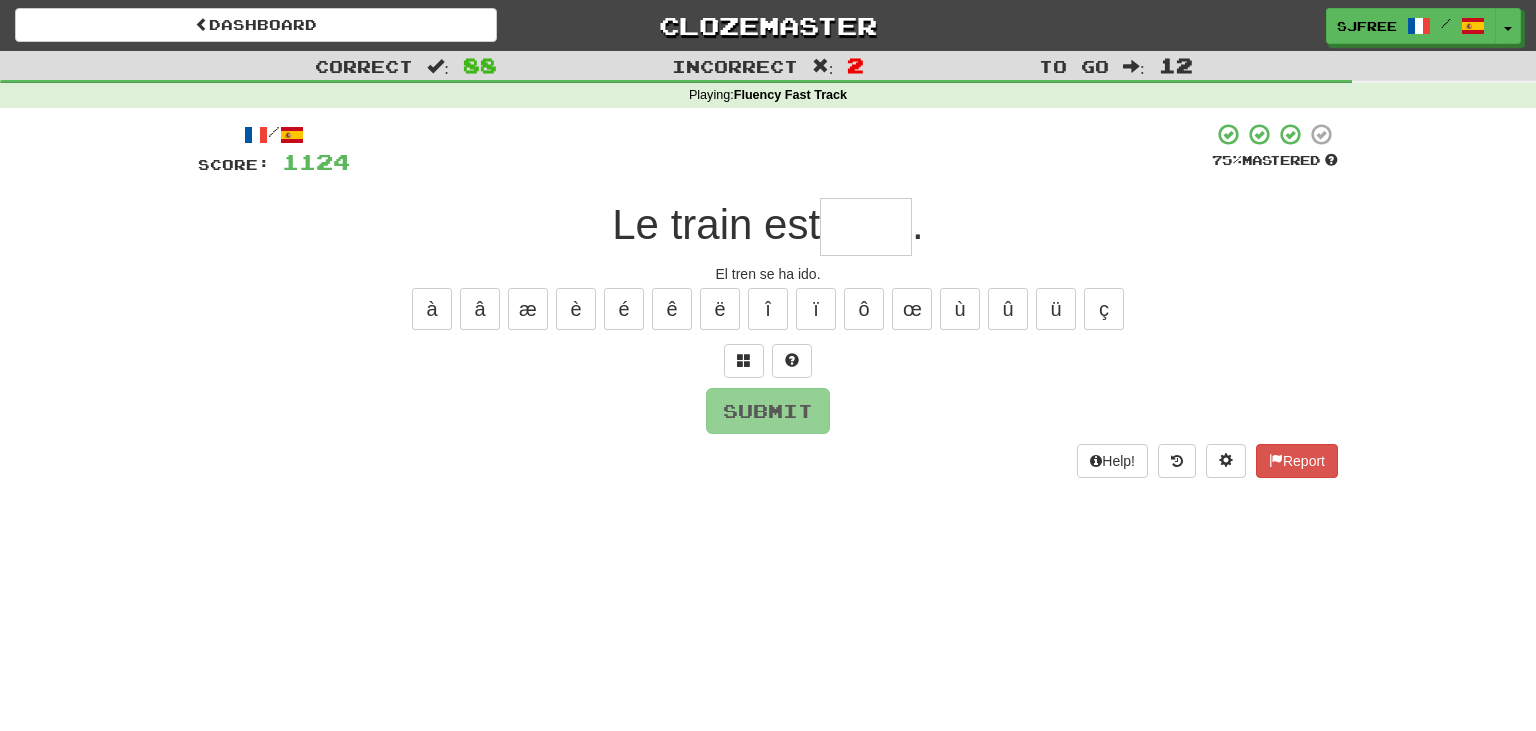 type on "*" 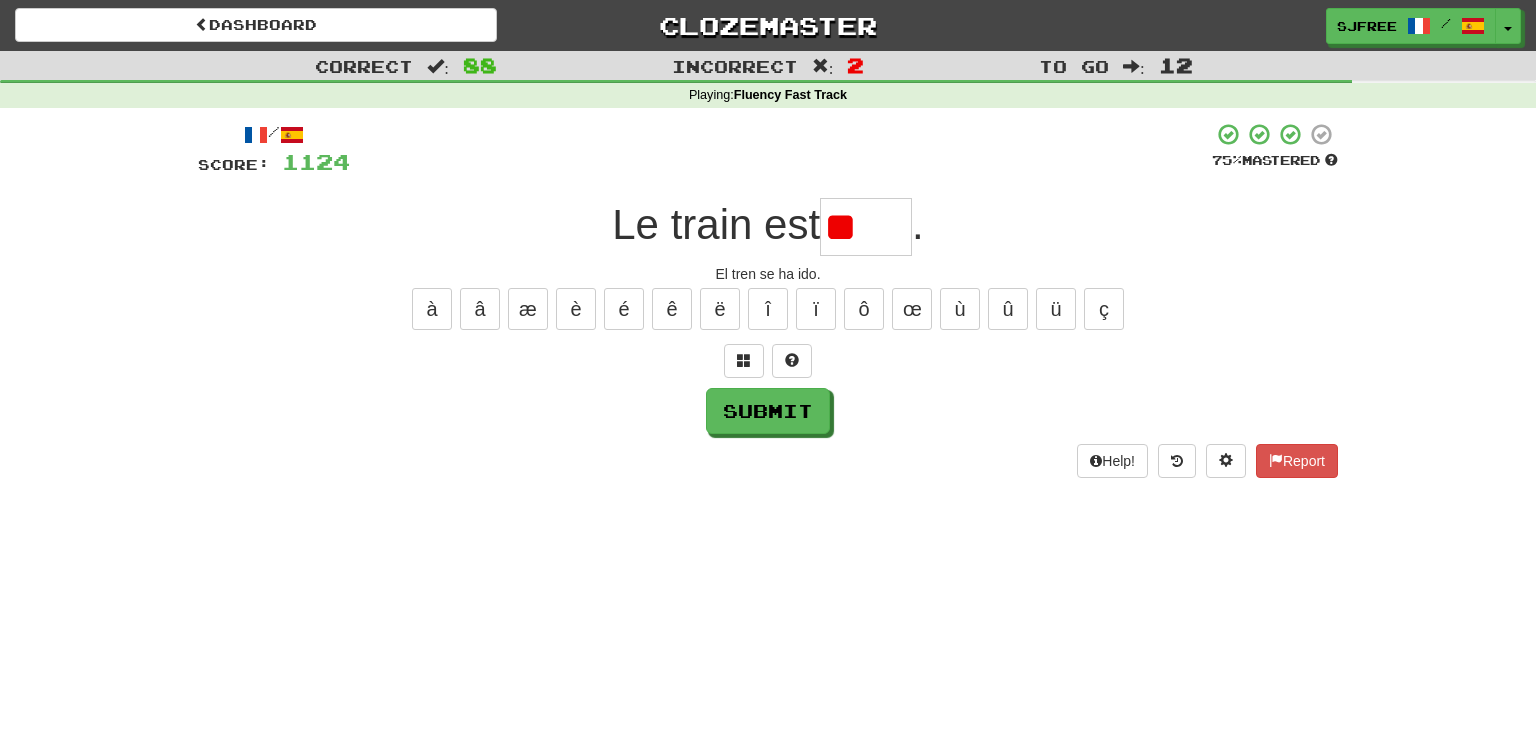 type on "*" 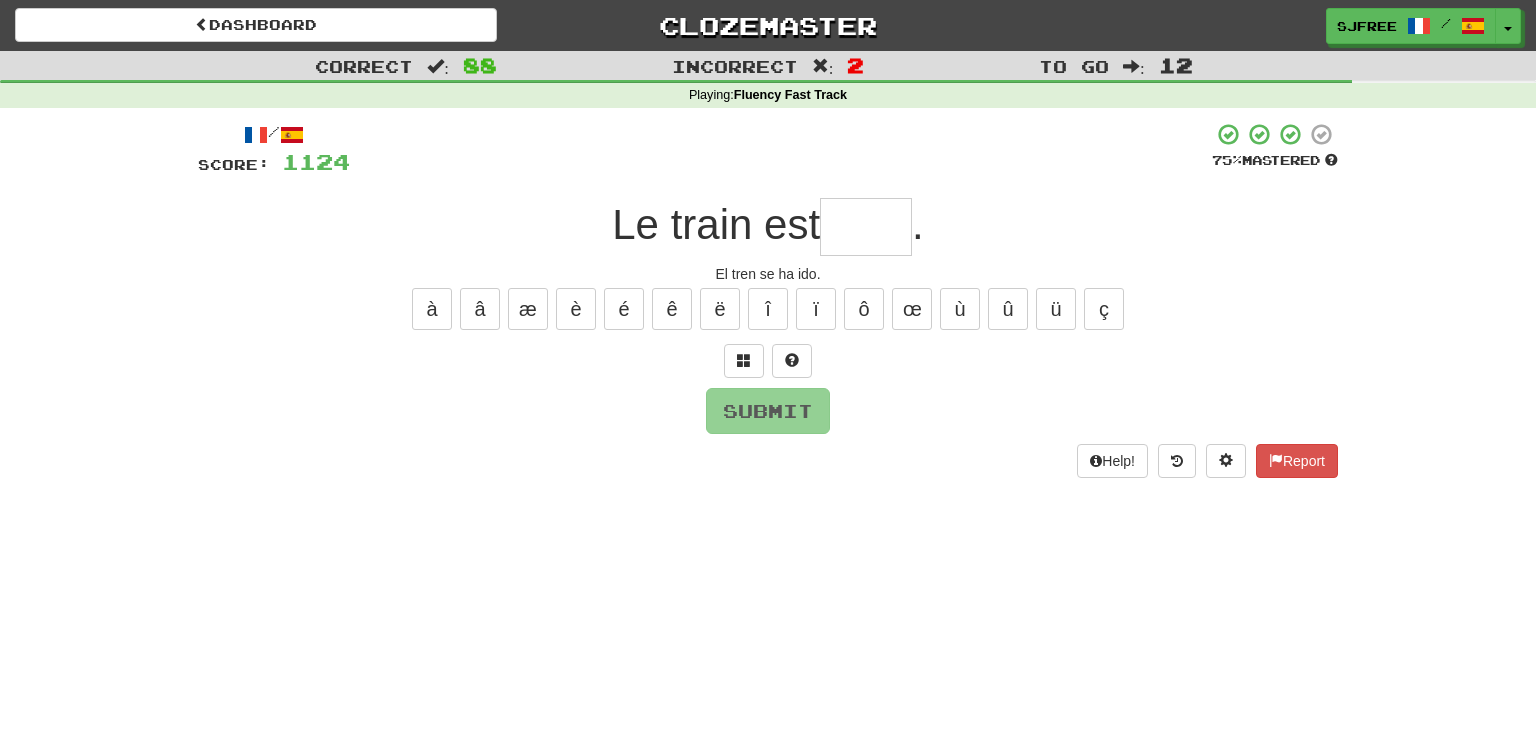 type on "*" 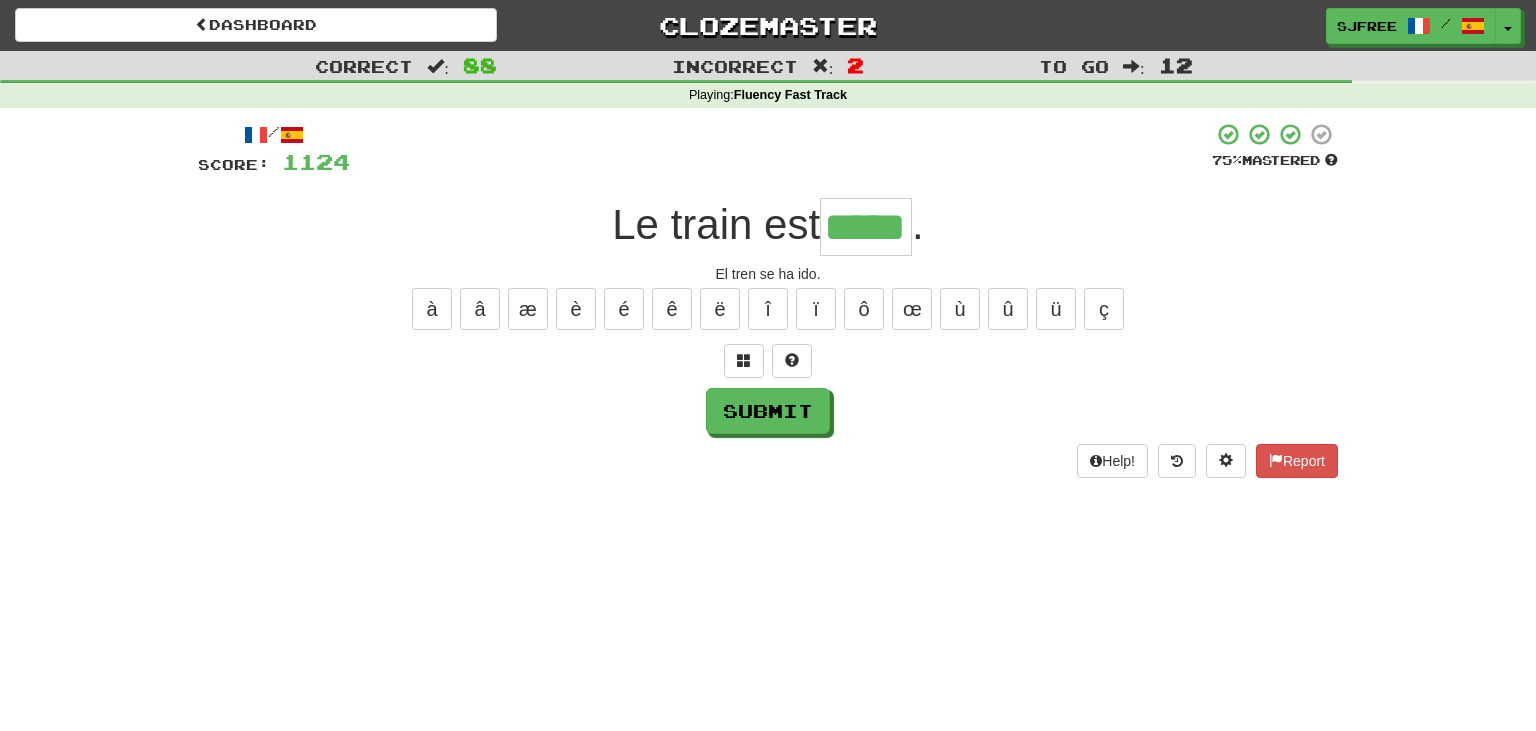 type on "*****" 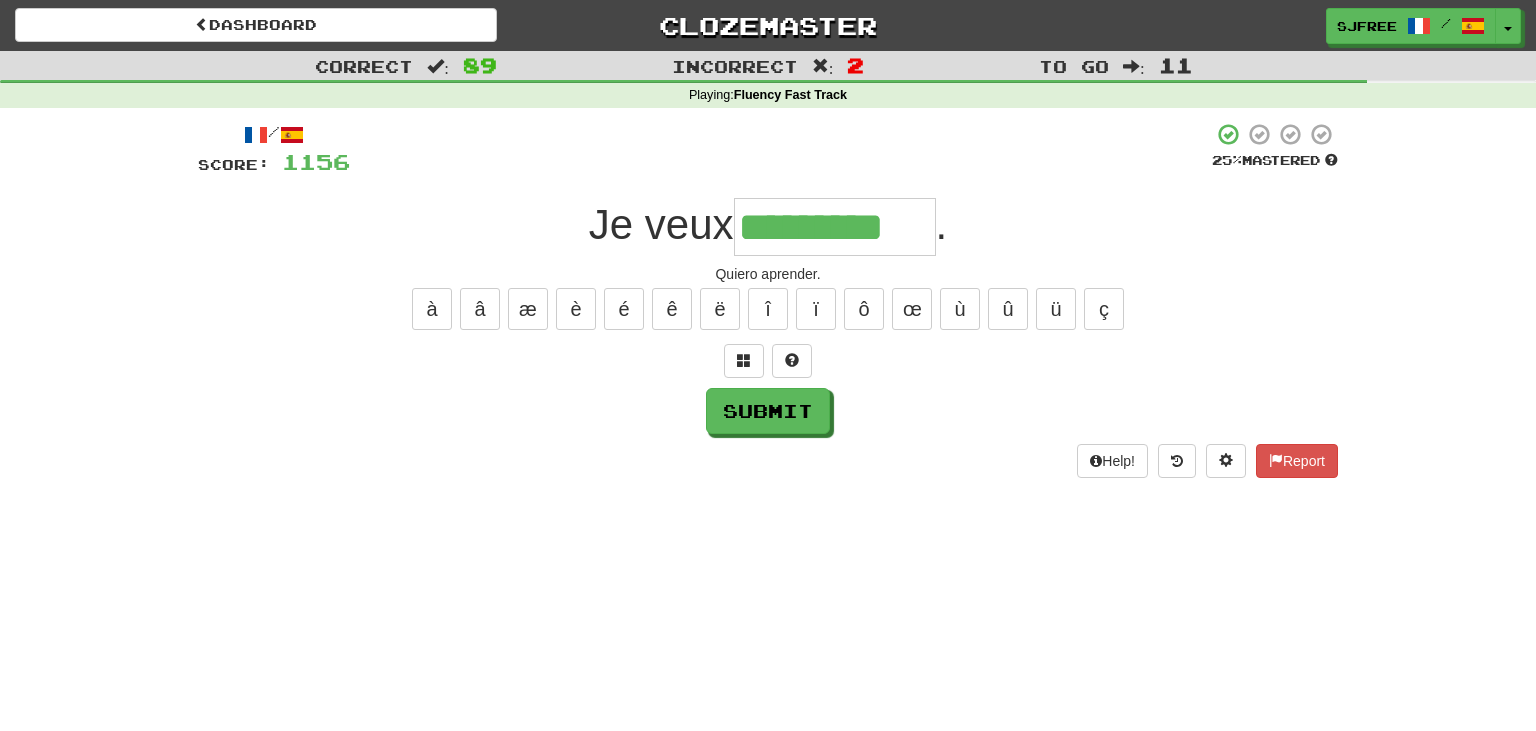 type on "*********" 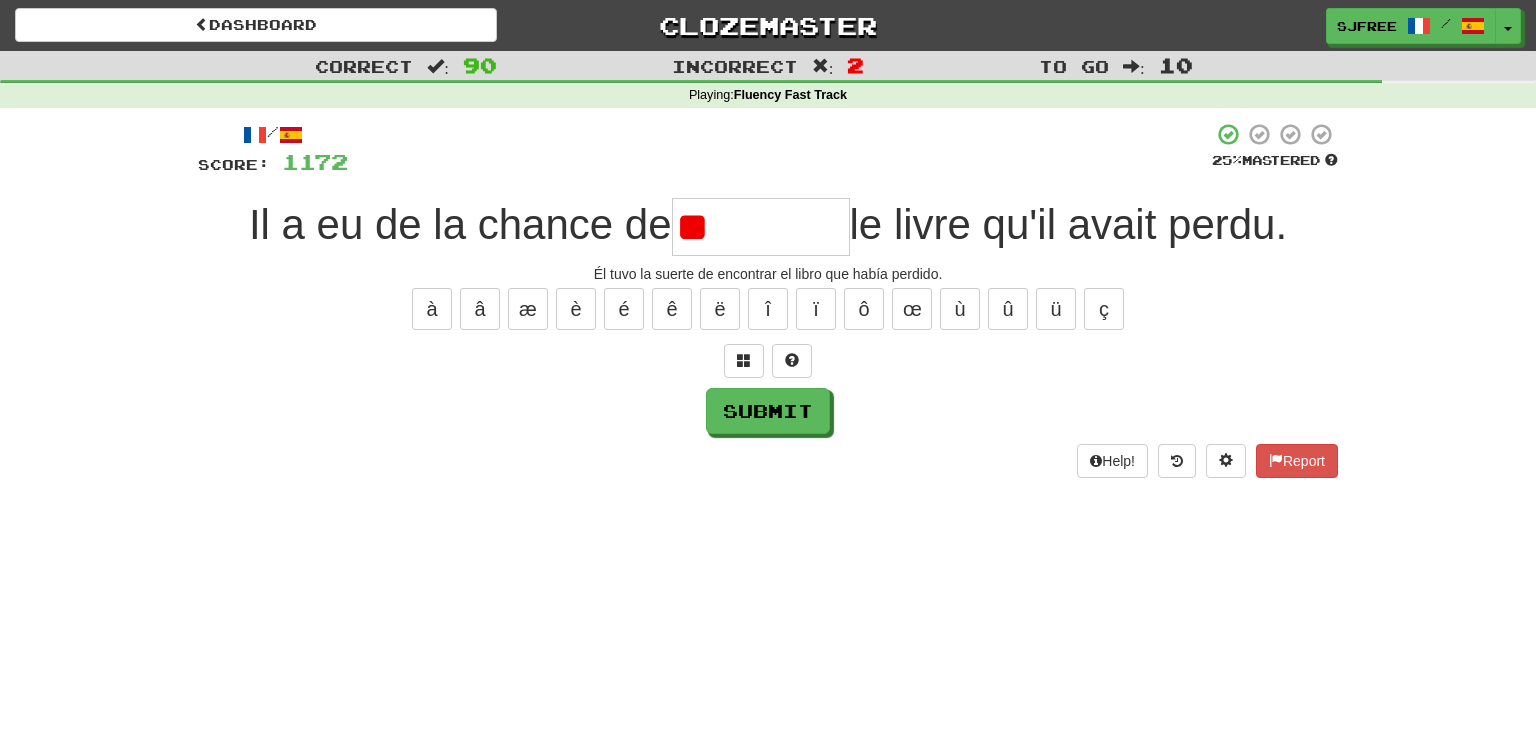 type 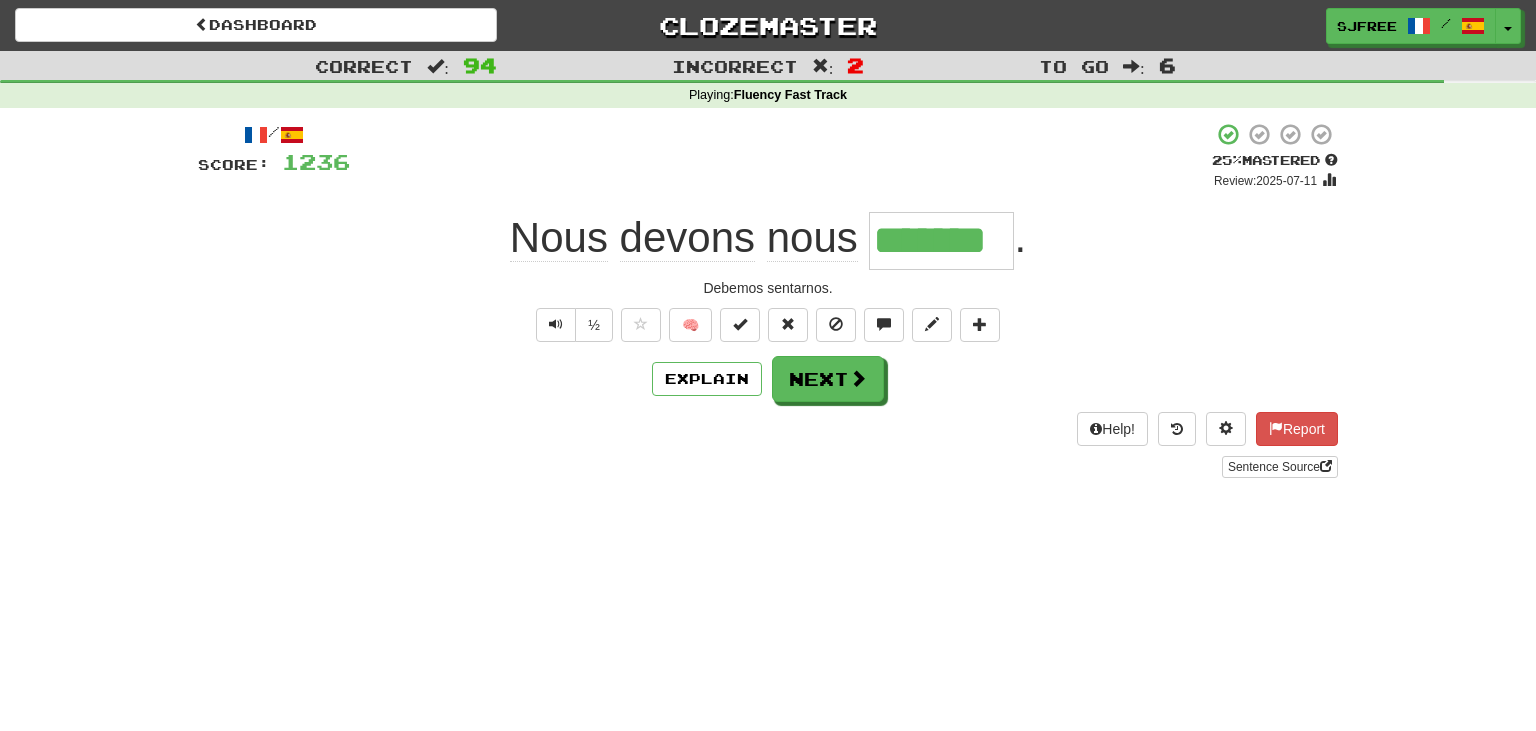 drag, startPoint x: 874, startPoint y: 243, endPoint x: 1041, endPoint y: 260, distance: 167.86304 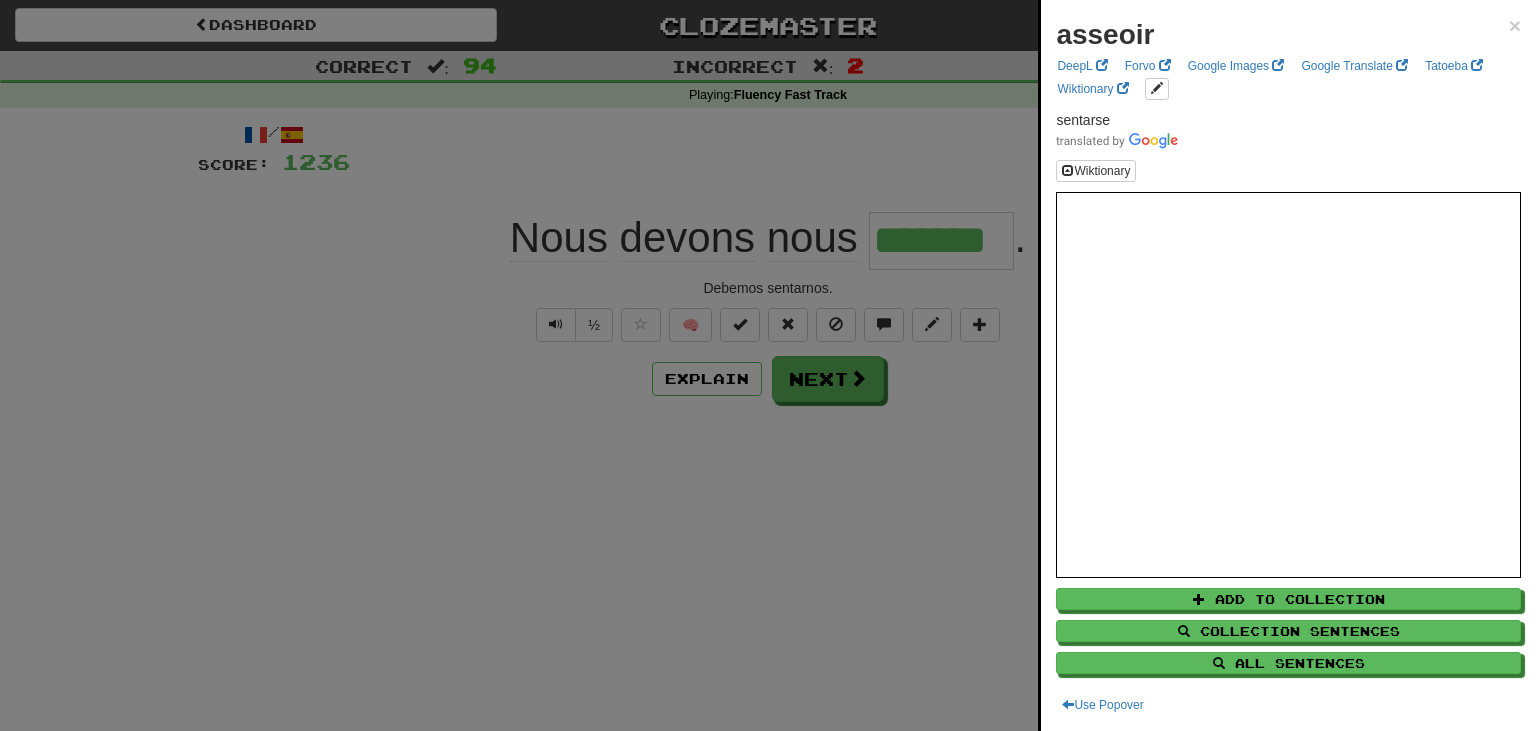 click at bounding box center (768, 365) 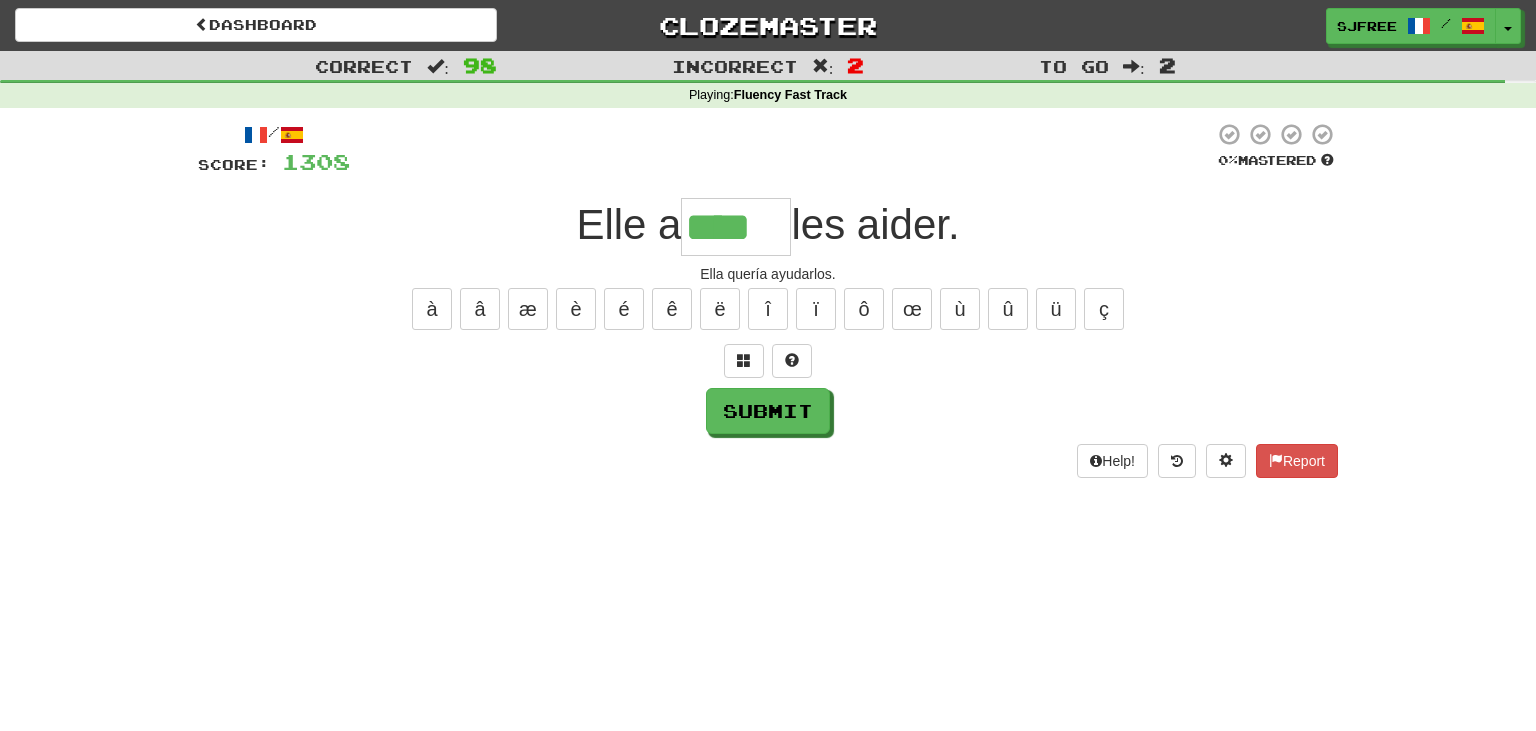 scroll, scrollTop: 0, scrollLeft: 0, axis: both 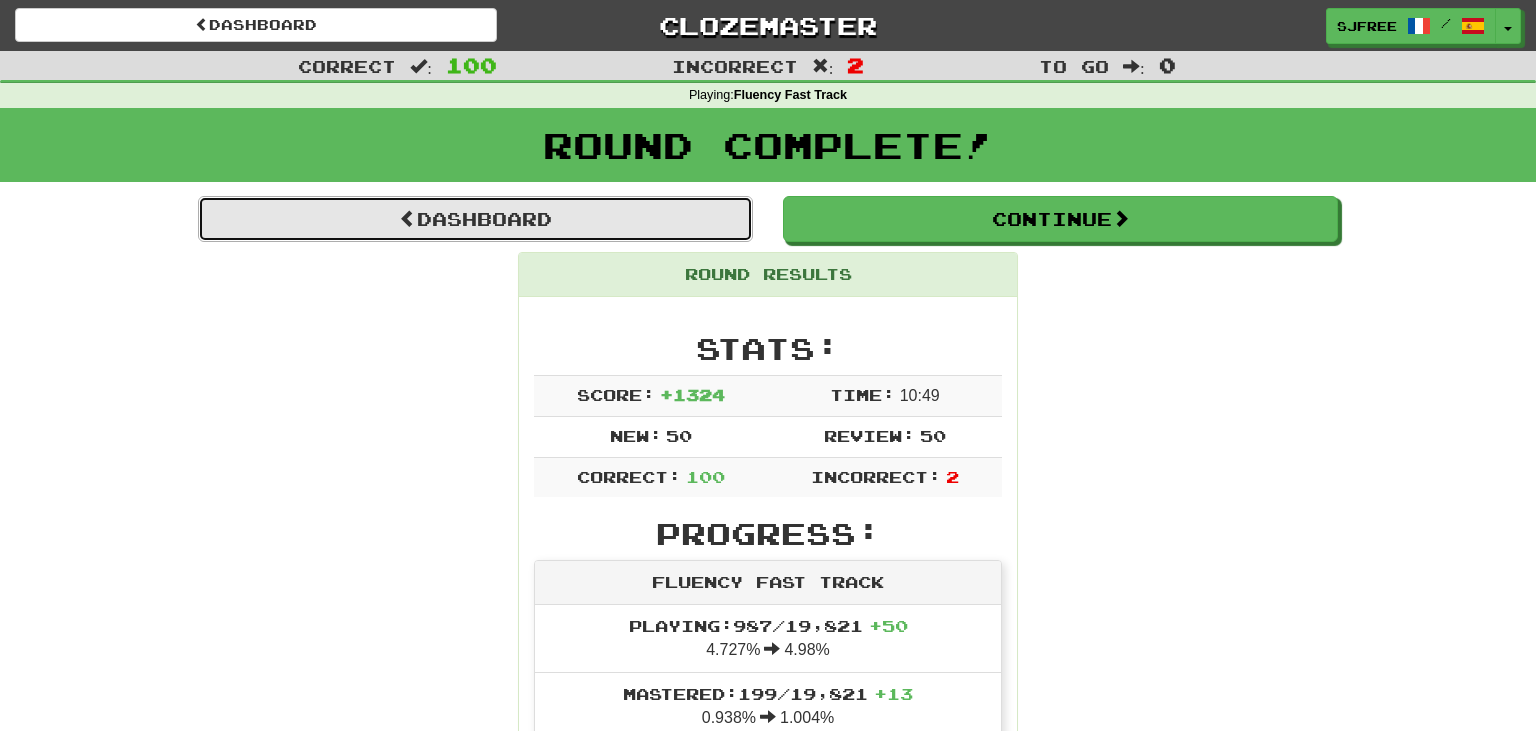click on "Dashboard" at bounding box center [475, 219] 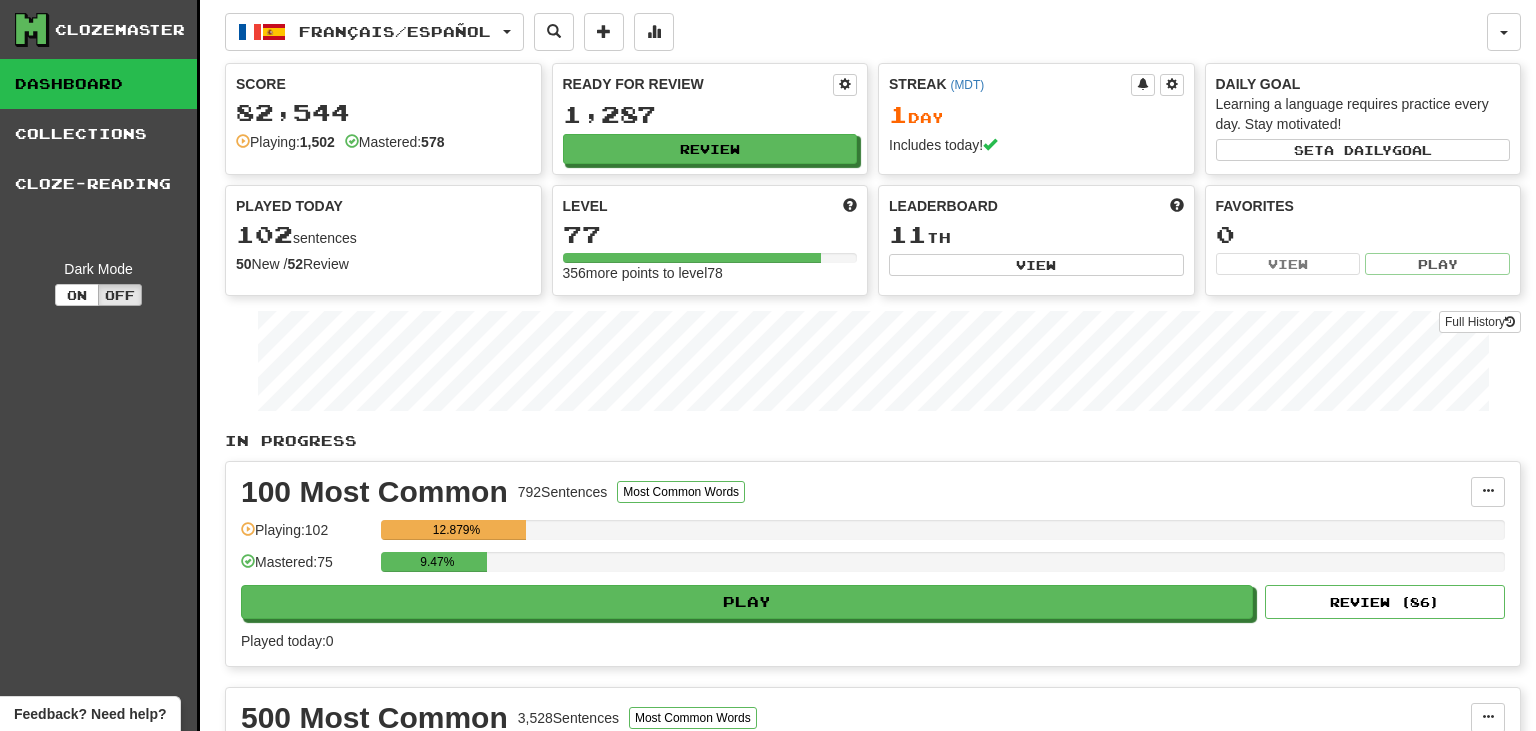 scroll, scrollTop: 0, scrollLeft: 0, axis: both 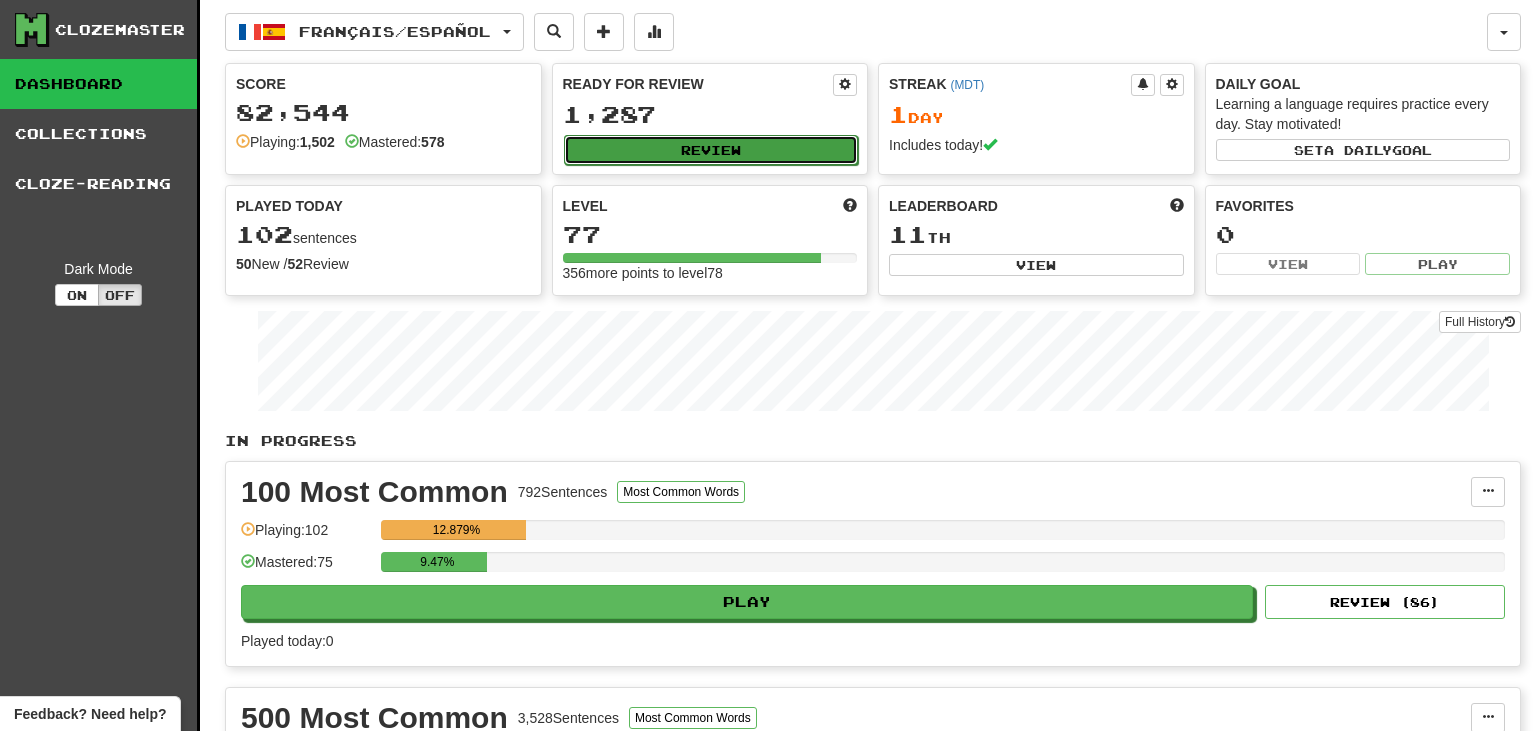click on "Review" at bounding box center (711, 150) 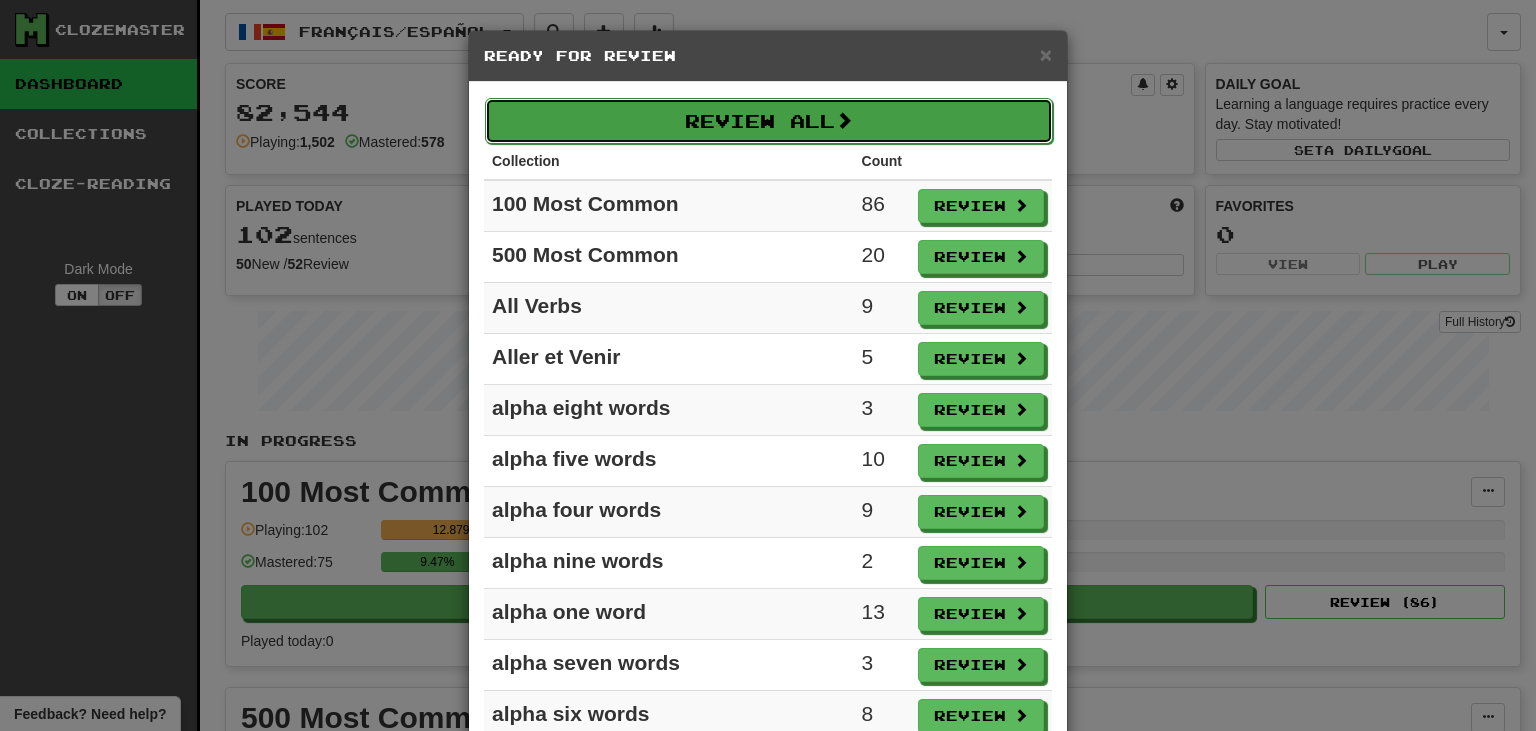 click on "Review All" at bounding box center (769, 121) 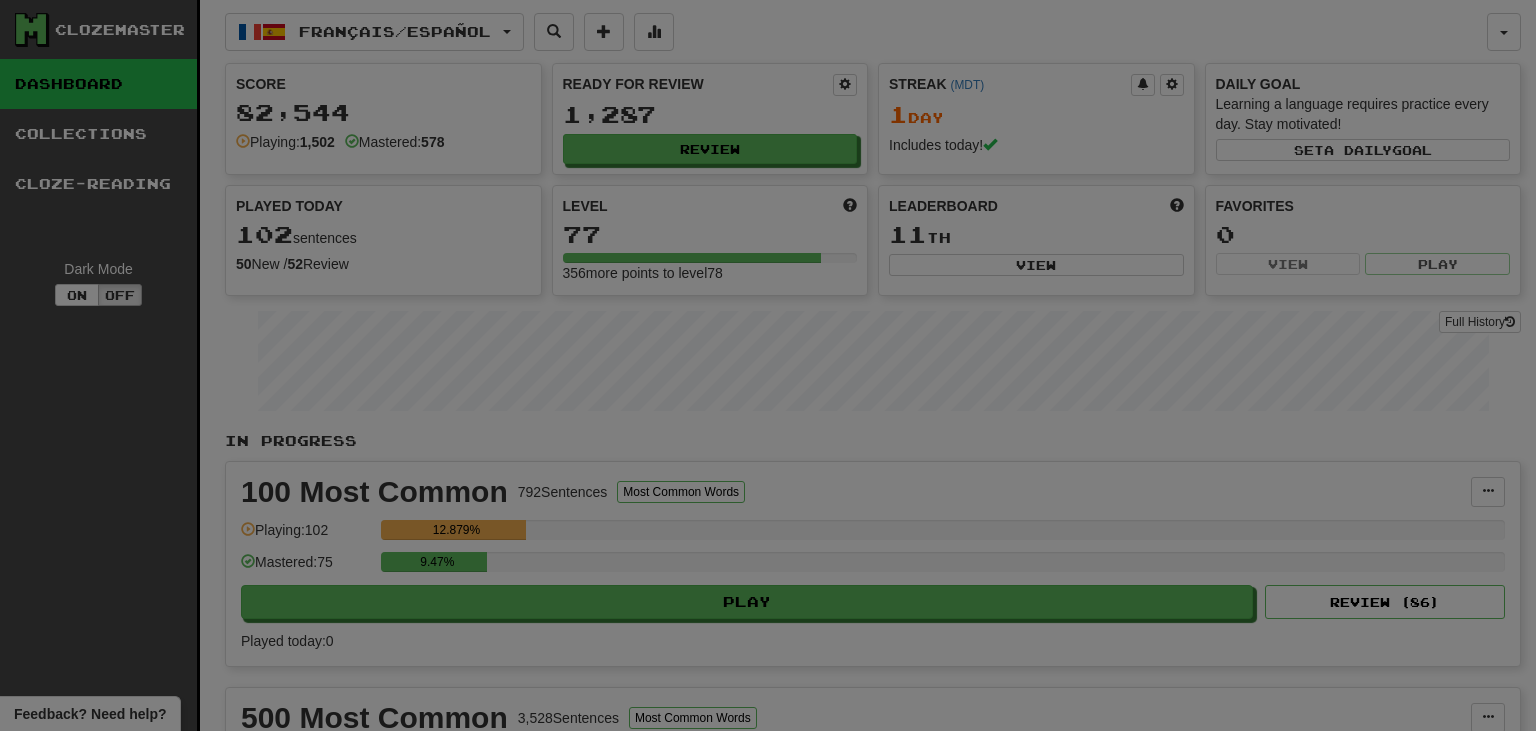 select on "***" 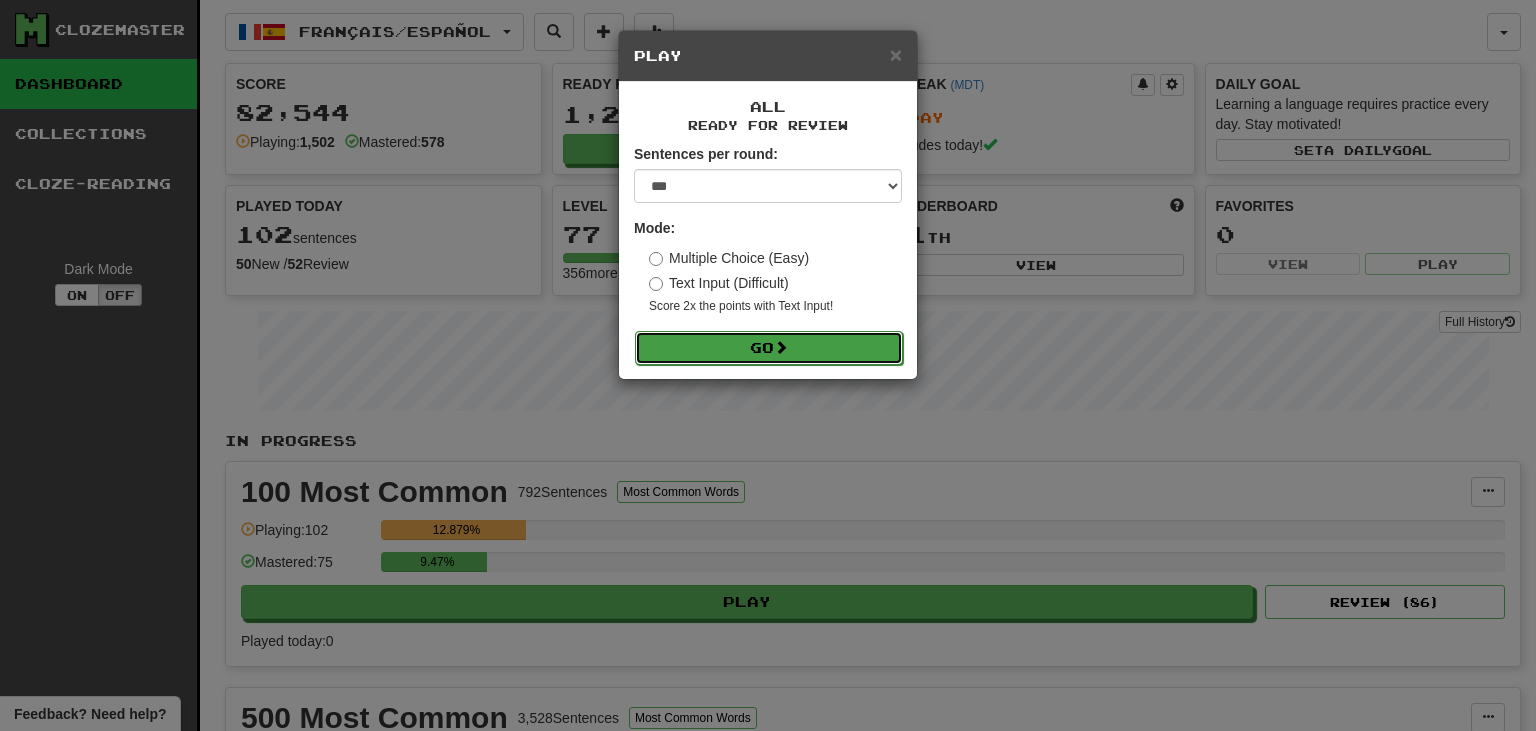 click at bounding box center (781, 347) 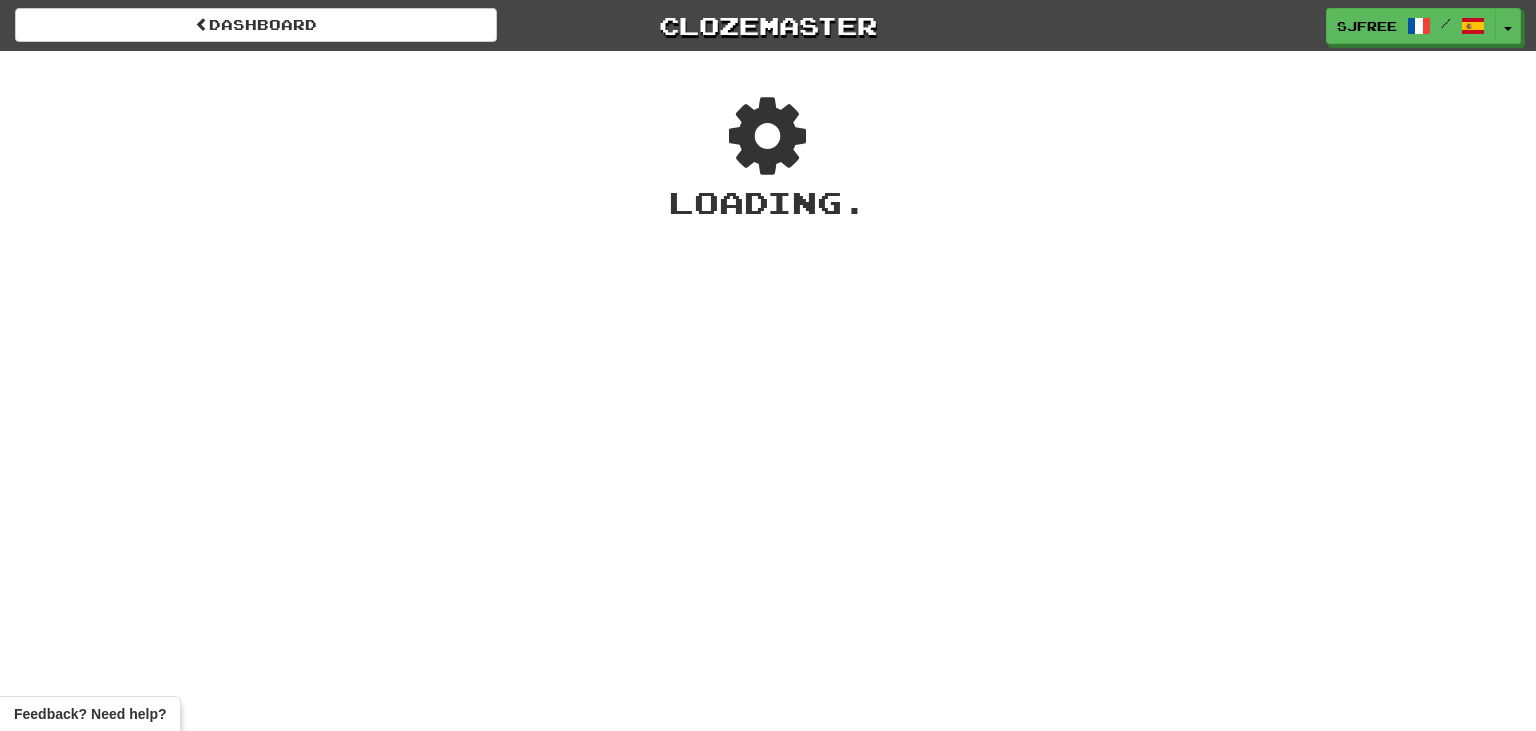 scroll, scrollTop: 0, scrollLeft: 0, axis: both 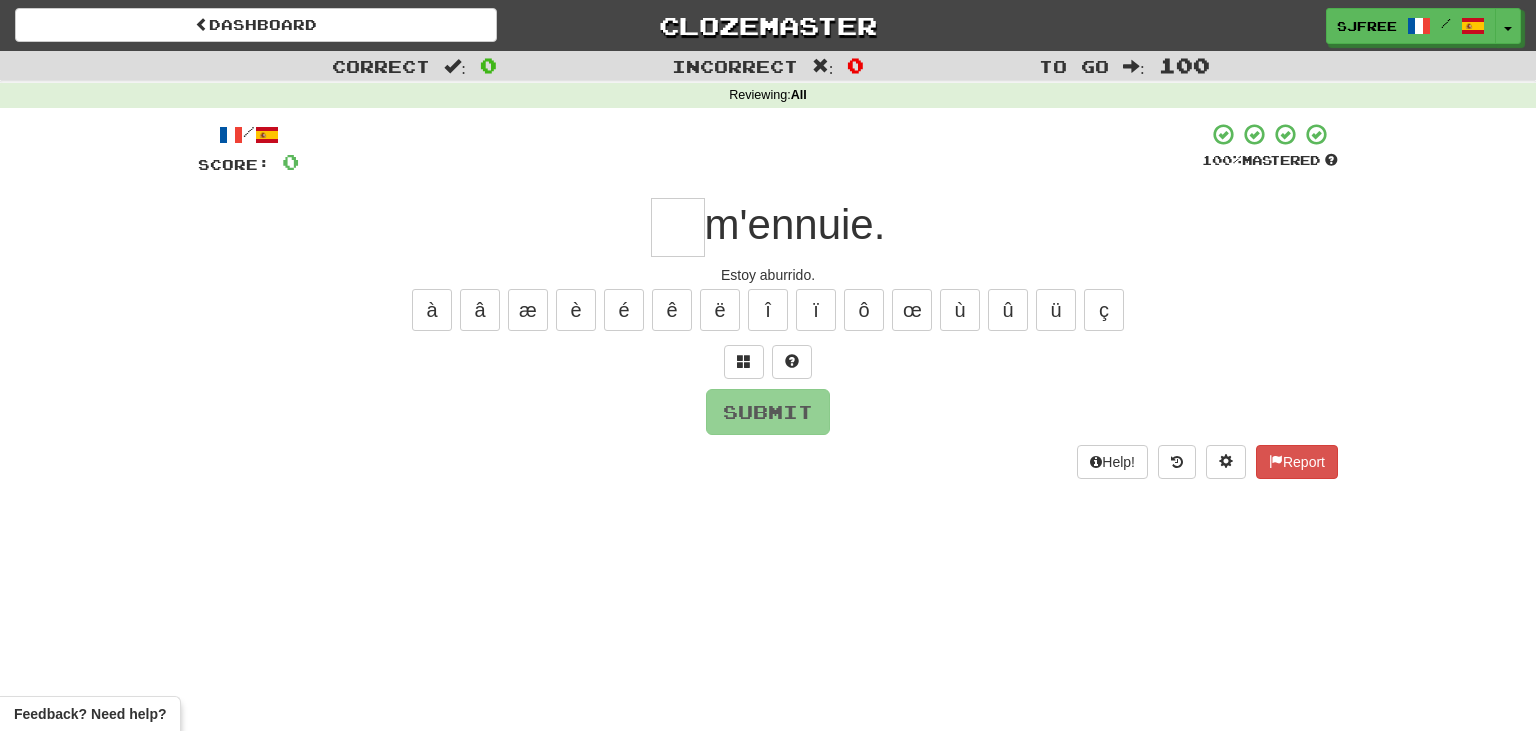 type on "*" 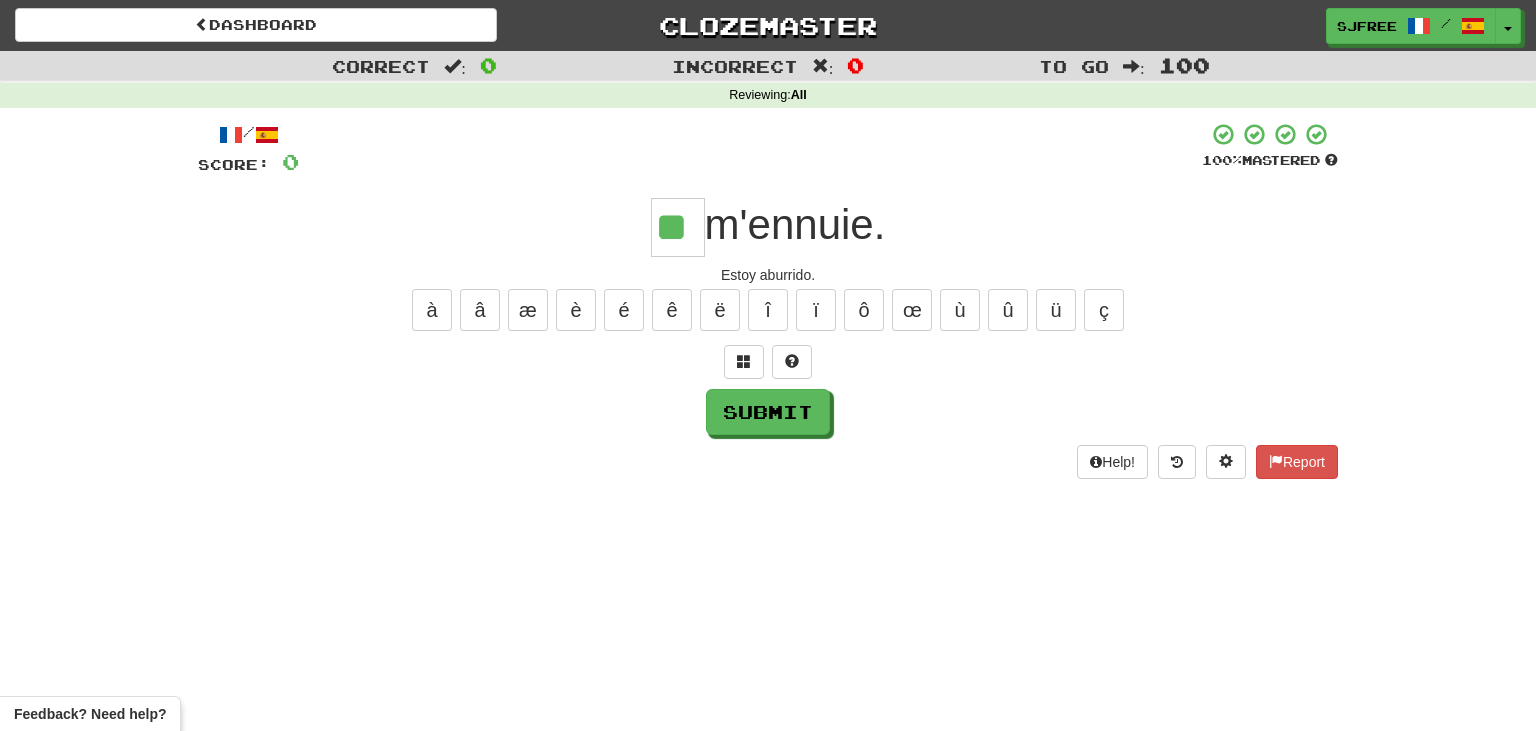 type on "**" 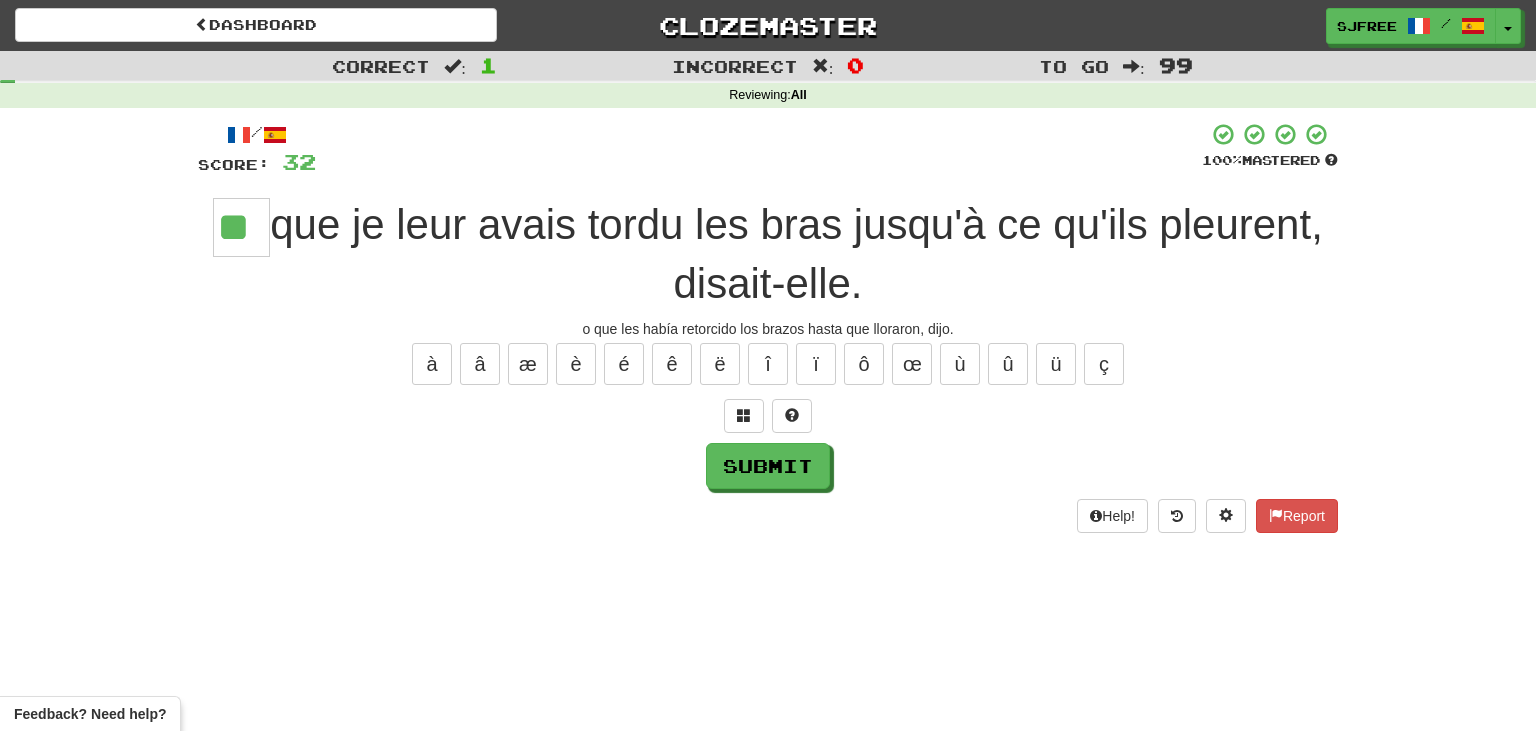 type on "**" 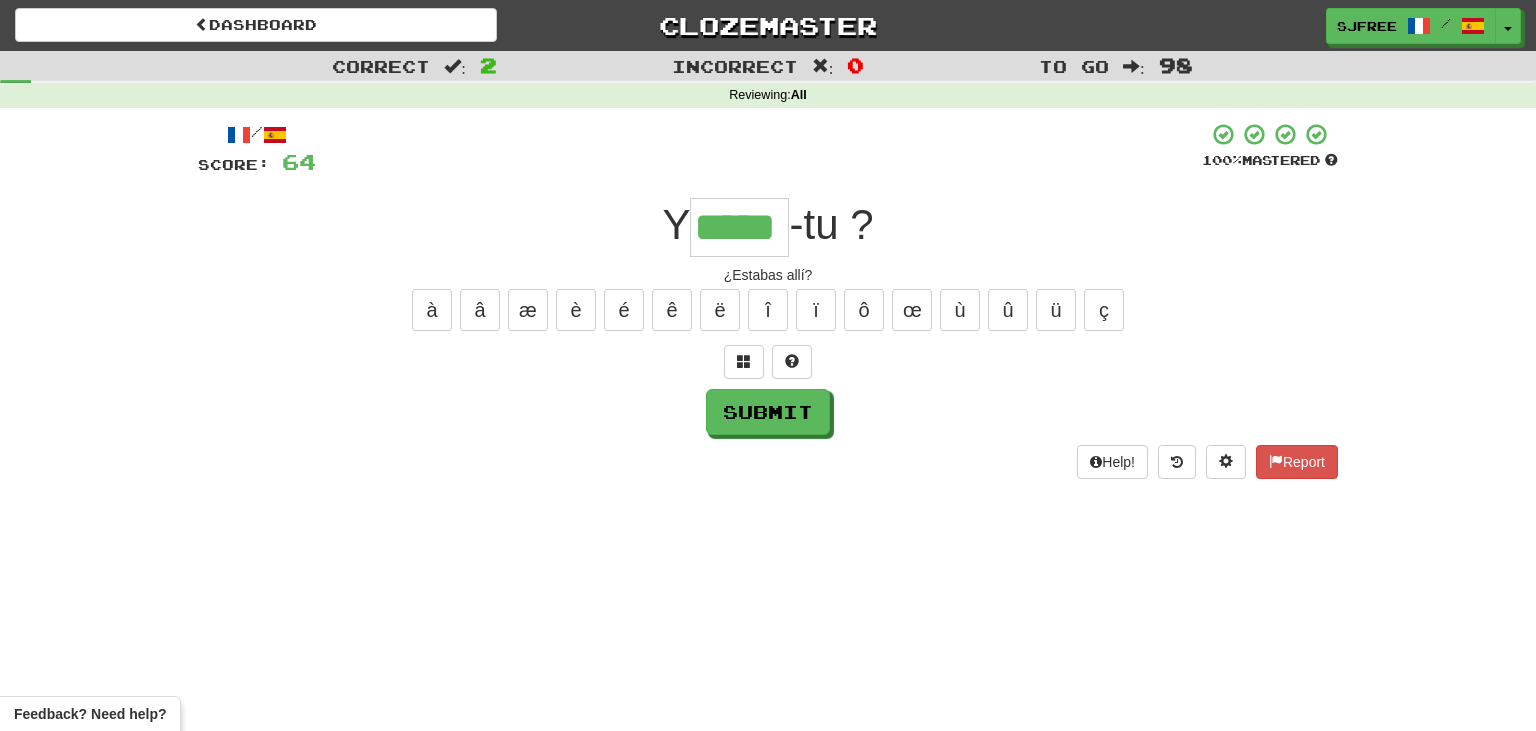 type on "*****" 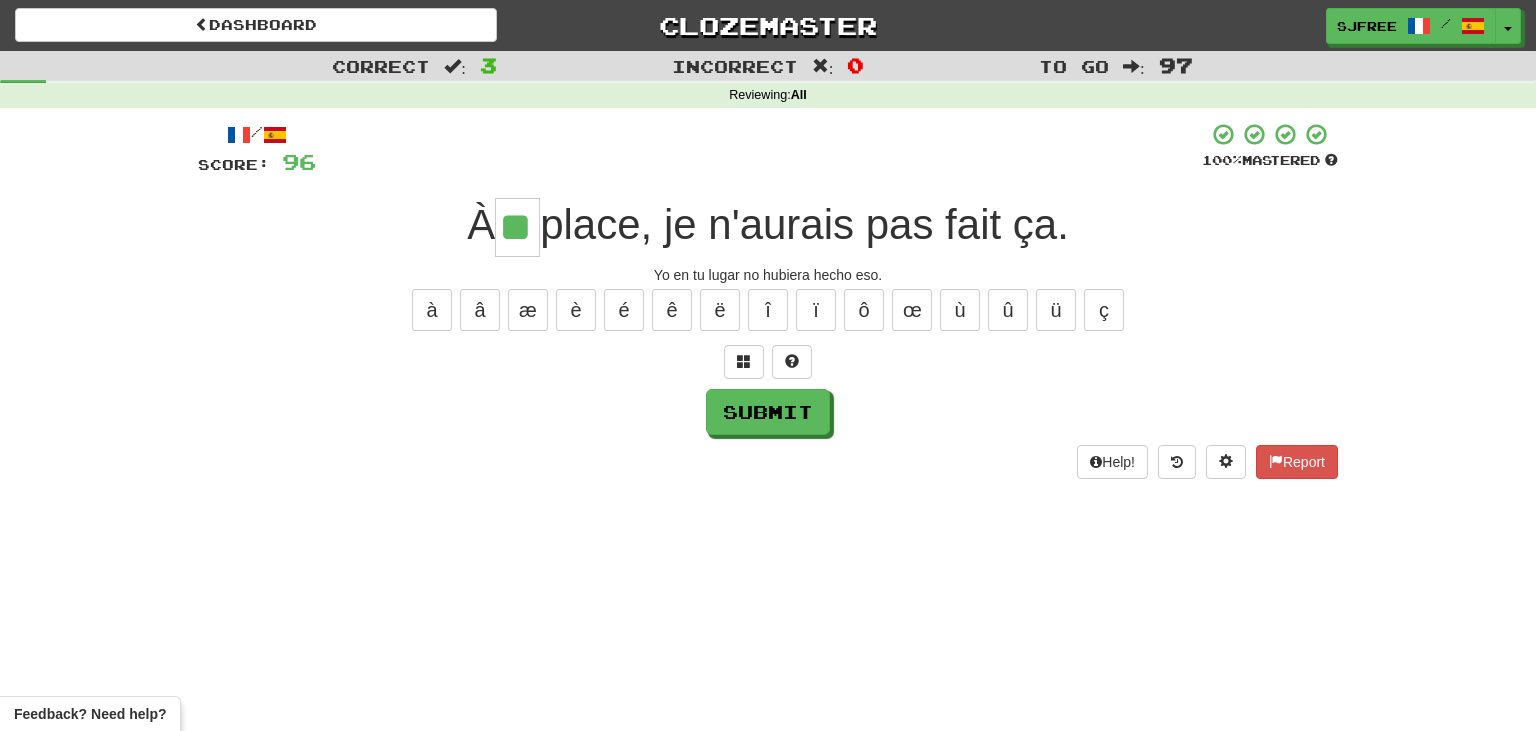 type on "**" 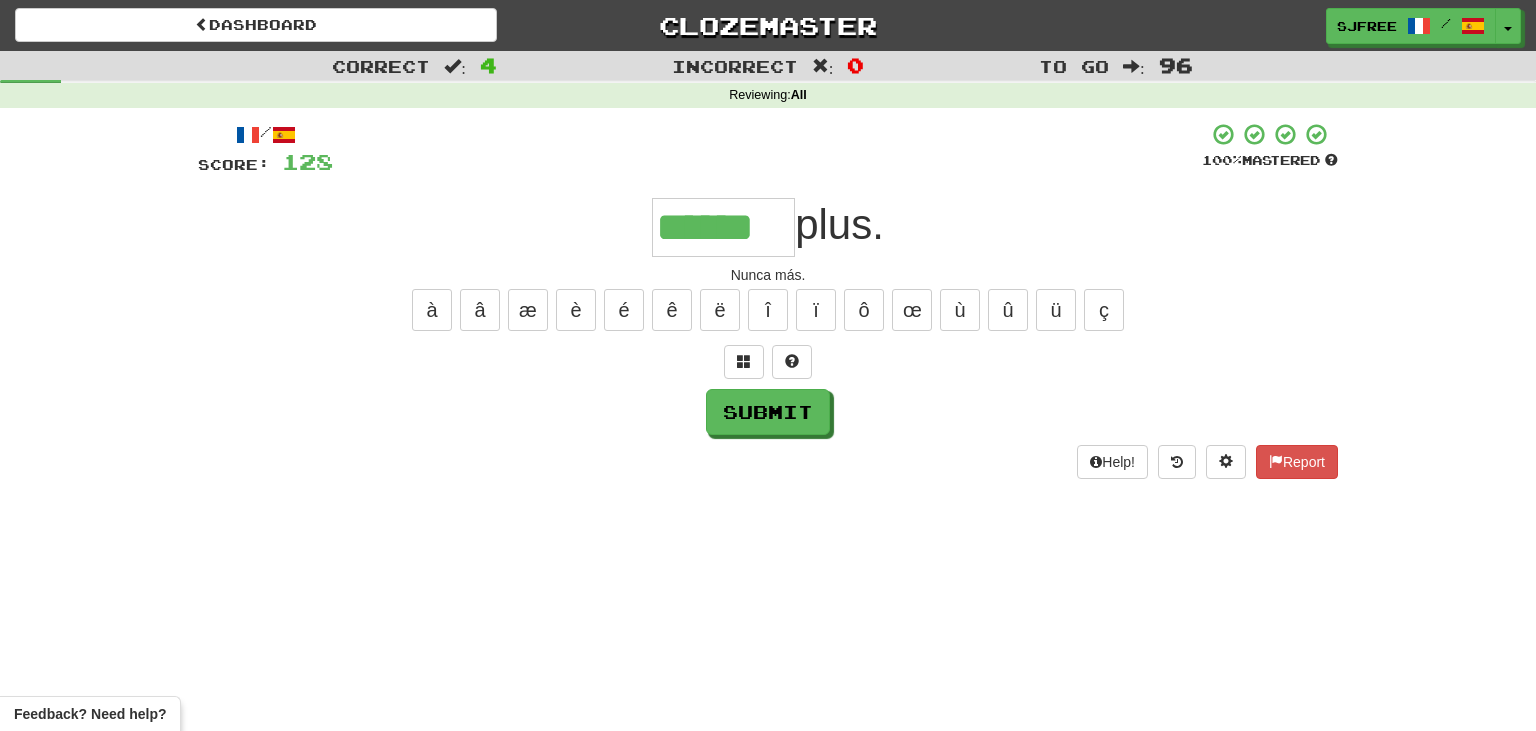 type on "******" 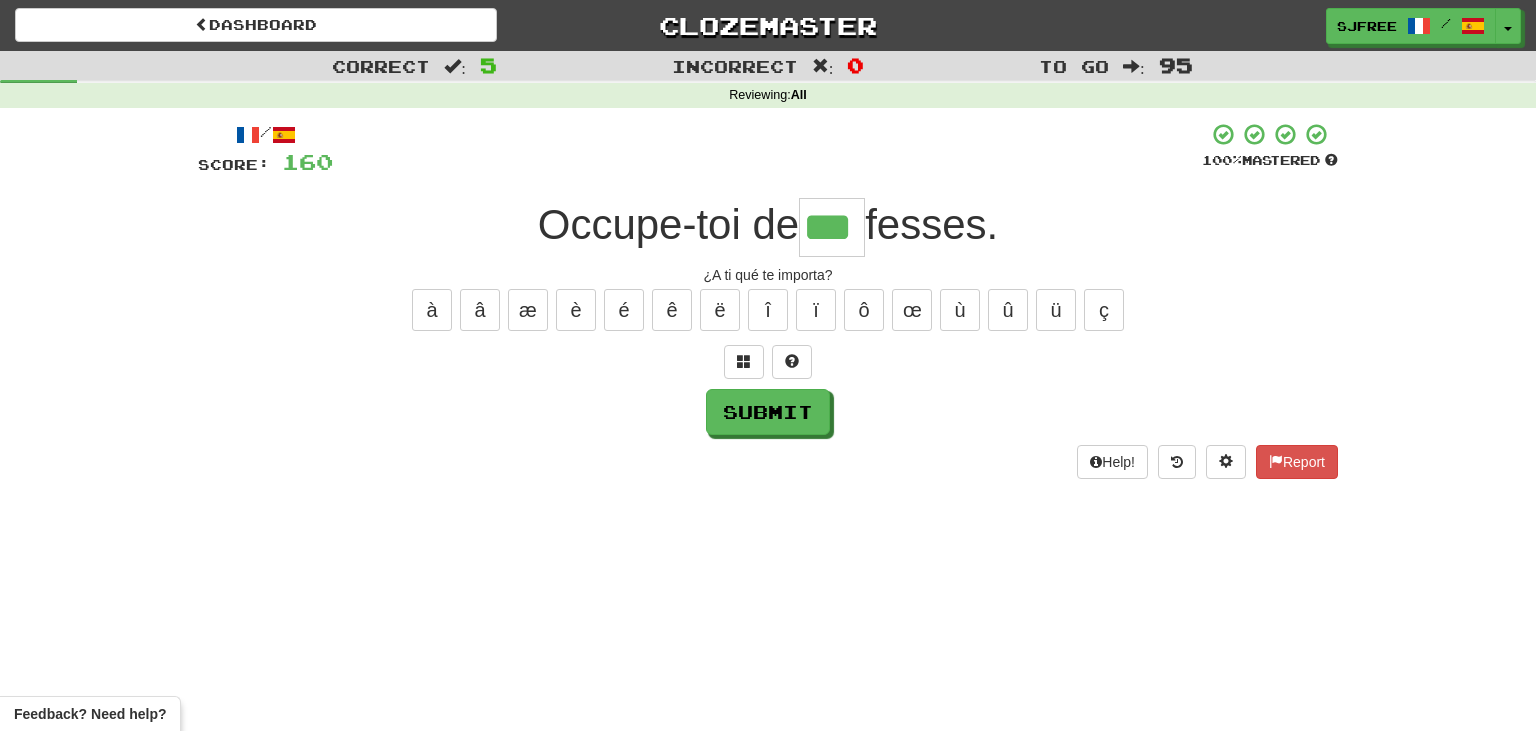 type on "***" 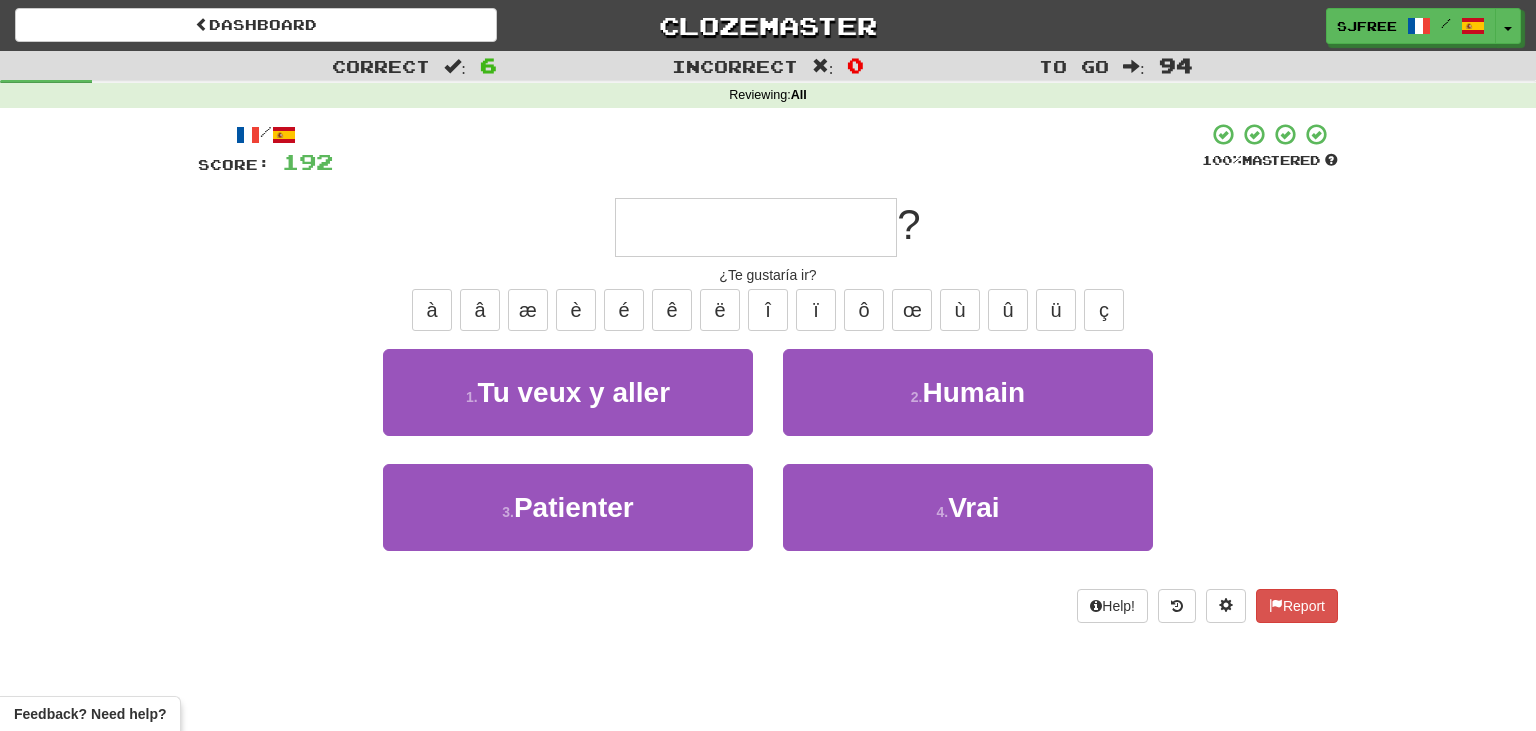 type on "**********" 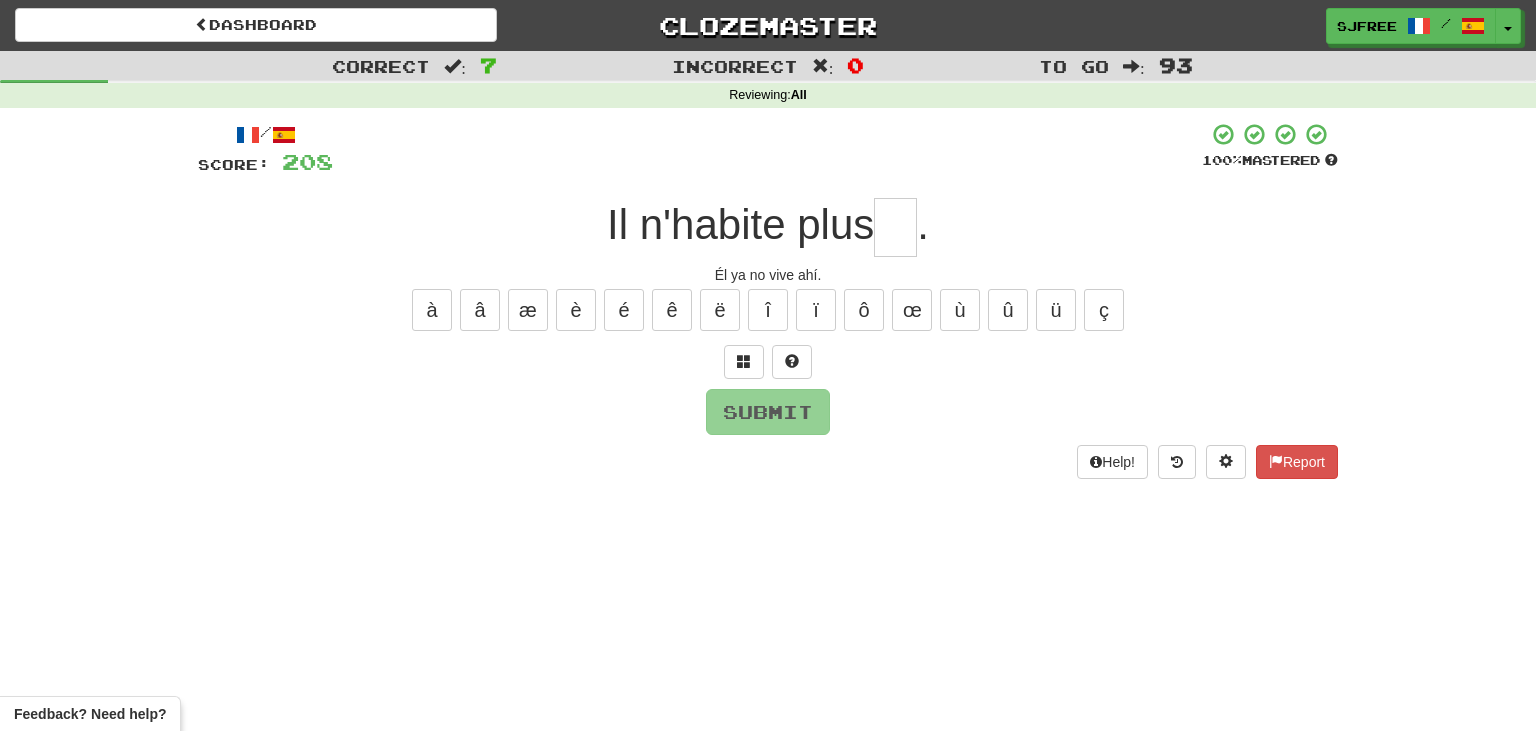 type on "*" 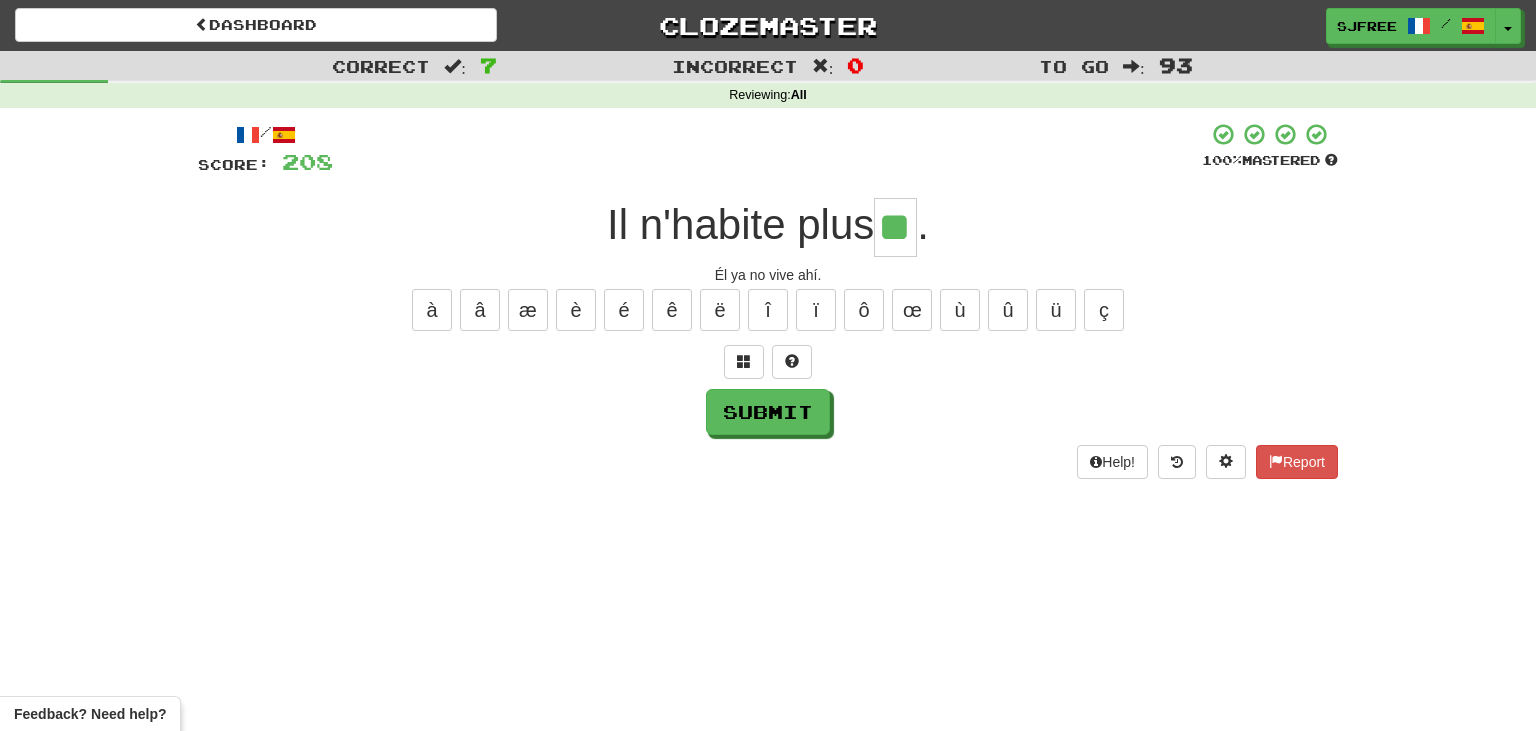 type on "**" 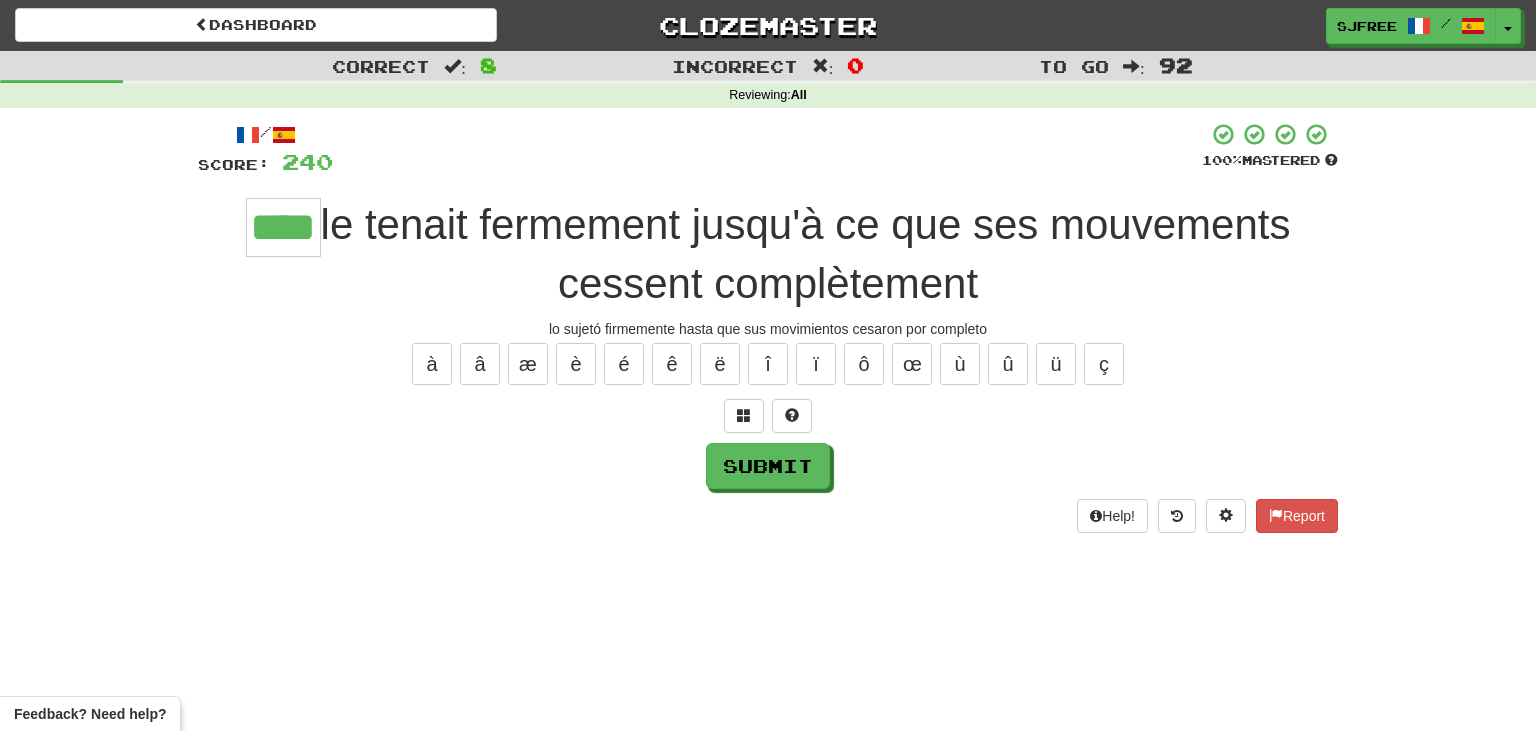 type on "****" 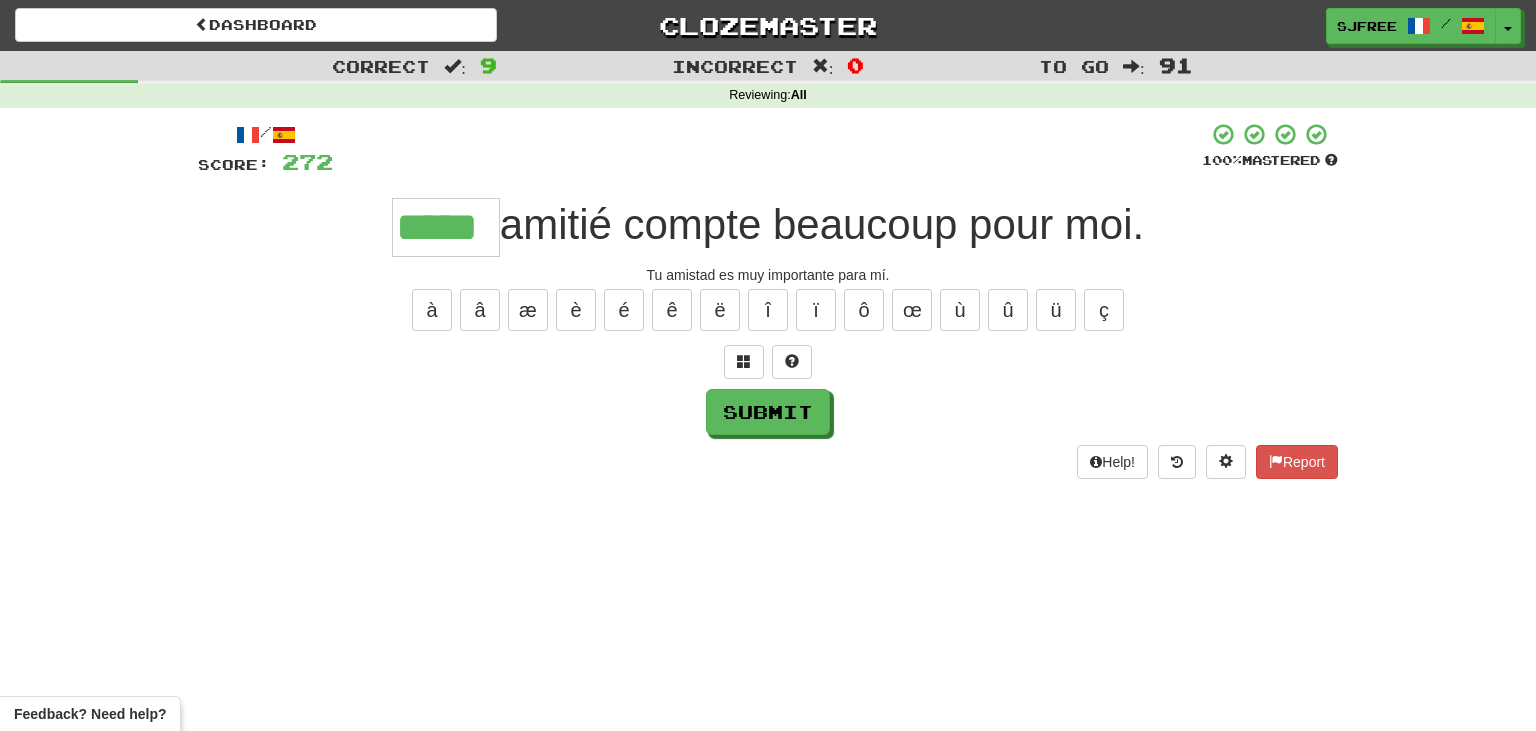 type on "*****" 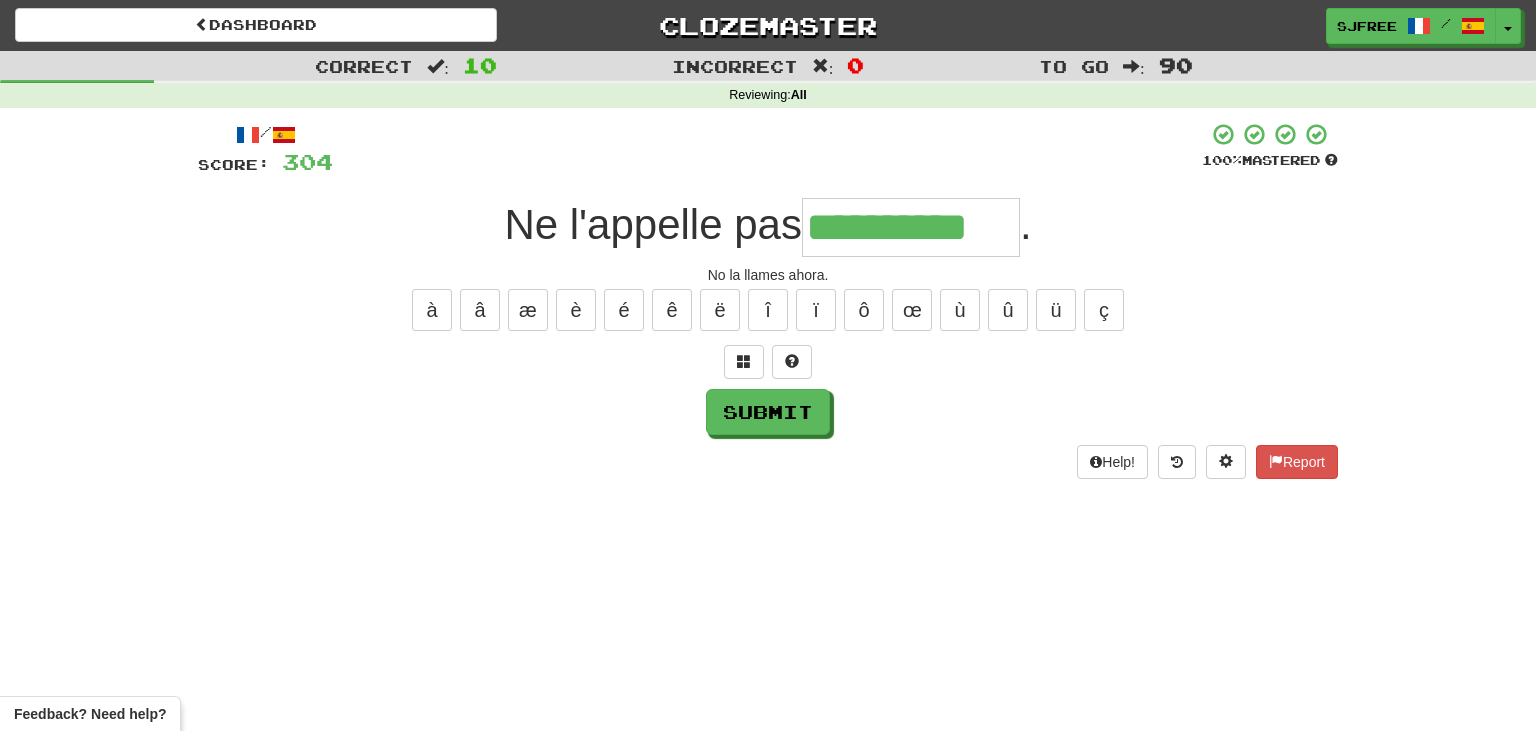 type on "**********" 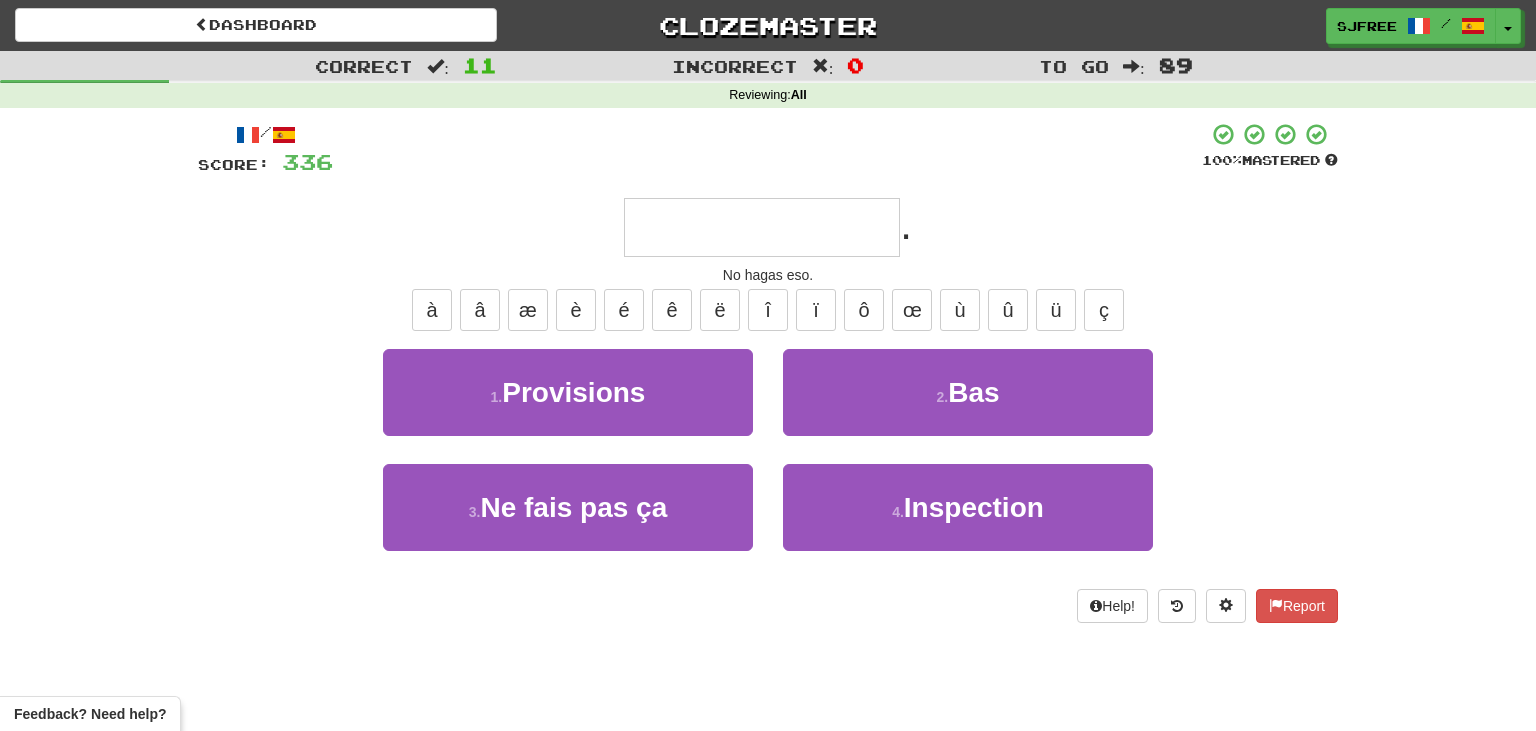 type on "**********" 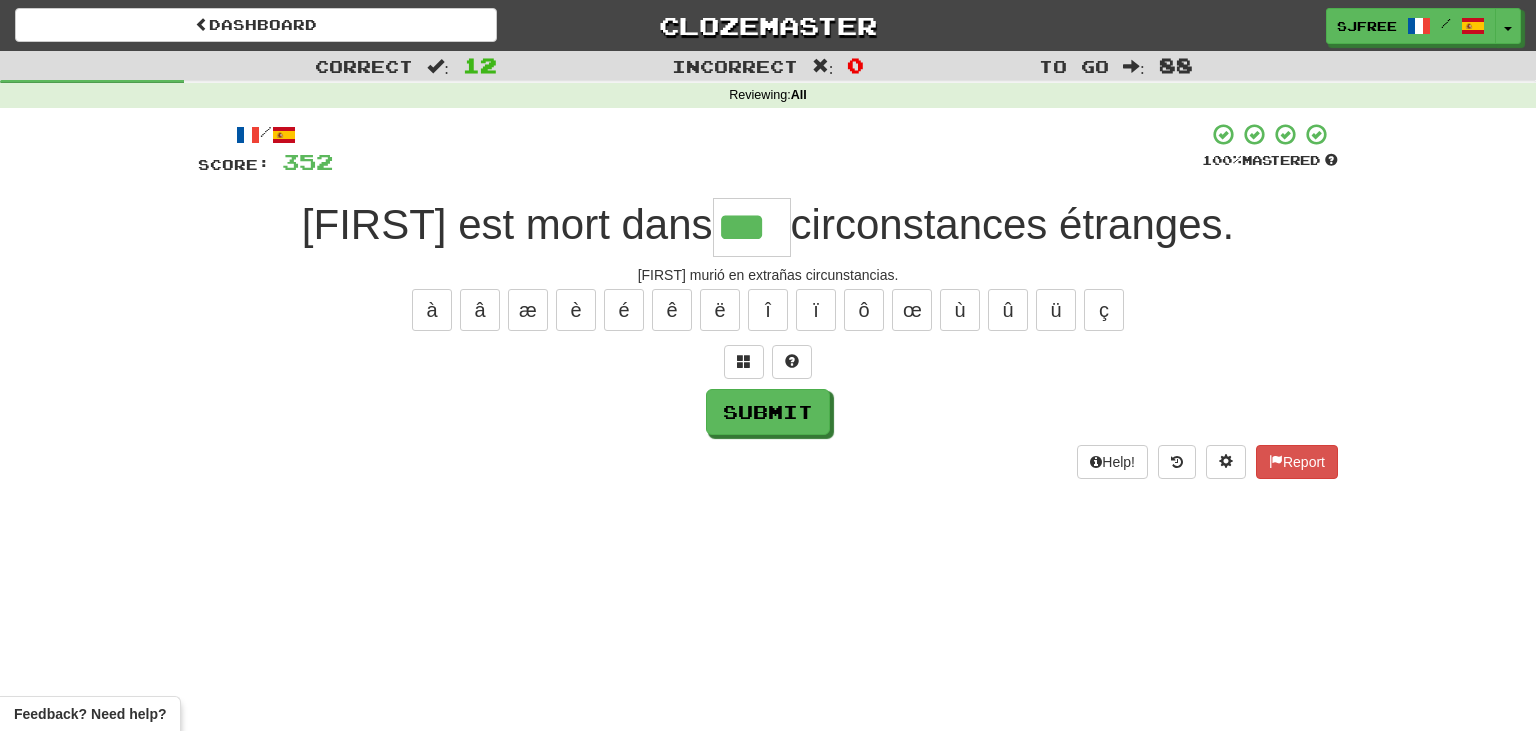 type on "***" 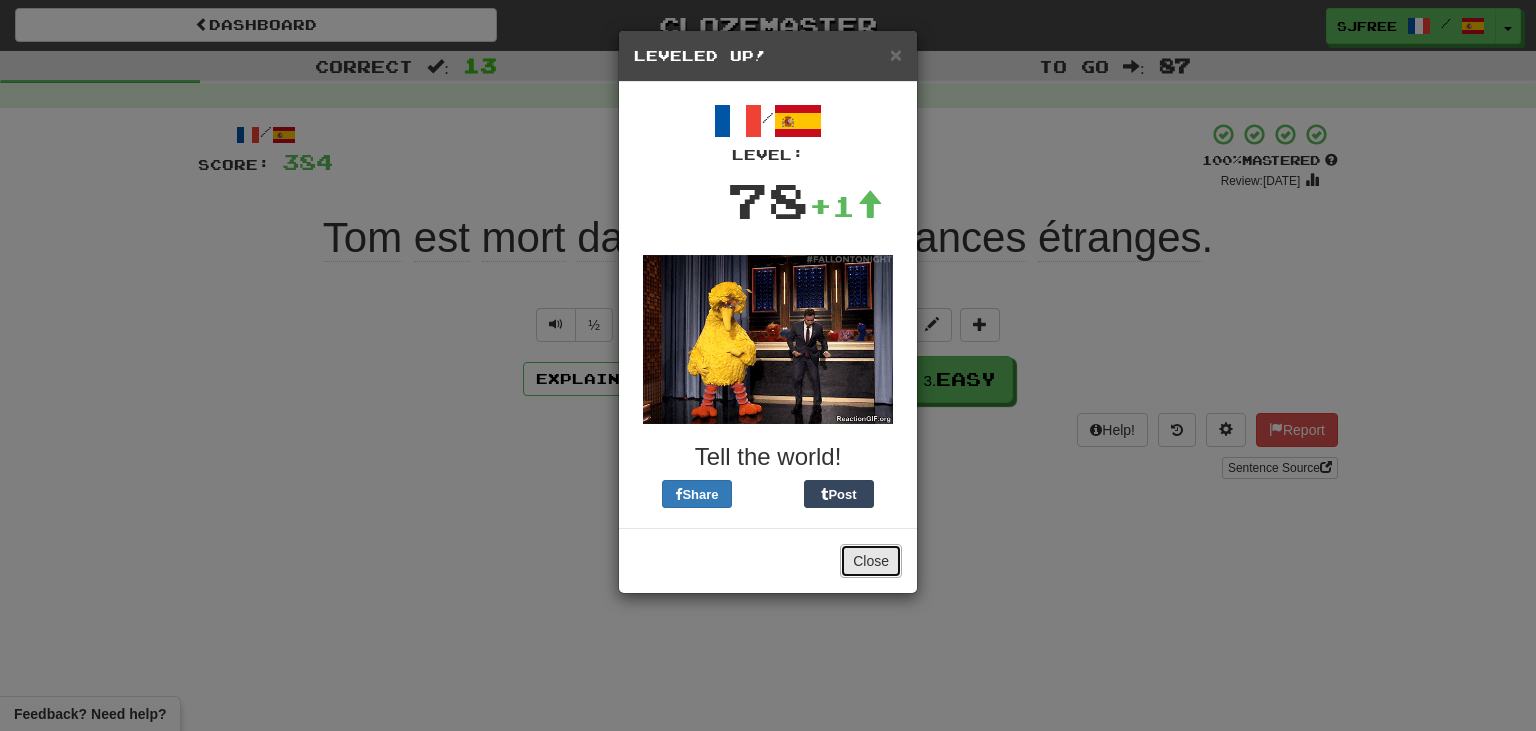 click on "Close" at bounding box center (871, 561) 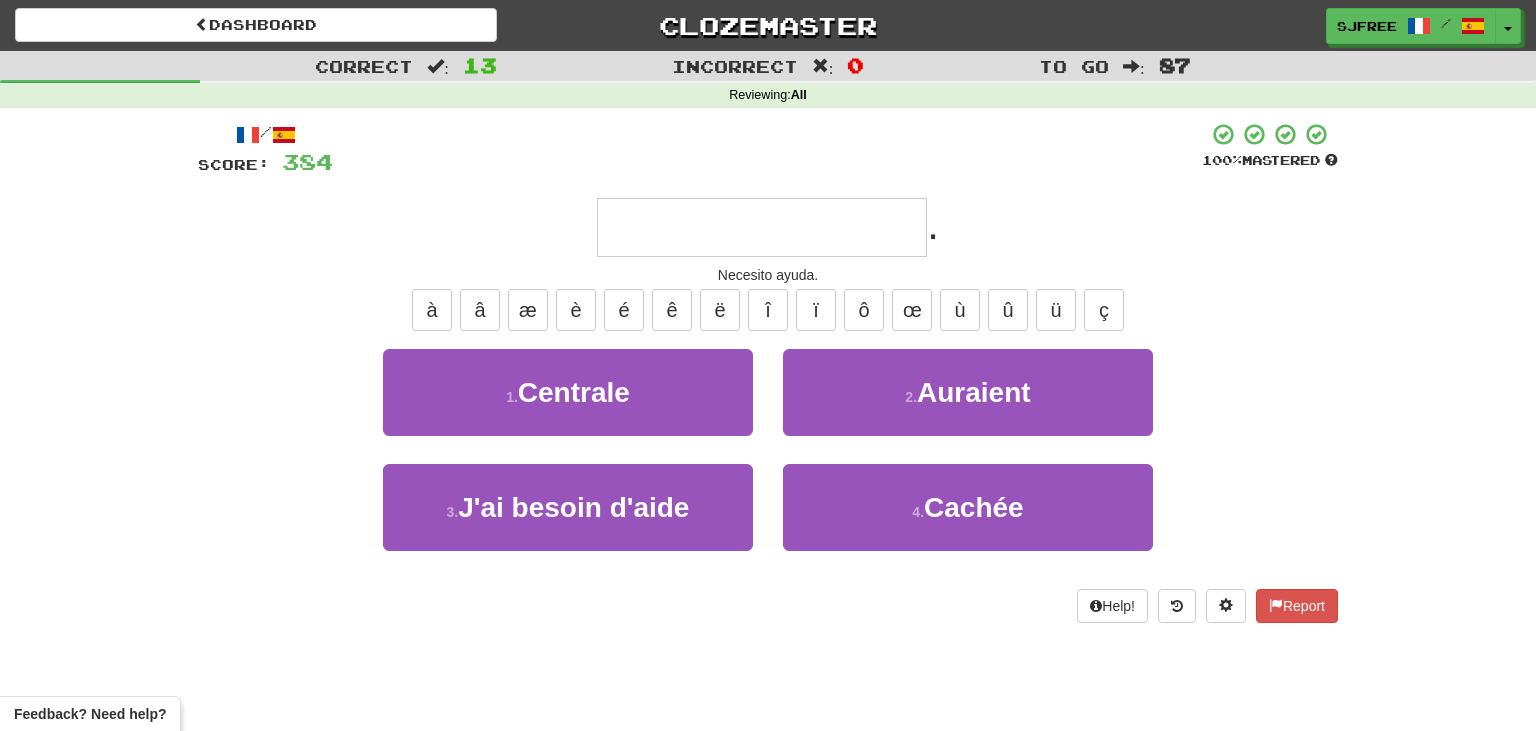 type on "**********" 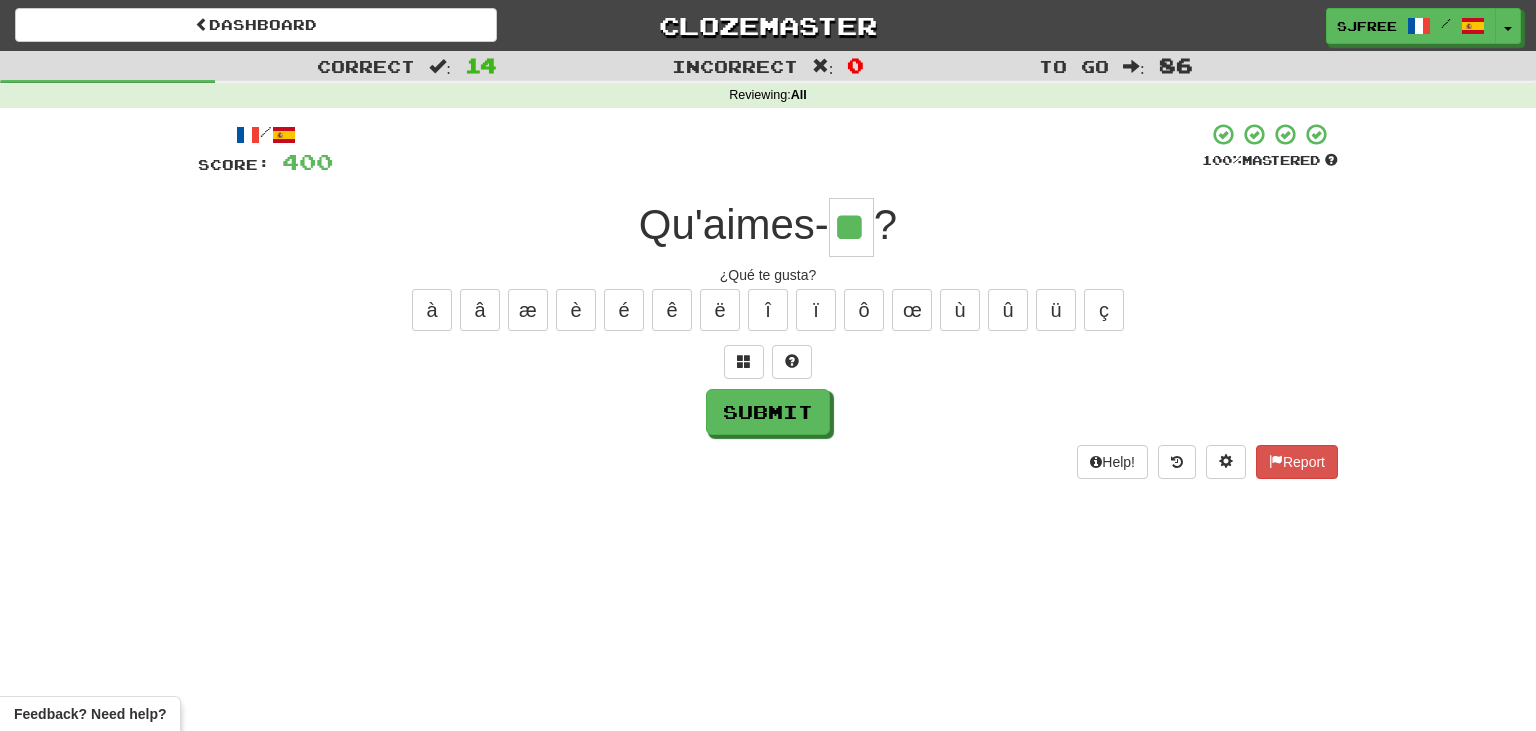 type on "**" 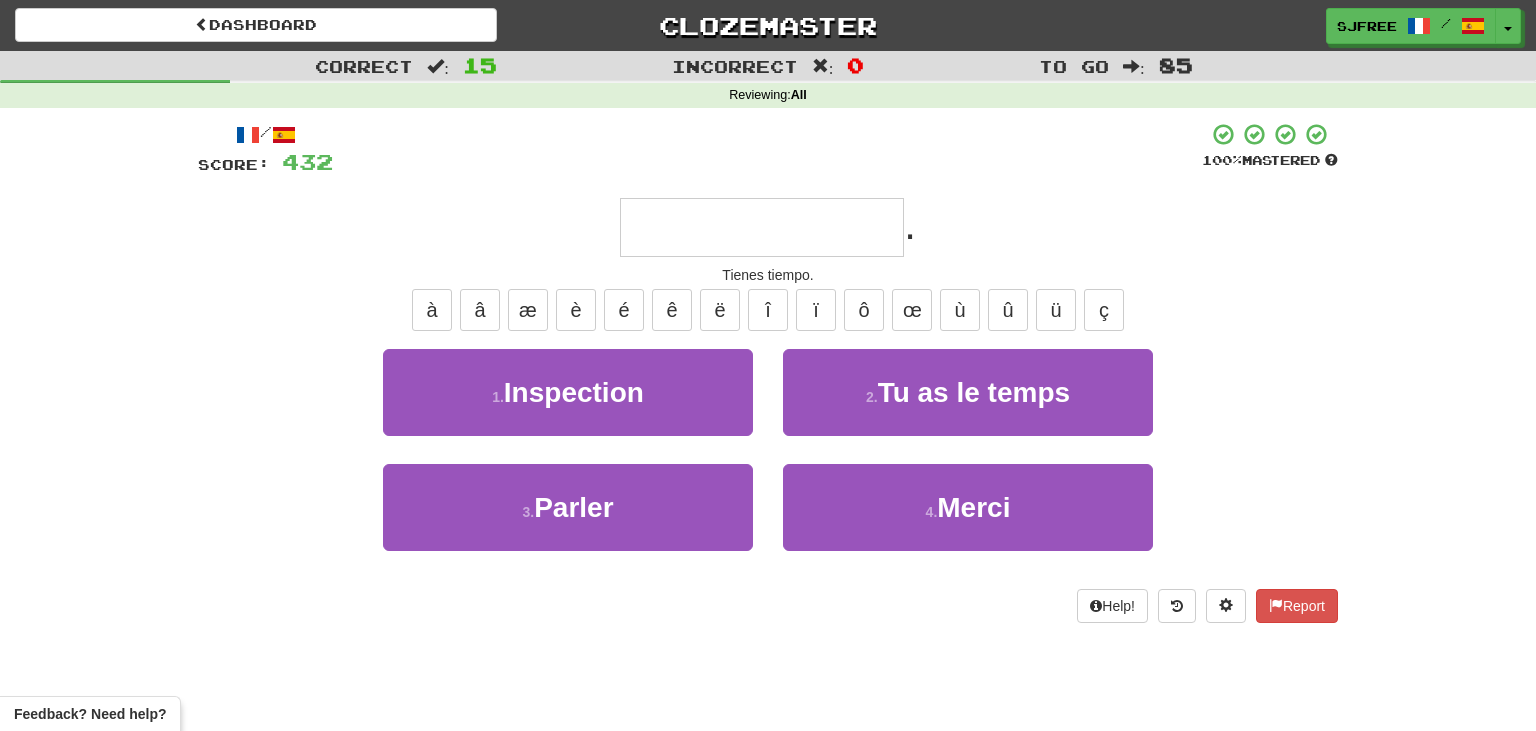 type on "**********" 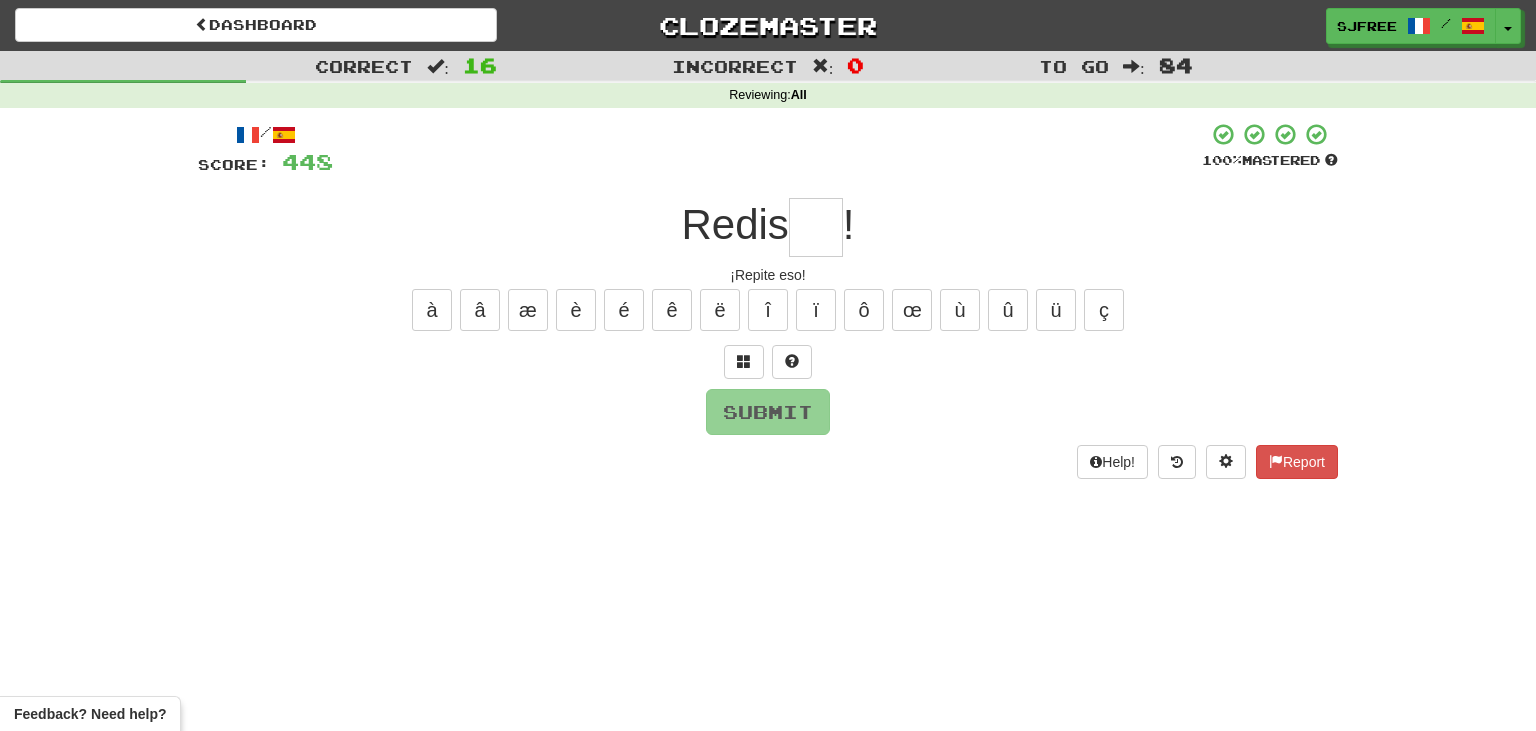 type on "*" 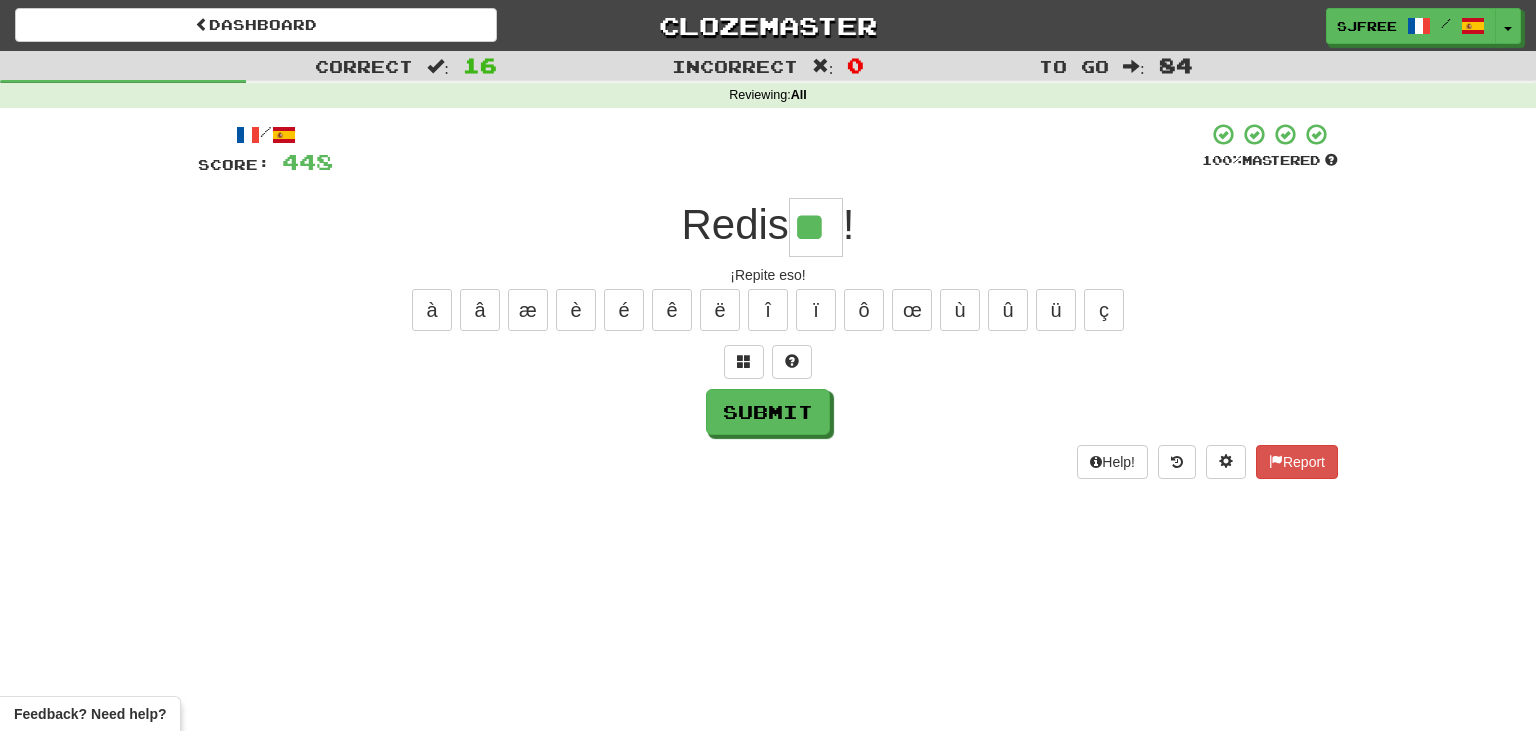 type on "**" 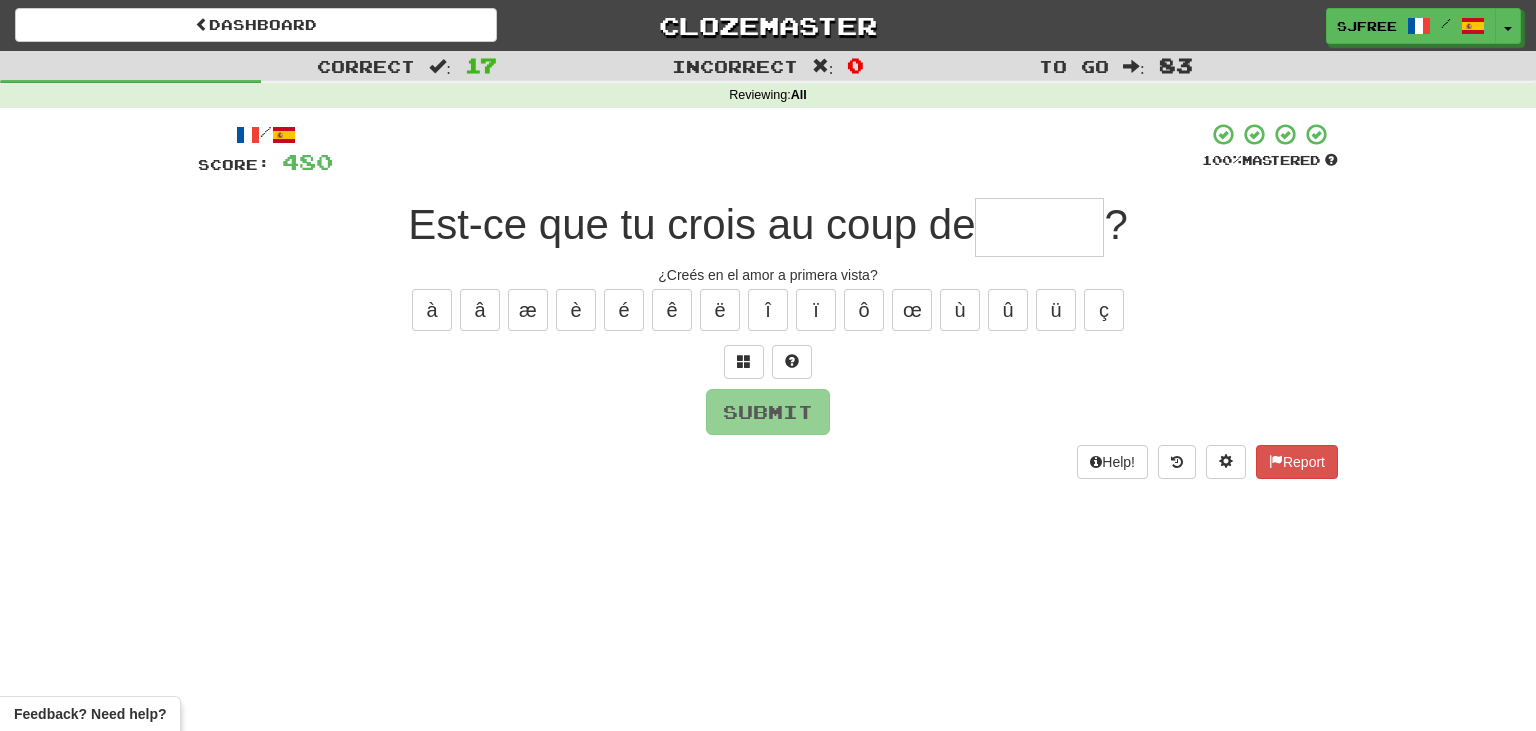 type on "*" 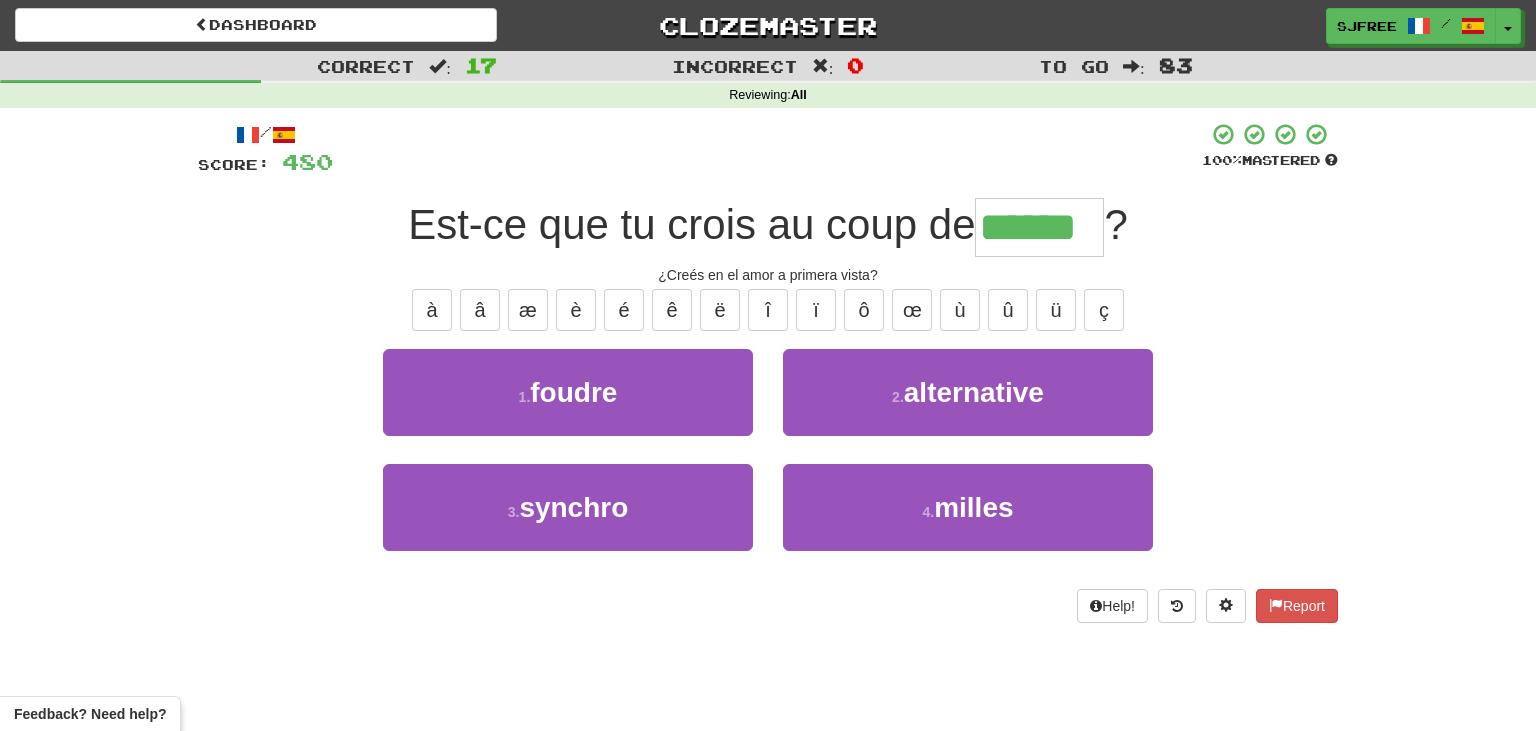type on "******" 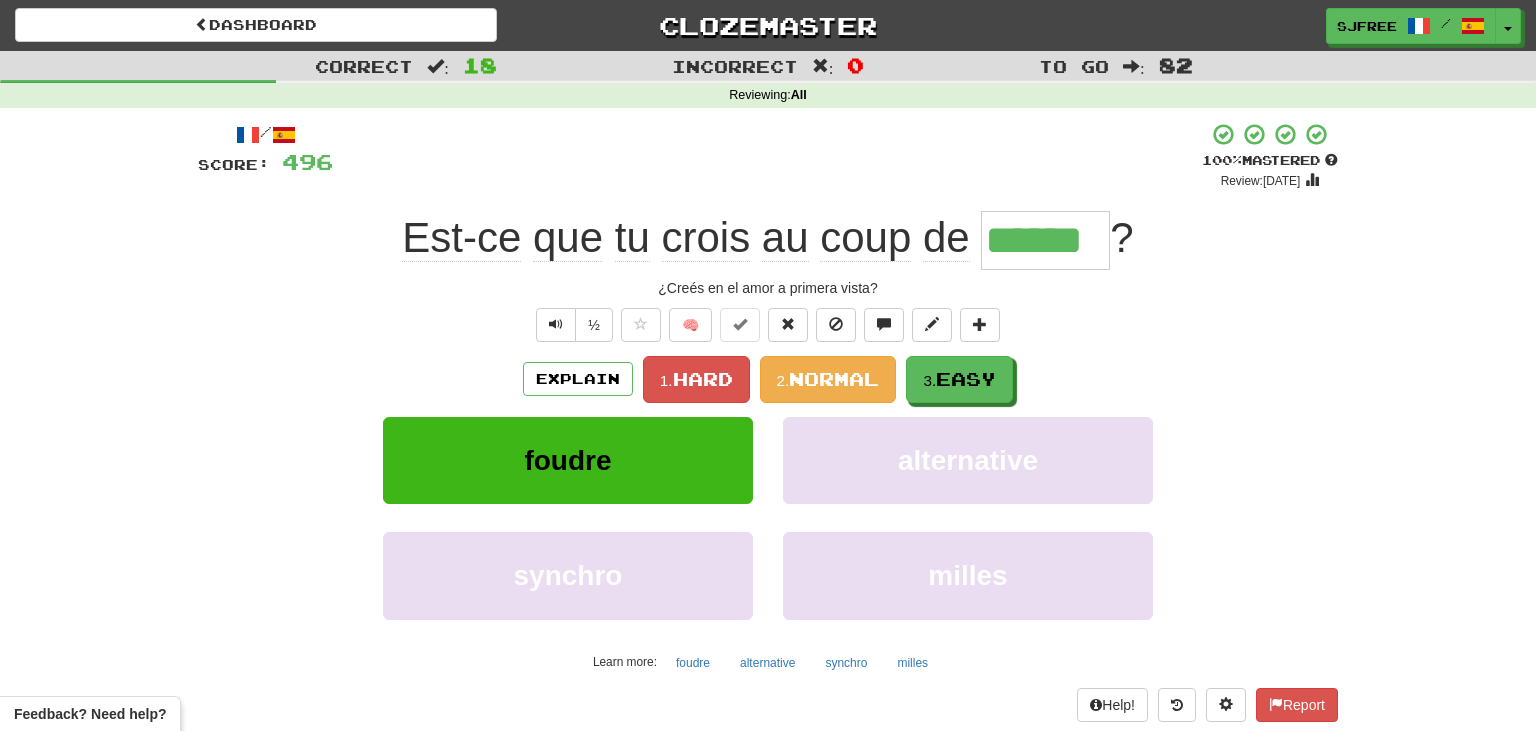 drag, startPoint x: 982, startPoint y: 235, endPoint x: 1130, endPoint y: 254, distance: 149.21461 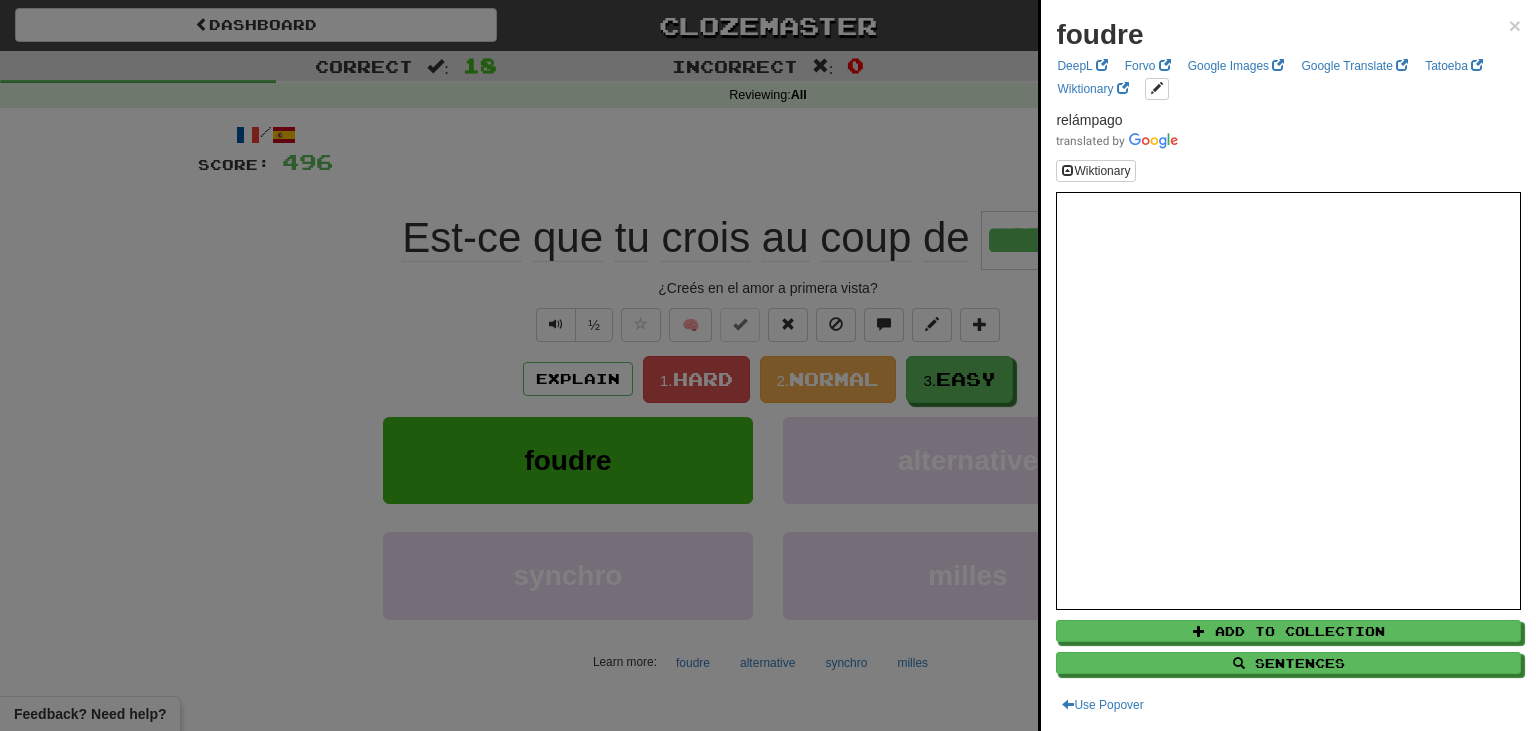 click at bounding box center [768, 365] 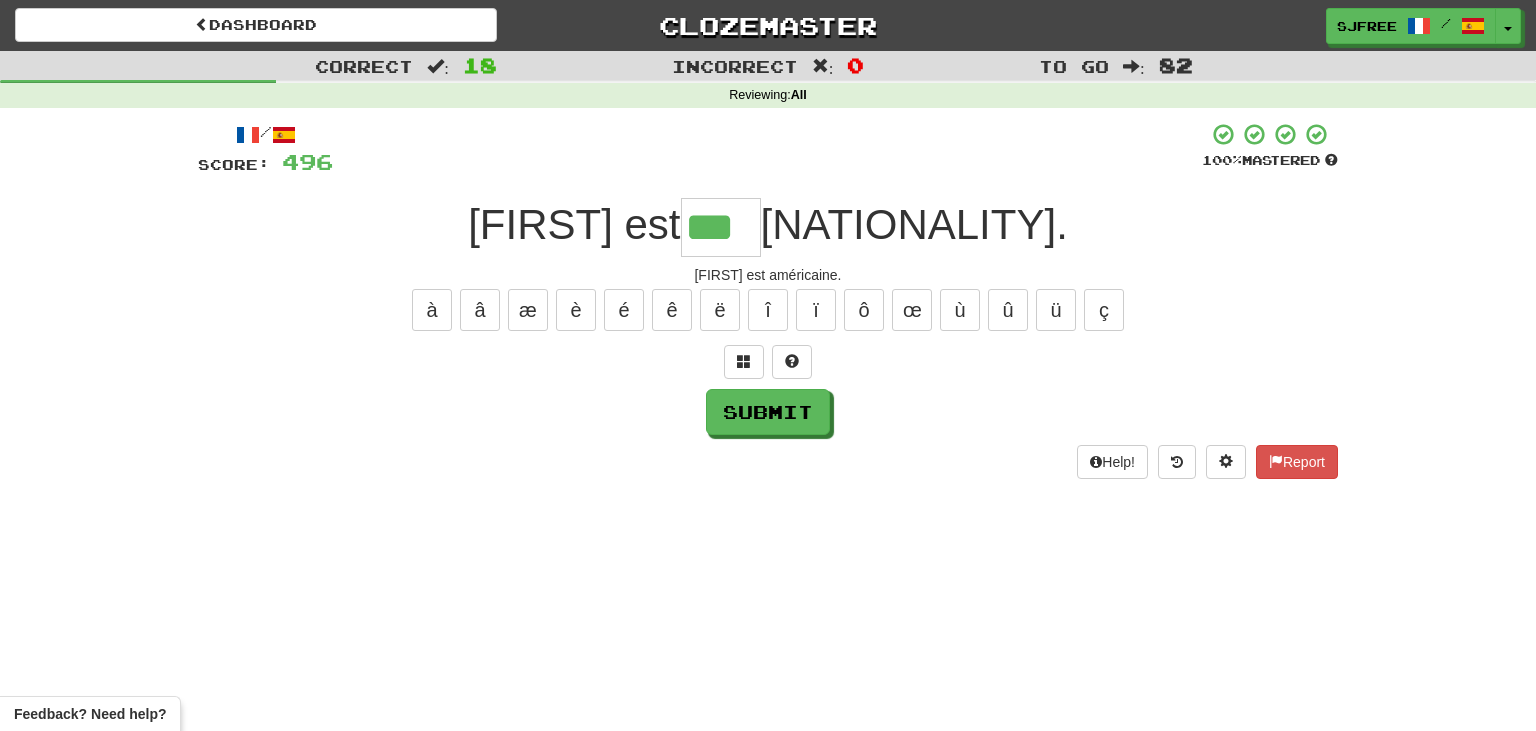 type on "***" 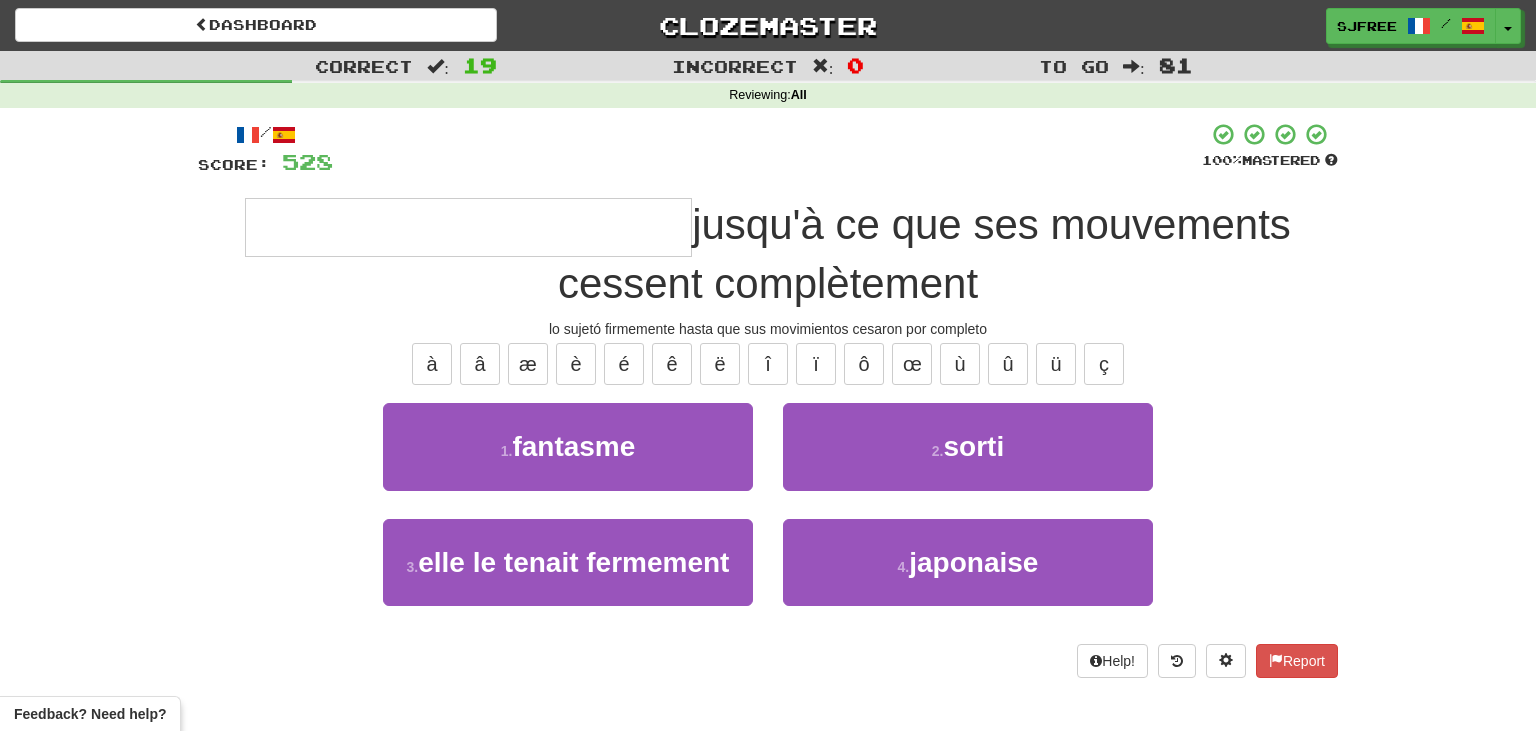 type on "**********" 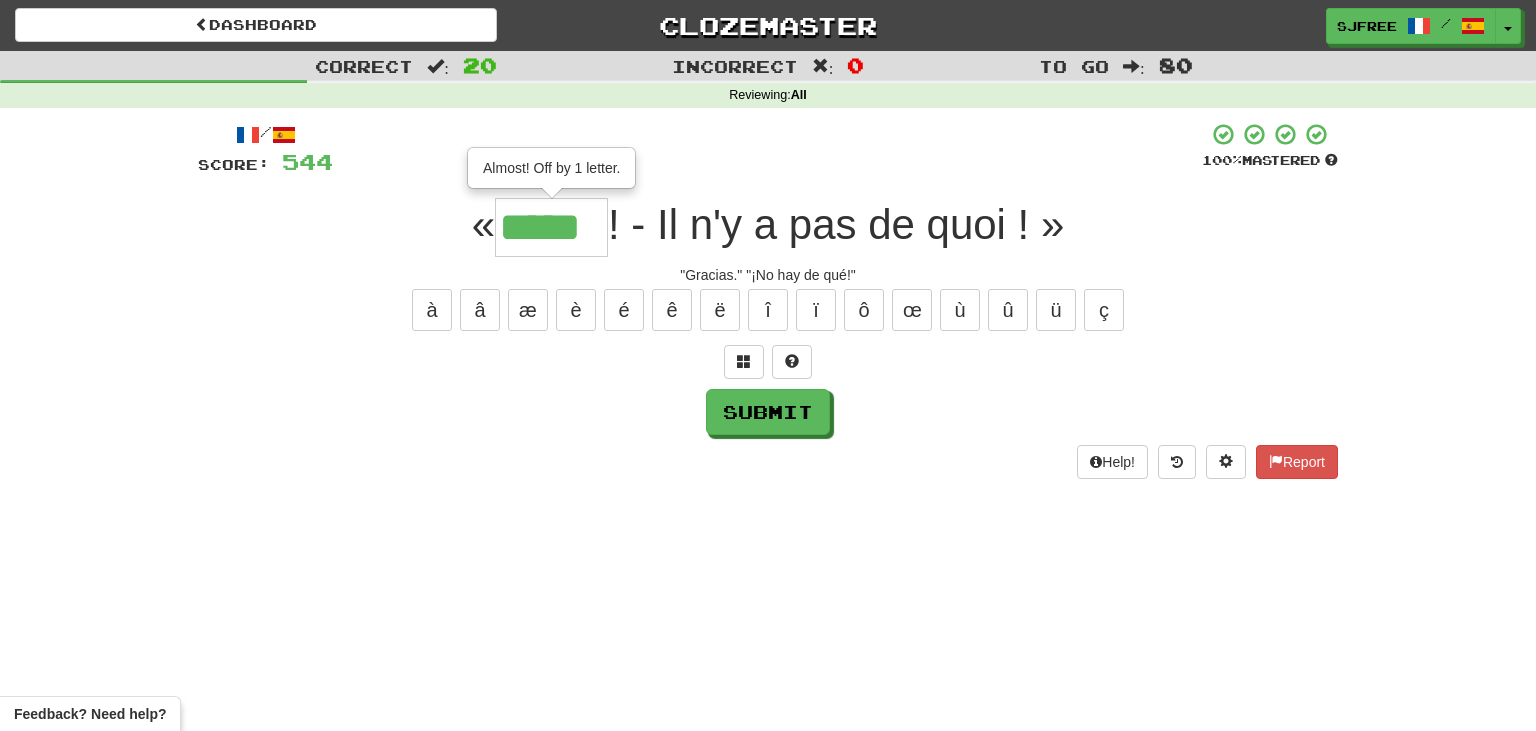 type on "*****" 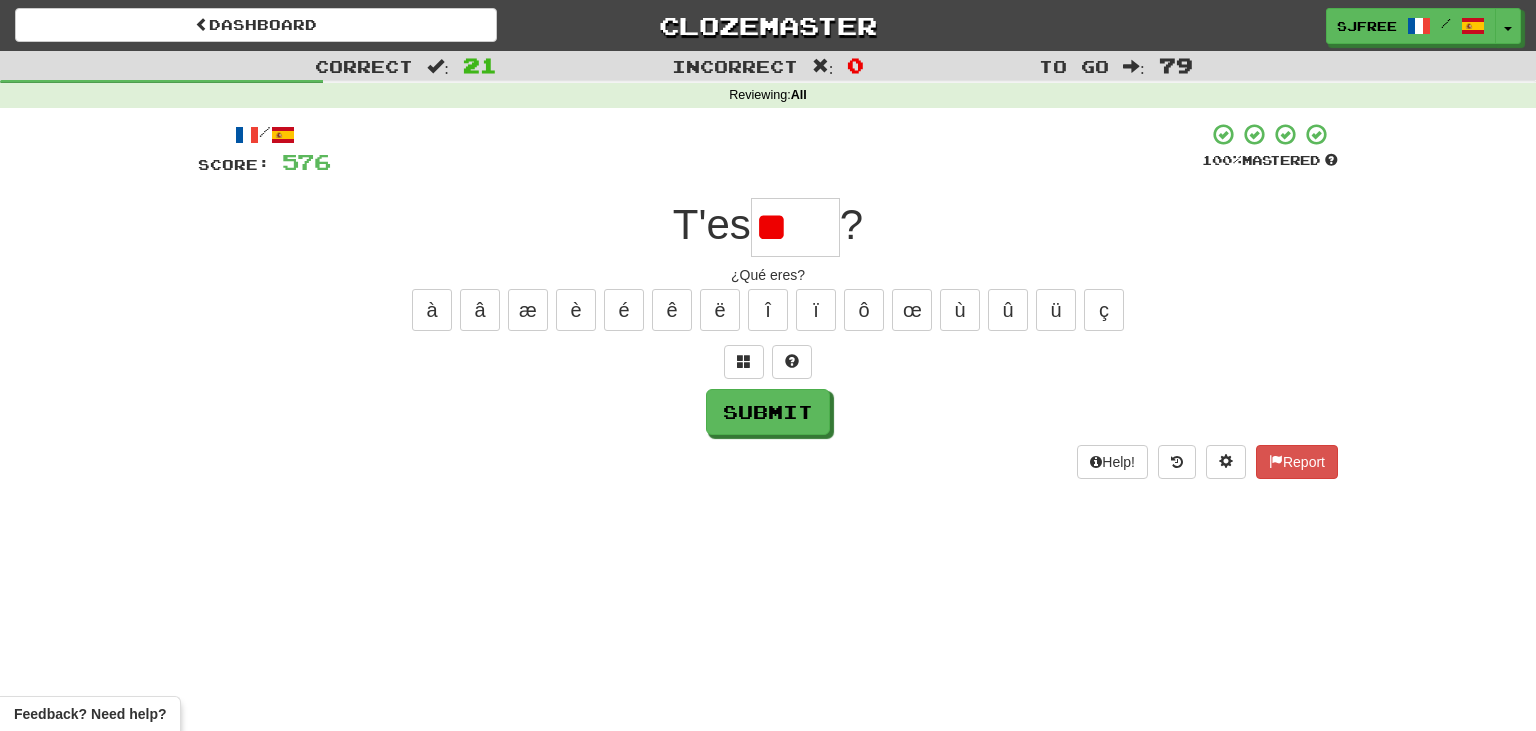 type on "*" 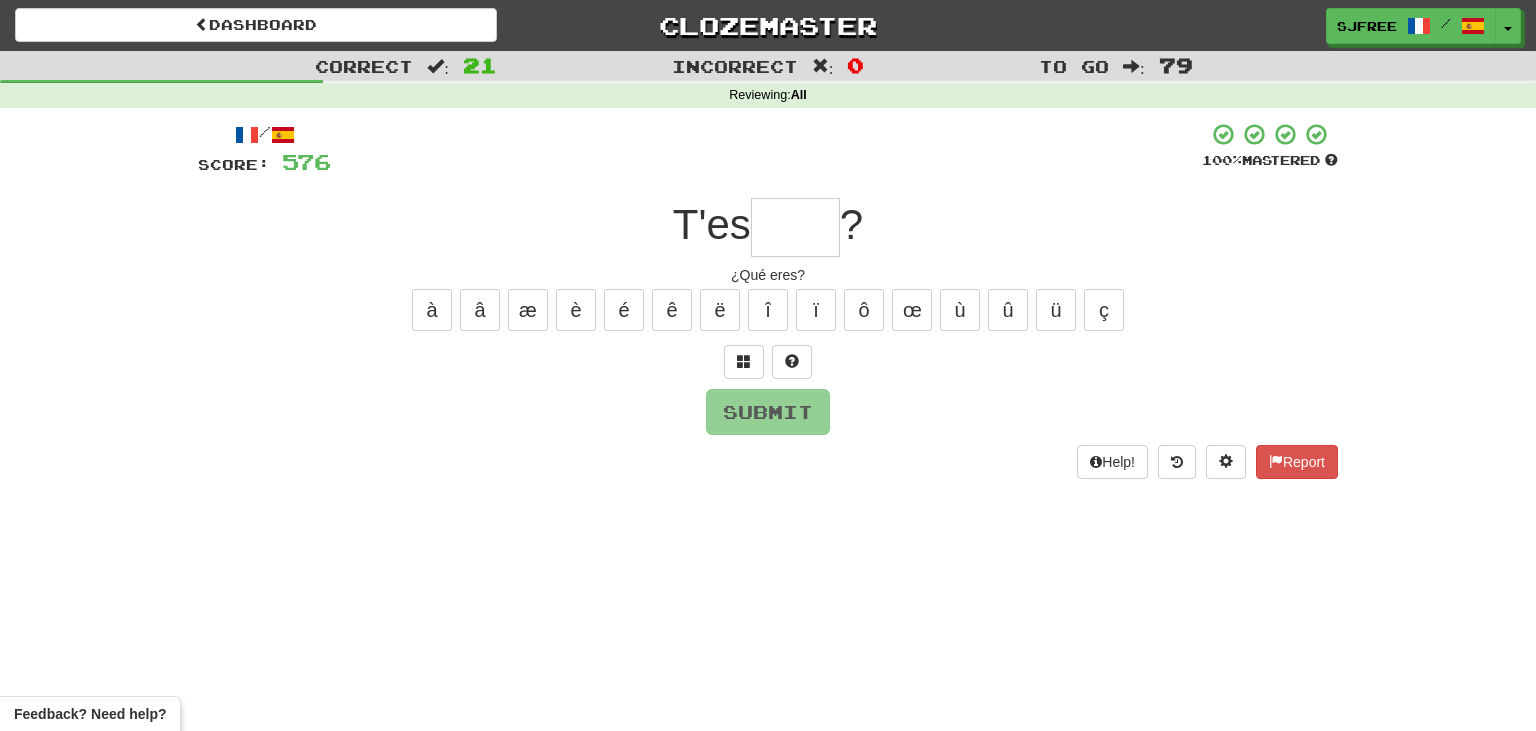 type on "*" 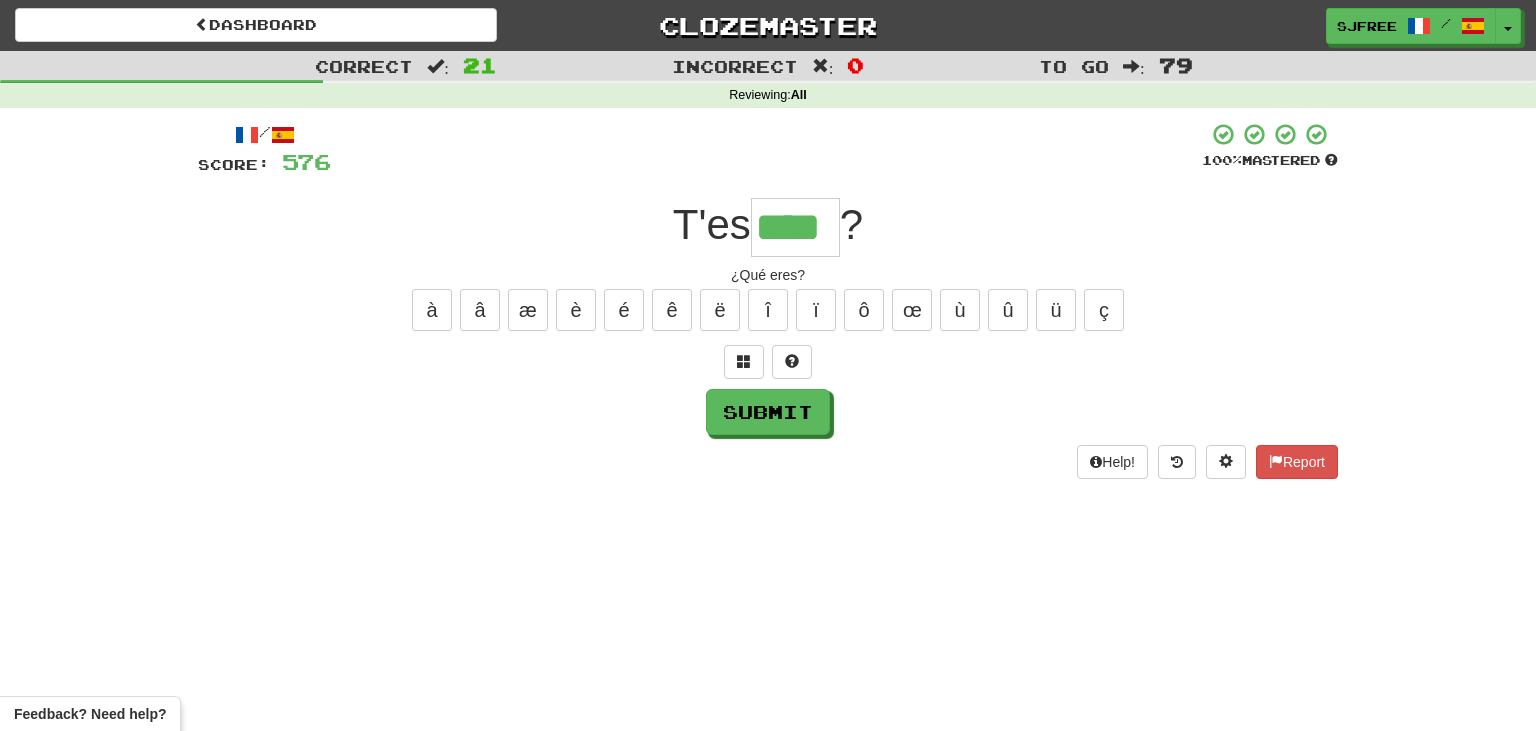 type on "****" 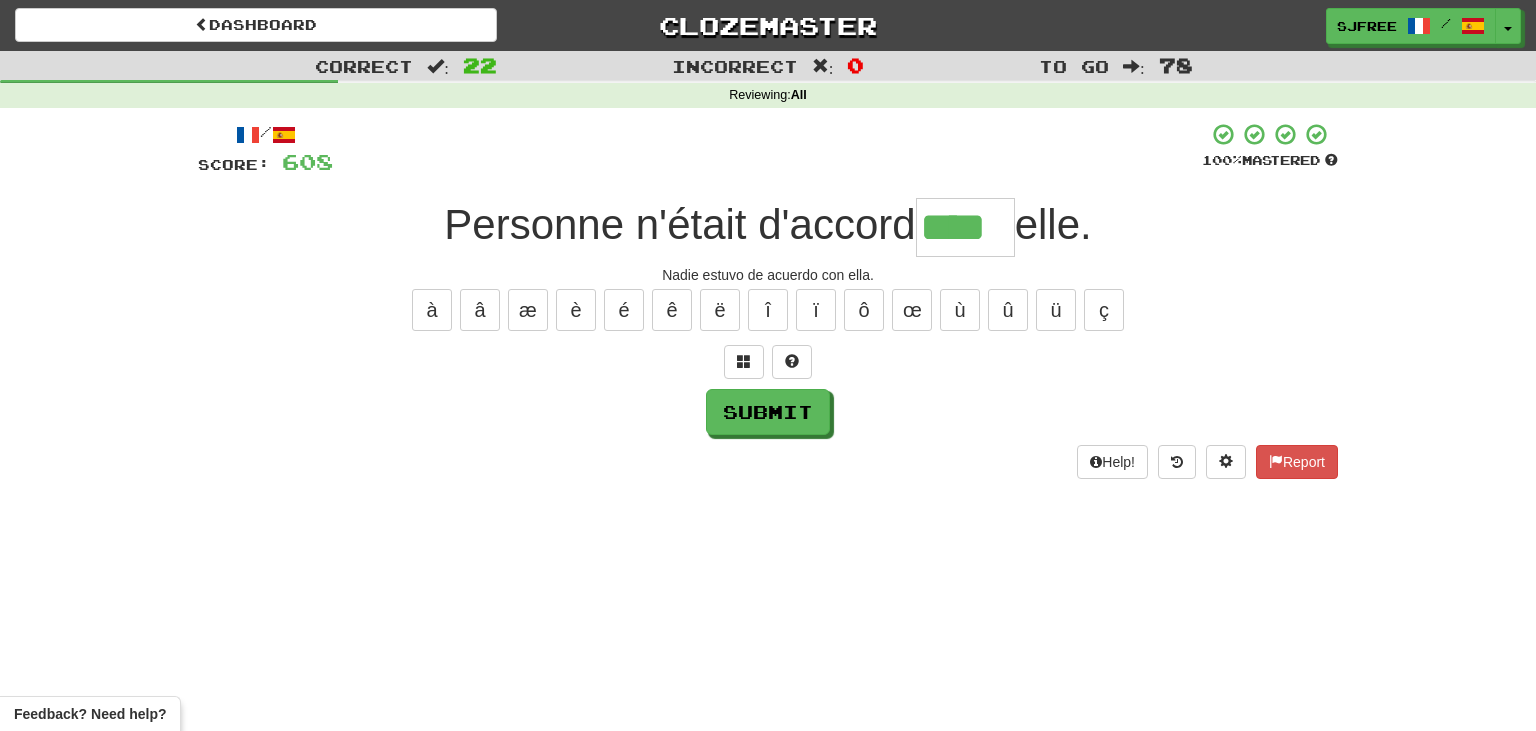 type on "****" 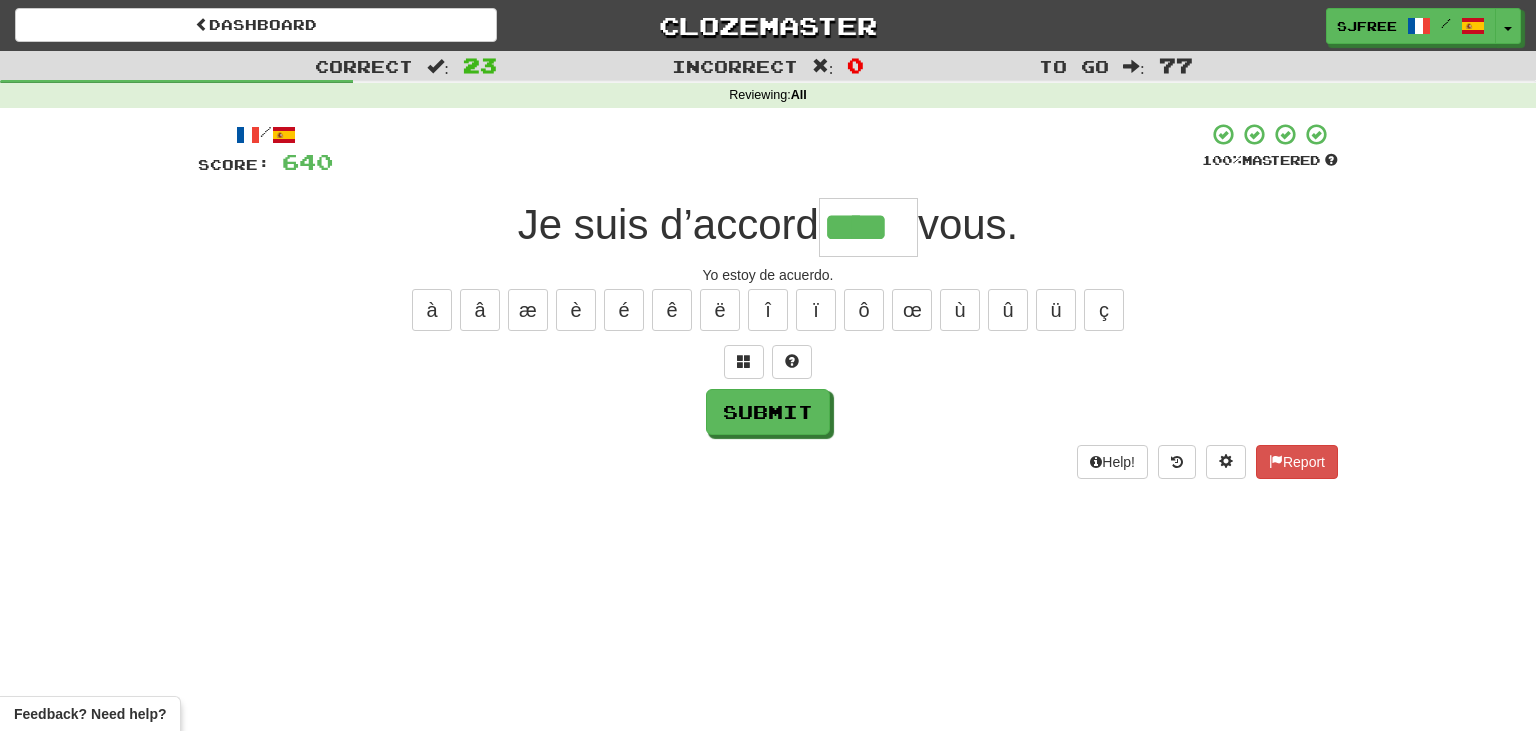 type on "****" 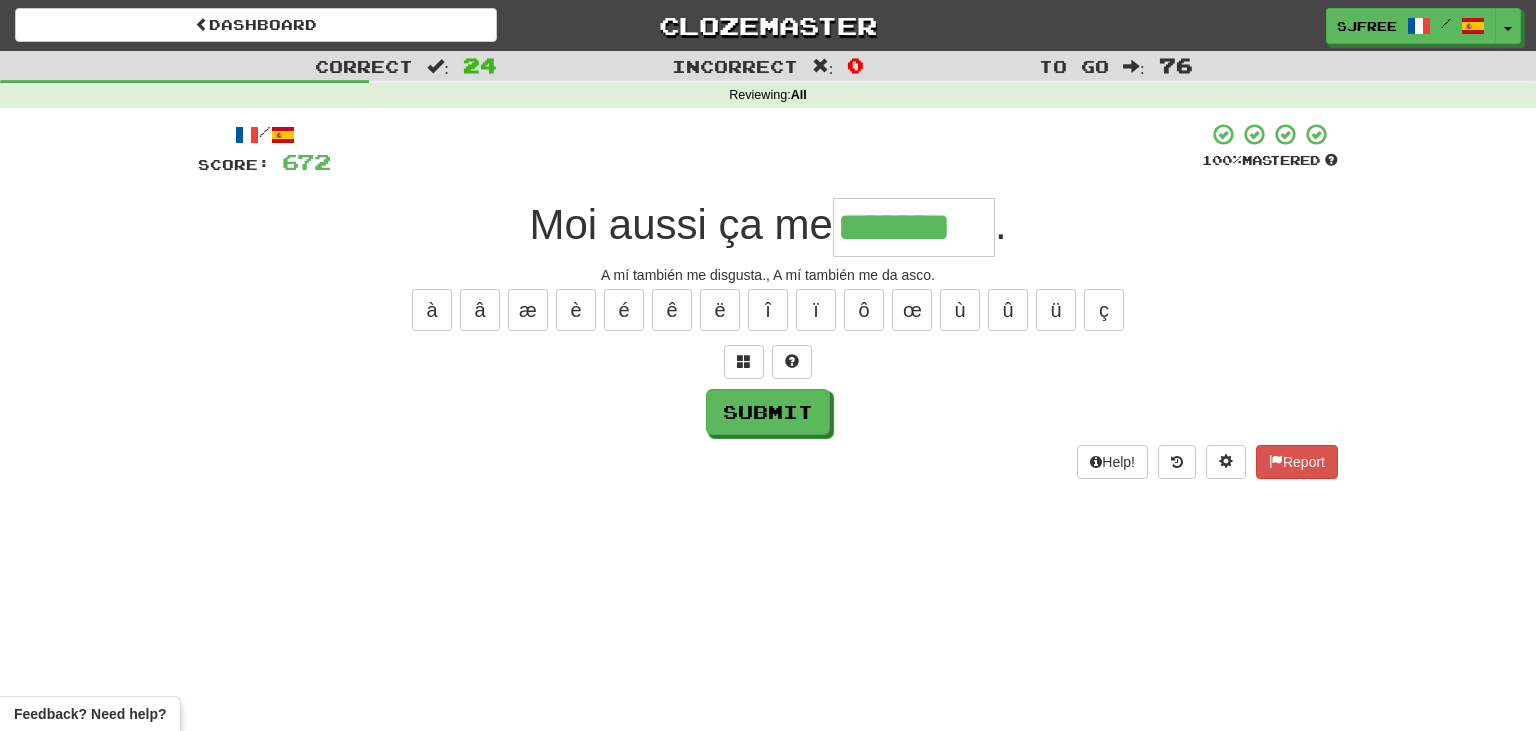 type on "*******" 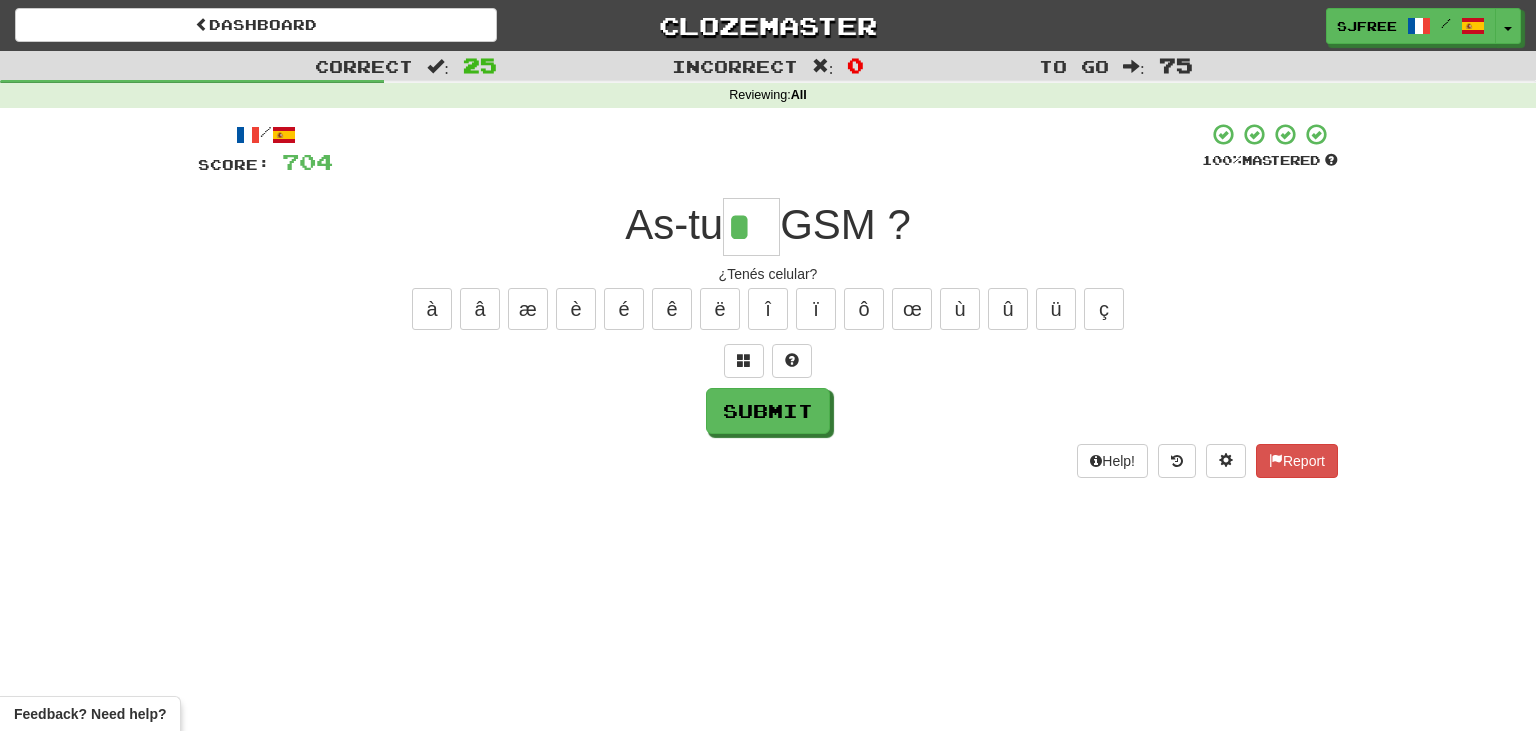 scroll, scrollTop: 0, scrollLeft: 0, axis: both 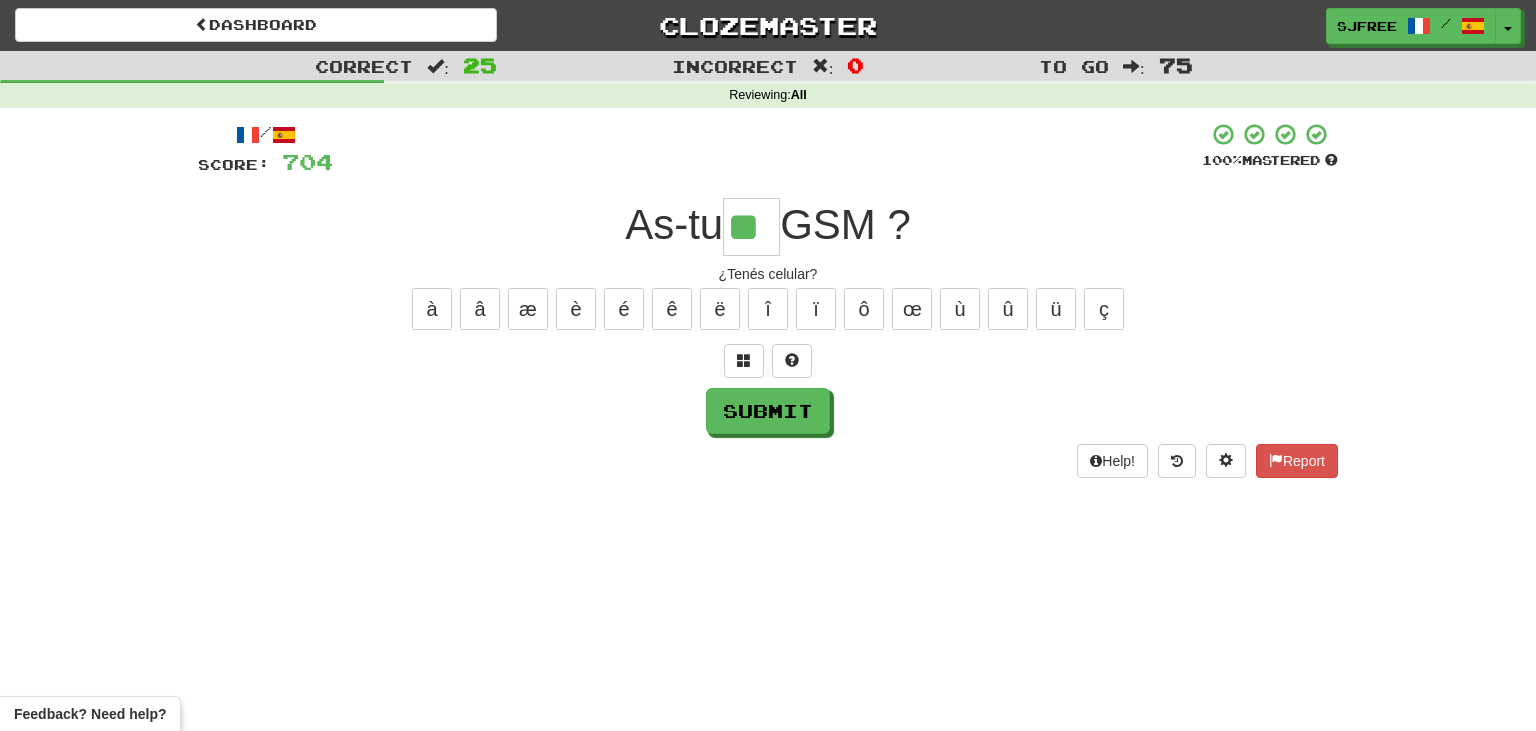 type on "**" 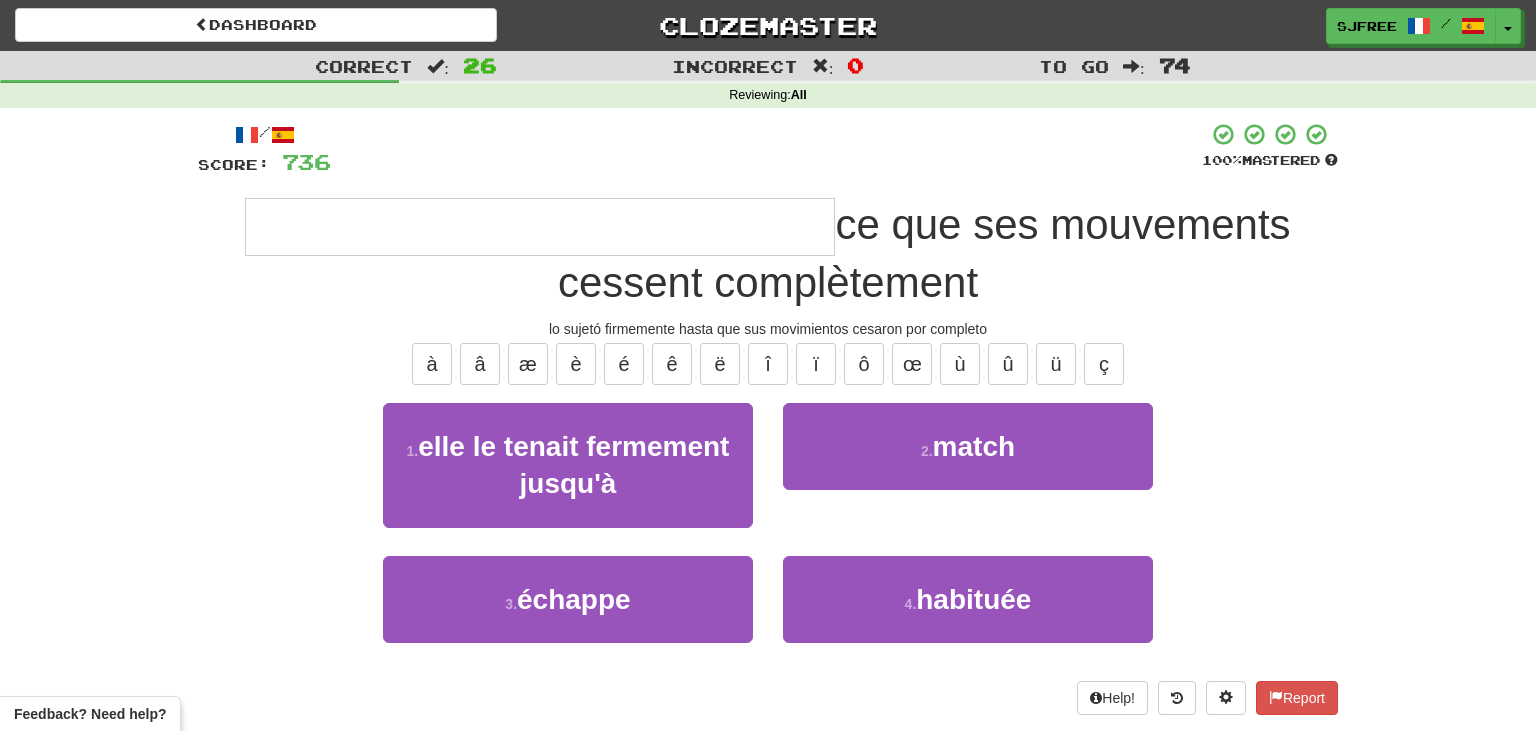 type on "**********" 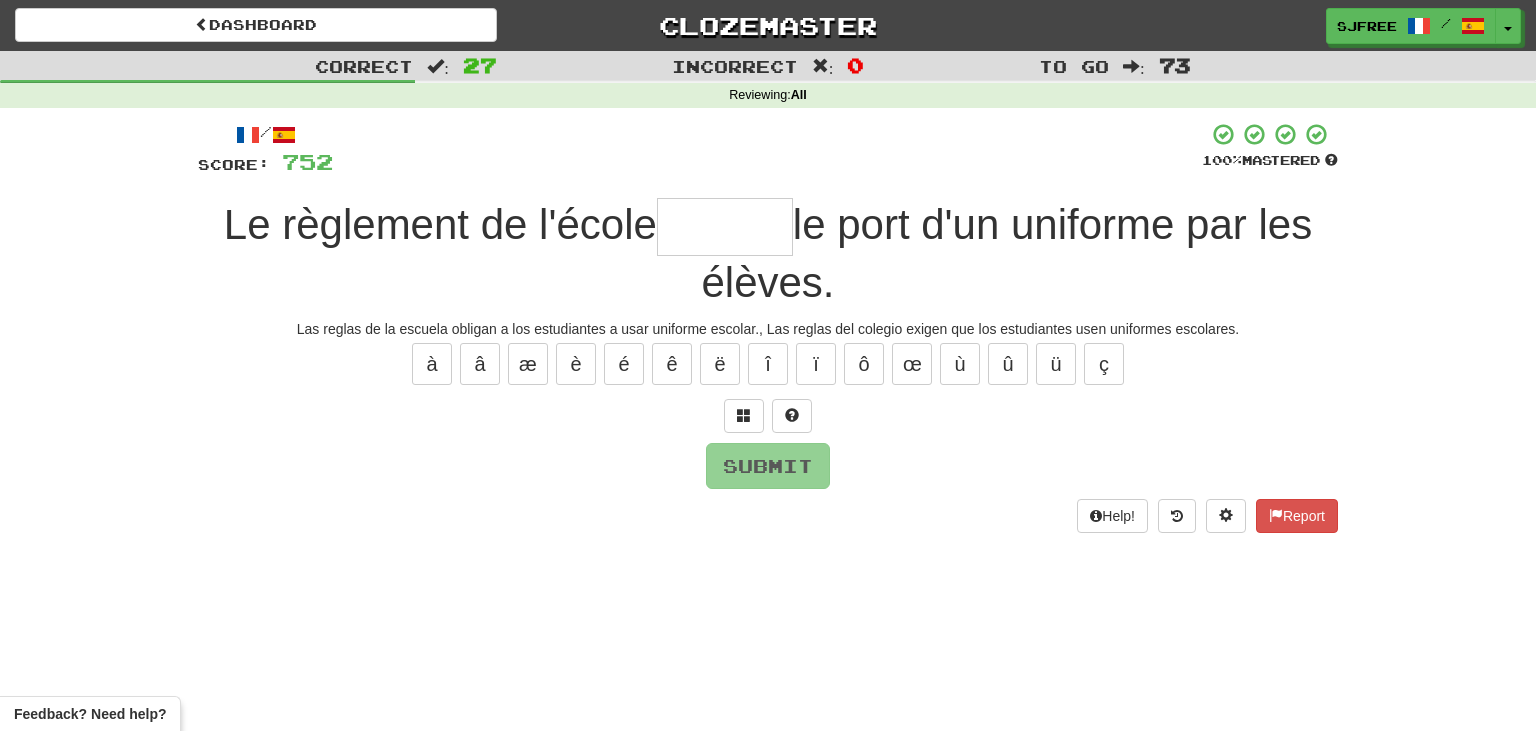 type on "*" 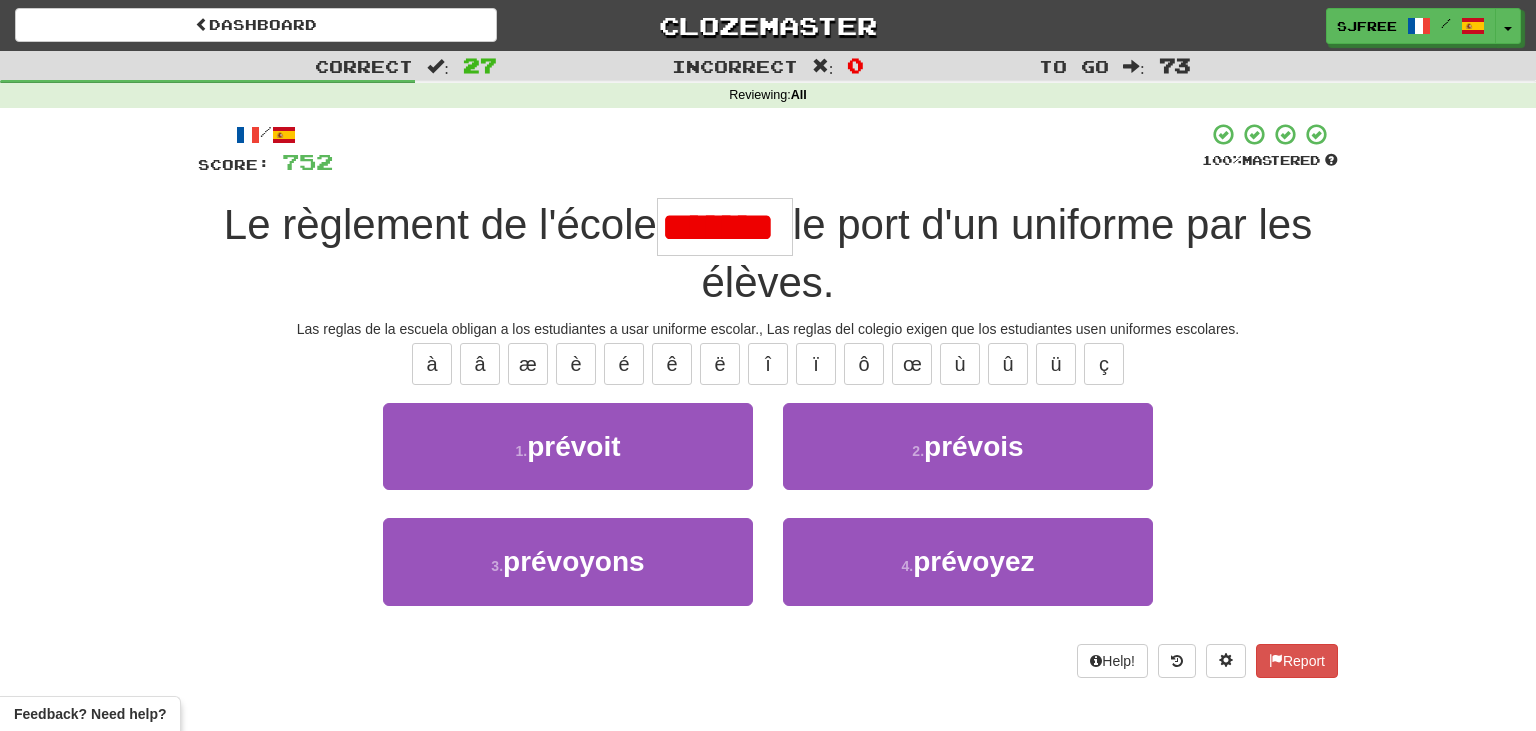 scroll, scrollTop: 0, scrollLeft: 7, axis: horizontal 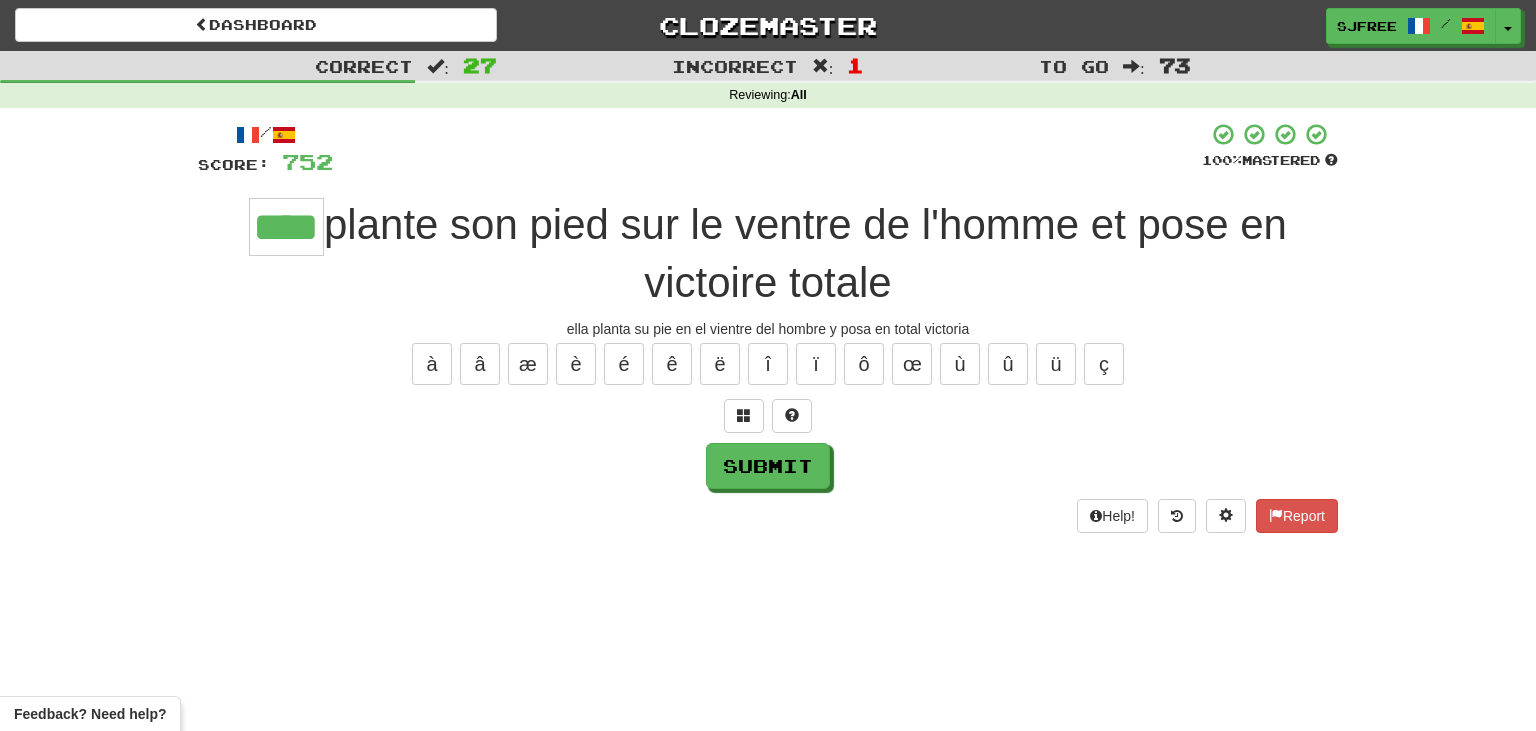 type on "****" 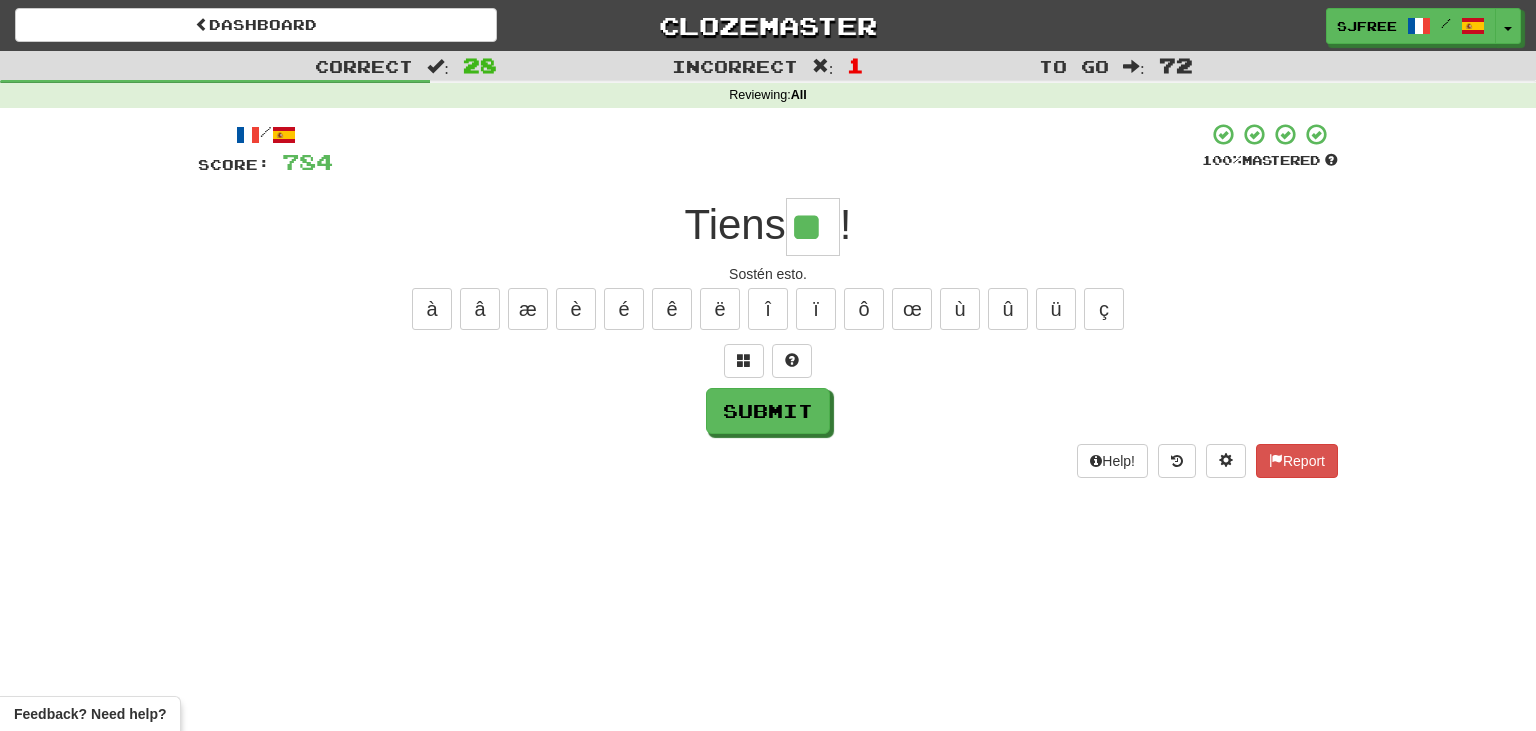 type on "**" 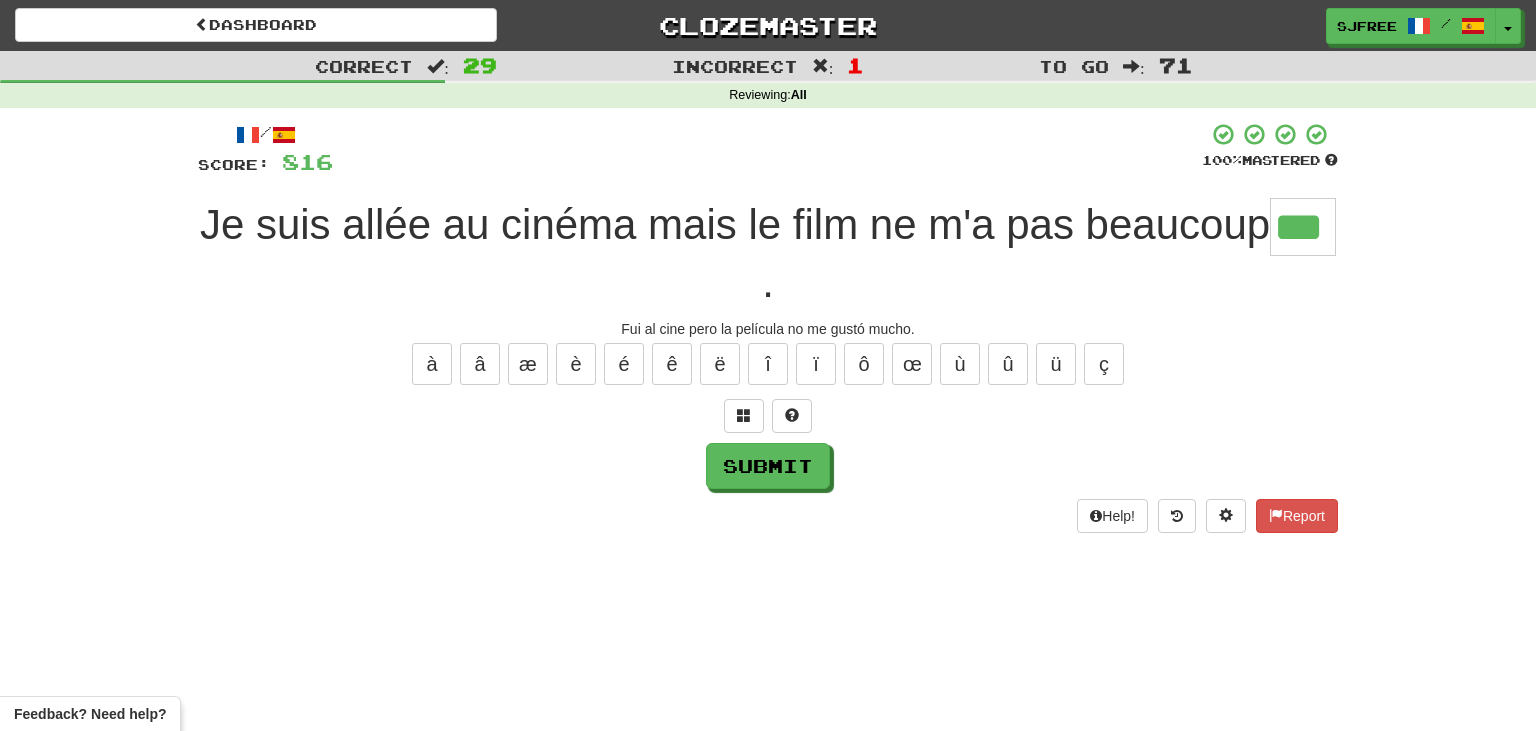 type on "***" 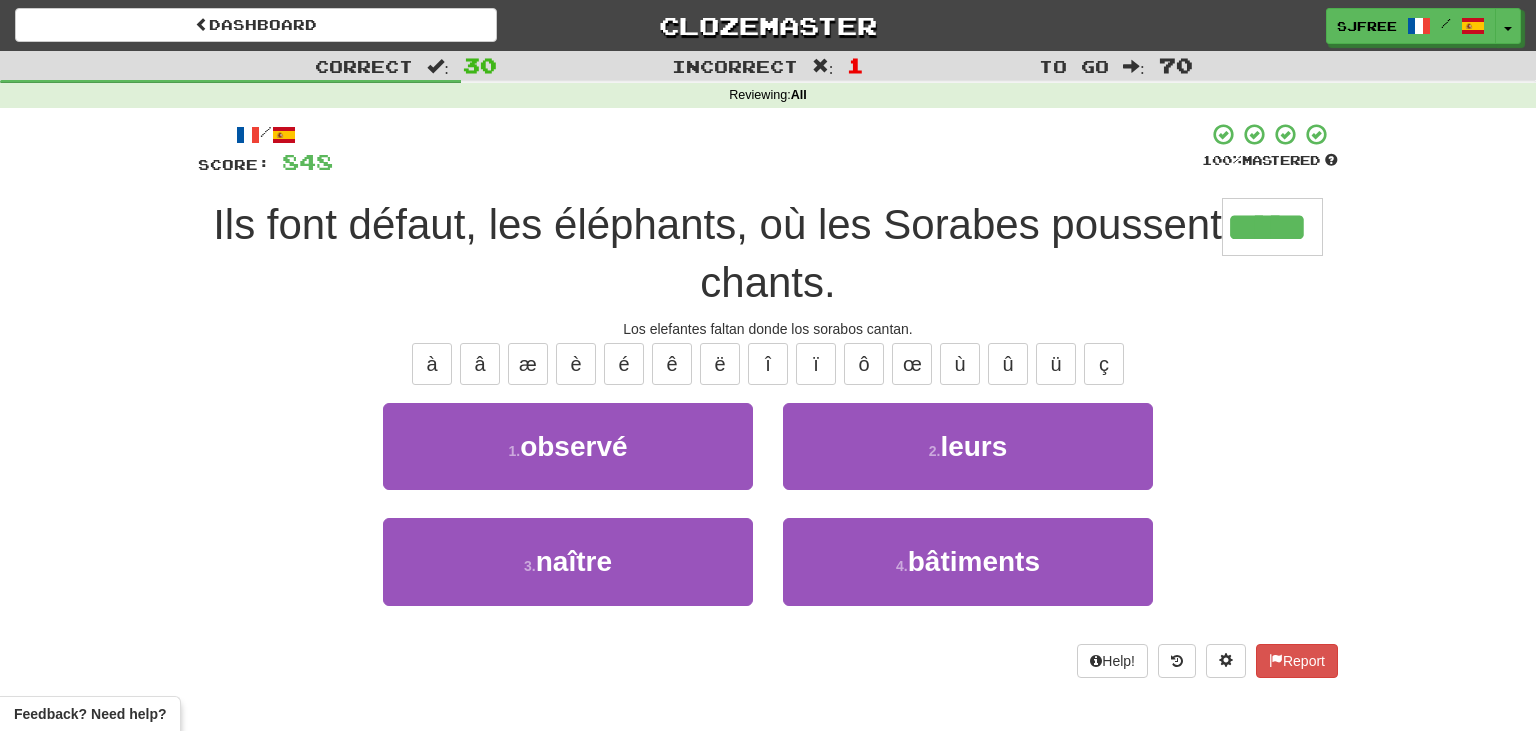 type on "*****" 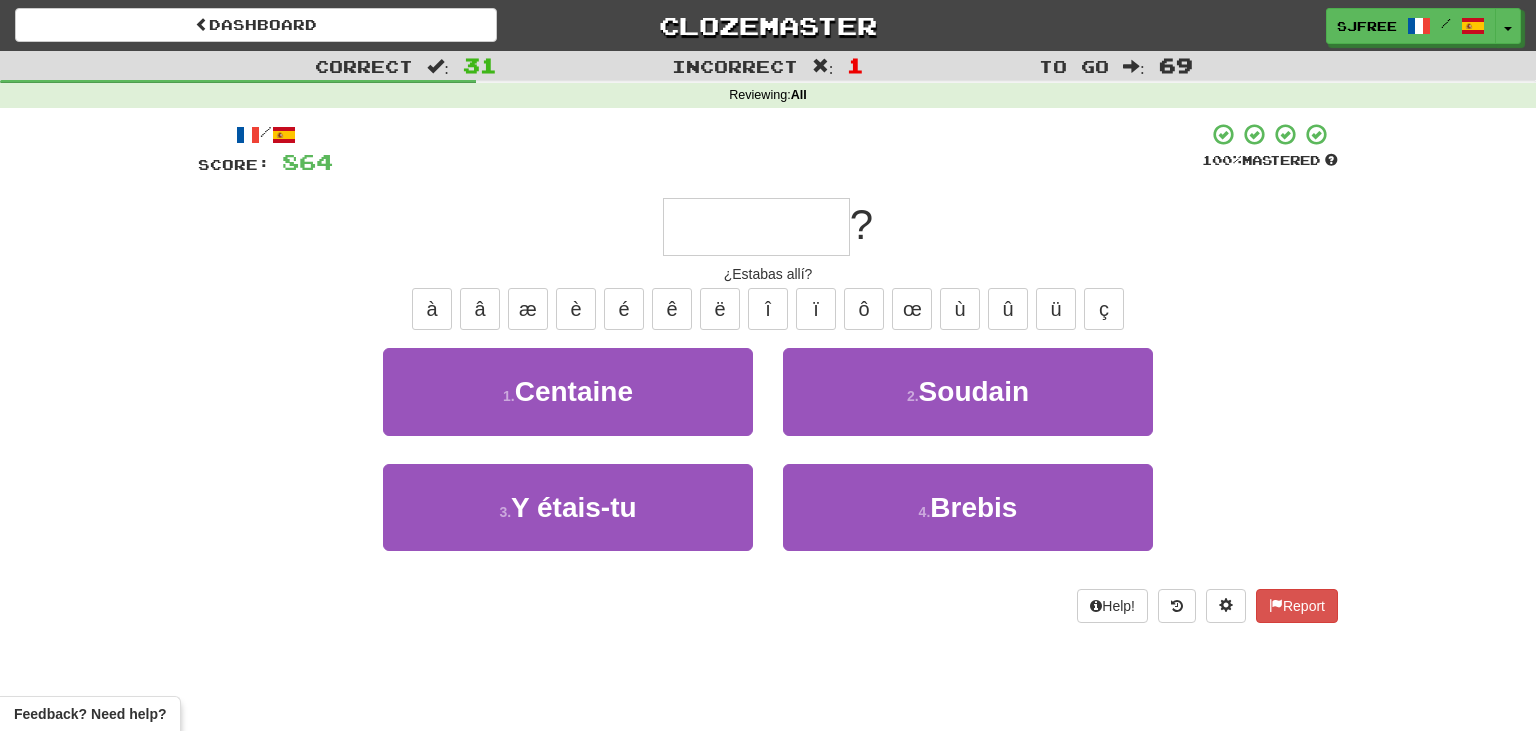 type on "**********" 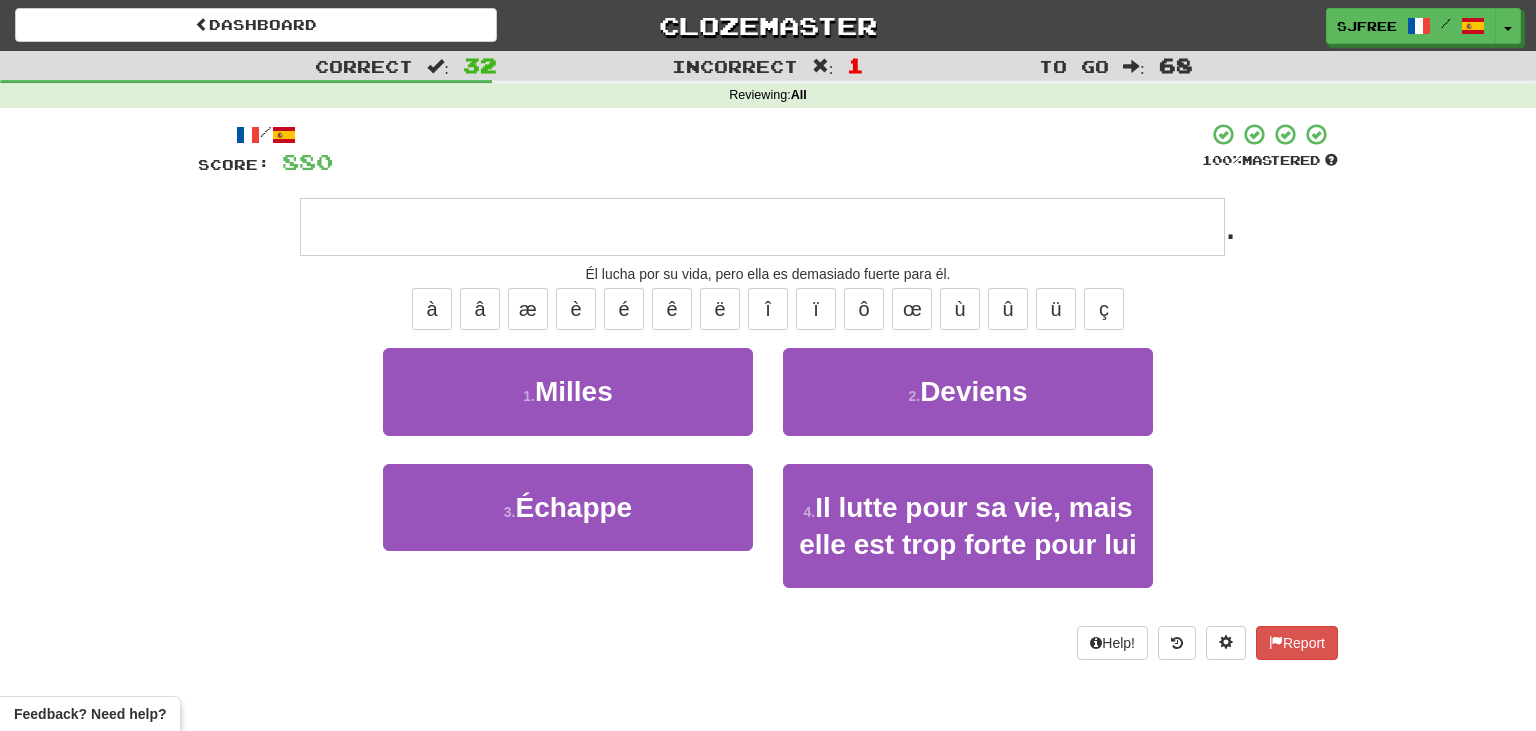 type on "**********" 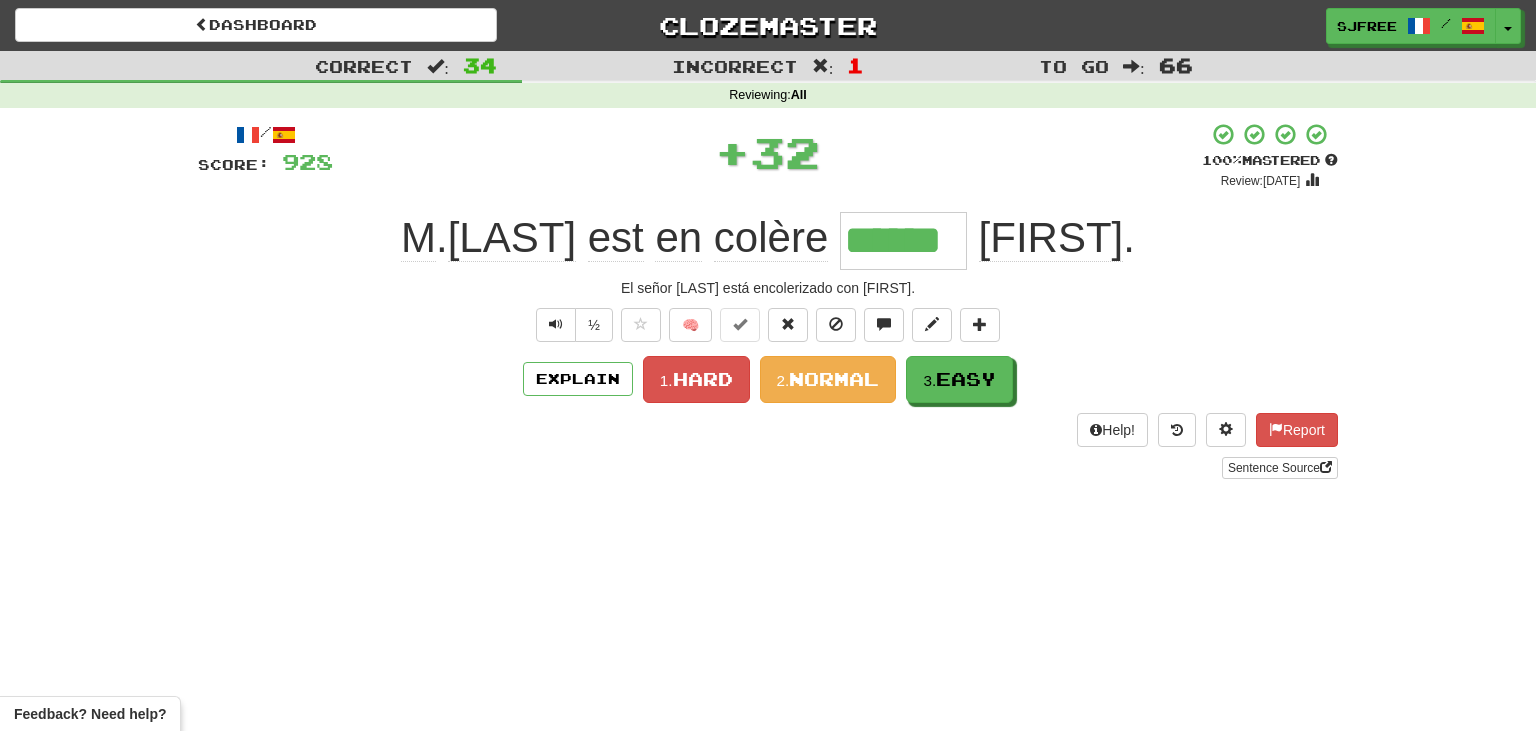 type on "******" 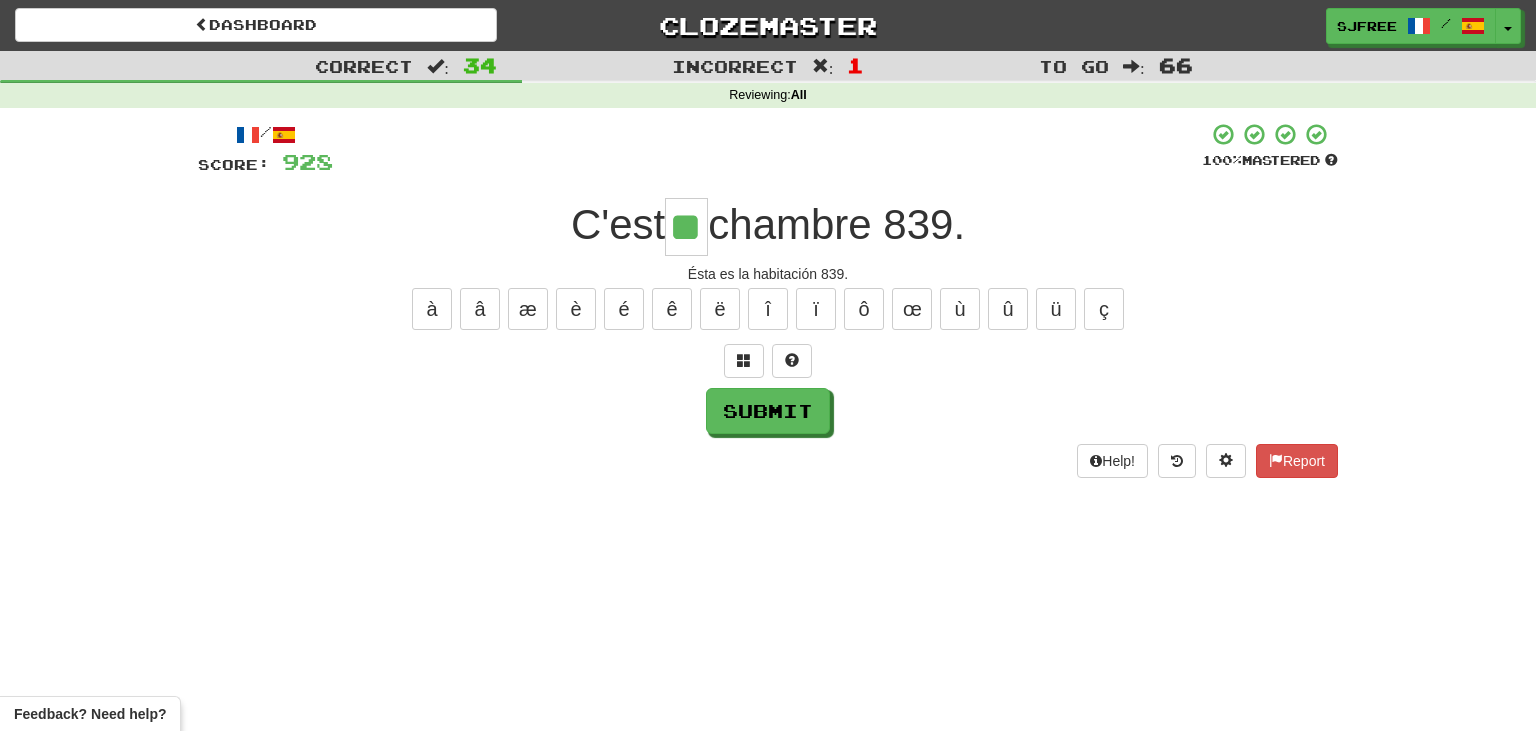 type on "**" 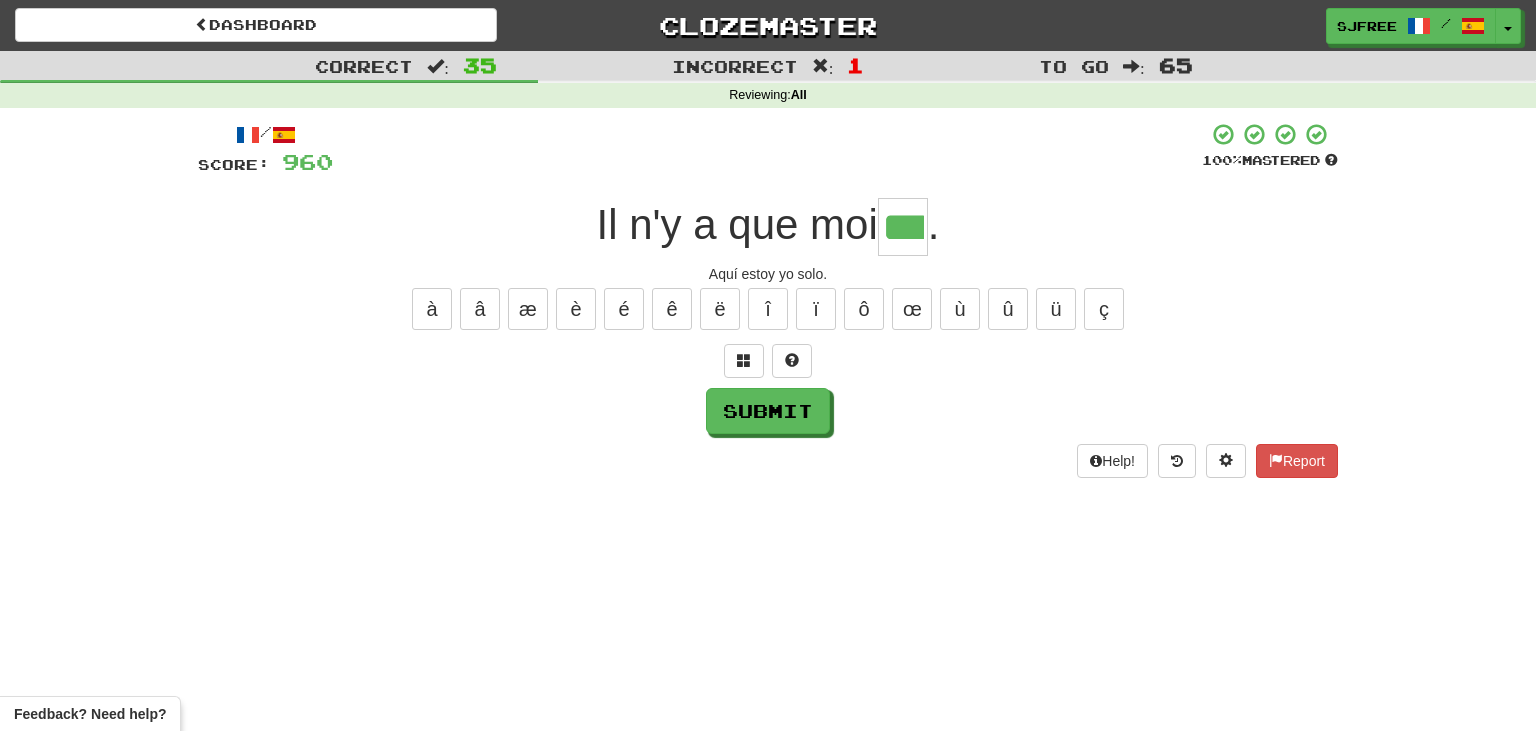 type on "***" 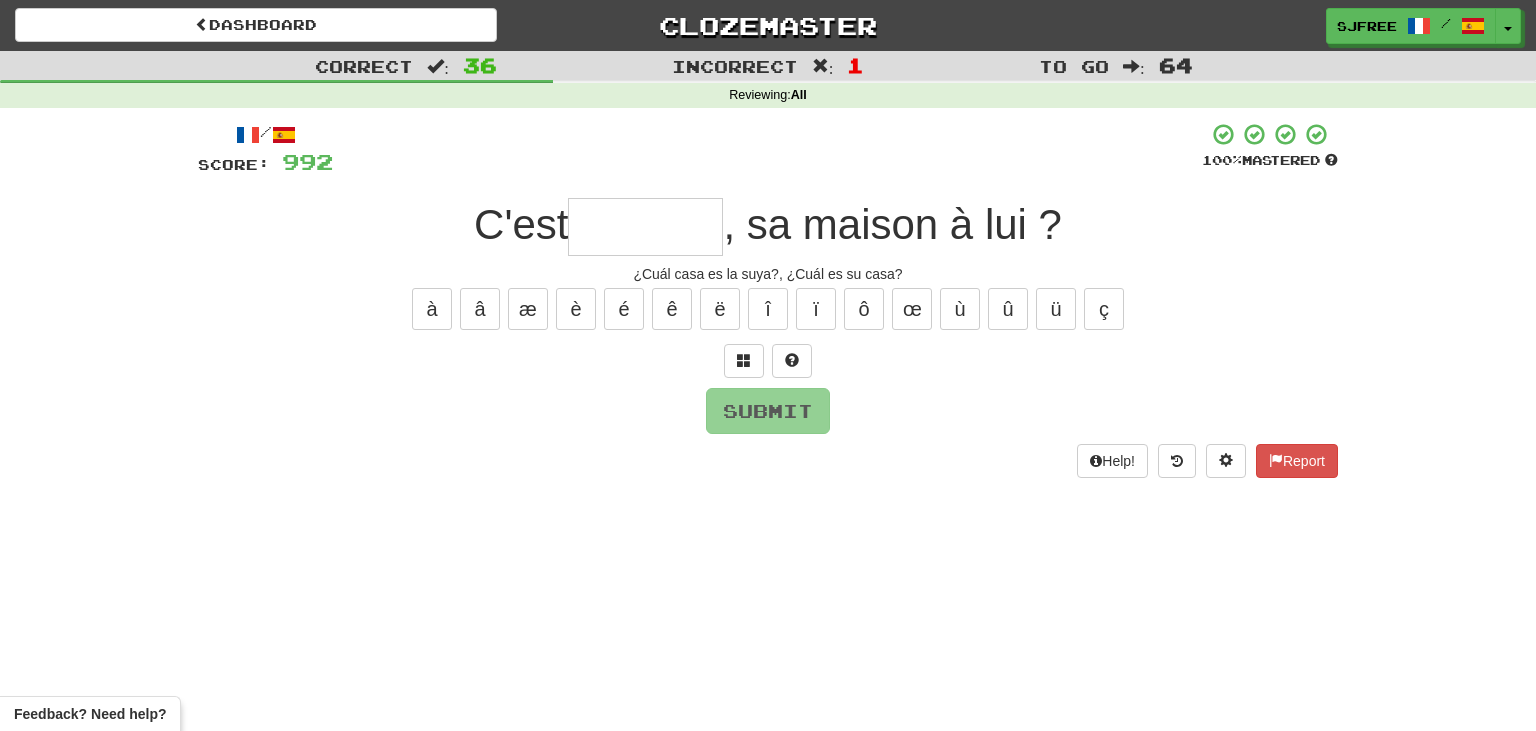 type on "*" 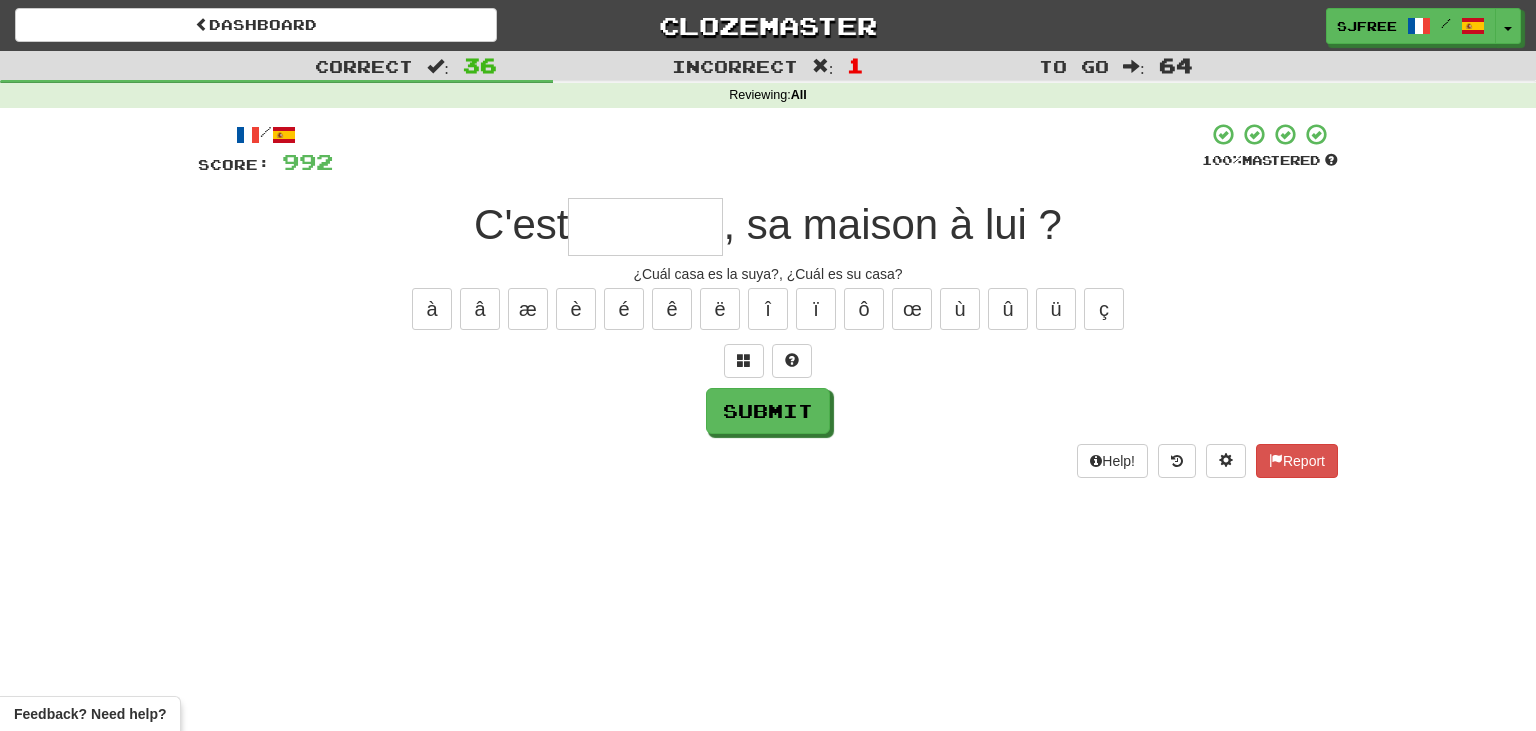 type on "*" 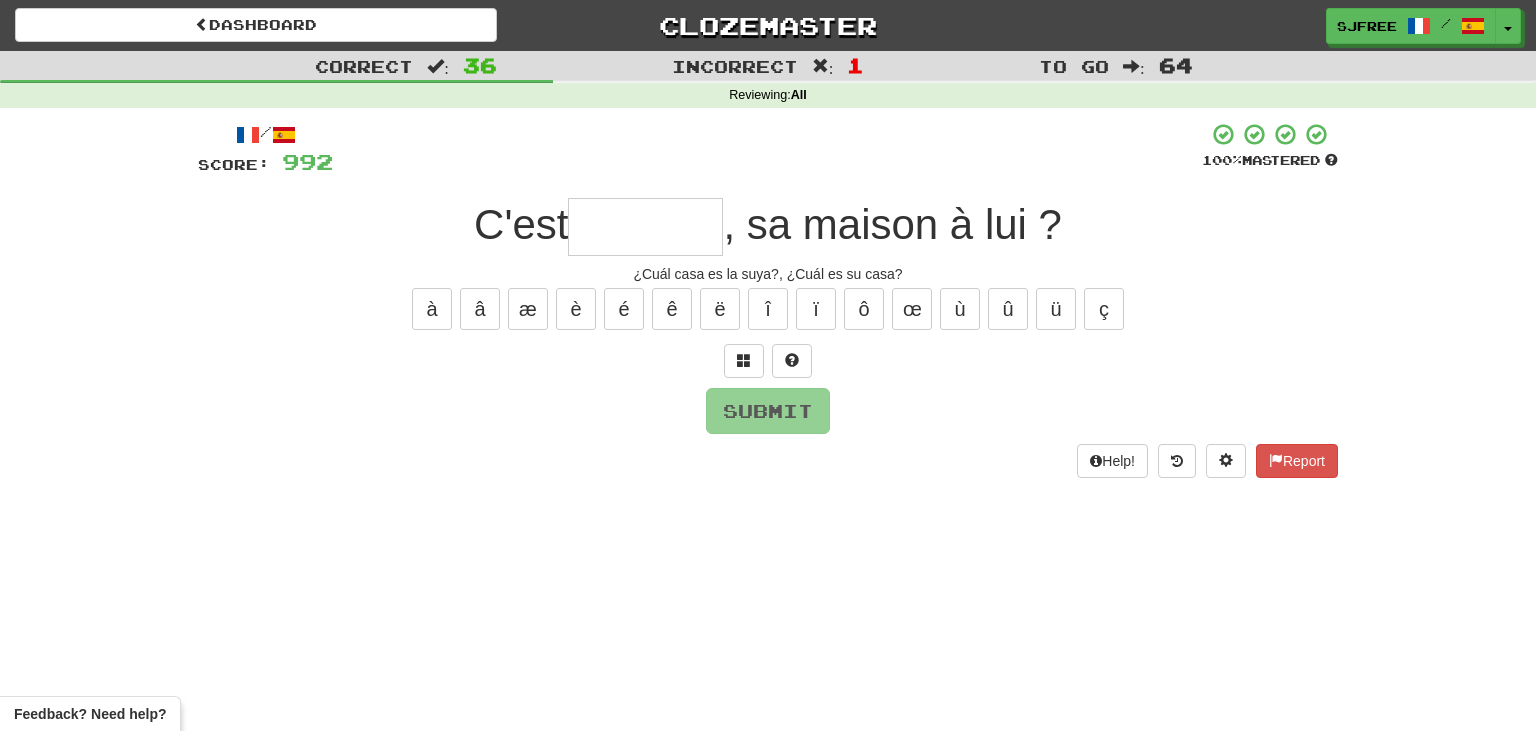 type on "*" 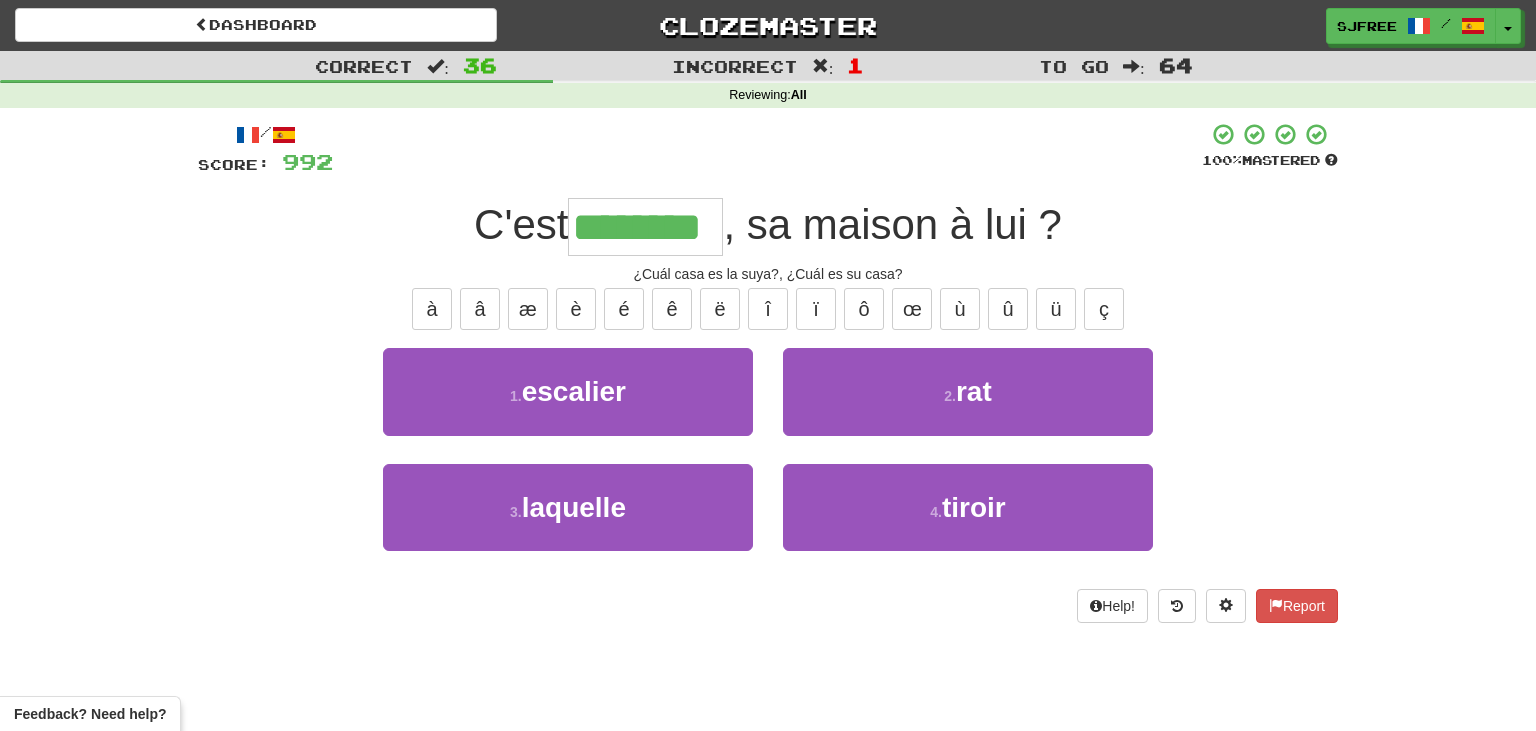type on "********" 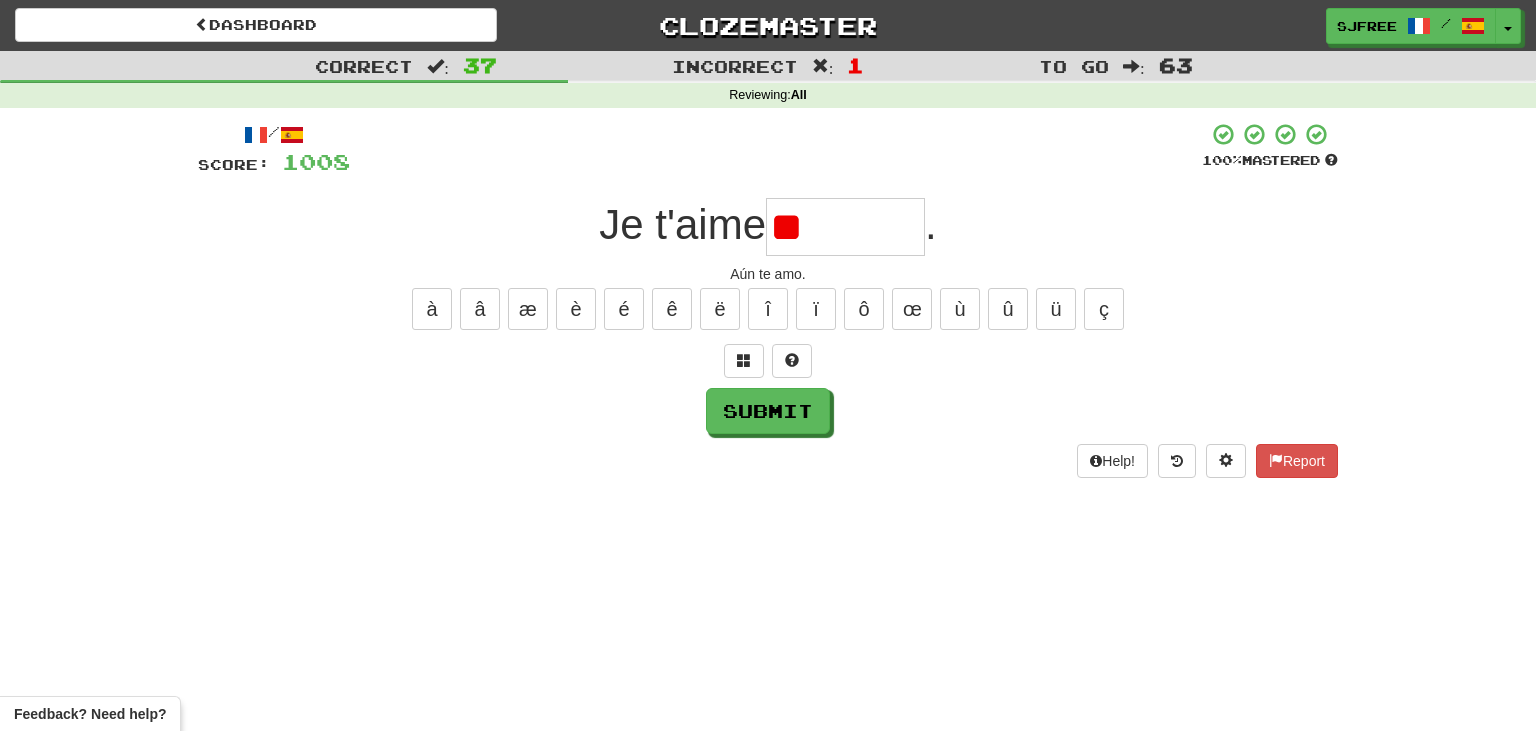 type on "*" 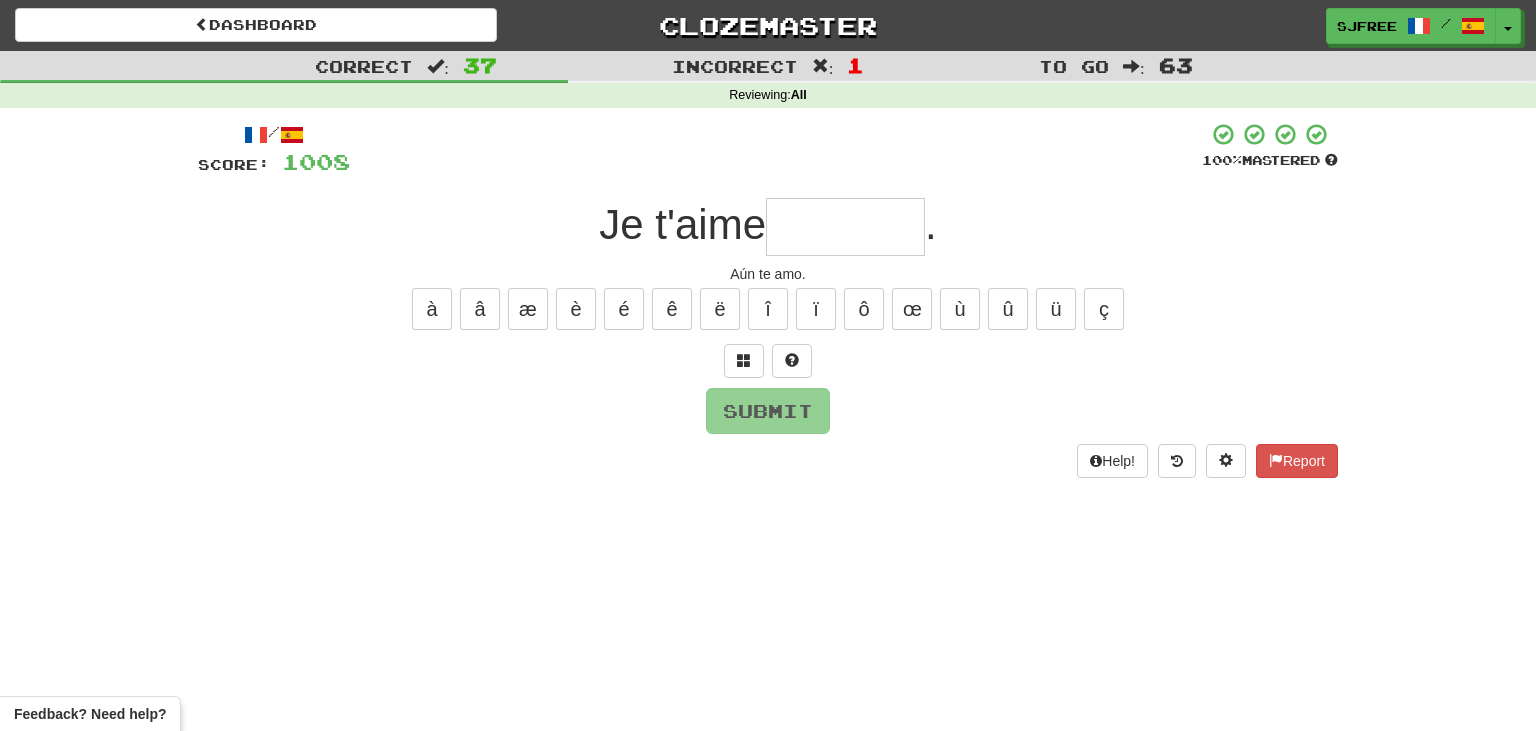 type on "*" 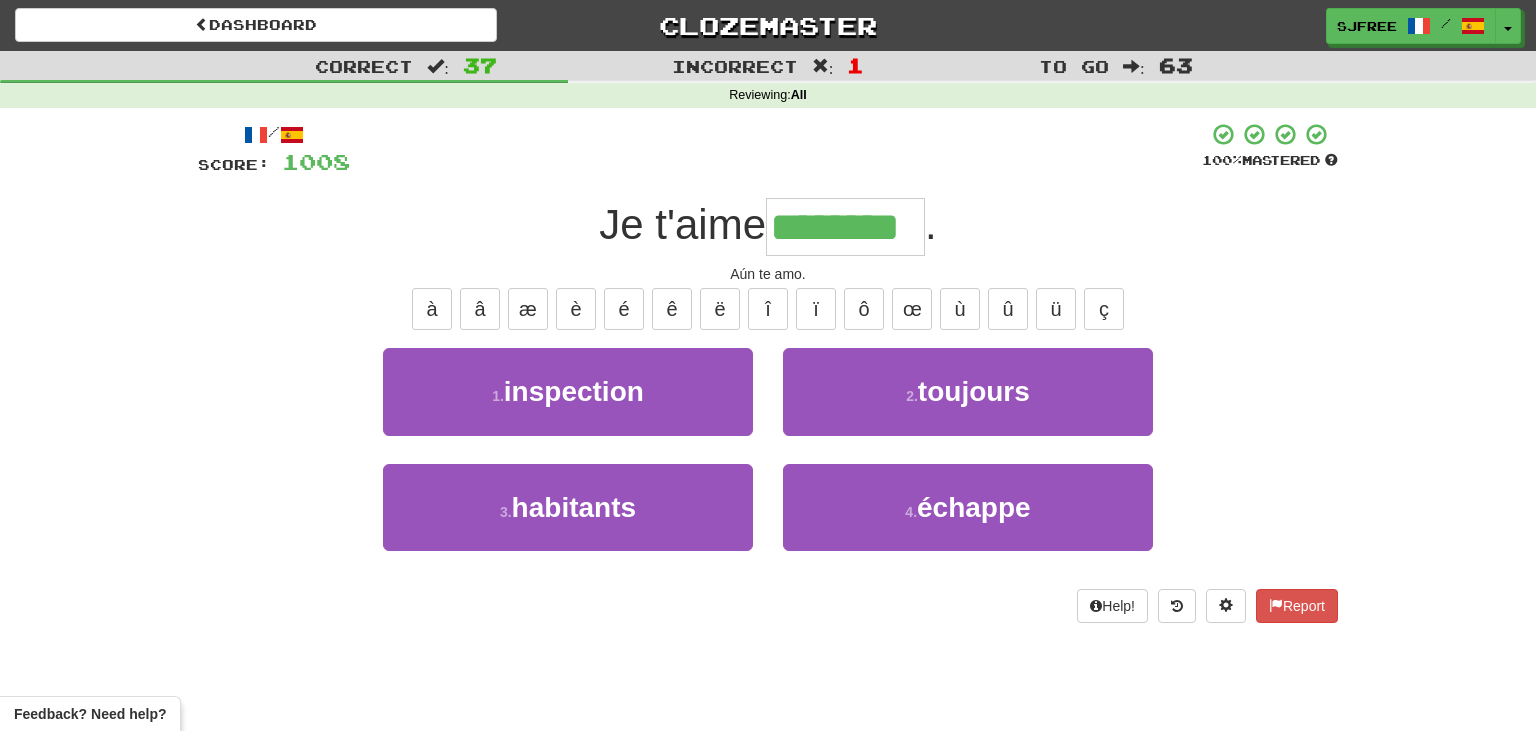 type on "********" 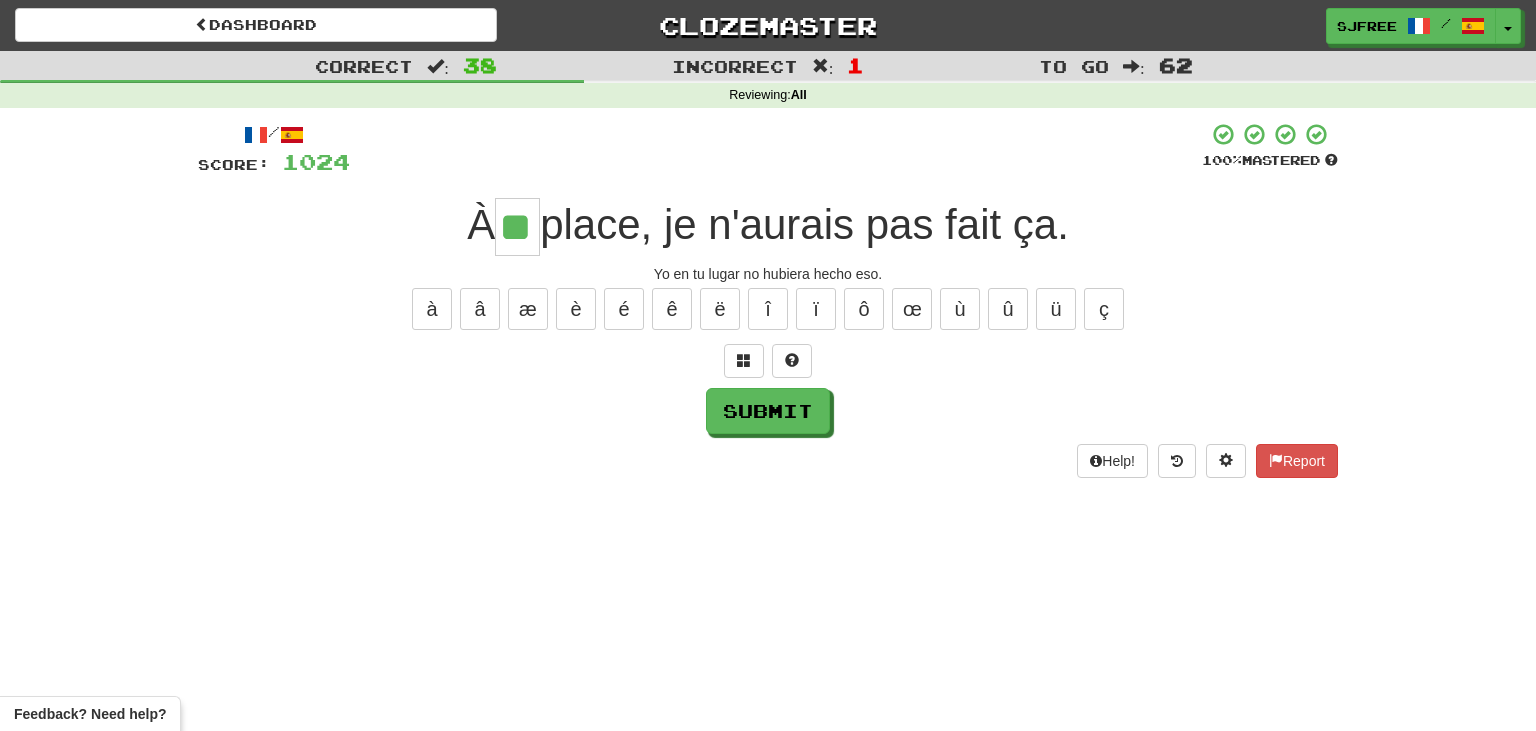 type on "**" 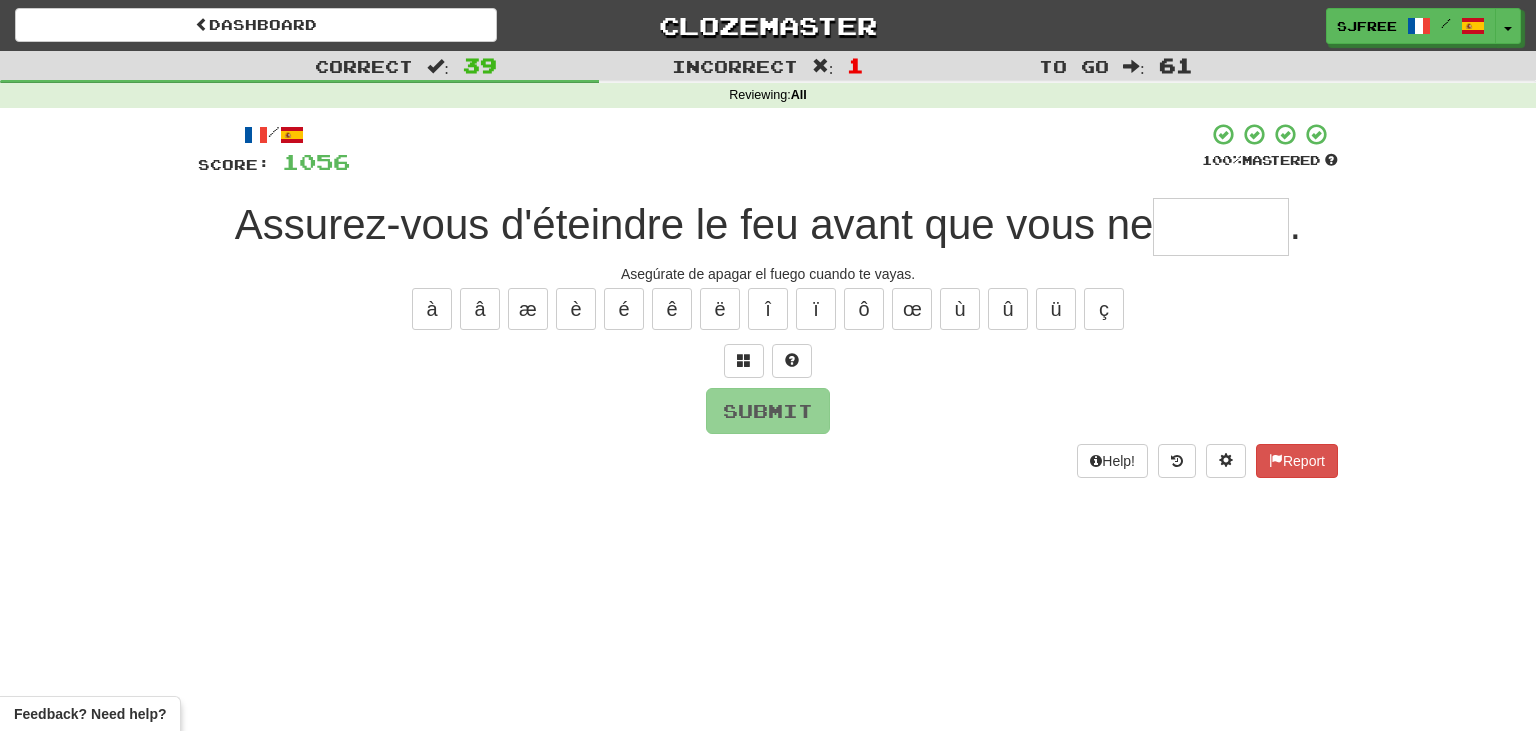 type on "*" 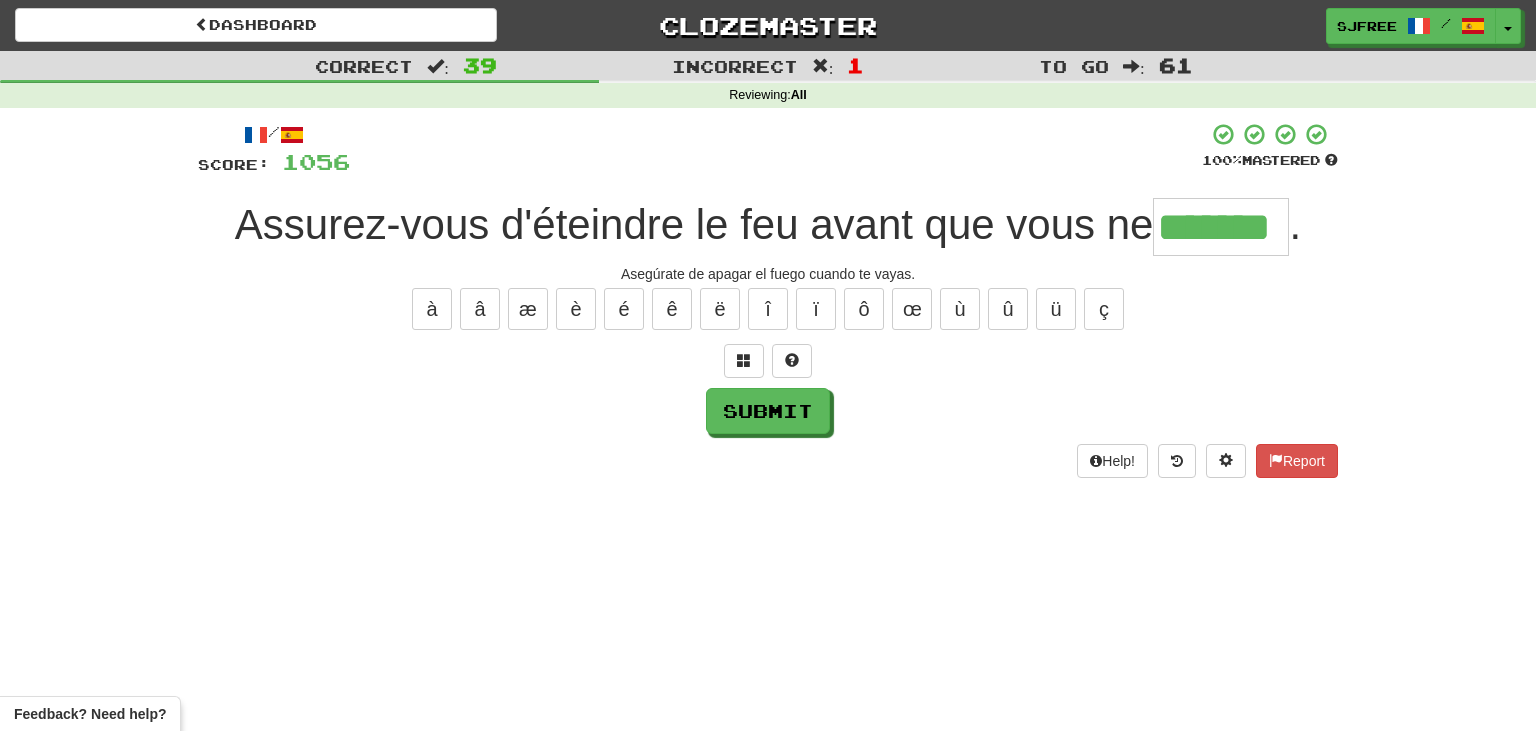 type on "*******" 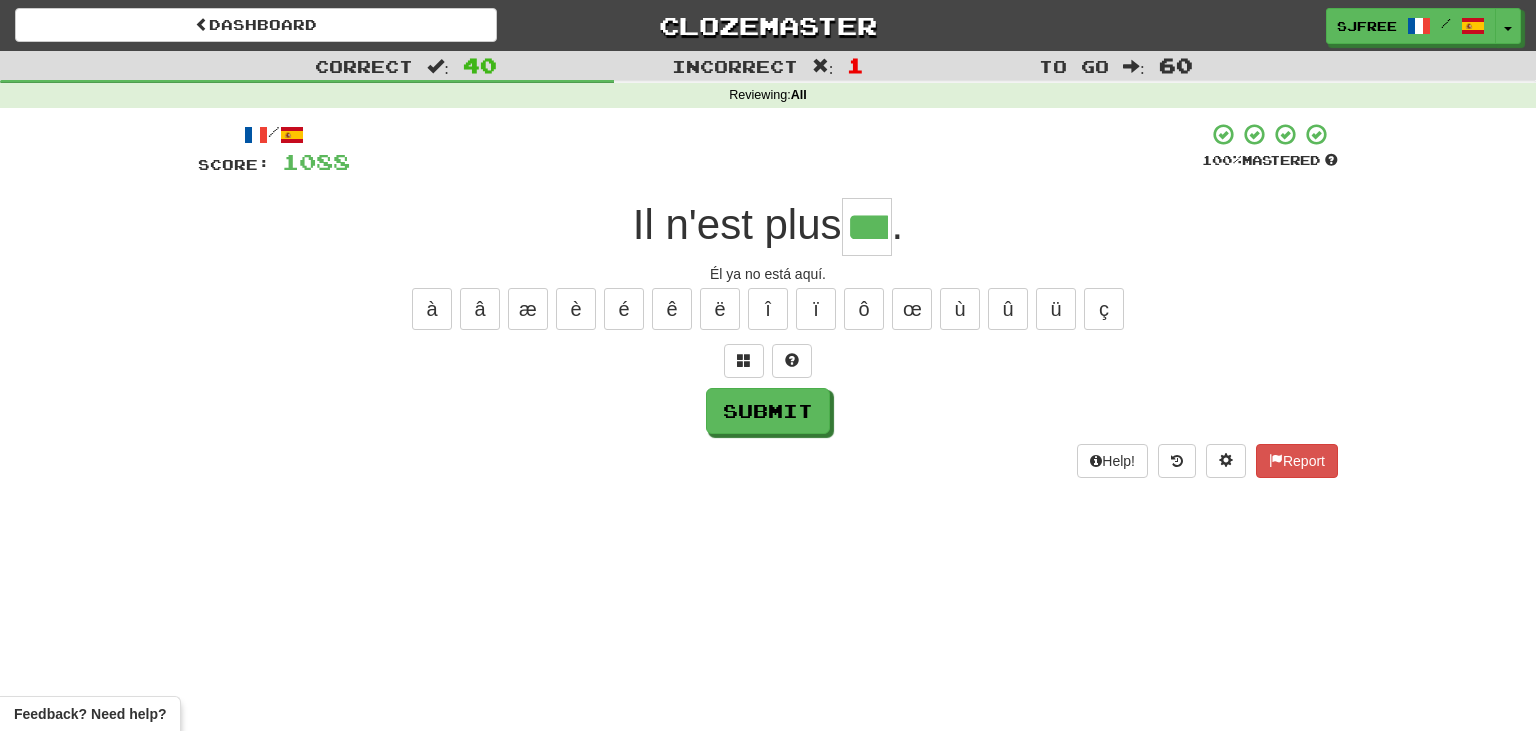 type on "***" 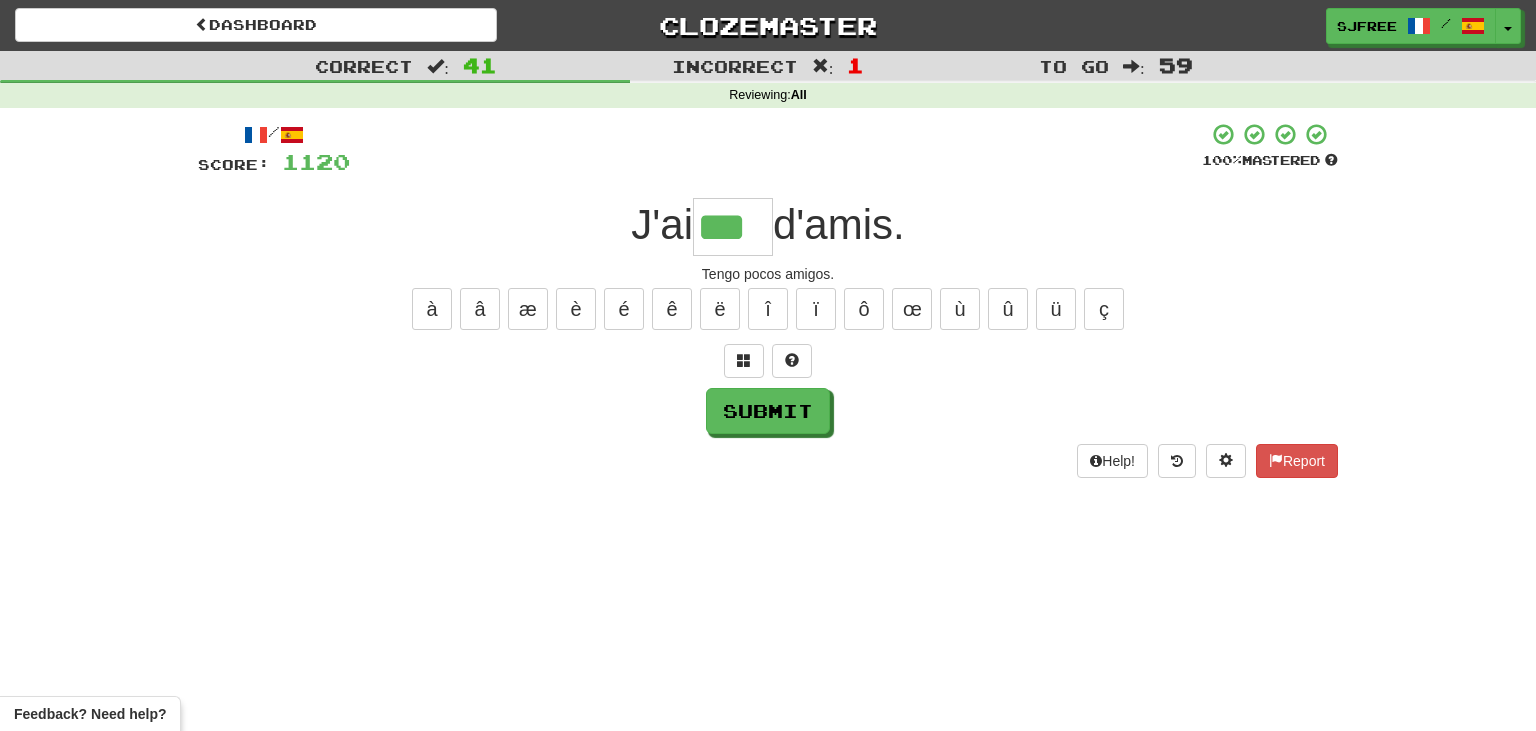 type on "***" 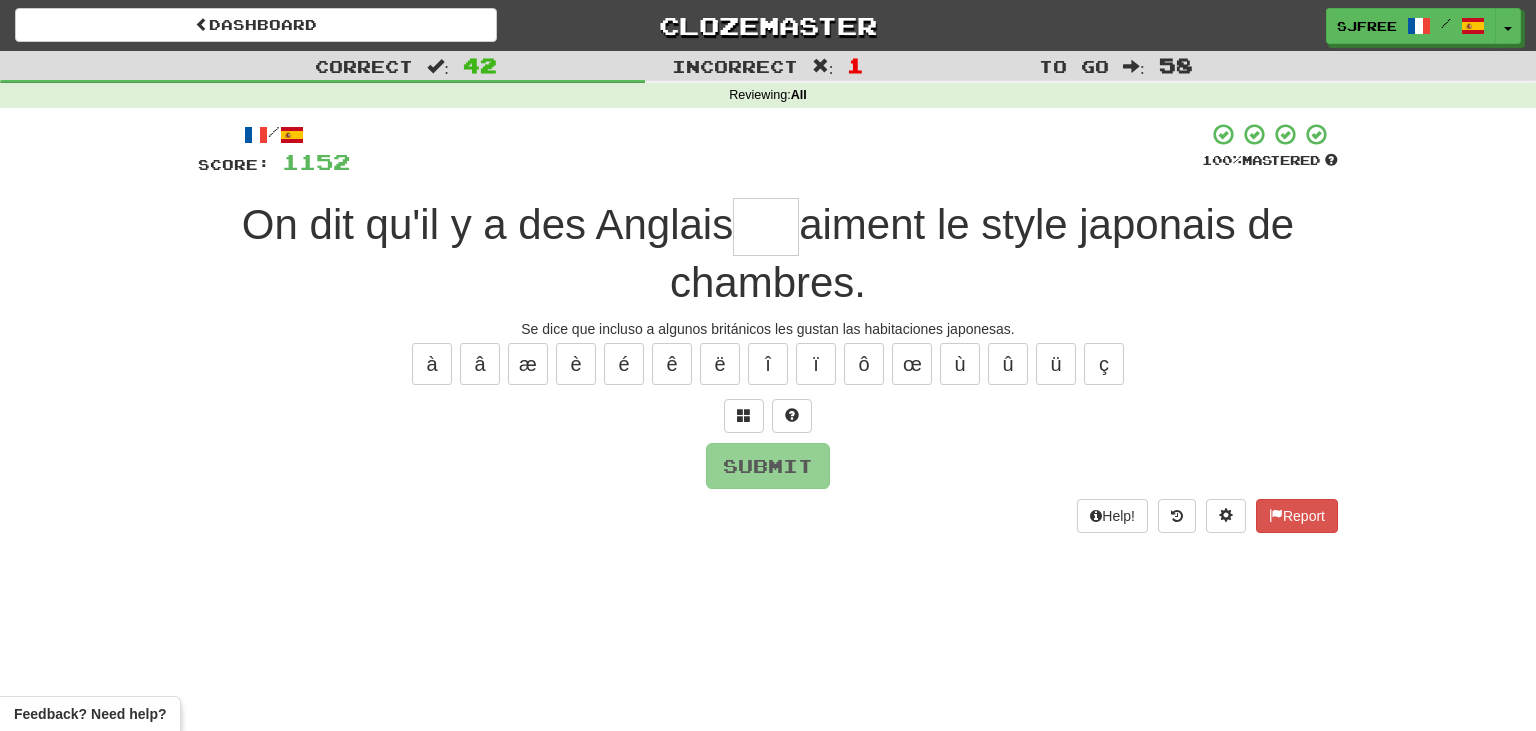 type on "*" 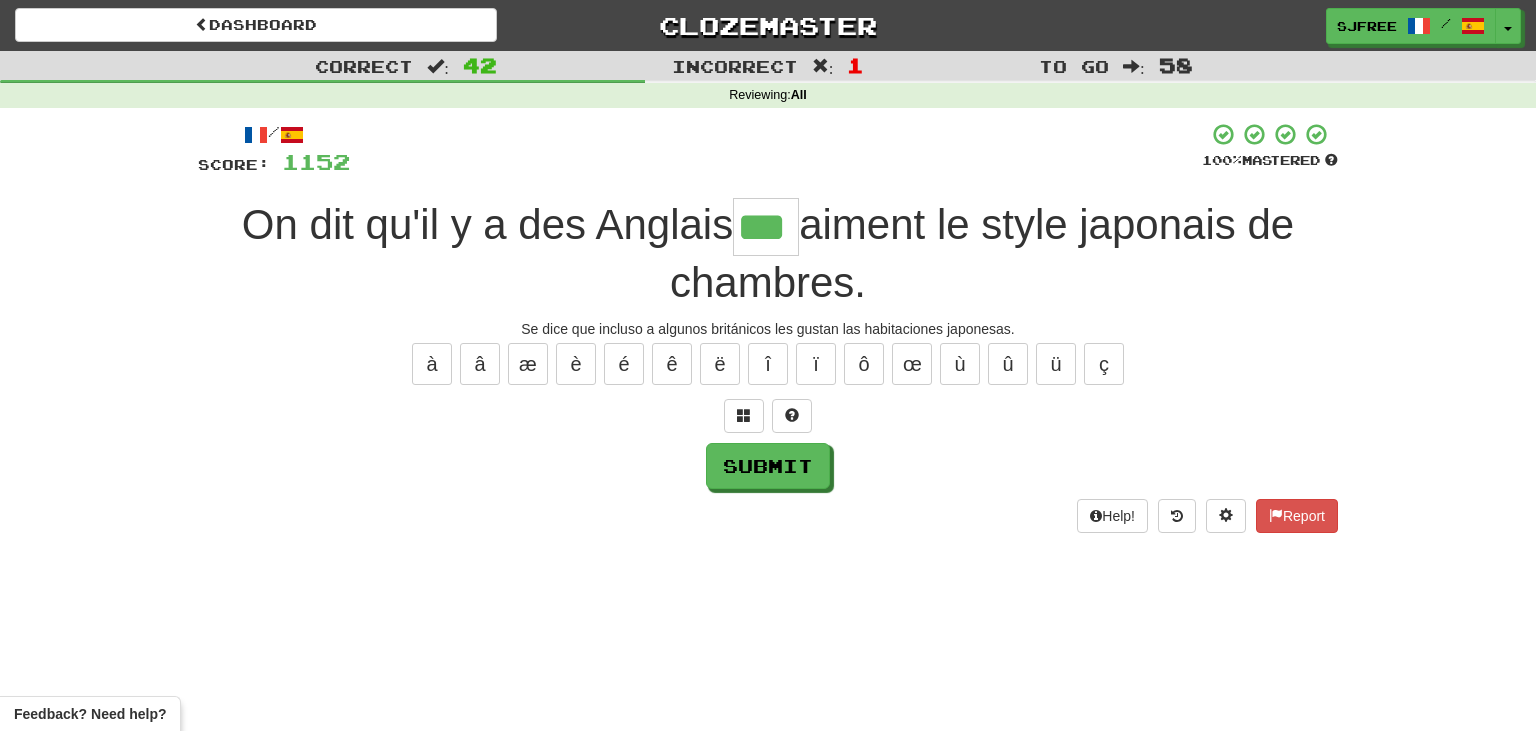 type on "***" 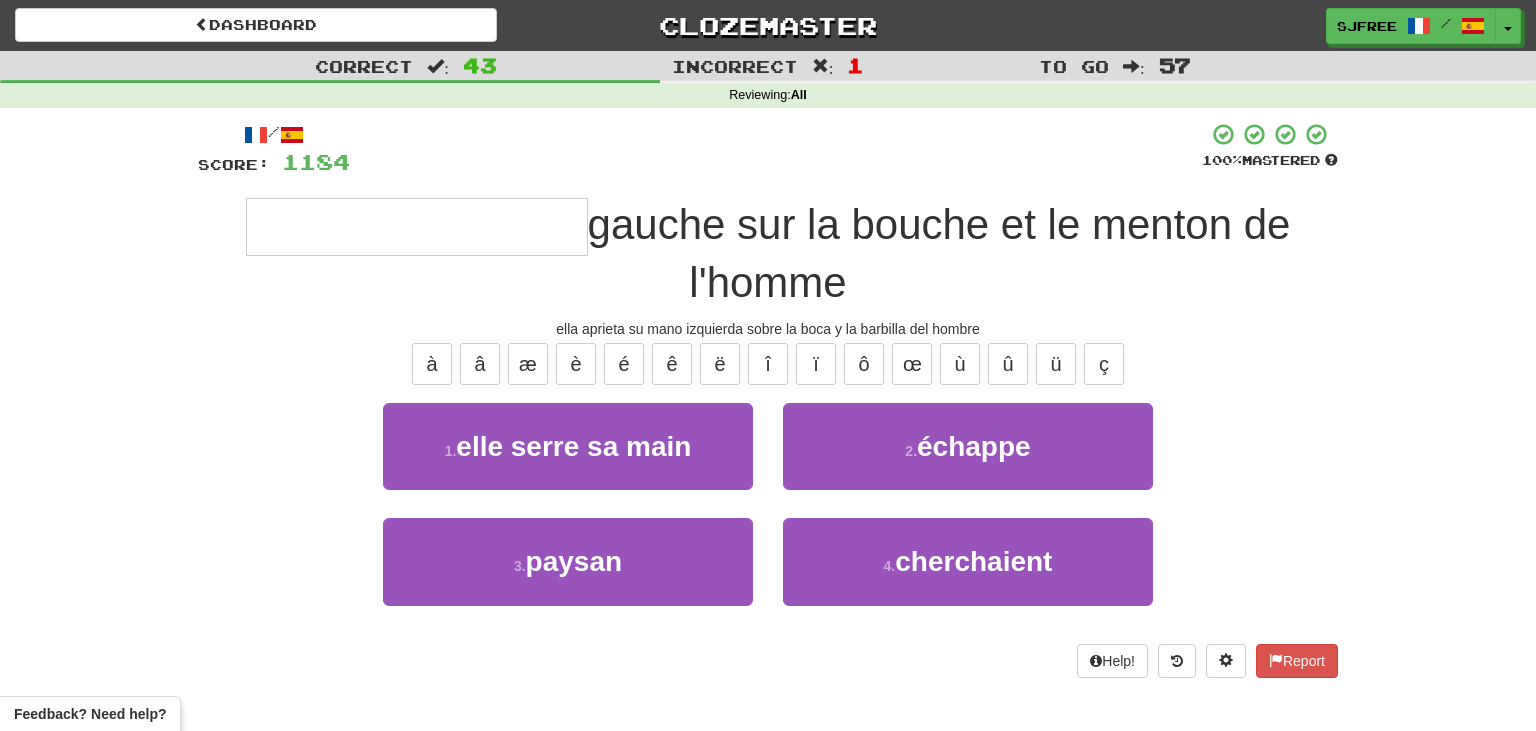 type on "**********" 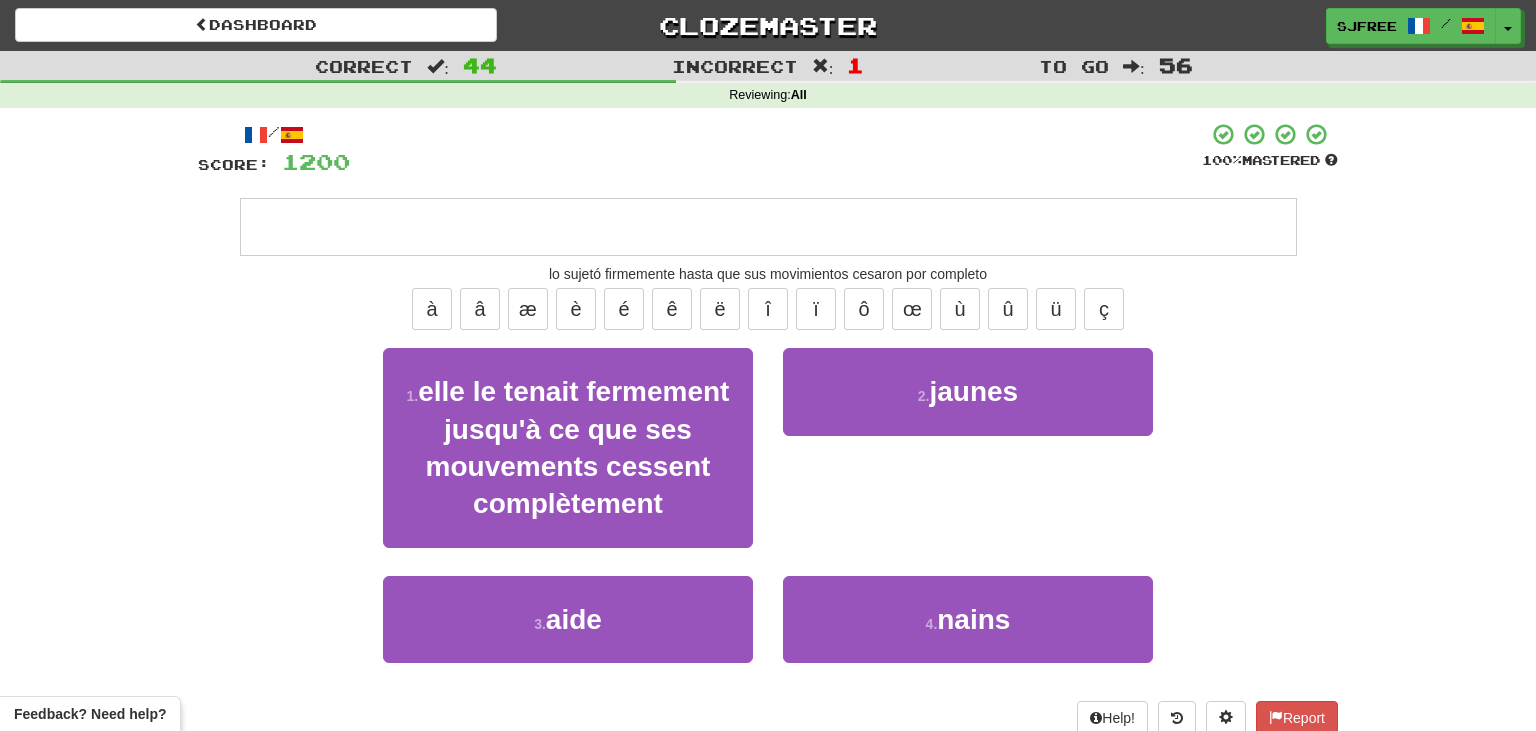 type on "**********" 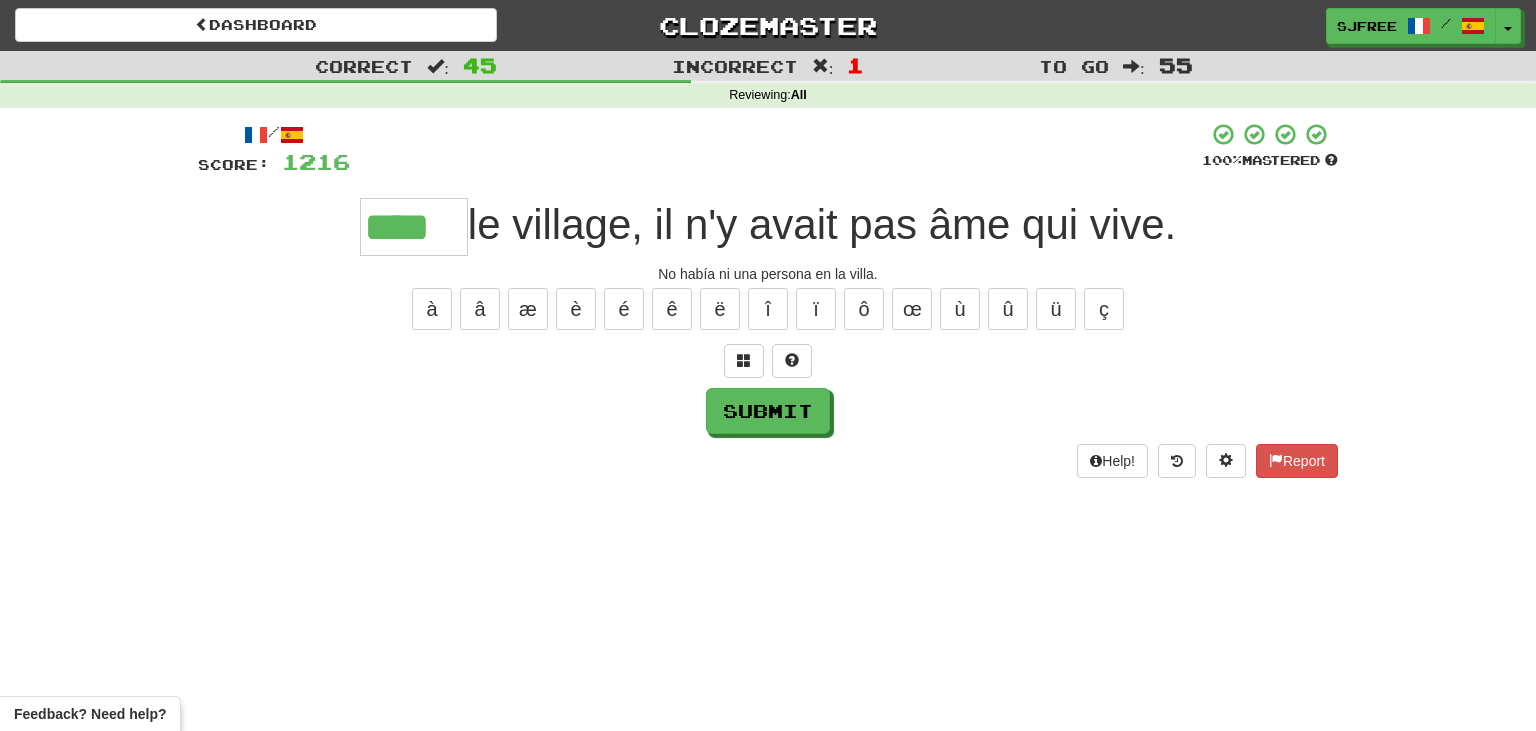 type on "****" 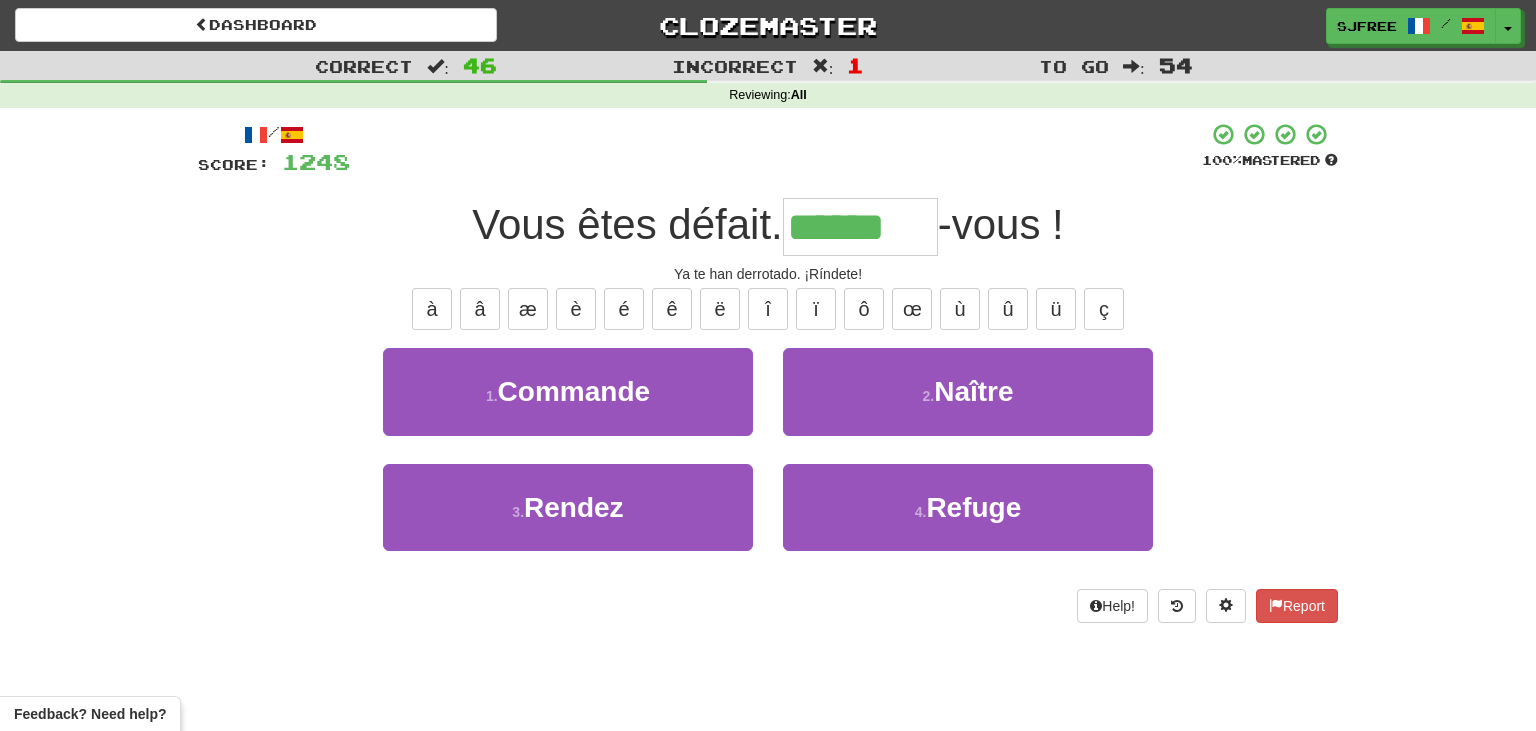 type on "******" 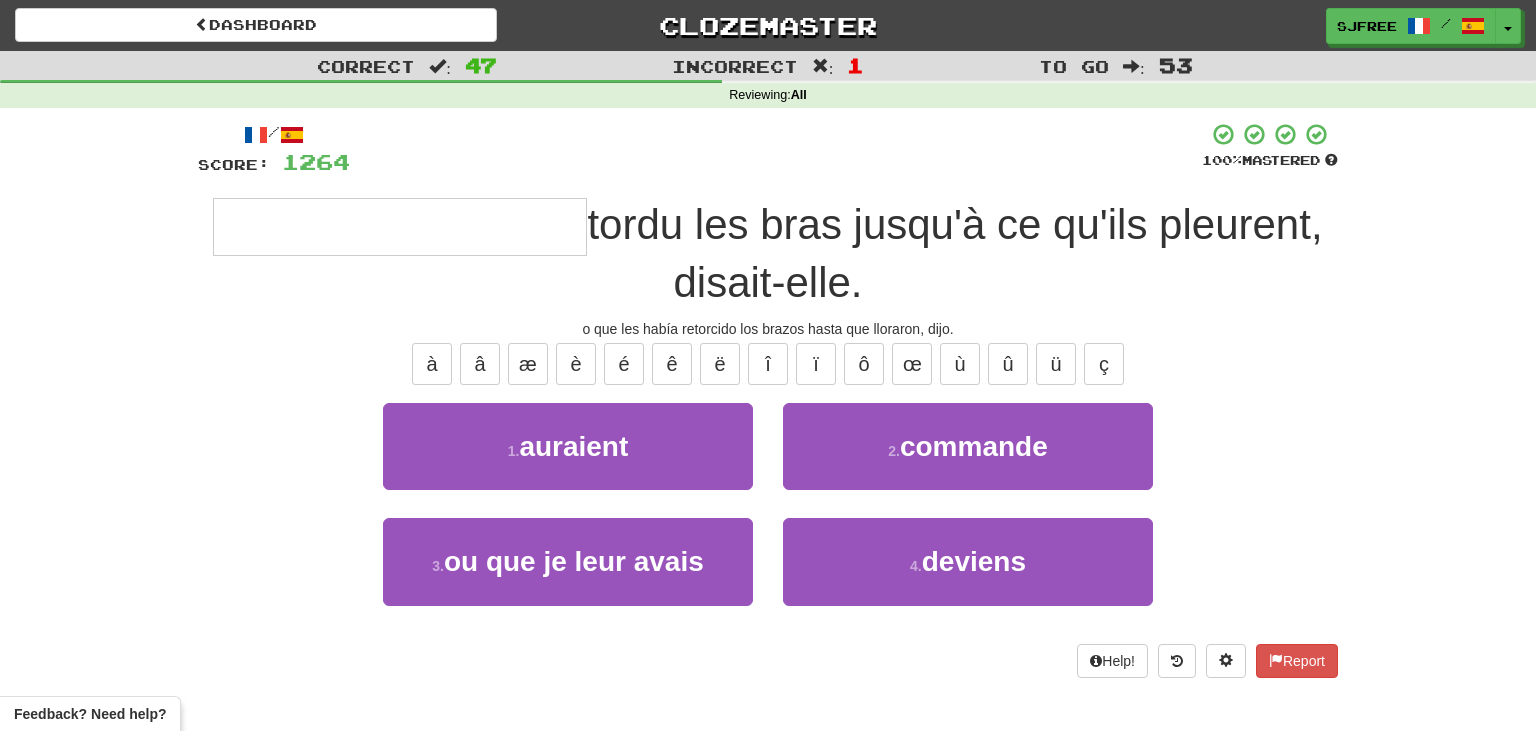 type on "**********" 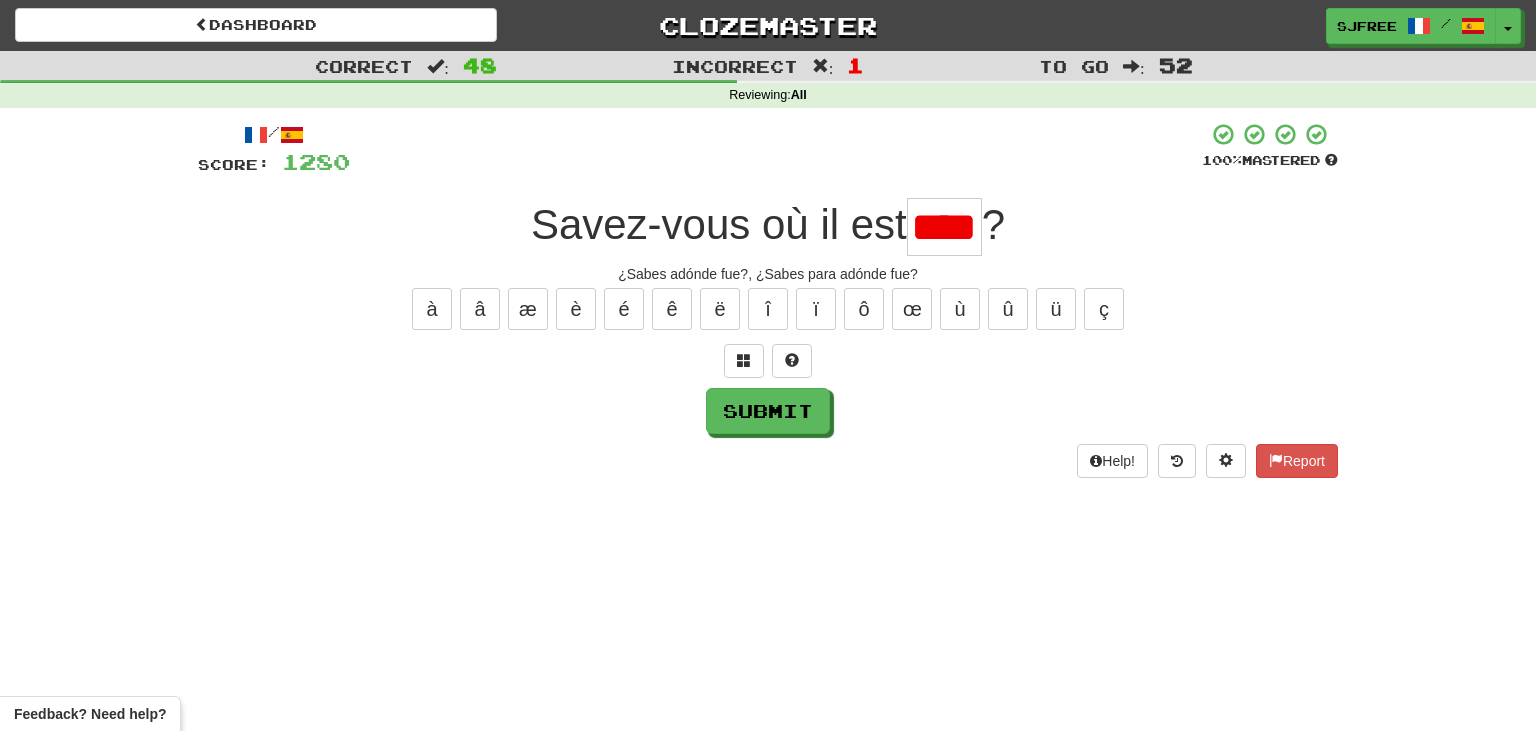 scroll, scrollTop: 0, scrollLeft: 0, axis: both 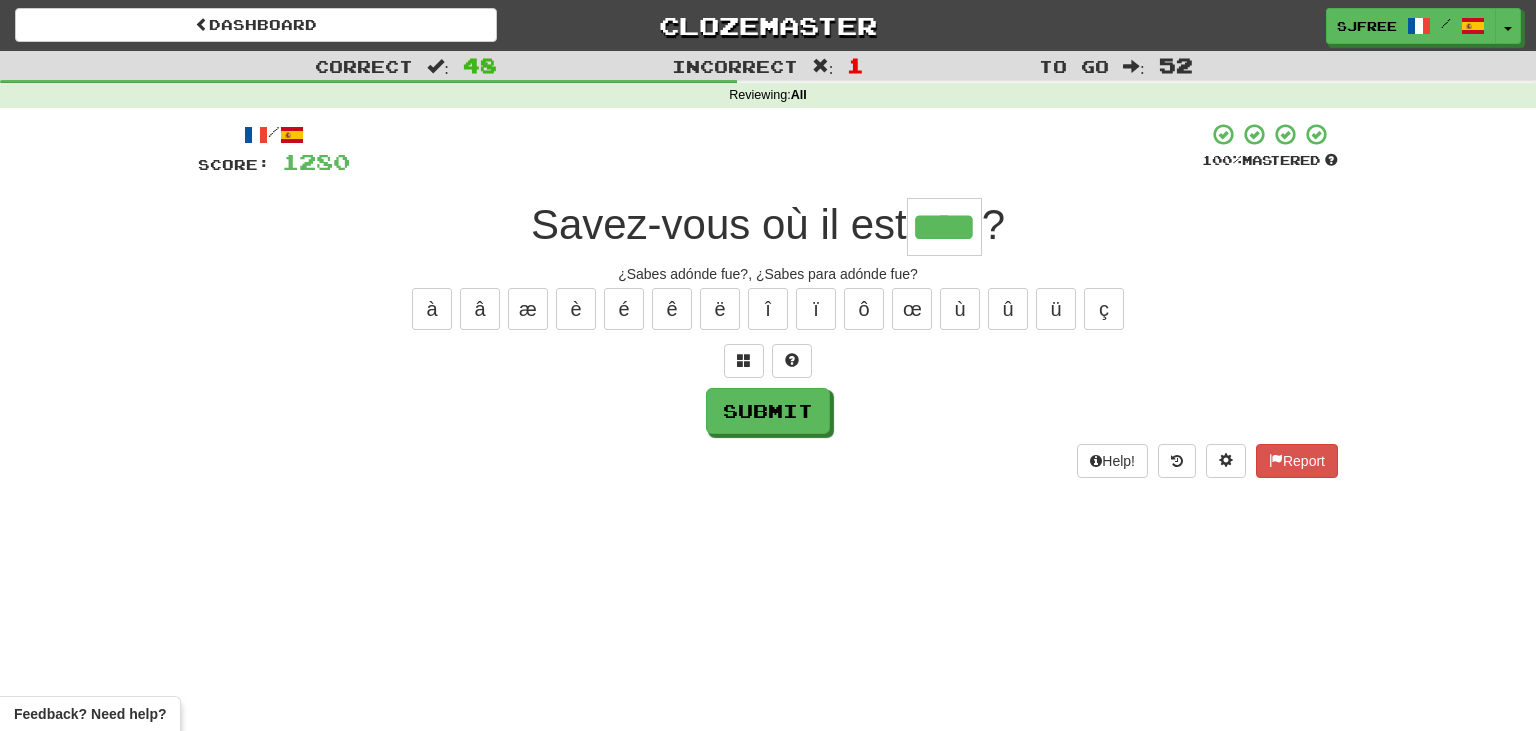 type on "****" 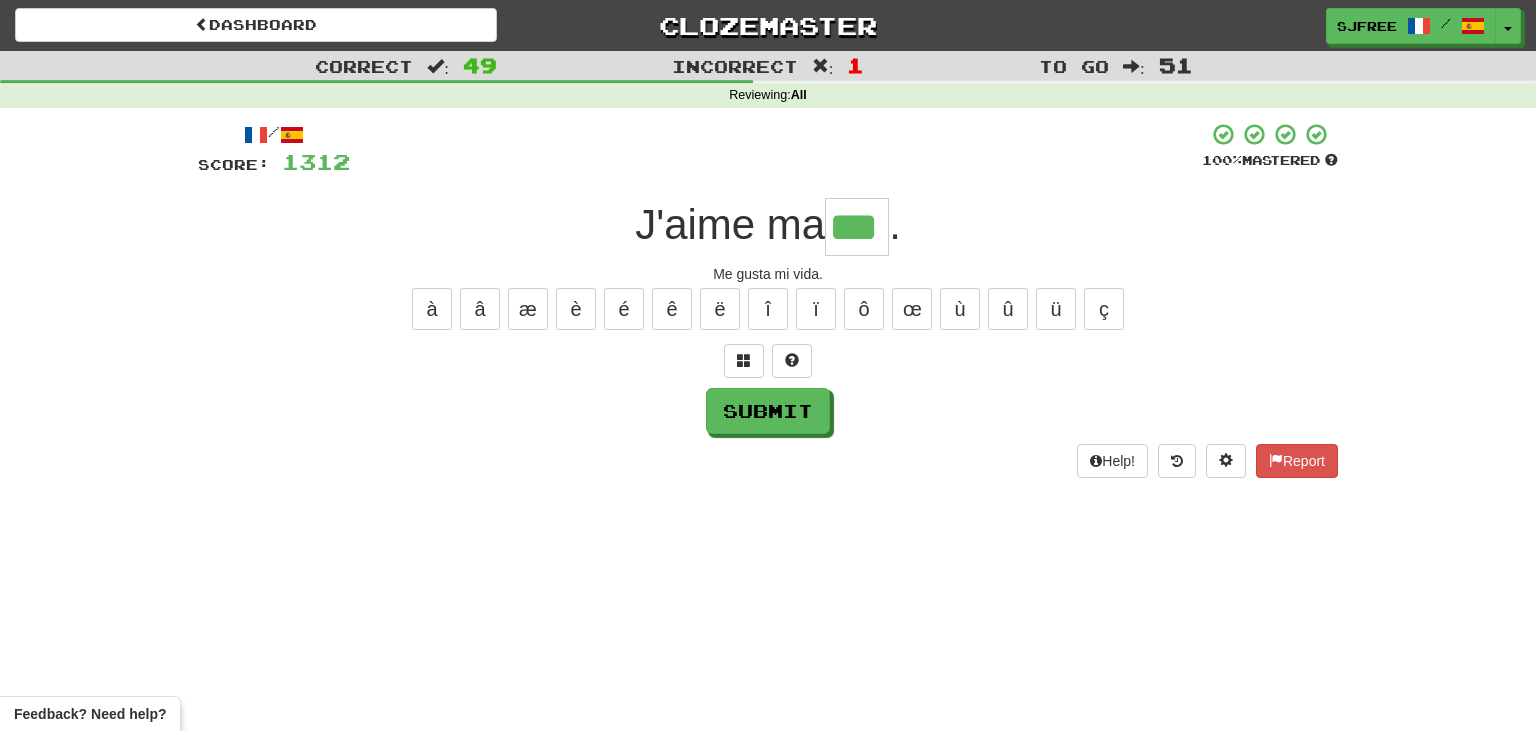 type on "***" 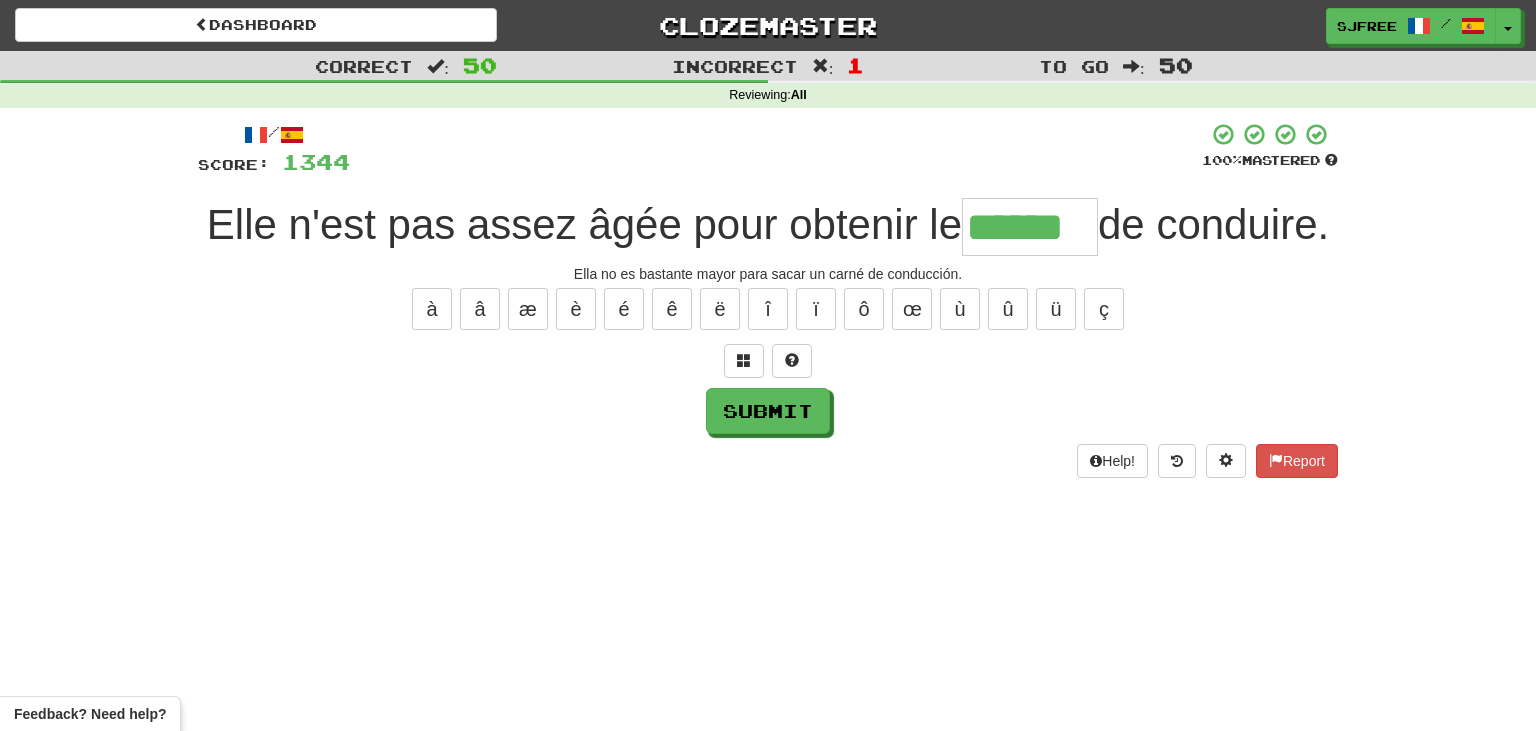type on "******" 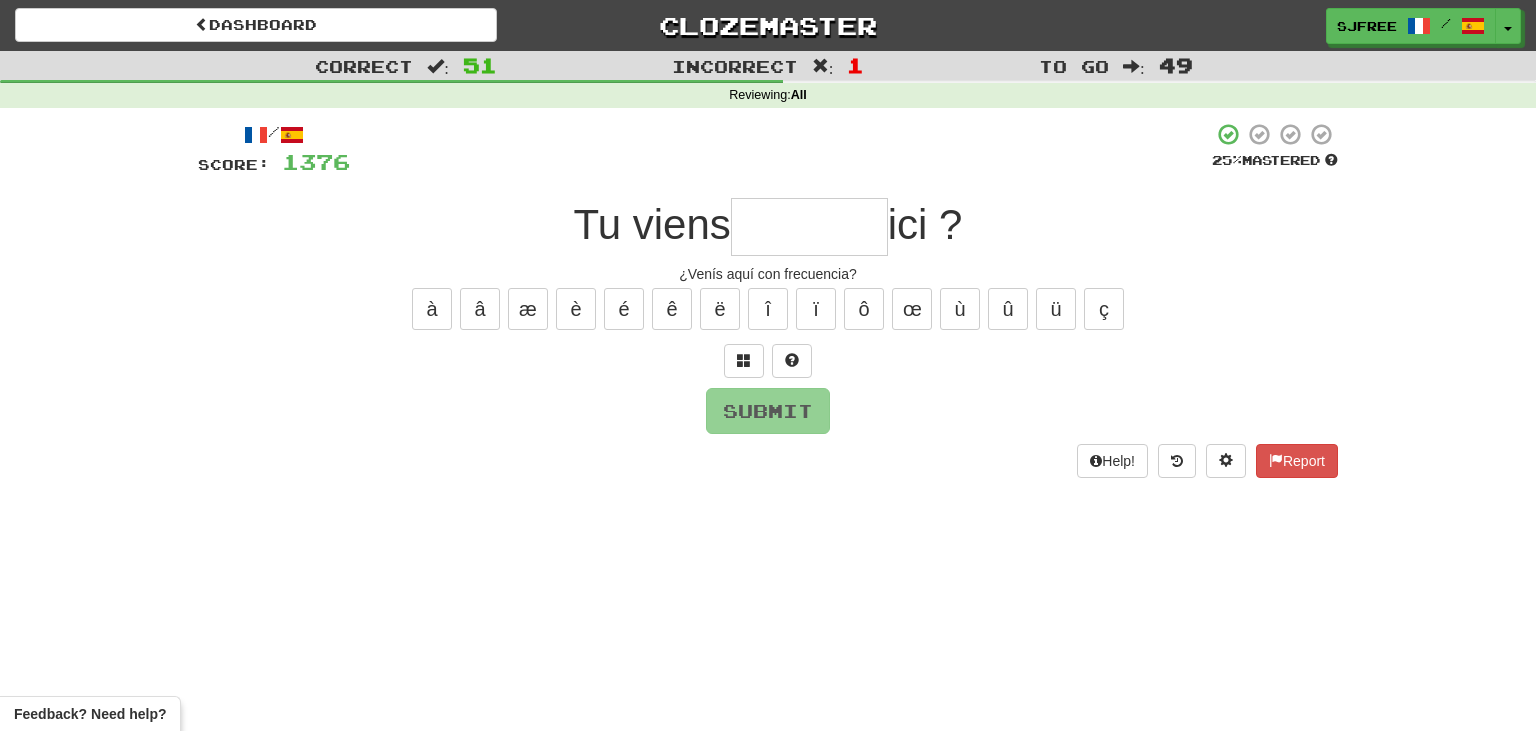 type on "*" 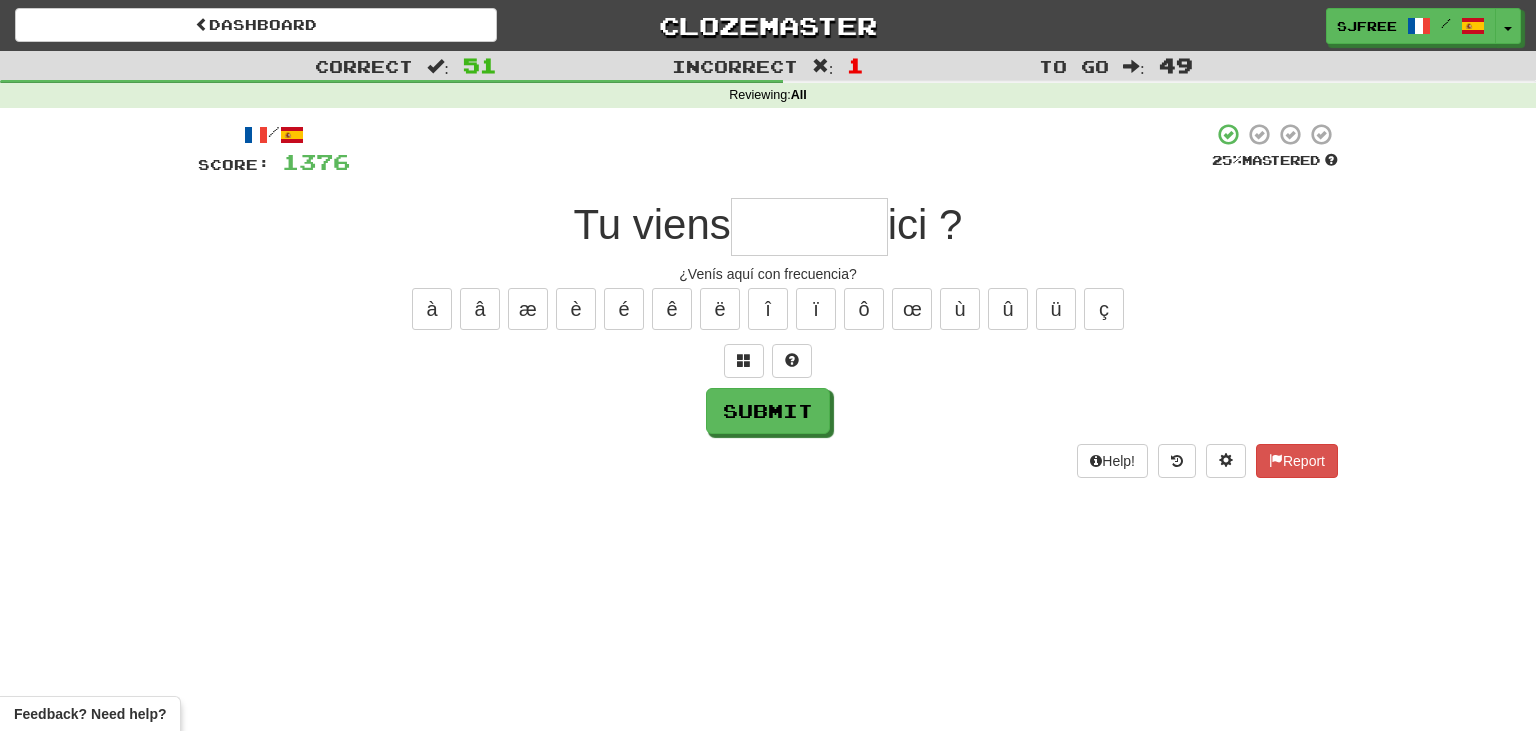 type on "*" 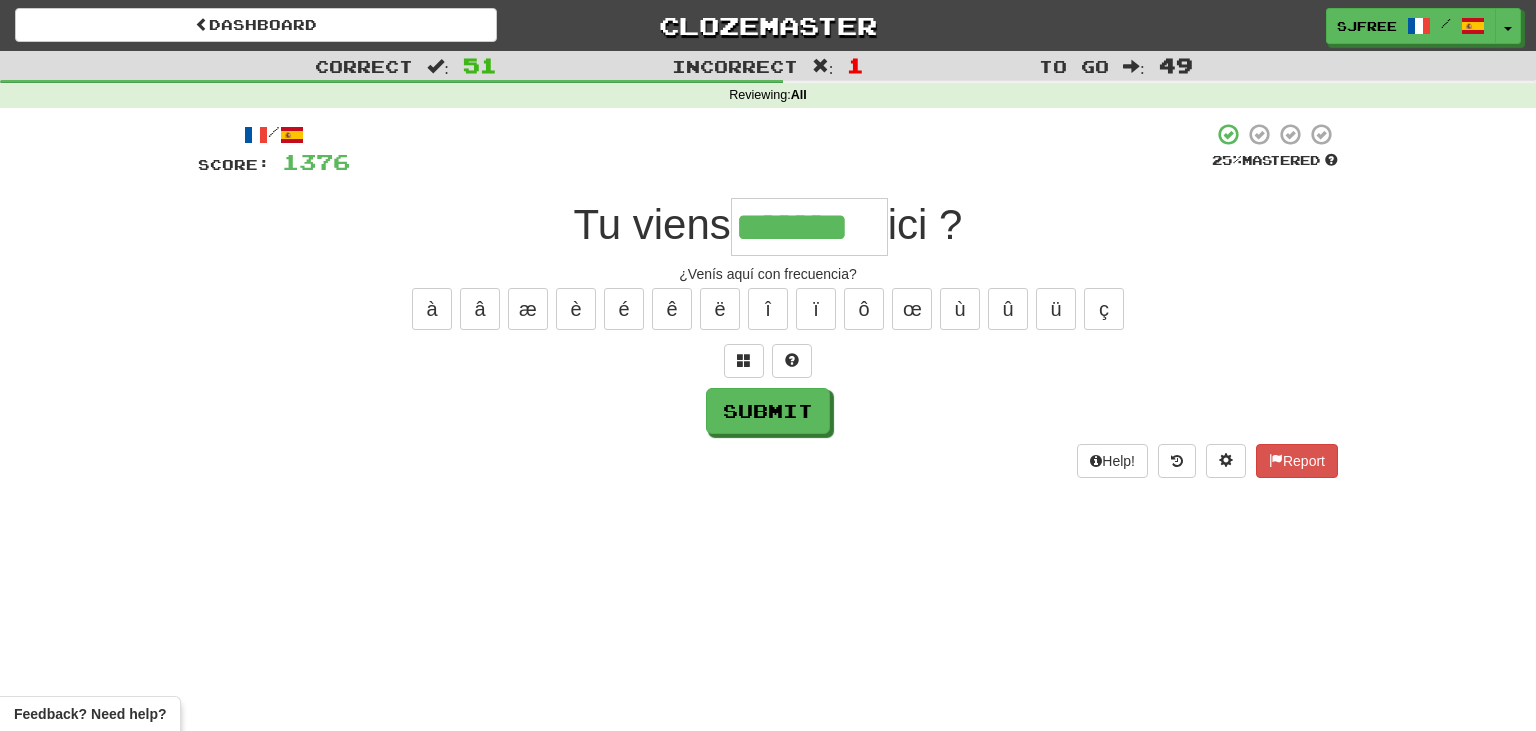 type on "*******" 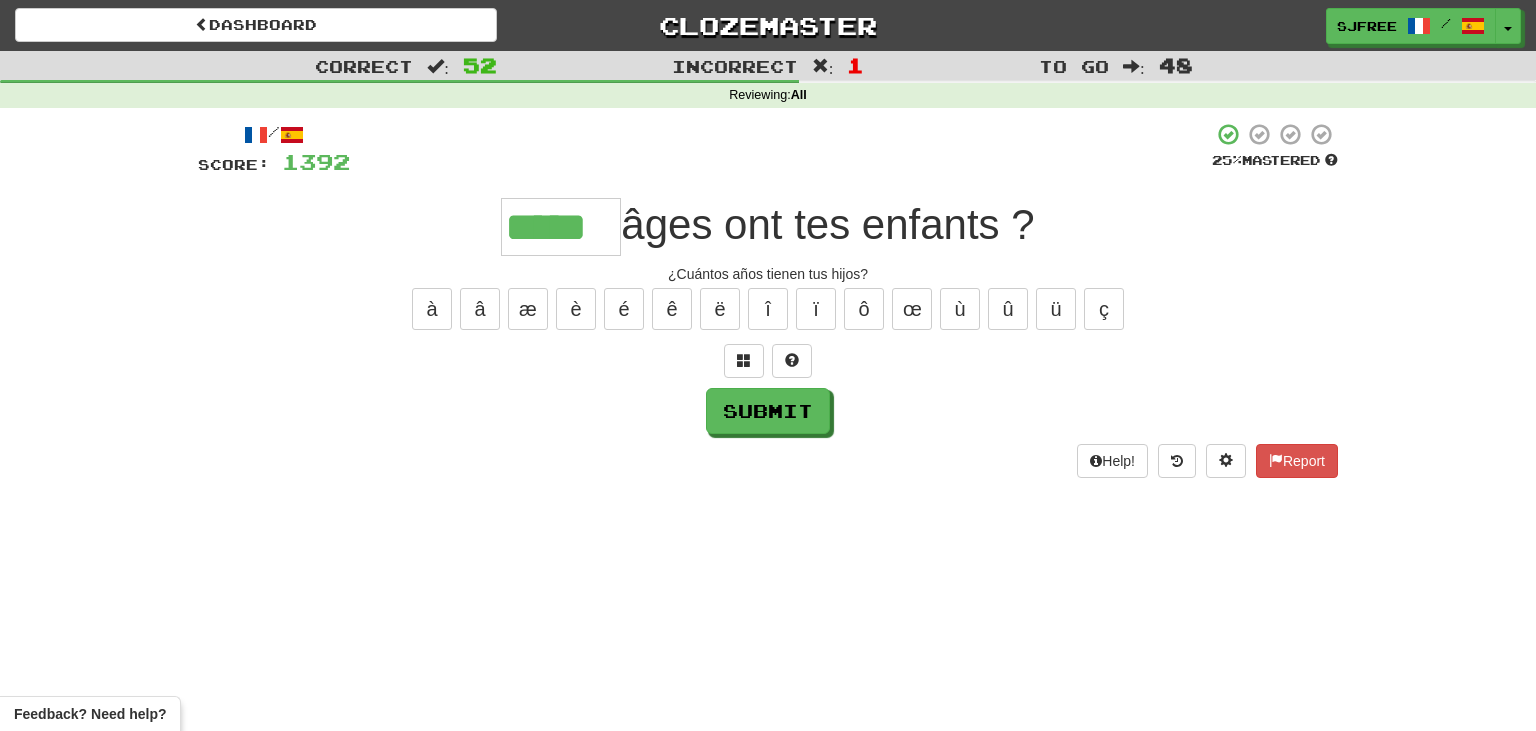 type on "*****" 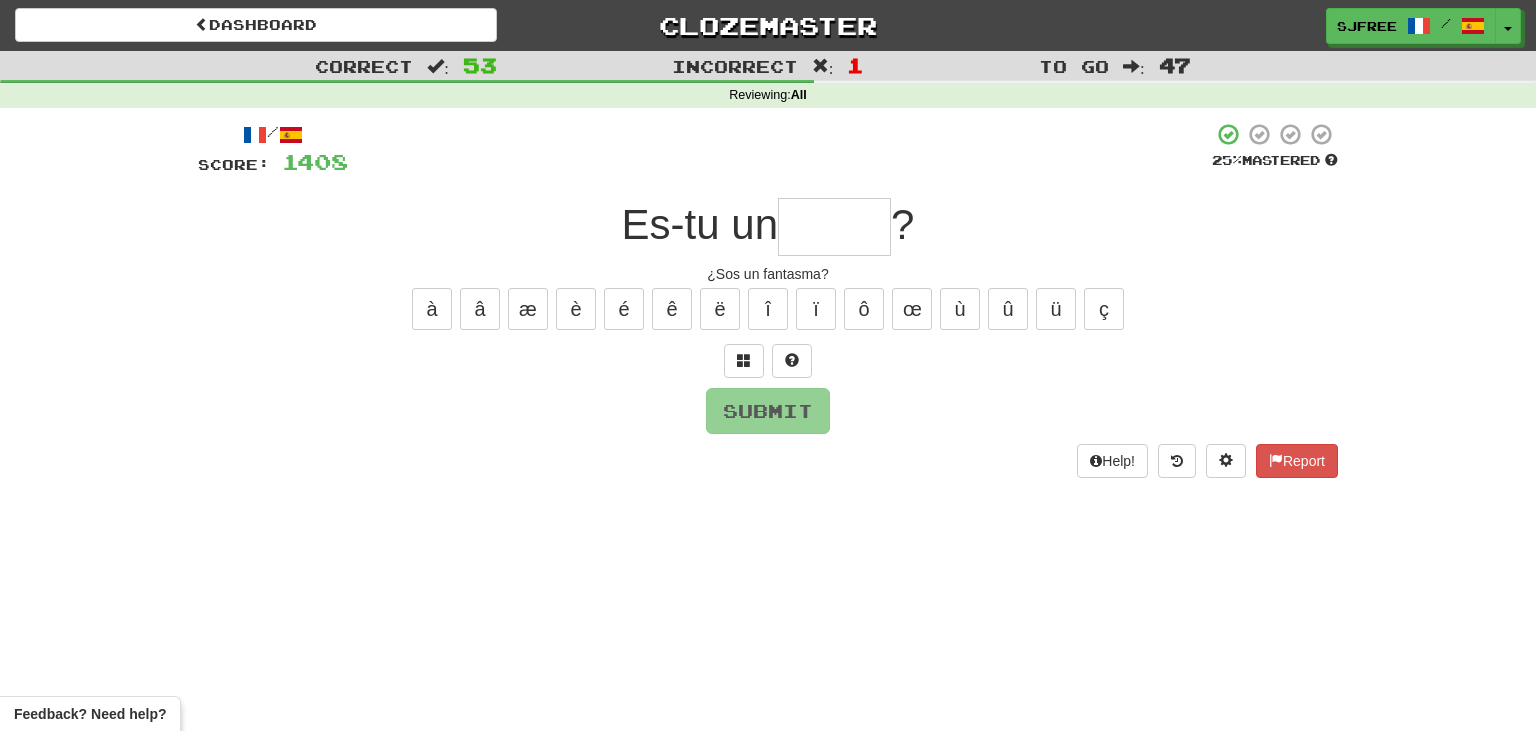 type on "*" 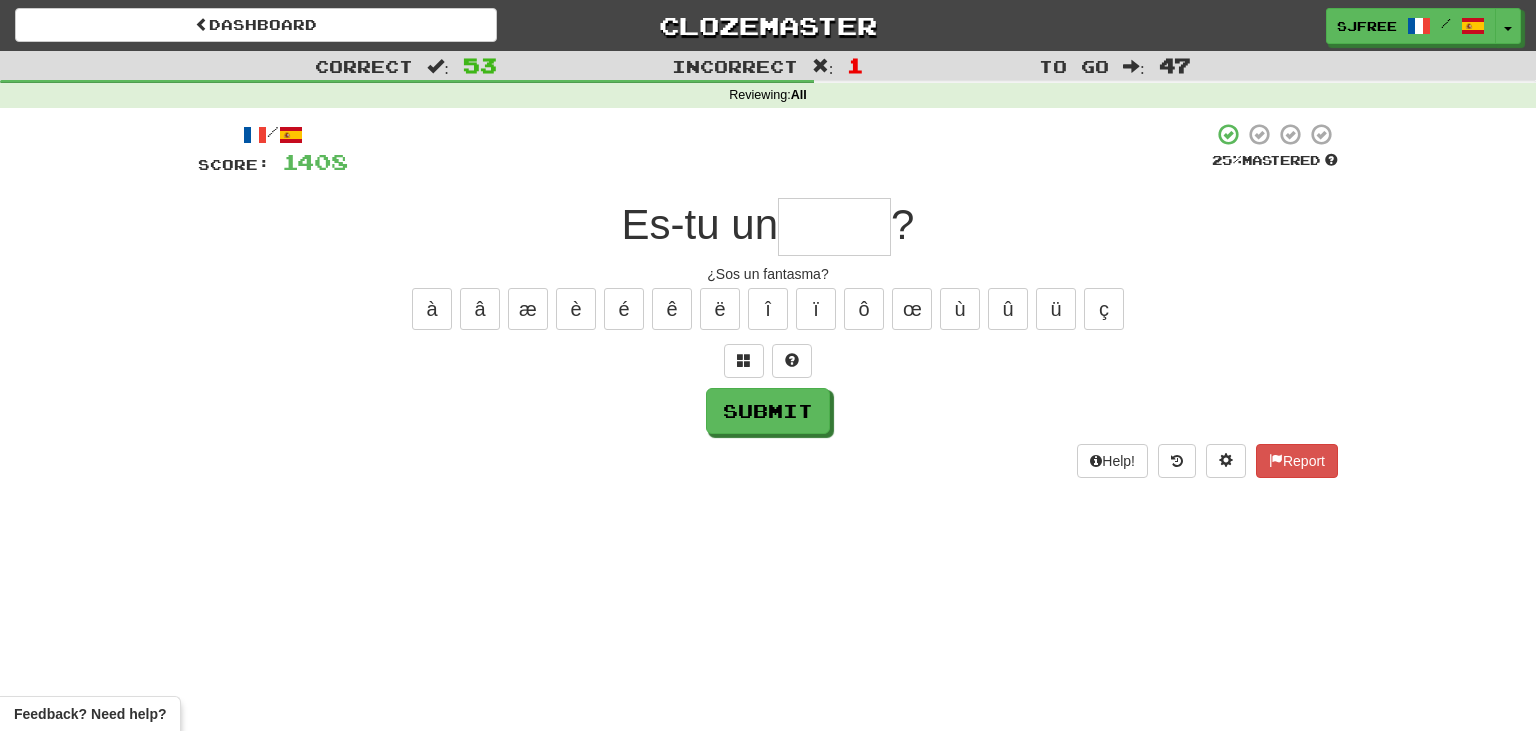 type on "*" 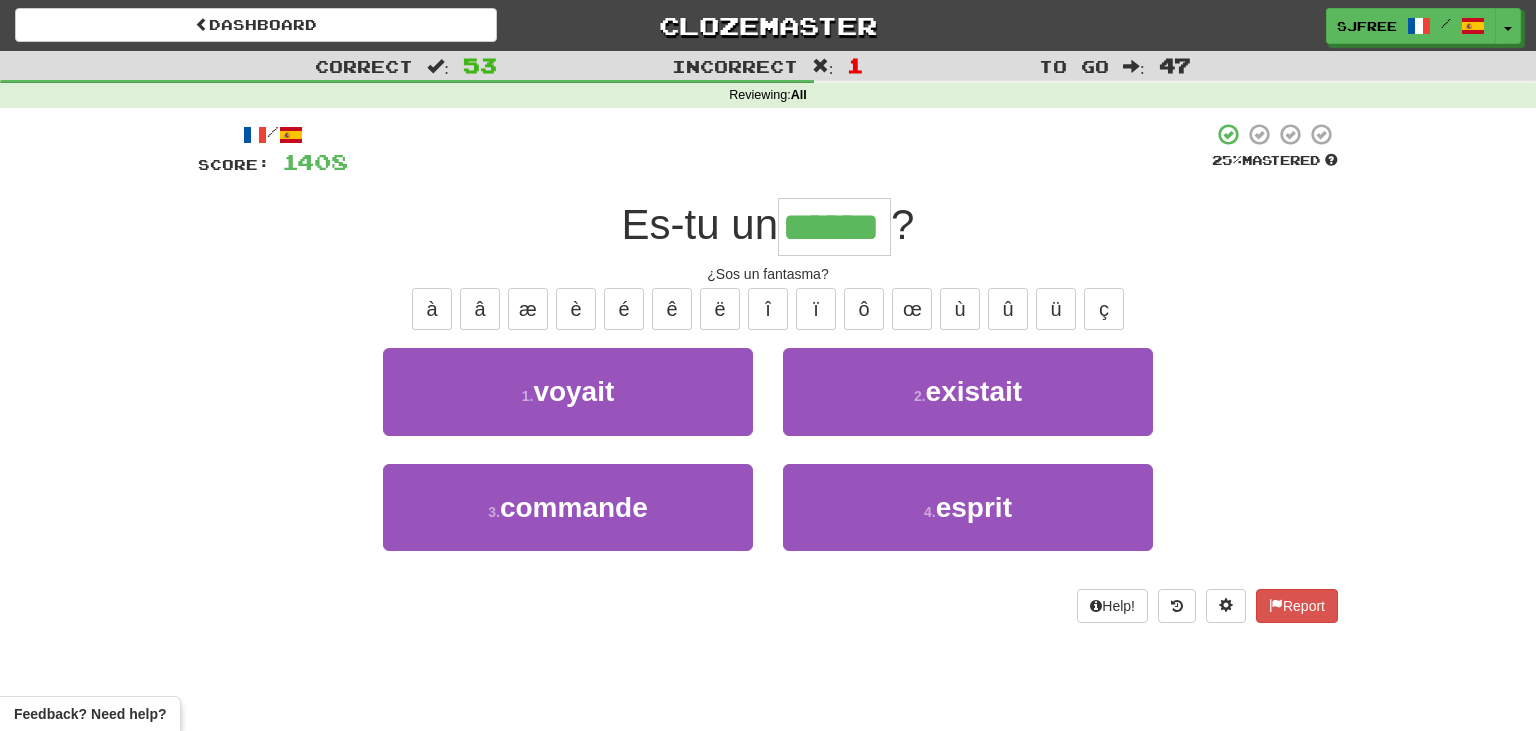 type on "******" 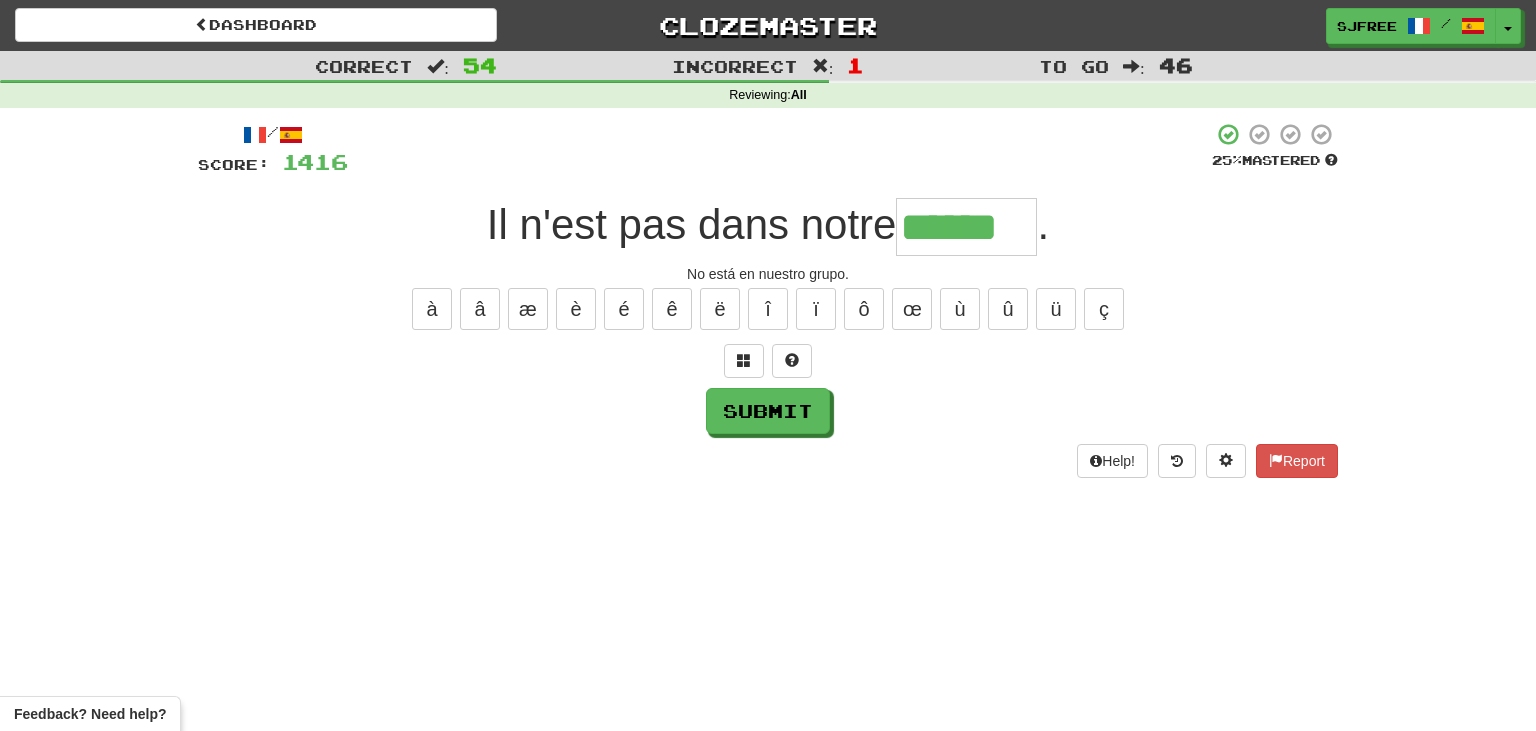 type on "******" 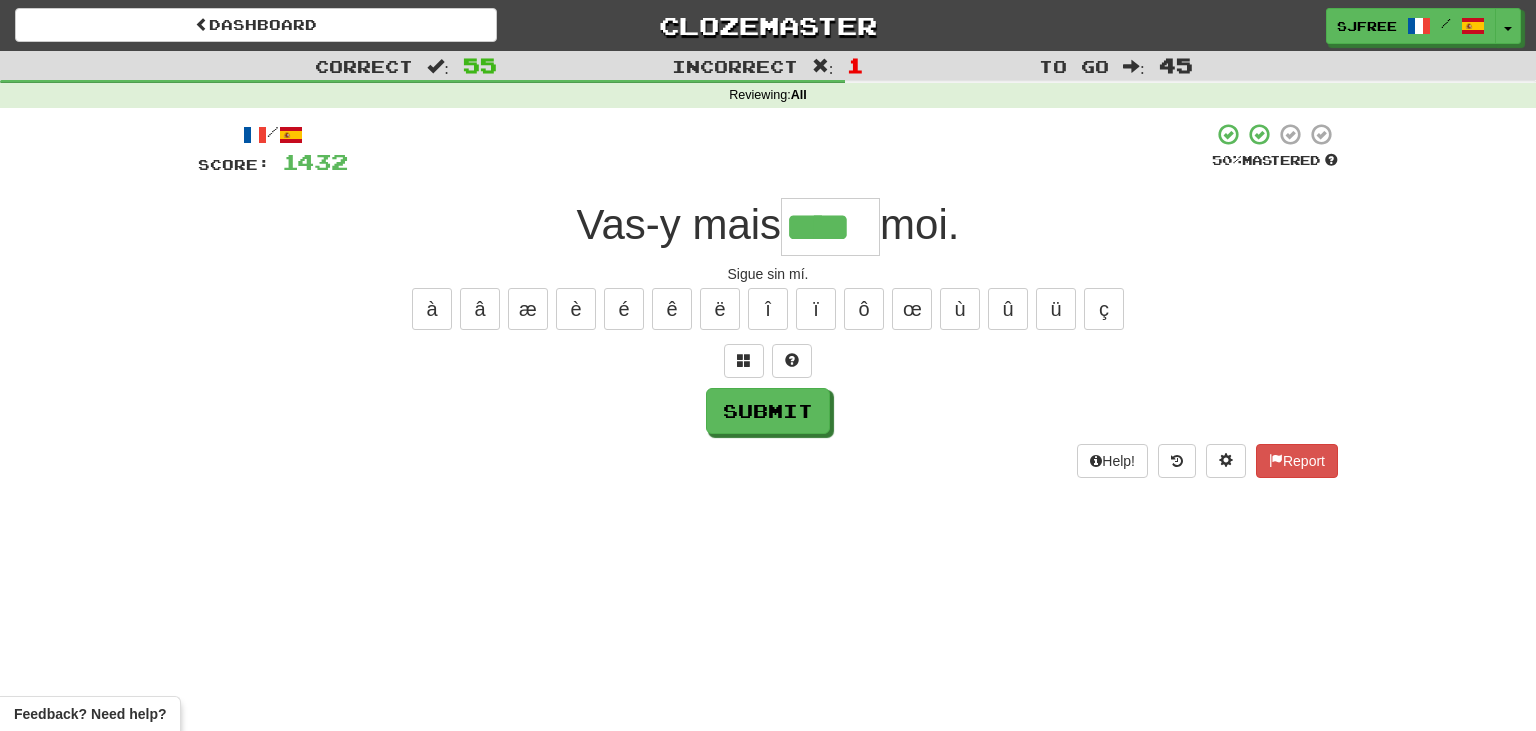type on "****" 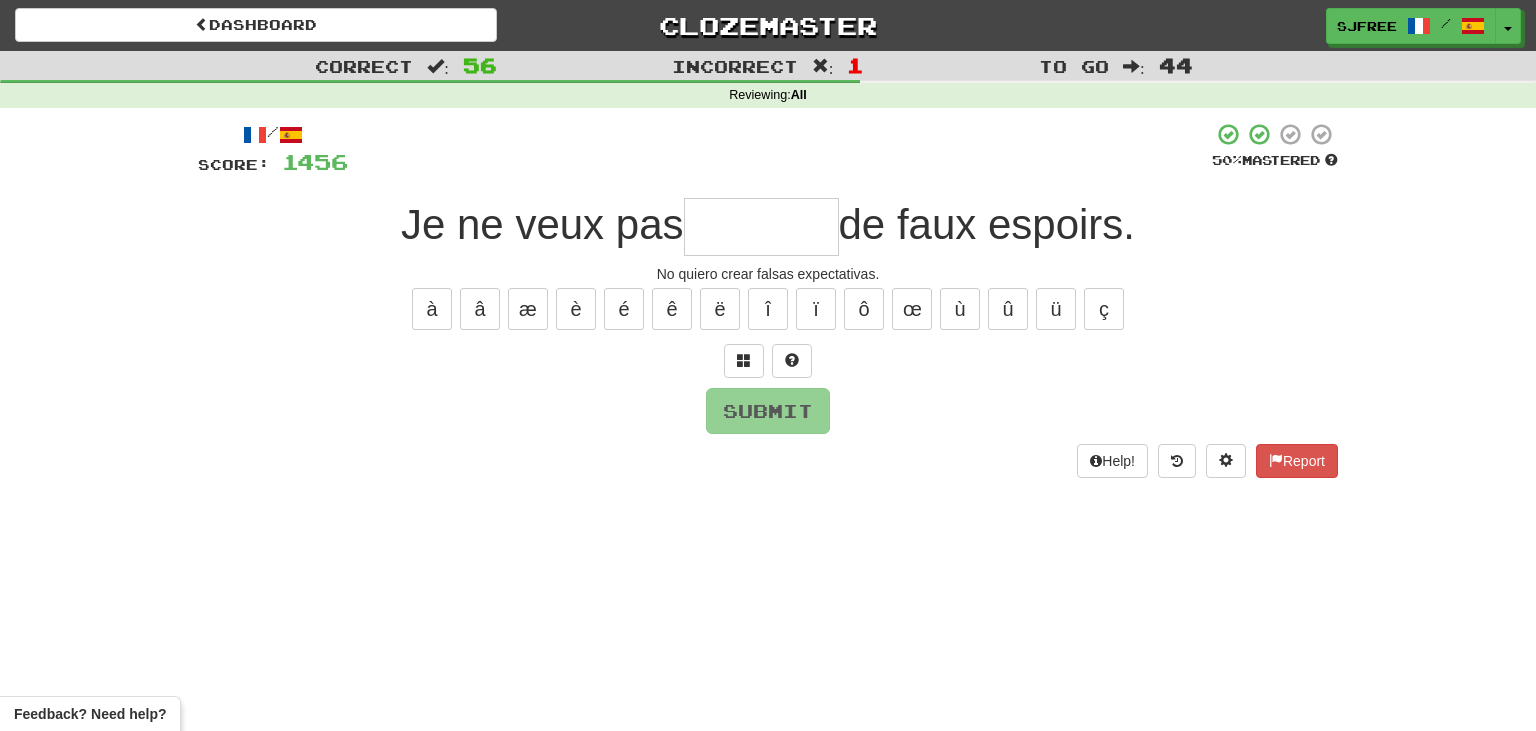 type on "*" 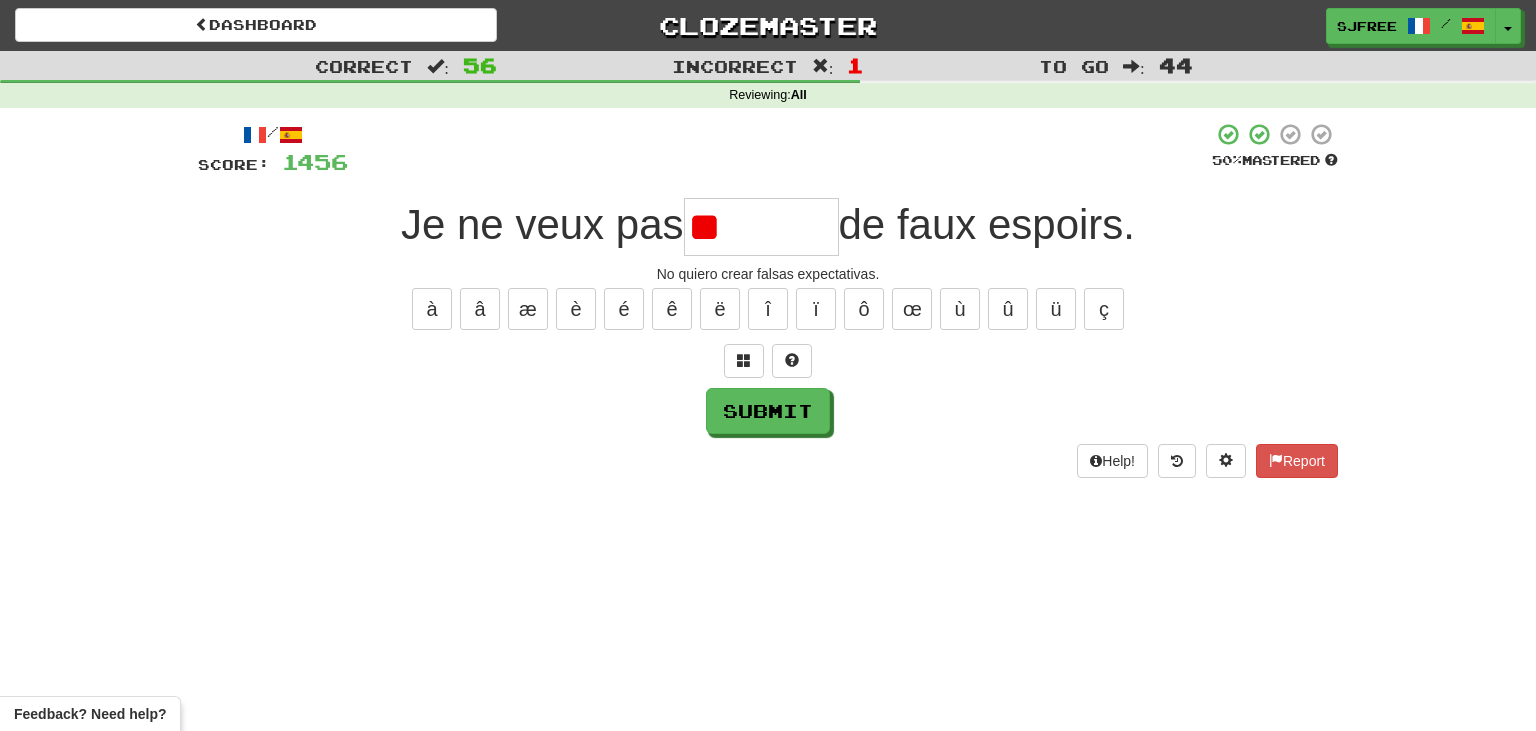 type on "*" 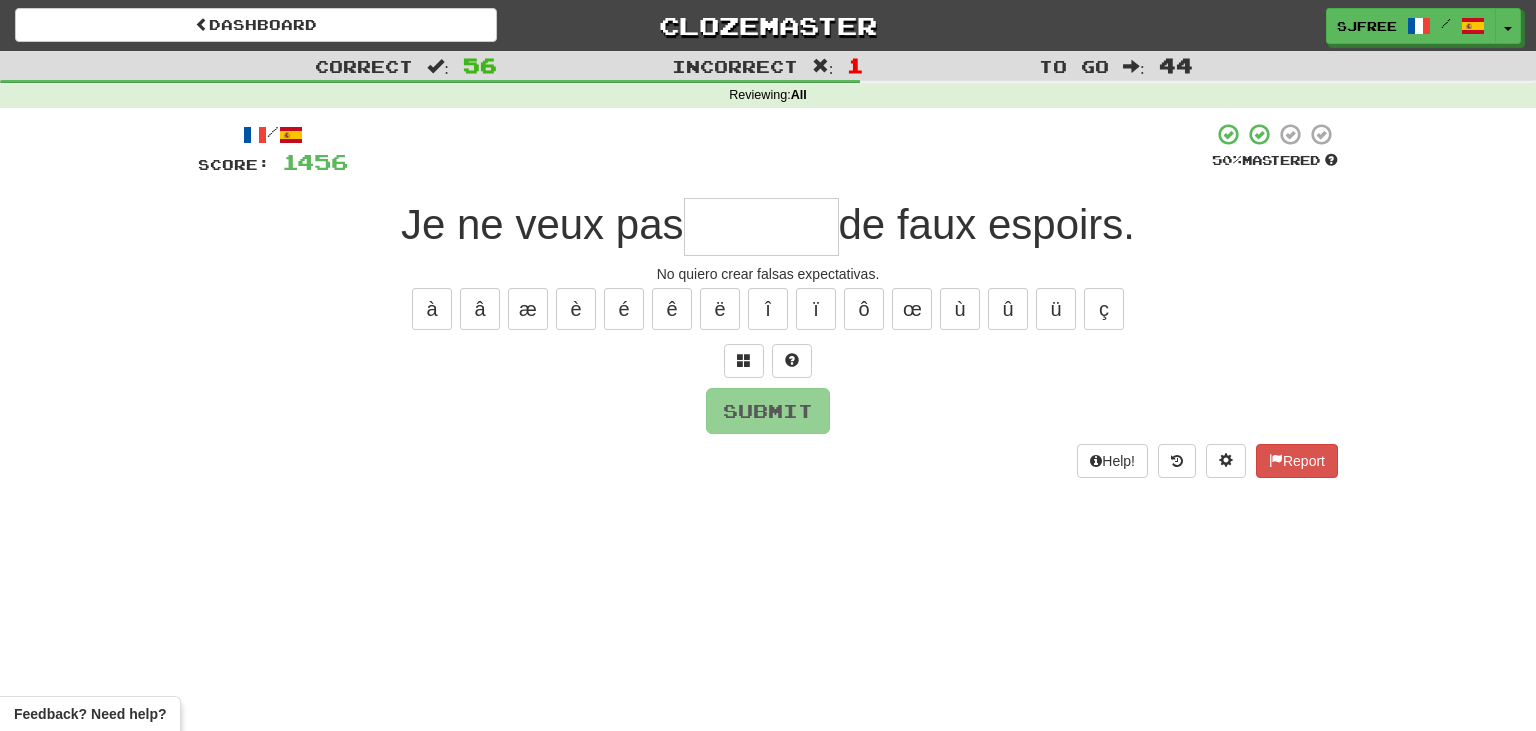 type on "*" 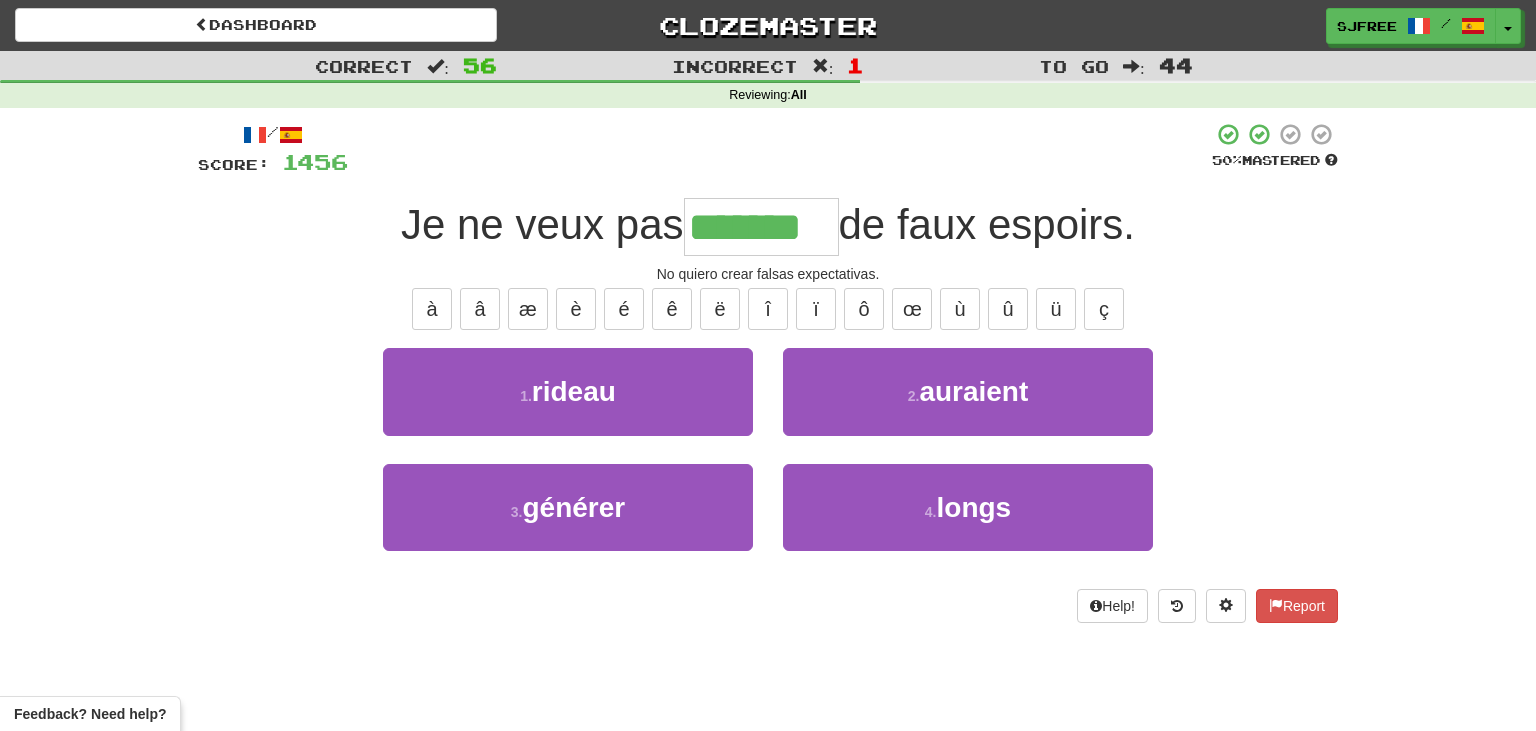 type on "*******" 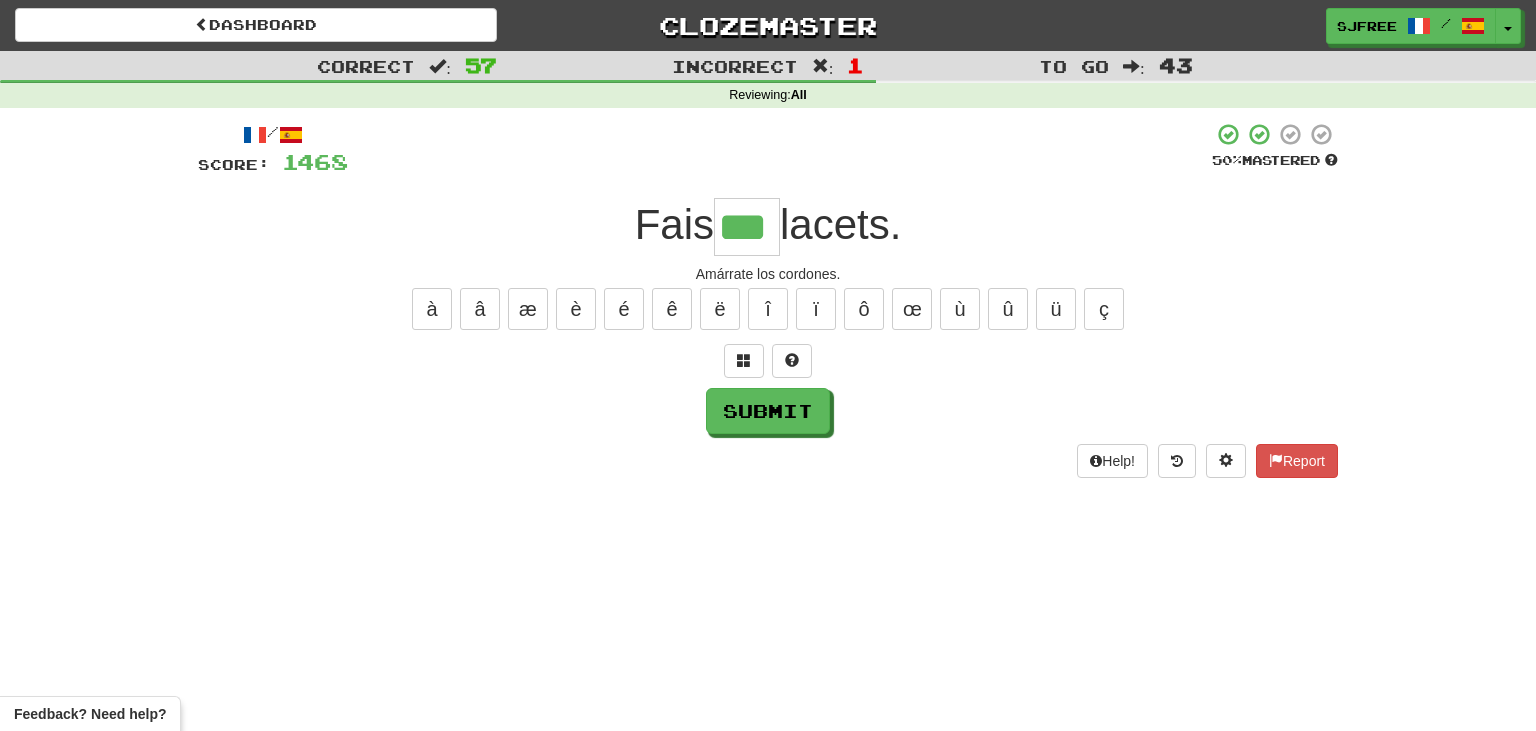 type on "***" 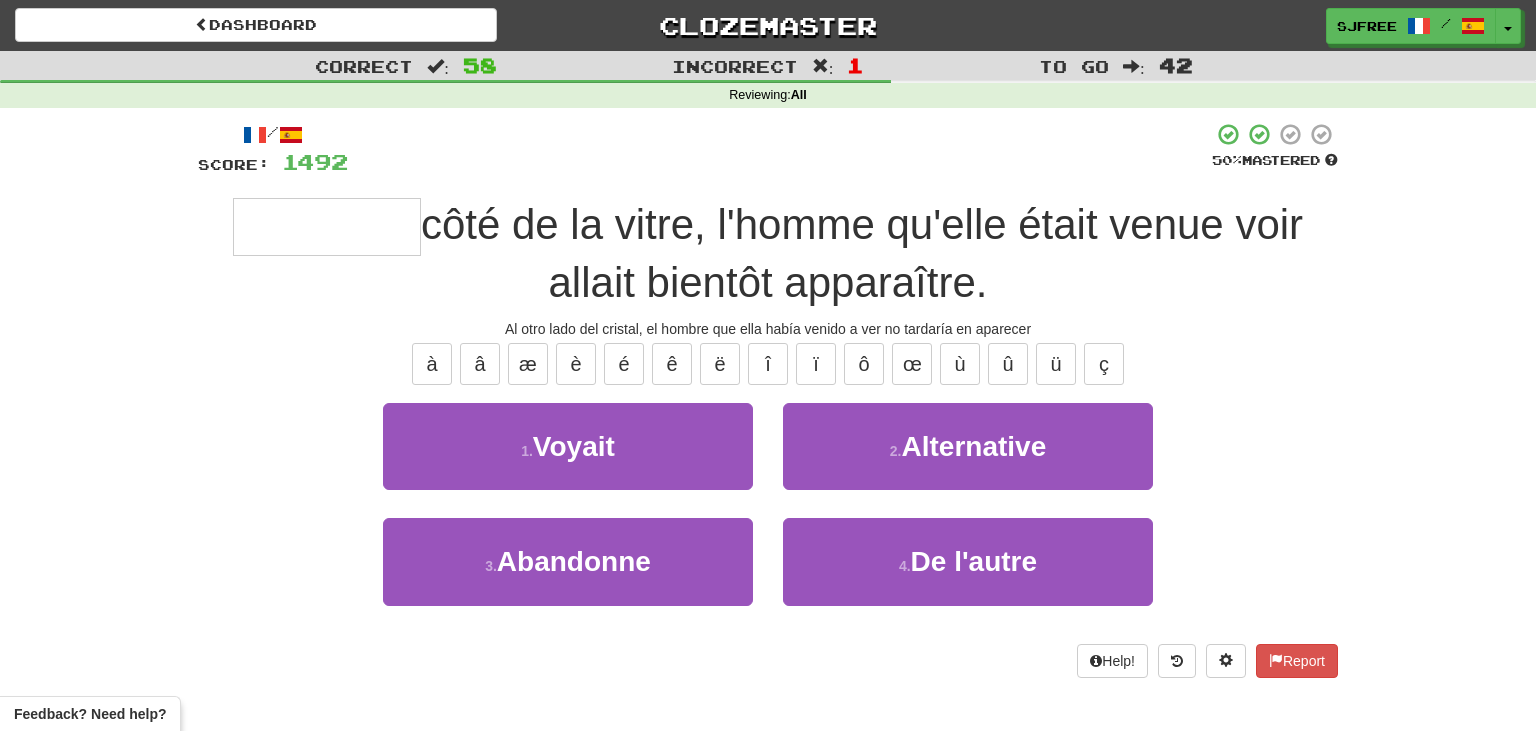 type on "**********" 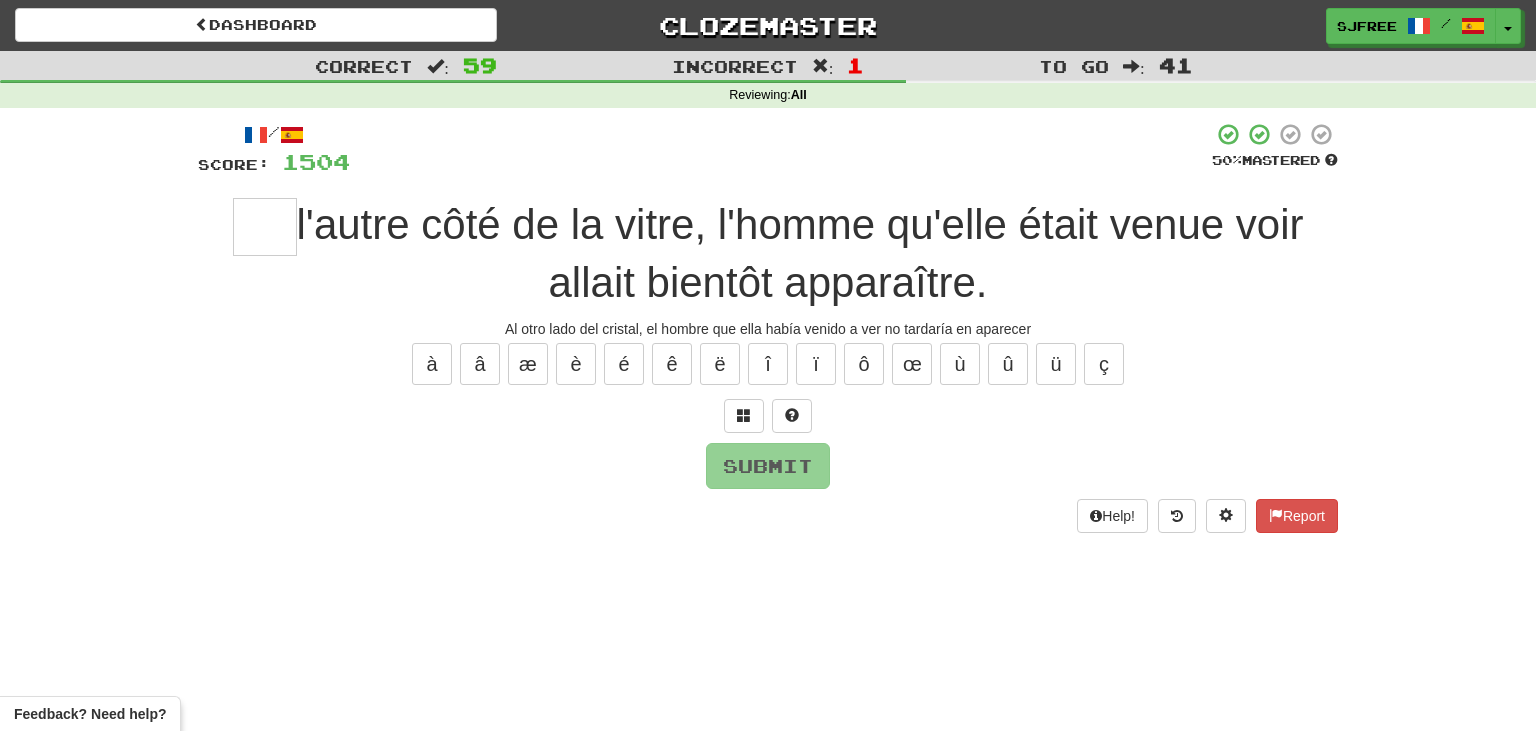 type on "*" 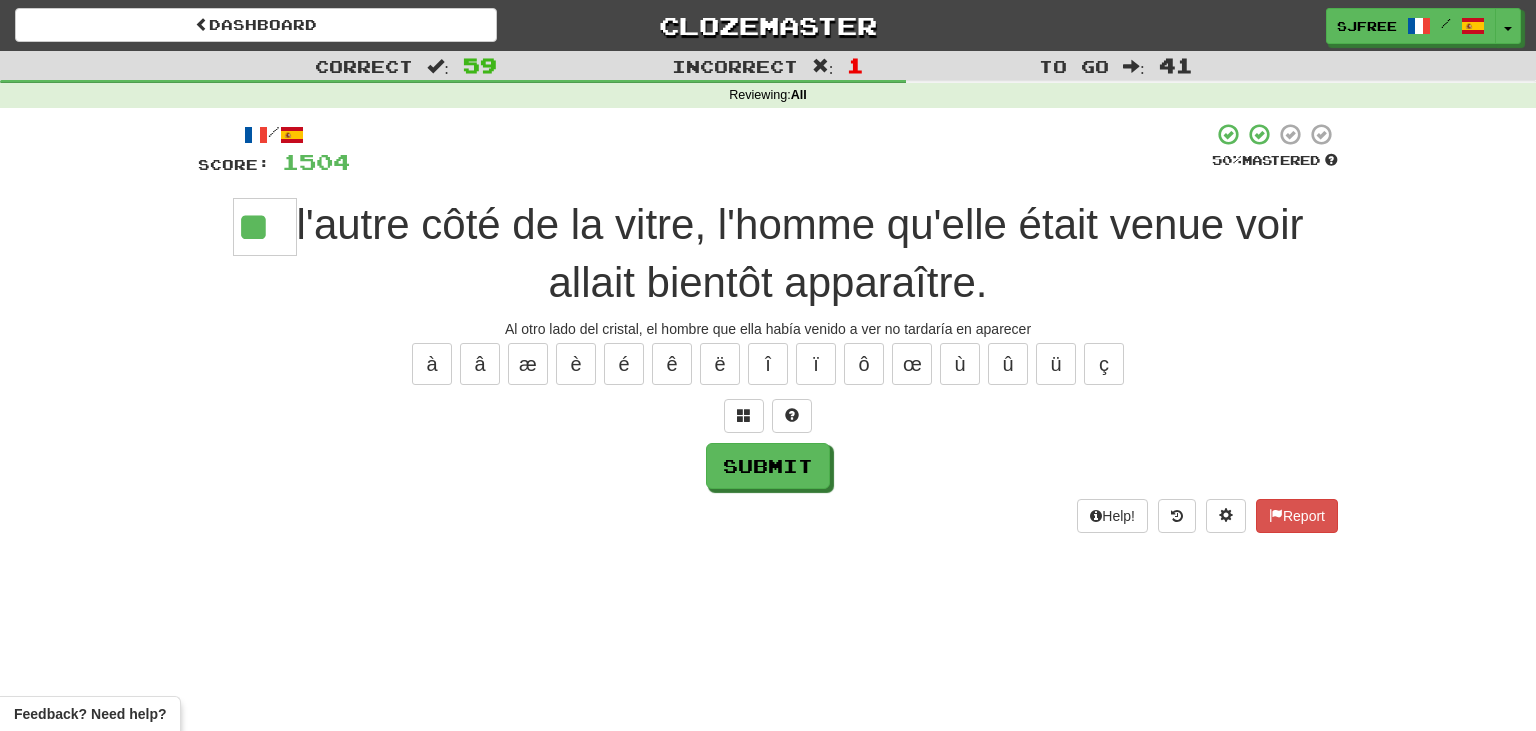 type on "**" 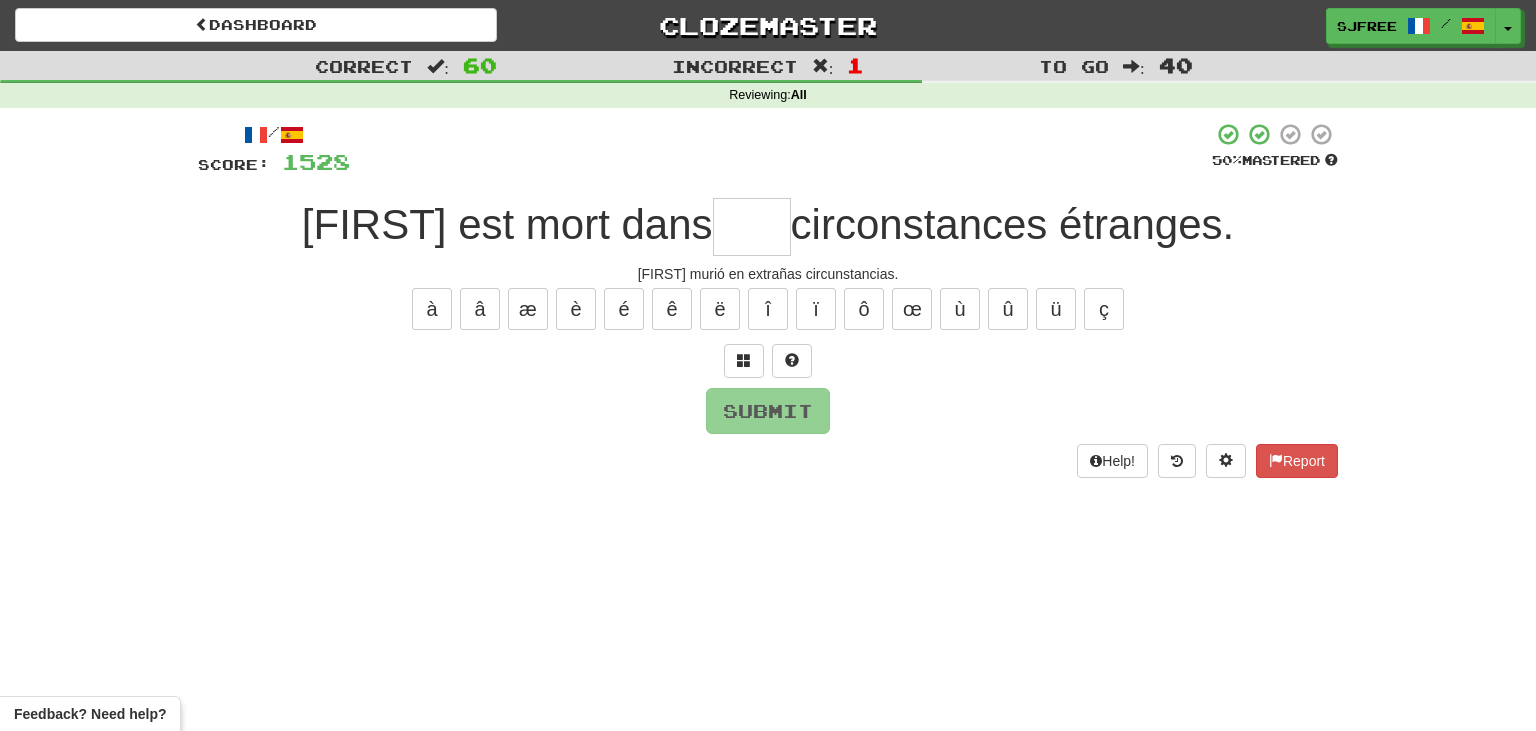type on "*" 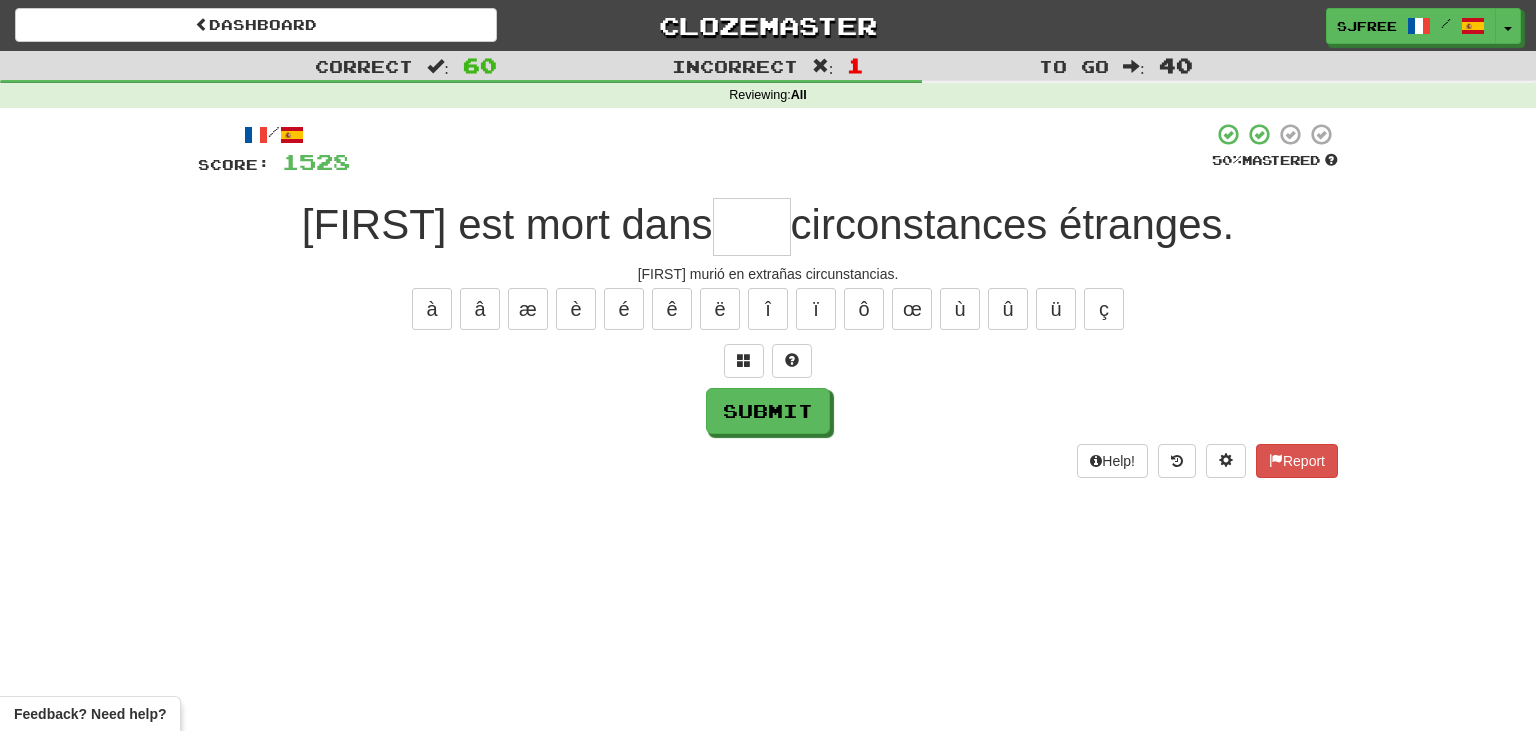 type on "*" 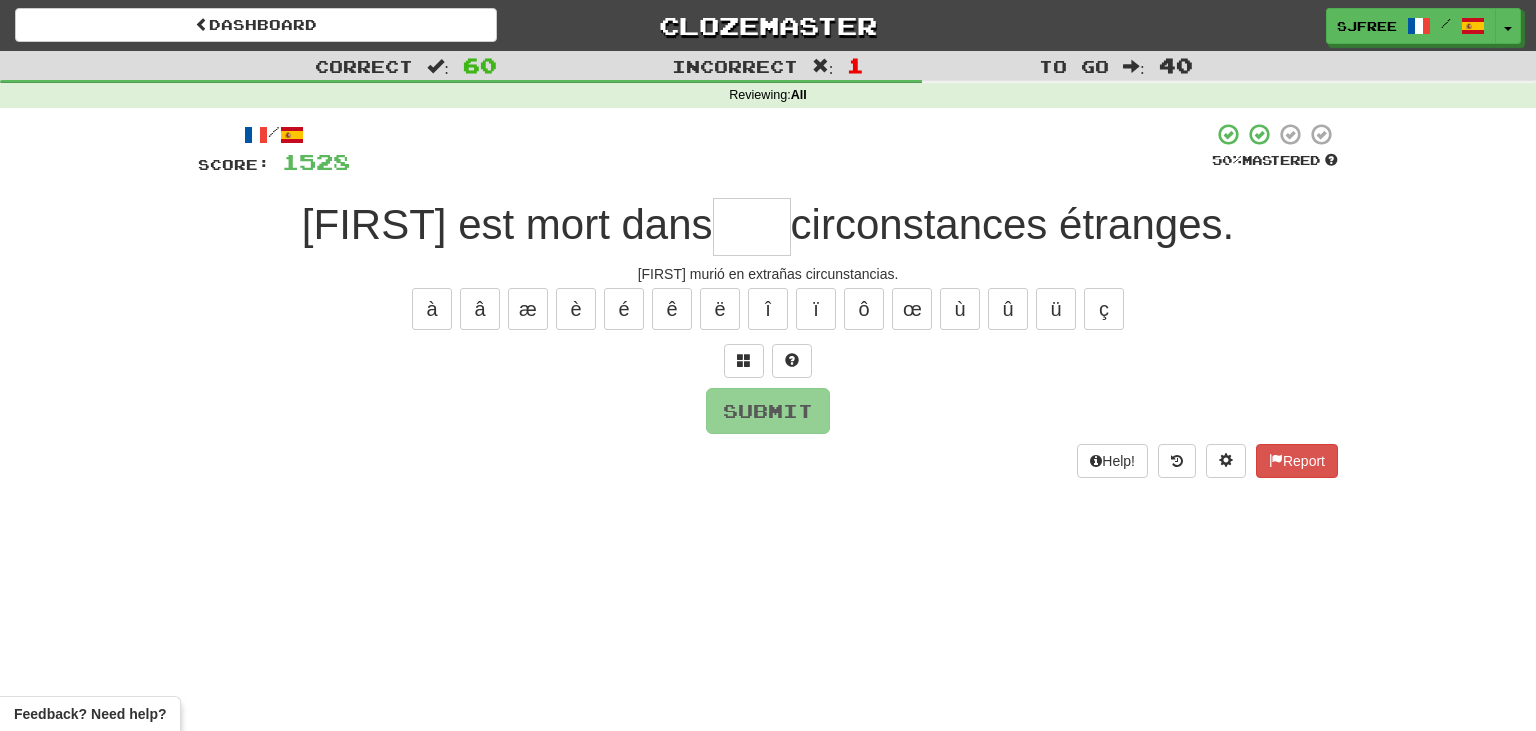 type on "*" 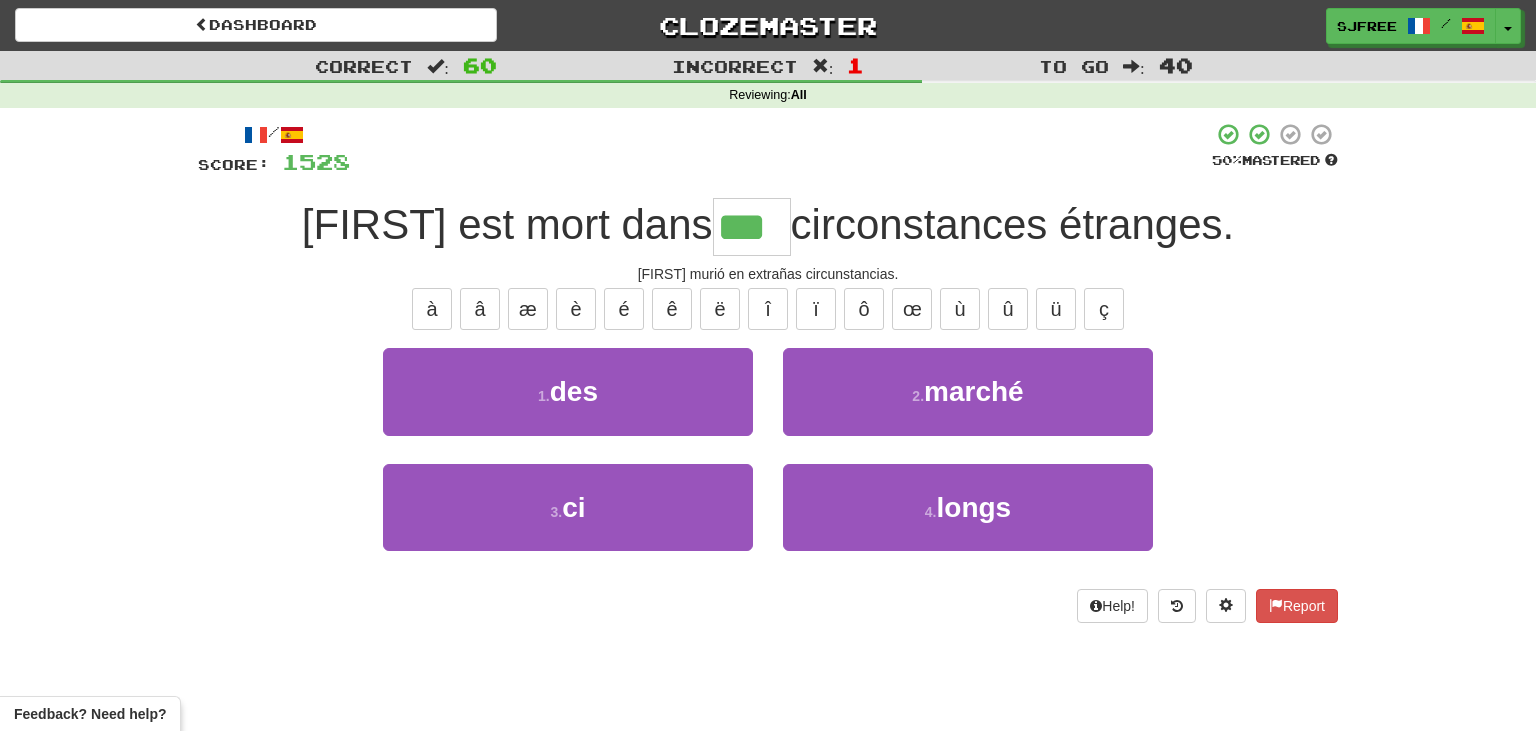 type on "***" 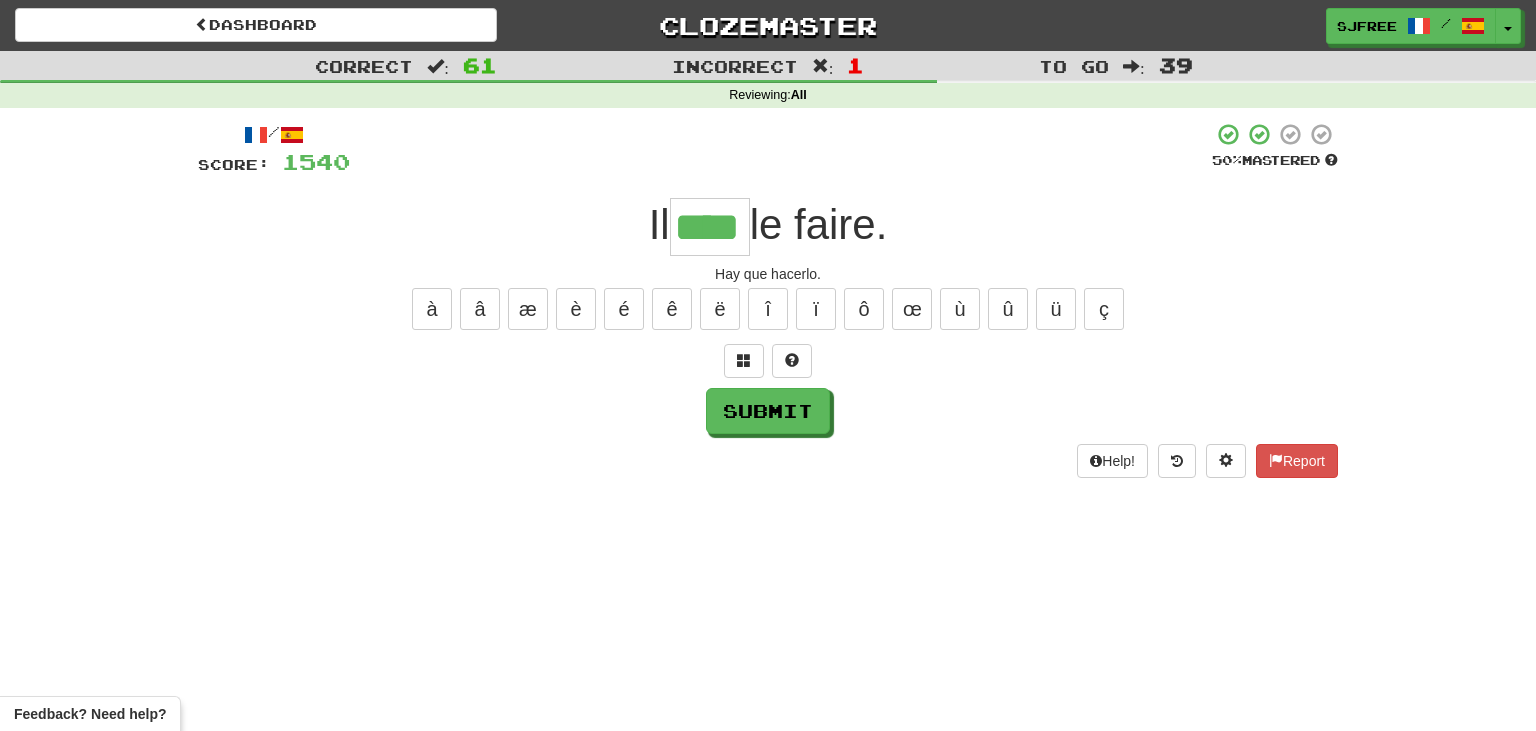 type on "****" 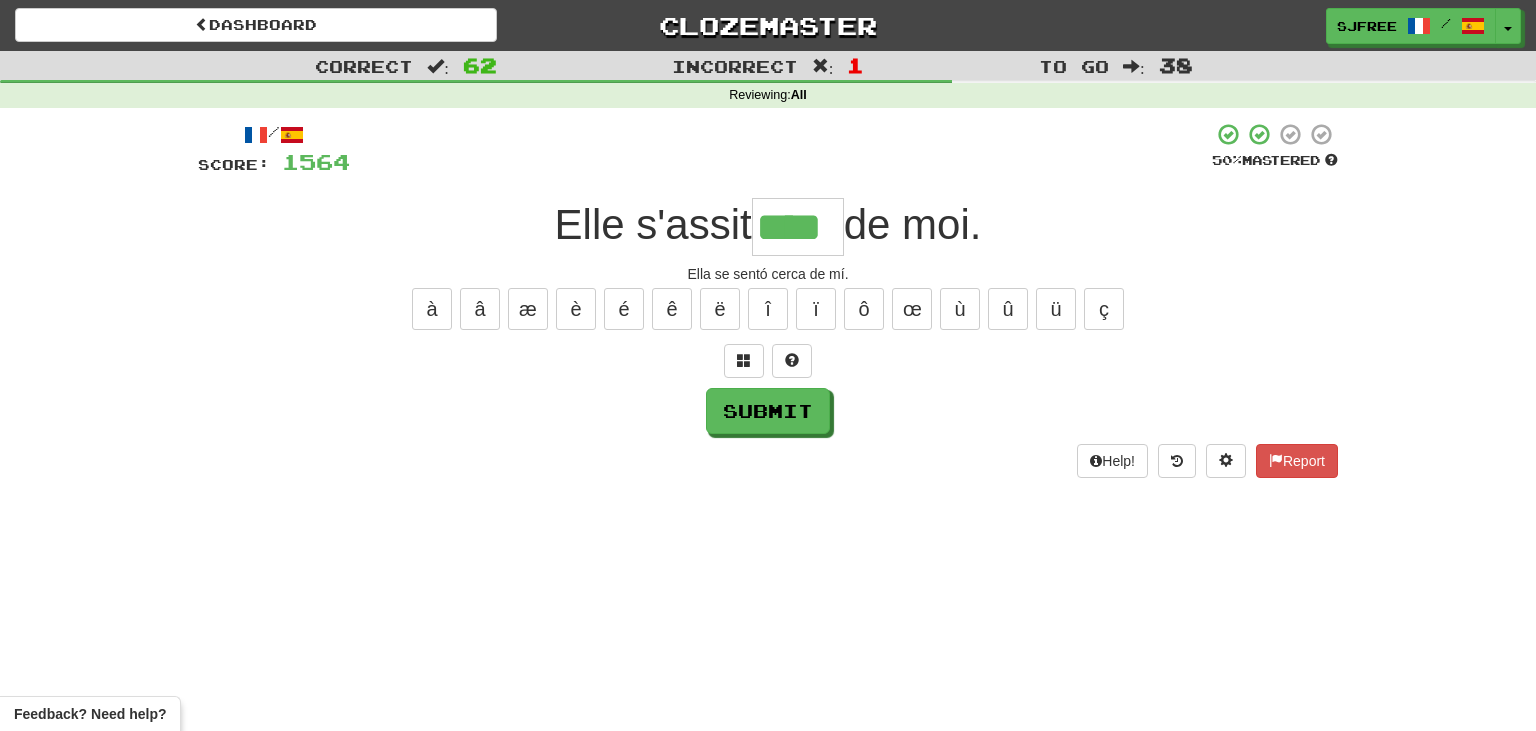 type on "****" 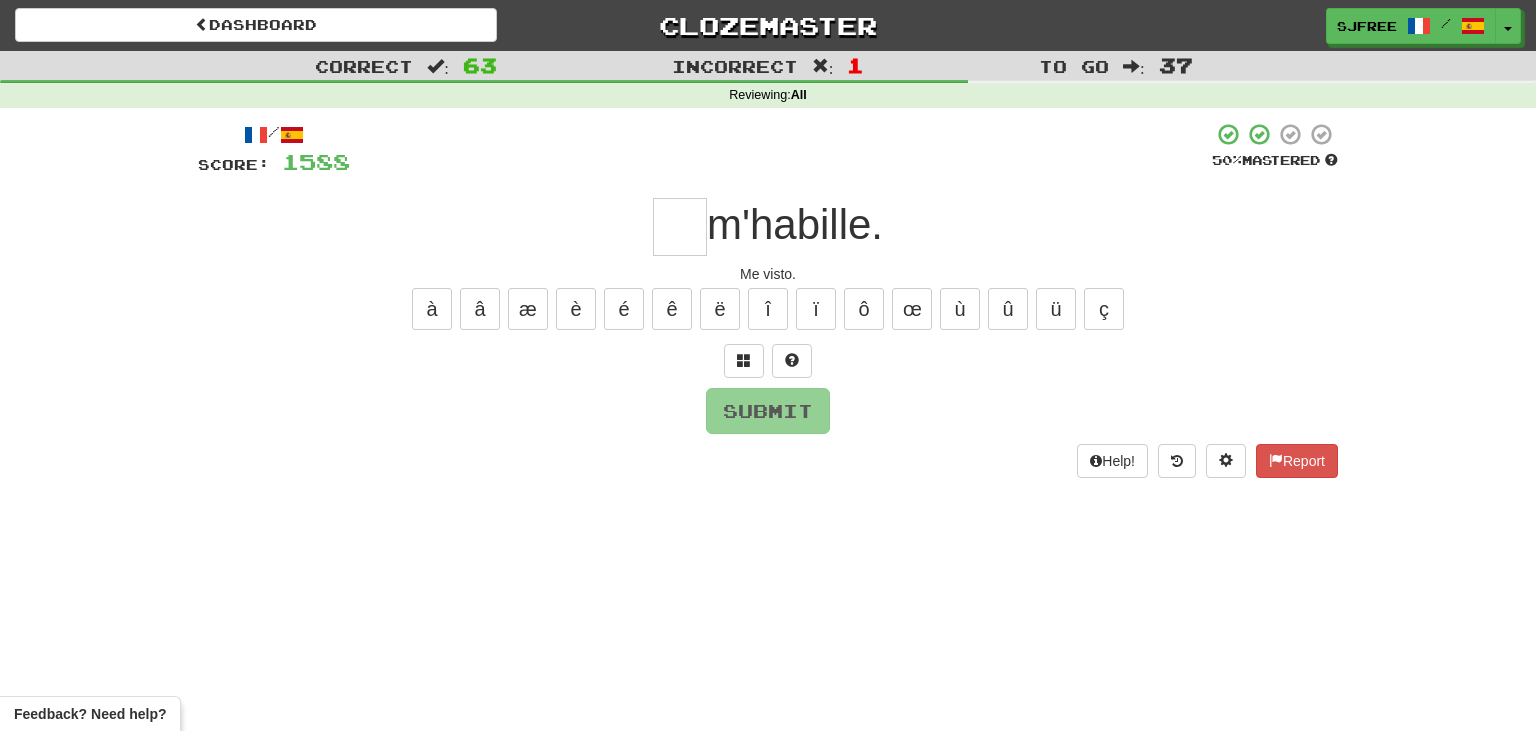 type on "*" 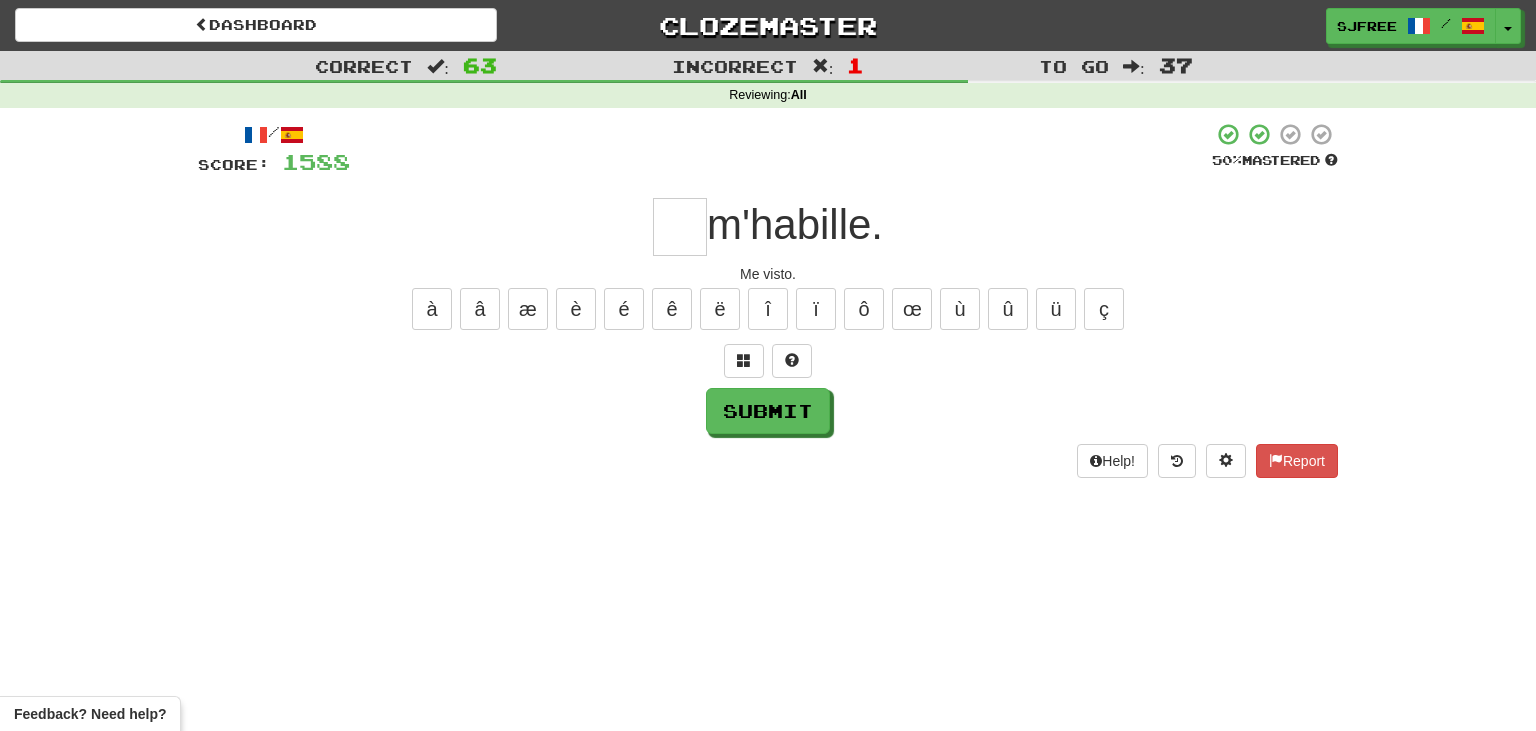 type on "*" 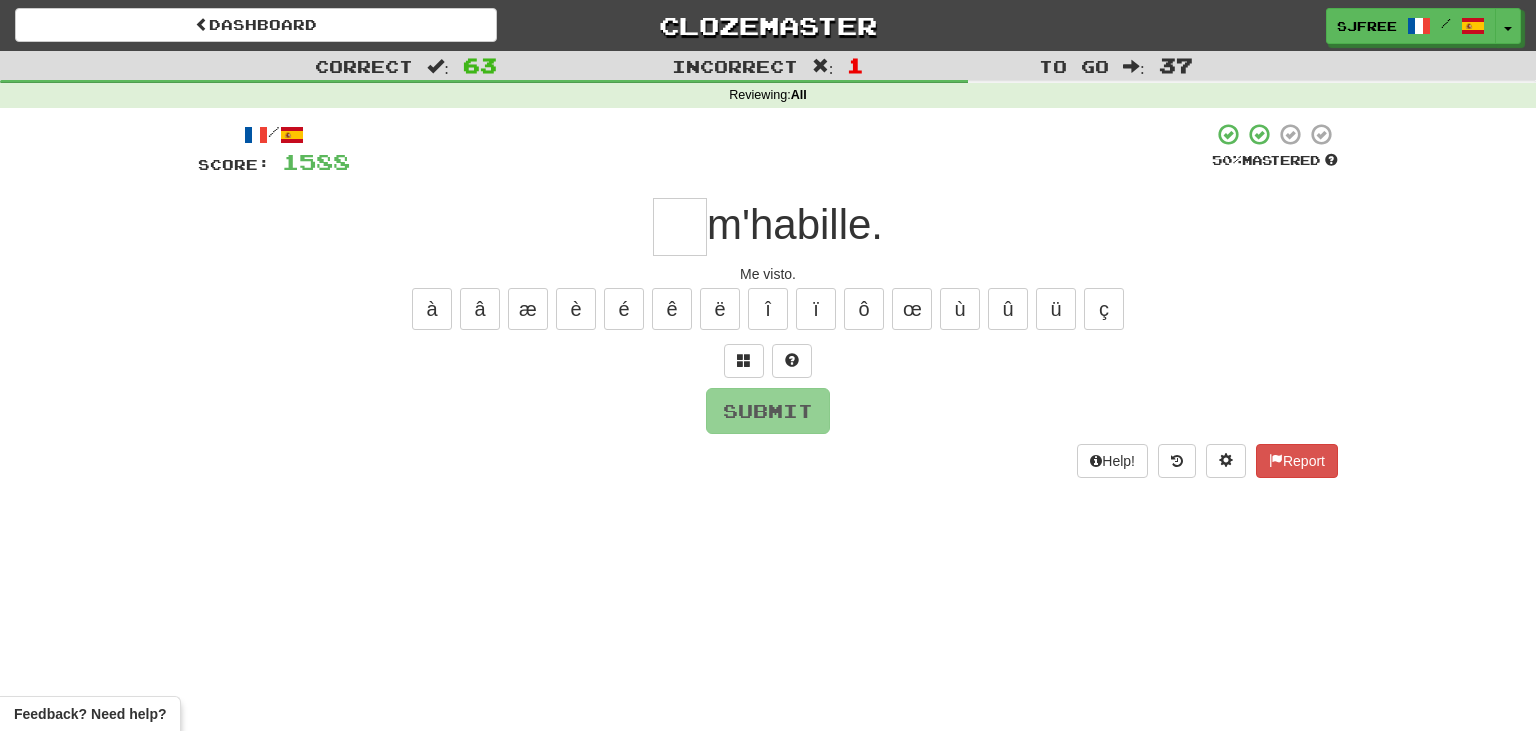 type on "*" 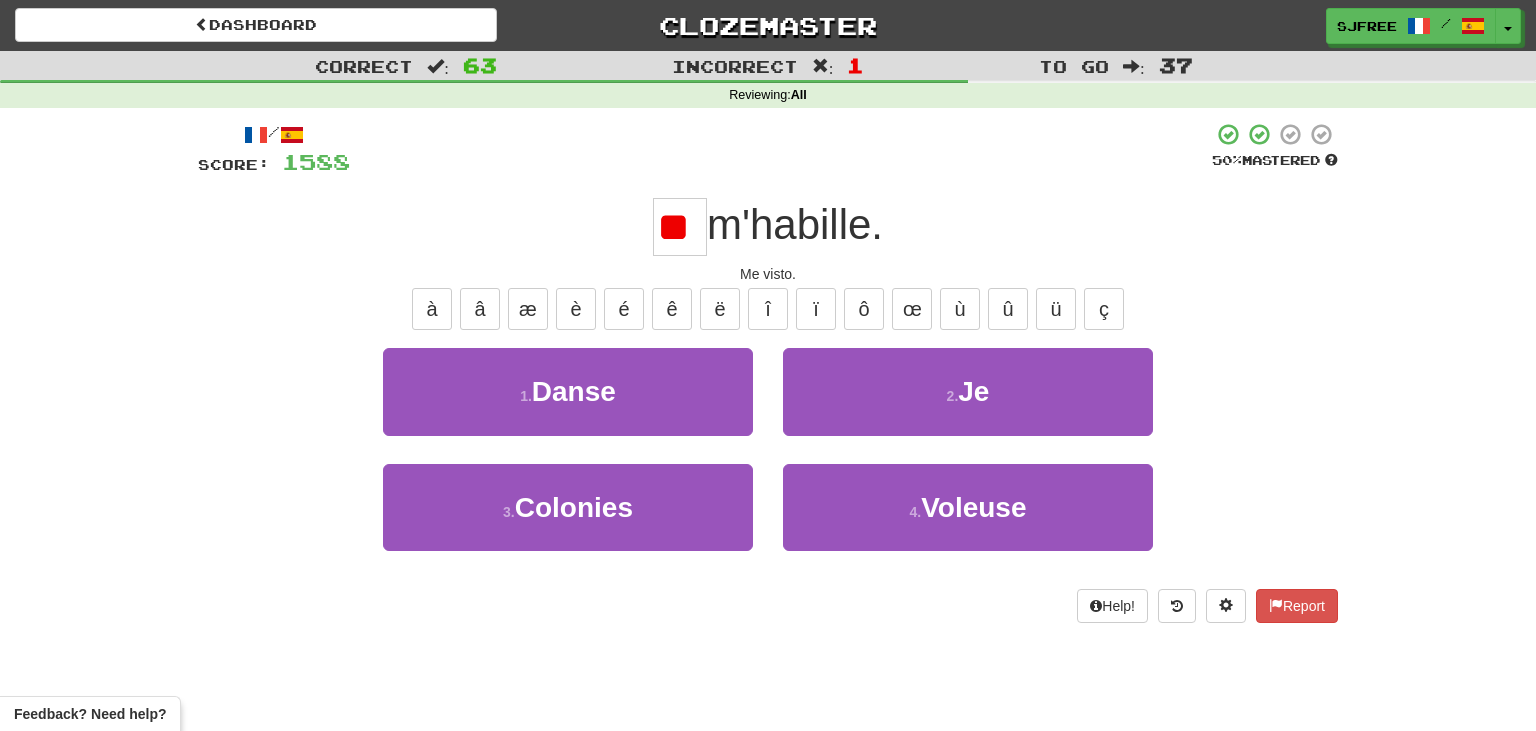 type on "**" 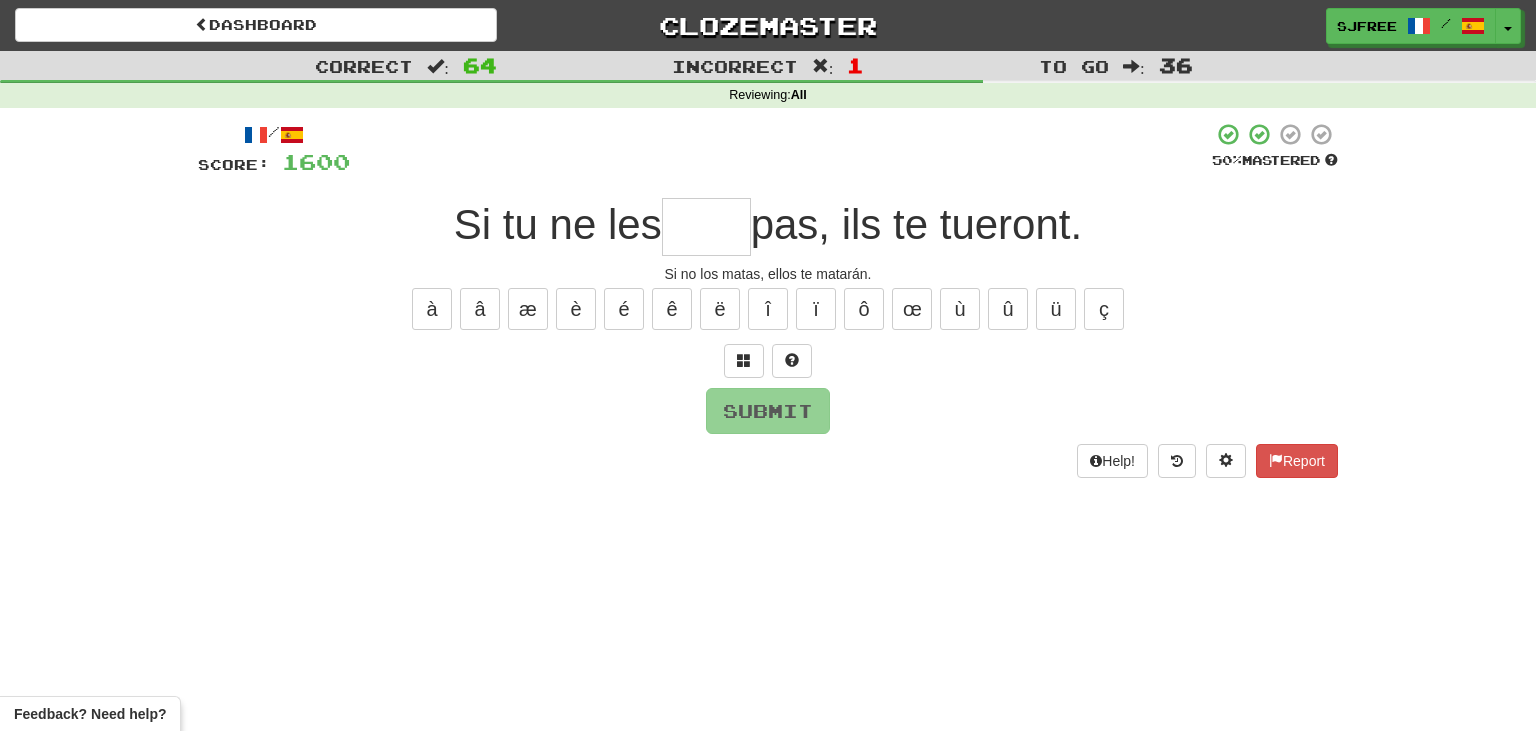 type on "*" 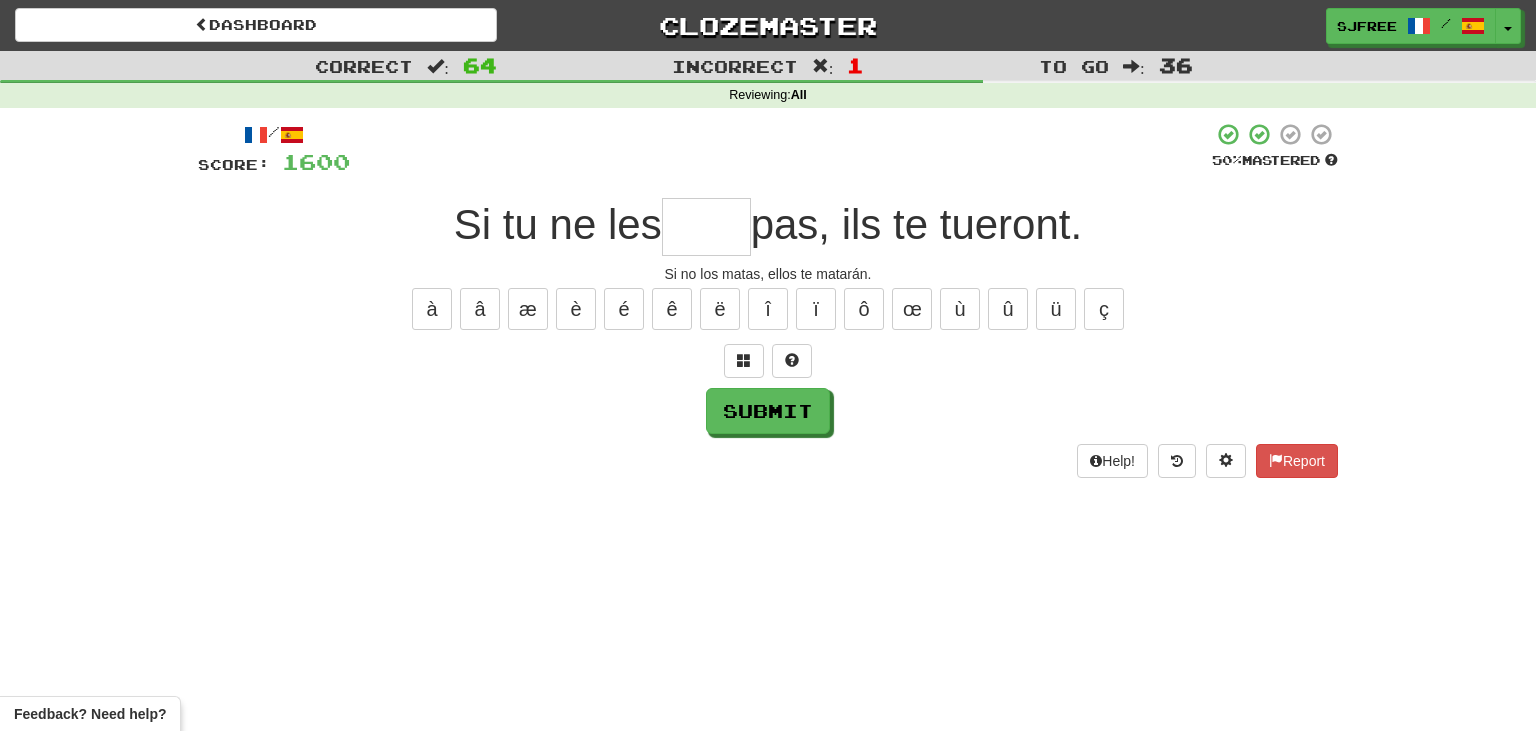 type on "*" 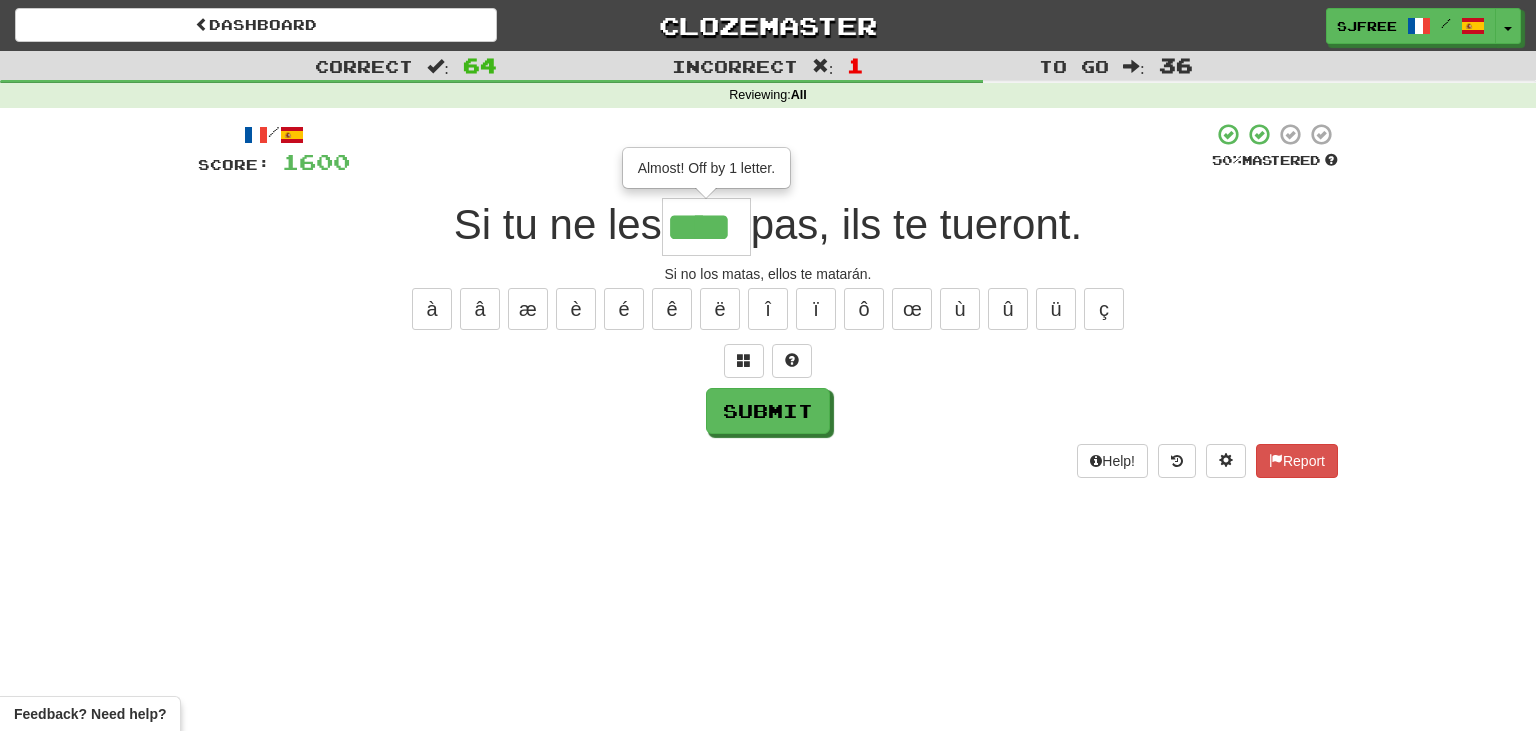 type on "****" 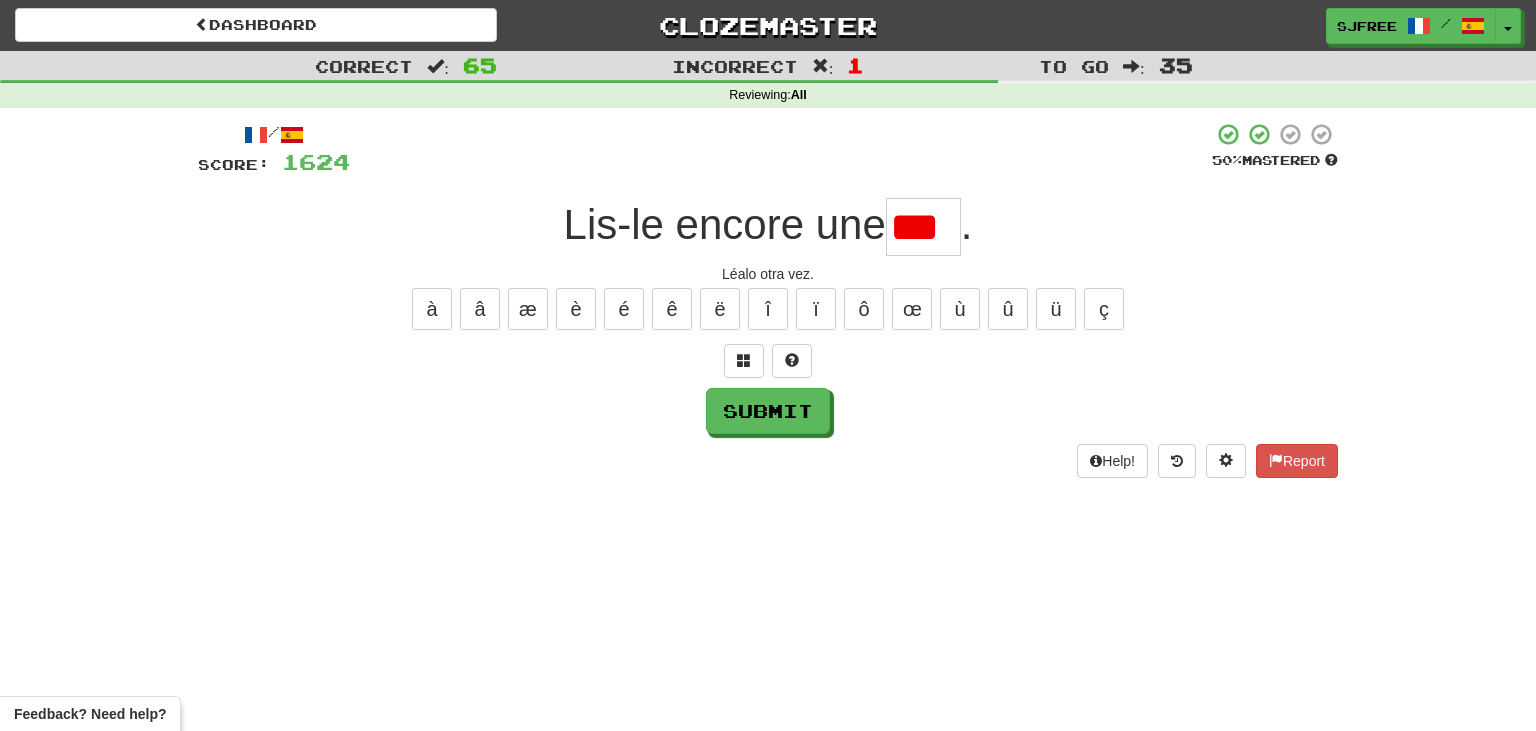 scroll, scrollTop: 0, scrollLeft: 0, axis: both 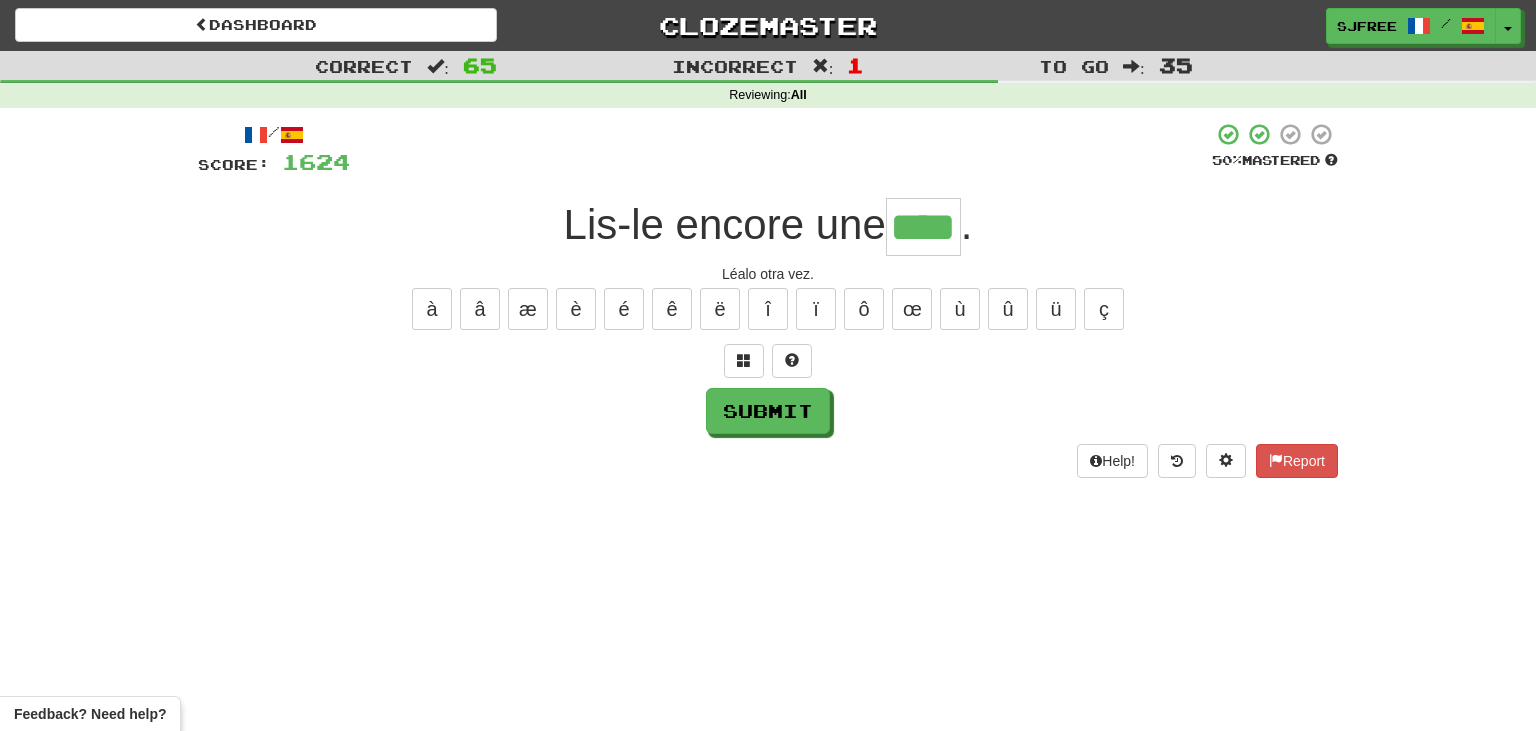type on "****" 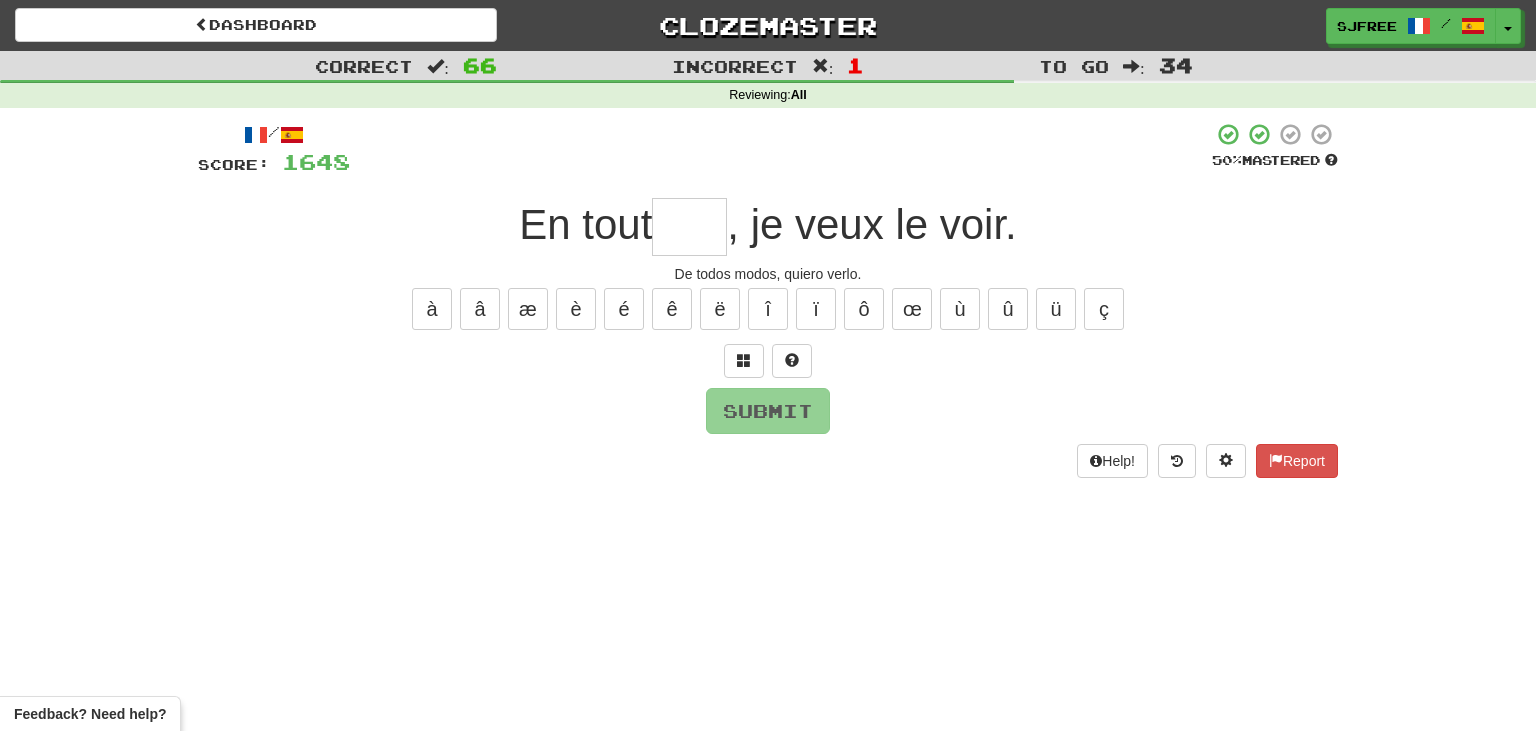 type on "*" 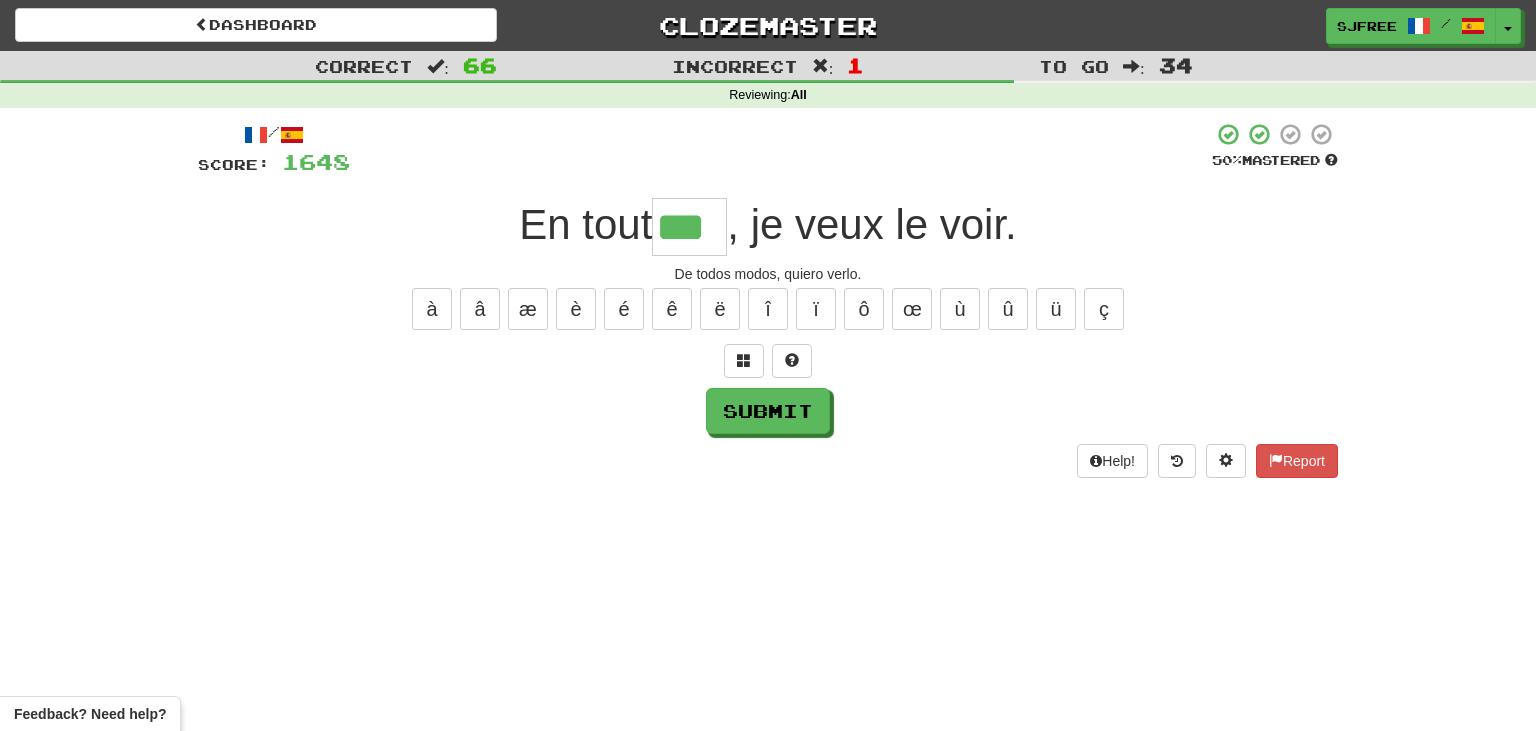 type on "***" 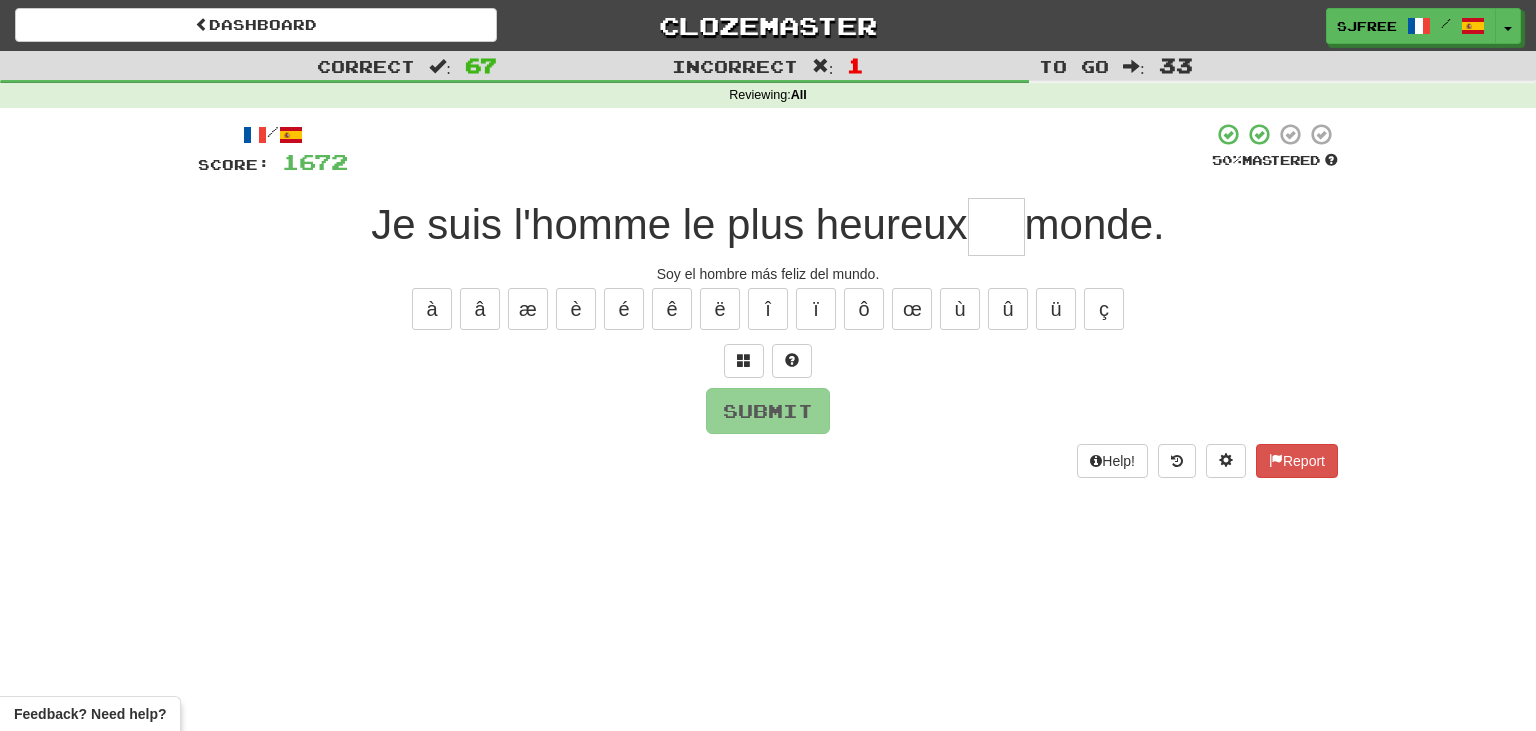 type on "*" 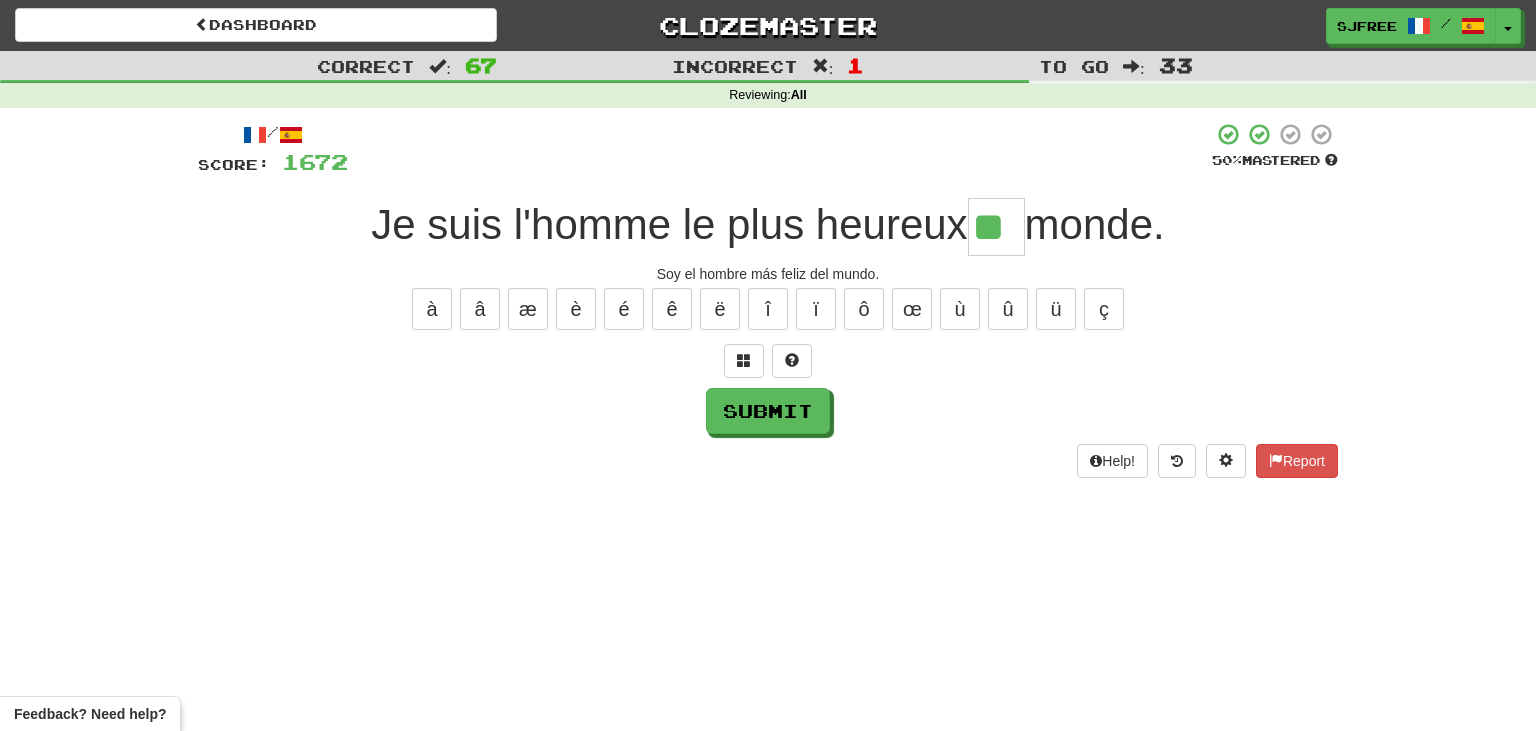type on "**" 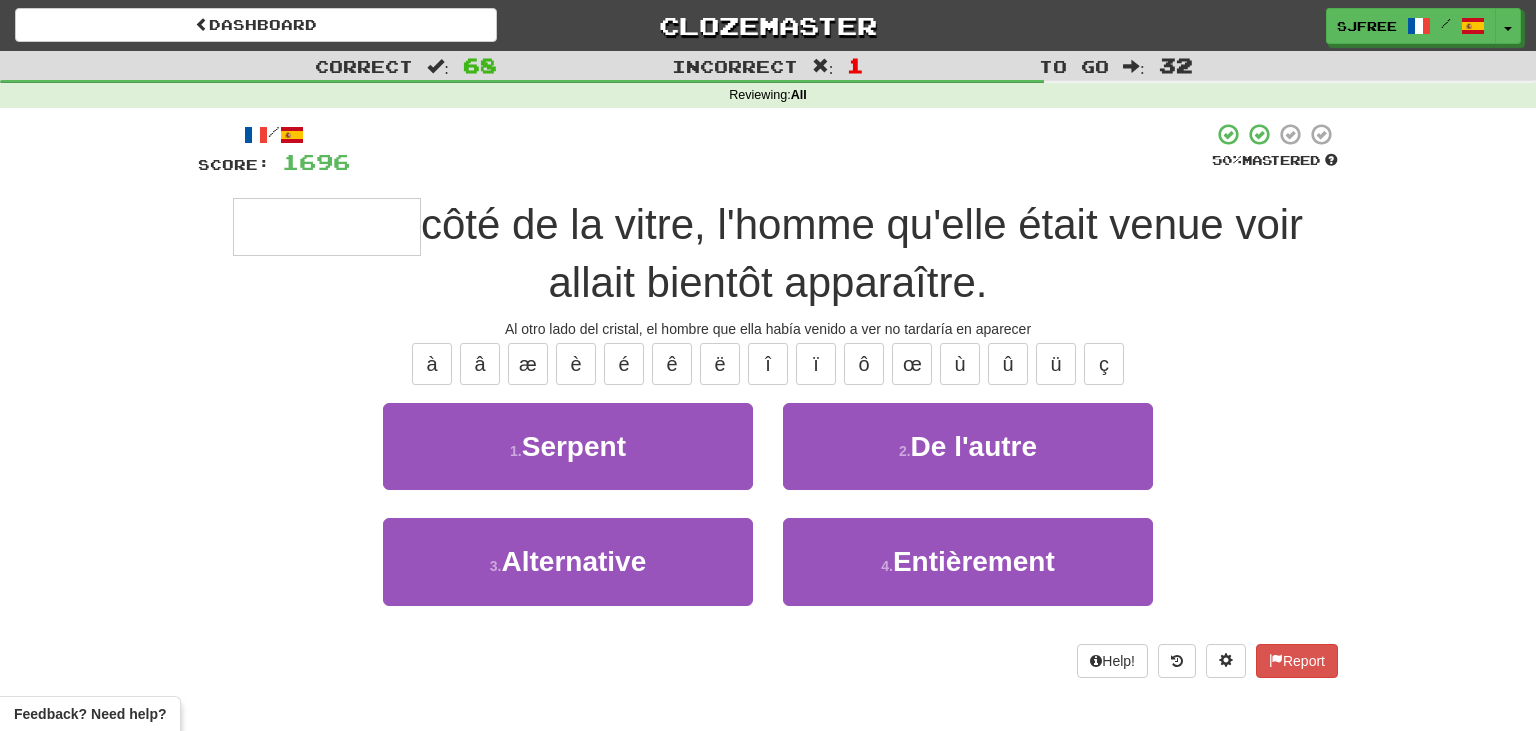 type on "**********" 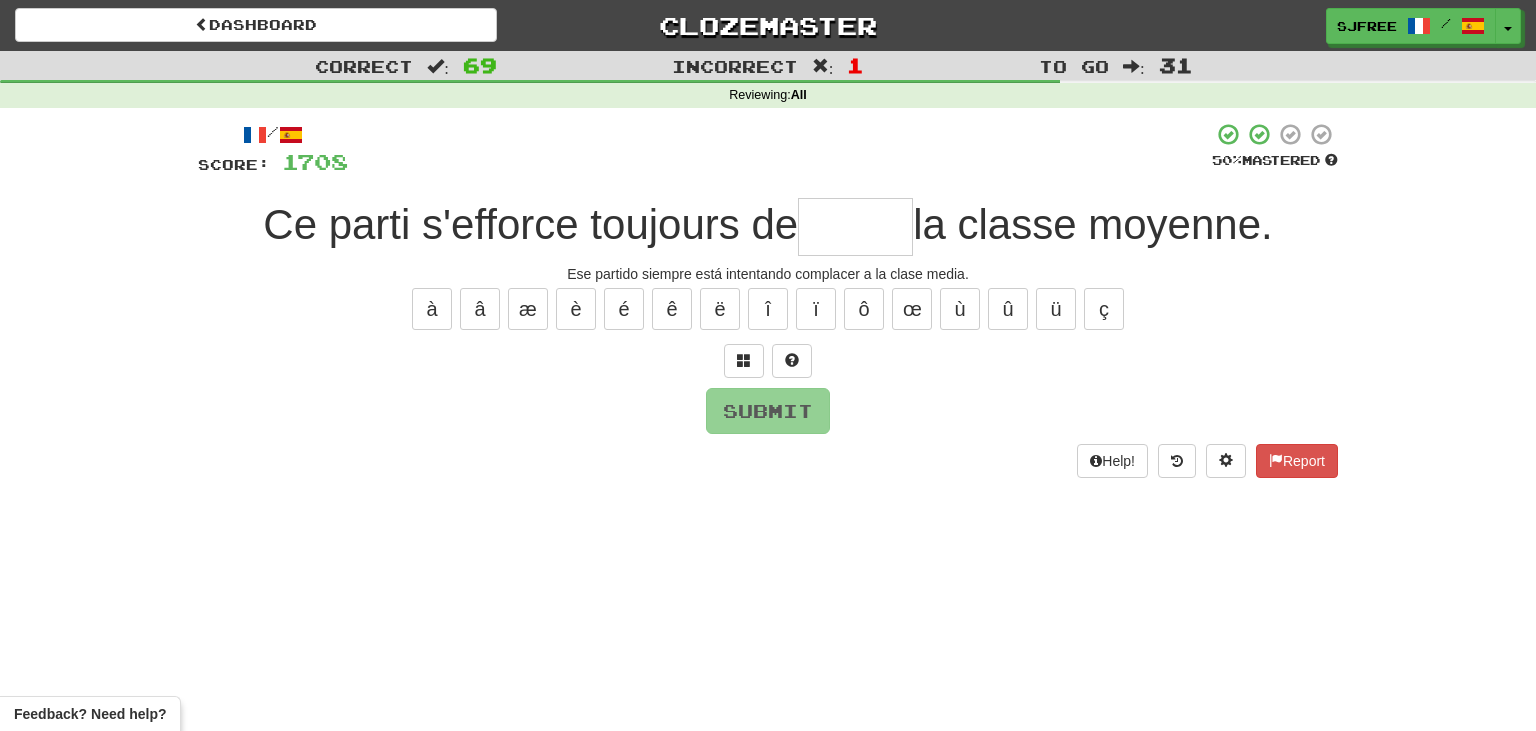 type on "*" 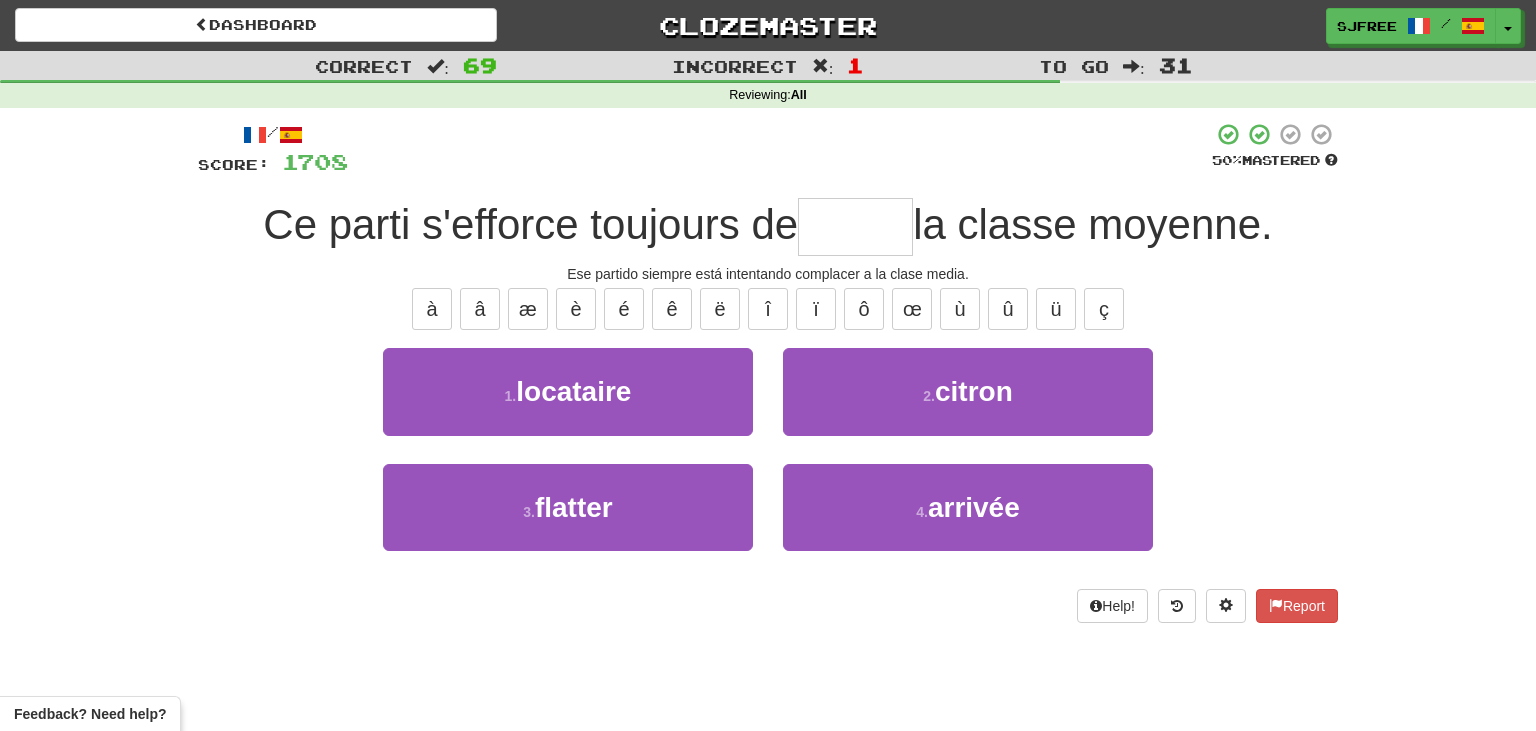 type on "*" 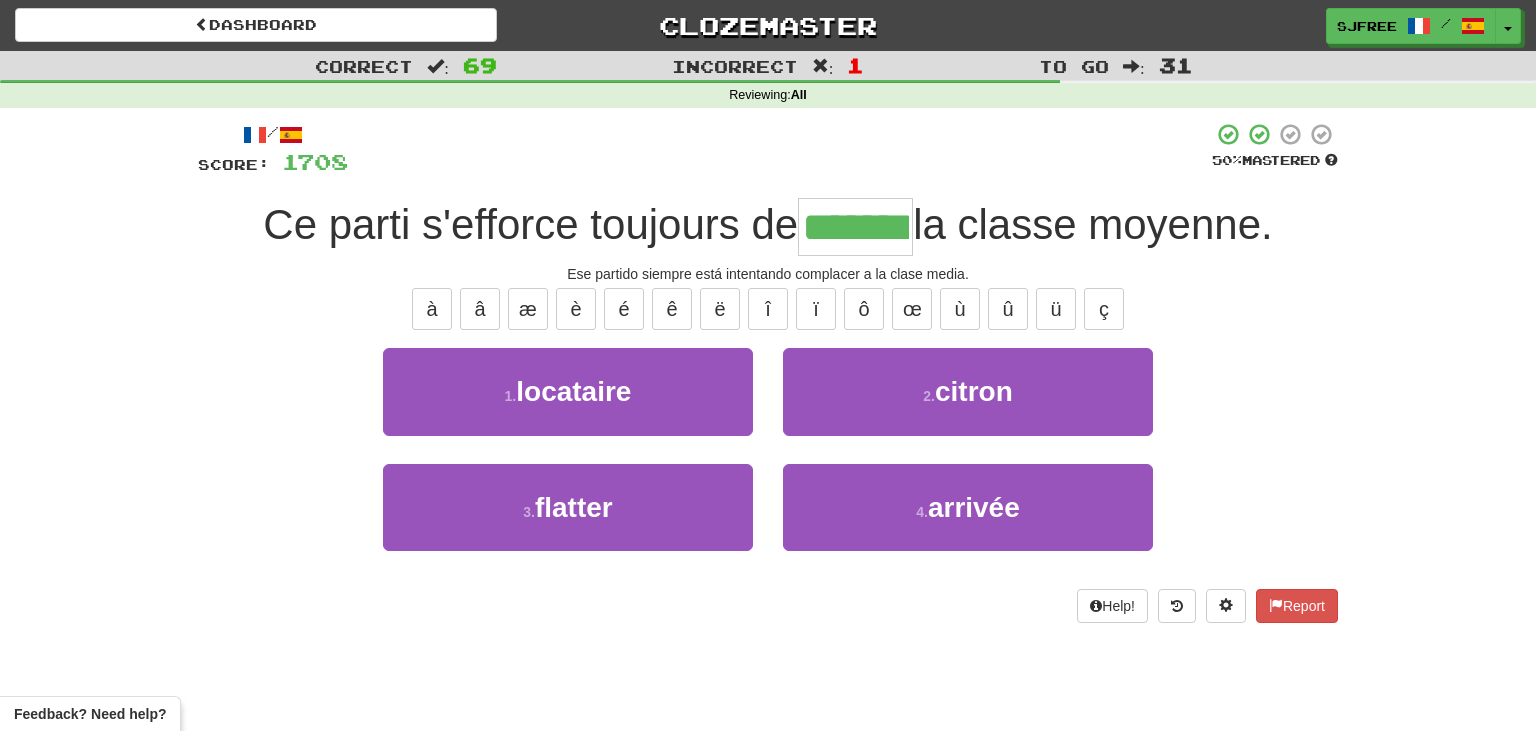 type on "*******" 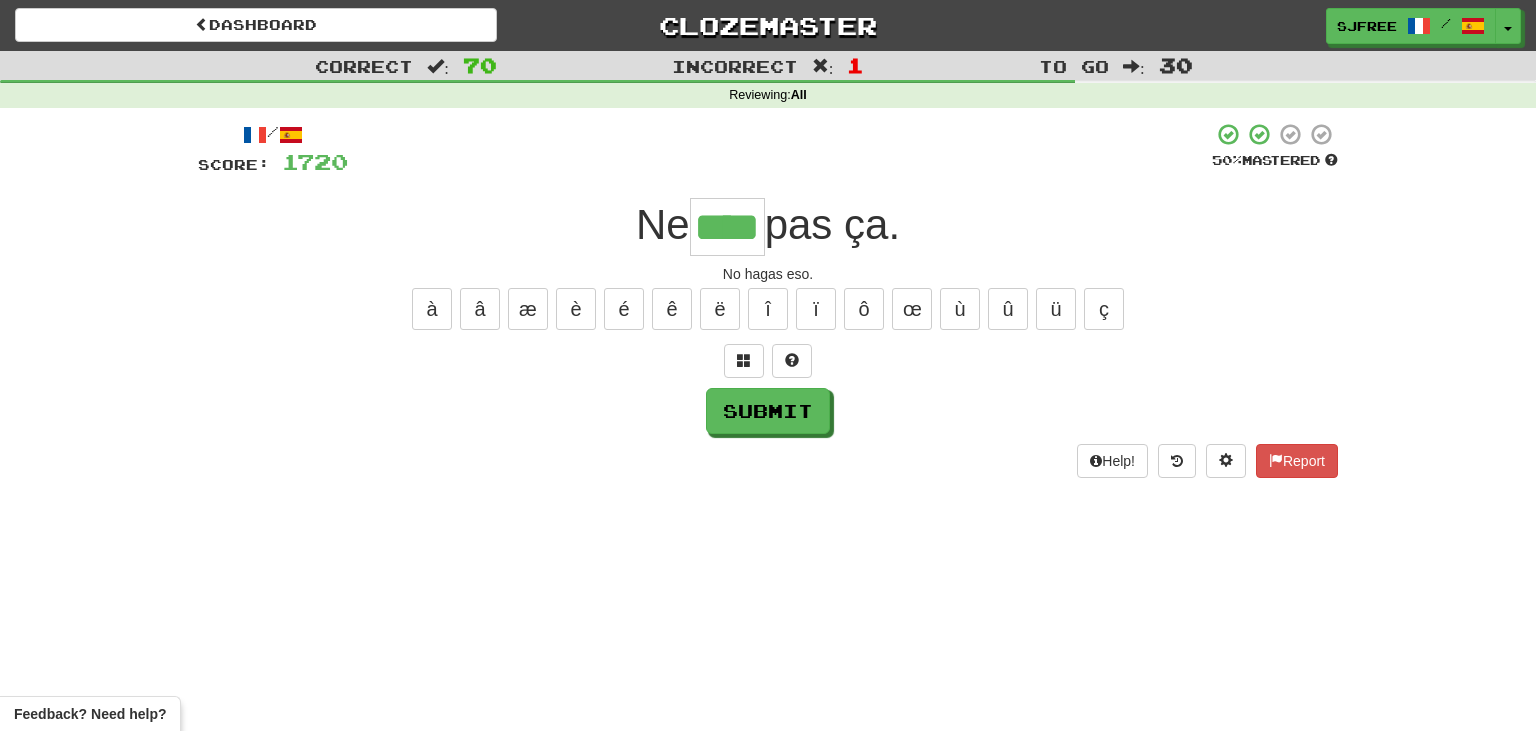 type on "****" 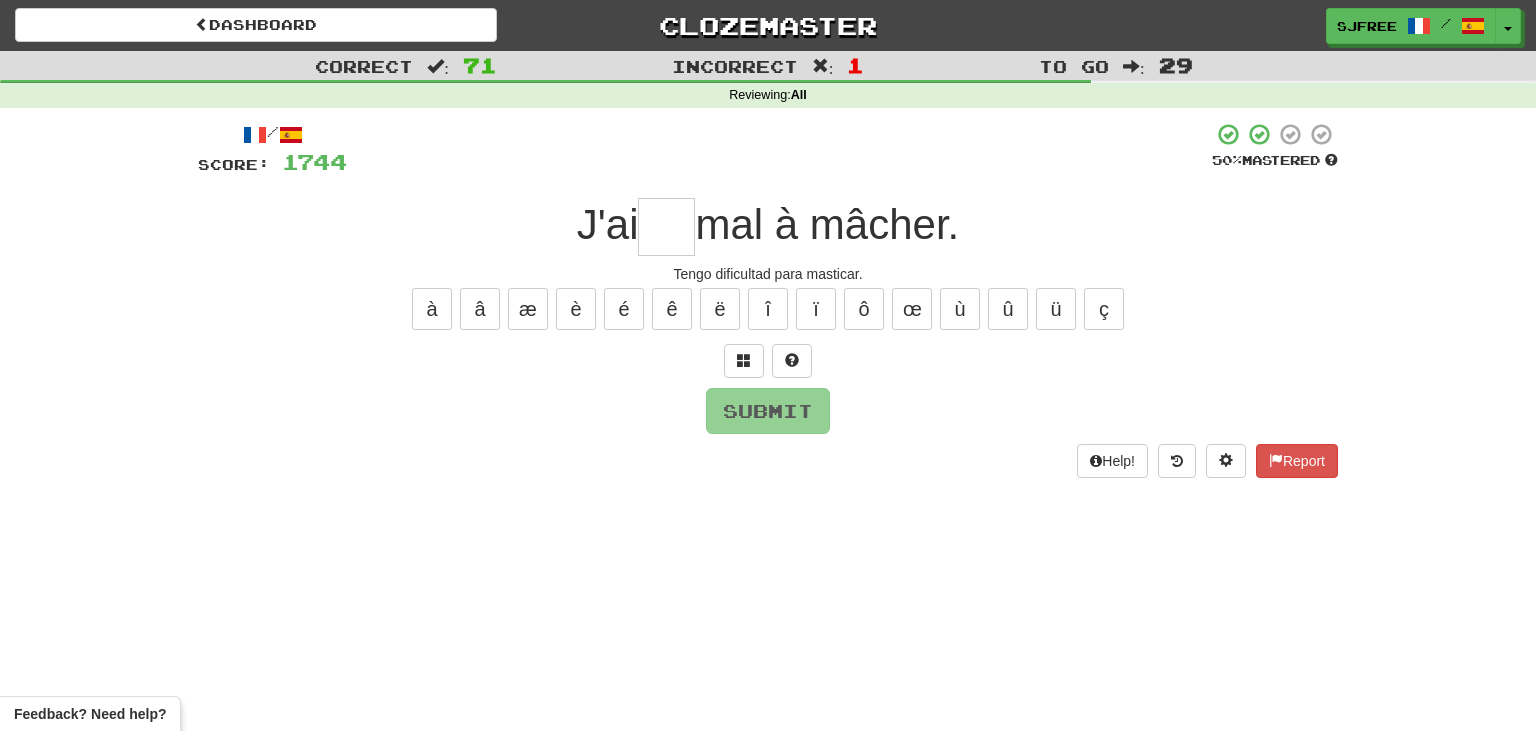 type on "*" 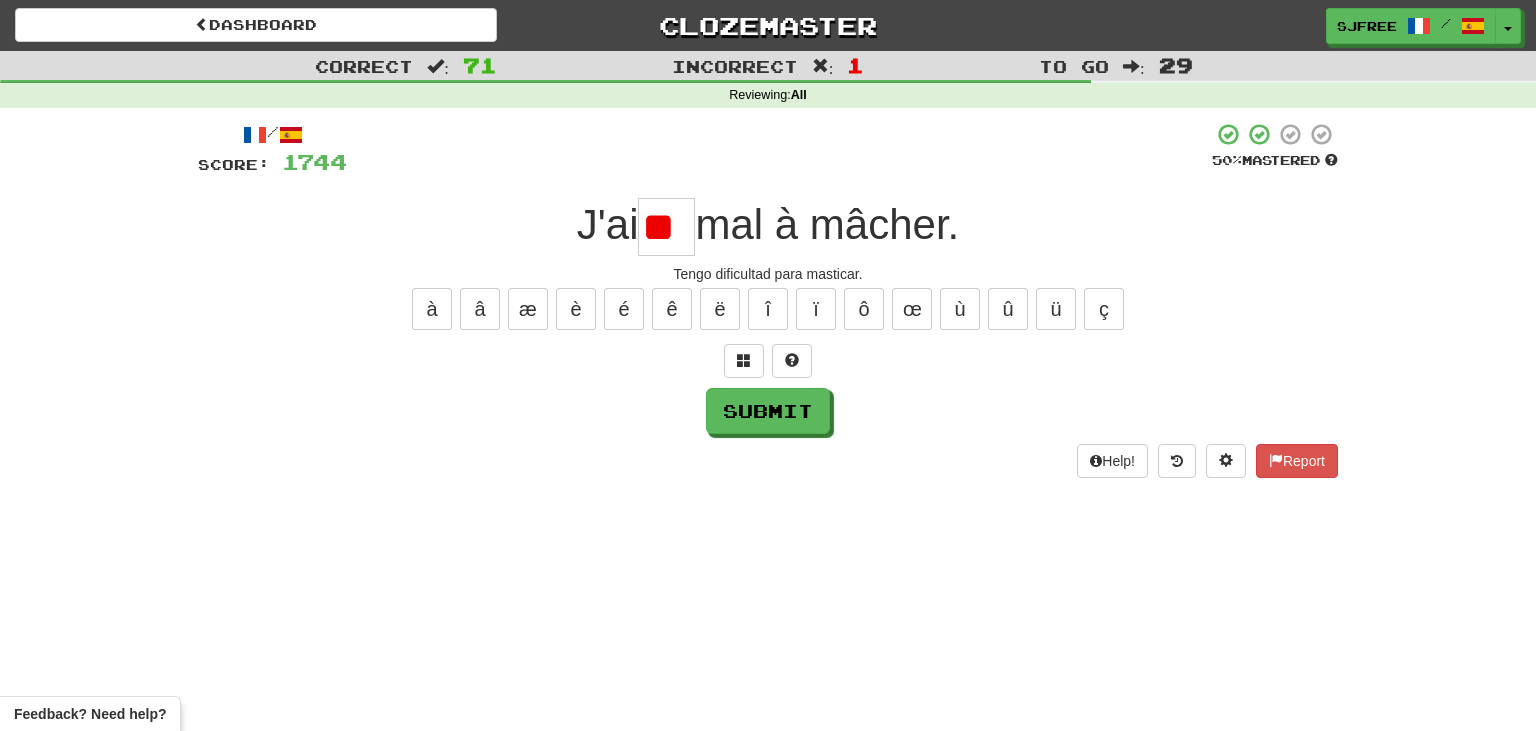 type on "*" 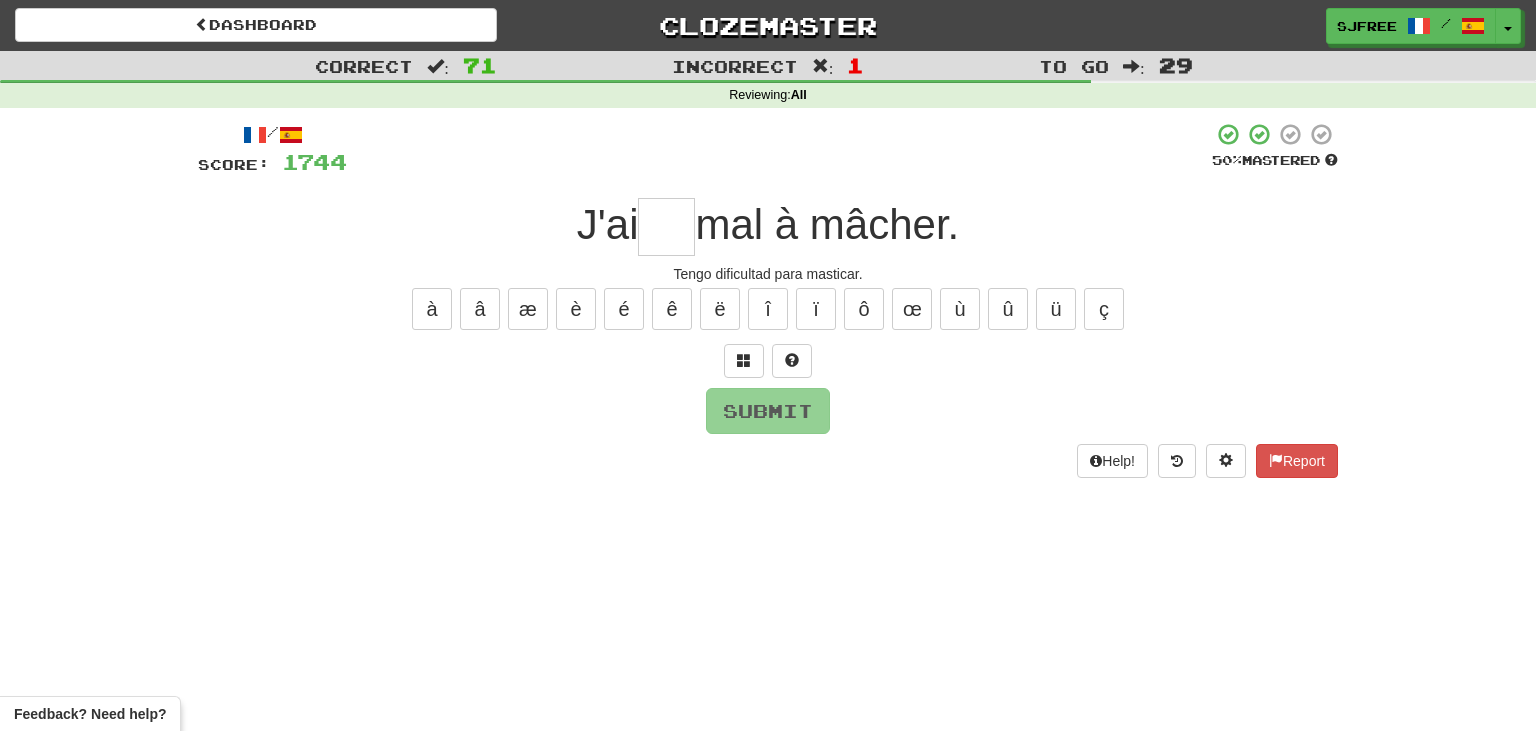 type on "*" 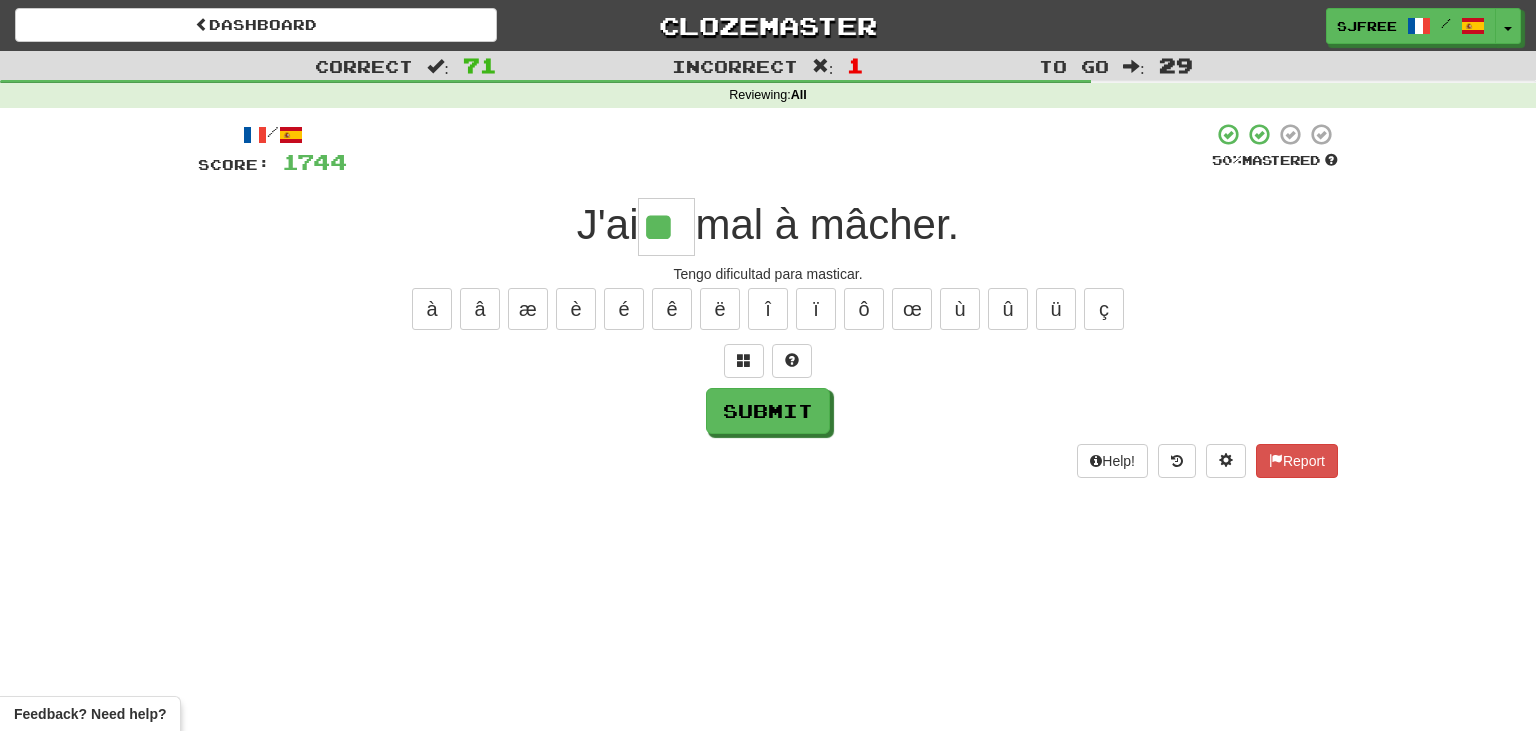 type on "**" 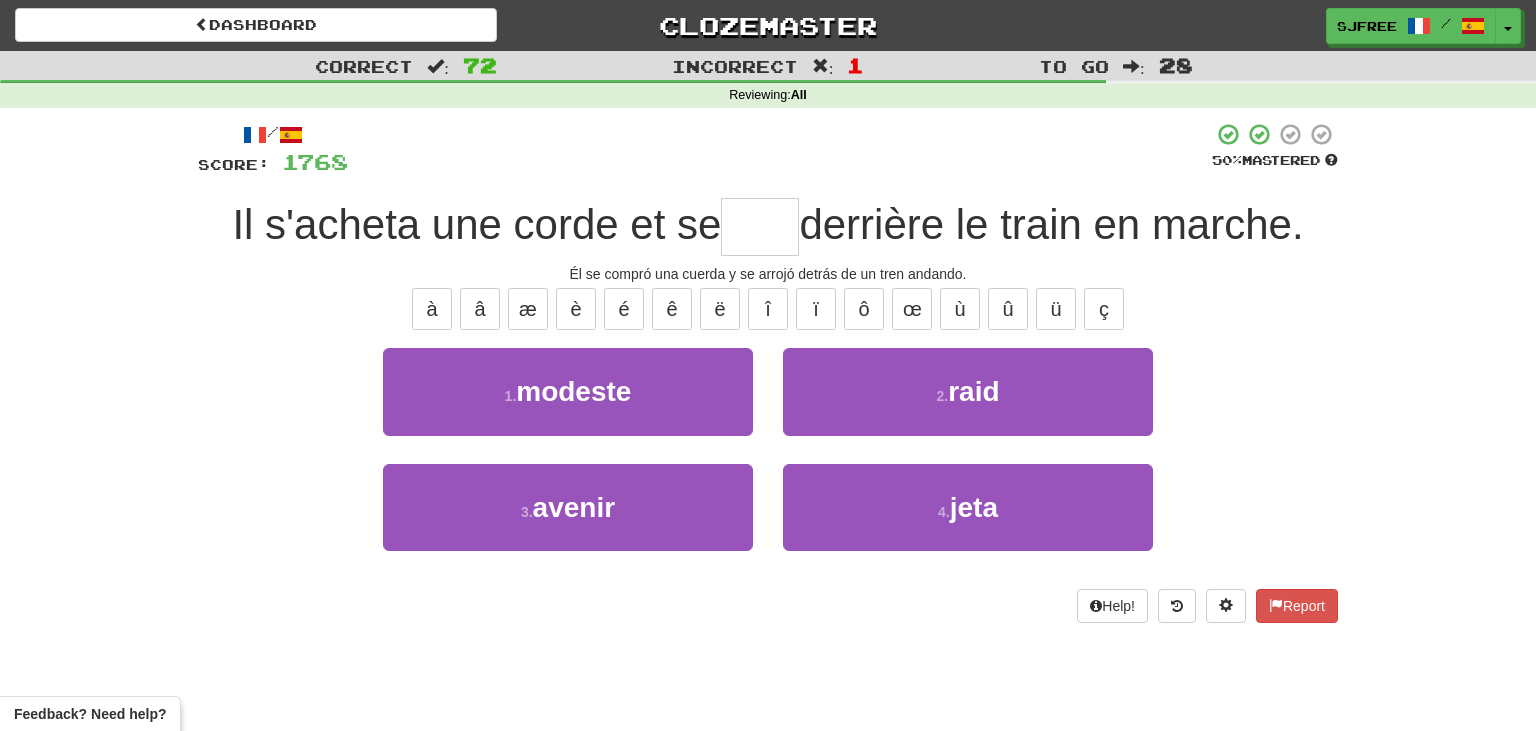 type on "*" 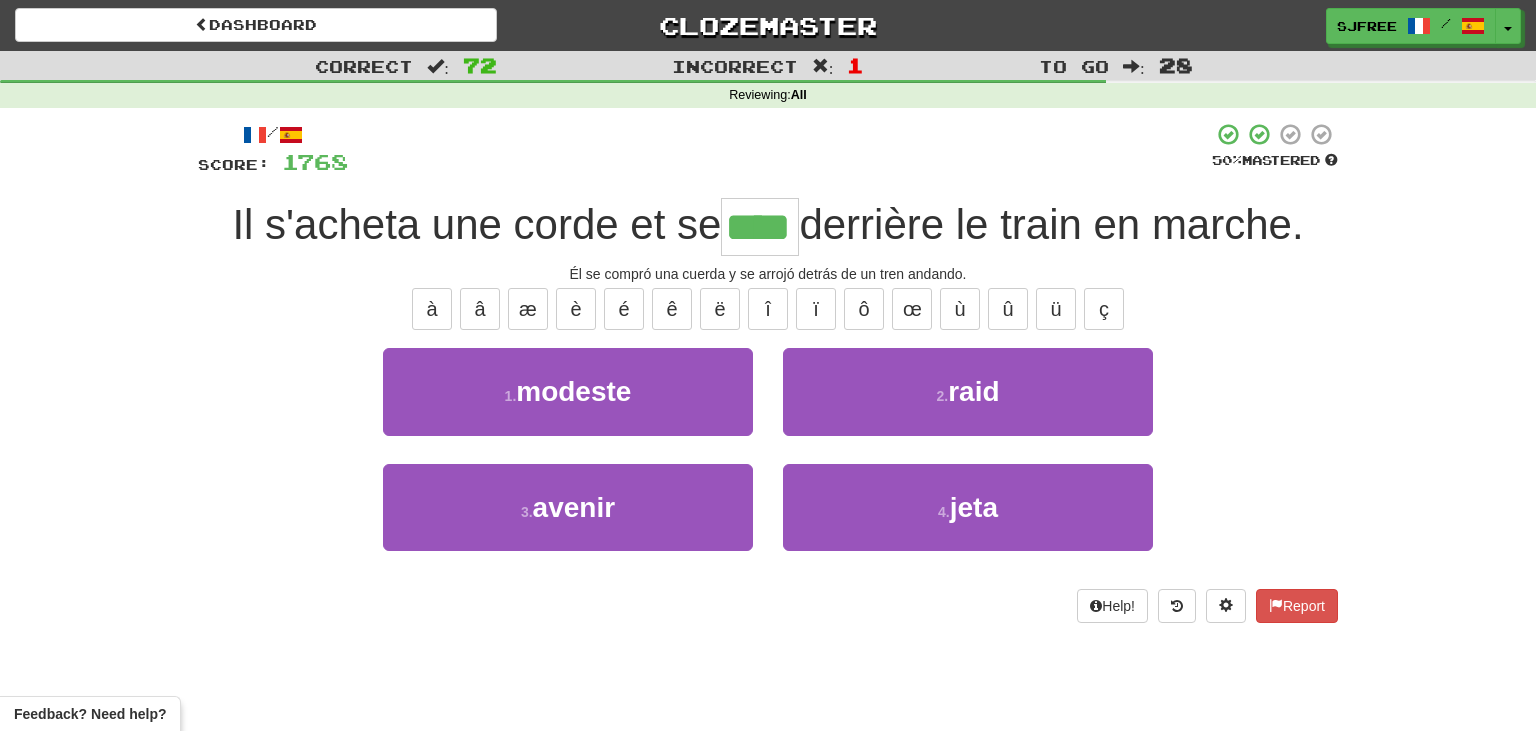 type on "****" 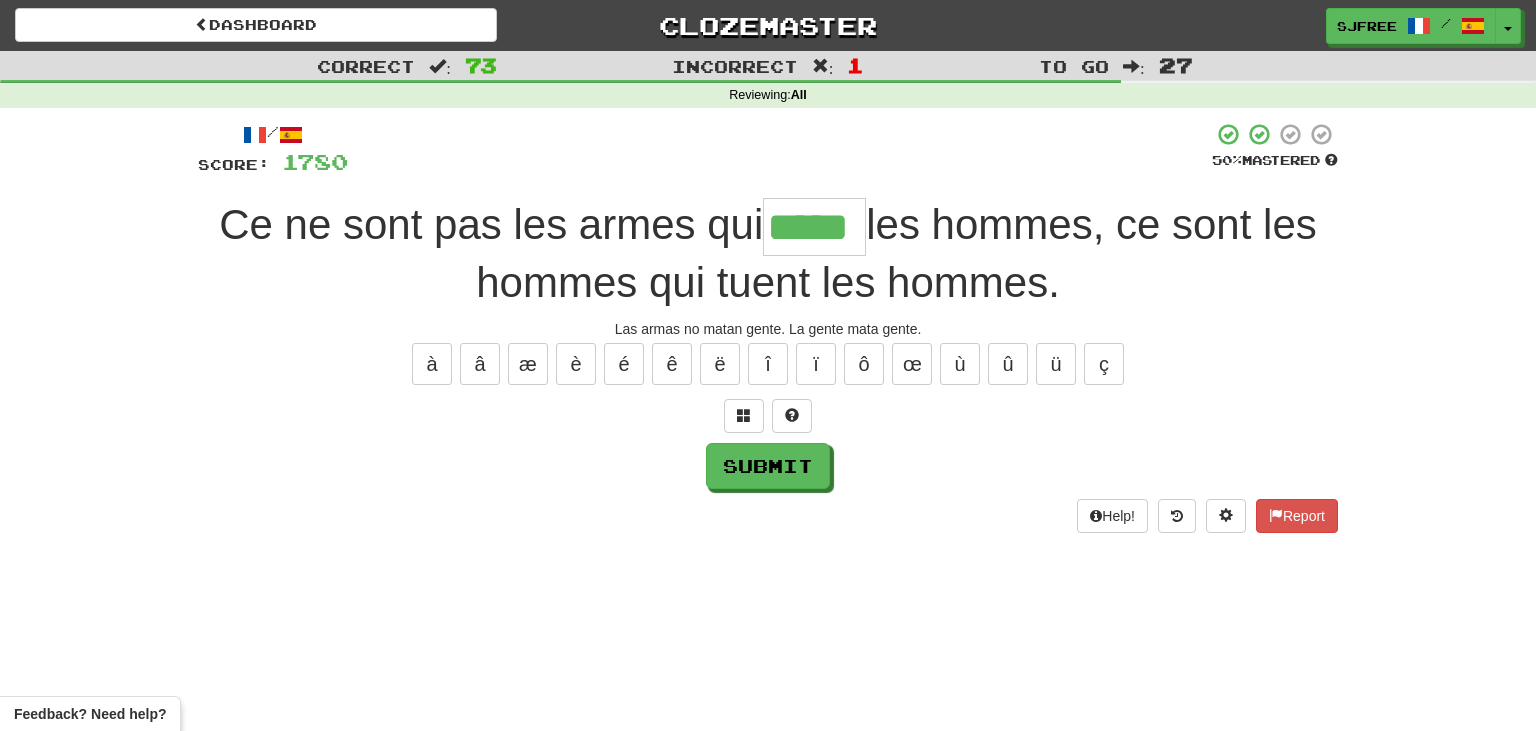 type on "*****" 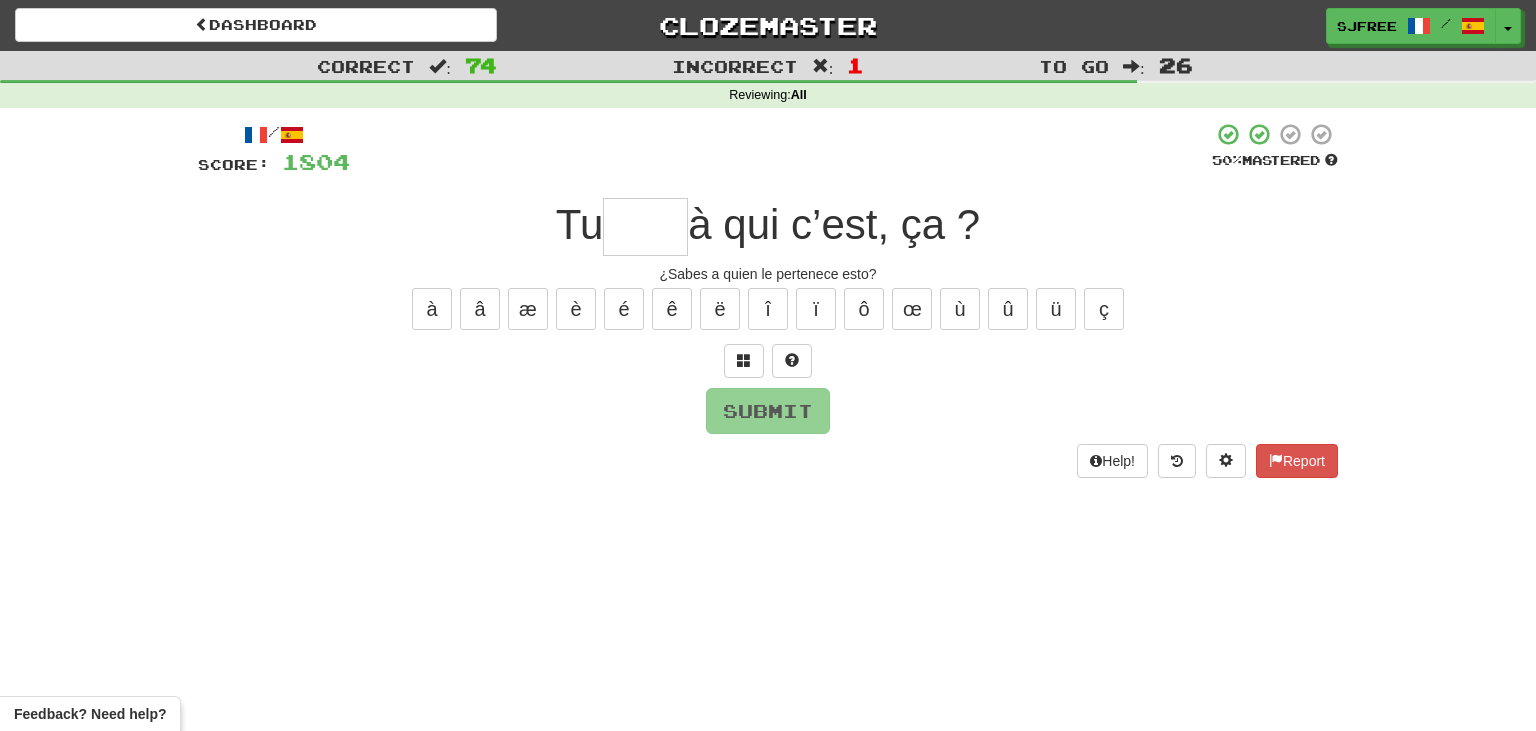 click at bounding box center [645, 227] 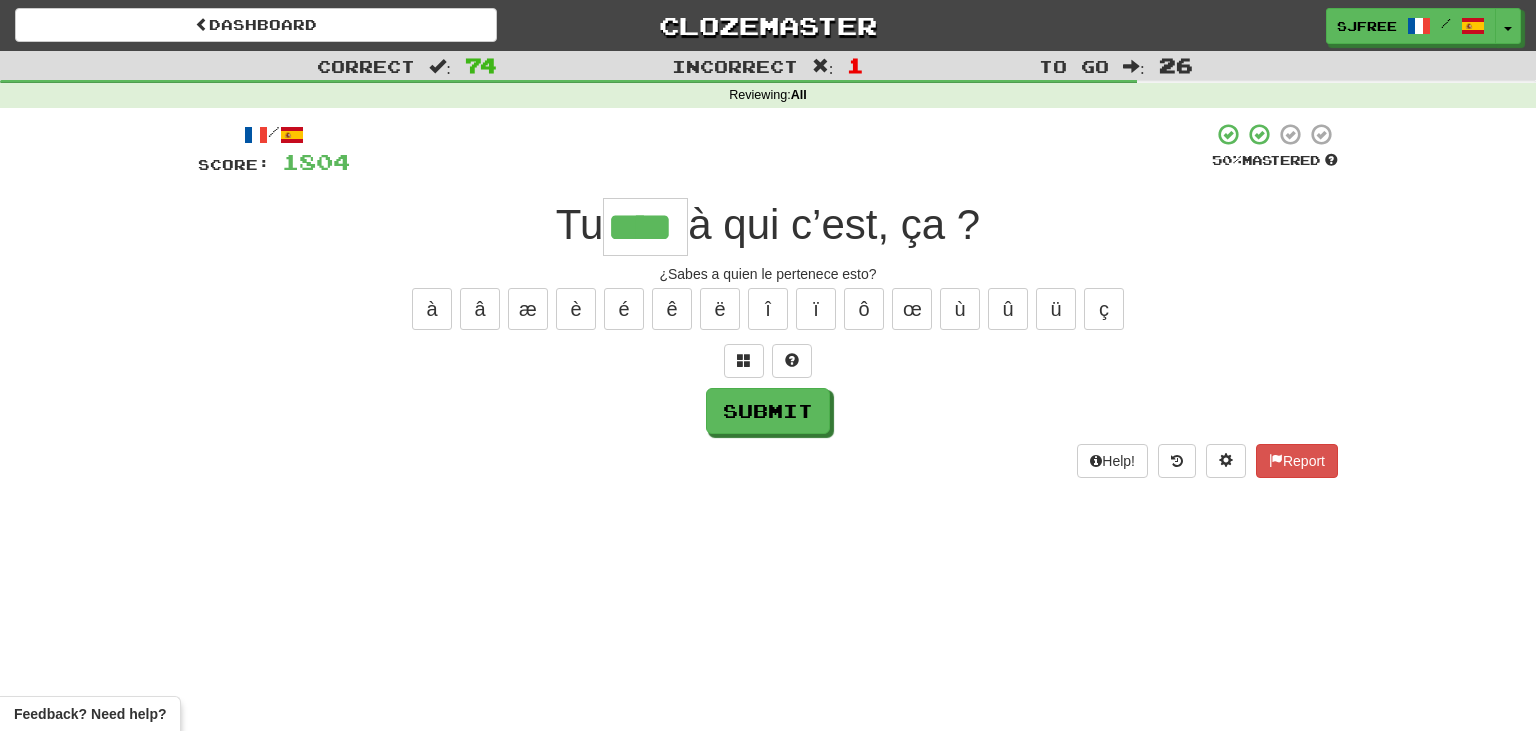 type on "****" 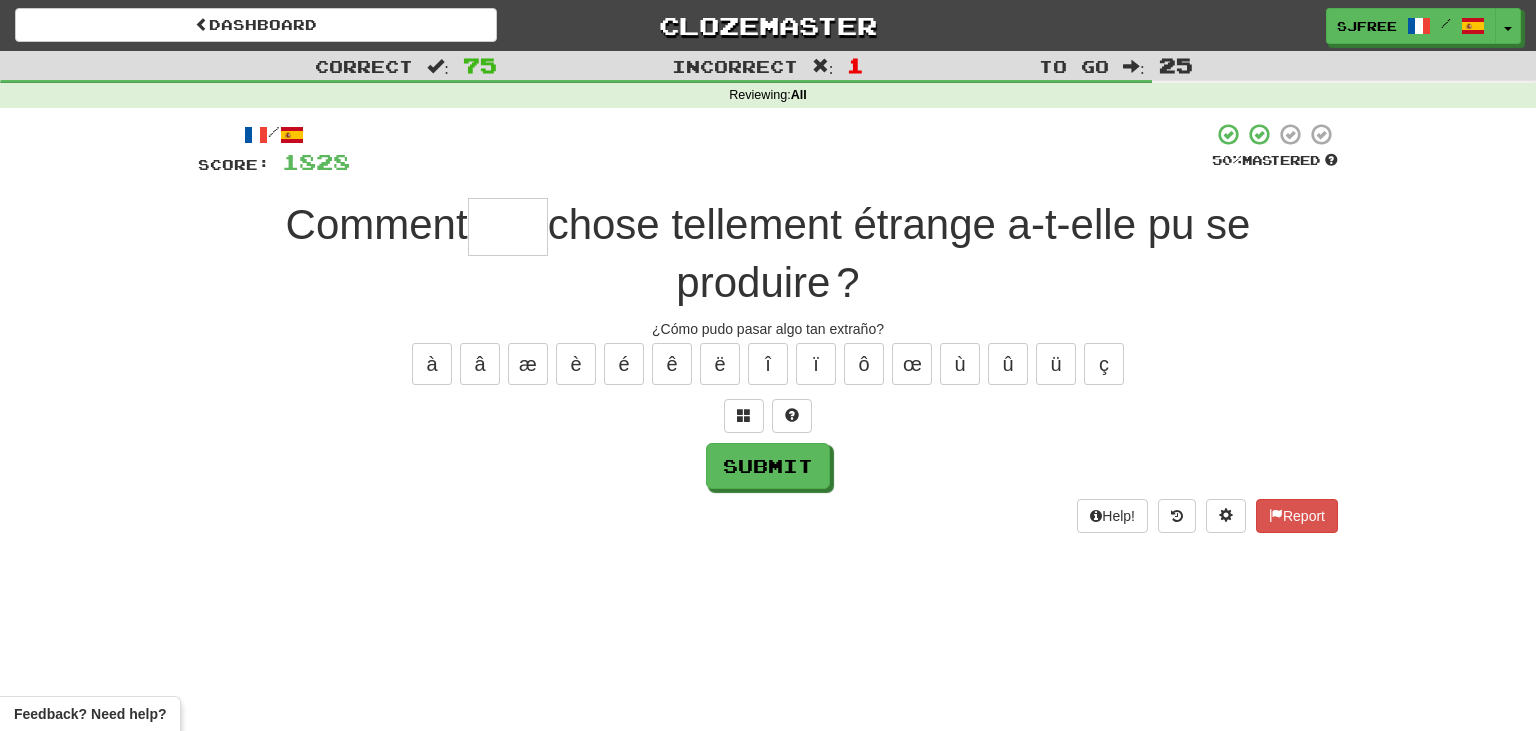 type on "*" 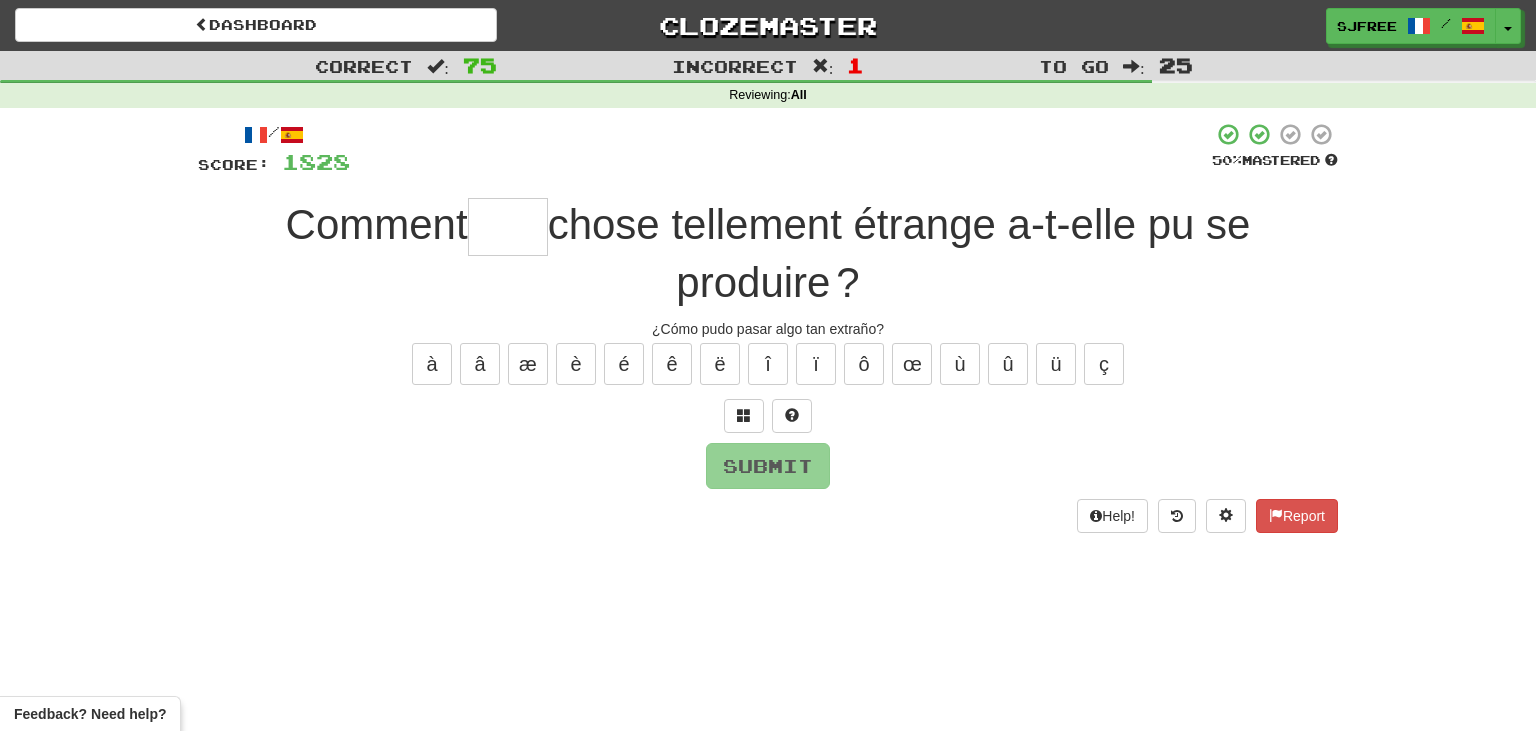 type on "*" 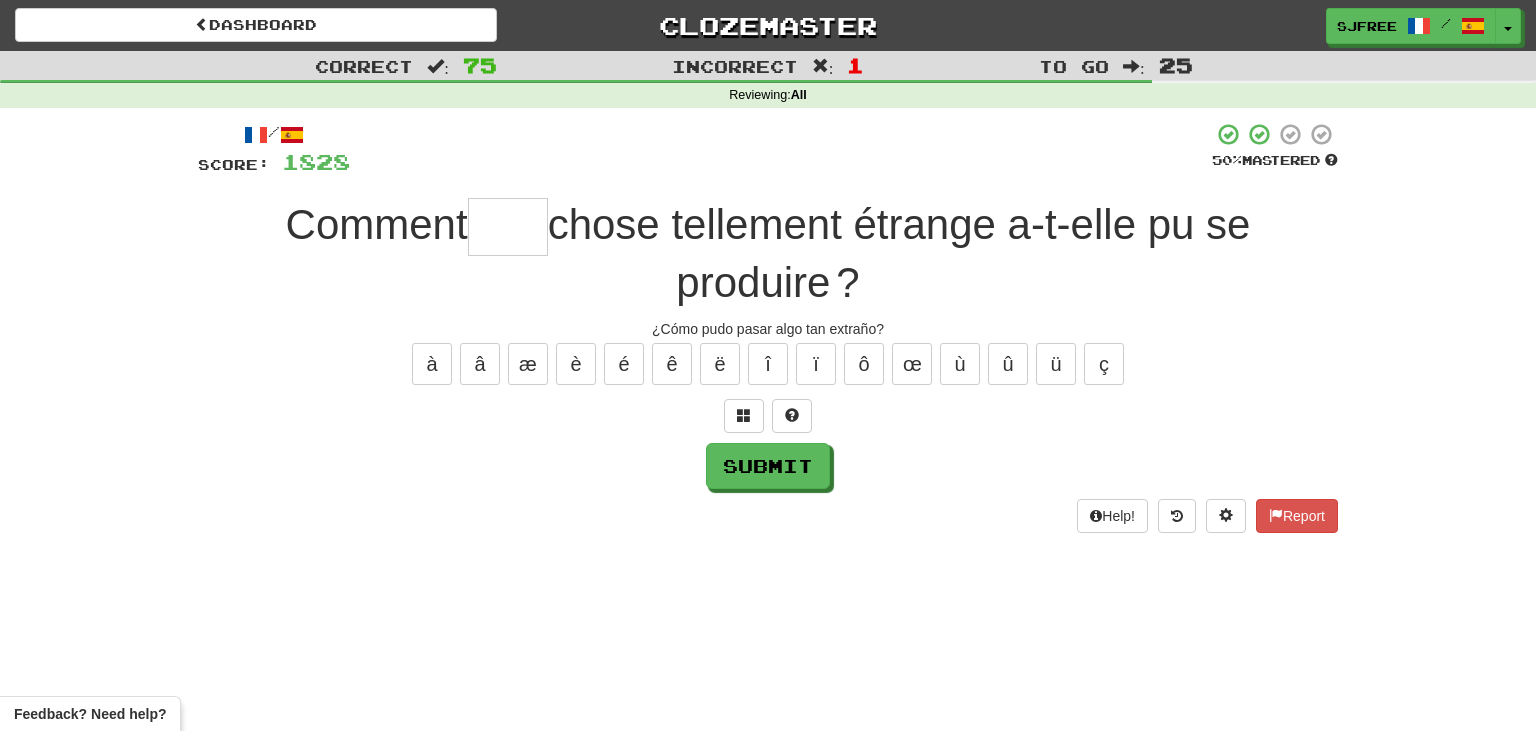 type on "*" 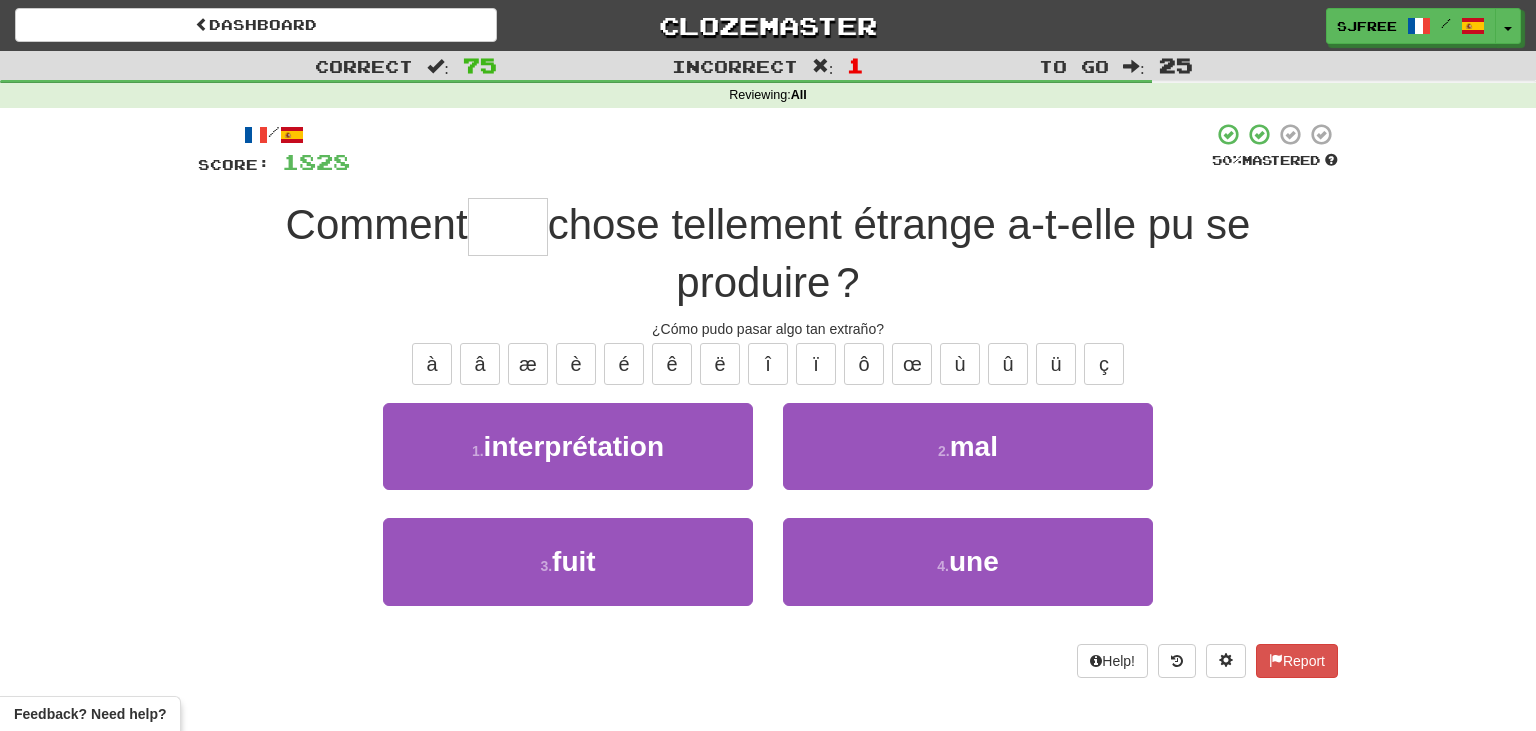 click on "chose tellement étrange a-t-elle pu se produire ?" at bounding box center (899, 253) 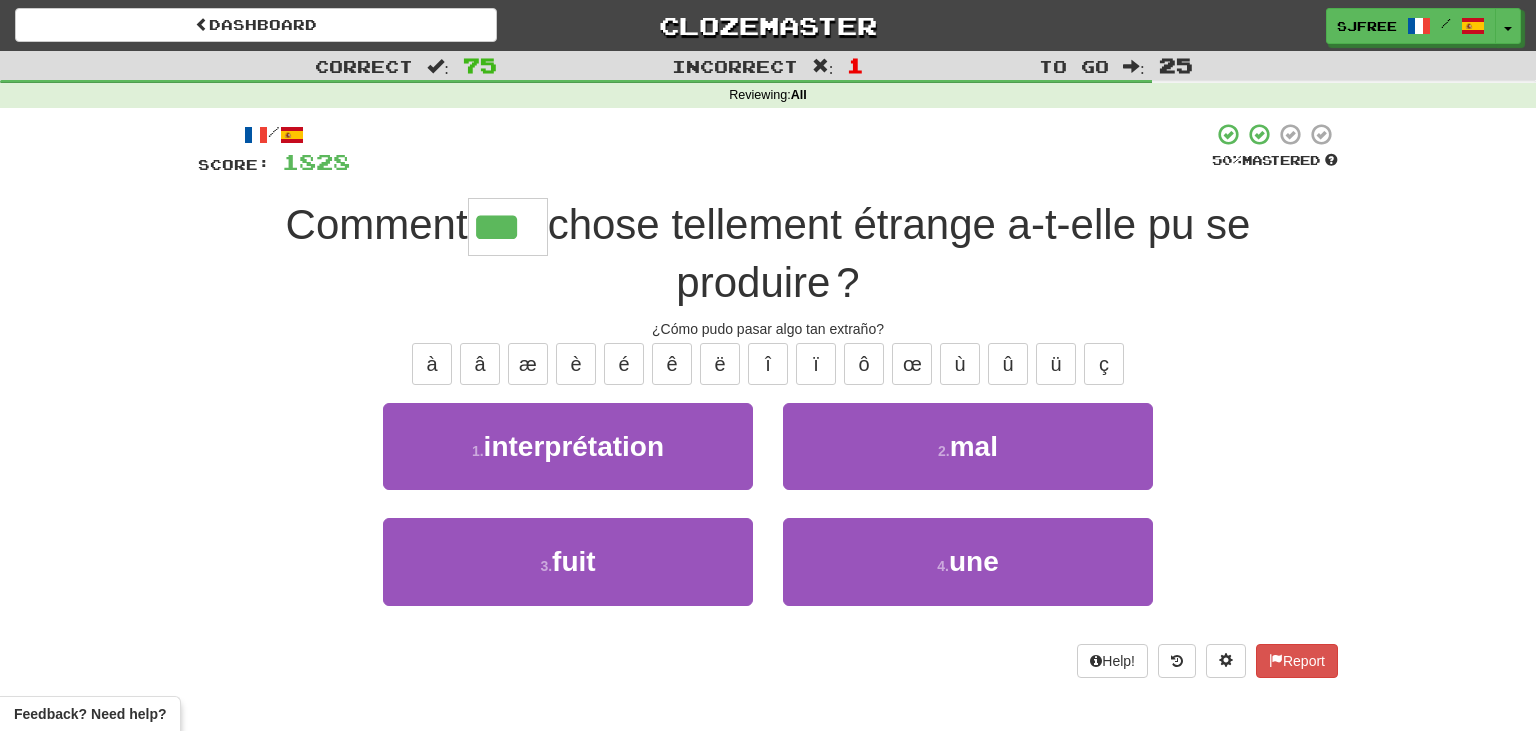 type on "***" 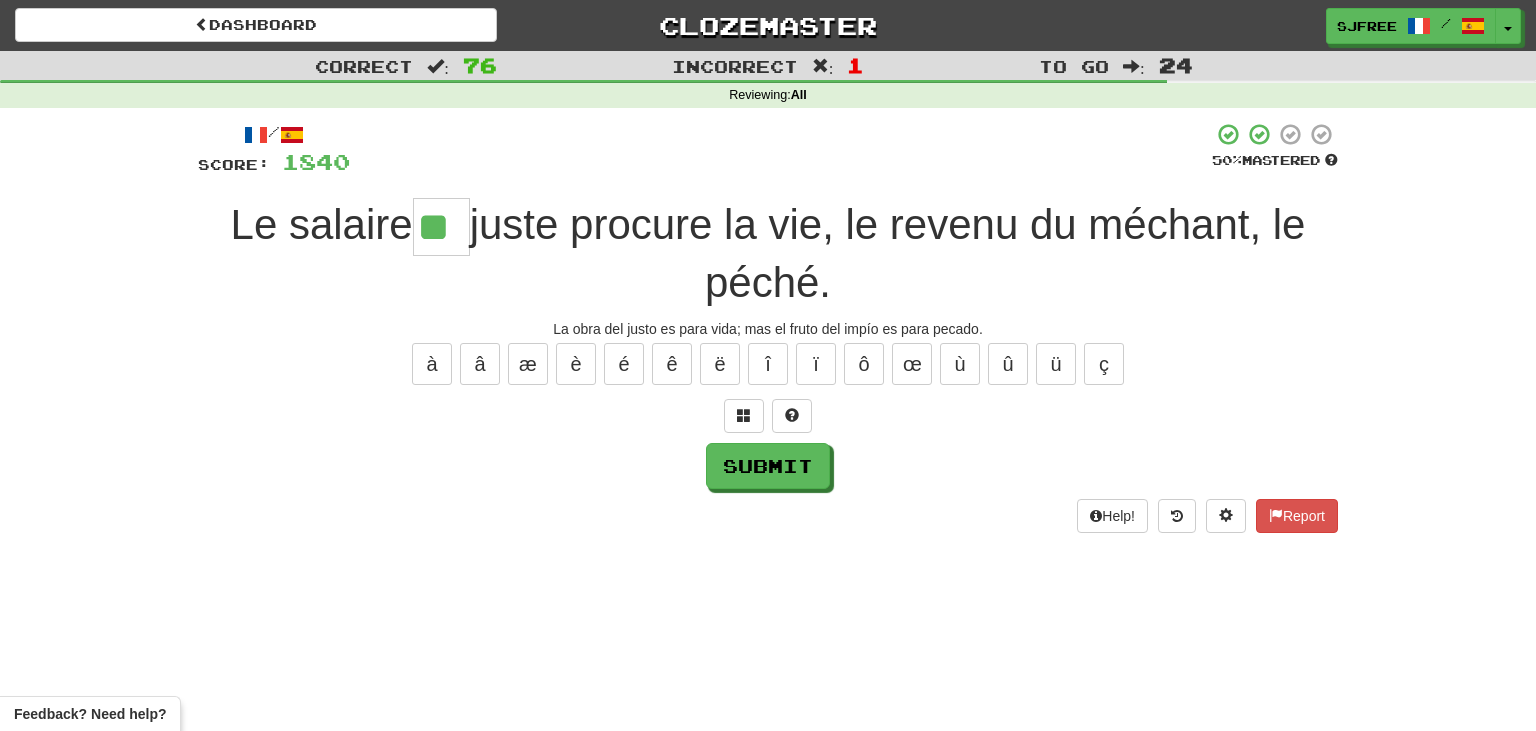 type on "**" 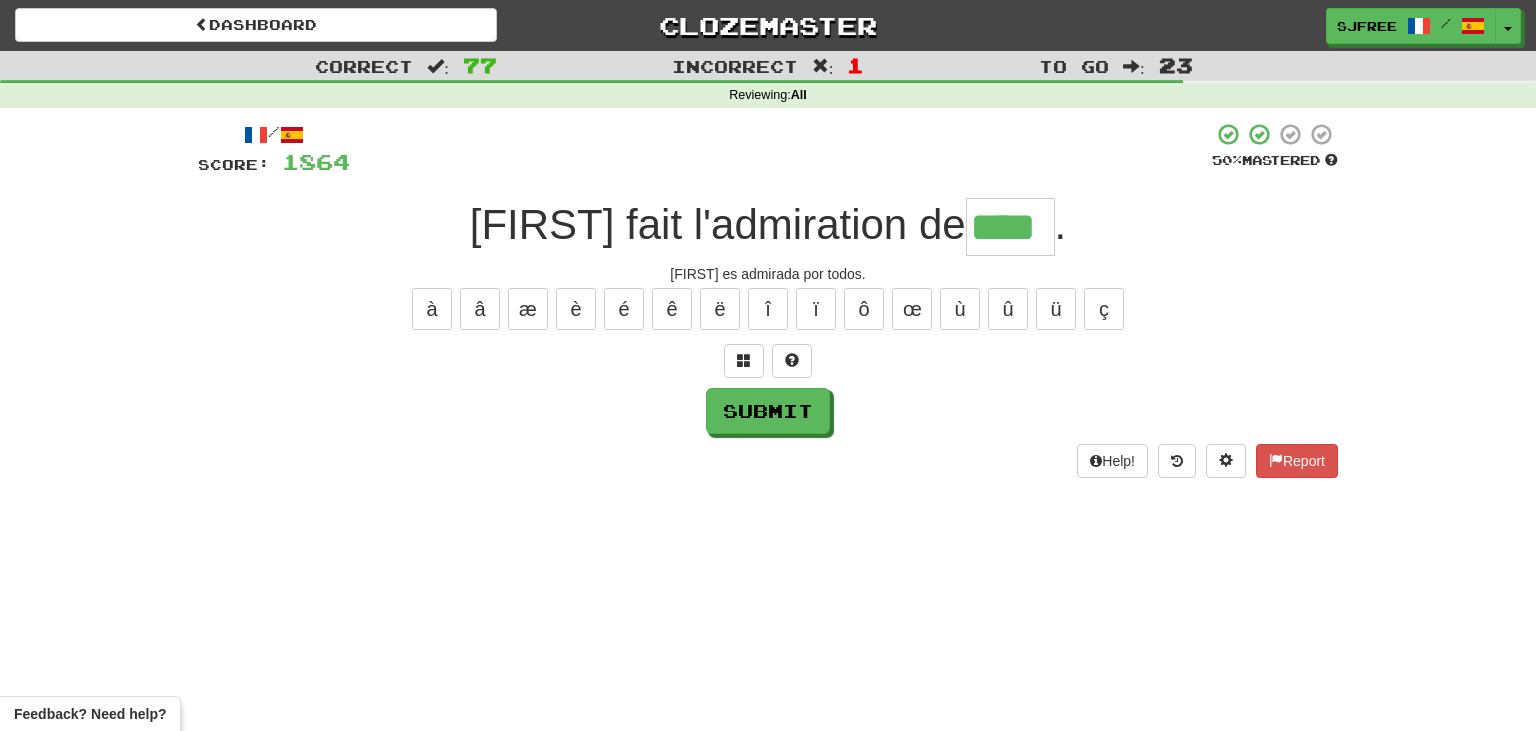 type on "****" 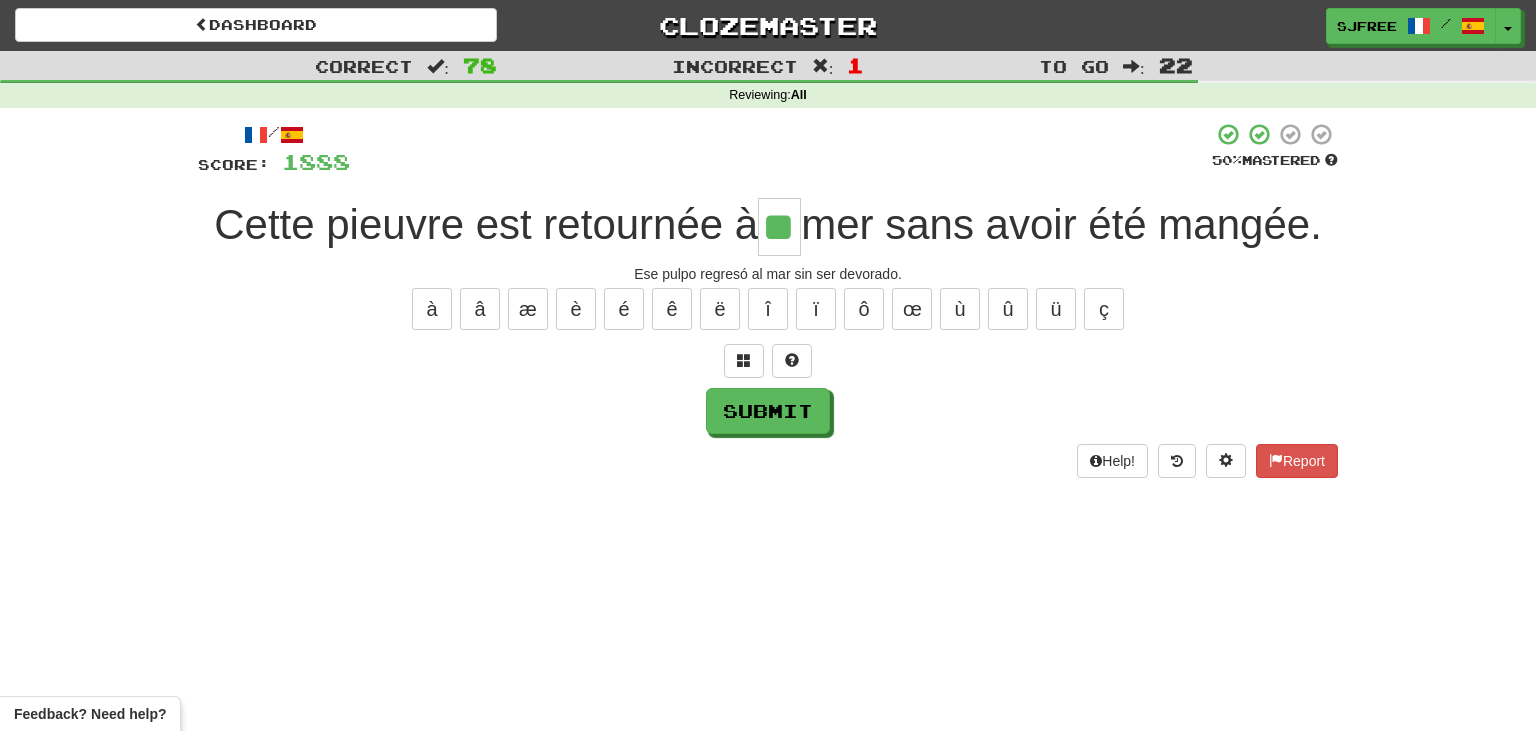 type on "**" 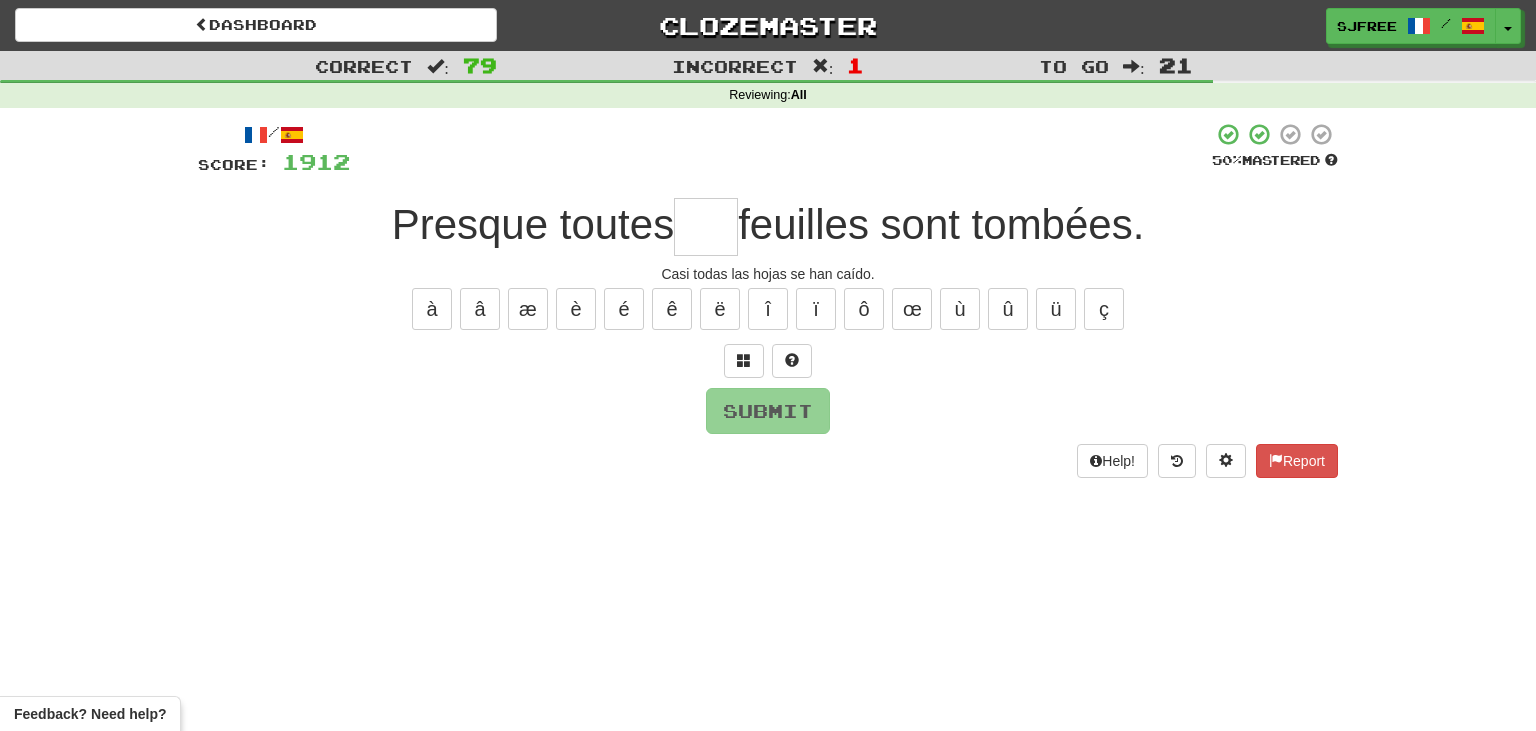 type on "*" 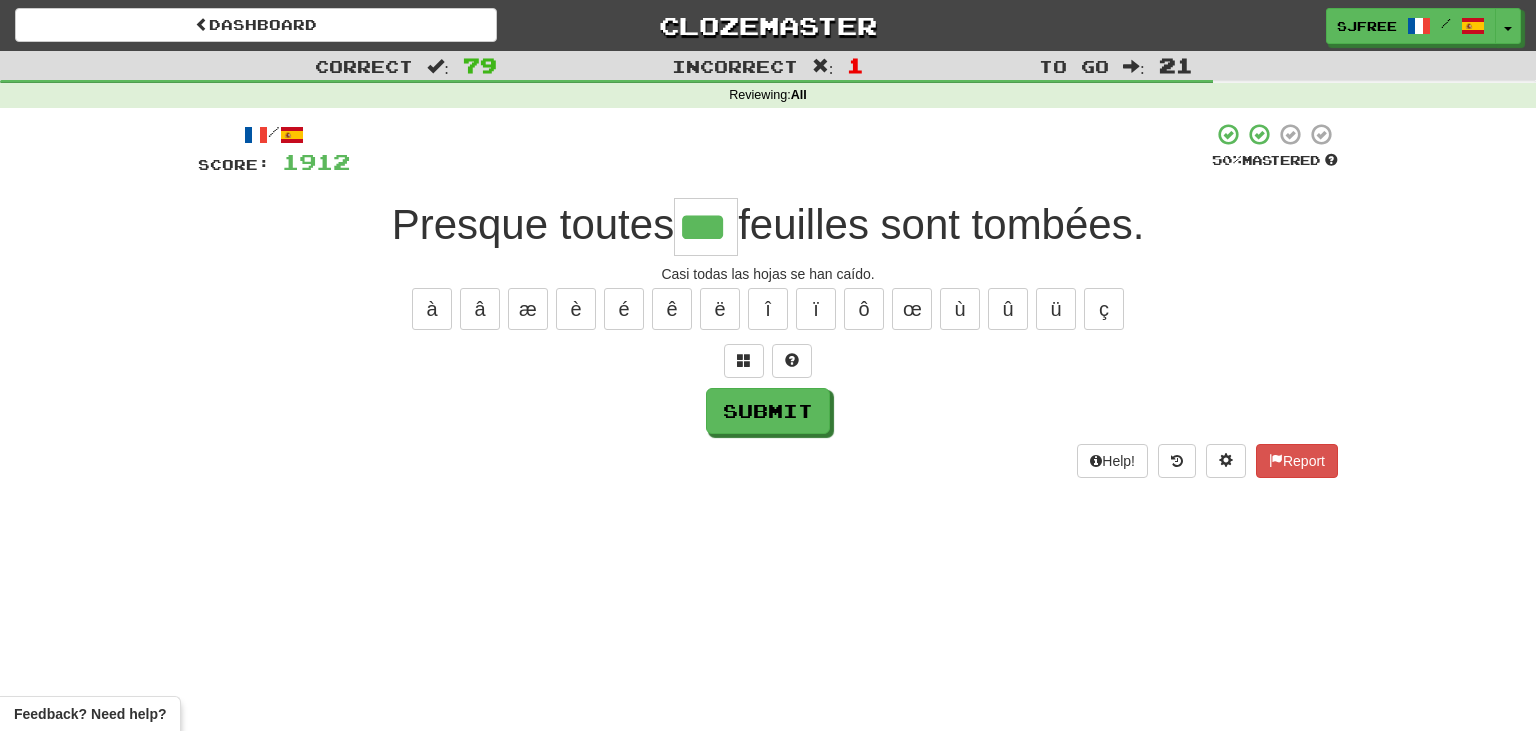 type on "***" 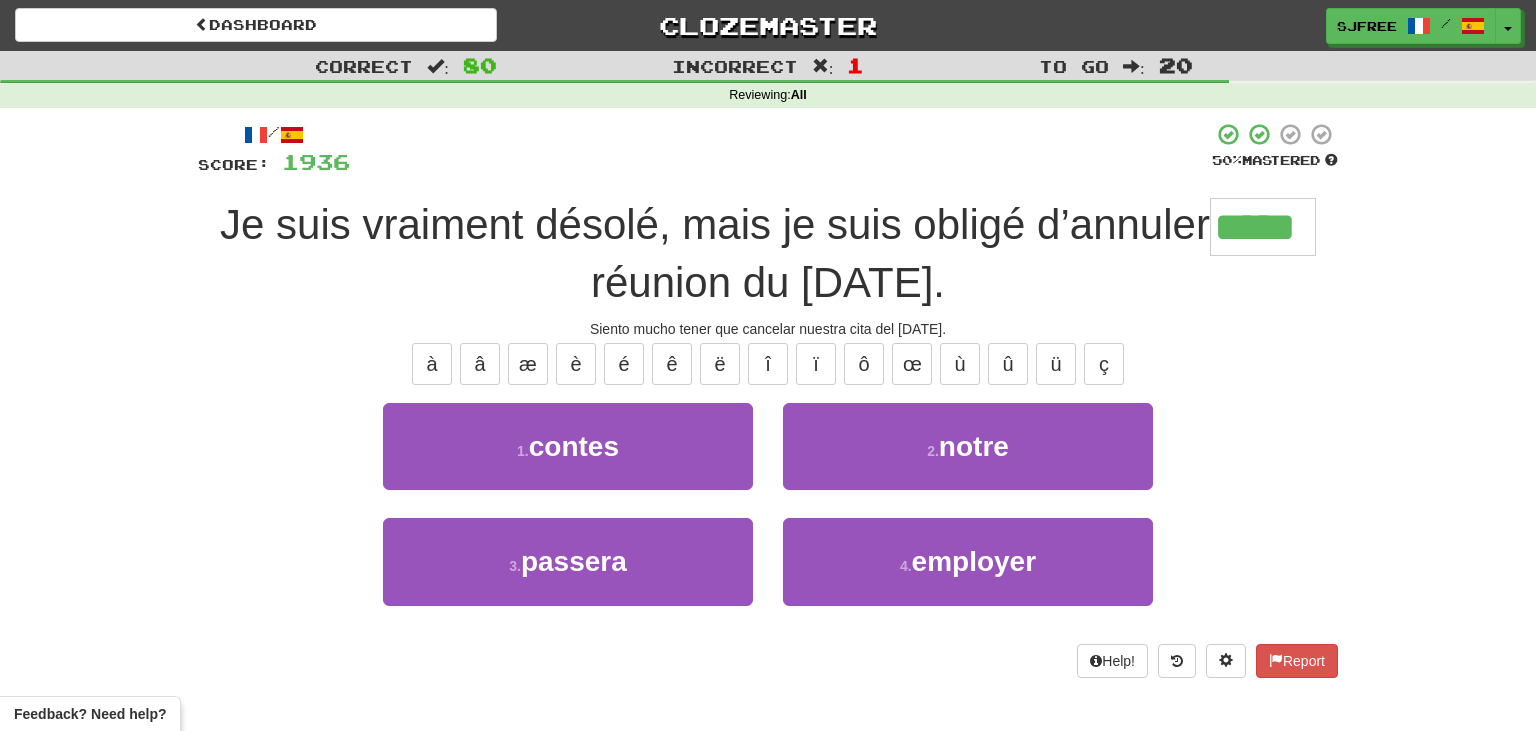 type on "*****" 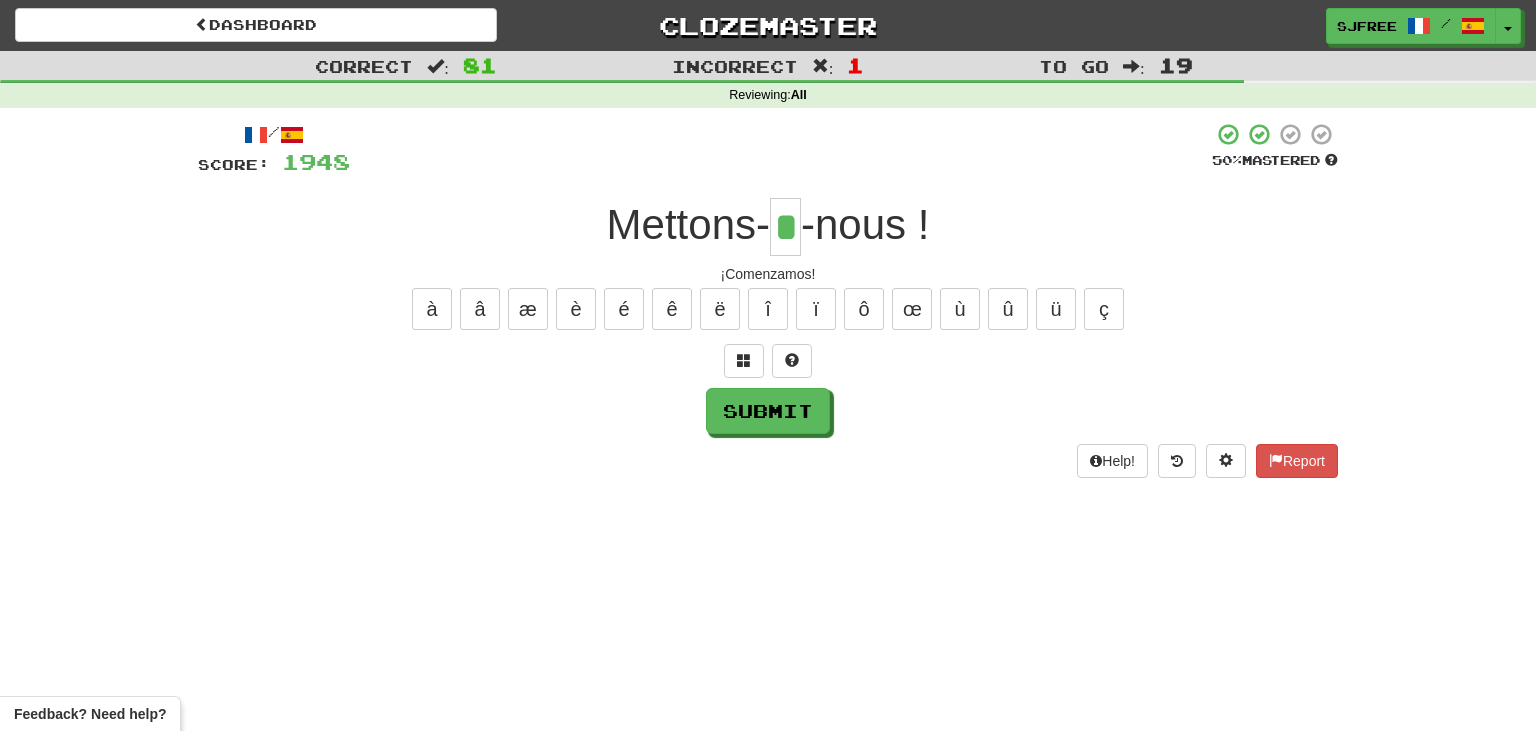 type on "*" 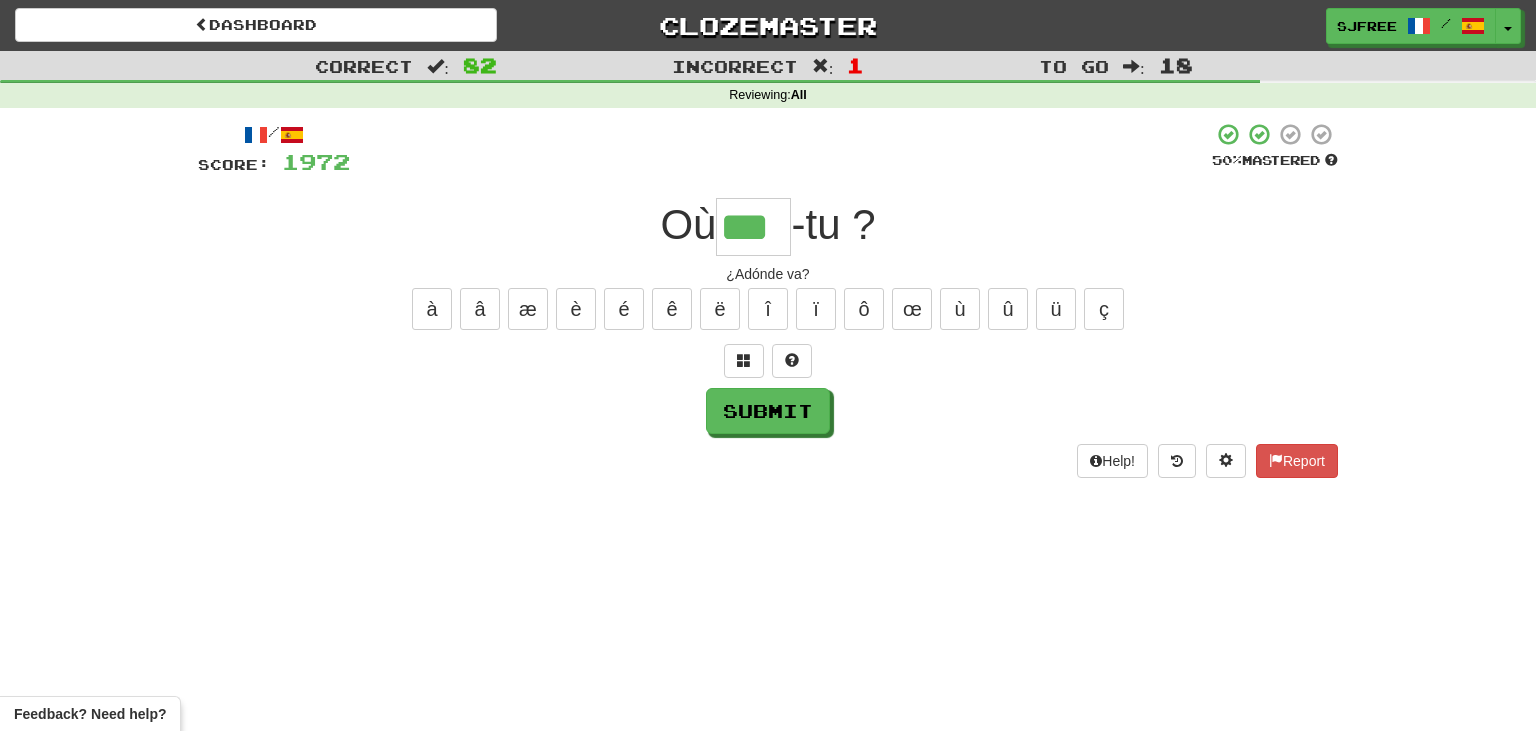 type on "***" 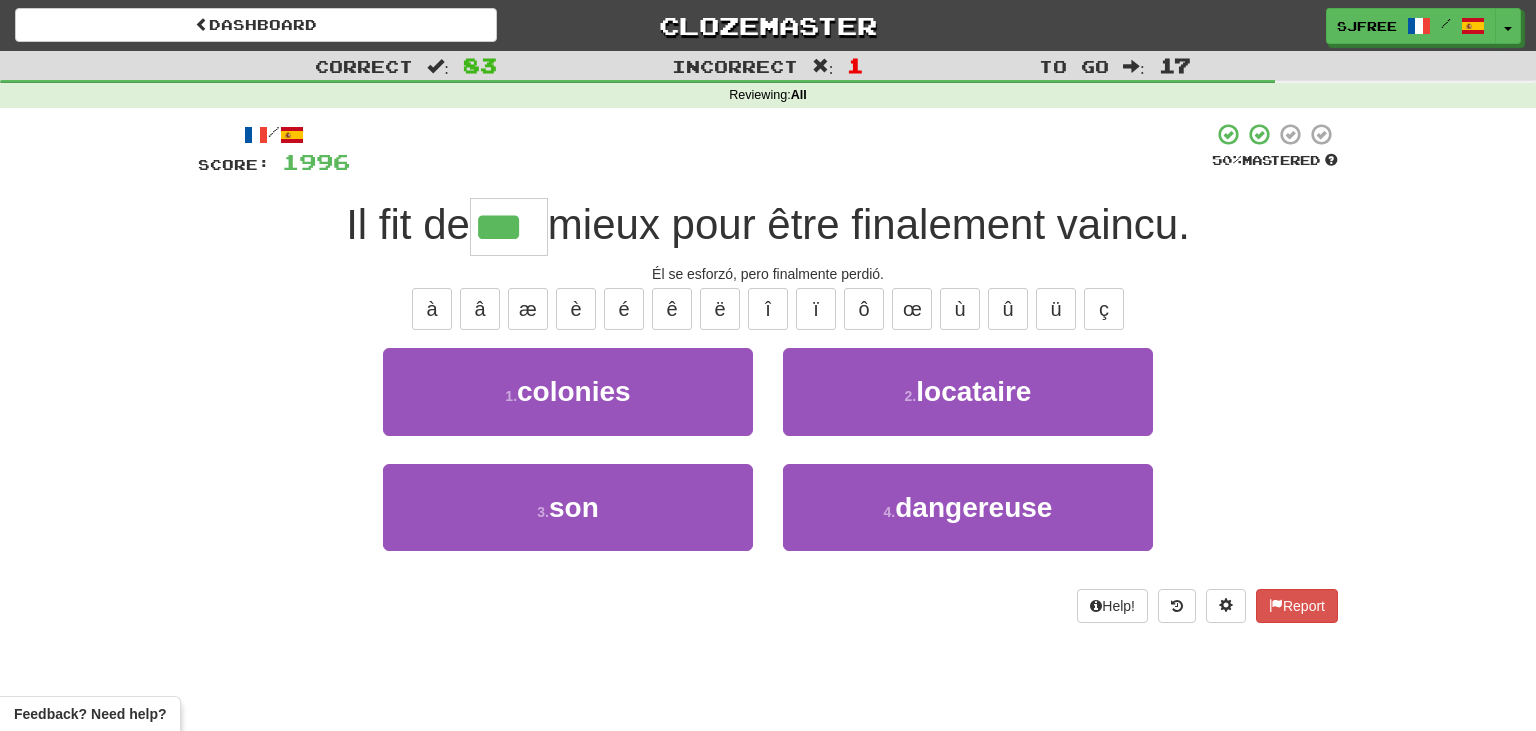 type on "***" 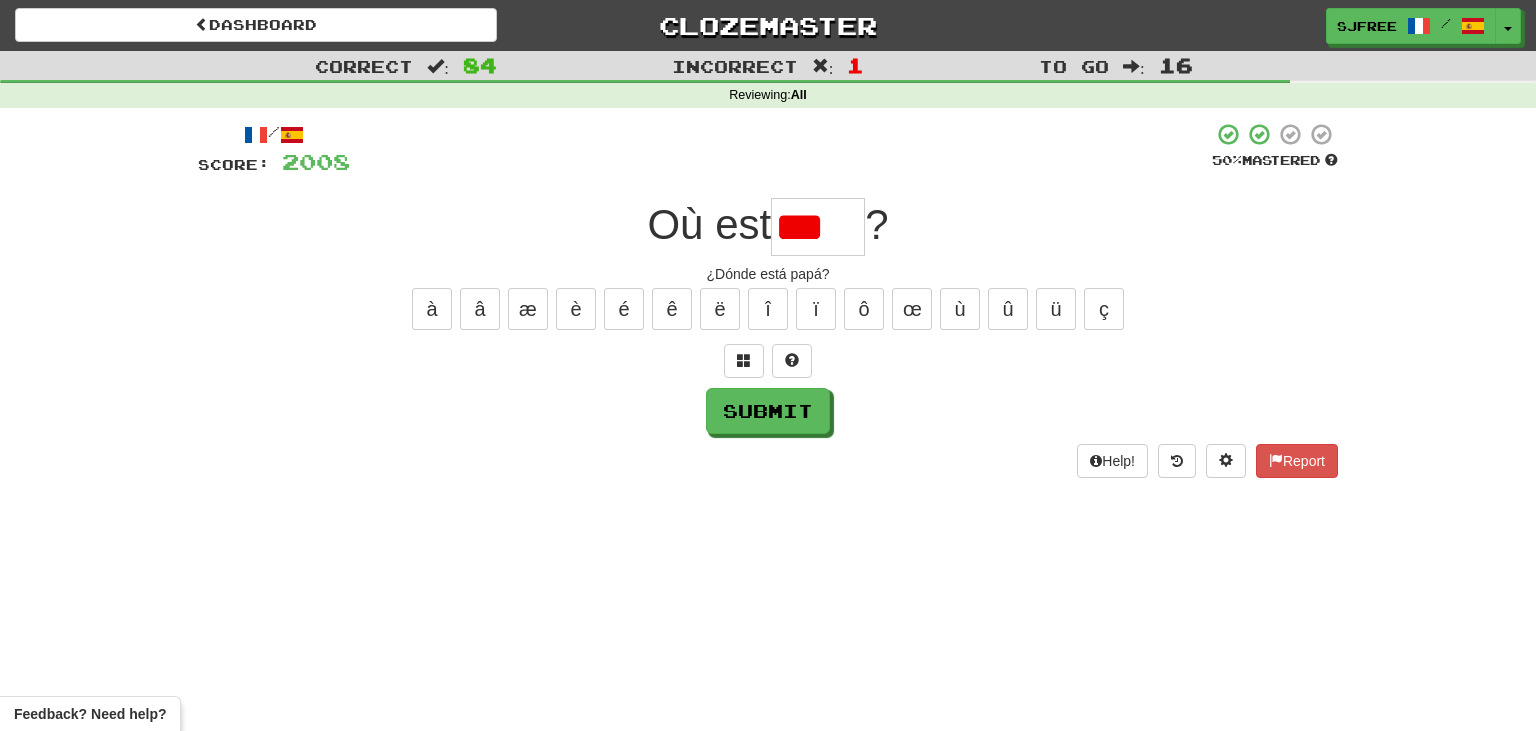 scroll, scrollTop: 0, scrollLeft: 0, axis: both 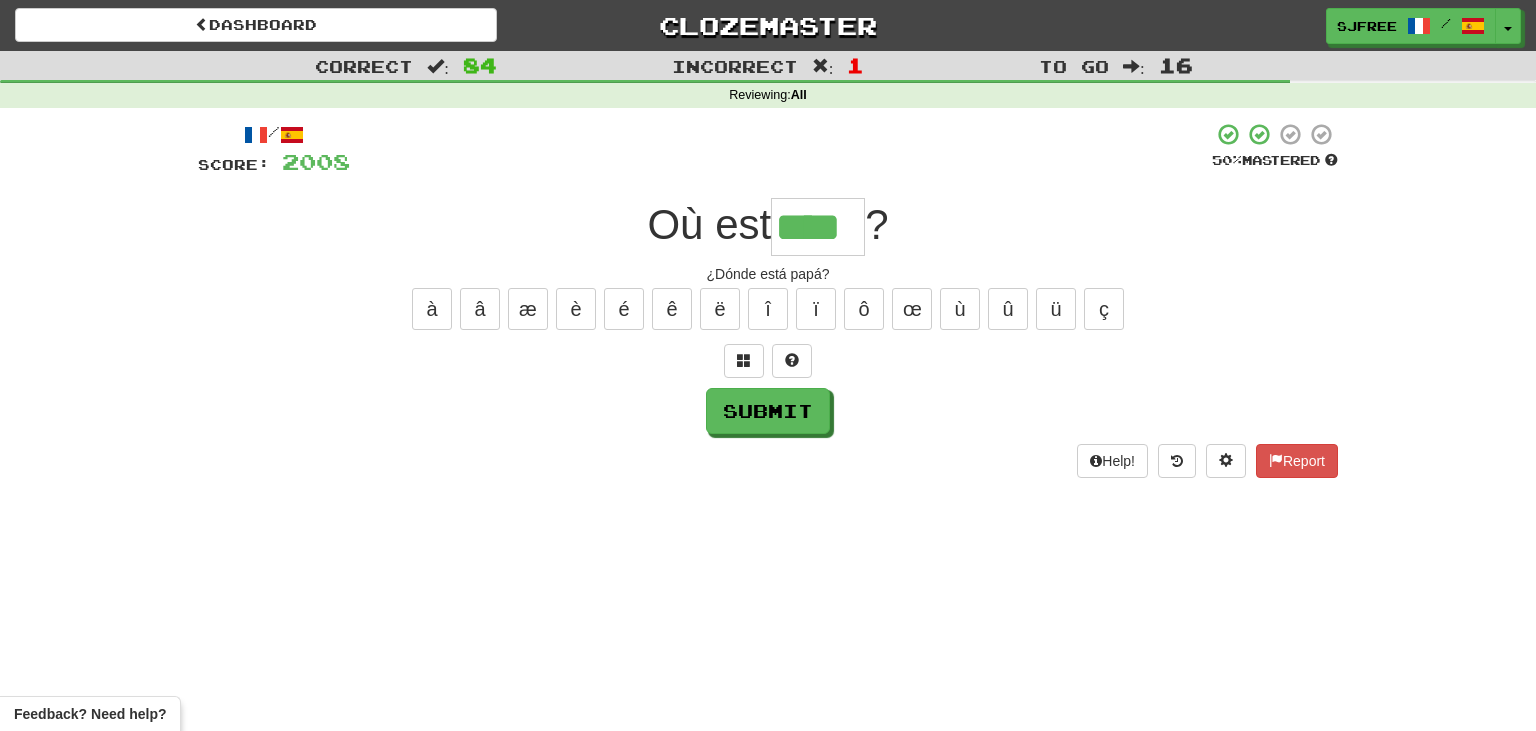 type on "****" 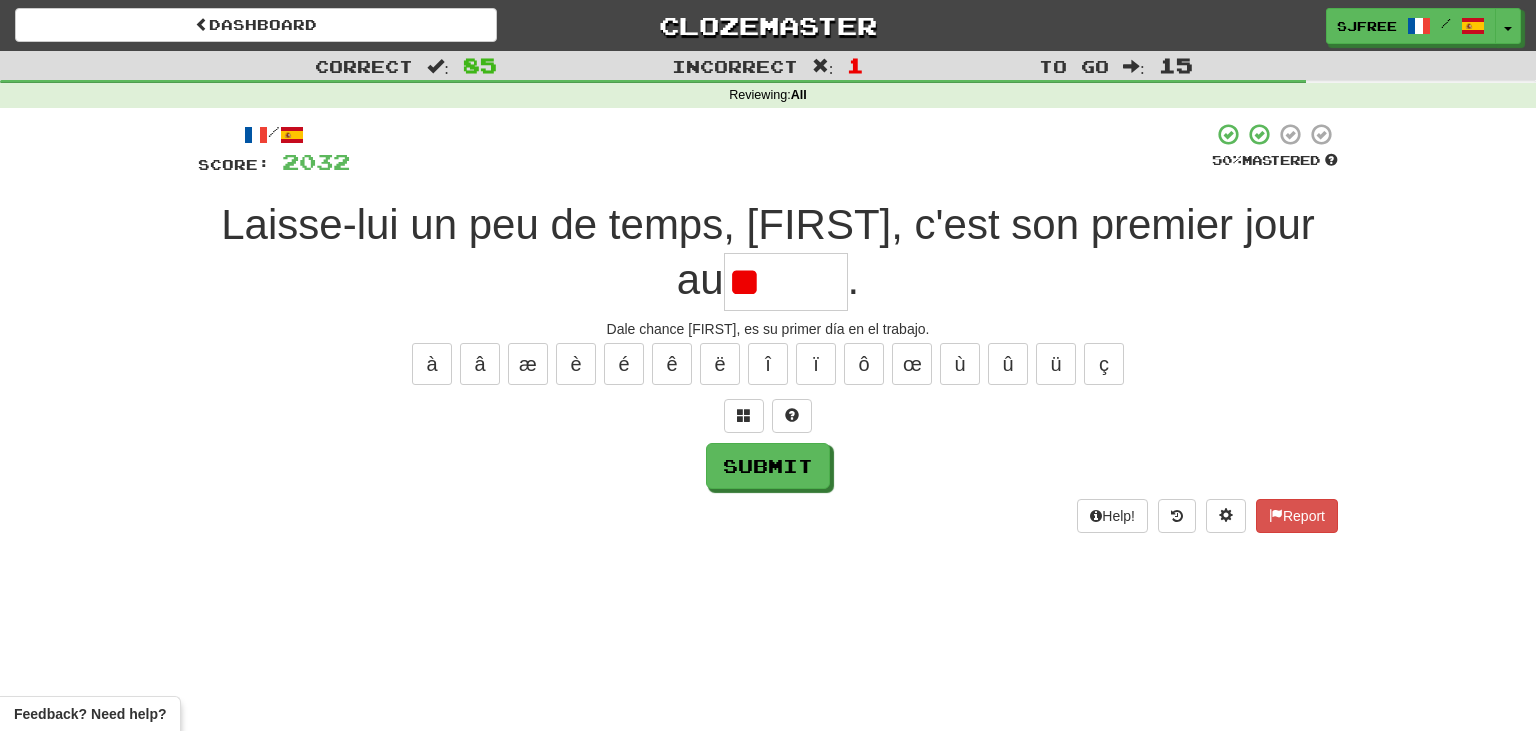 type on "*" 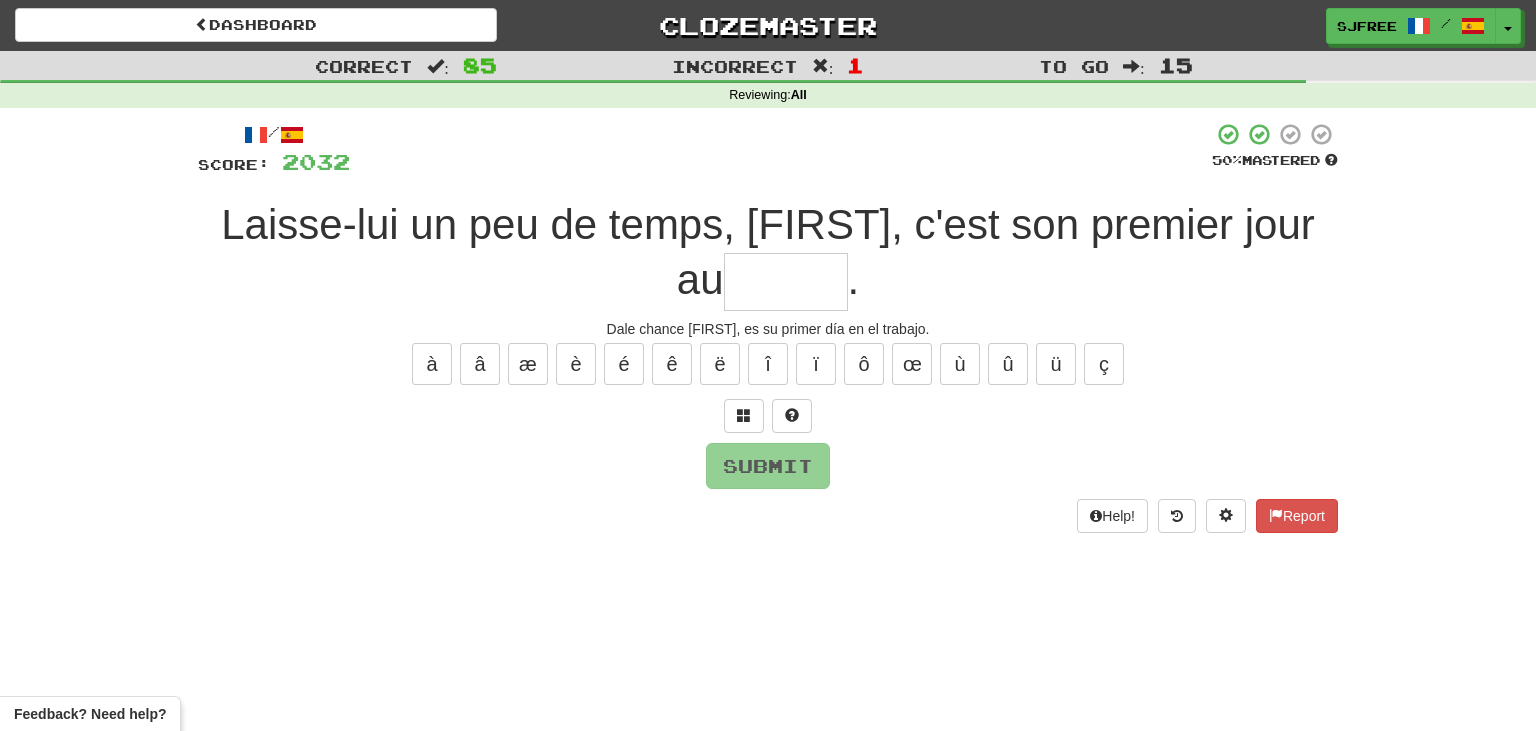 type on "*" 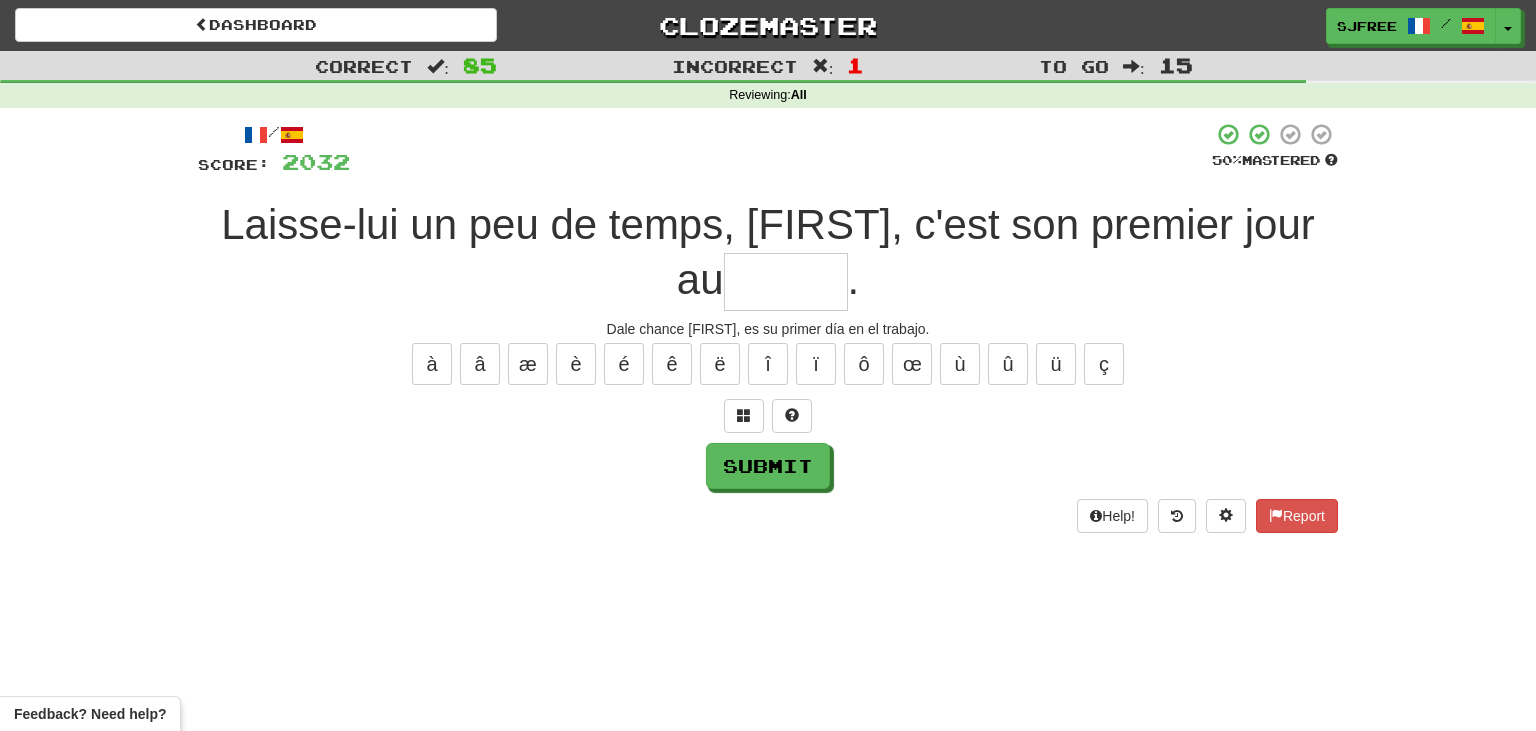 type on "*" 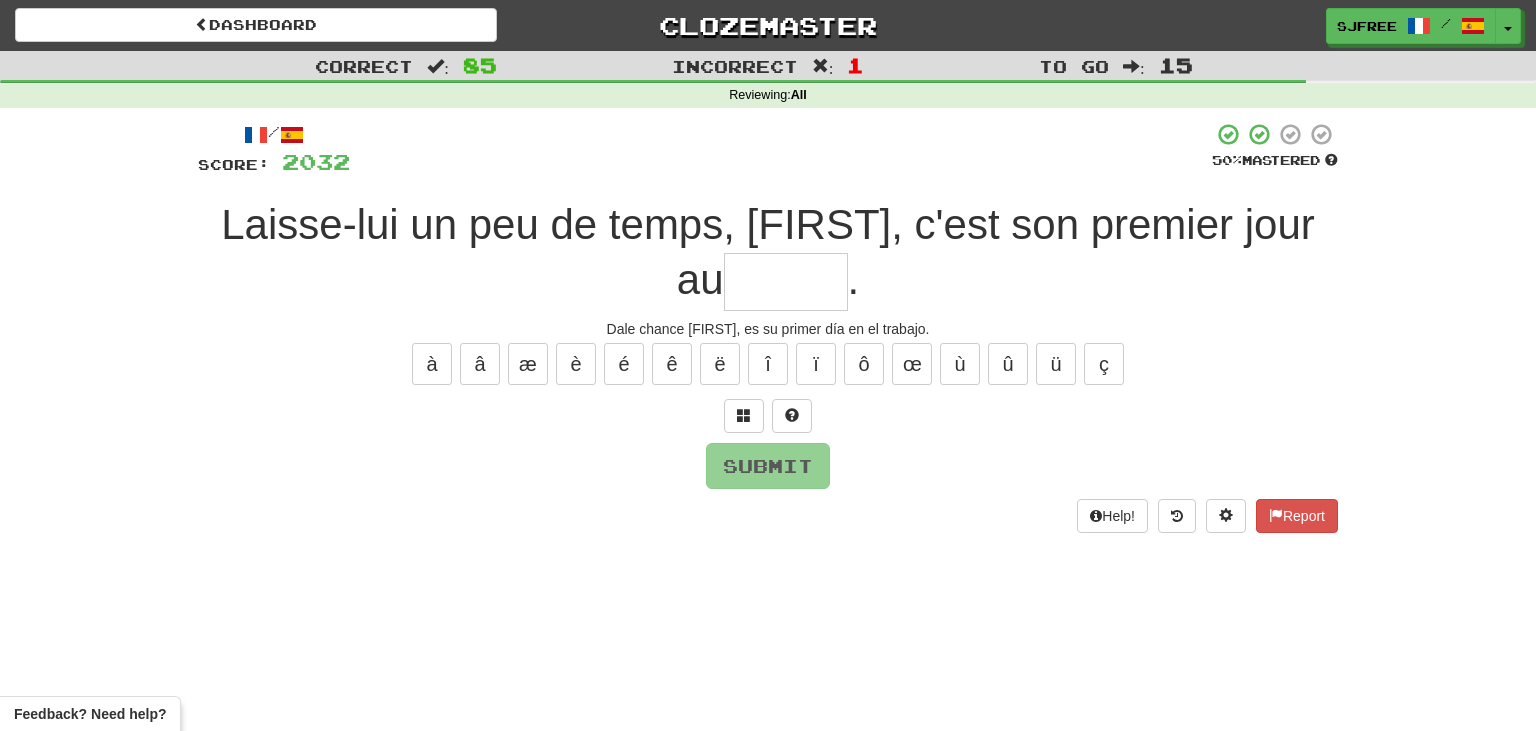 type on "*" 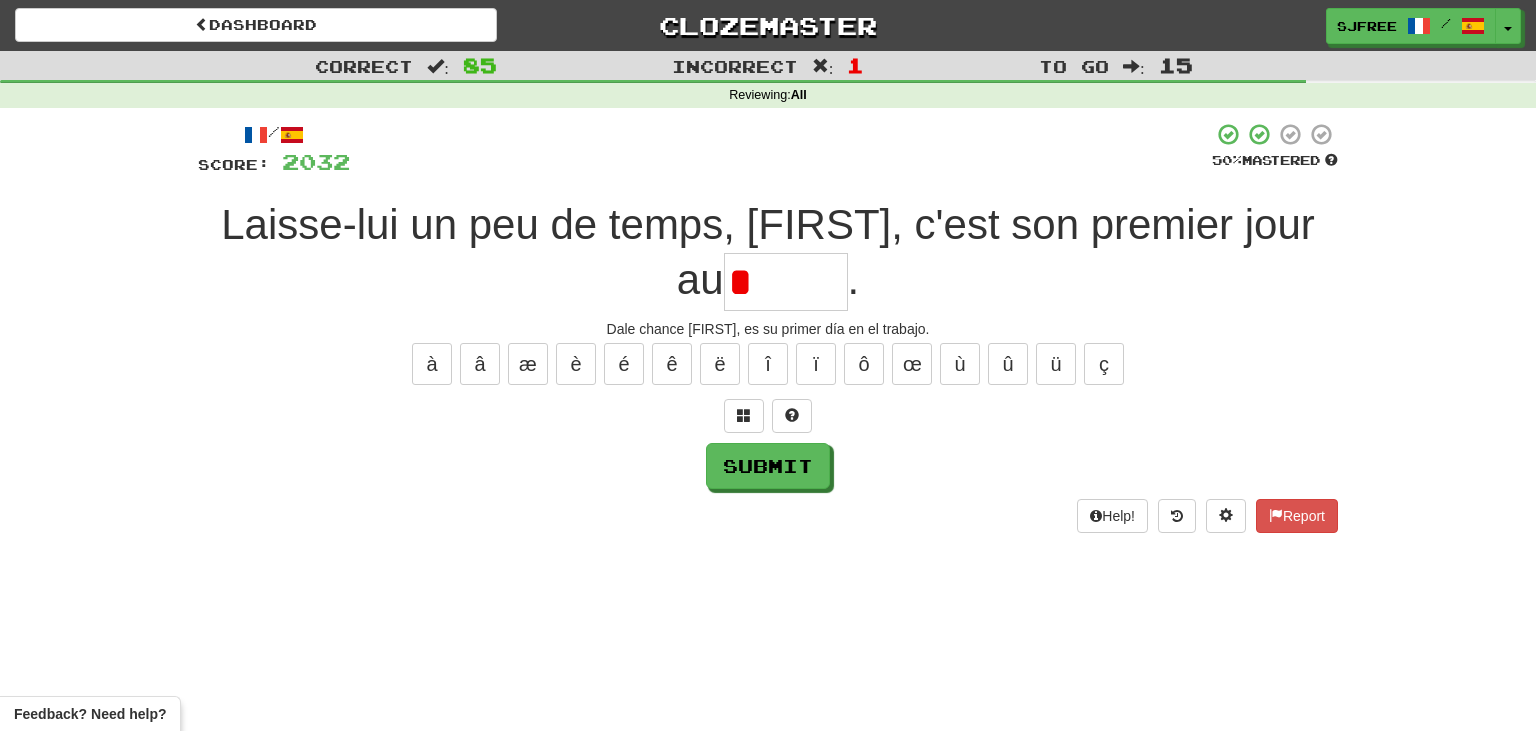 type on "*" 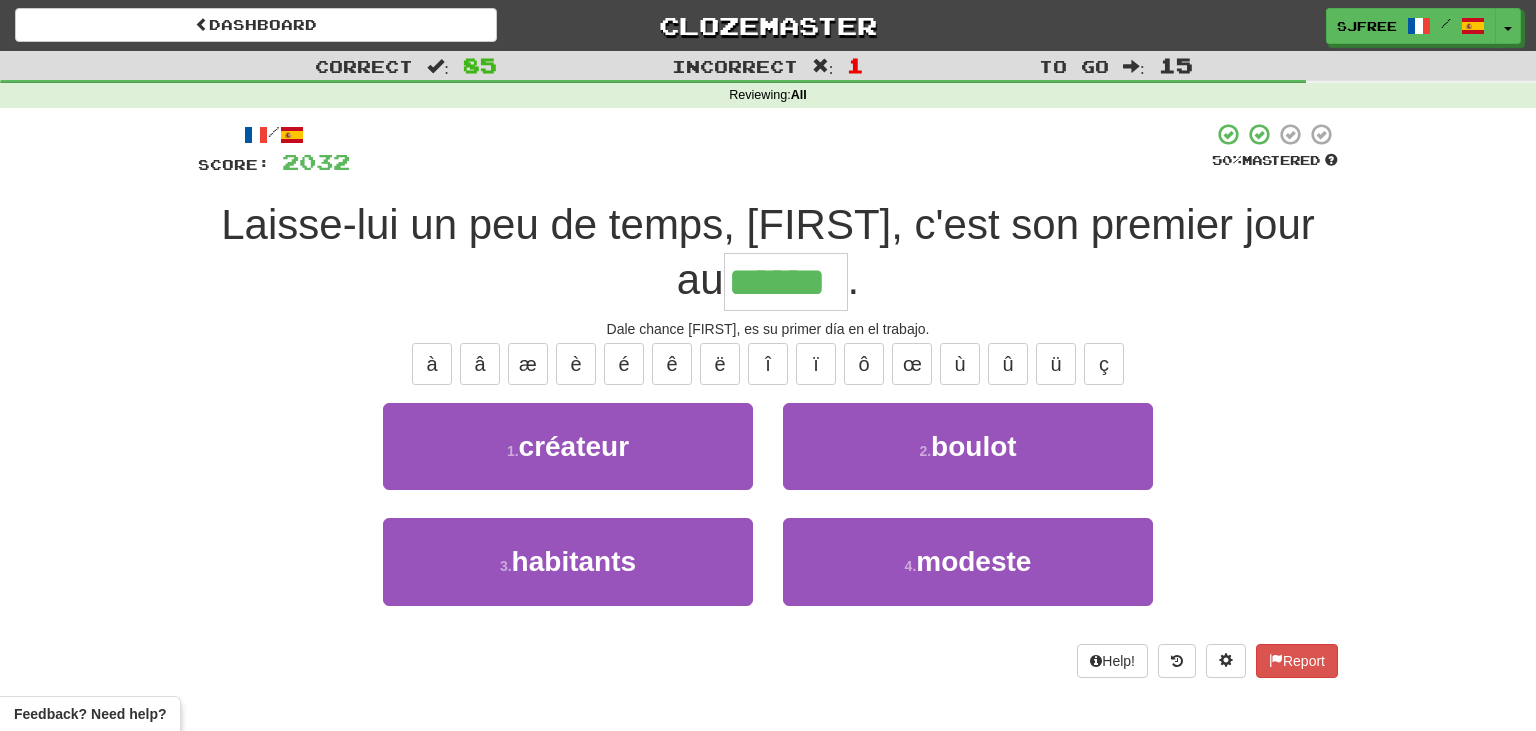 type on "******" 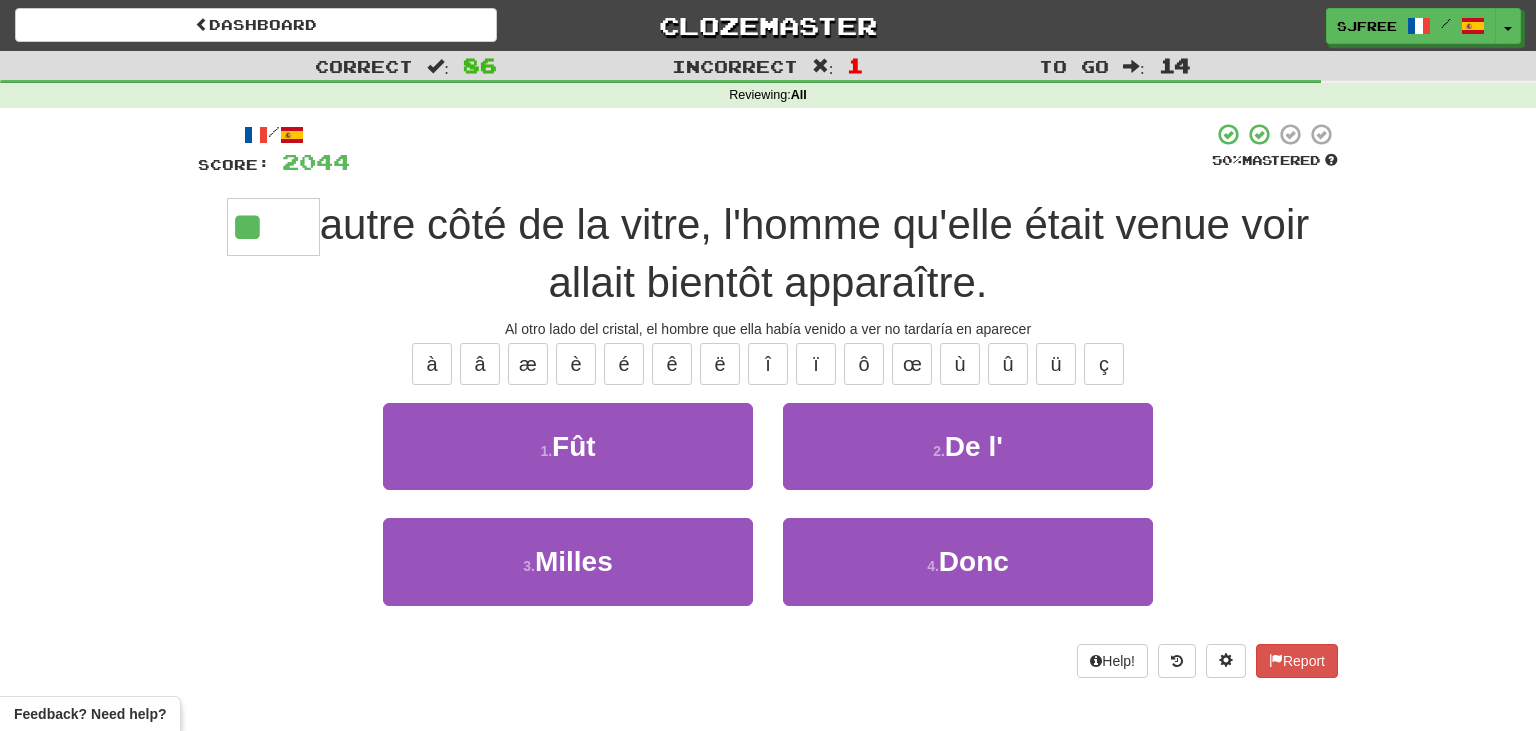 type on "*****" 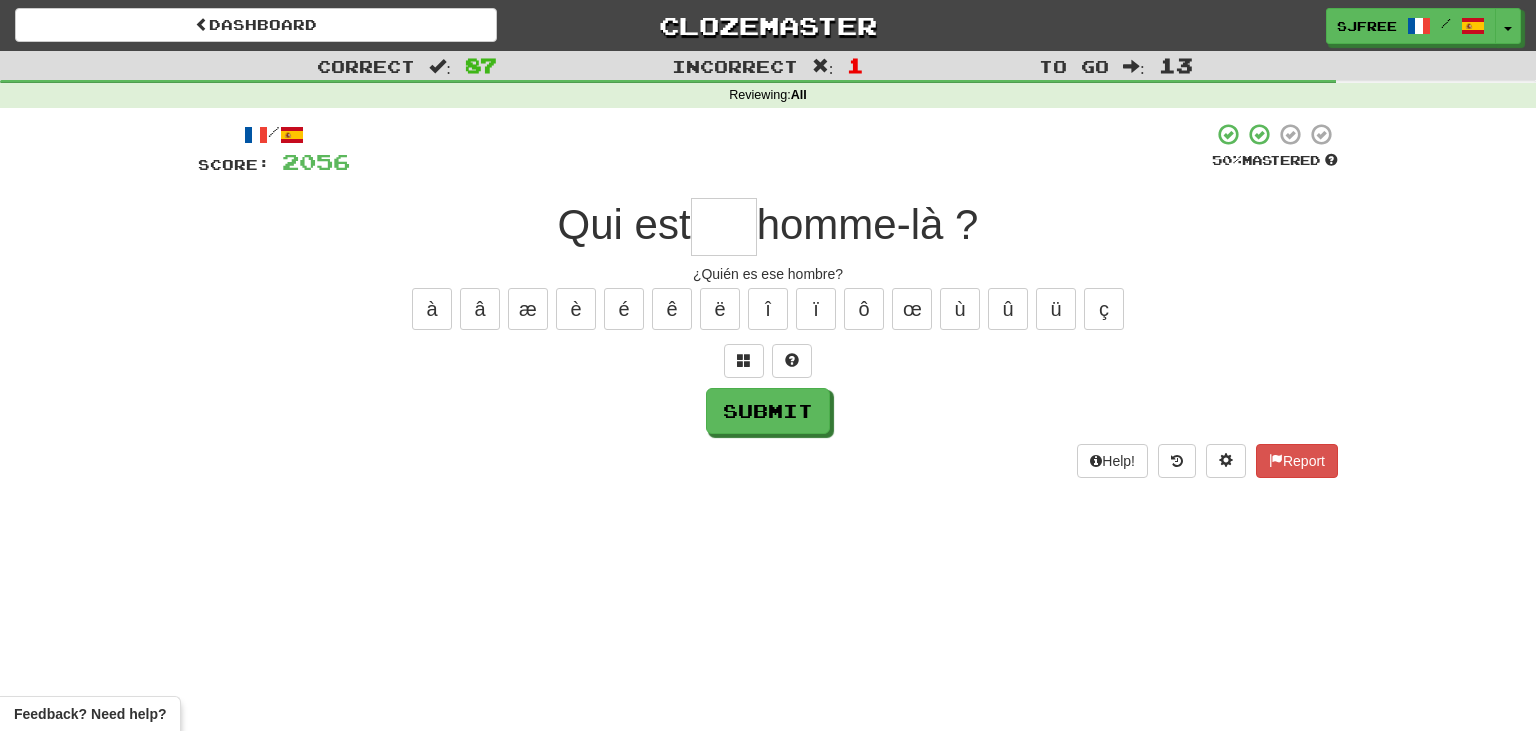 type on "*" 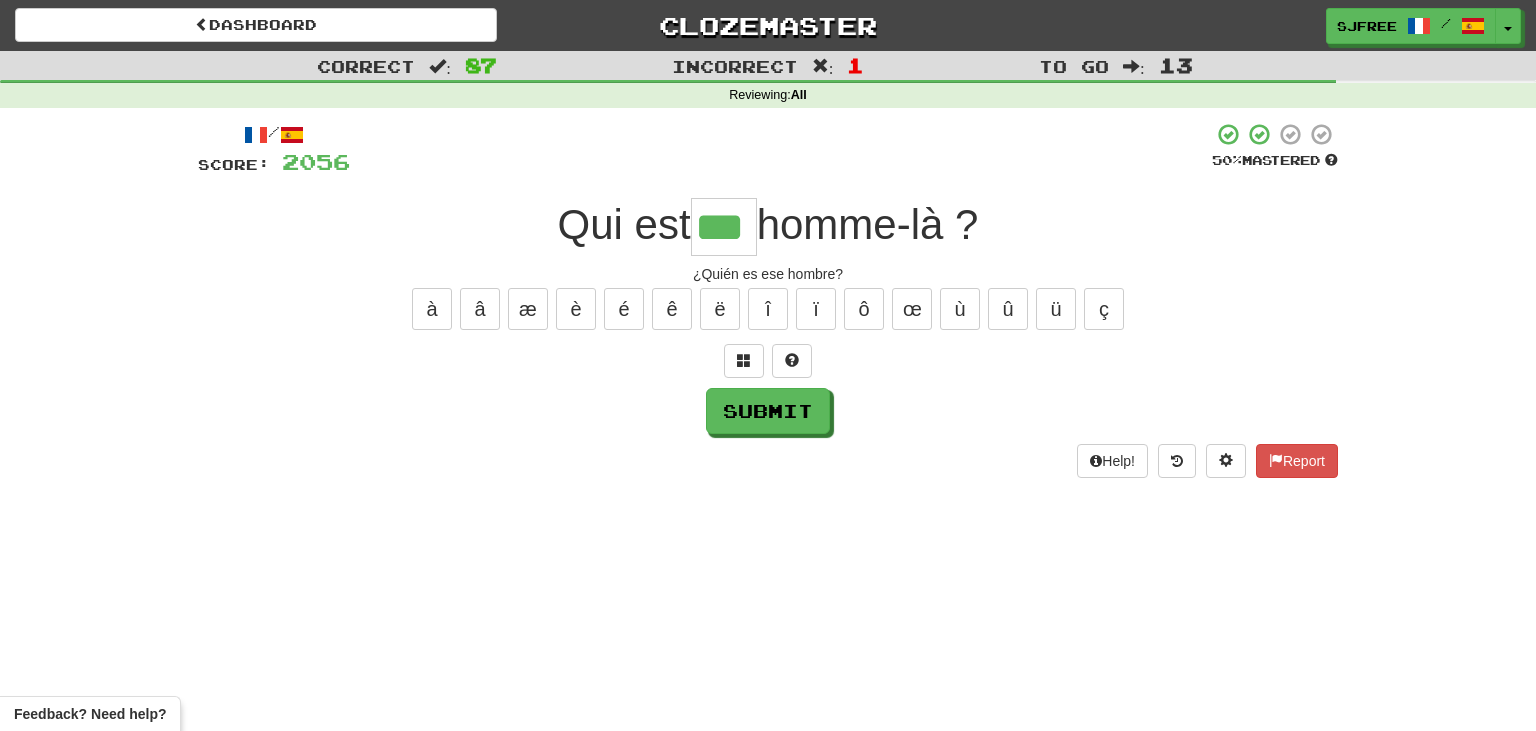 type on "***" 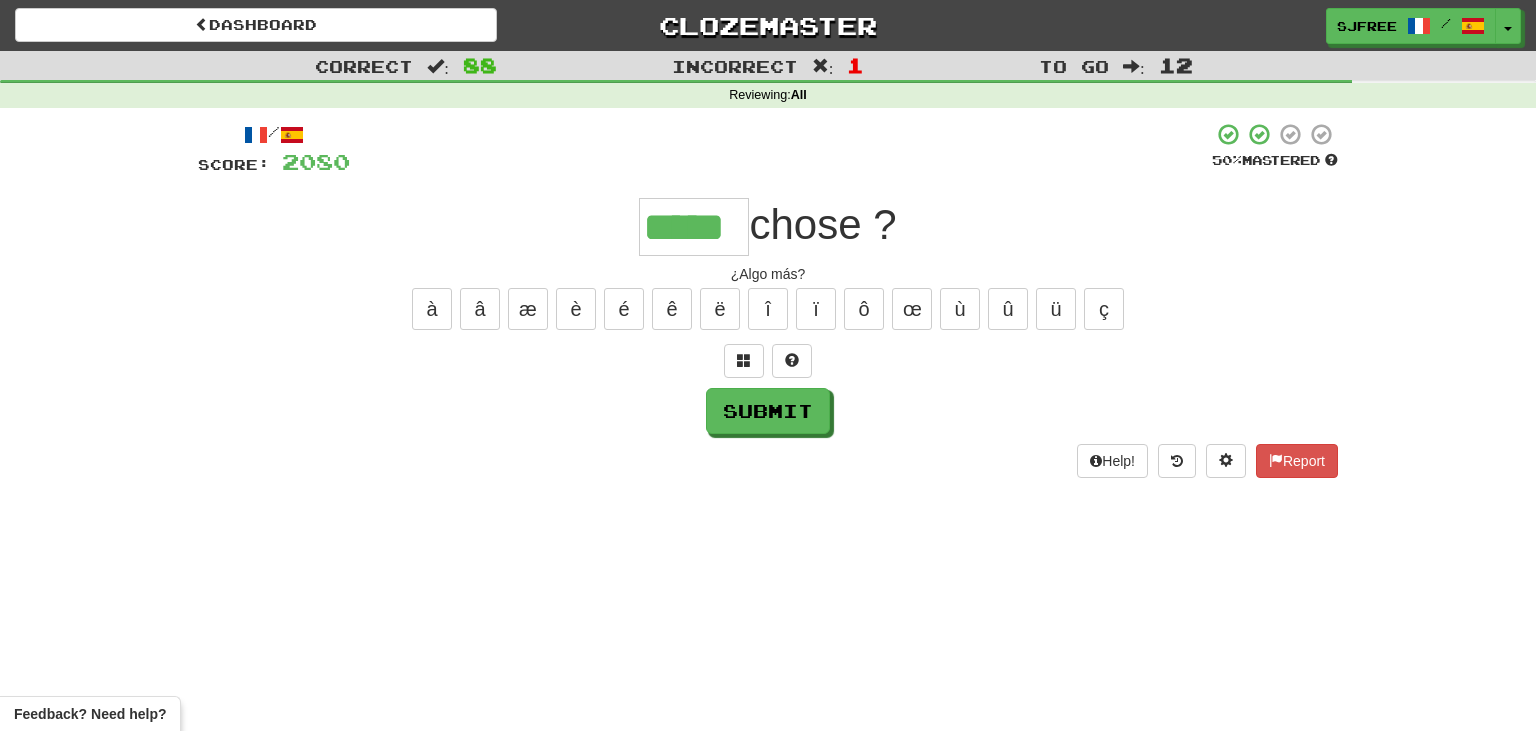 type on "*****" 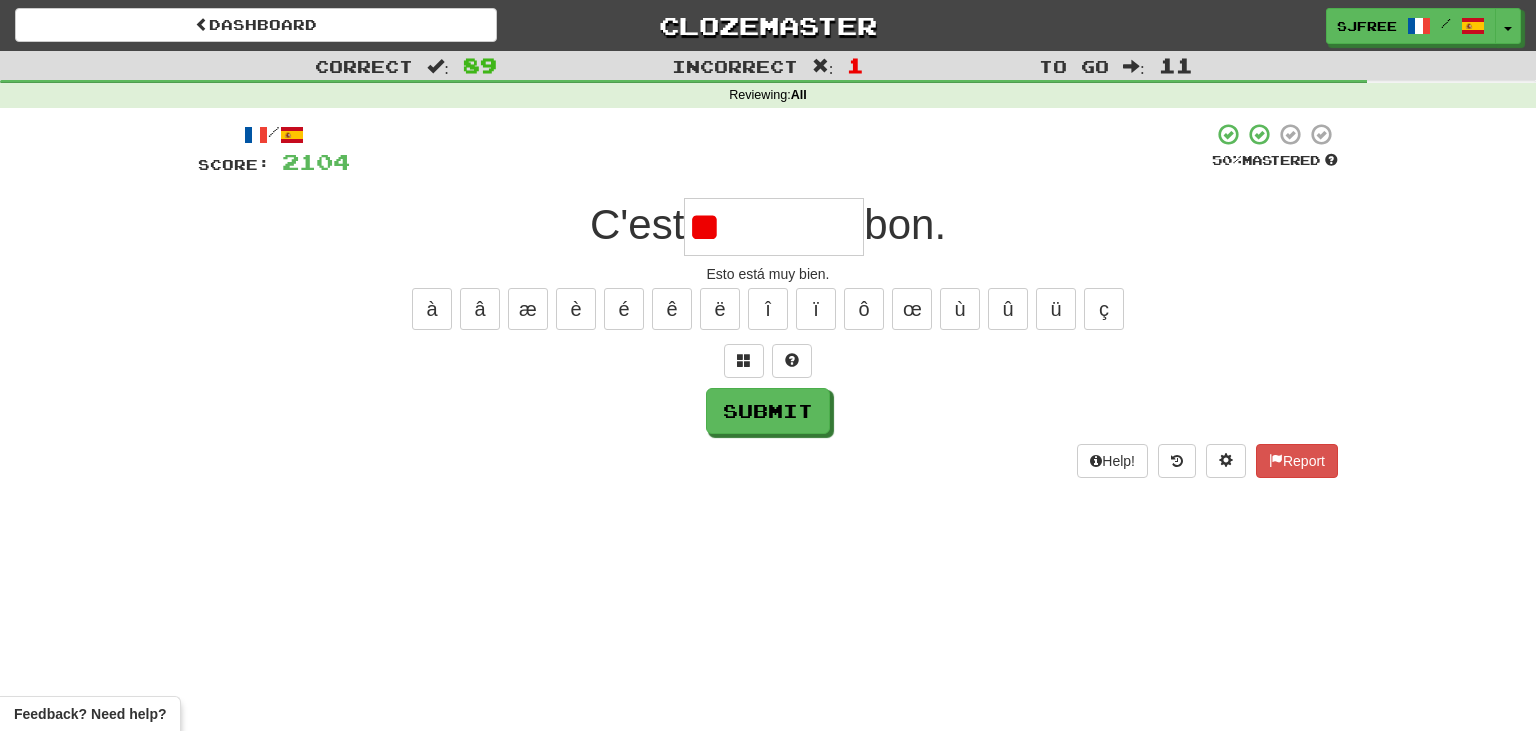 type on "*" 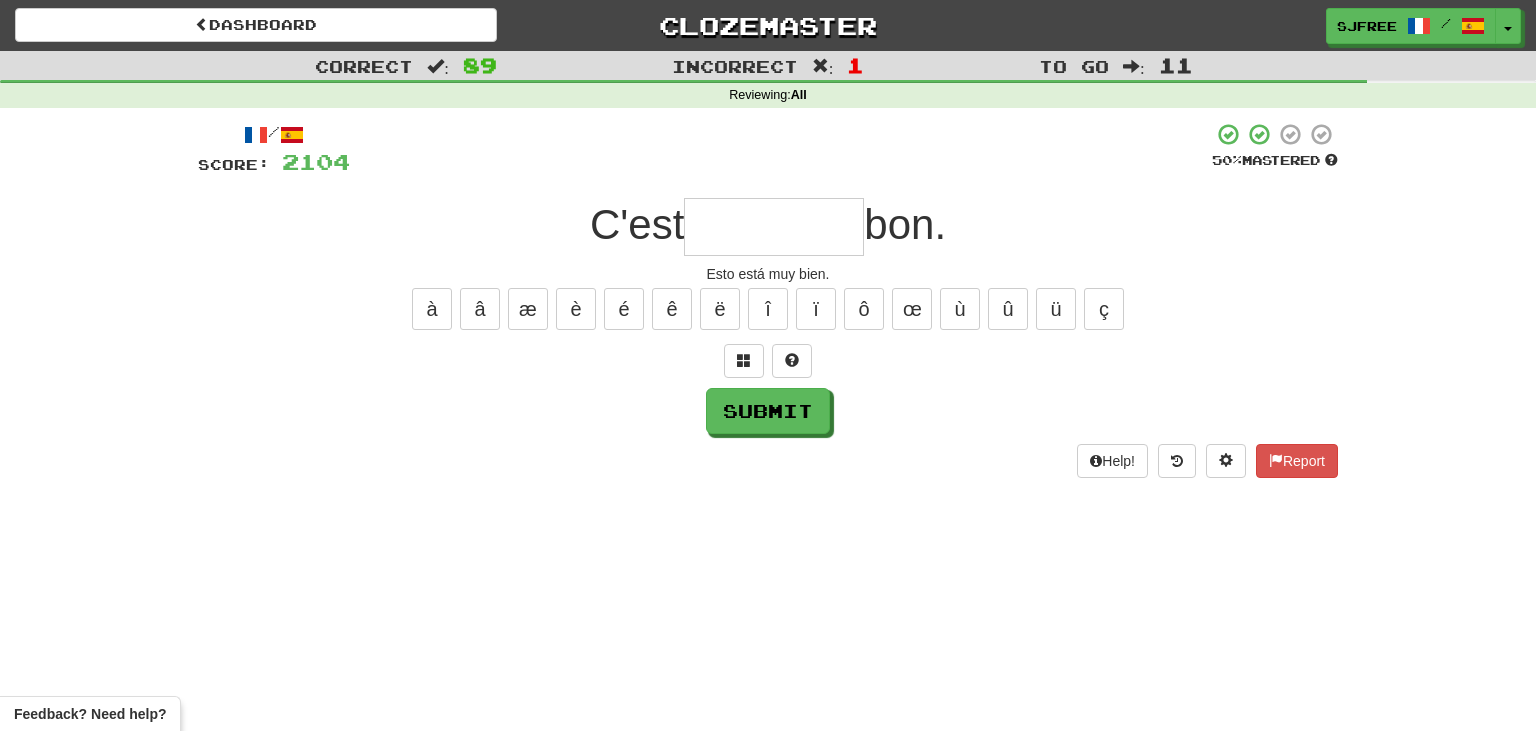 type on "*" 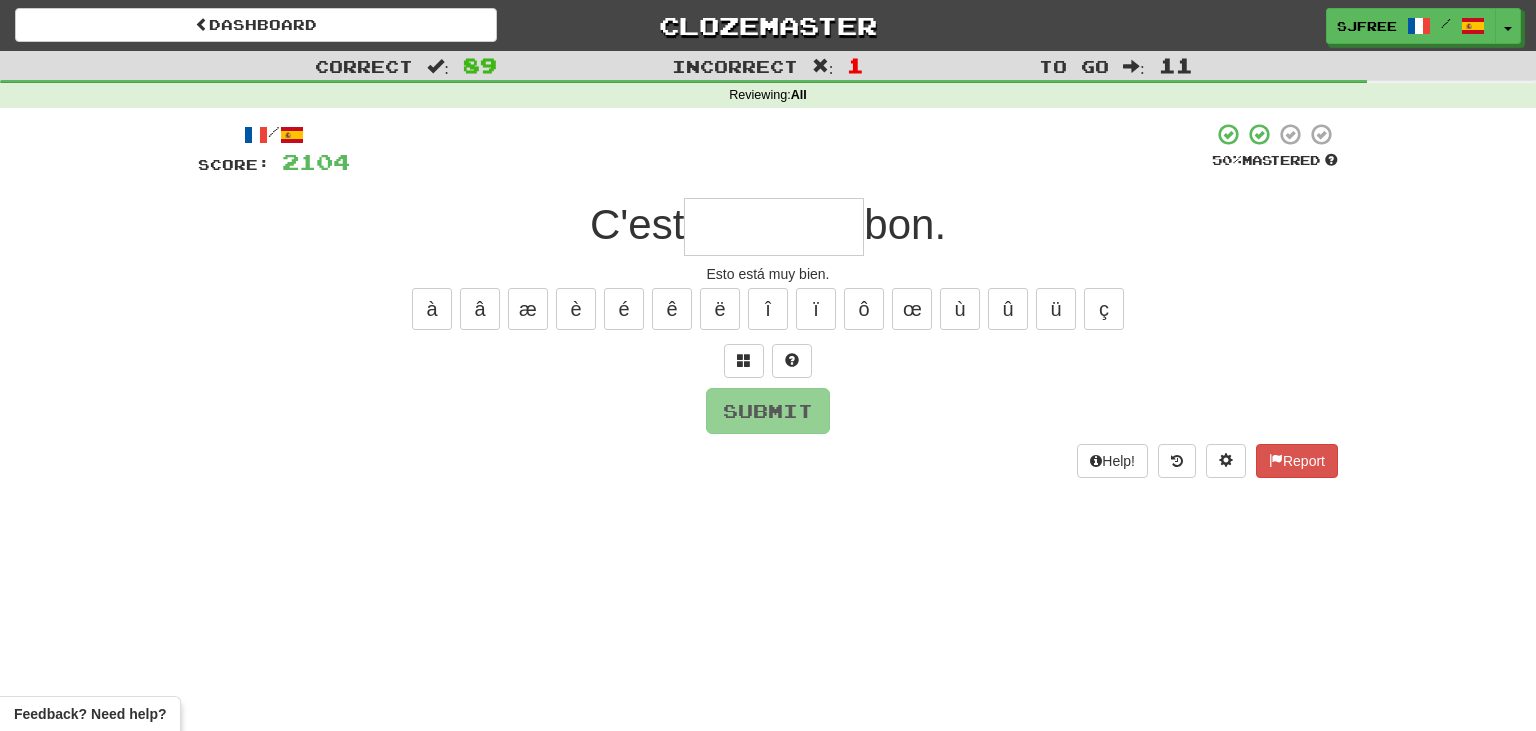 type on "*" 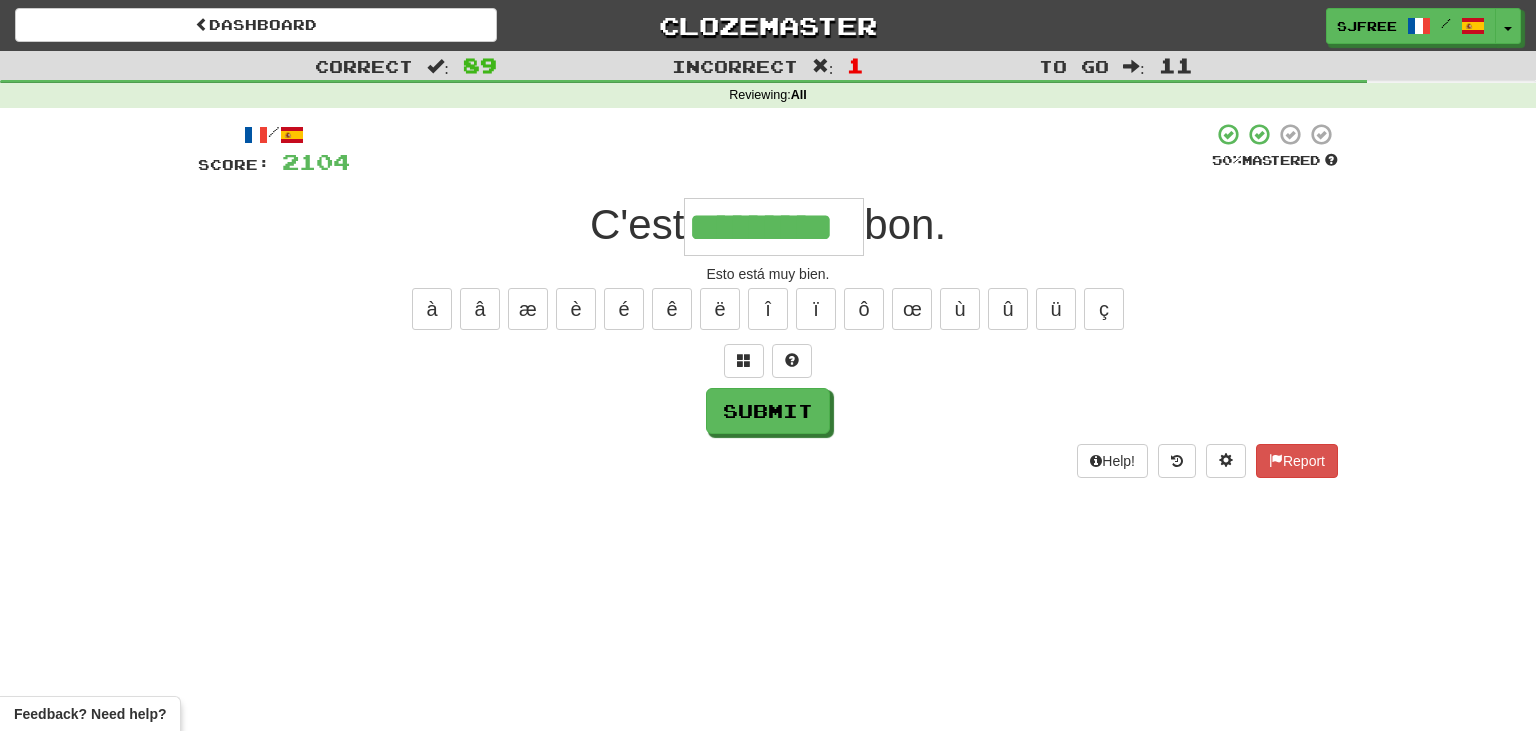 type on "*********" 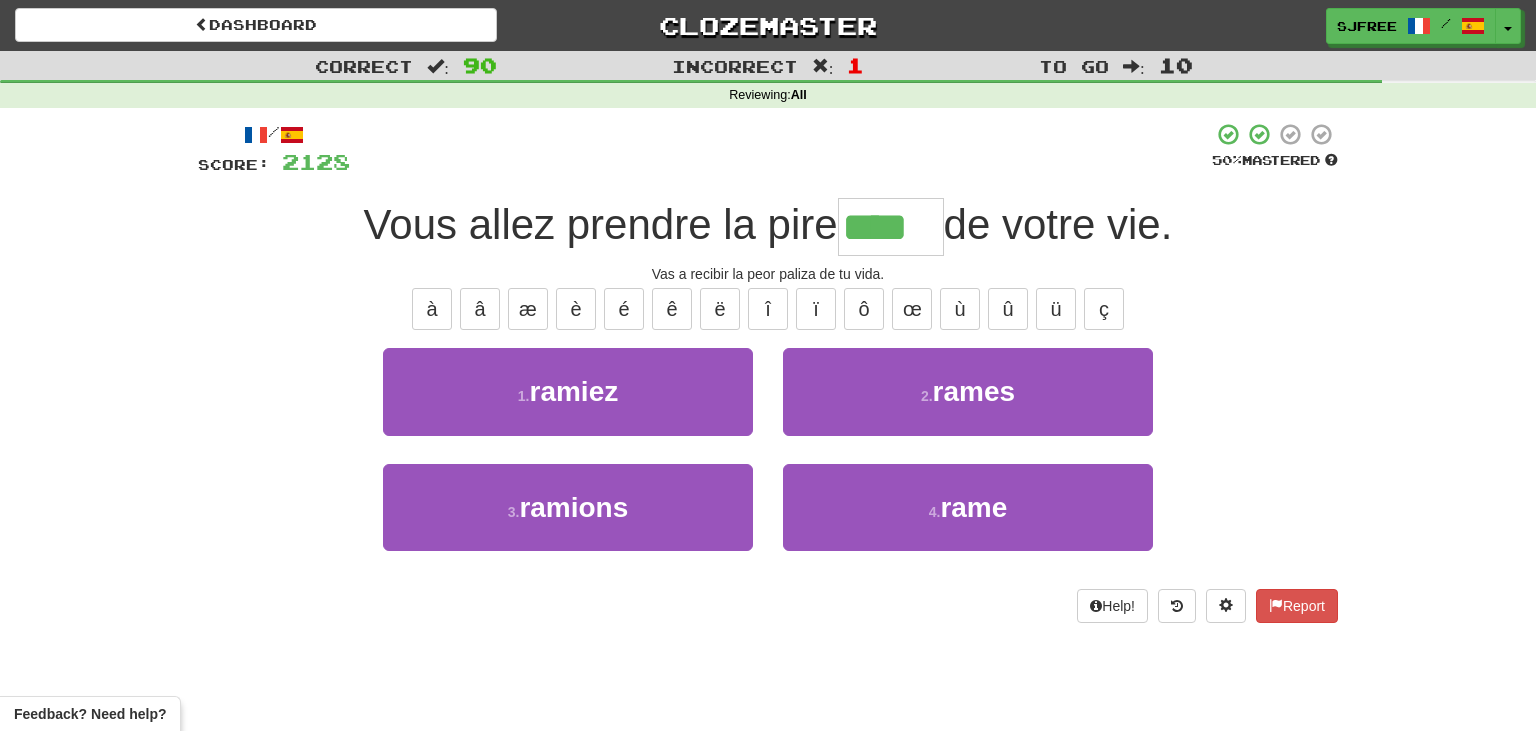 type on "****" 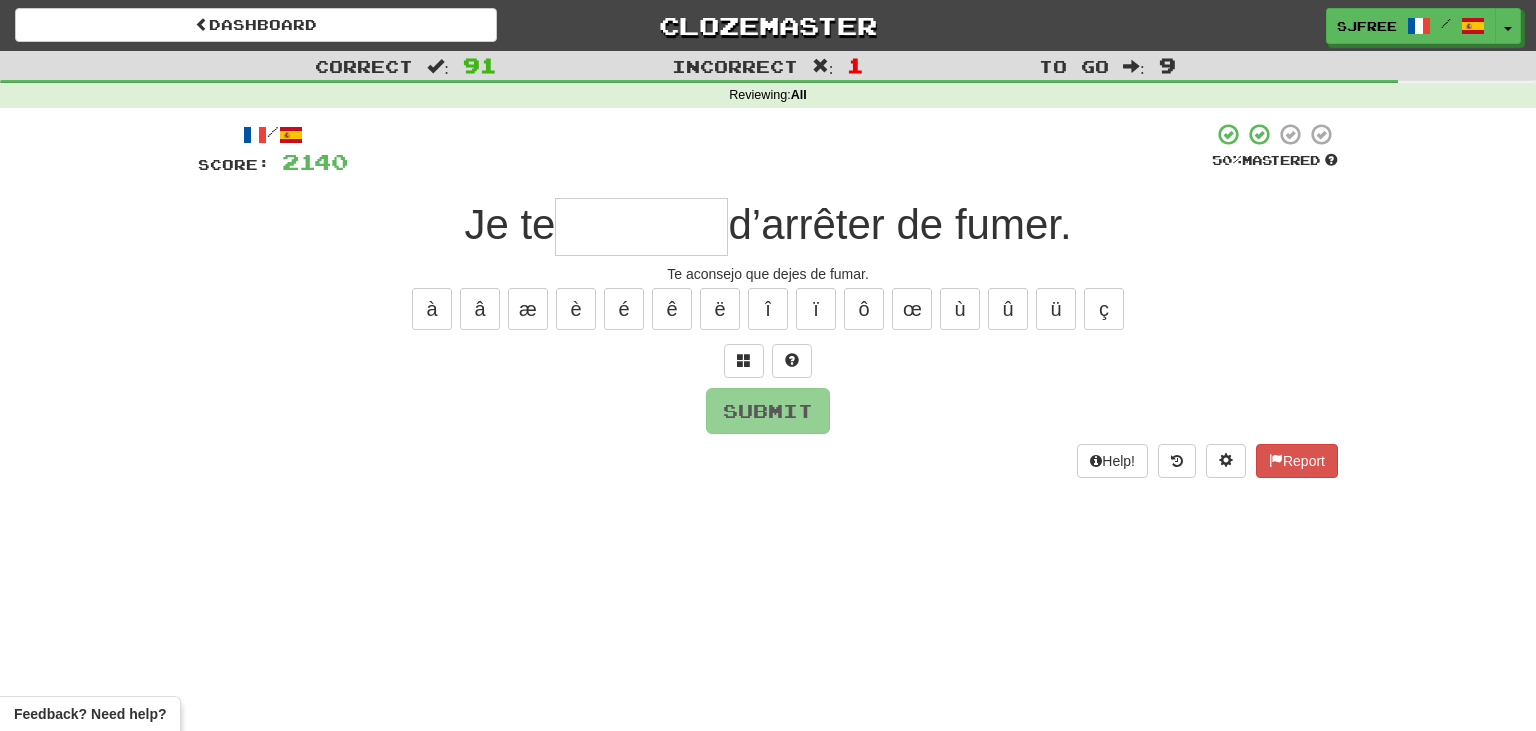 type on "*" 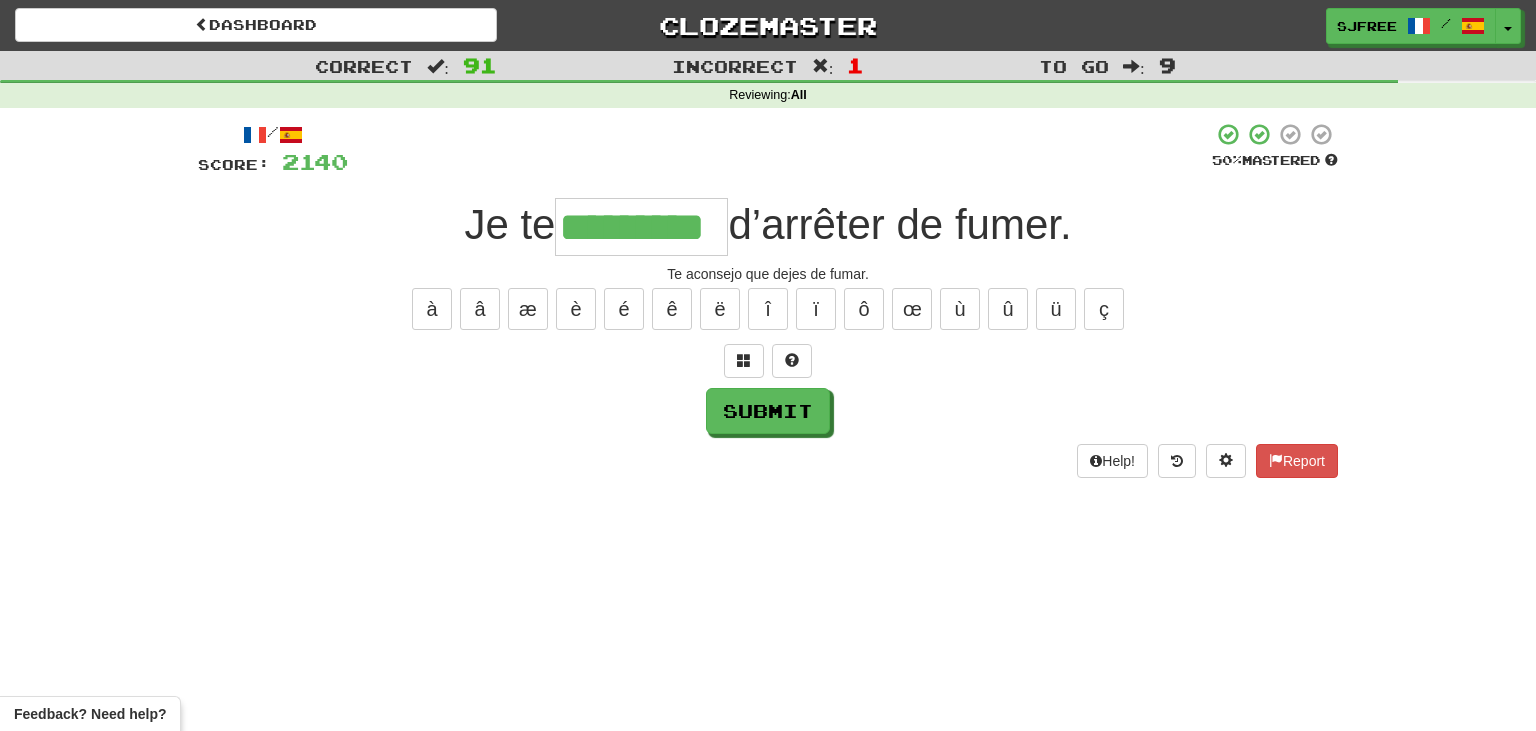 type on "*********" 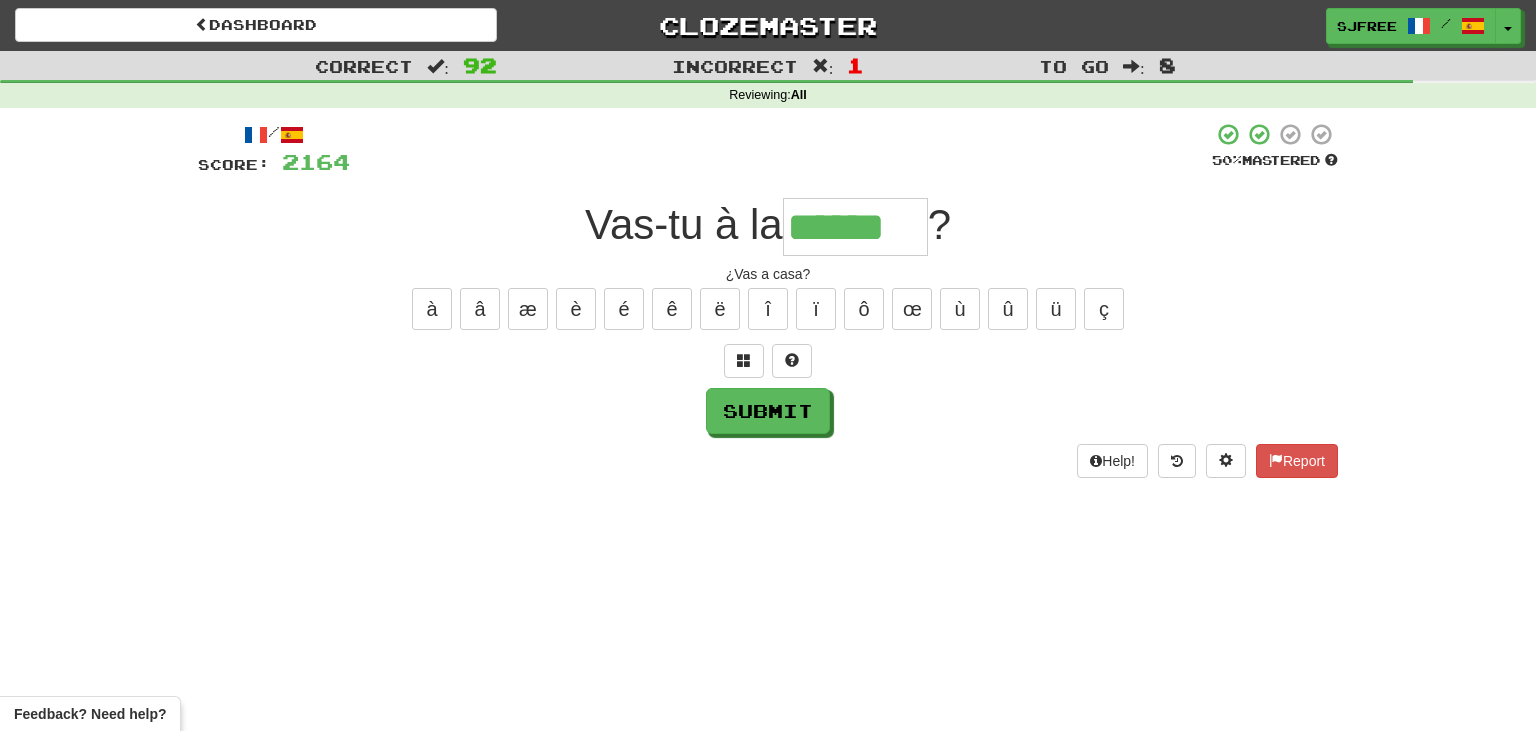 type on "******" 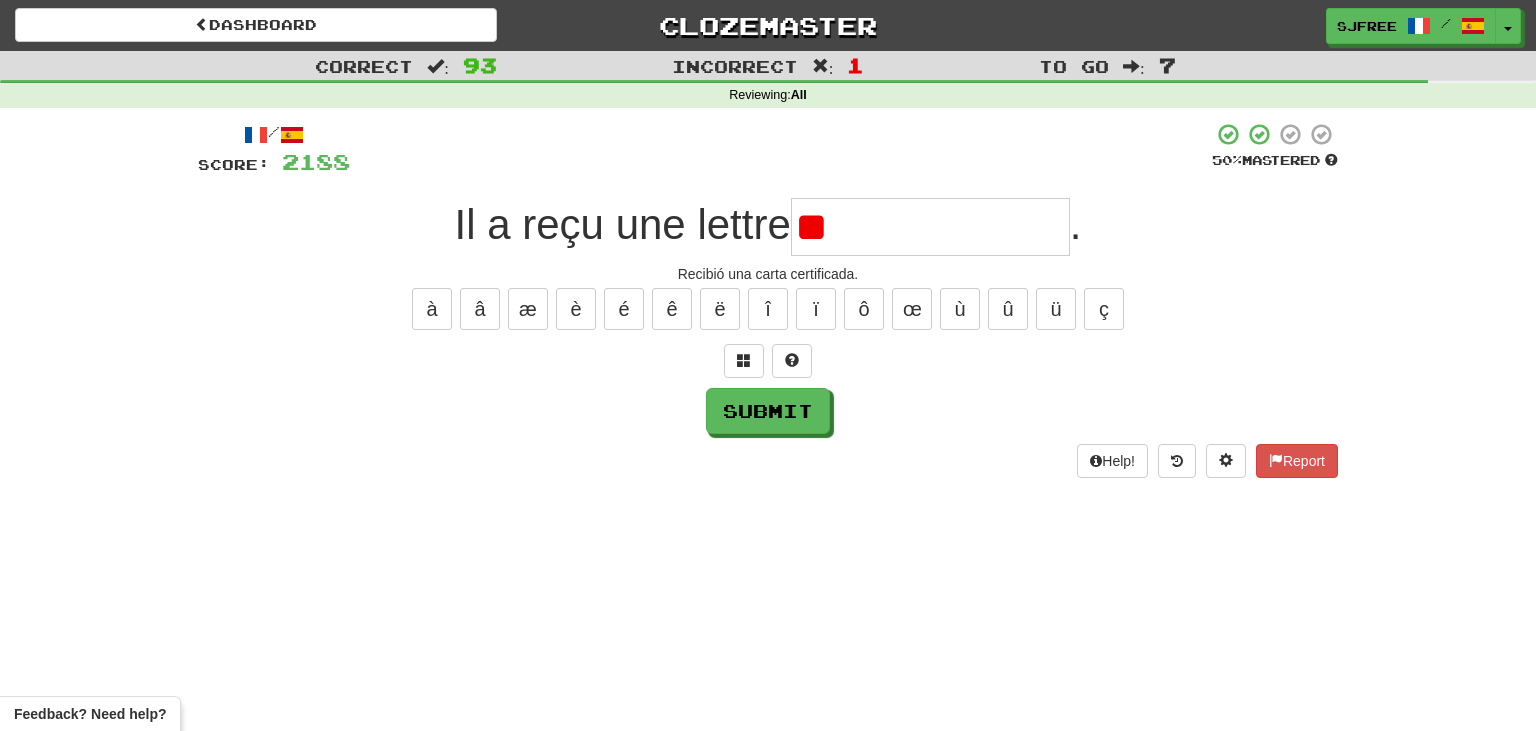 type on "*" 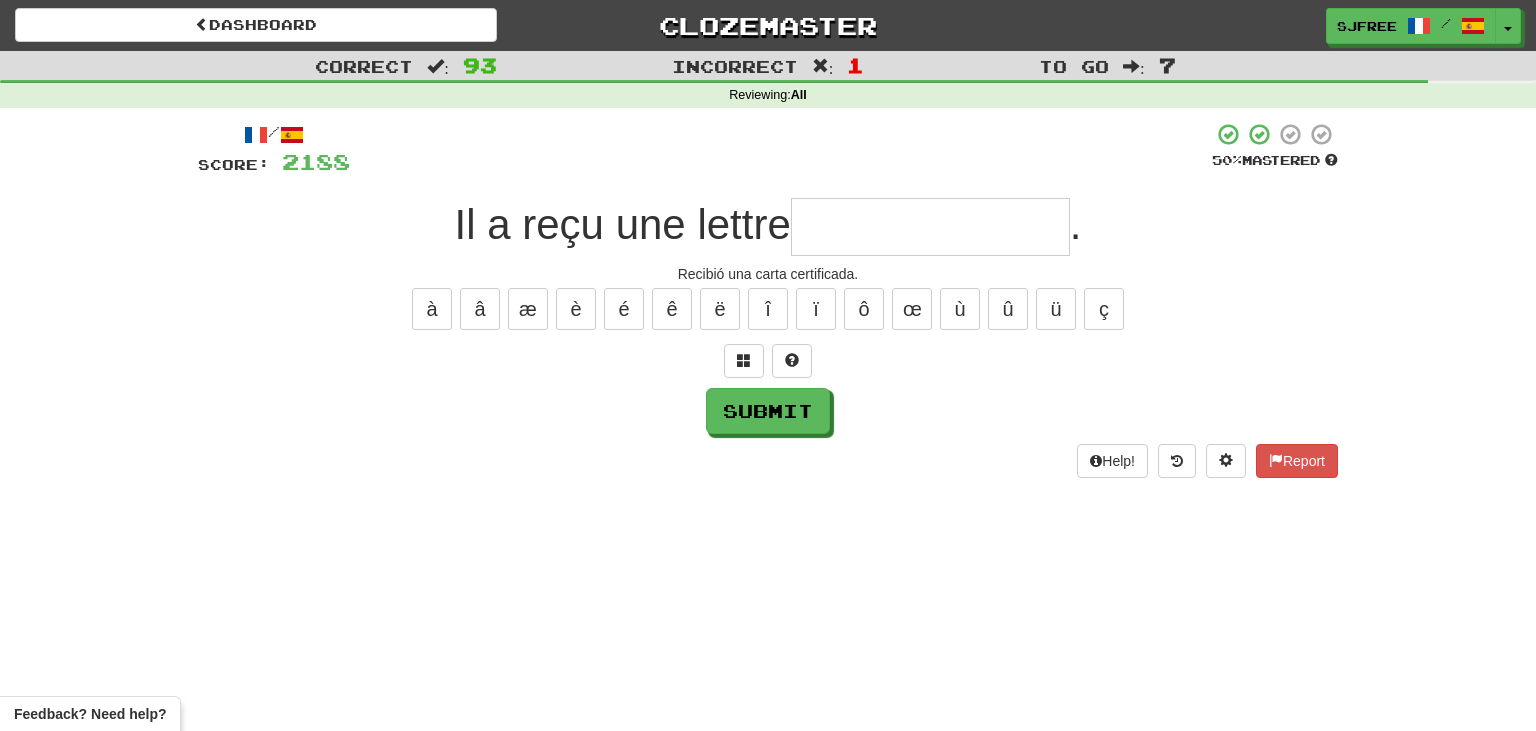 type on "*" 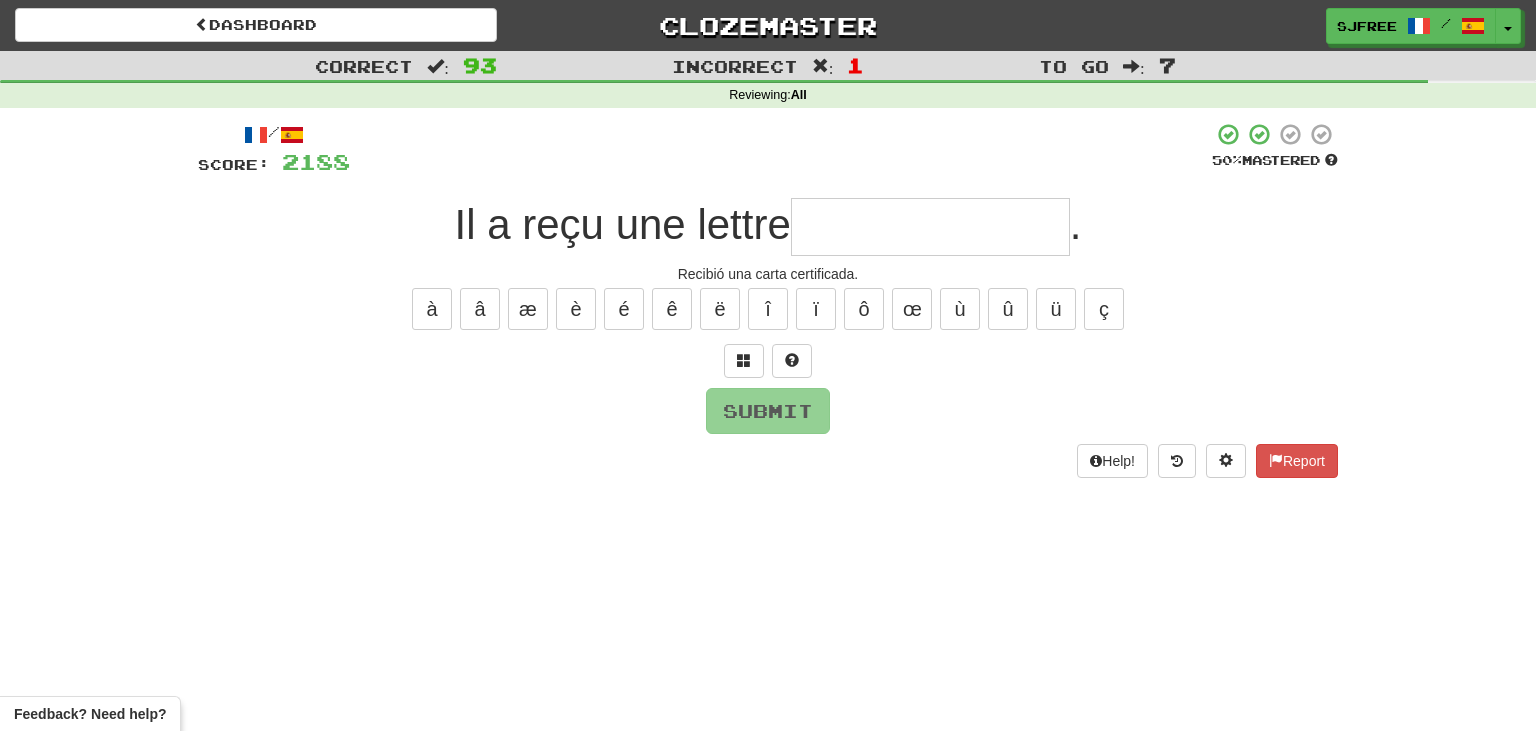 type on "*" 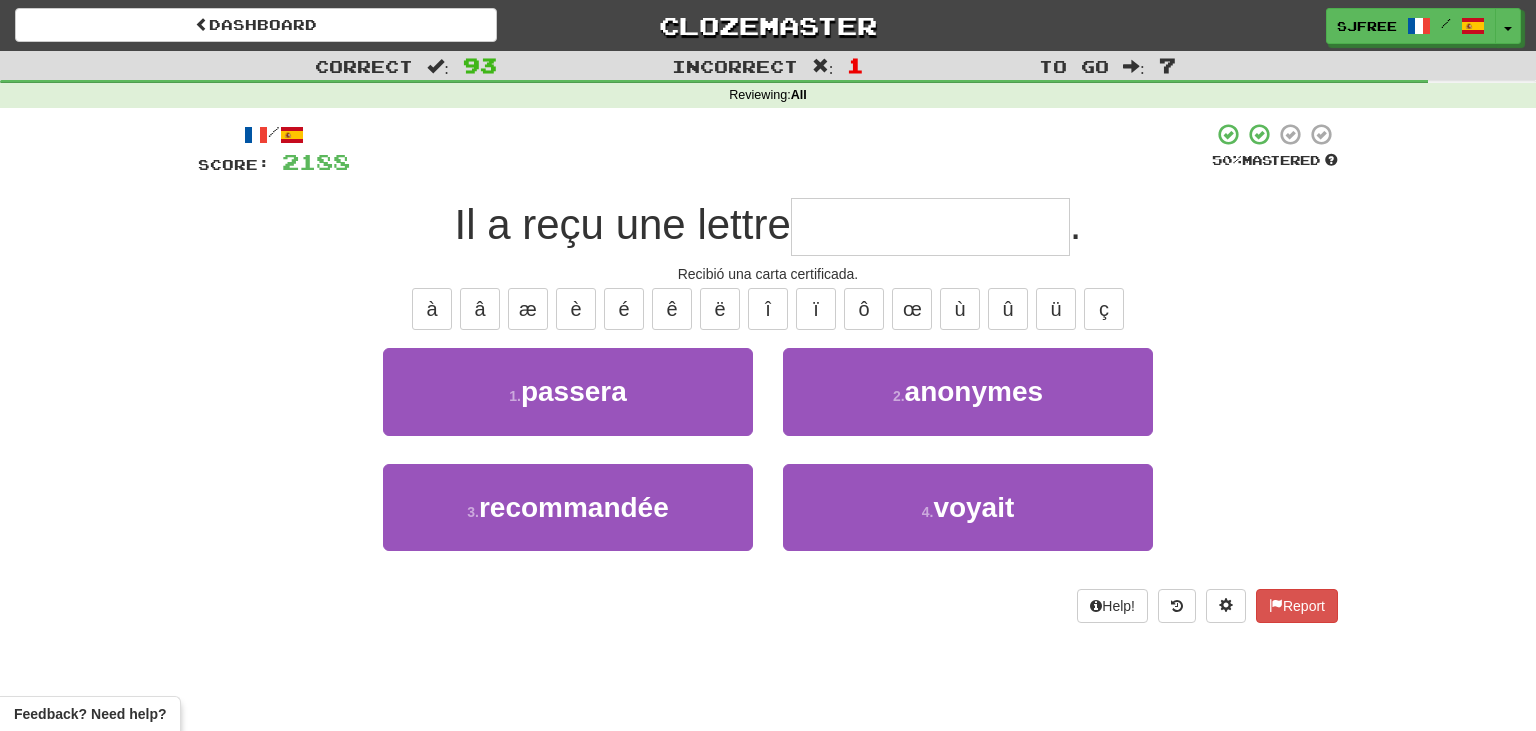 type on "*" 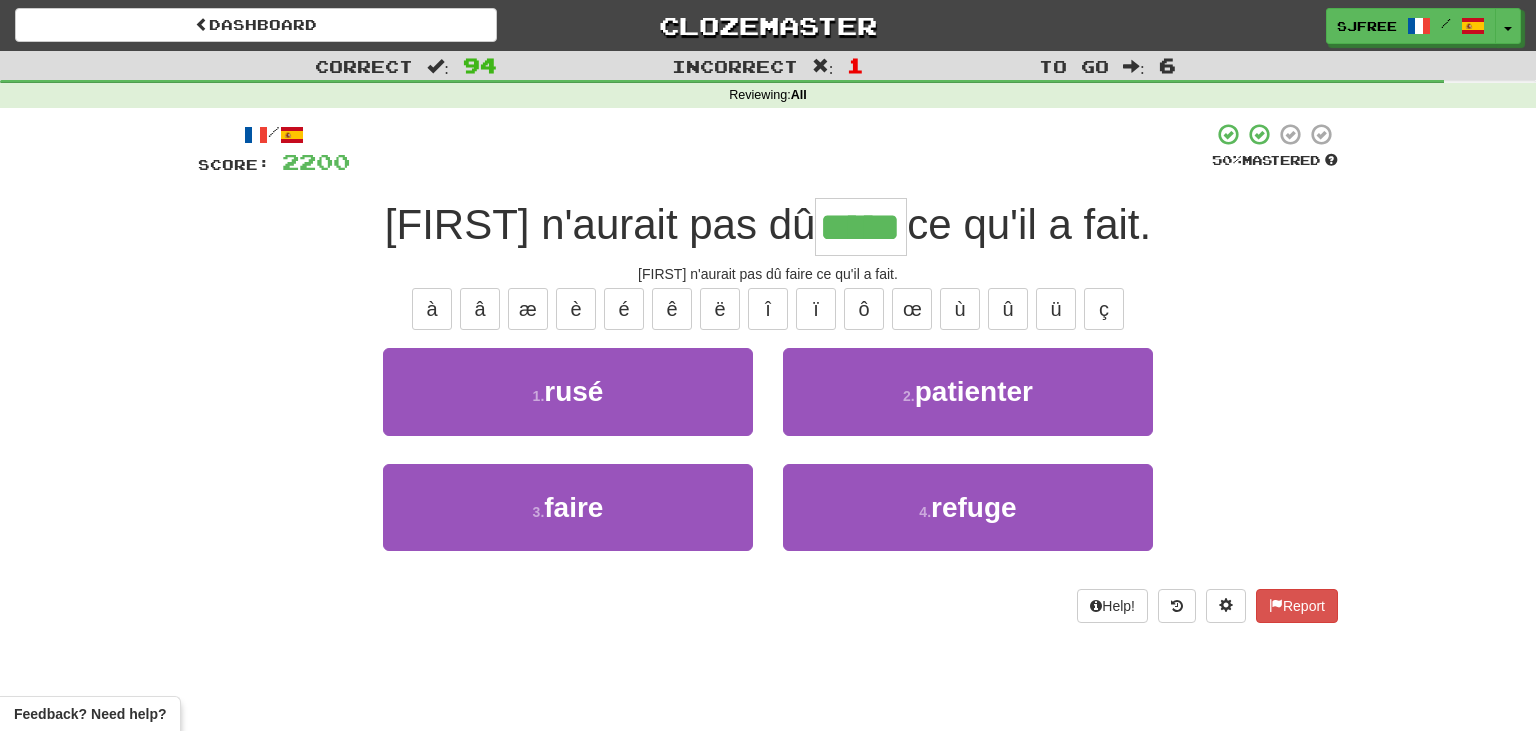 type on "*****" 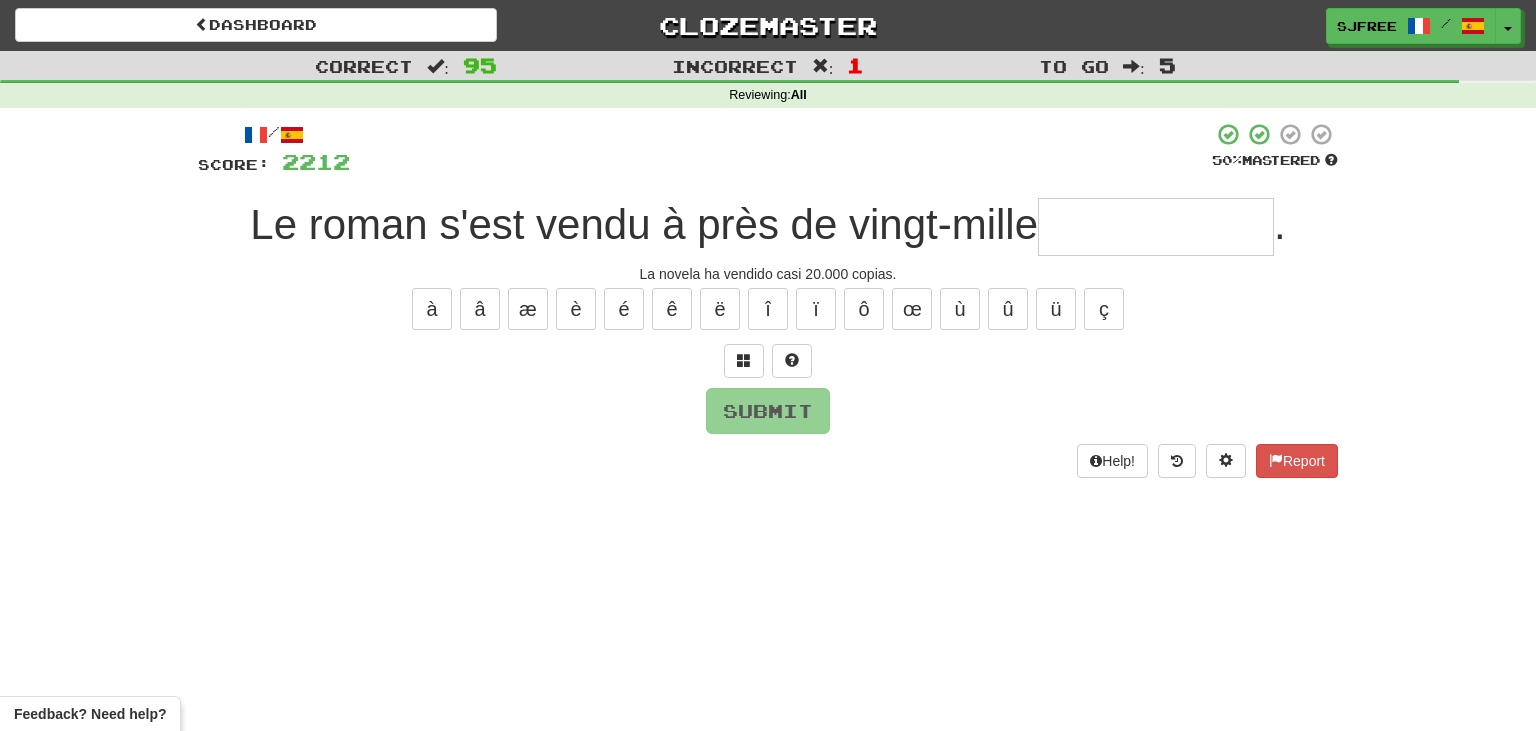 type on "*" 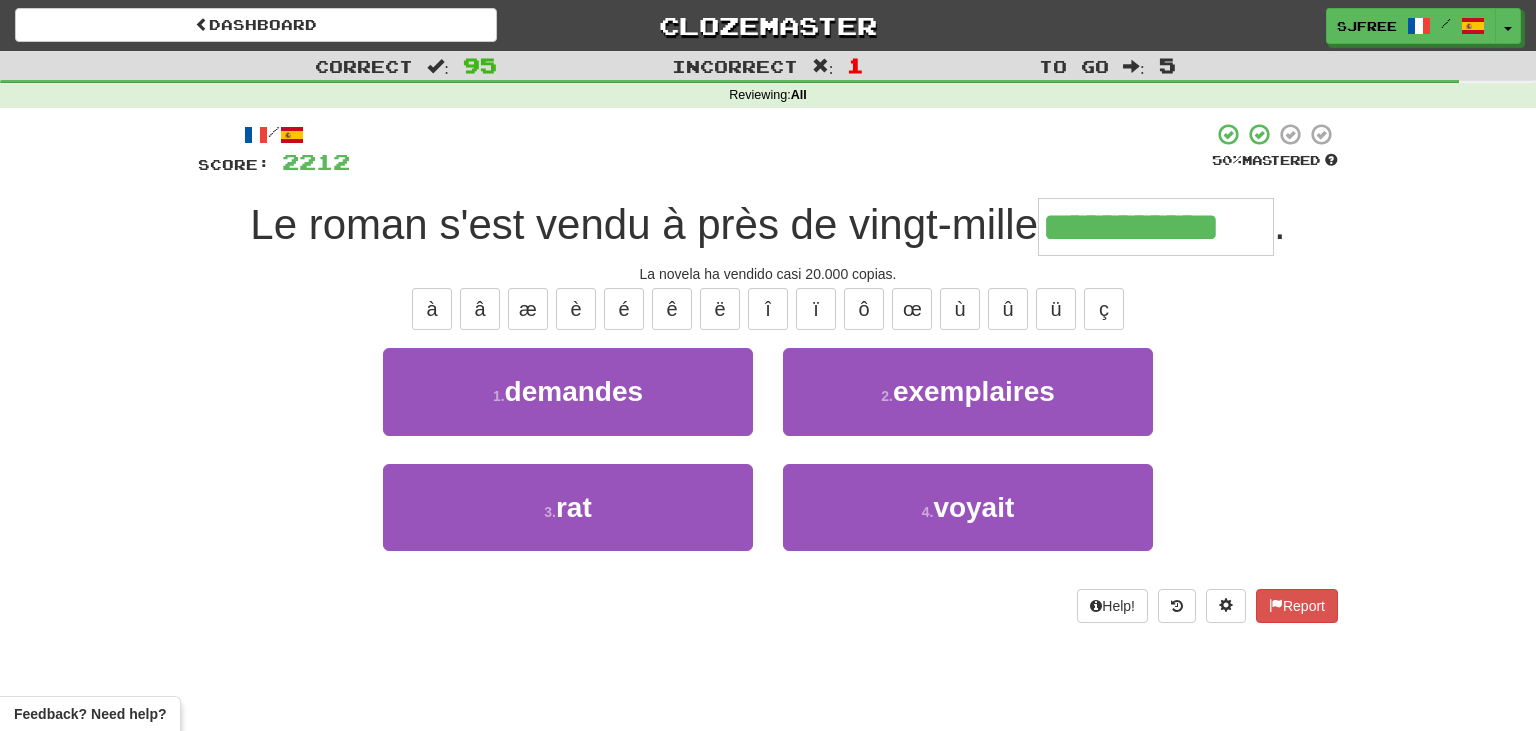 type on "**********" 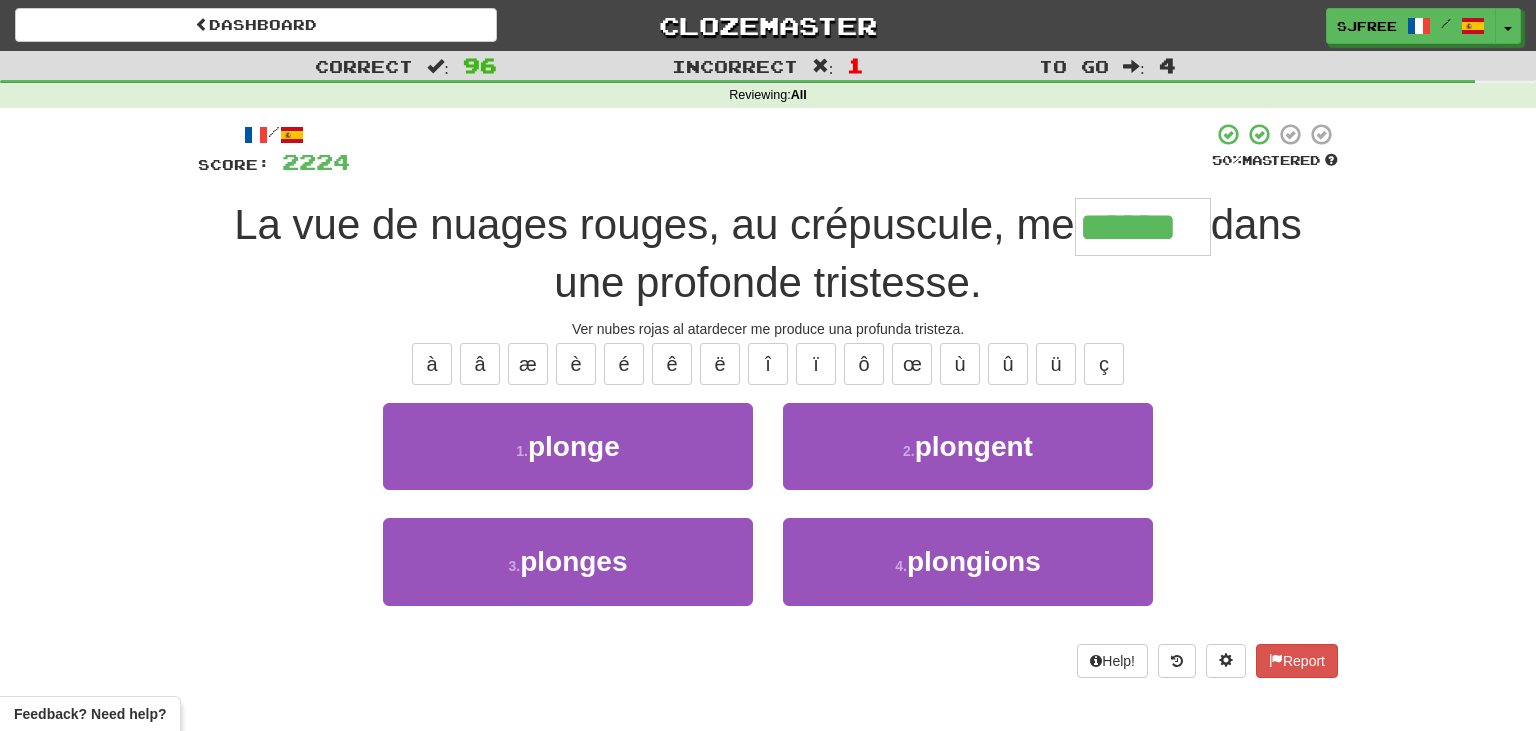type on "******" 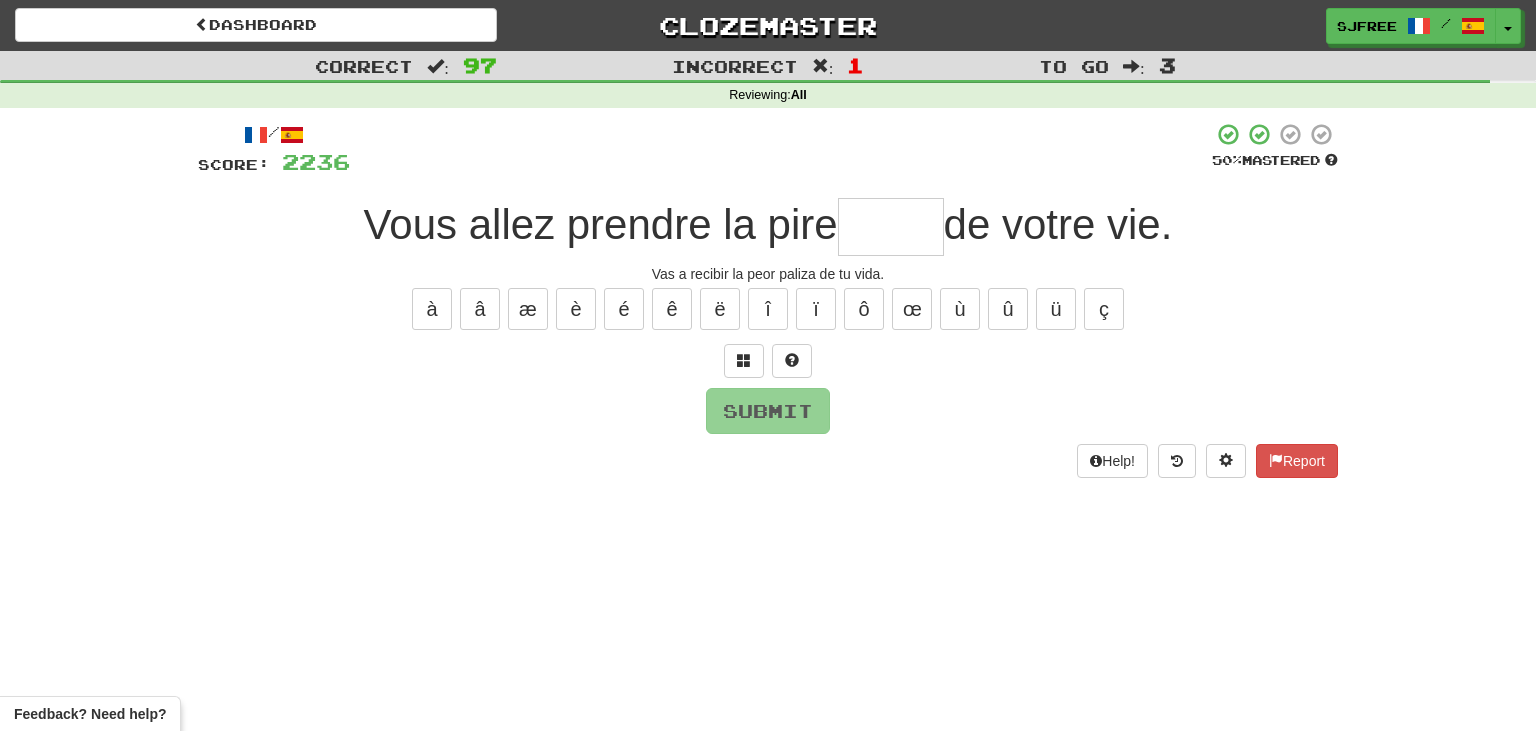 type on "*" 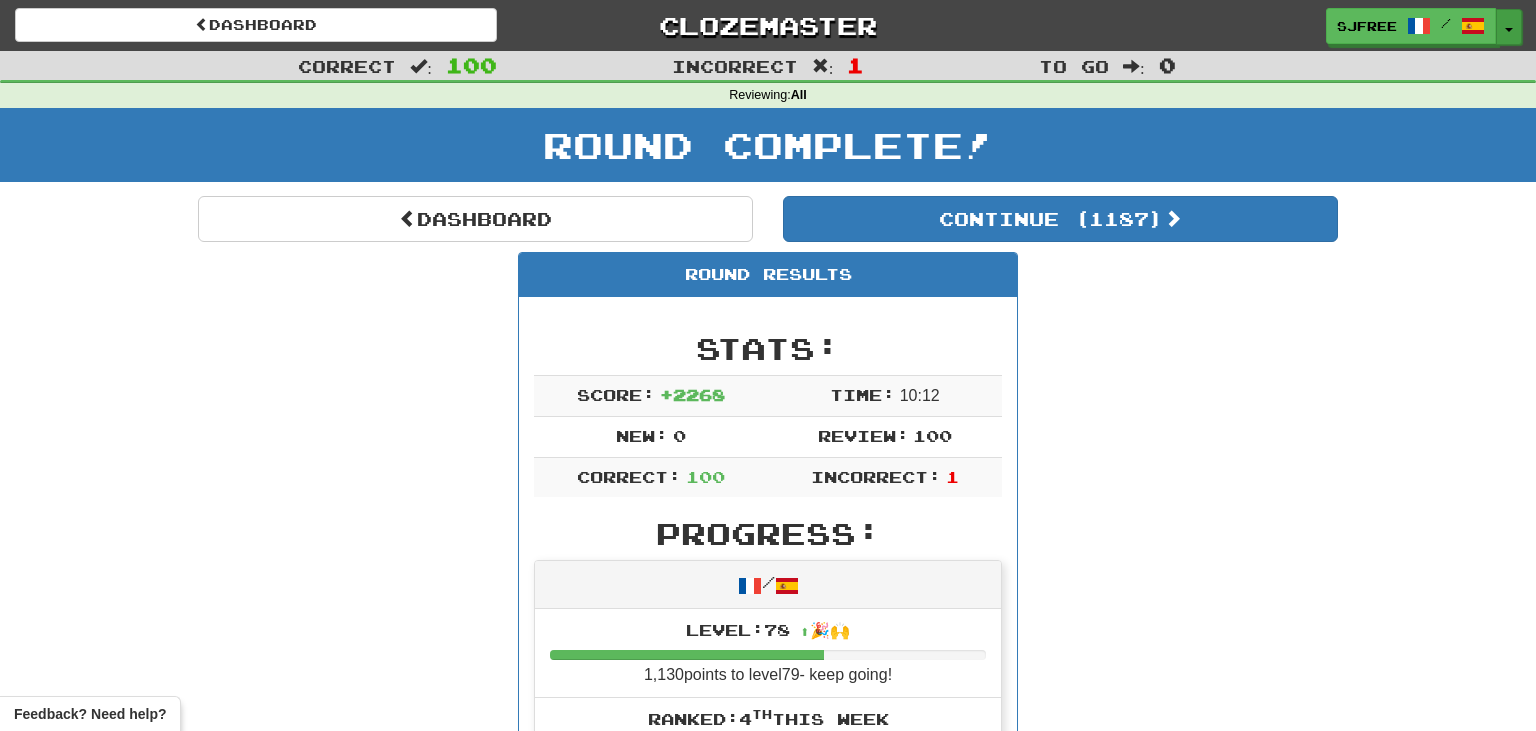 click on "Toggle Dropdown" at bounding box center (1509, 27) 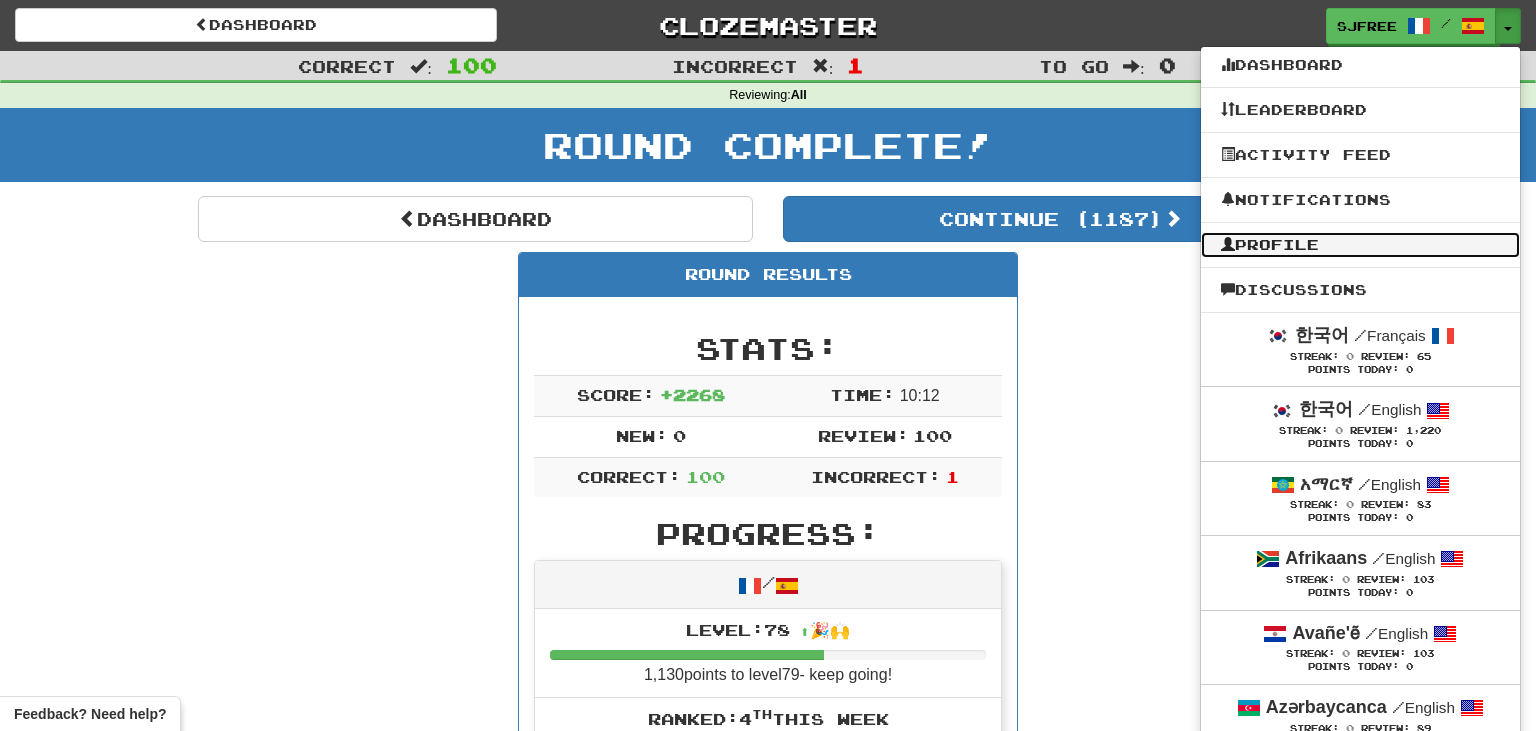 click on "Profile" at bounding box center [1360, 245] 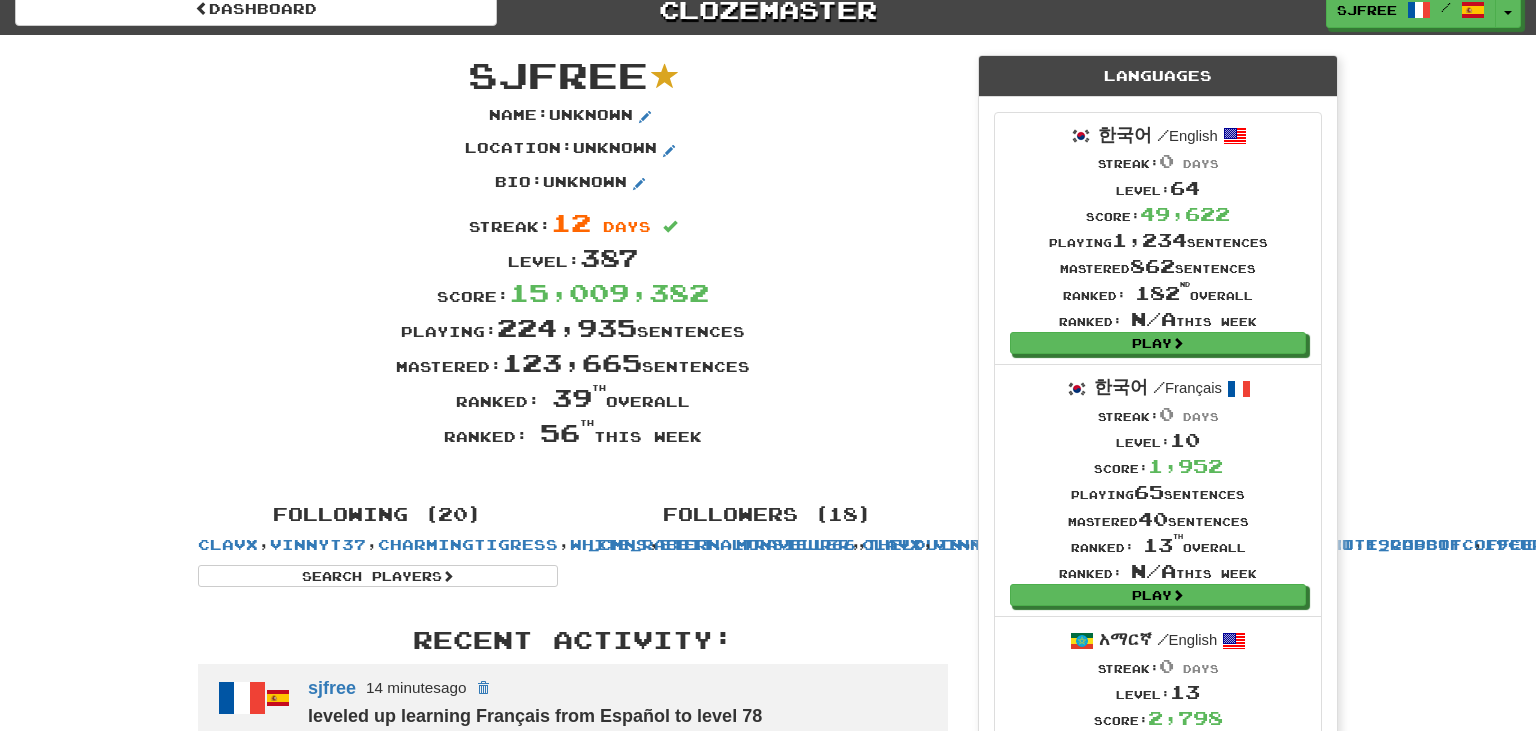 scroll, scrollTop: 0, scrollLeft: 0, axis: both 